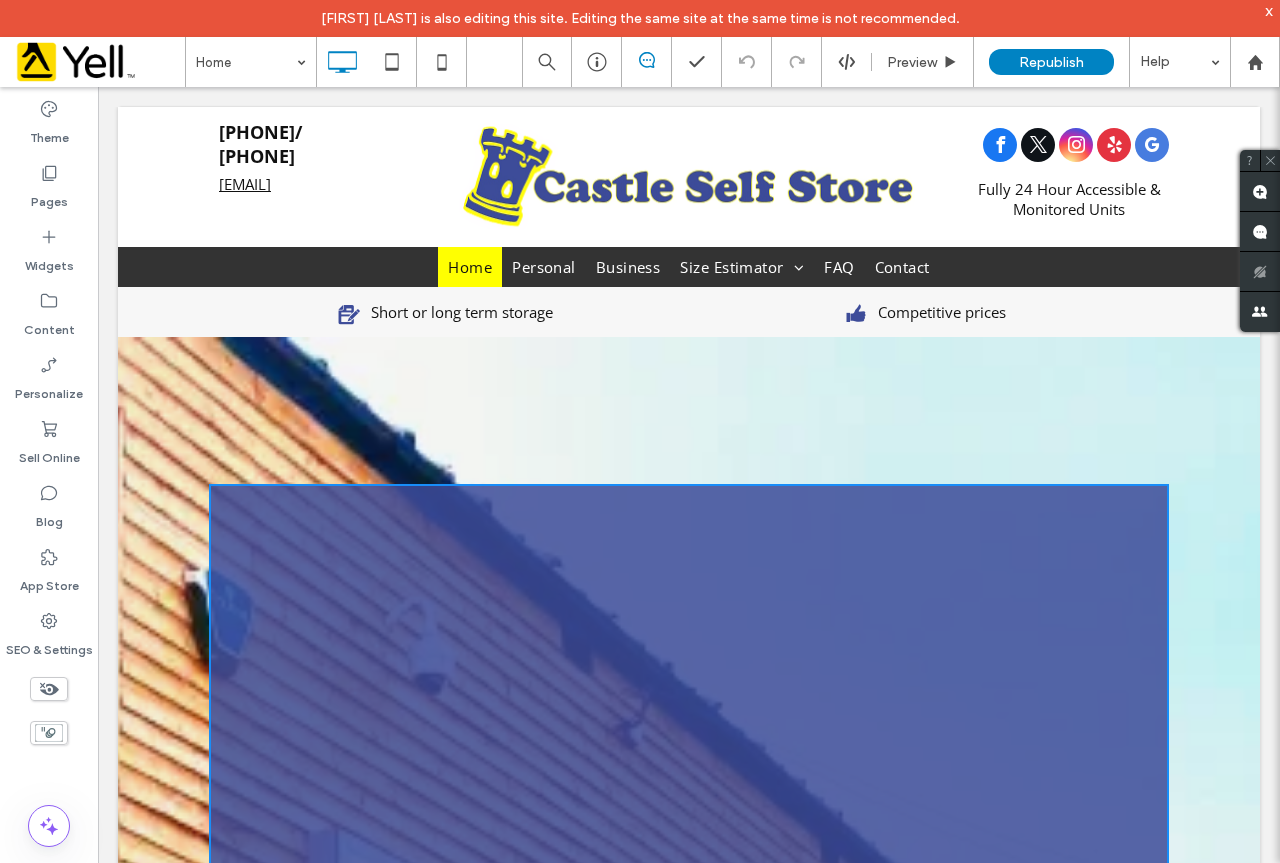 scroll, scrollTop: 100, scrollLeft: 0, axis: vertical 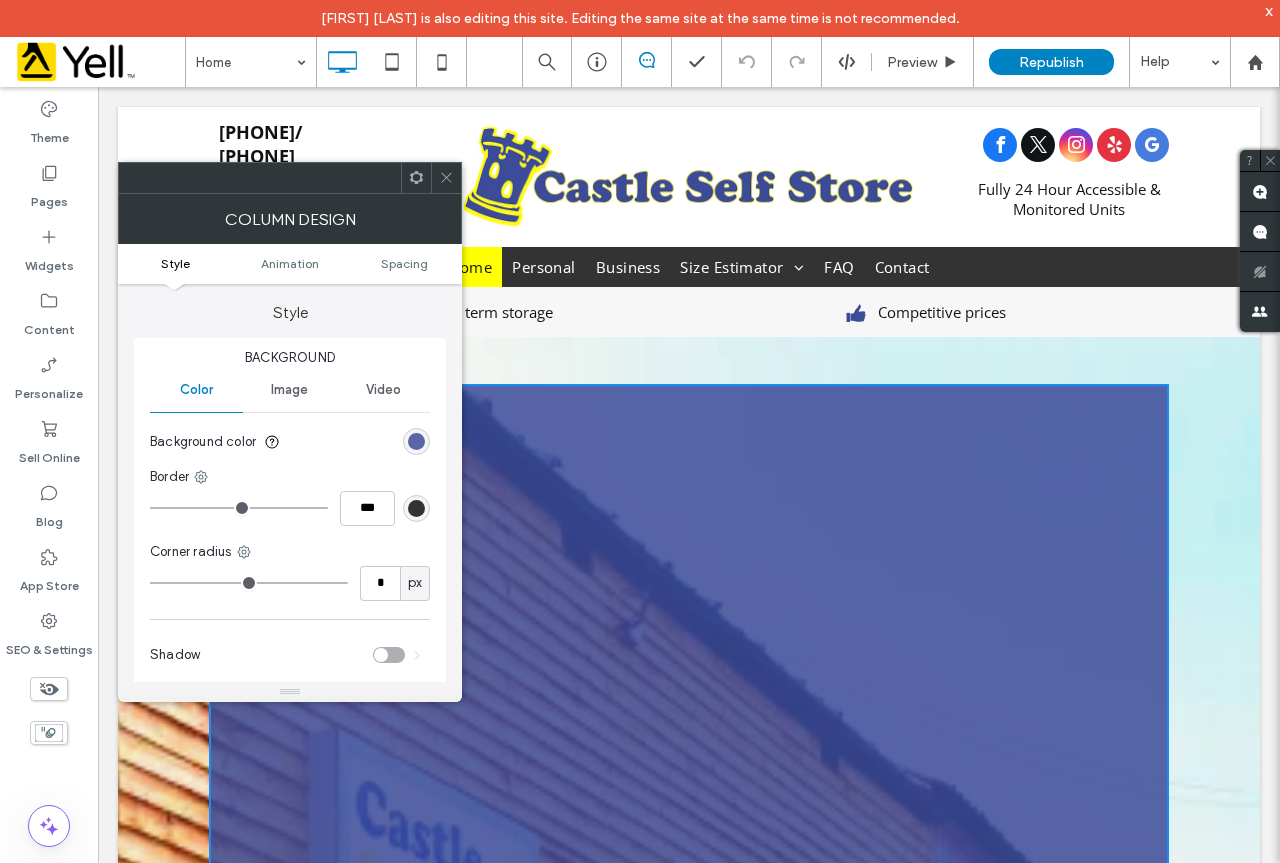 click at bounding box center (446, 178) 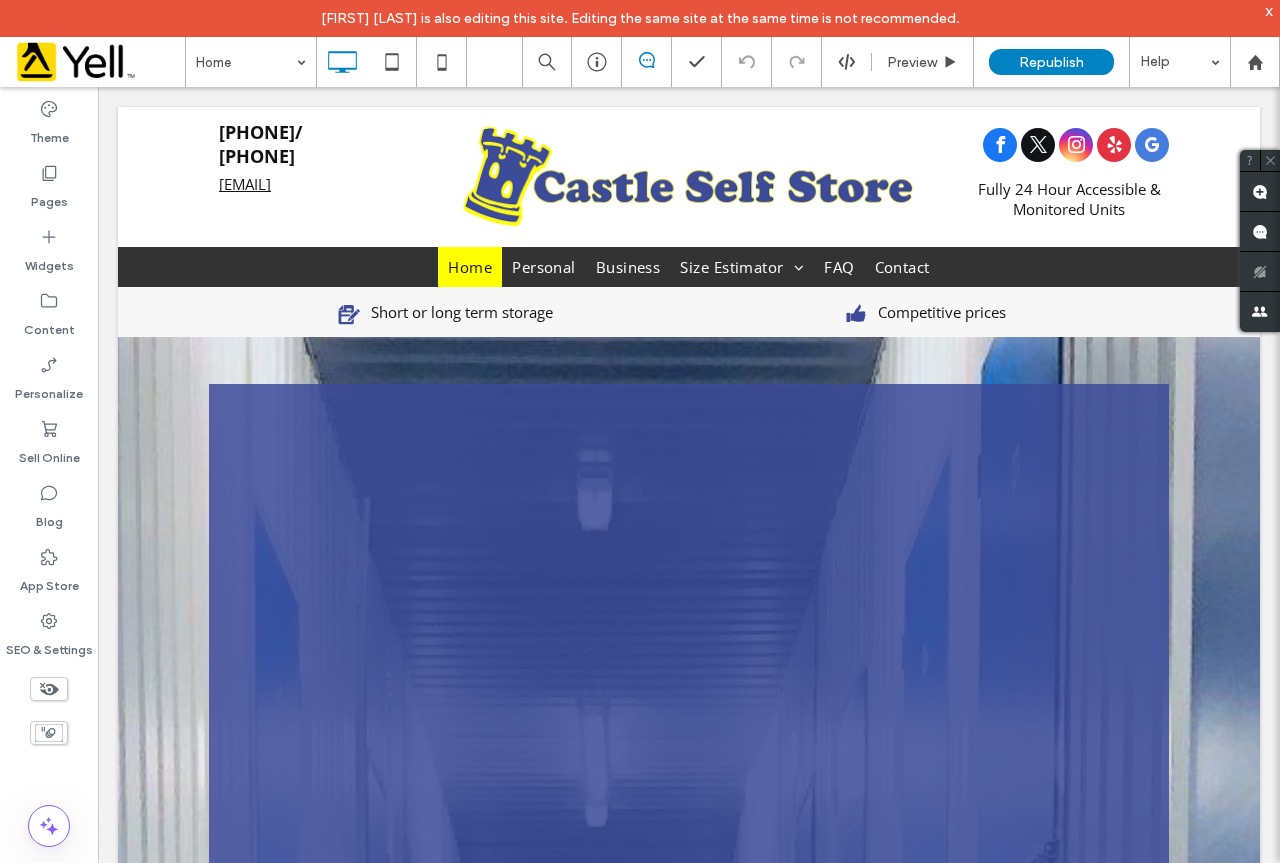 click on "Click here to Call us ☎️Now ⬇
📞 01282 773195
📞 07860 942270
🔐
Over 200 Secure        Storage Units at the Very Best Prices
🚫No Gimmicks
🚫No Price Hikes after 12 Weeks
For Simple, Straight Forward Self Storage.. Look No Further Than
🏰
CASTLE SELF STORE
Contact us
Click To Paste" at bounding box center [689, 1343] 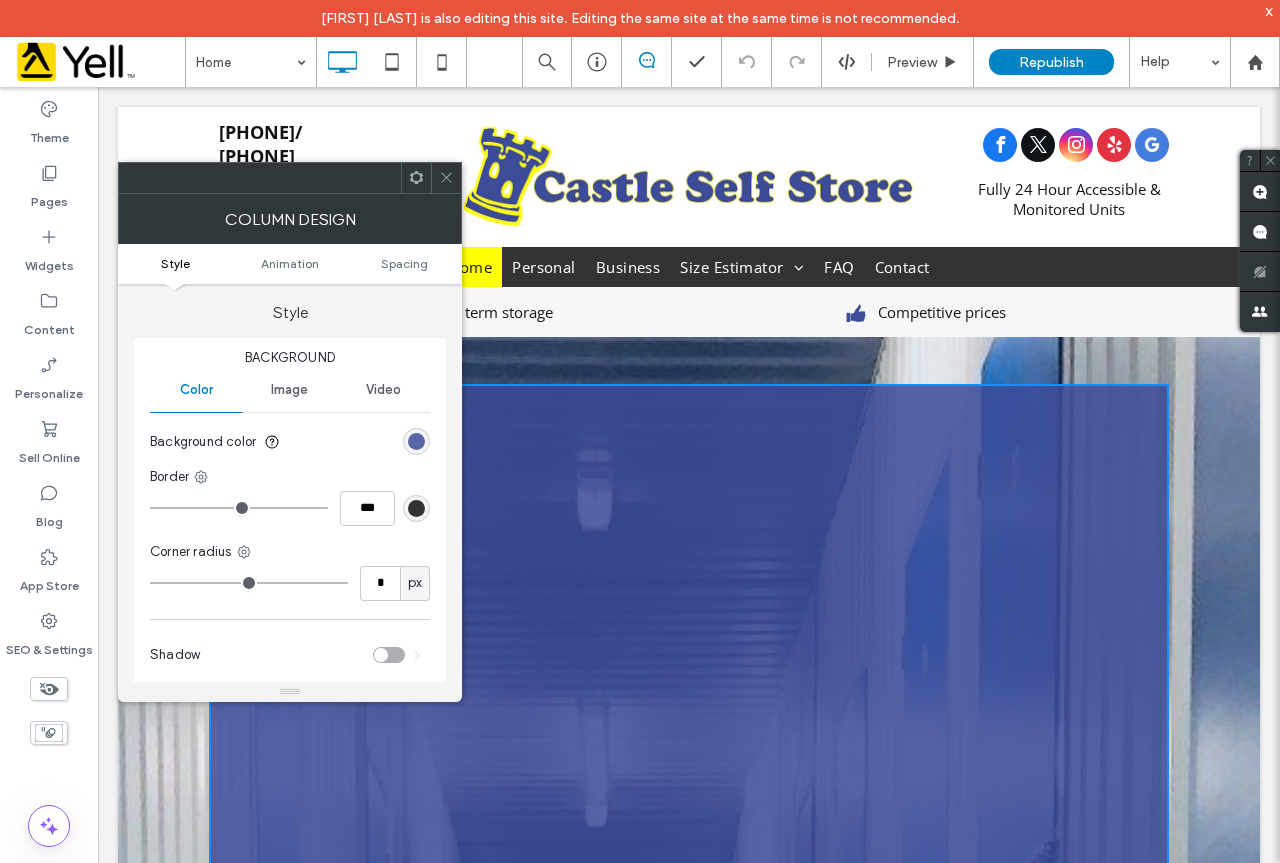 drag, startPoint x: 438, startPoint y: 177, endPoint x: 458, endPoint y: 248, distance: 73.76314 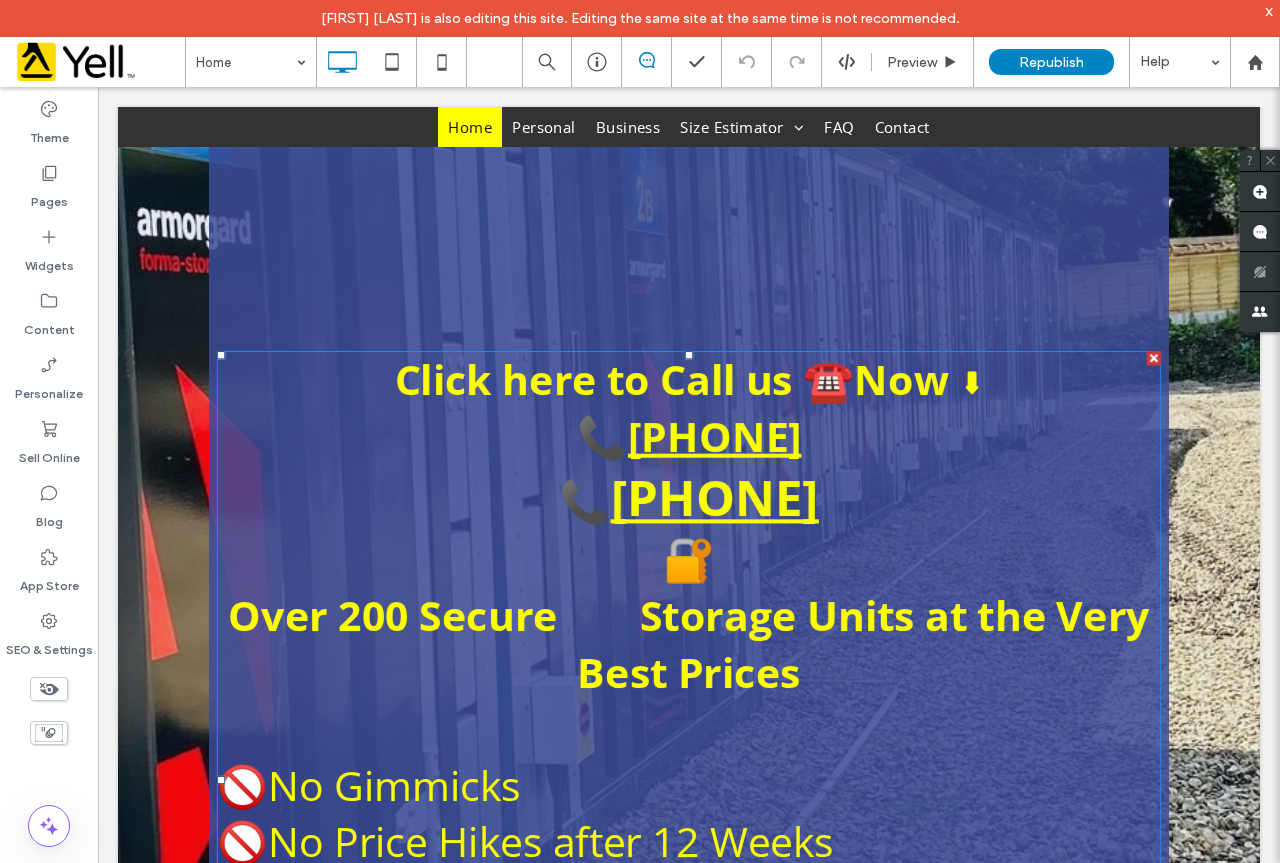 scroll, scrollTop: 900, scrollLeft: 0, axis: vertical 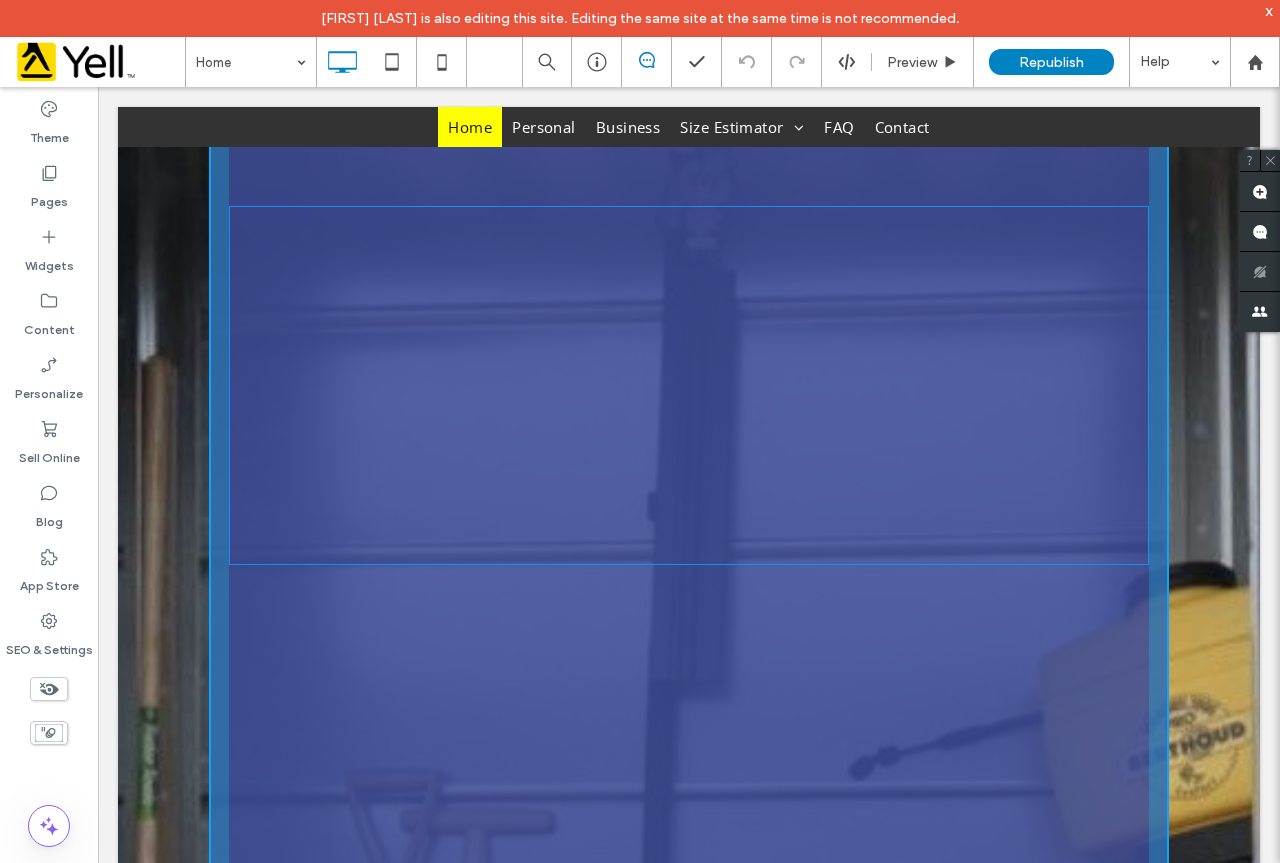 drag, startPoint x: 683, startPoint y: 619, endPoint x: 760, endPoint y: 497, distance: 144.26712 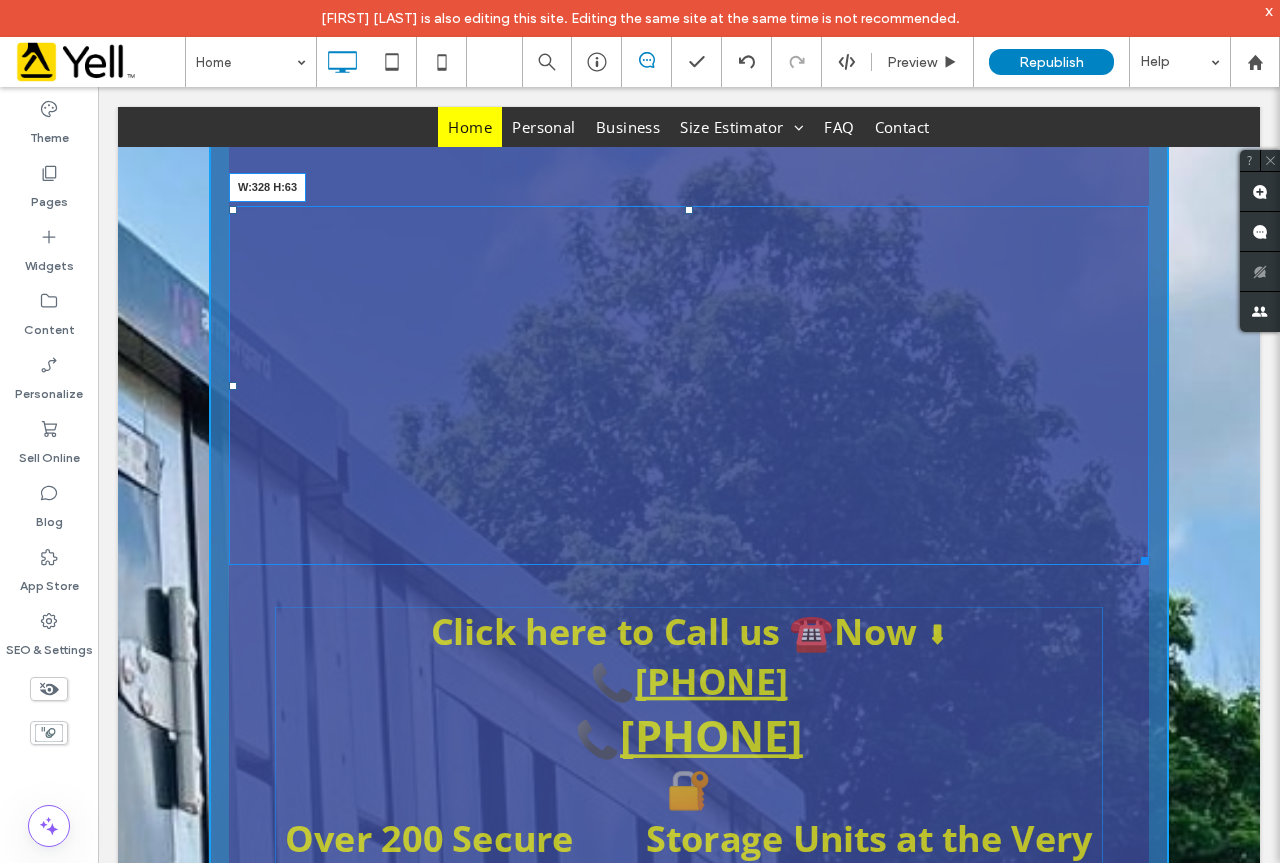 drag, startPoint x: 1131, startPoint y: 556, endPoint x: 835, endPoint y: 260, distance: 418.6072 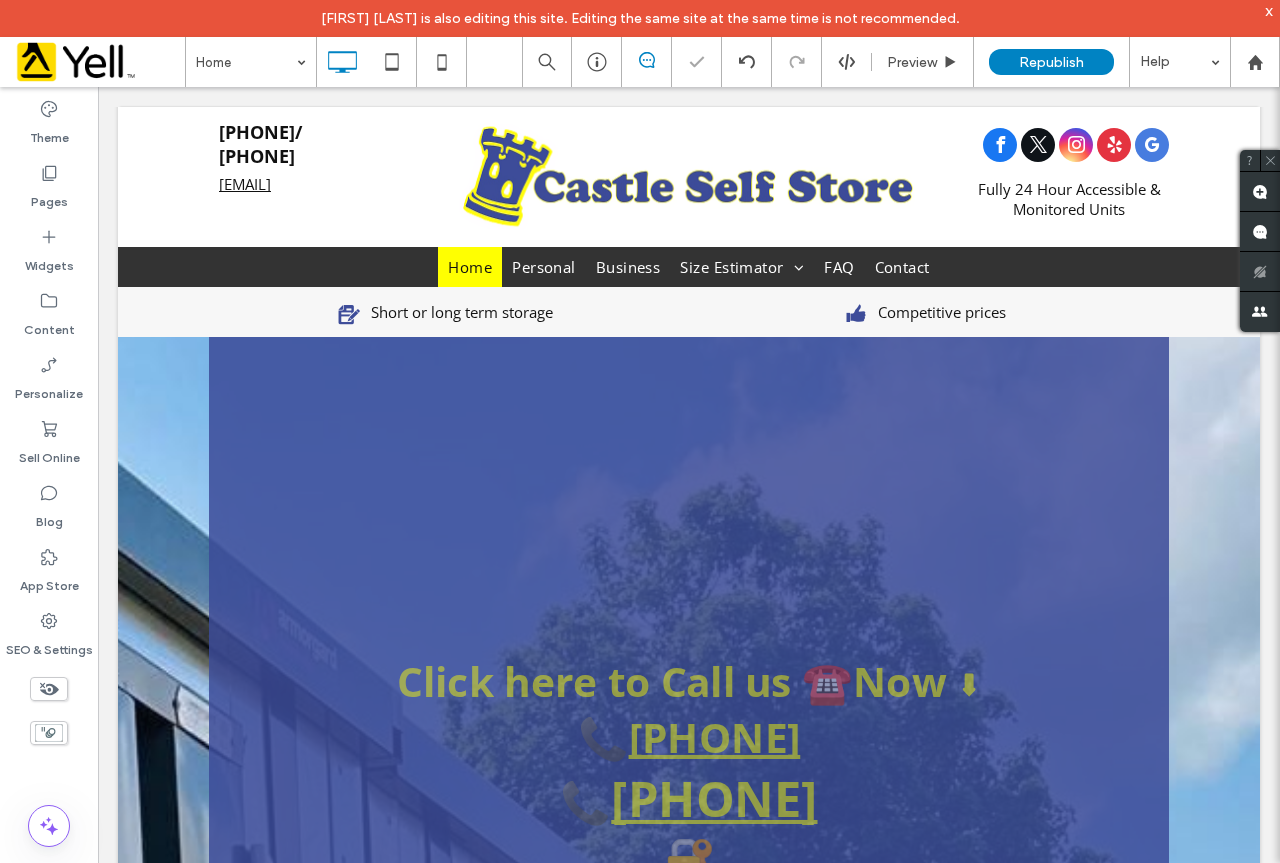 scroll, scrollTop: 200, scrollLeft: 0, axis: vertical 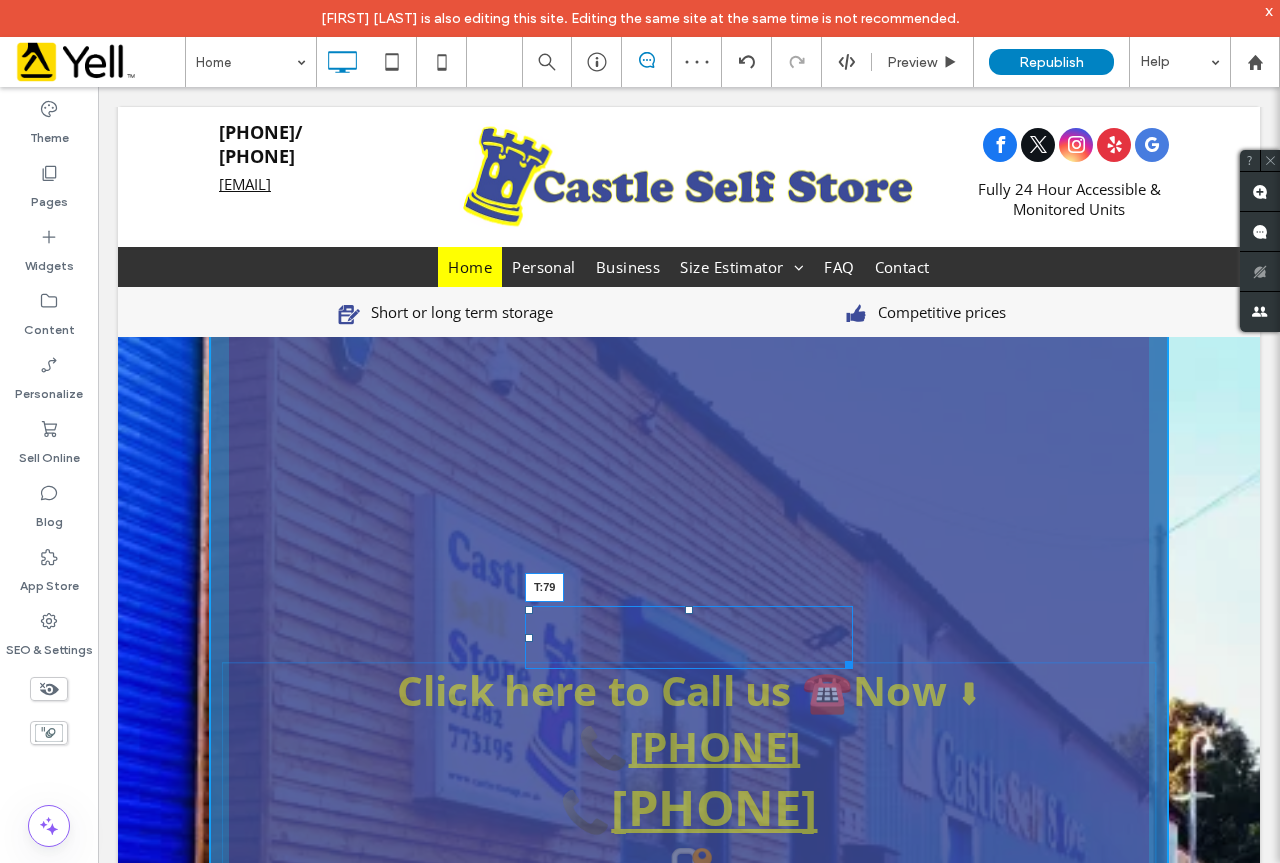 drag, startPoint x: 677, startPoint y: 609, endPoint x: 679, endPoint y: 365, distance: 244.0082 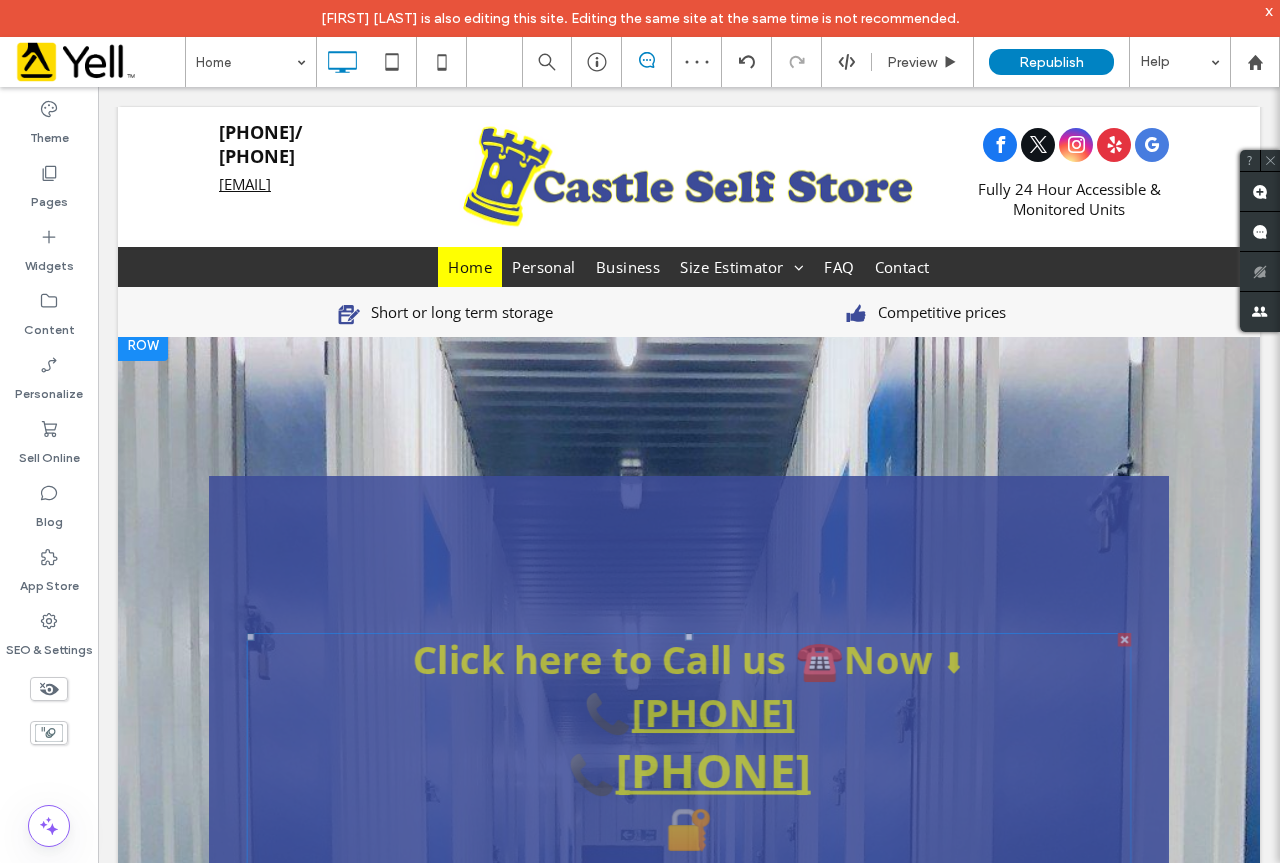 scroll, scrollTop: 0, scrollLeft: 0, axis: both 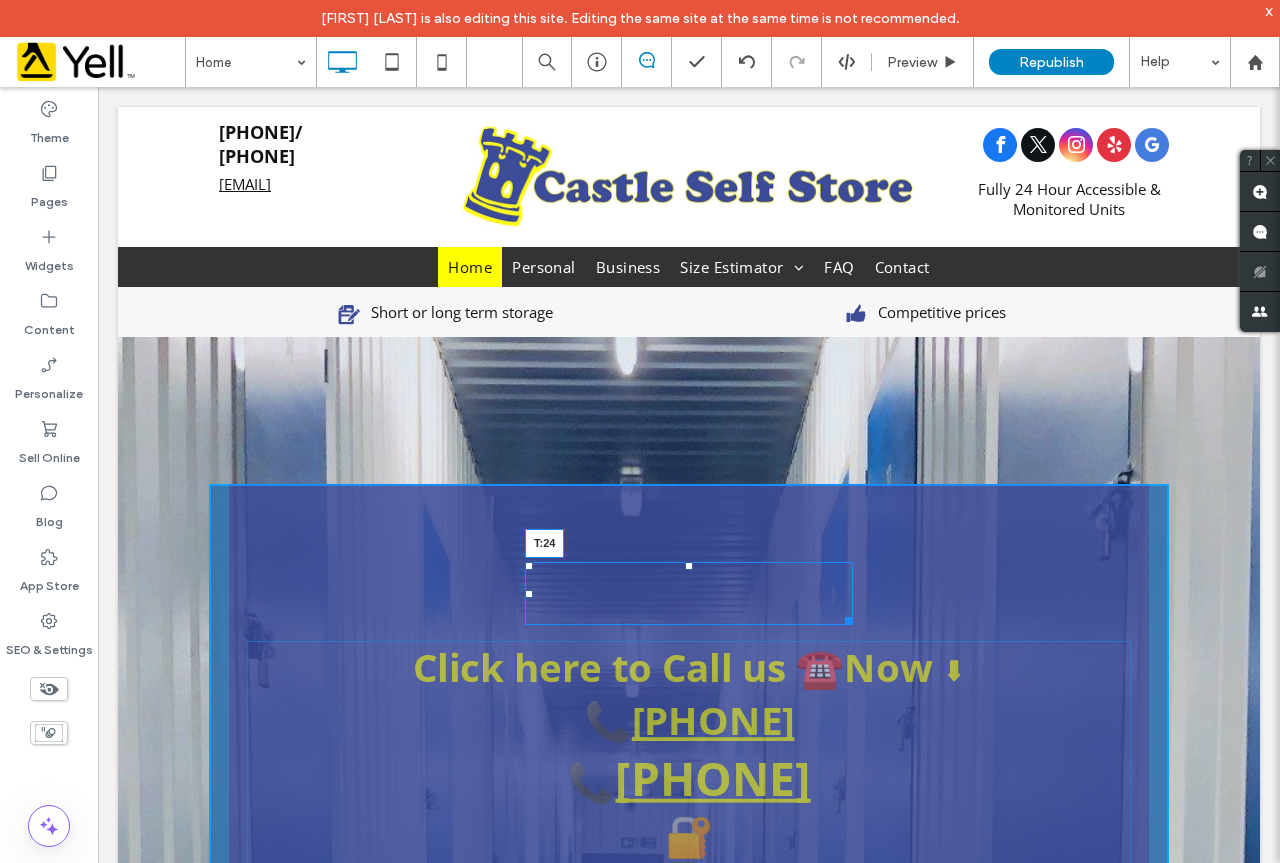drag, startPoint x: 677, startPoint y: 556, endPoint x: 677, endPoint y: 509, distance: 47 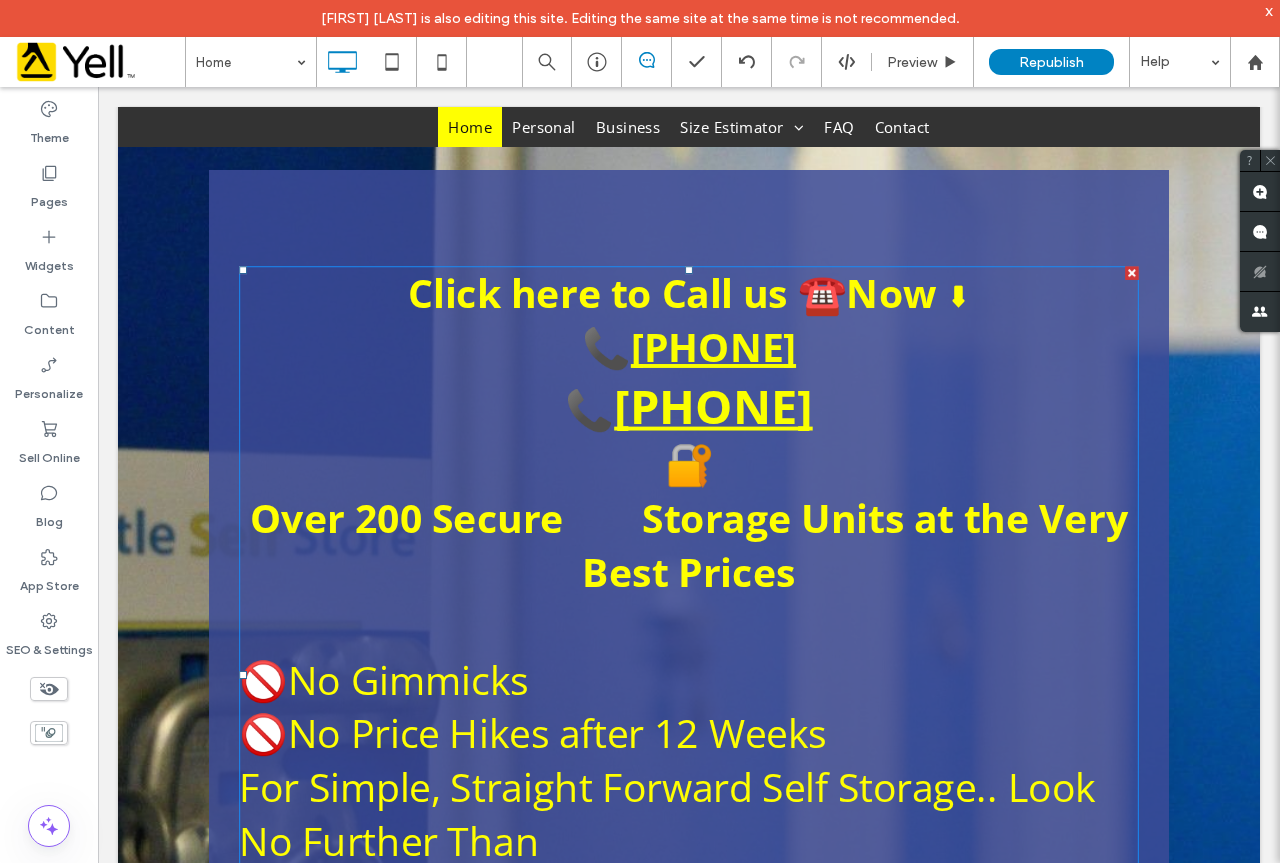 scroll, scrollTop: 300, scrollLeft: 0, axis: vertical 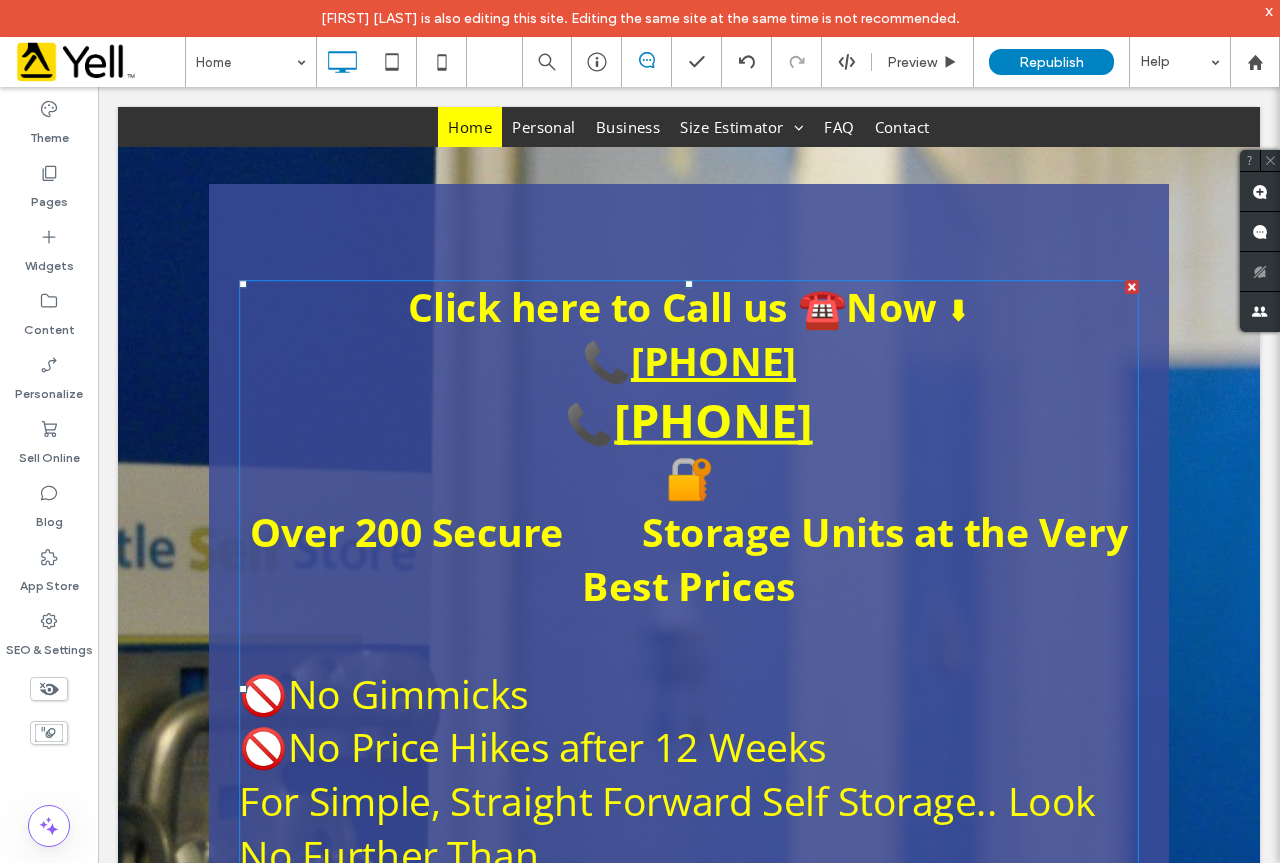 click on "Over 200 Secure        Storage Units at the Very Best Prices" at bounding box center (689, 559) 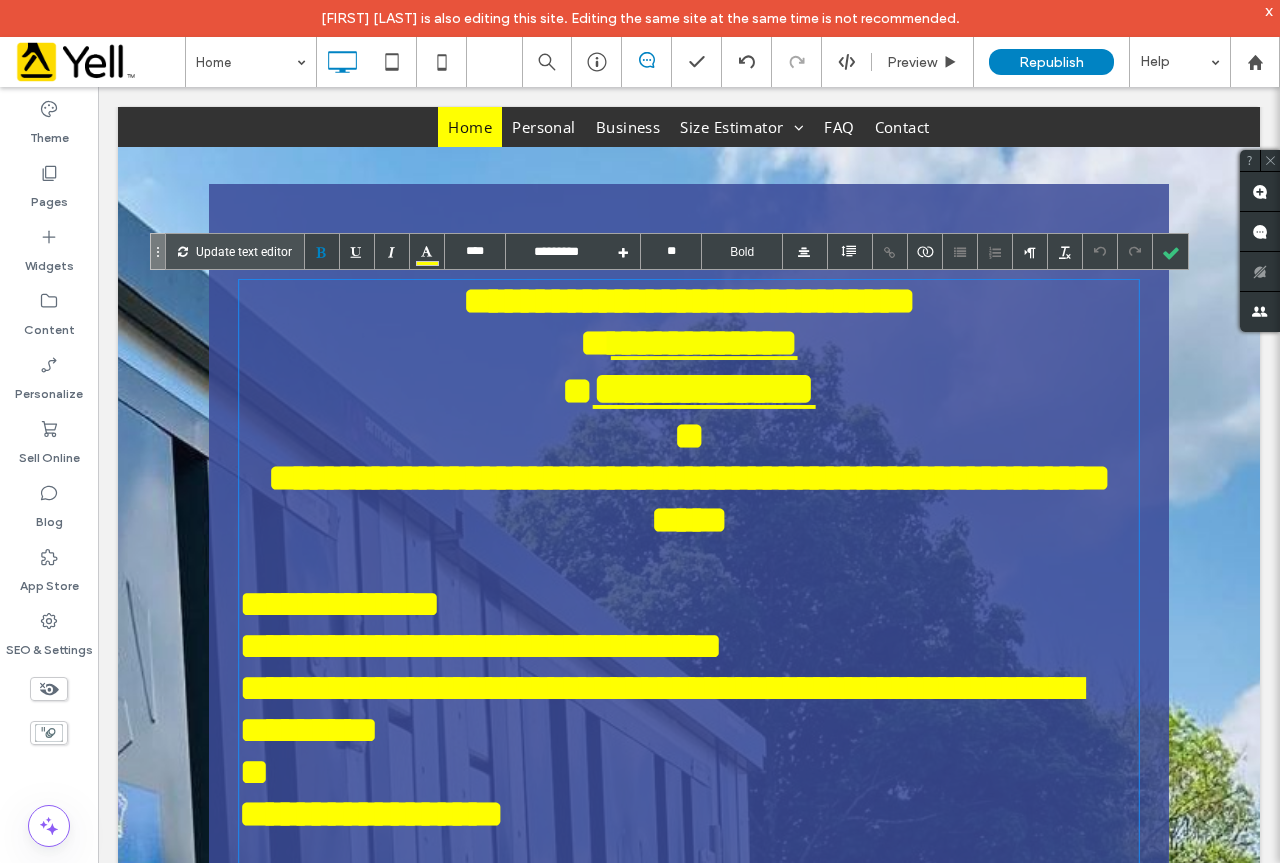 click on "**********" at bounding box center [689, 499] 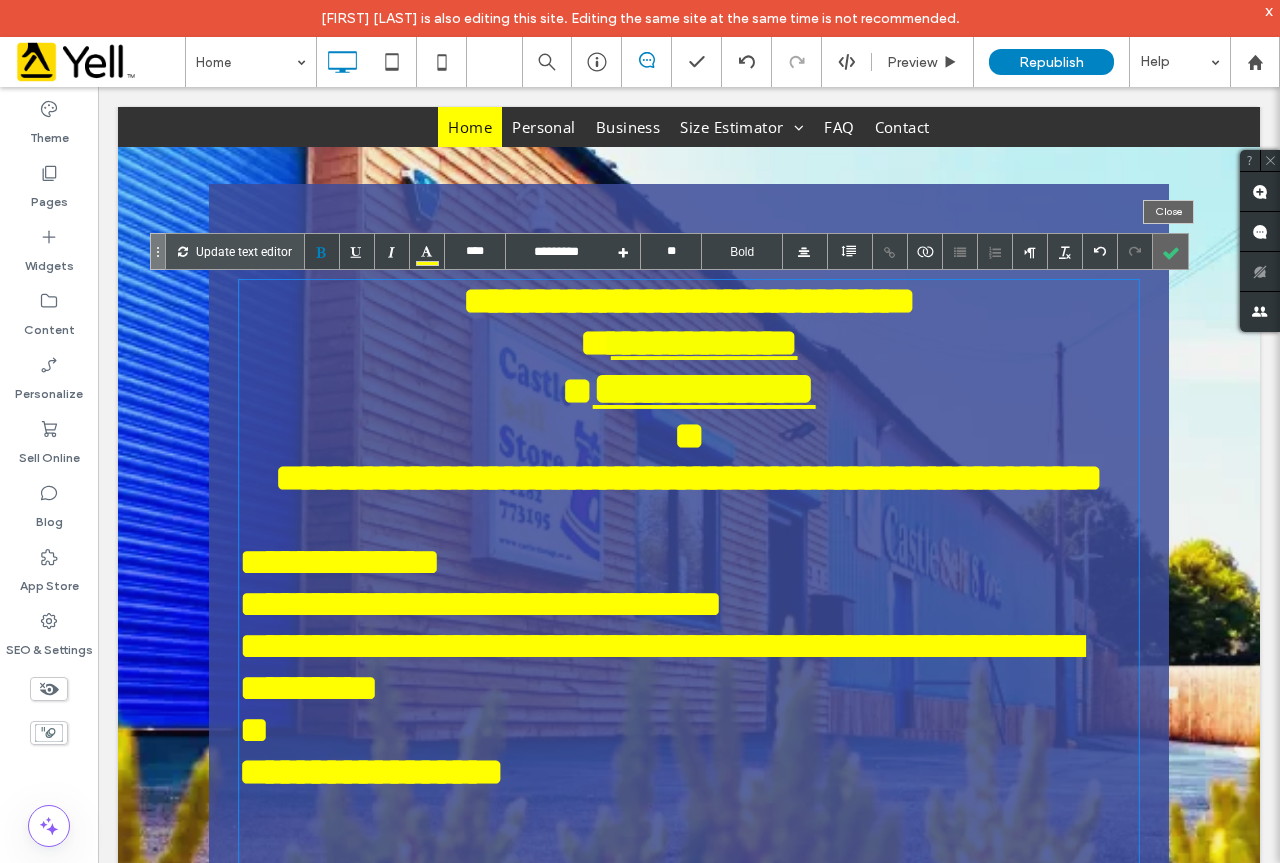 click at bounding box center (1170, 251) 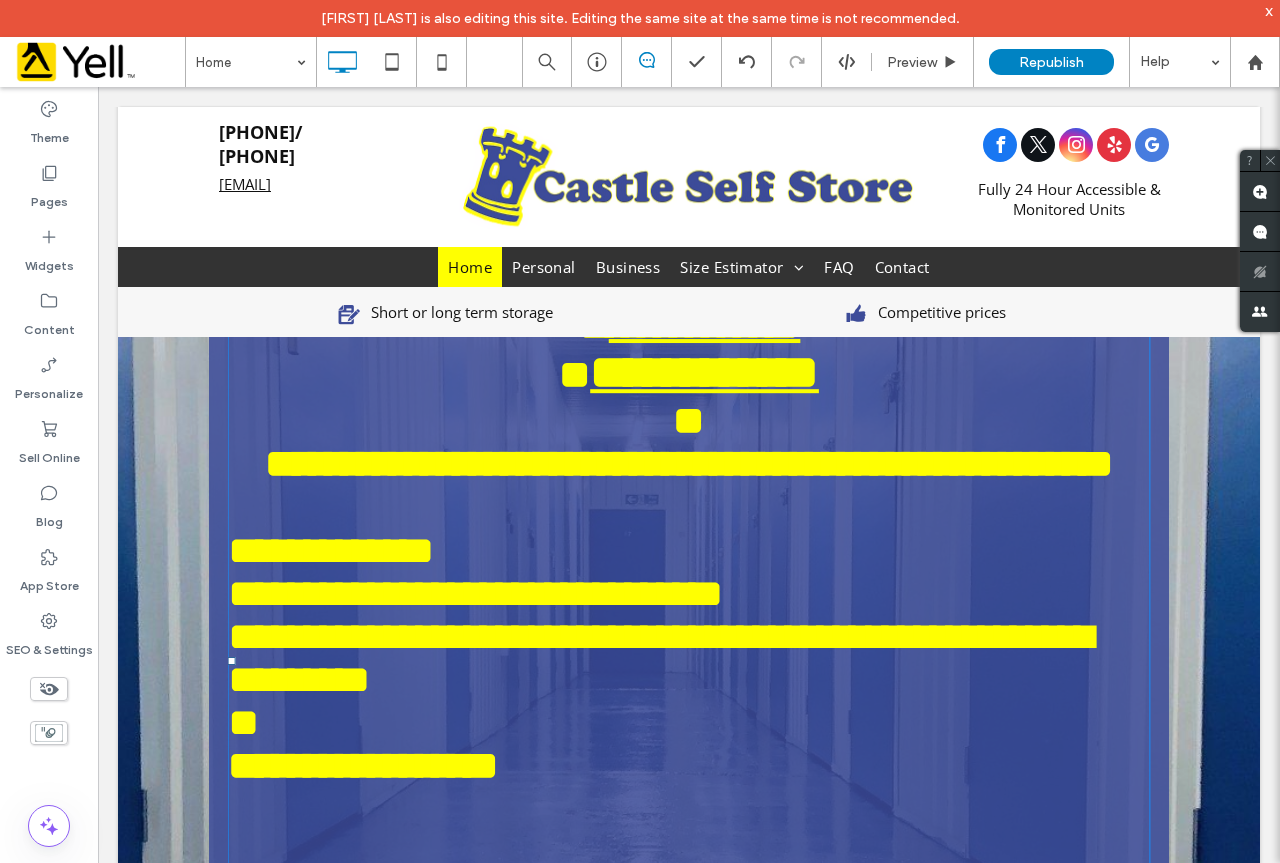 scroll, scrollTop: 200, scrollLeft: 0, axis: vertical 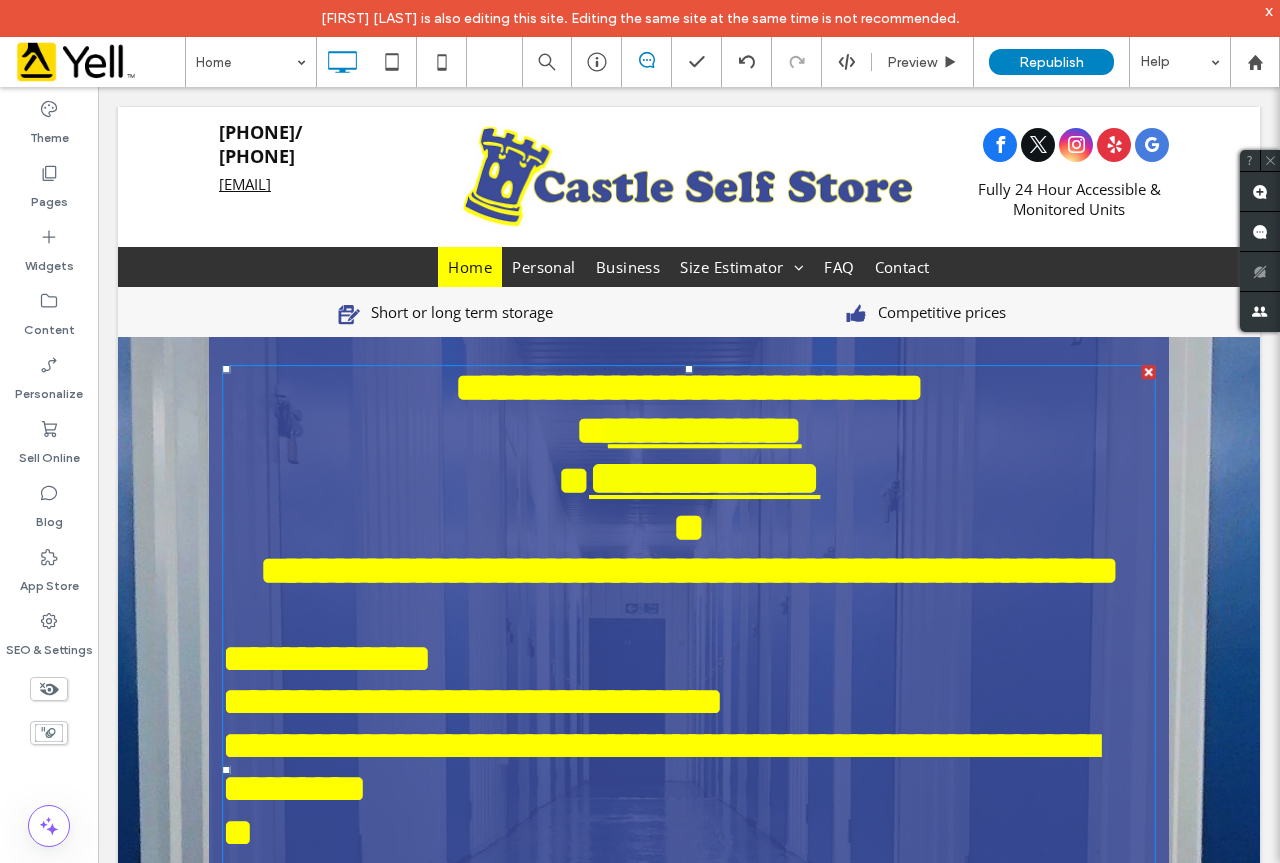 click on "**********" at bounding box center [689, 431] 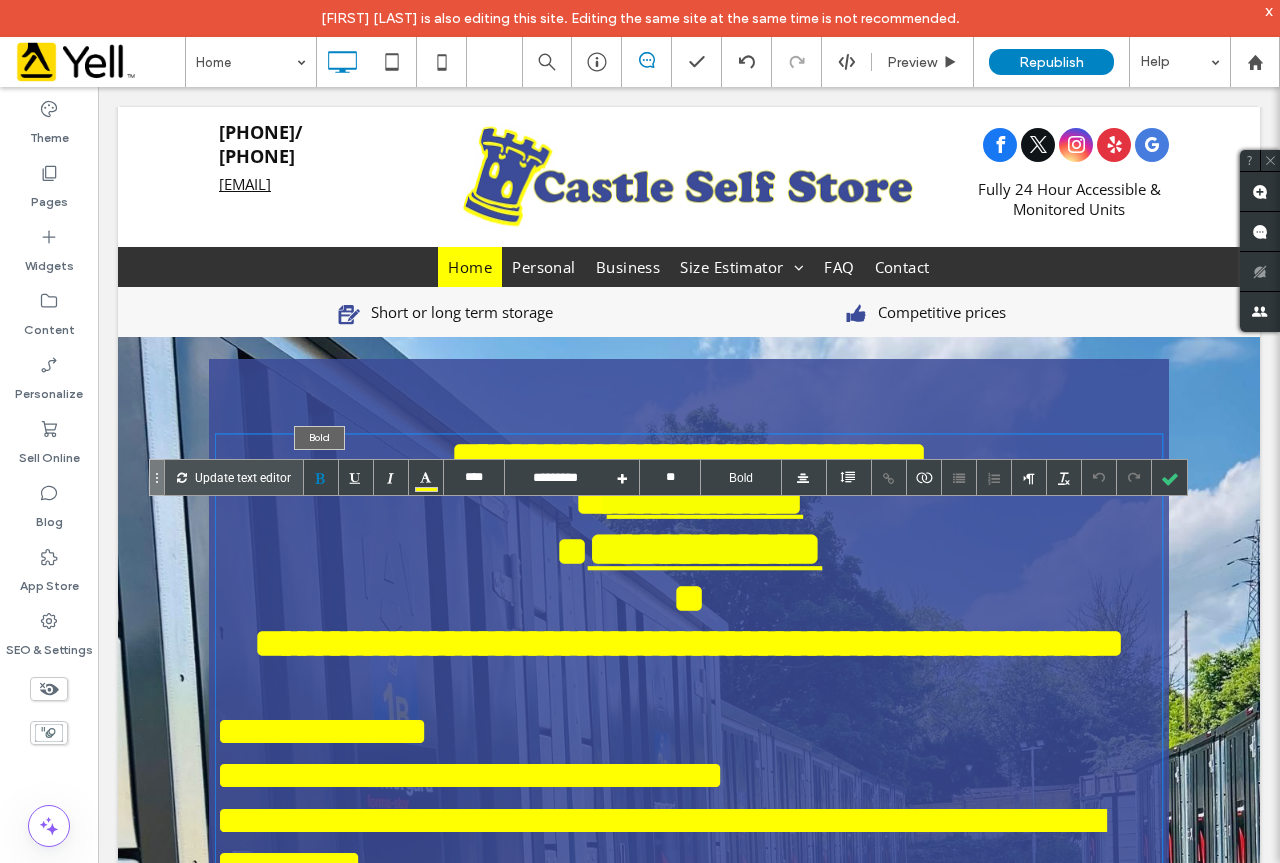 scroll, scrollTop: 0, scrollLeft: 0, axis: both 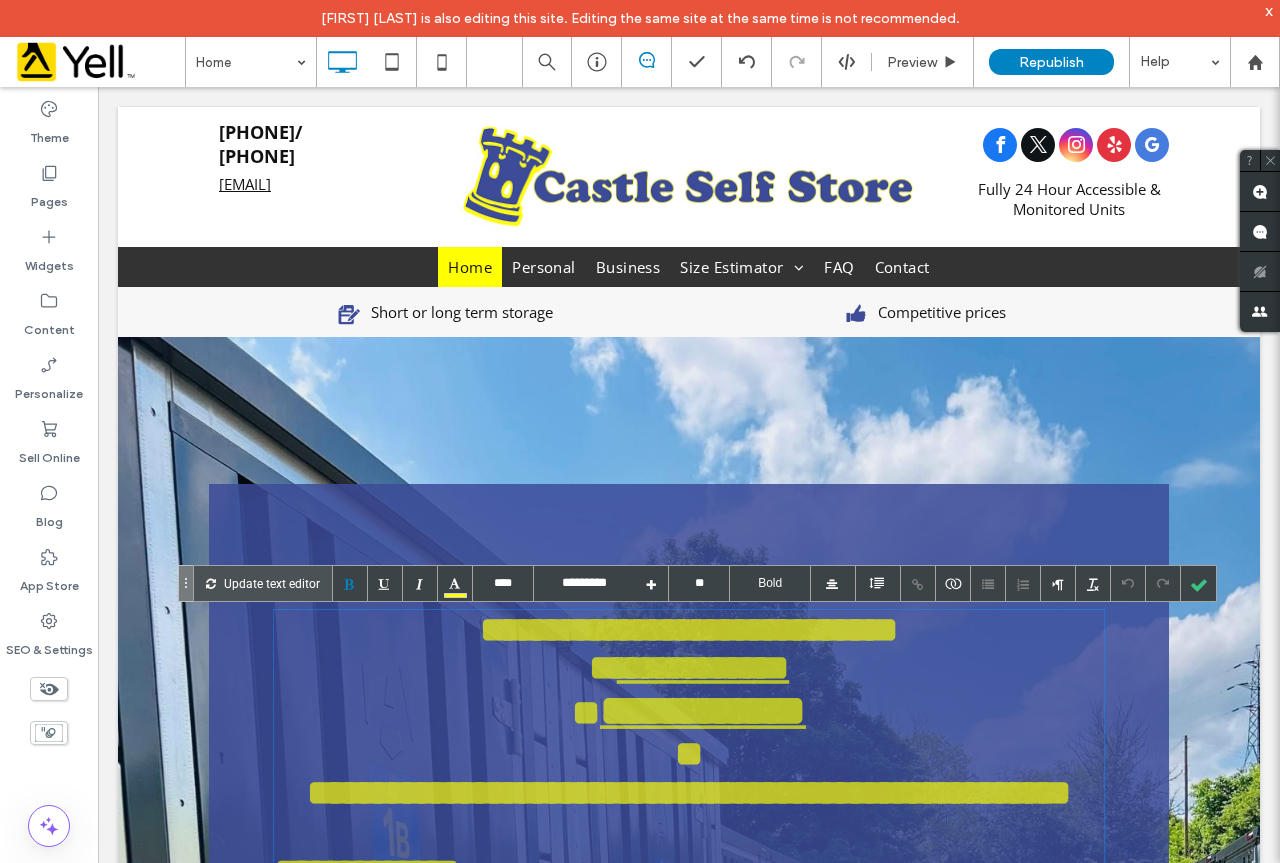 click at bounding box center (689, 960) 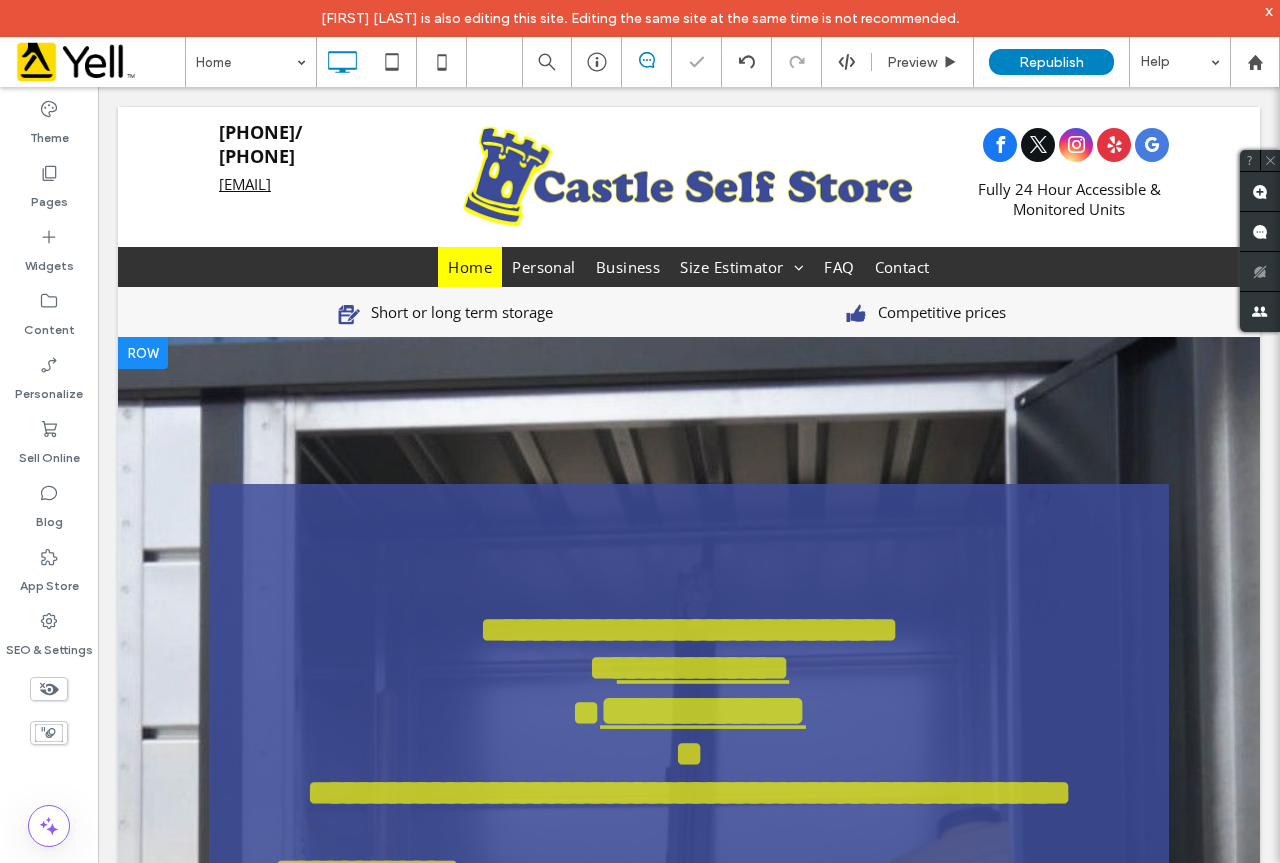 click at bounding box center [689, 960] 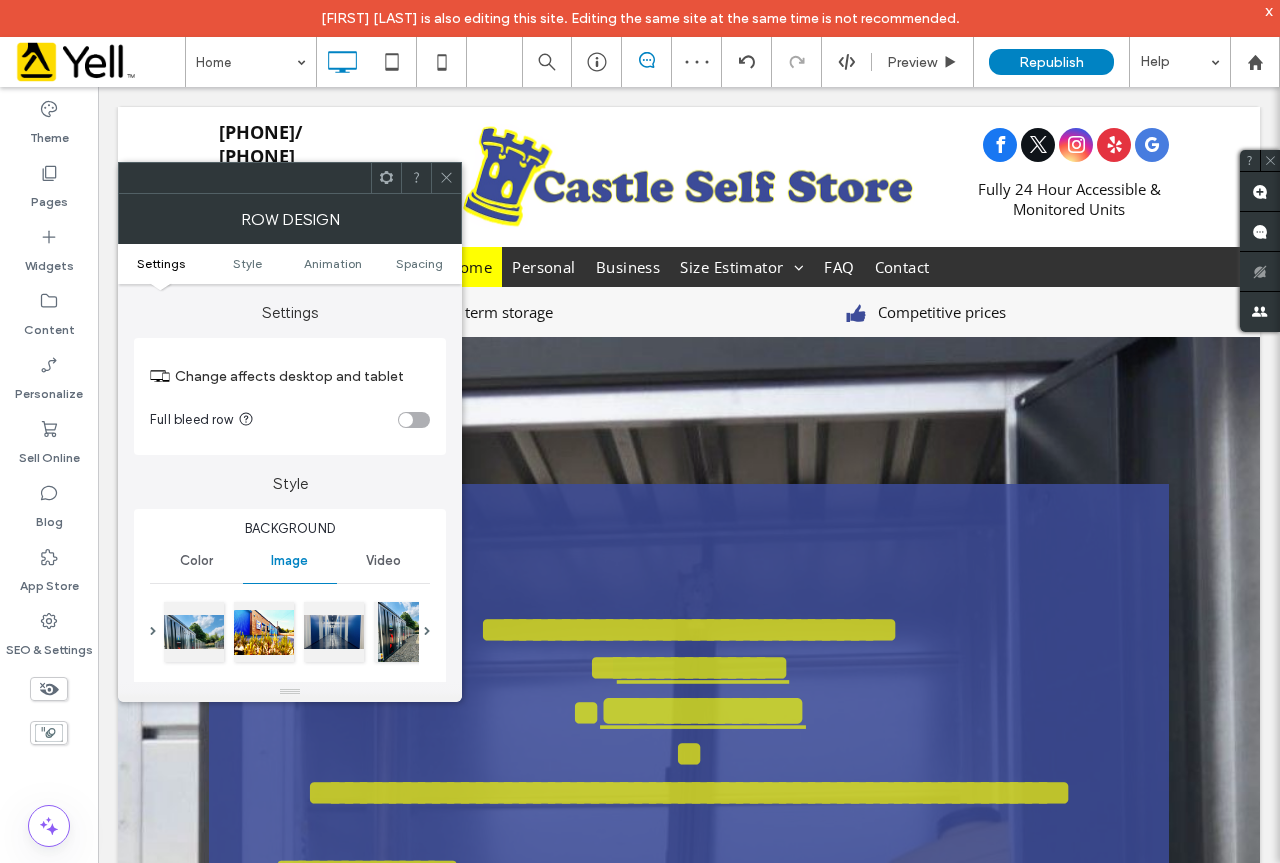 click at bounding box center (446, 178) 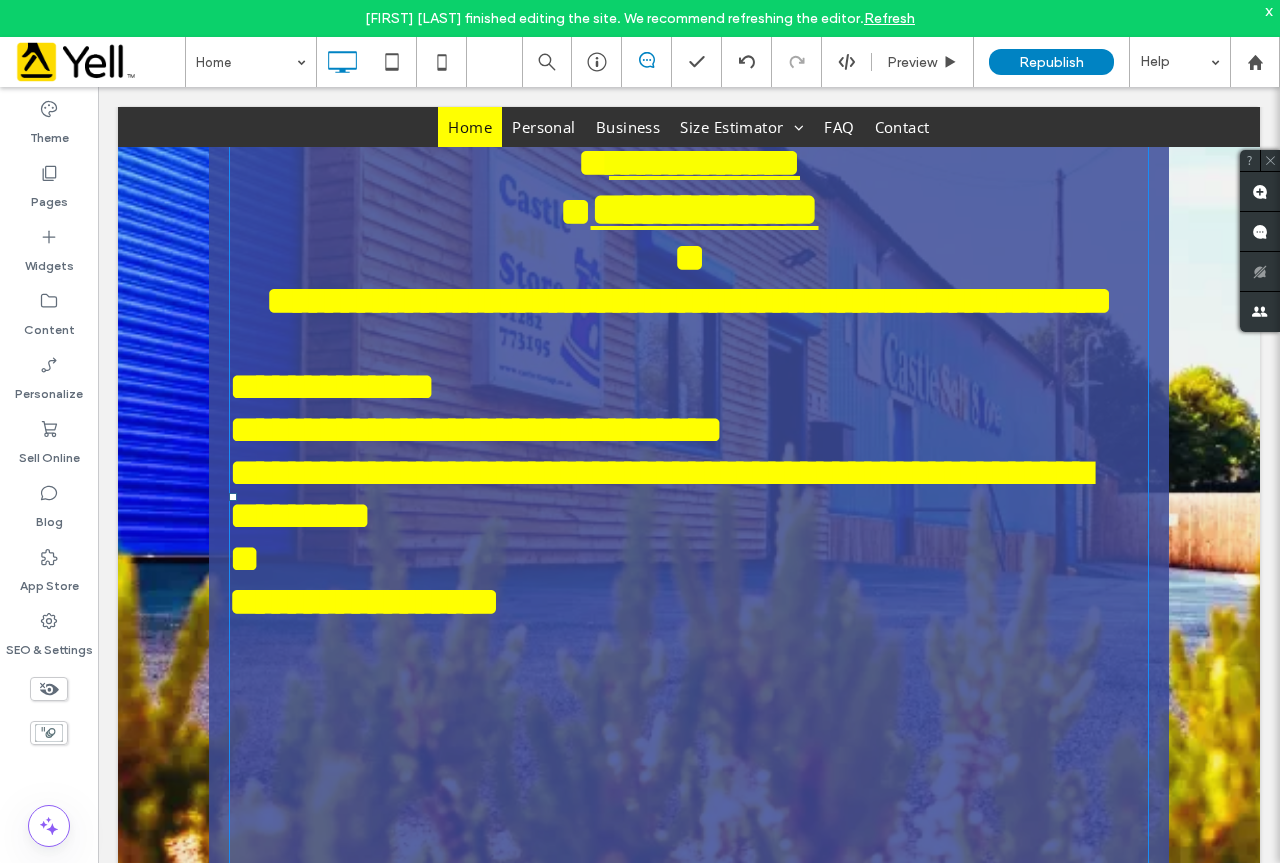 scroll, scrollTop: 300, scrollLeft: 0, axis: vertical 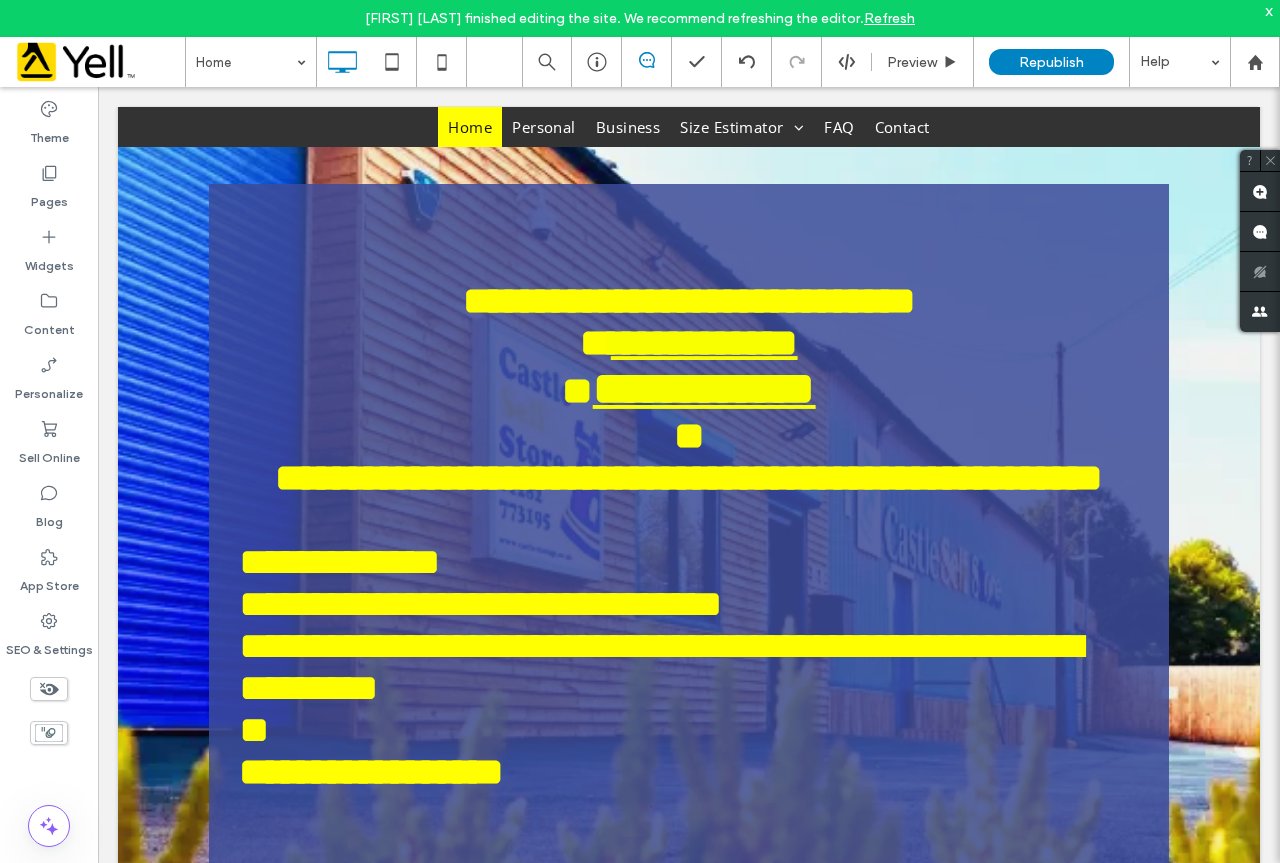 click on "**********" at bounding box center (689, 673) 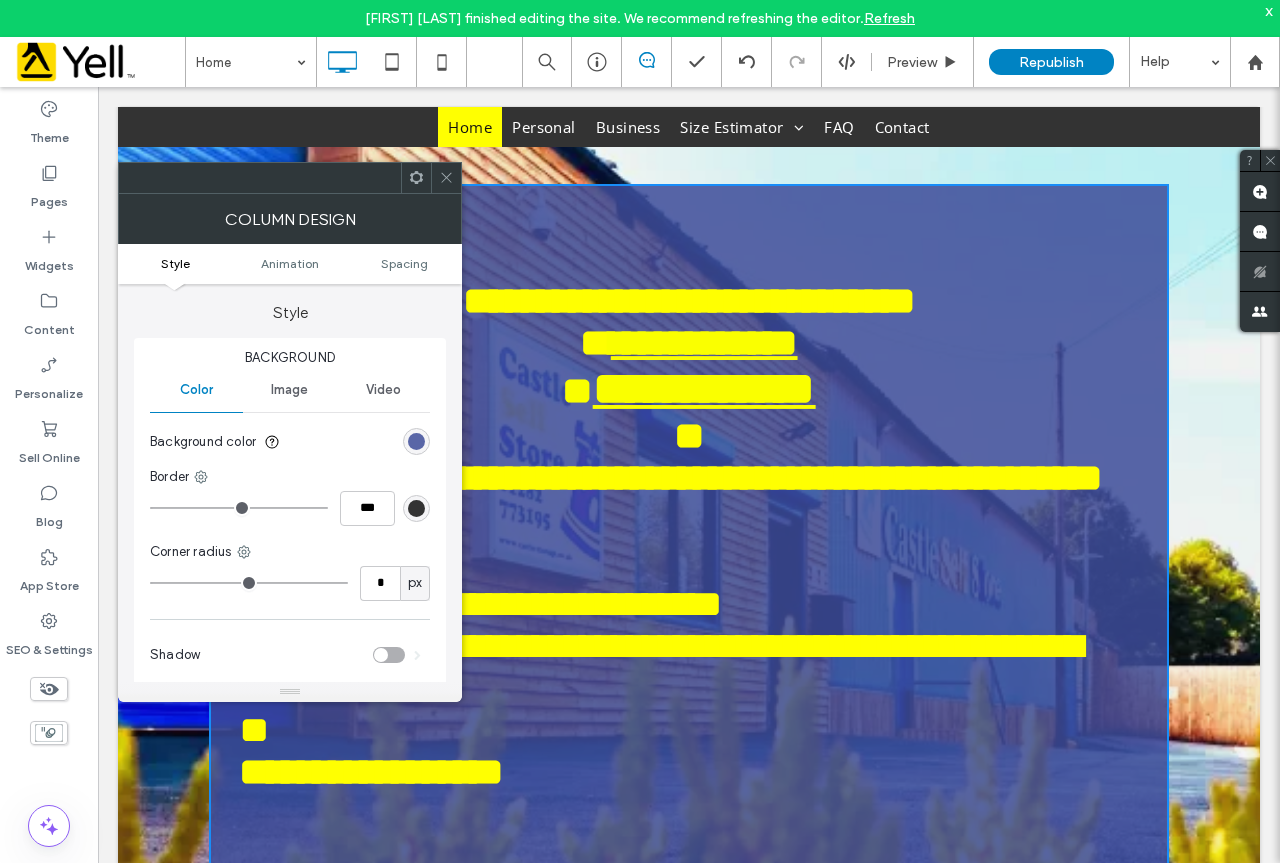 click 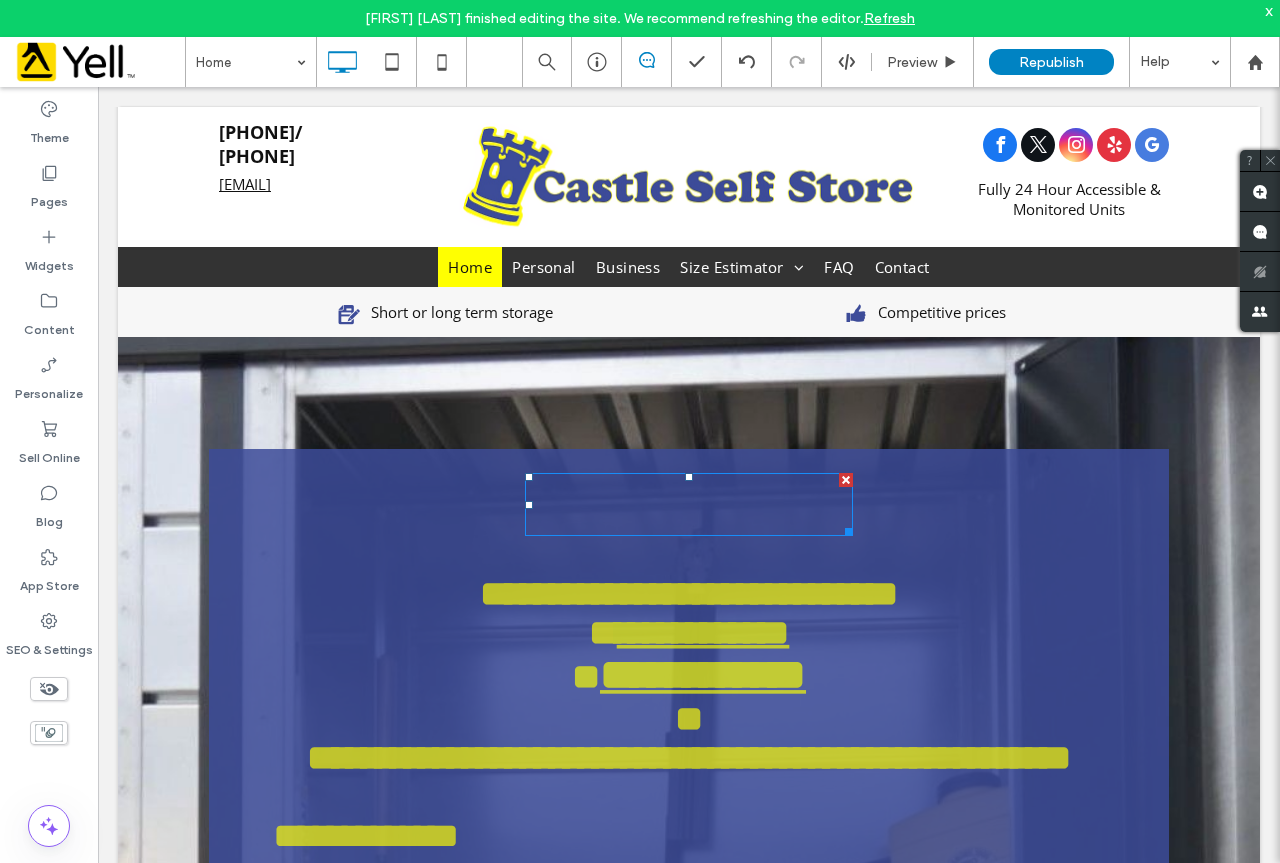 scroll, scrollTop: 0, scrollLeft: 0, axis: both 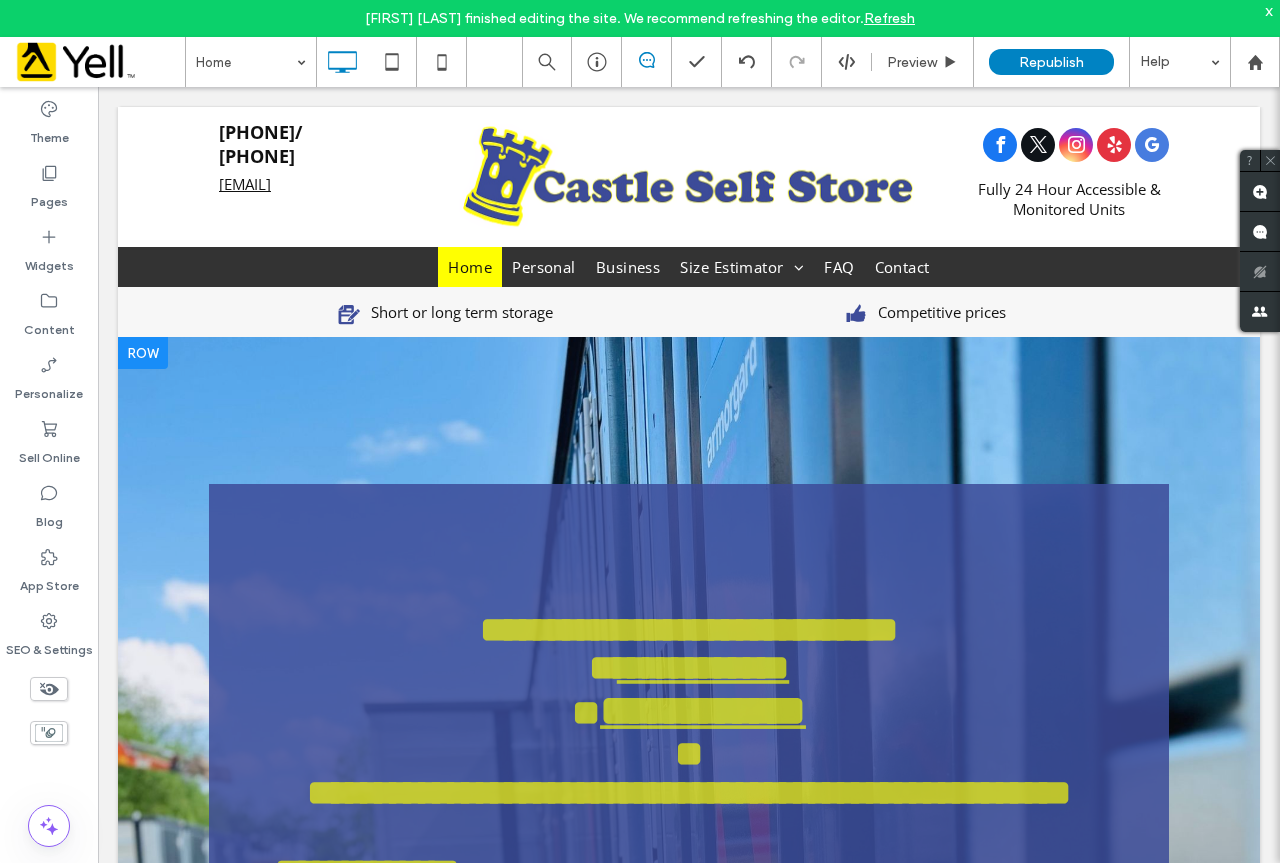 click on "**********" at bounding box center [689, 973] 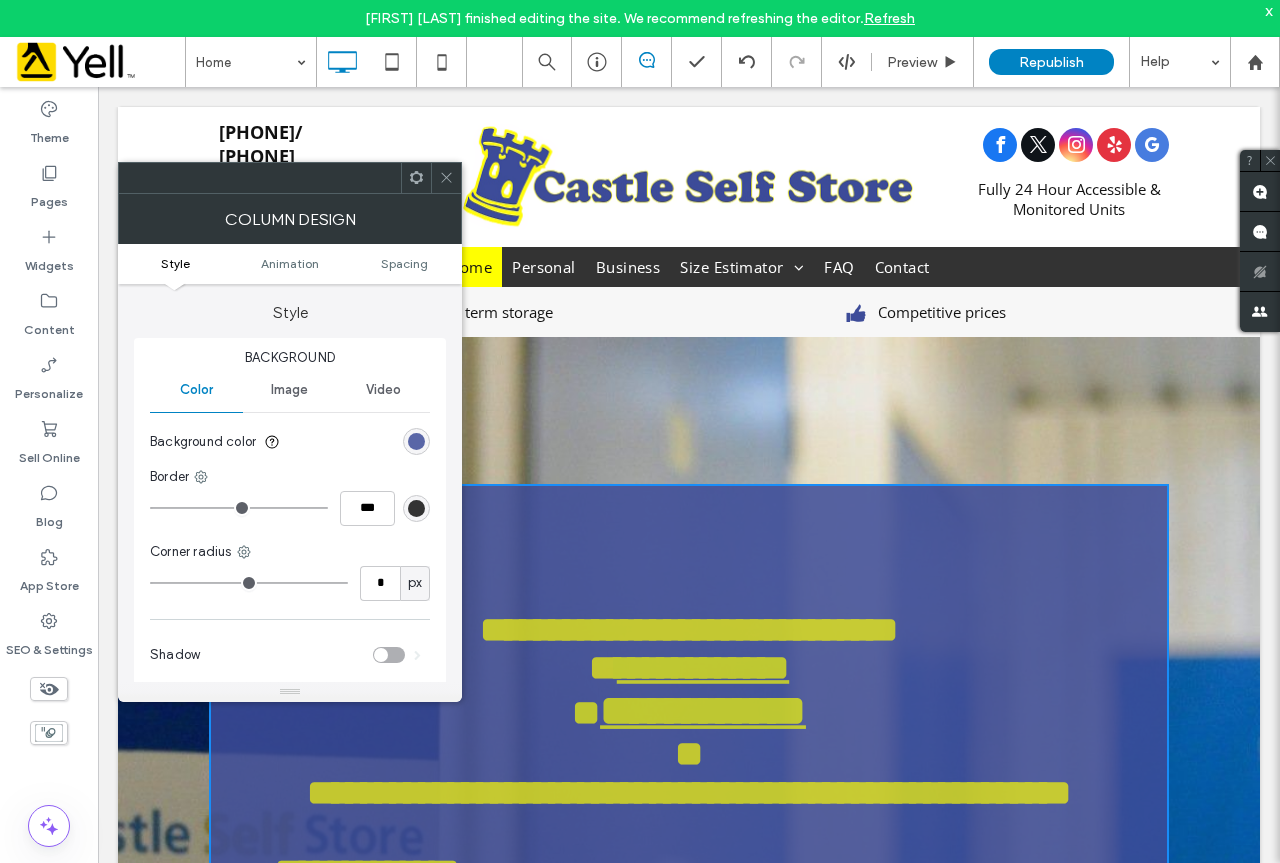 click 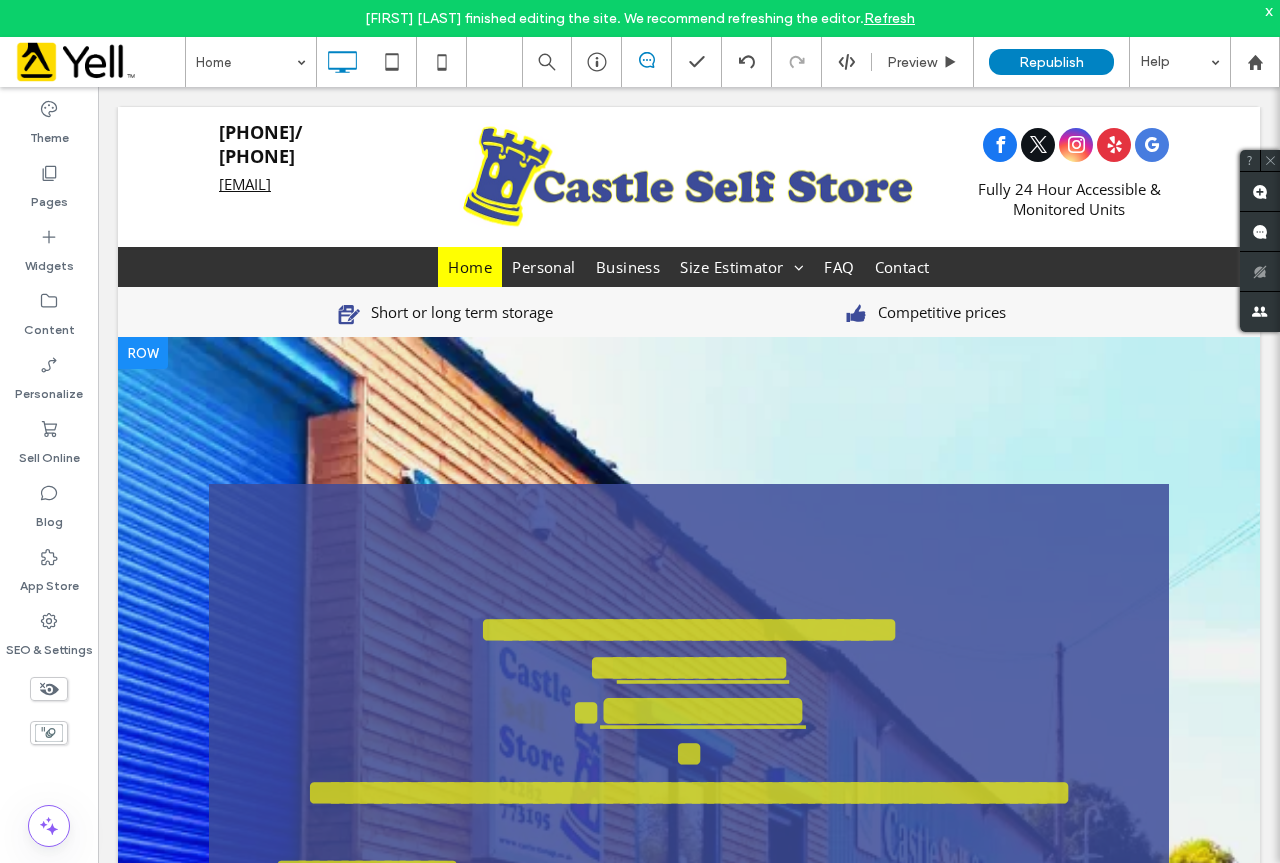 click on "**********" at bounding box center (689, 973) 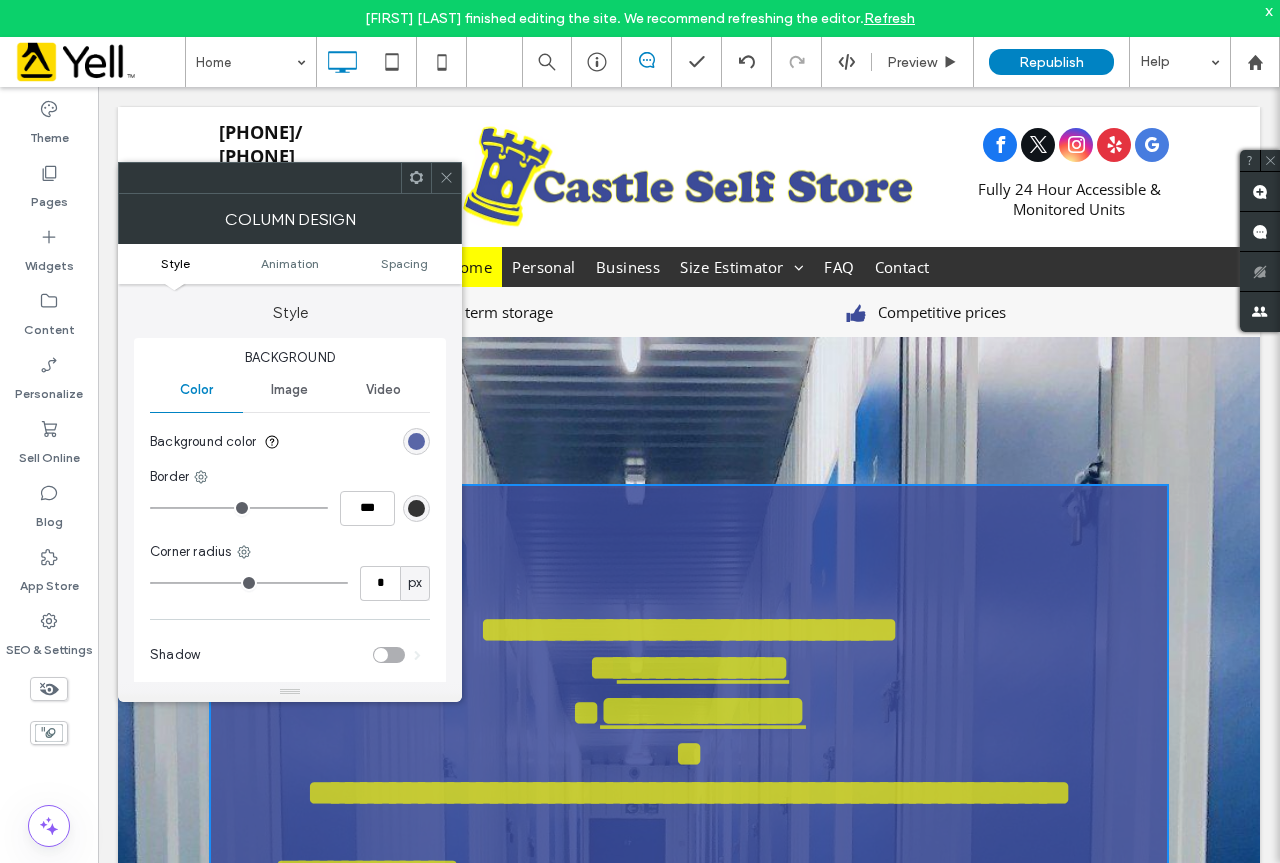 click 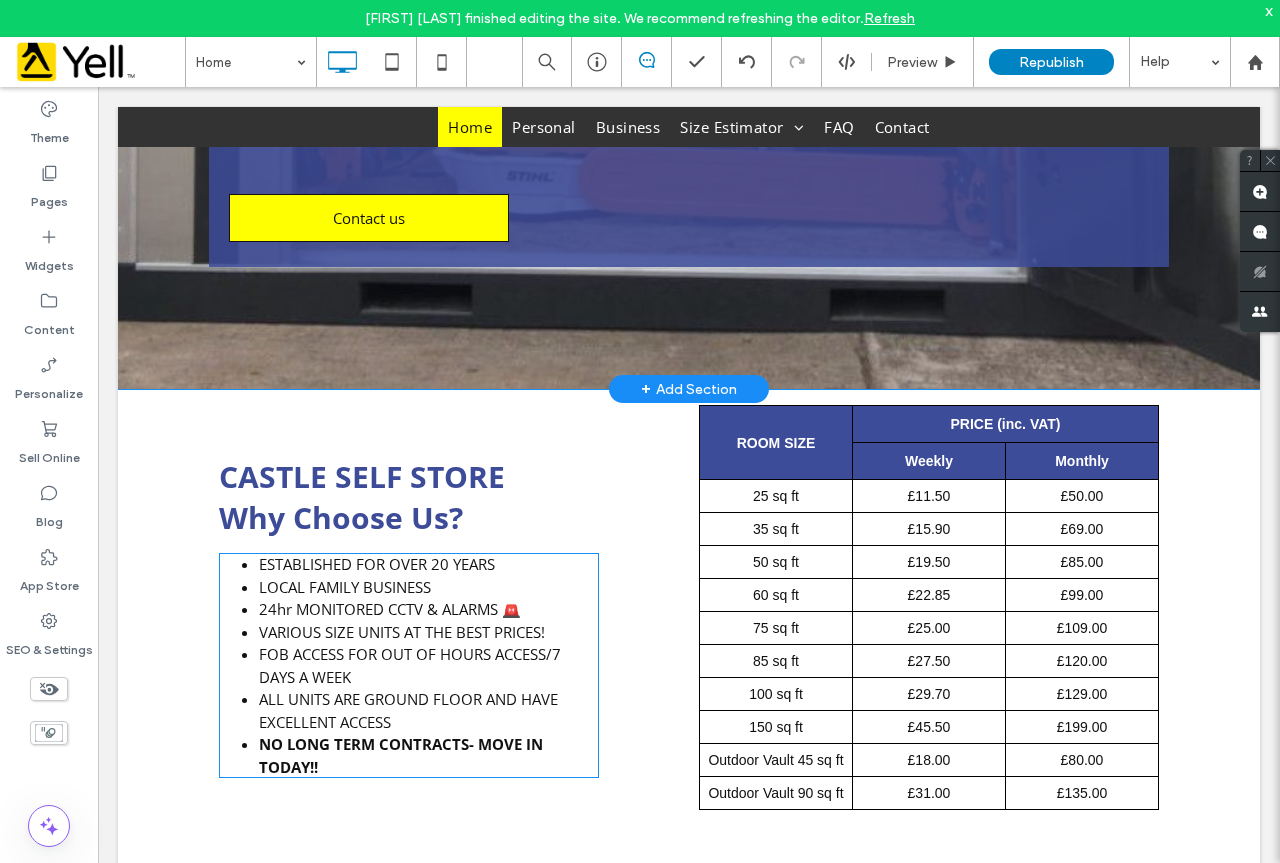 scroll, scrollTop: 1200, scrollLeft: 0, axis: vertical 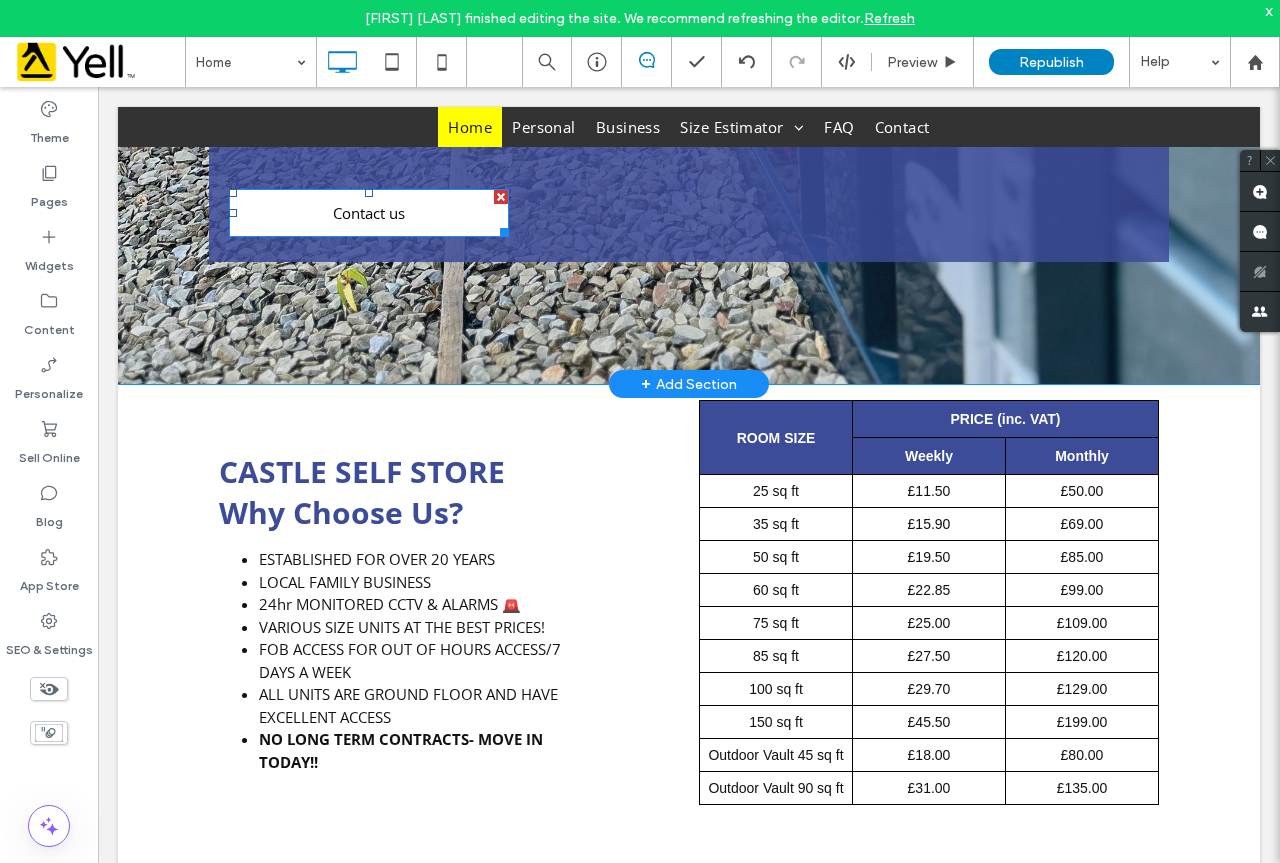 click at bounding box center (501, 197) 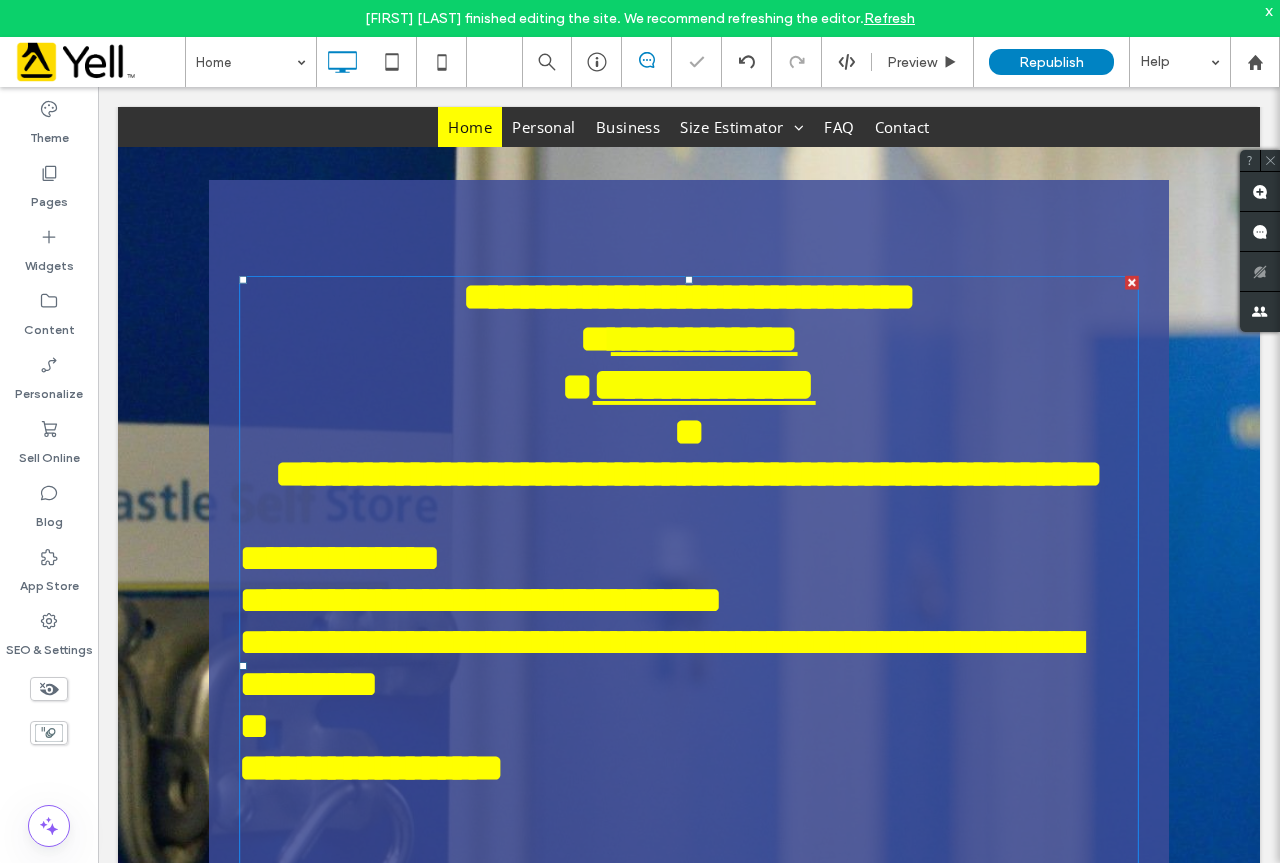 scroll, scrollTop: 300, scrollLeft: 0, axis: vertical 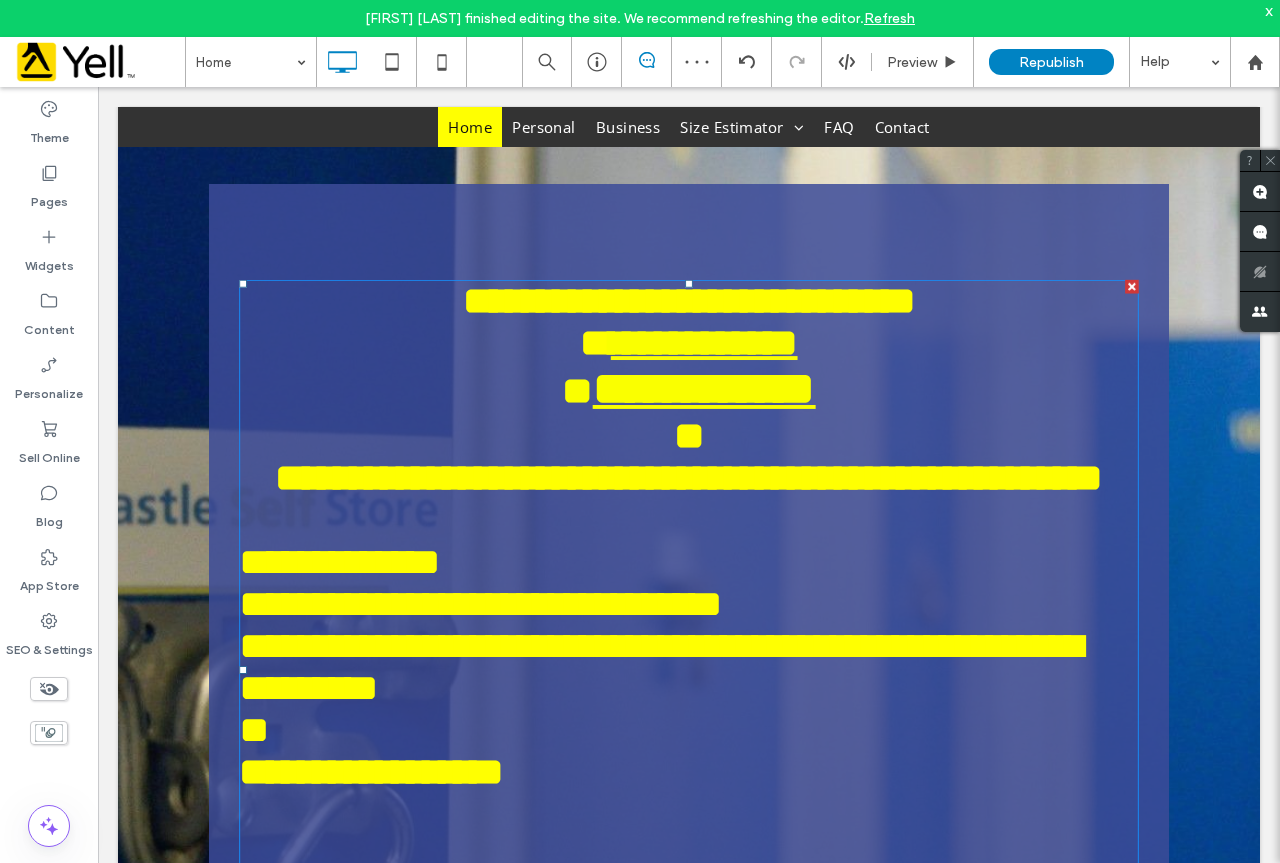 click on "**********" at bounding box center (689, 301) 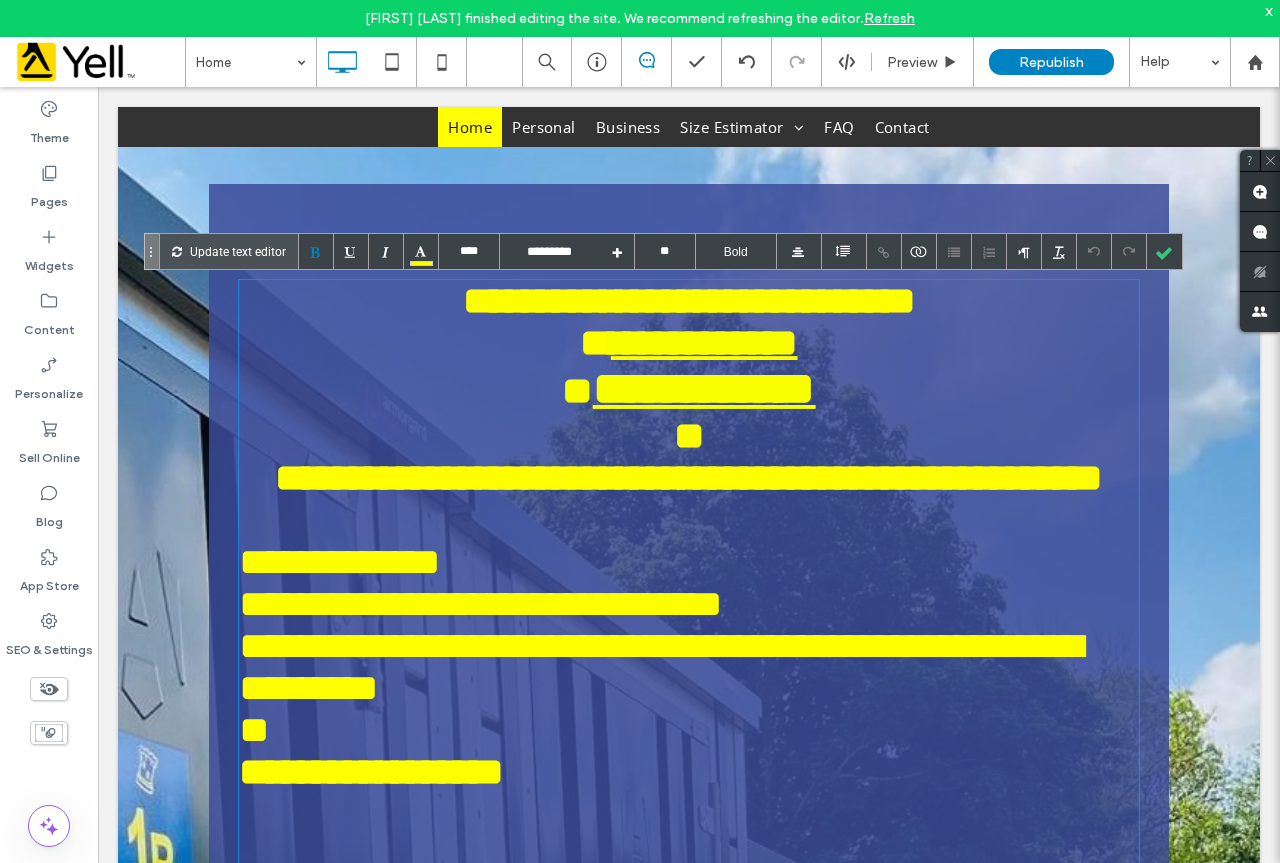 click on "**********" at bounding box center (689, 301) 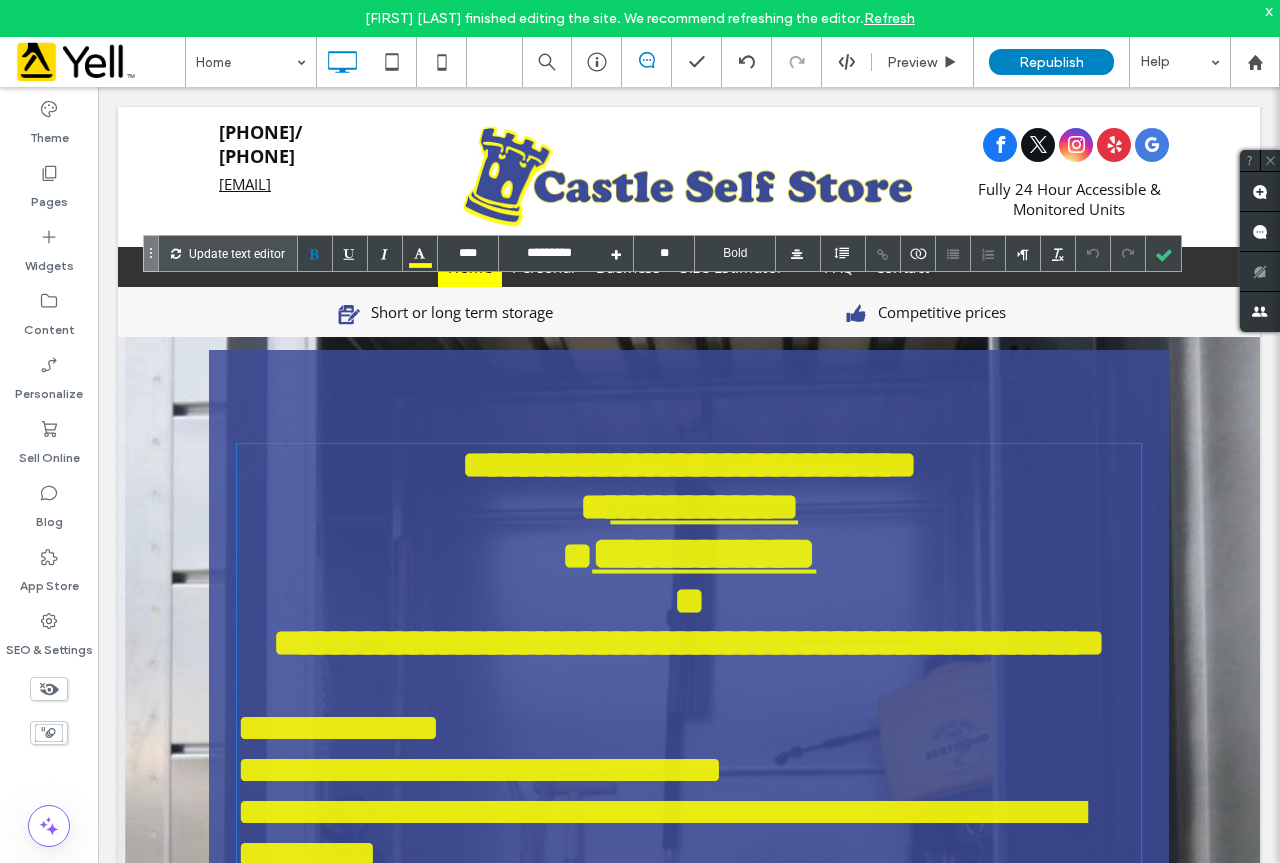 scroll, scrollTop: 100, scrollLeft: 0, axis: vertical 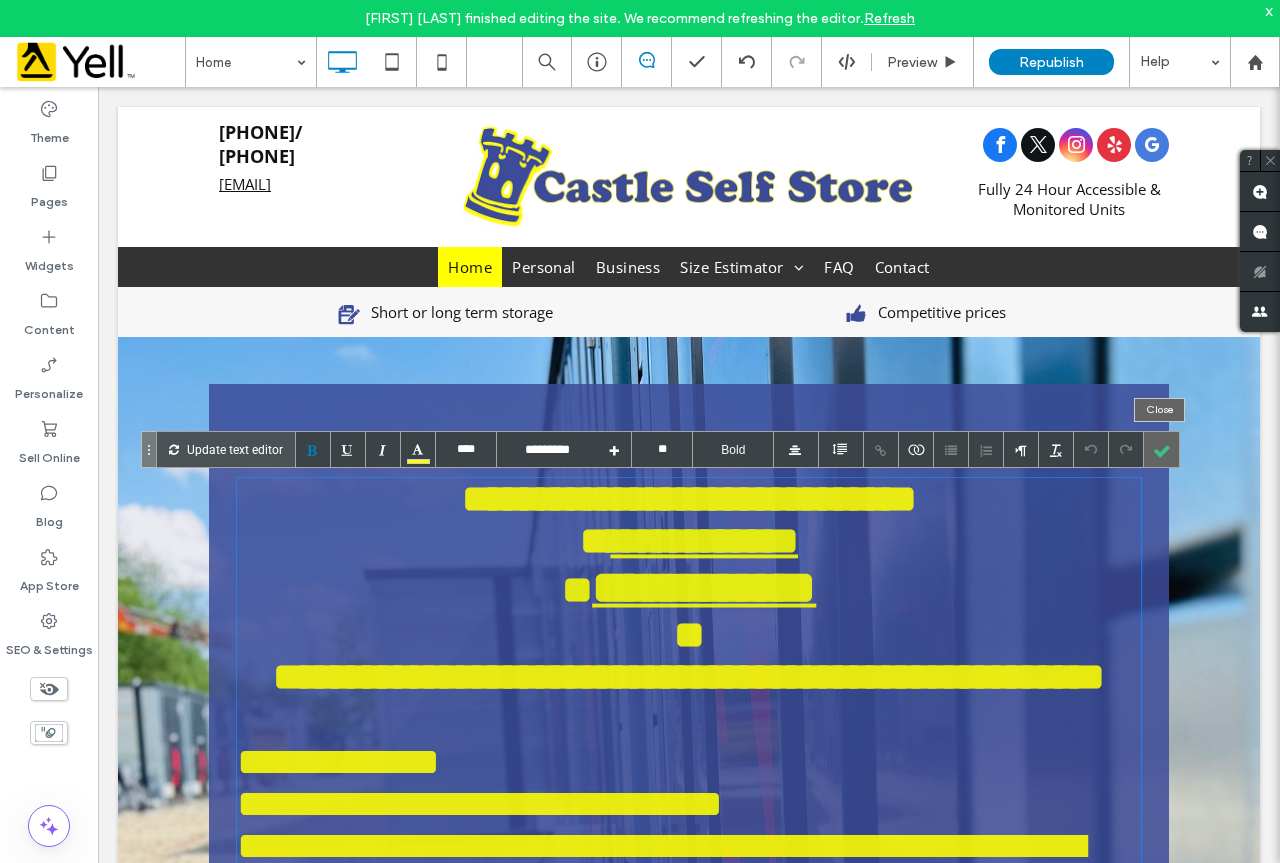 click at bounding box center (1161, 449) 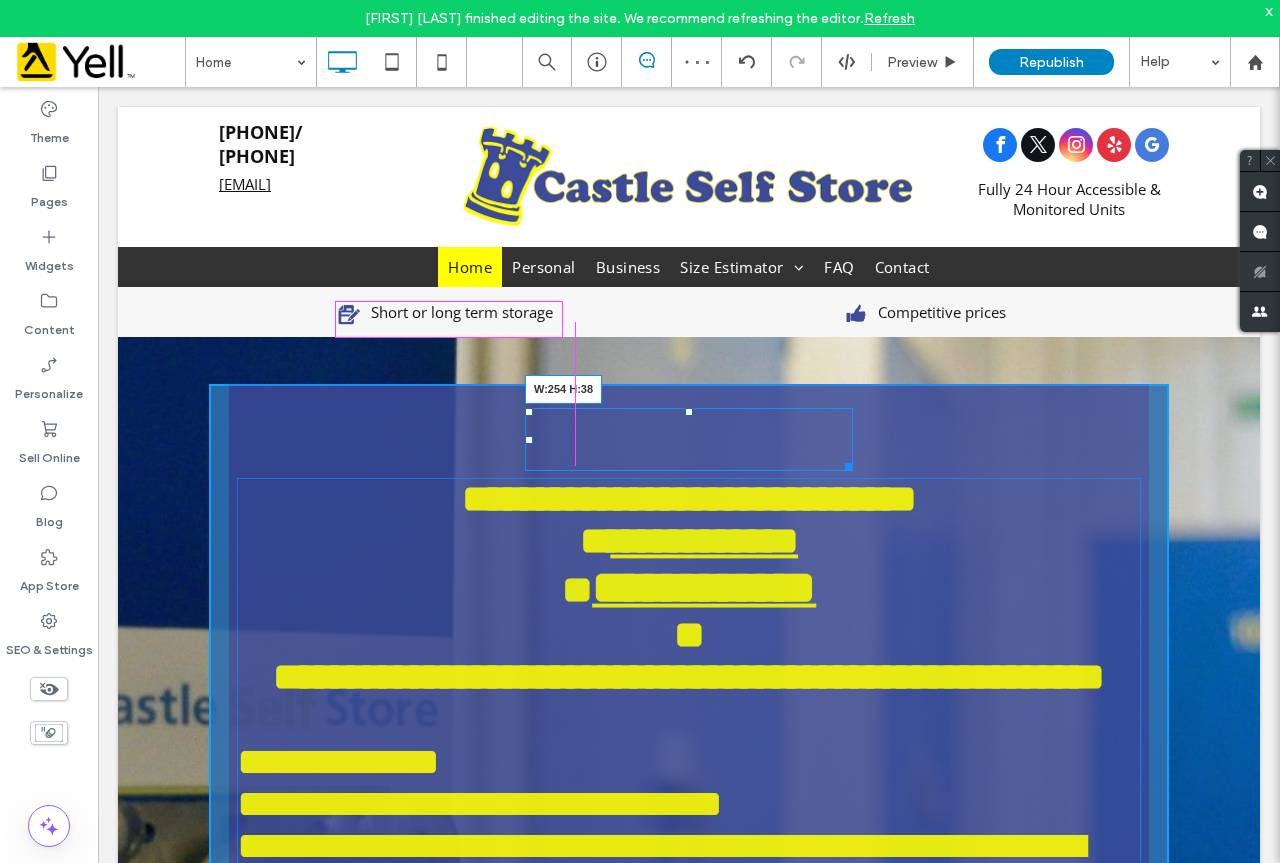 drag, startPoint x: 841, startPoint y: 464, endPoint x: 804, endPoint y: 439, distance: 44.65423 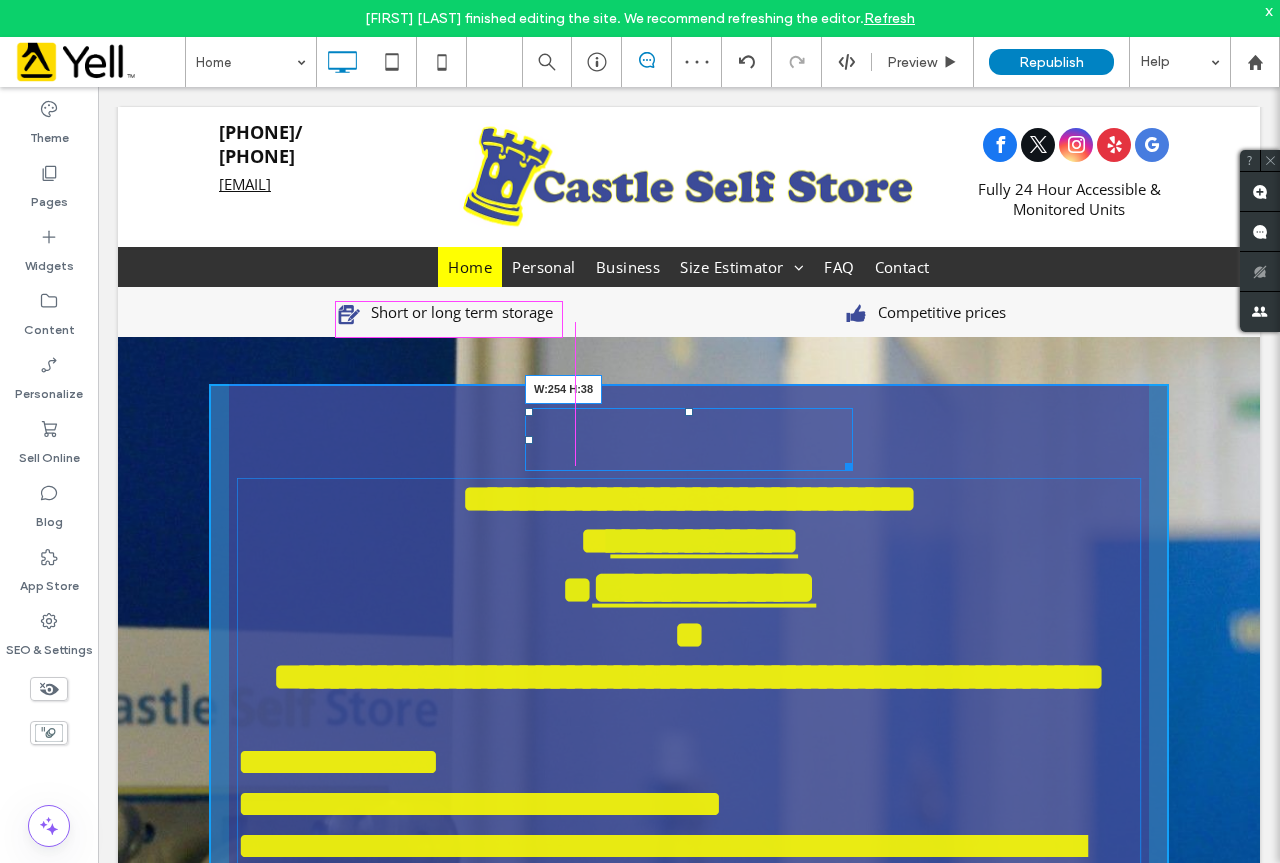 click at bounding box center [845, 463] 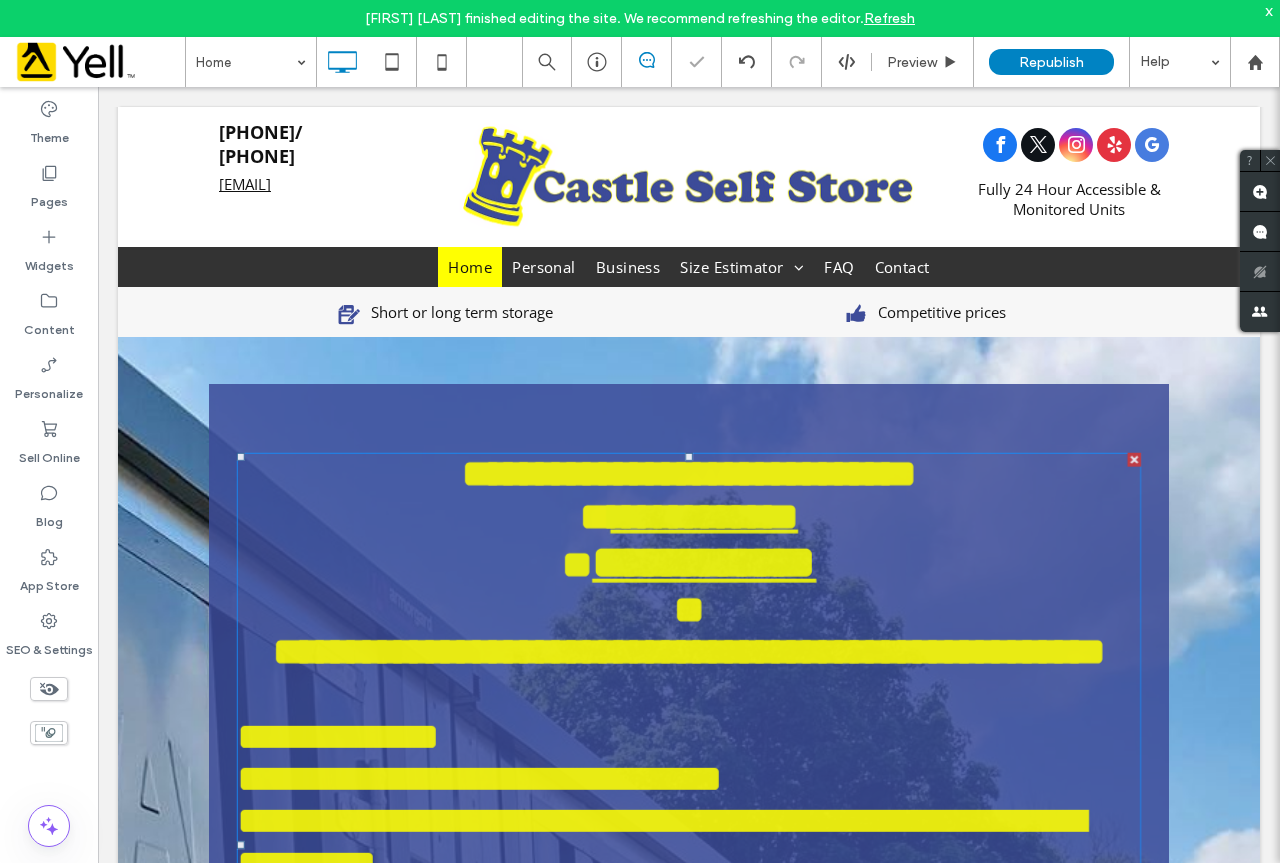 click on "**********" at bounding box center [689, 562] 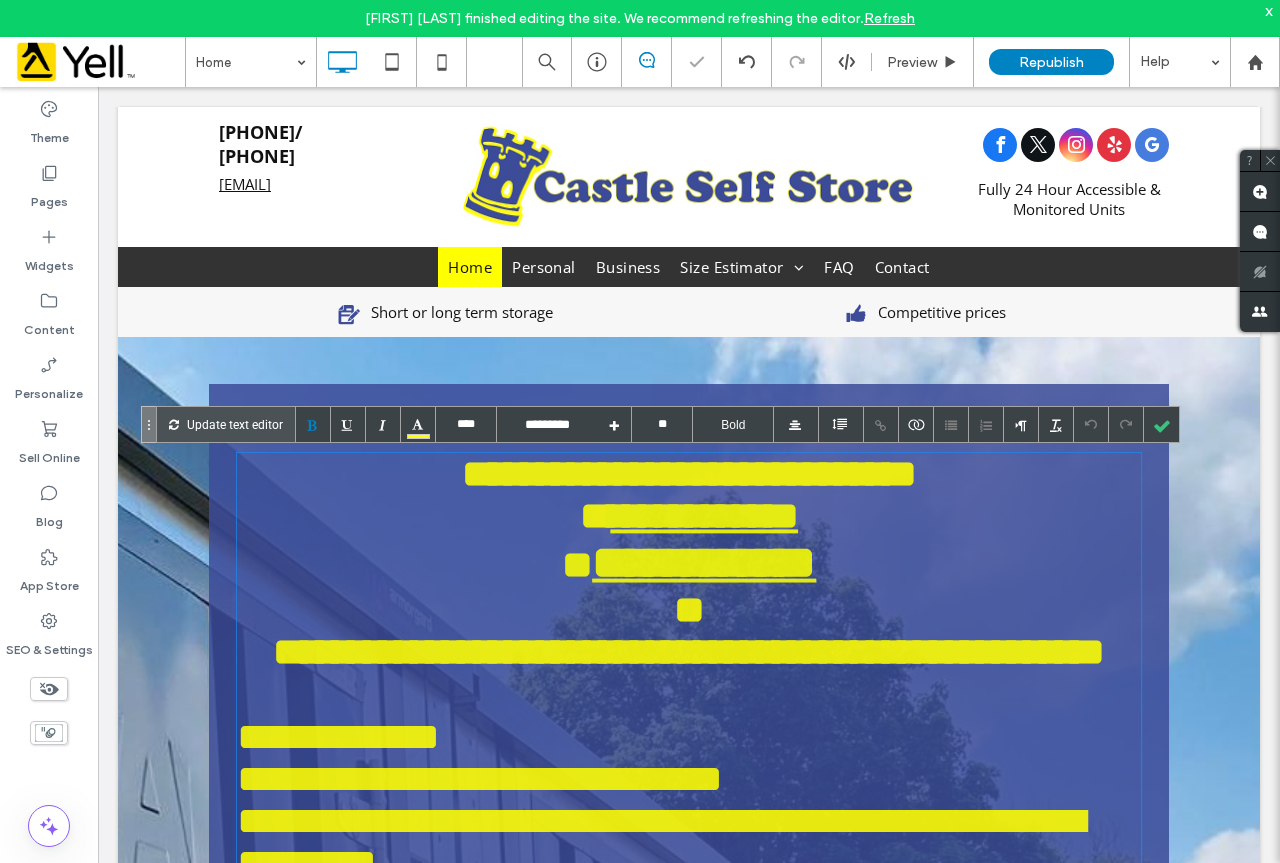 click on "**********" at bounding box center [689, 562] 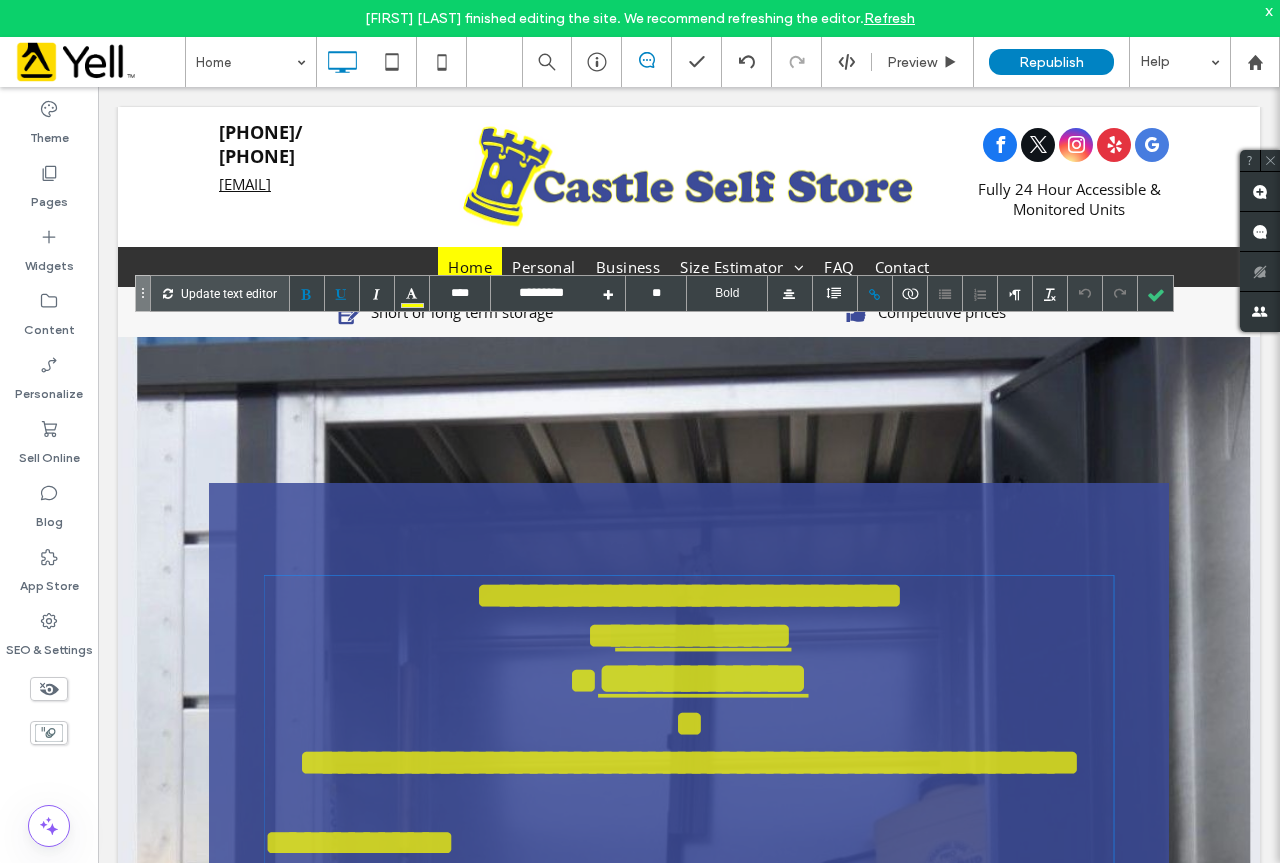 scroll, scrollTop: 0, scrollLeft: 0, axis: both 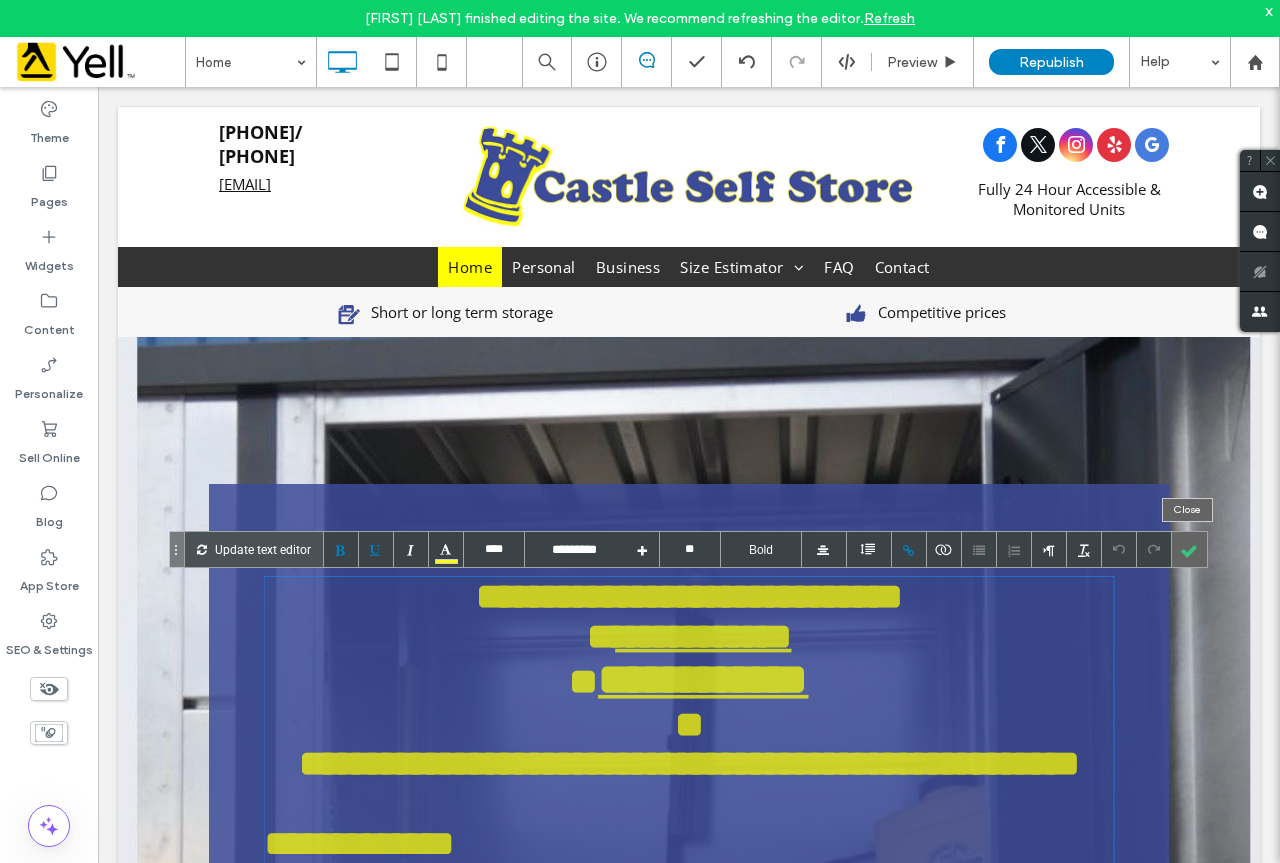 click at bounding box center [1189, 549] 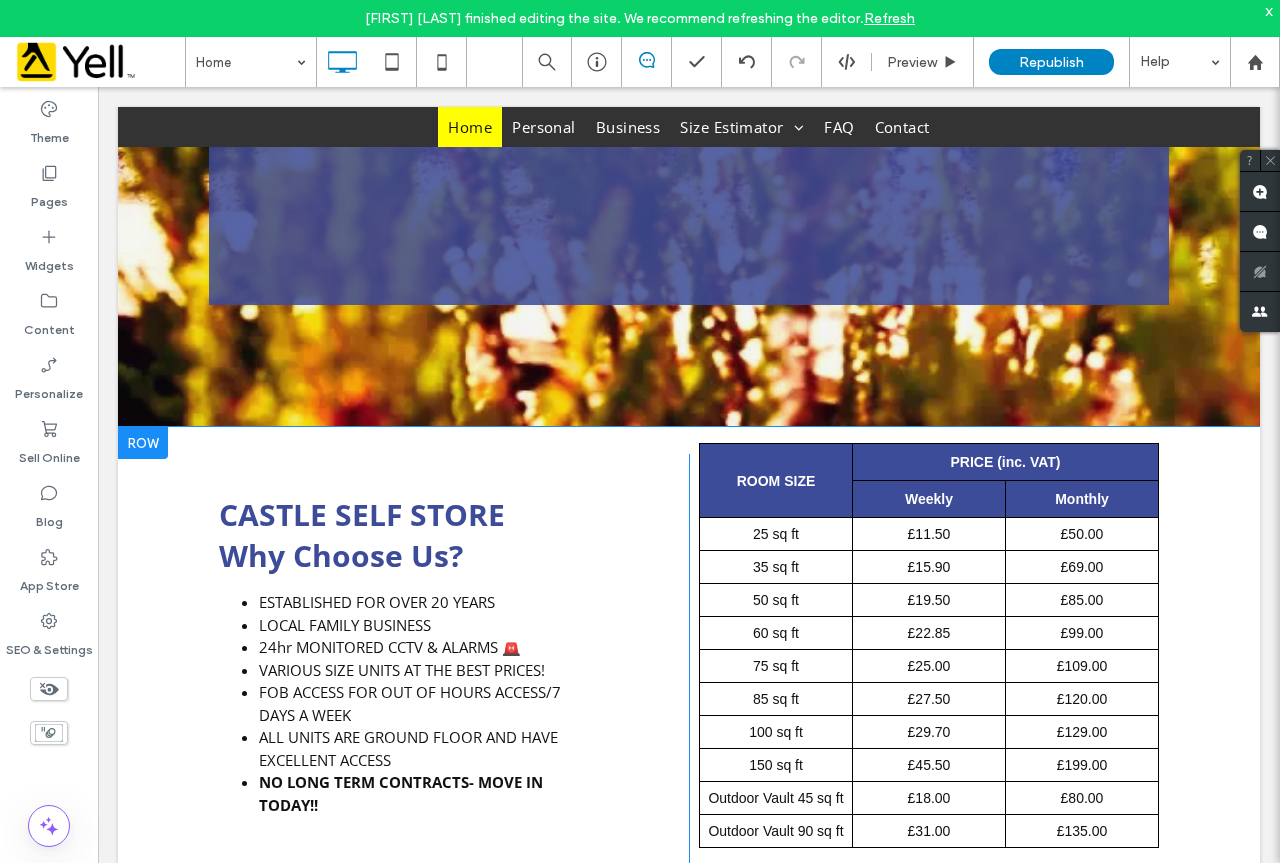 scroll, scrollTop: 1100, scrollLeft: 0, axis: vertical 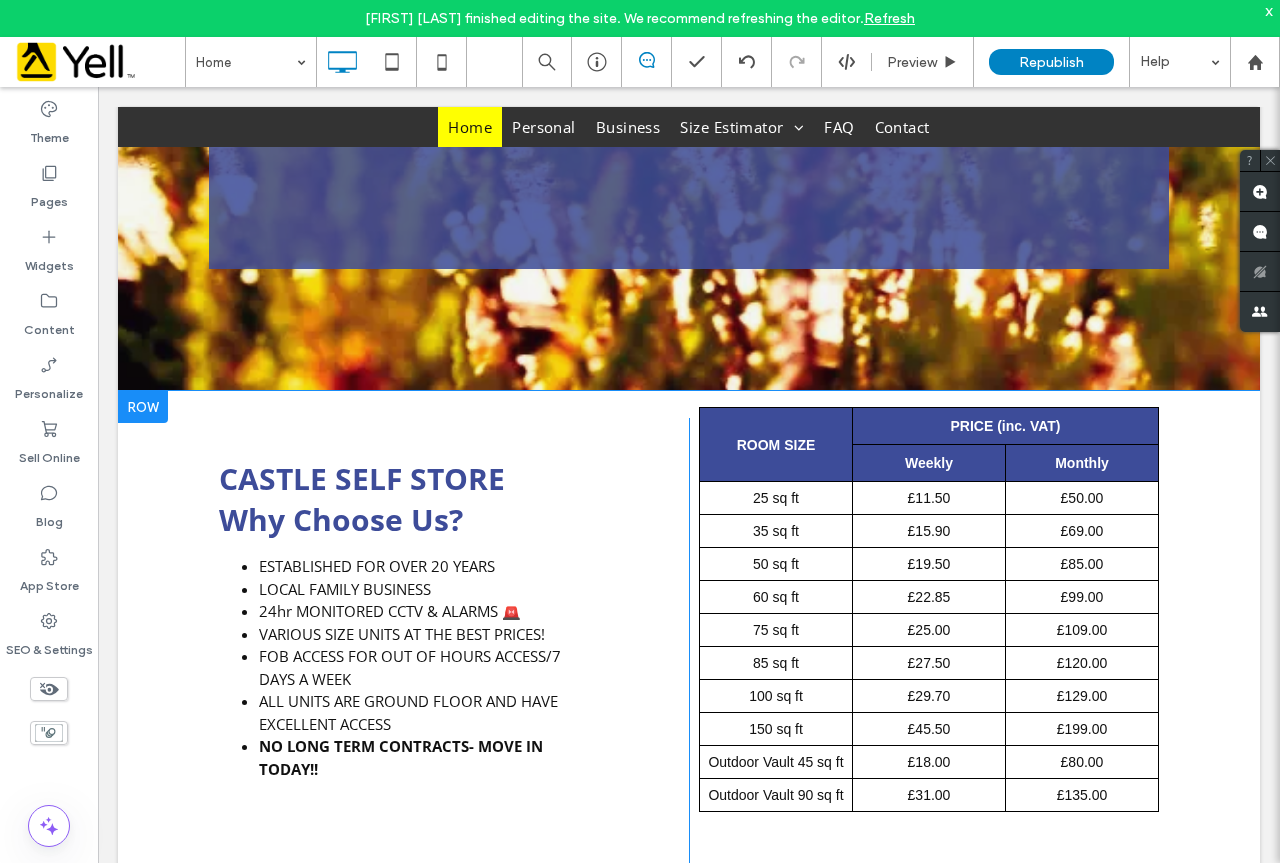 click at bounding box center (143, 407) 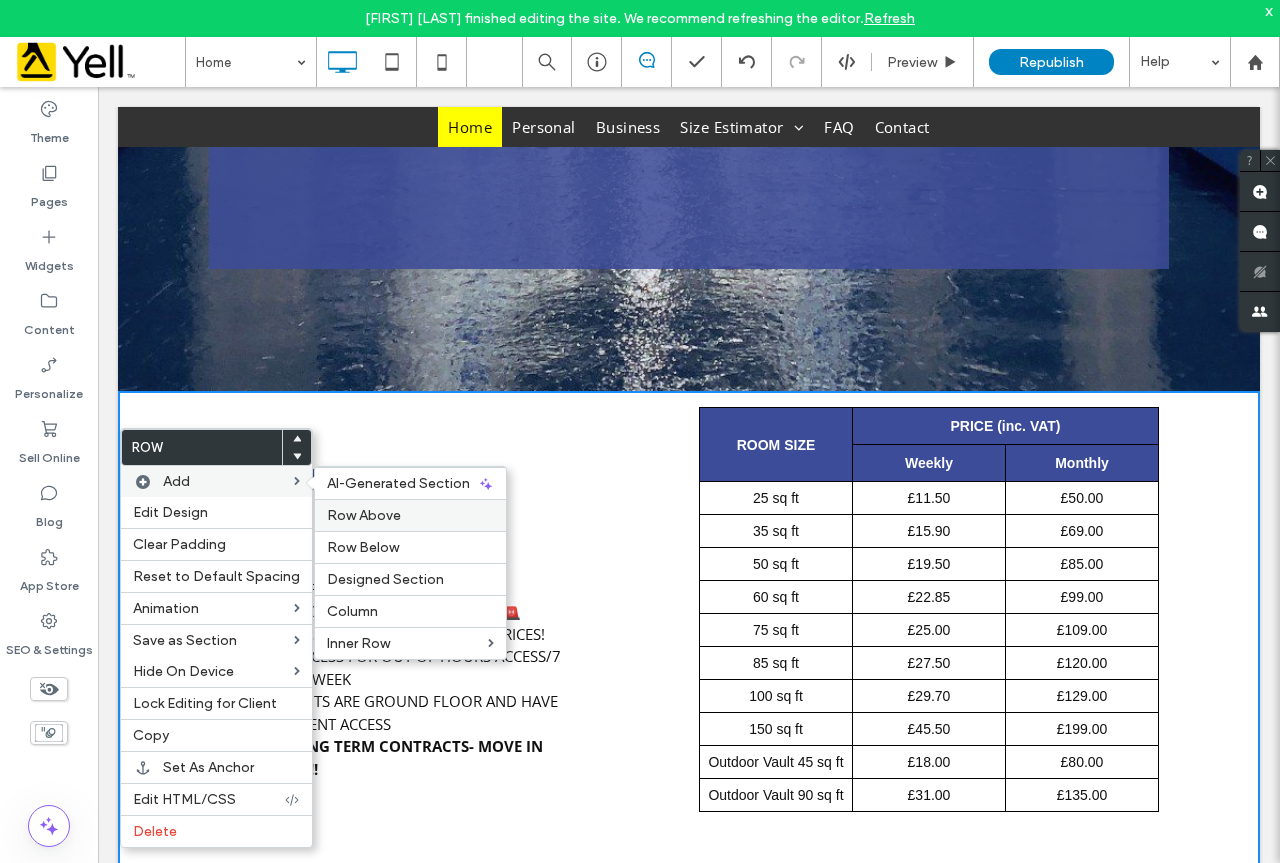 click on "Row Above" at bounding box center (364, 515) 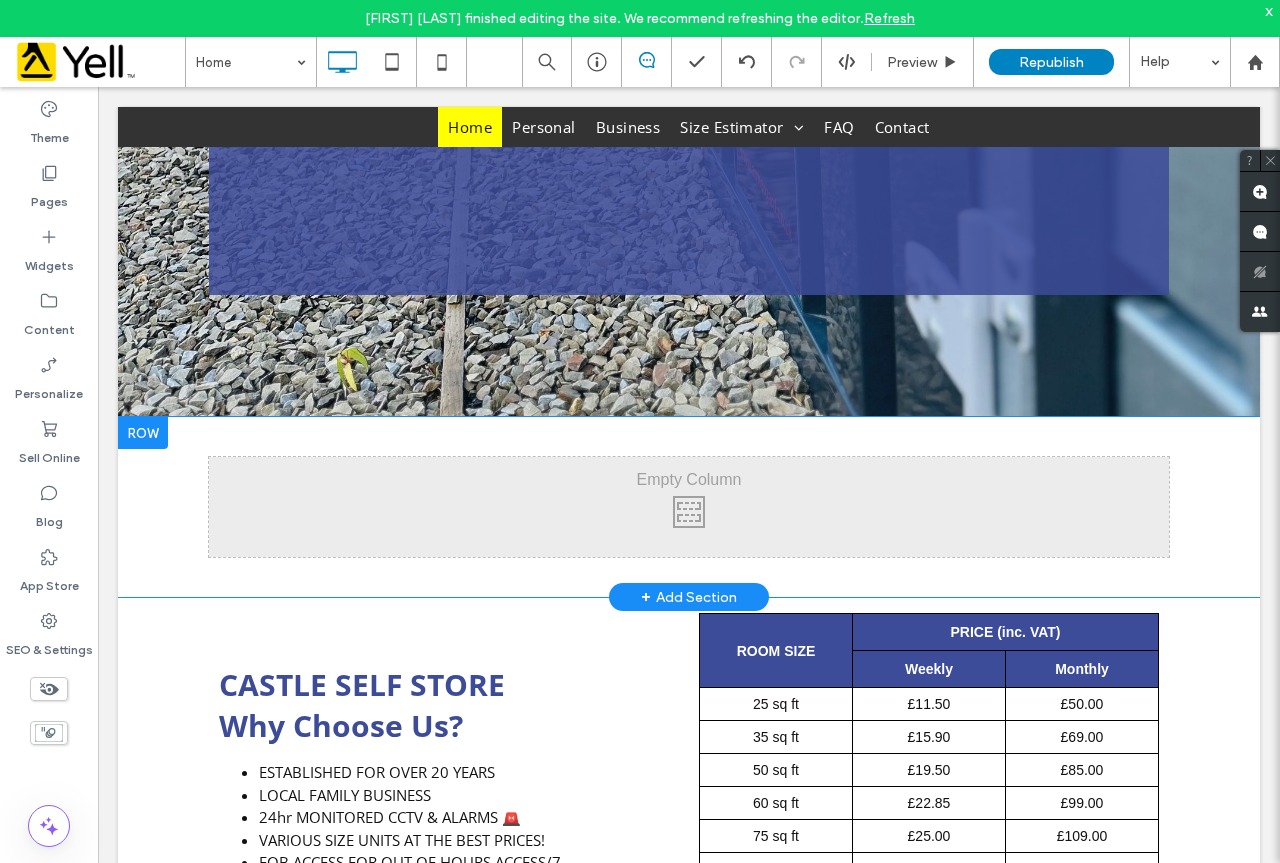 scroll, scrollTop: 1100, scrollLeft: 0, axis: vertical 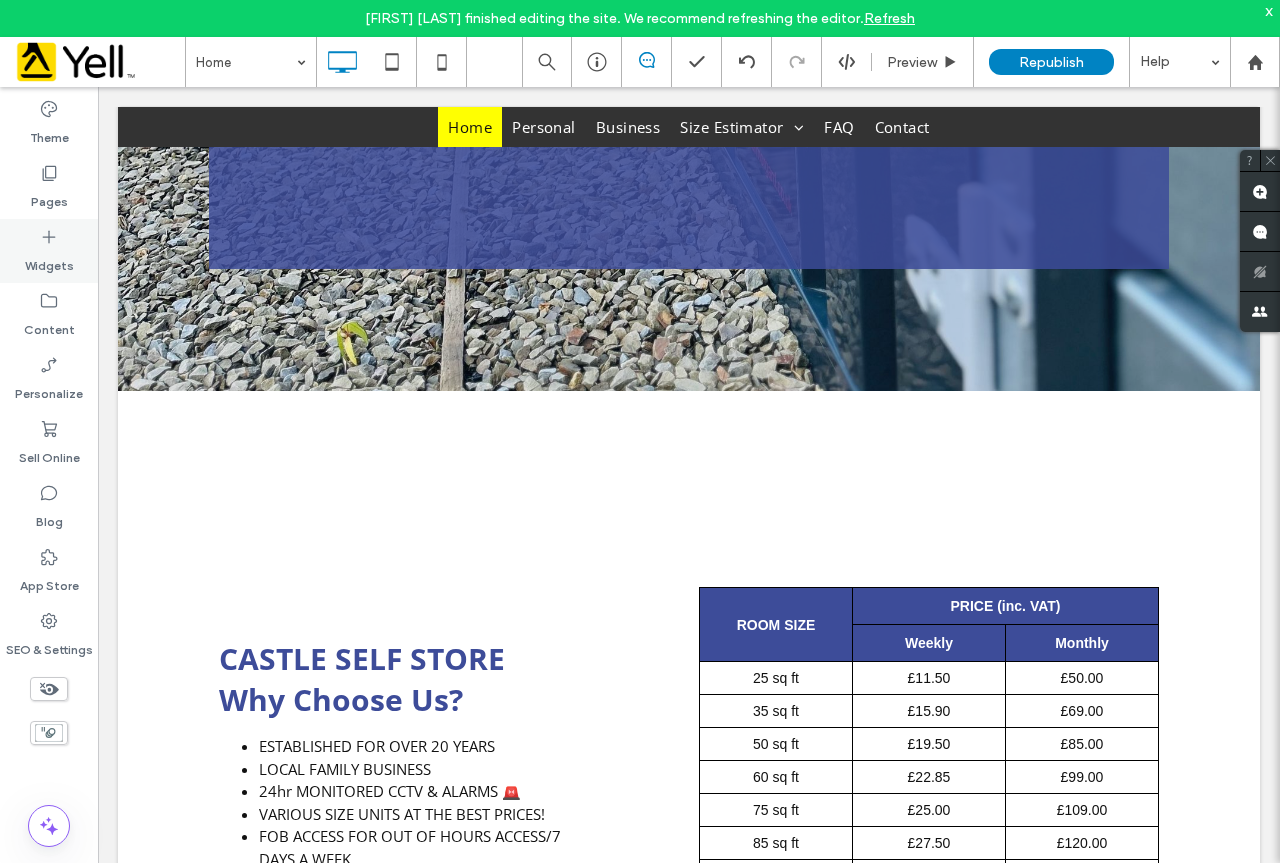 click on "Widgets" at bounding box center [49, 261] 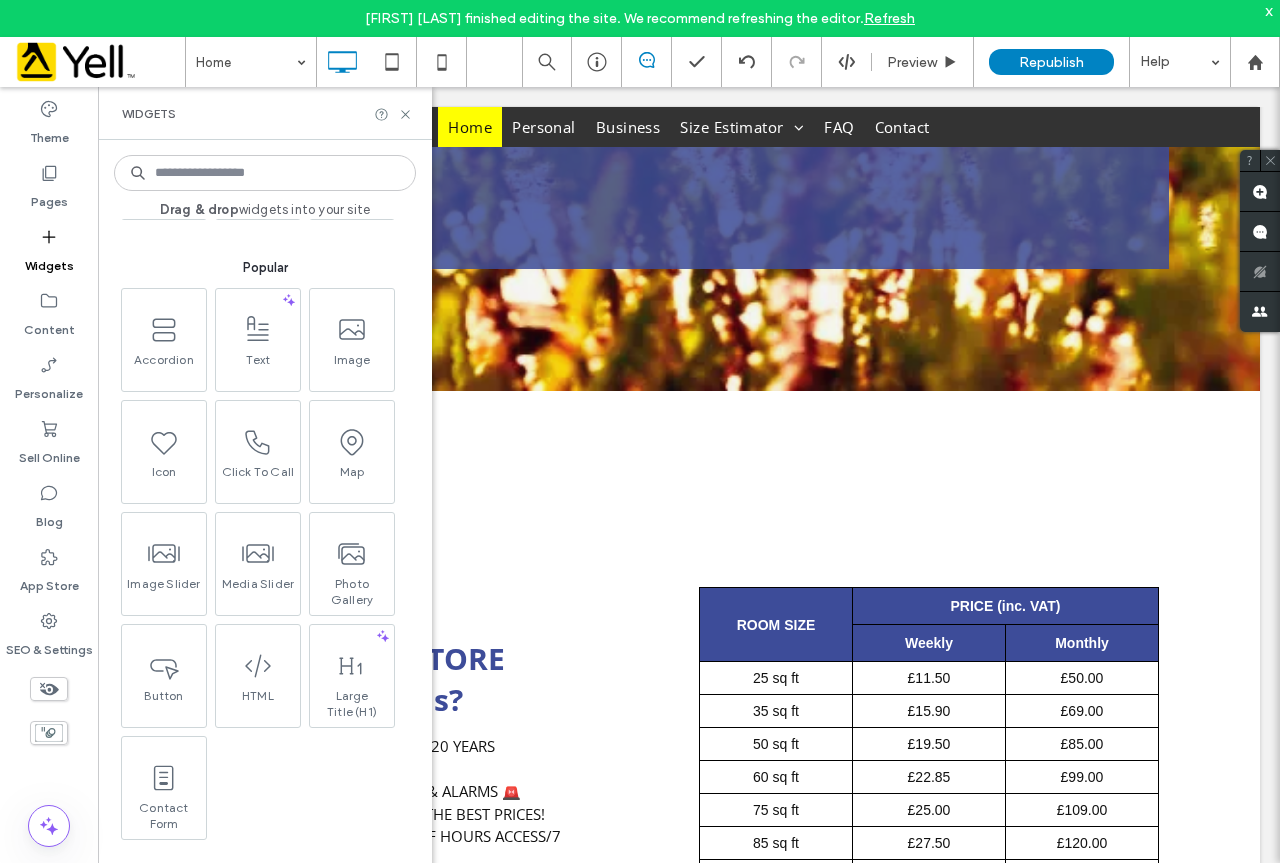 scroll, scrollTop: 300, scrollLeft: 0, axis: vertical 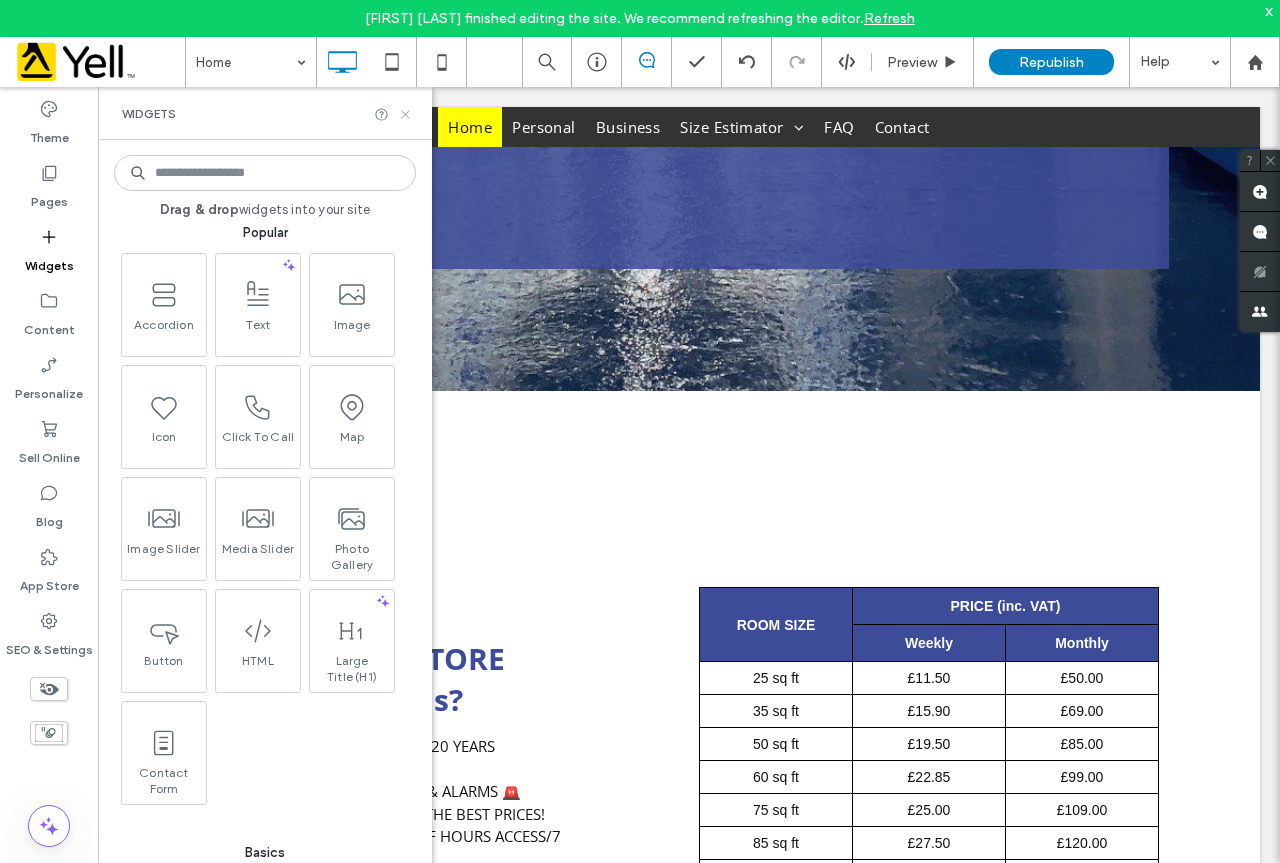 click 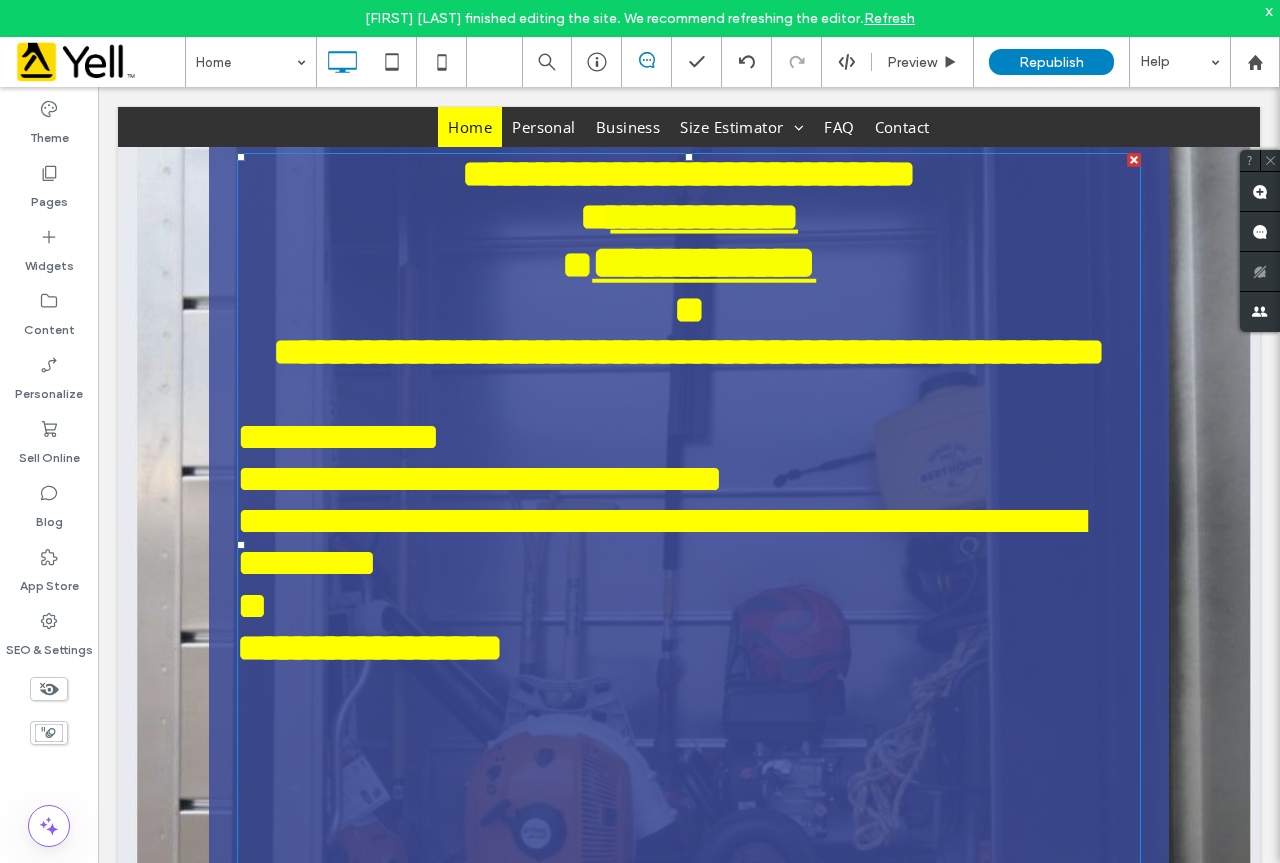 scroll, scrollTop: 300, scrollLeft: 0, axis: vertical 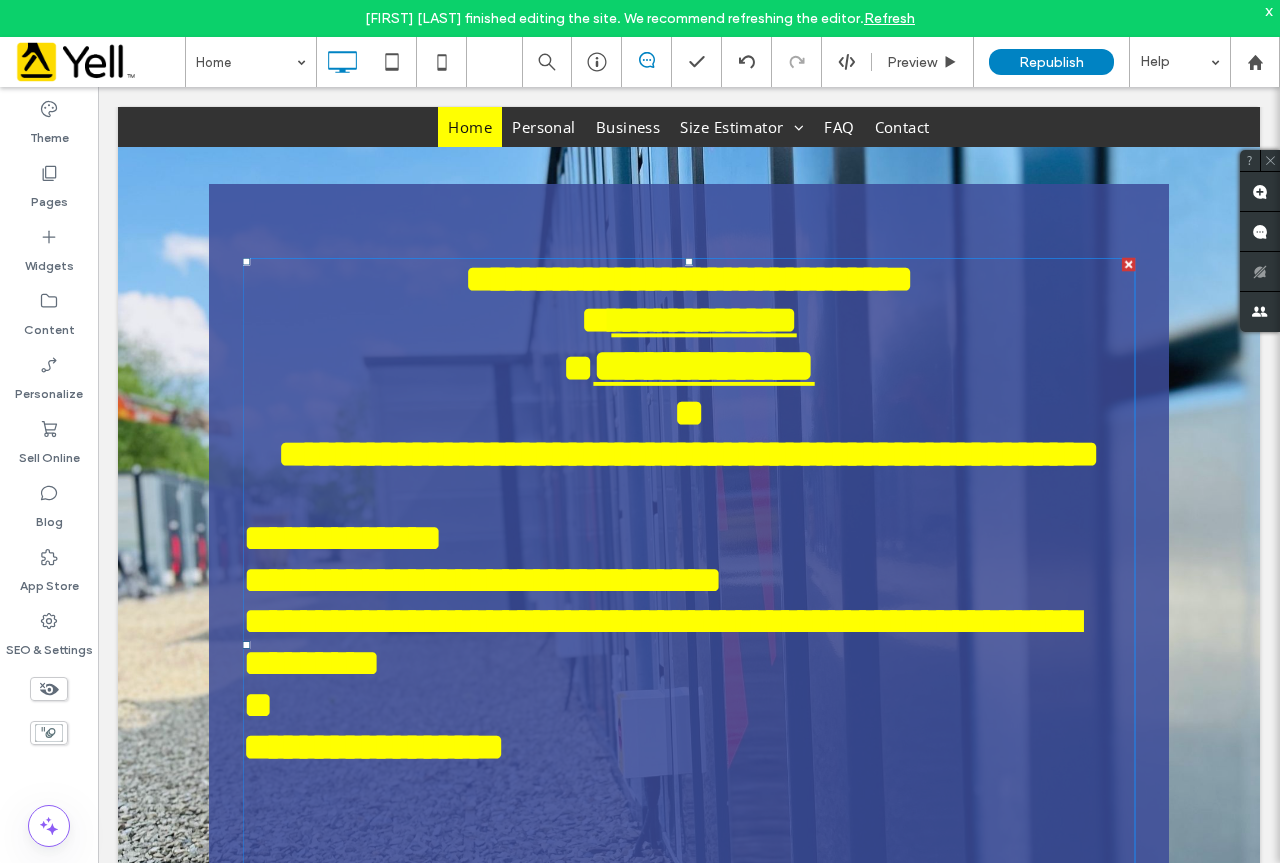 click at bounding box center [689, 496] 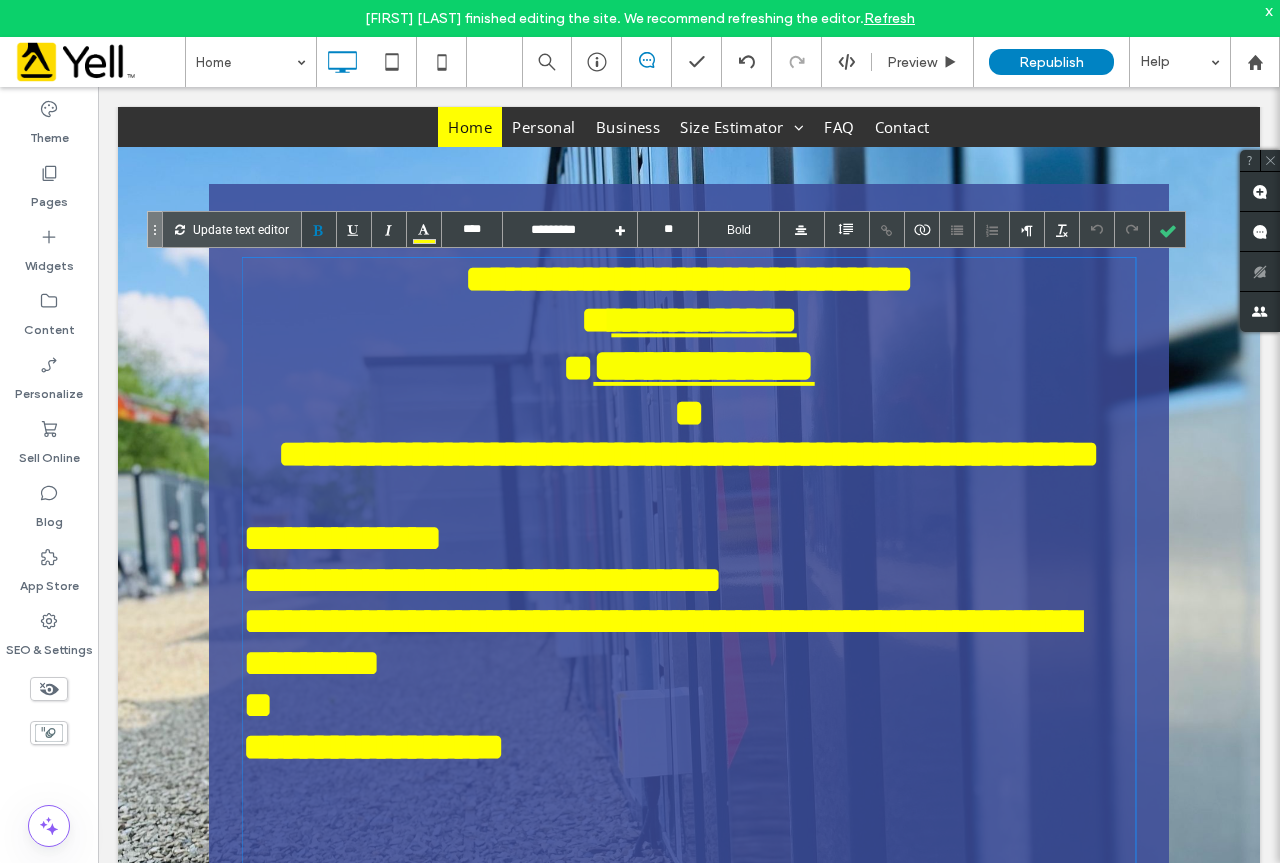 click on "**********" at bounding box center (343, 538) 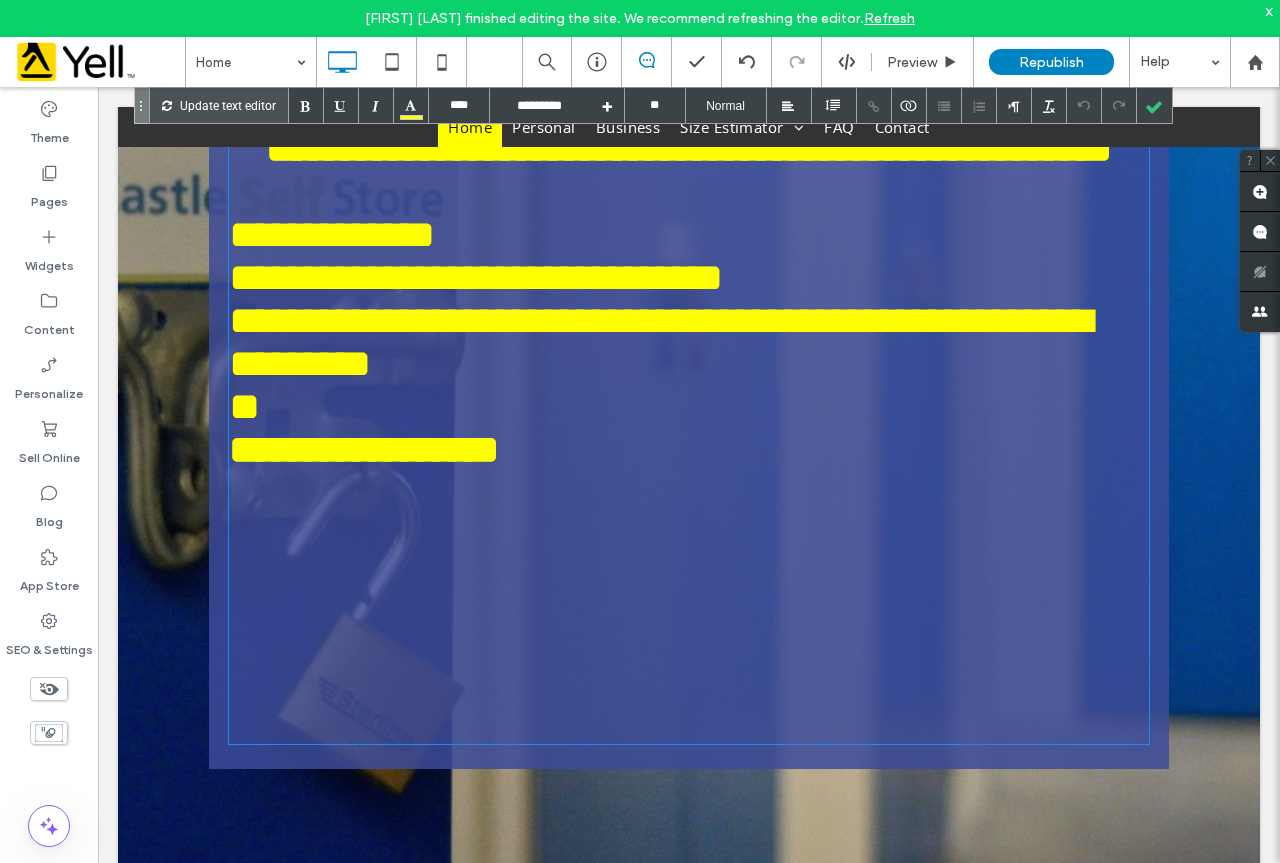 scroll, scrollTop: 700, scrollLeft: 0, axis: vertical 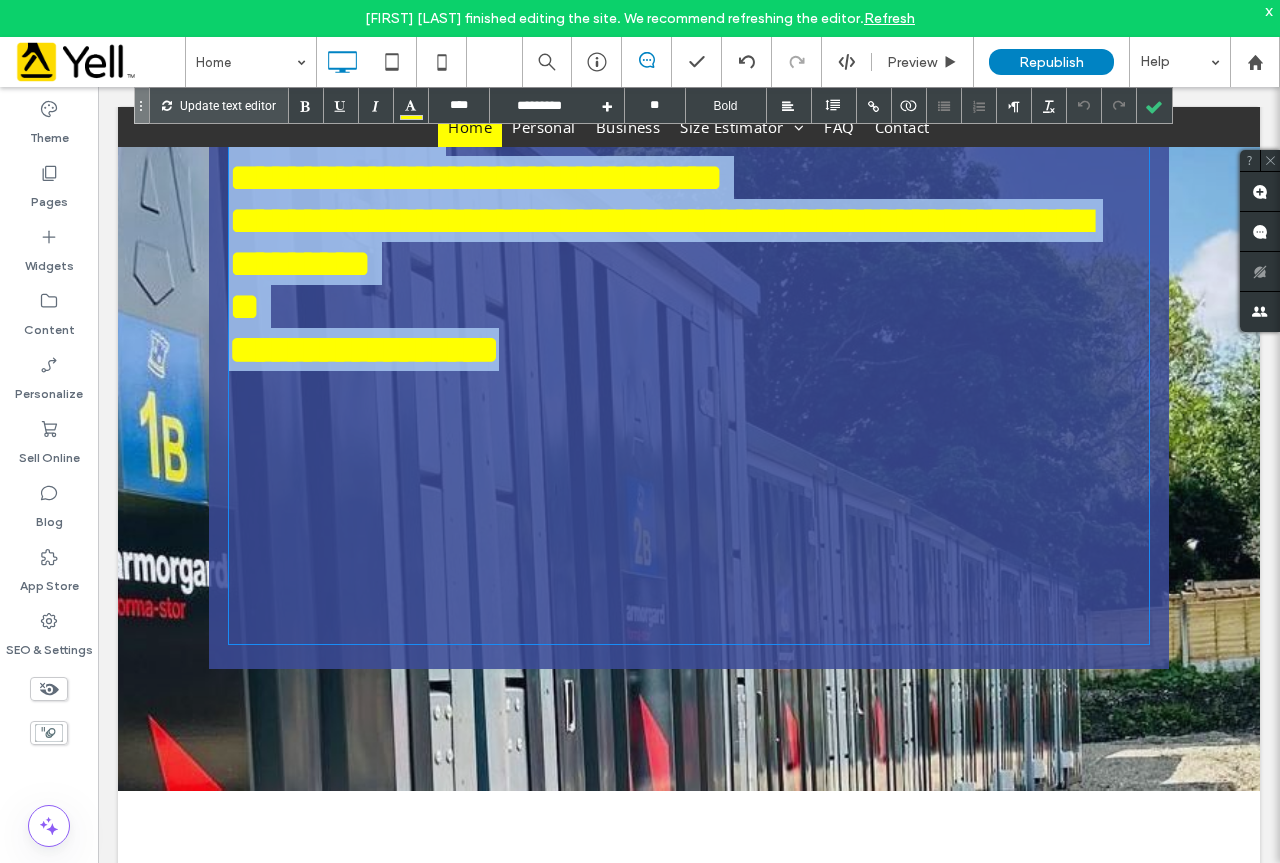 drag, startPoint x: 594, startPoint y: 537, endPoint x: 226, endPoint y: 272, distance: 453.48538 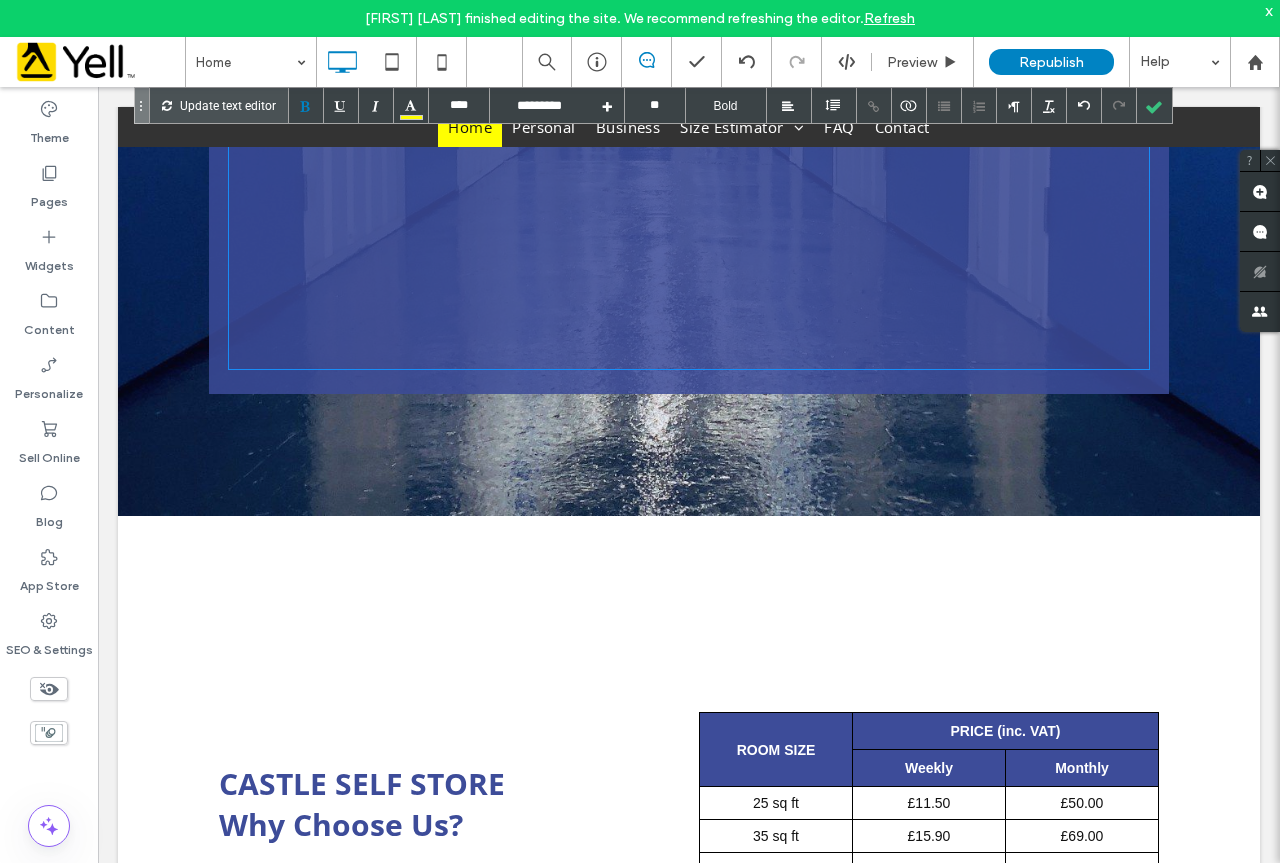 click on "**********" at bounding box center [689, 48] 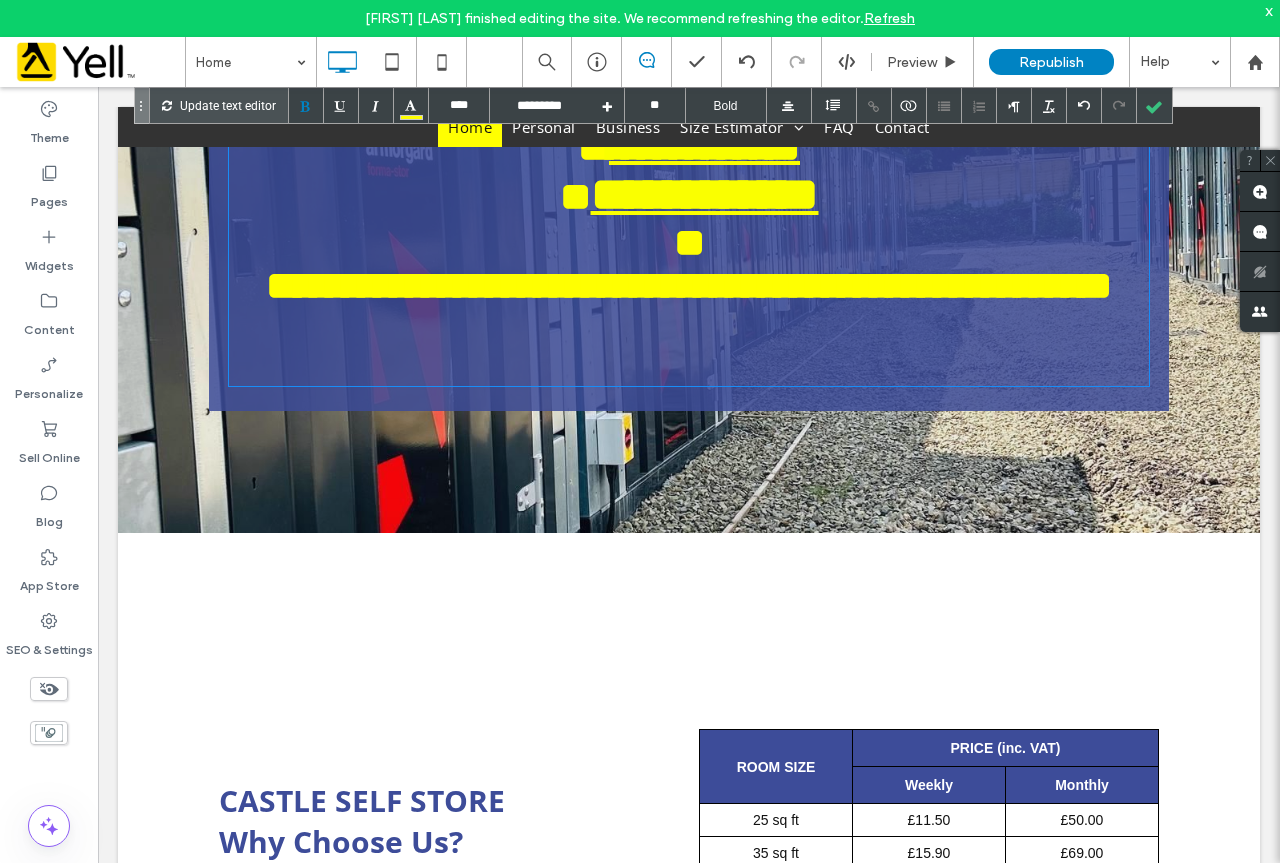 scroll, scrollTop: 300, scrollLeft: 0, axis: vertical 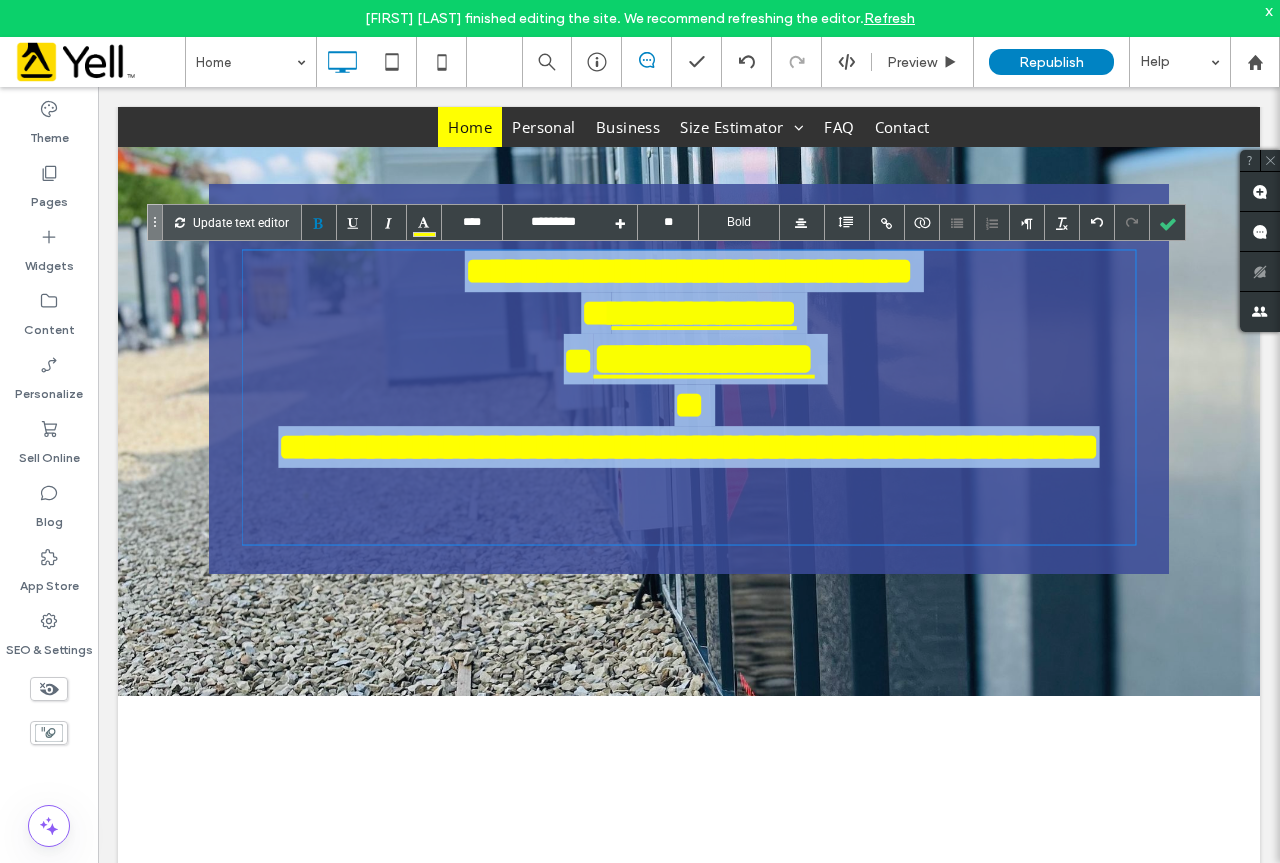 drag, startPoint x: 789, startPoint y: 559, endPoint x: 411, endPoint y: 286, distance: 466.27567 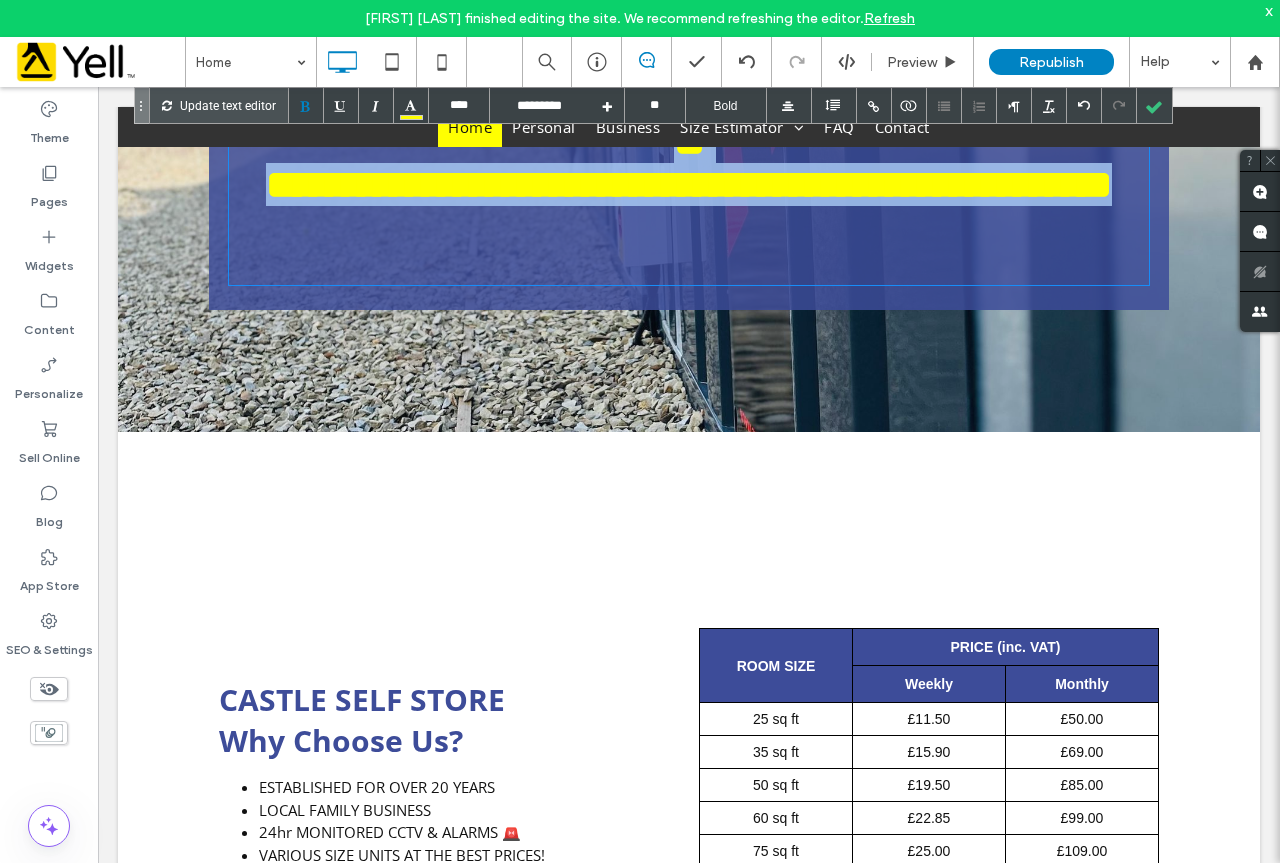 scroll, scrollTop: 600, scrollLeft: 0, axis: vertical 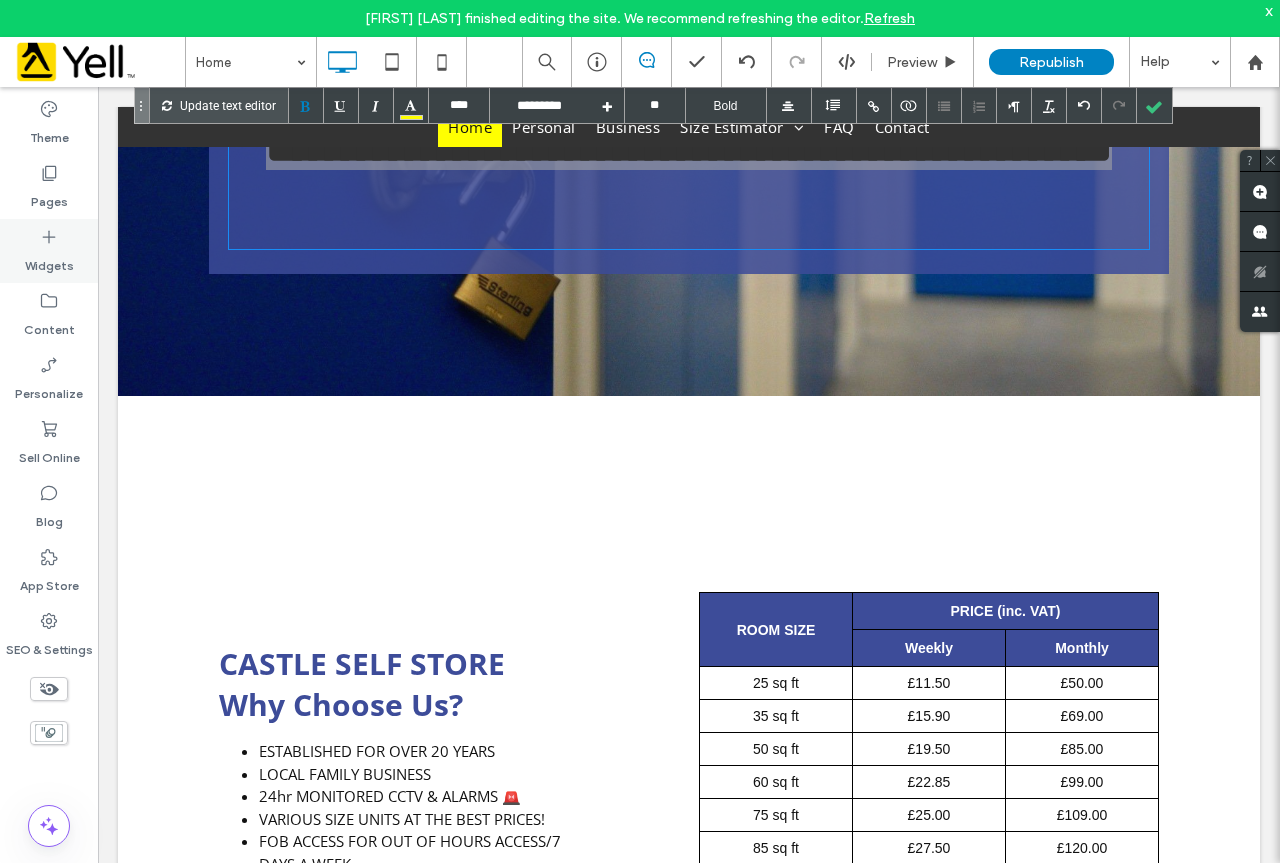click on "Widgets" at bounding box center [49, 261] 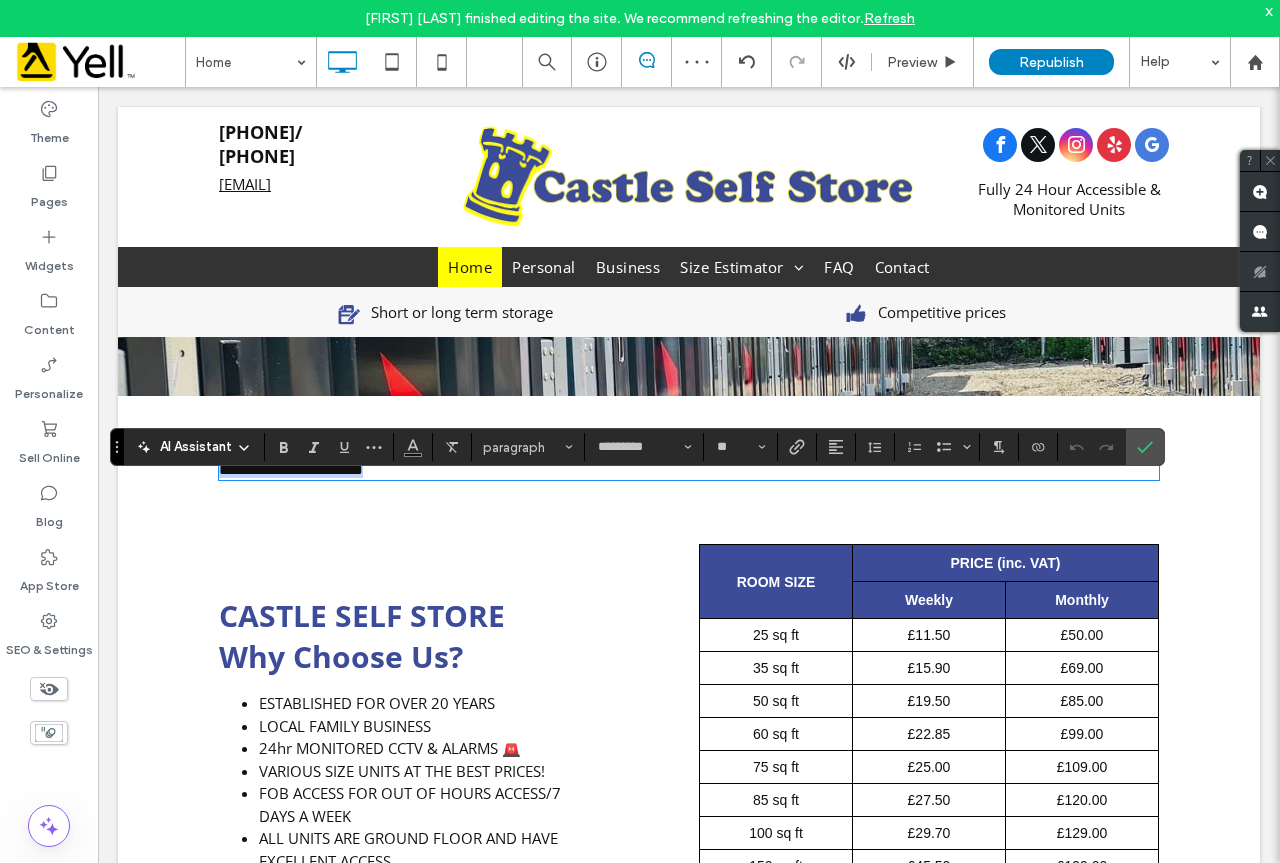 click on "**********" at bounding box center [689, 462] 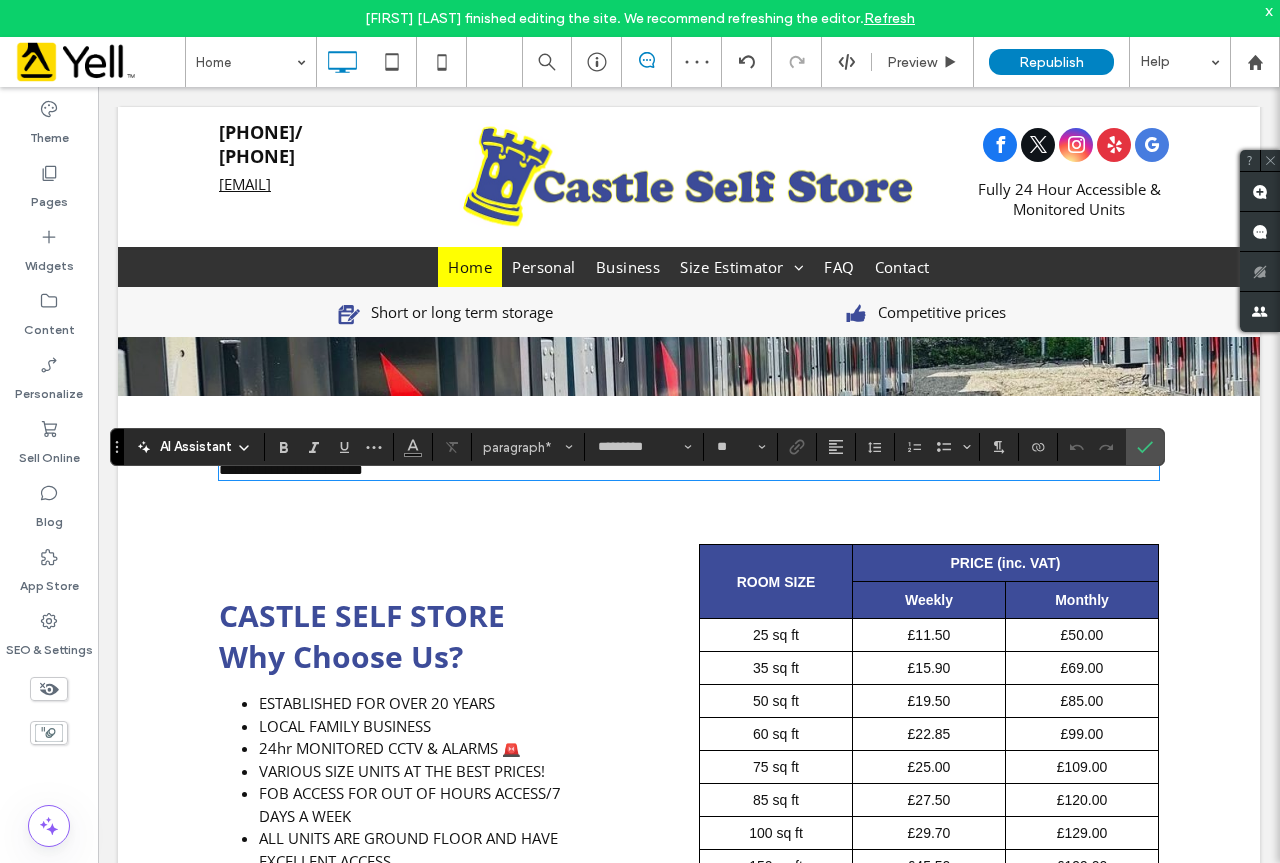 click on "**********" at bounding box center [689, 462] 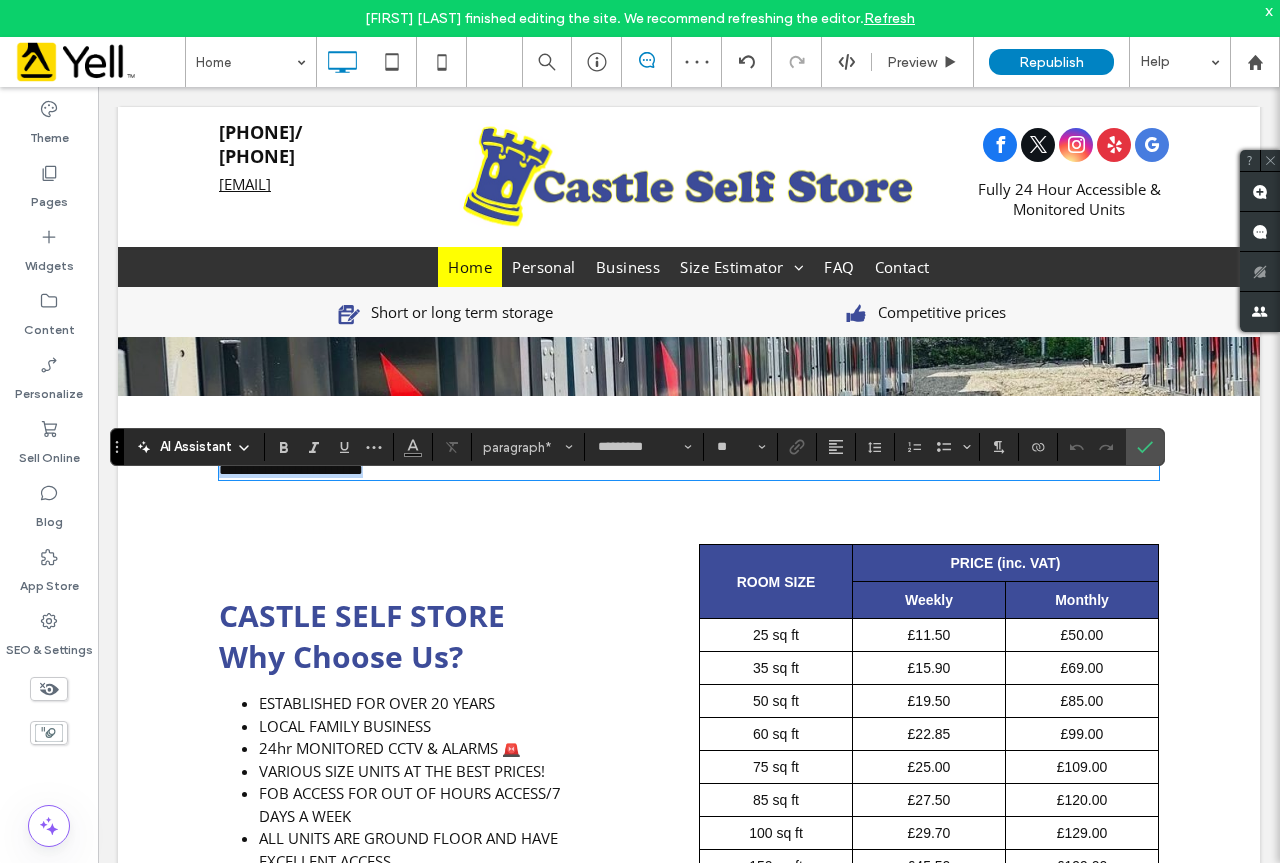 click on "**********" at bounding box center (689, 462) 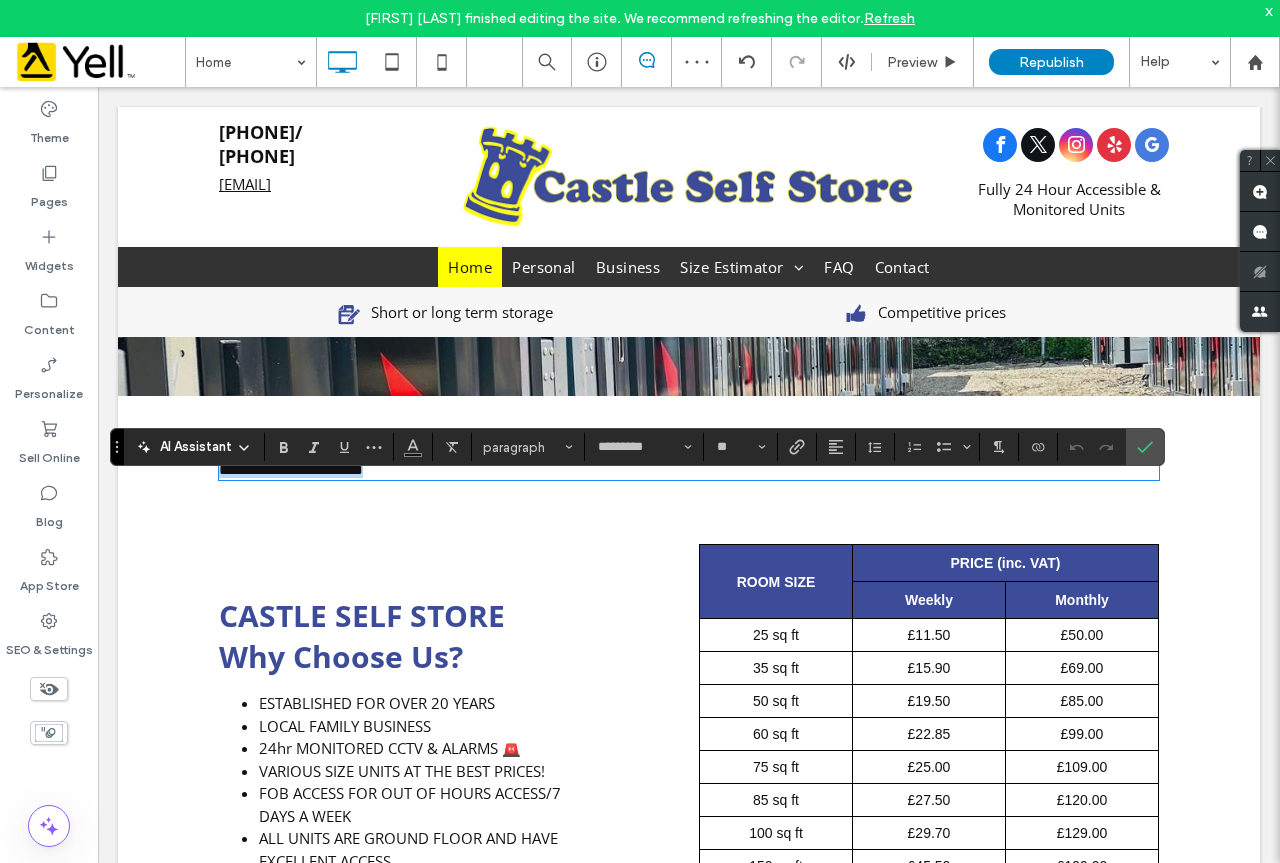 click on "**********" at bounding box center [689, 462] 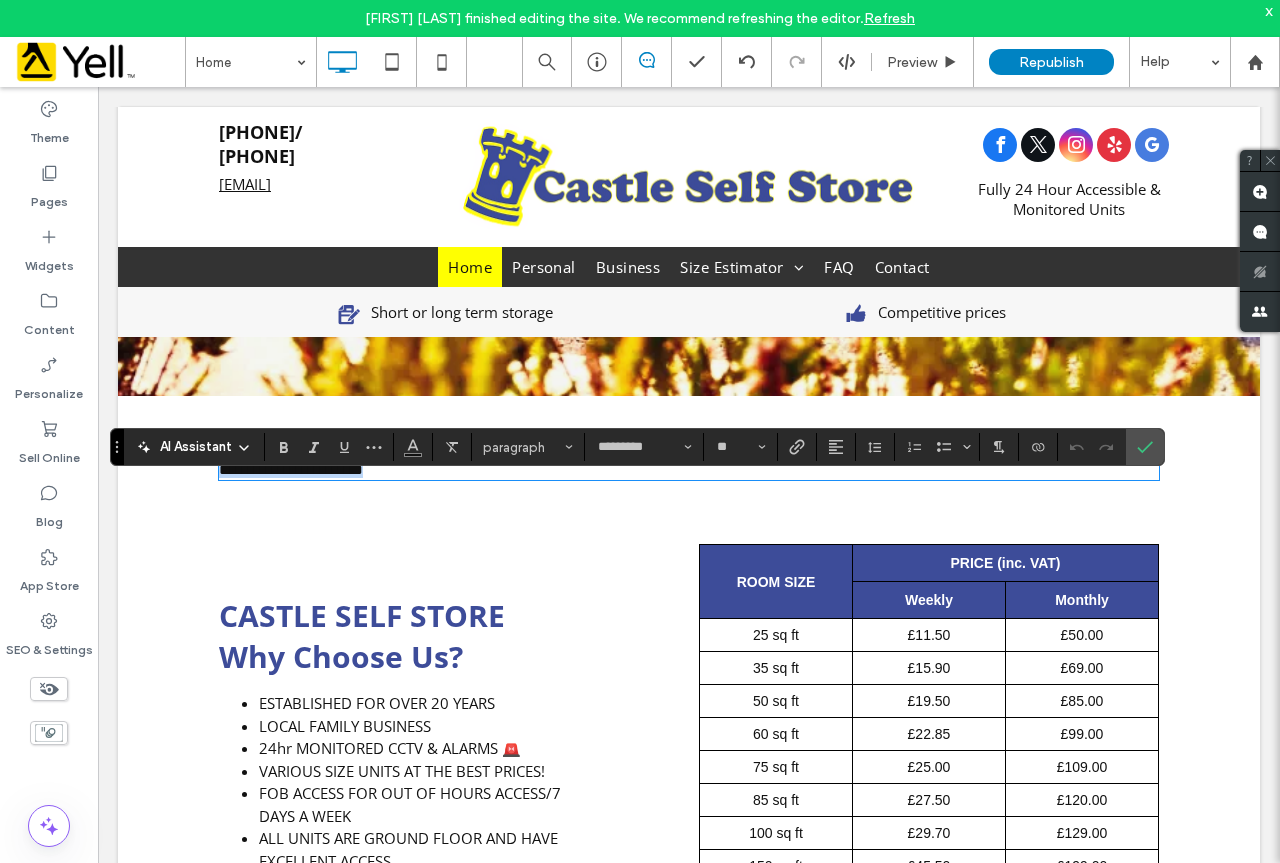 scroll, scrollTop: 0, scrollLeft: 0, axis: both 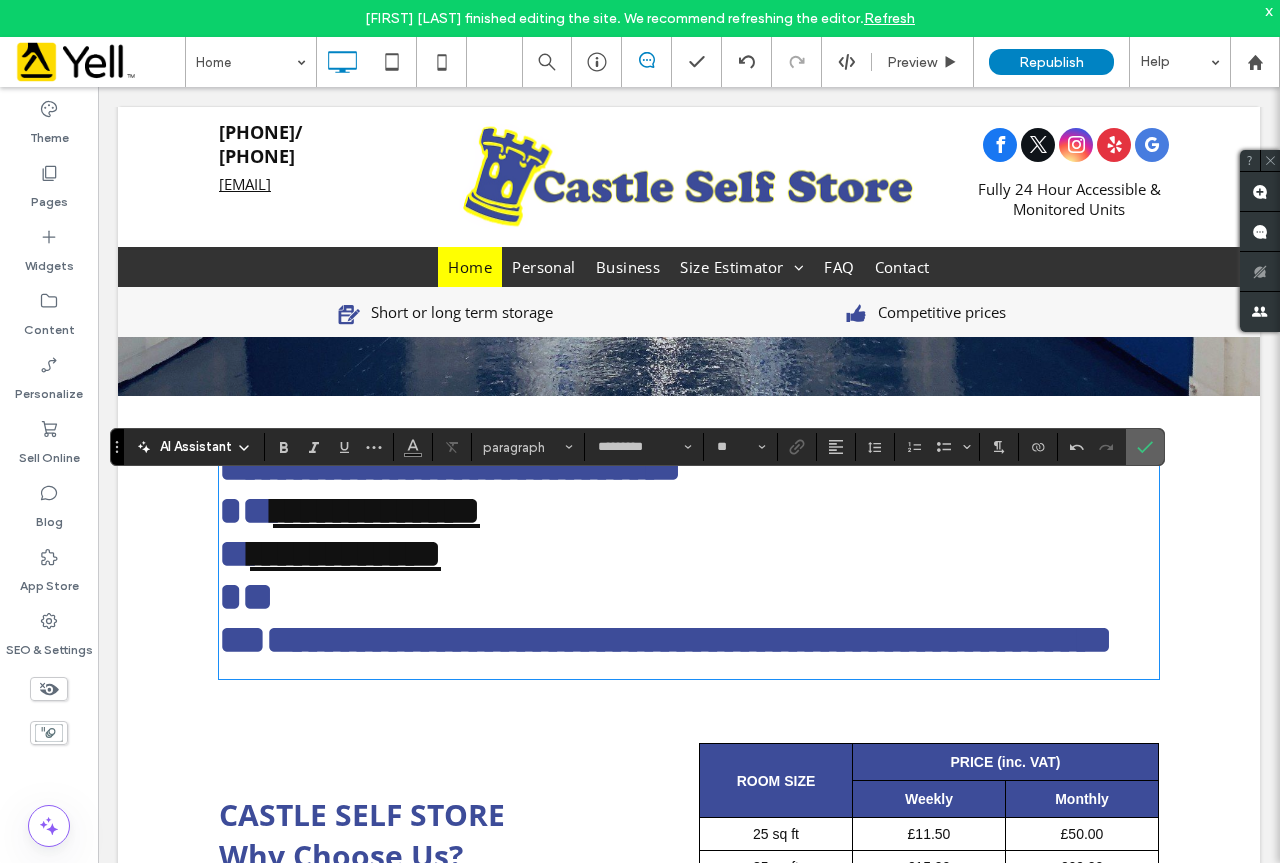 drag, startPoint x: 1140, startPoint y: 456, endPoint x: 831, endPoint y: 369, distance: 321.014 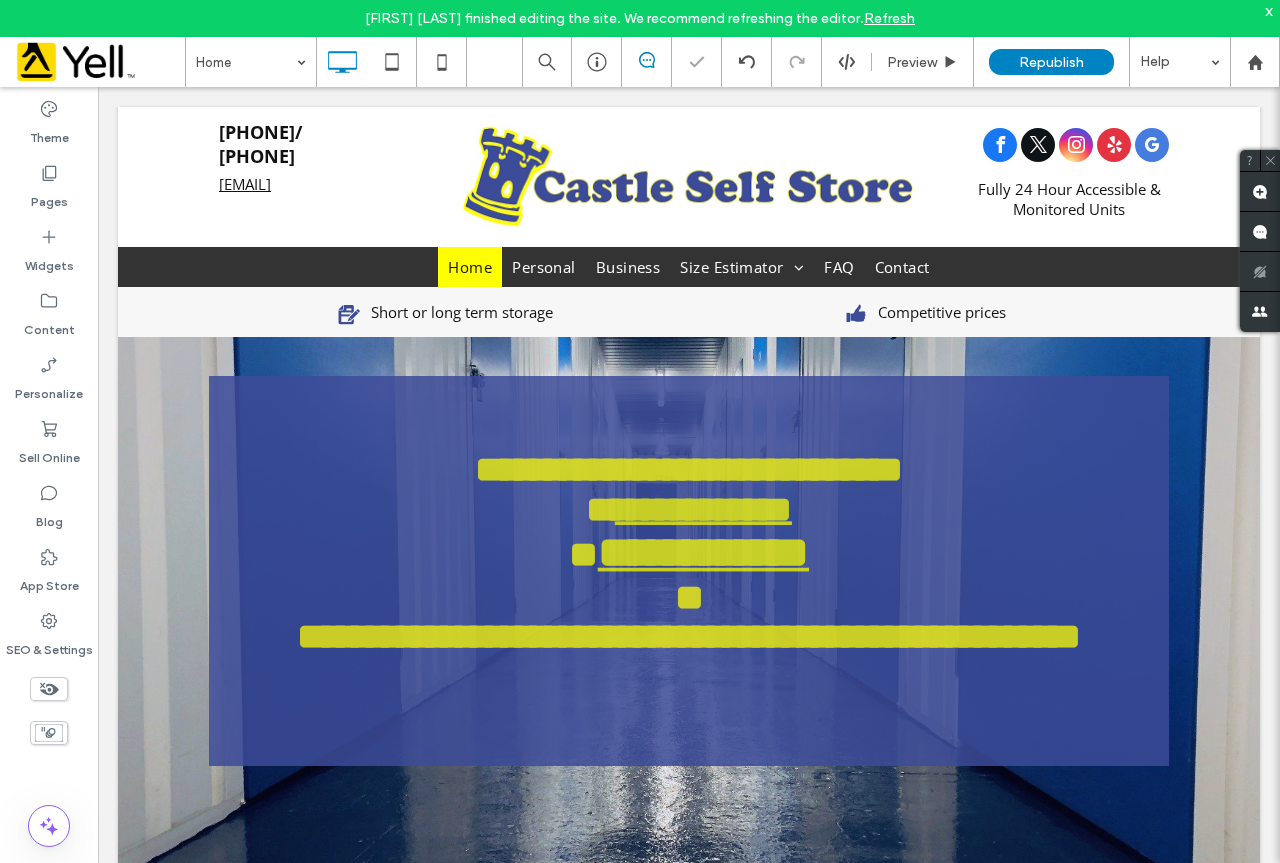 scroll, scrollTop: 0, scrollLeft: 0, axis: both 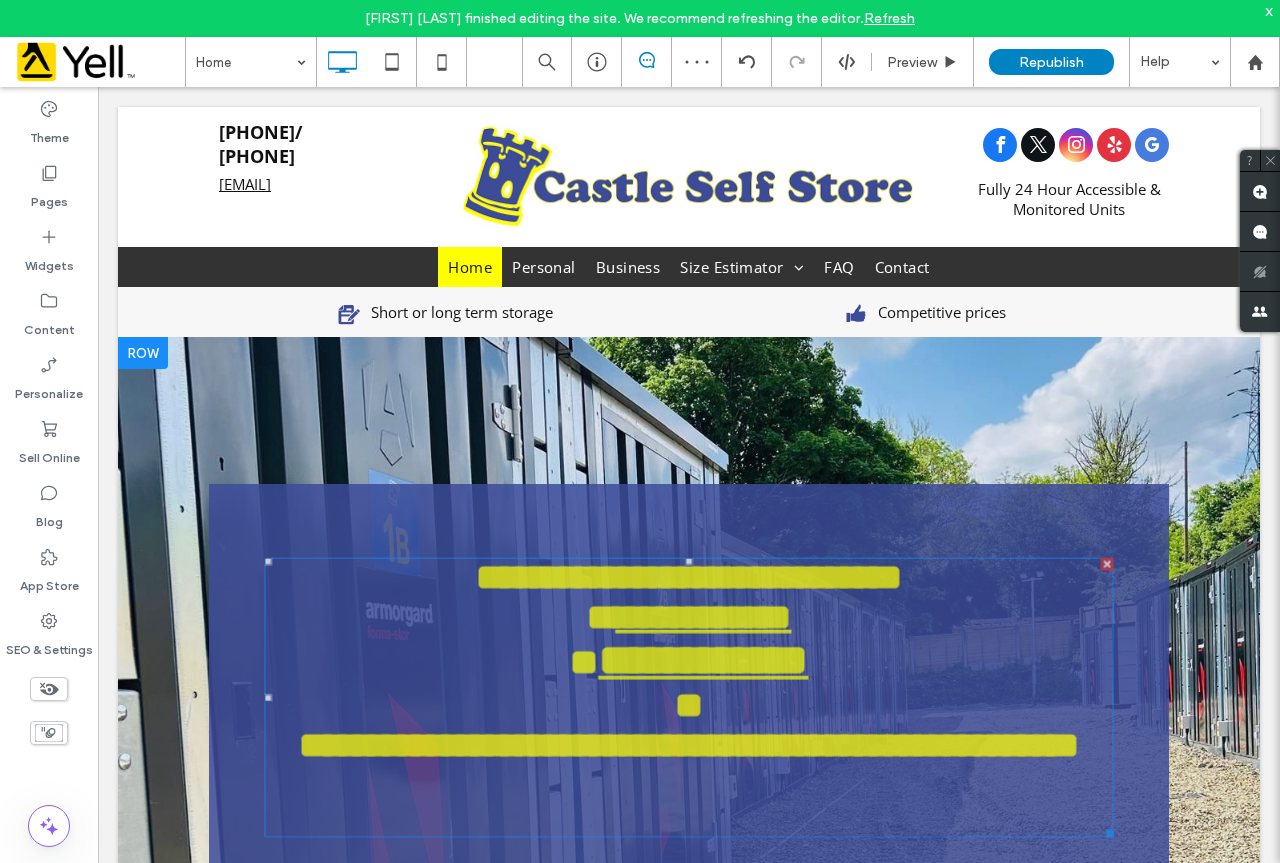 click at bounding box center [1107, 564] 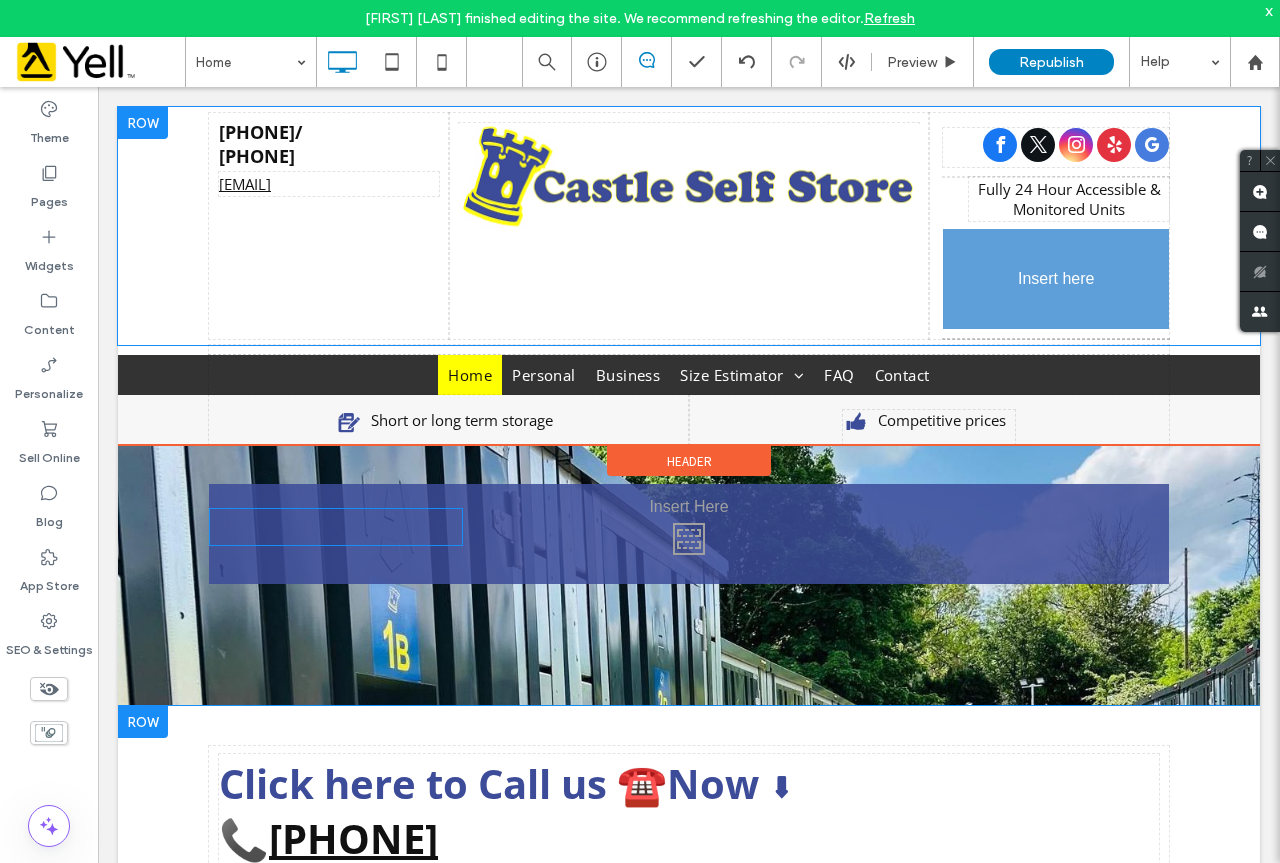 drag, startPoint x: 645, startPoint y: 520, endPoint x: 1037, endPoint y: 307, distance: 446.13113 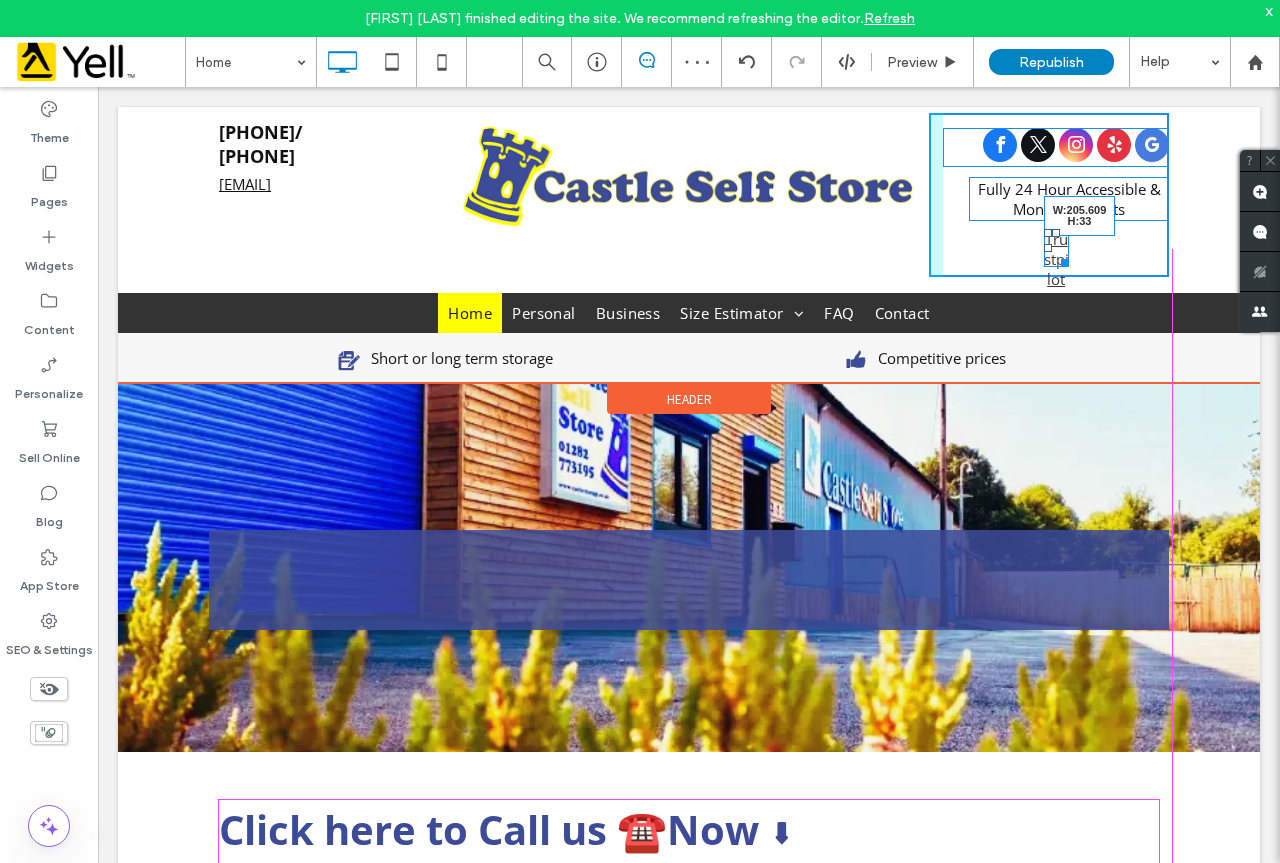 drag, startPoint x: 1057, startPoint y: 261, endPoint x: 1149, endPoint y: 256, distance: 92.13577 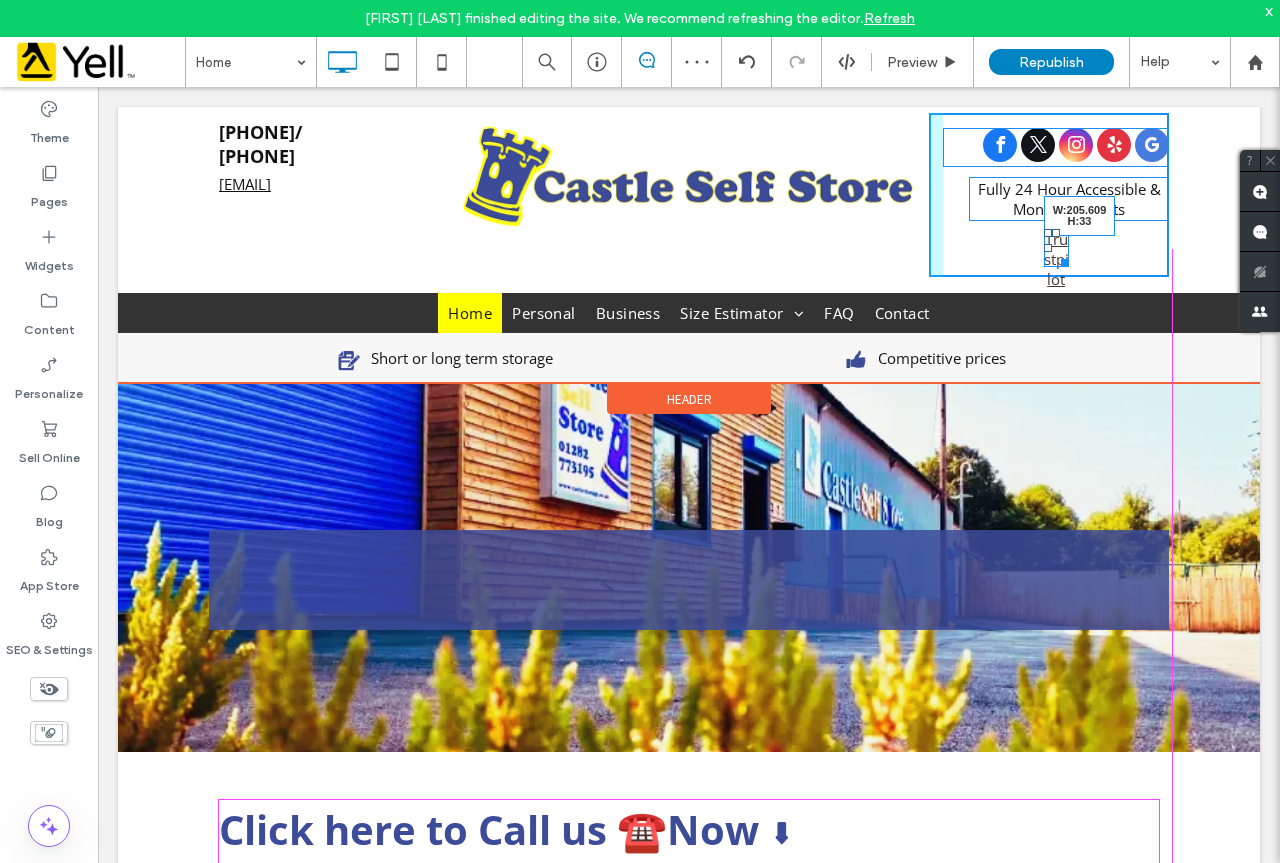 click at bounding box center (1061, 259) 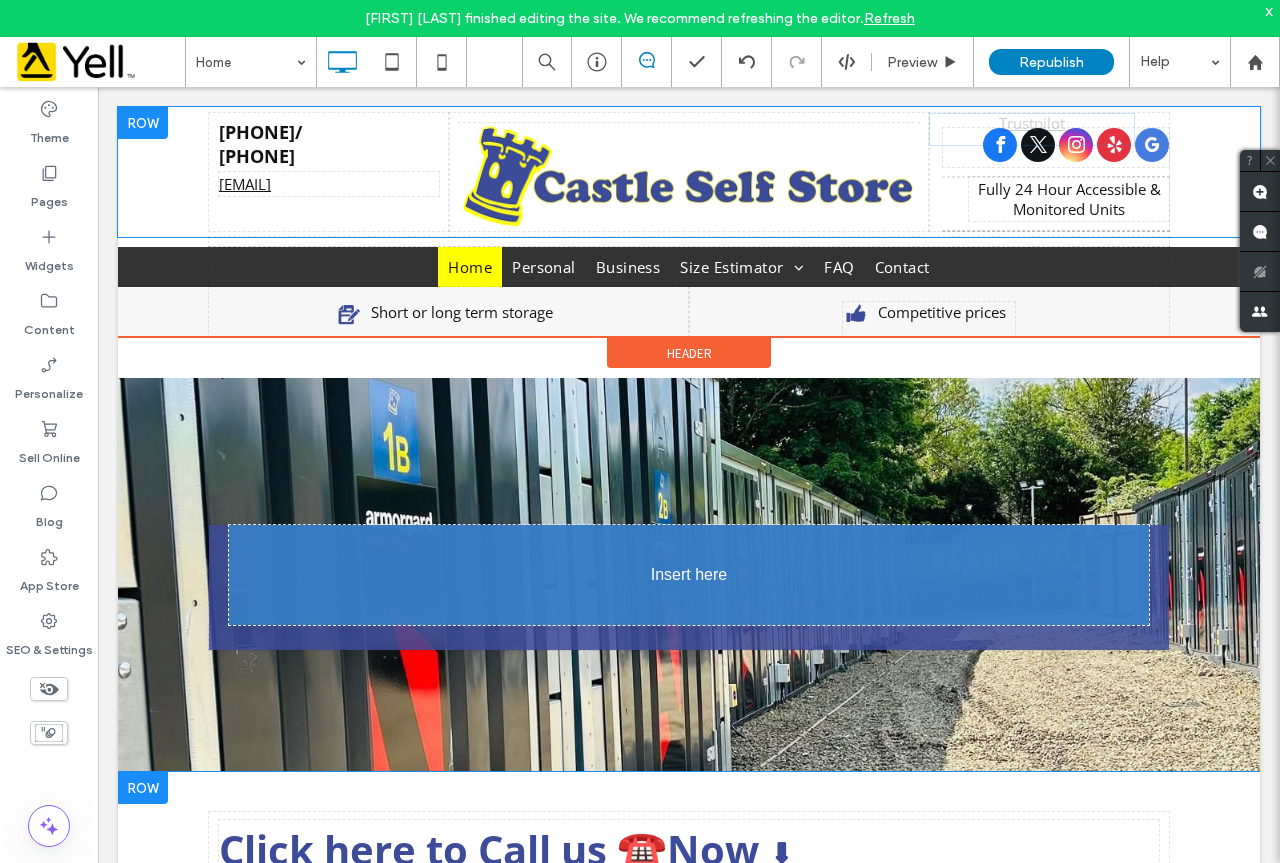 drag, startPoint x: 999, startPoint y: 243, endPoint x: 724, endPoint y: 566, distance: 424.20984 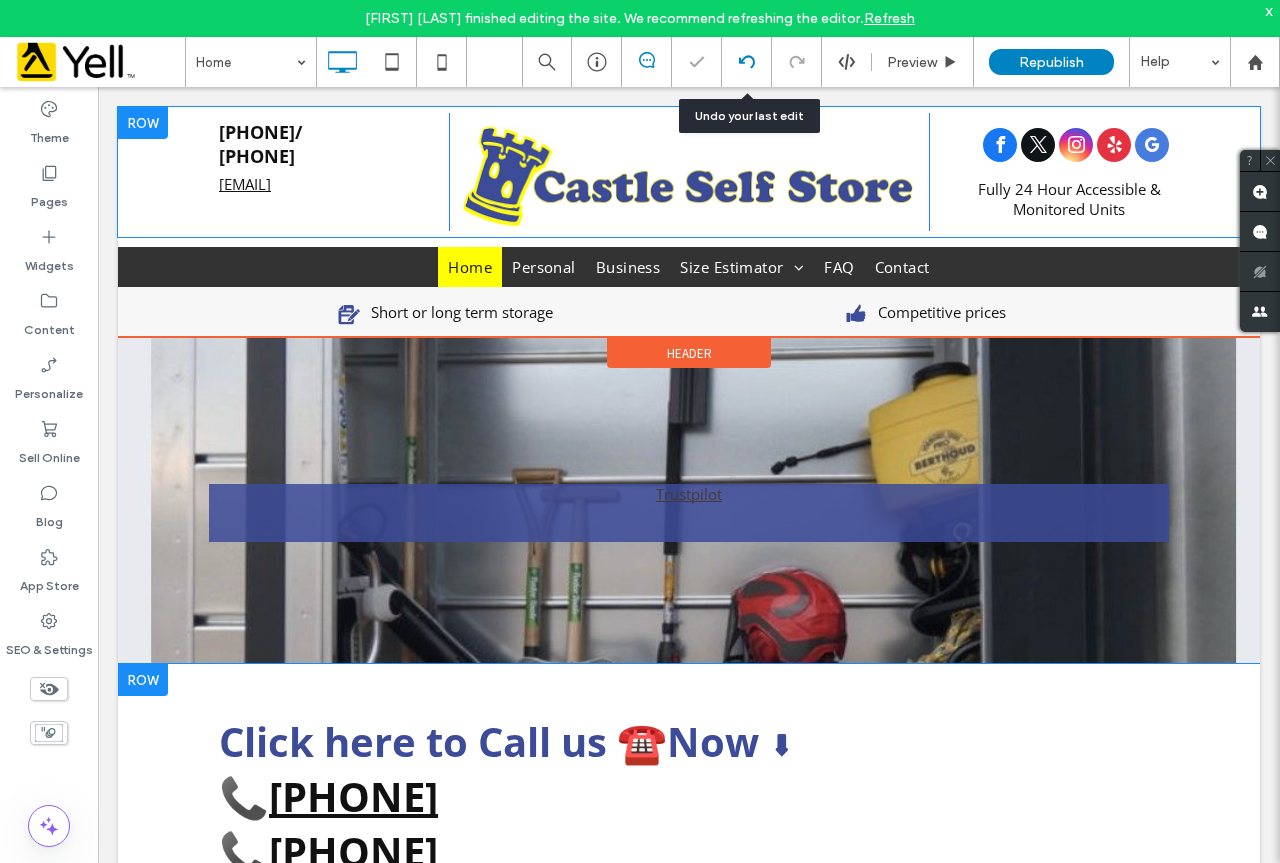 click at bounding box center [746, 62] 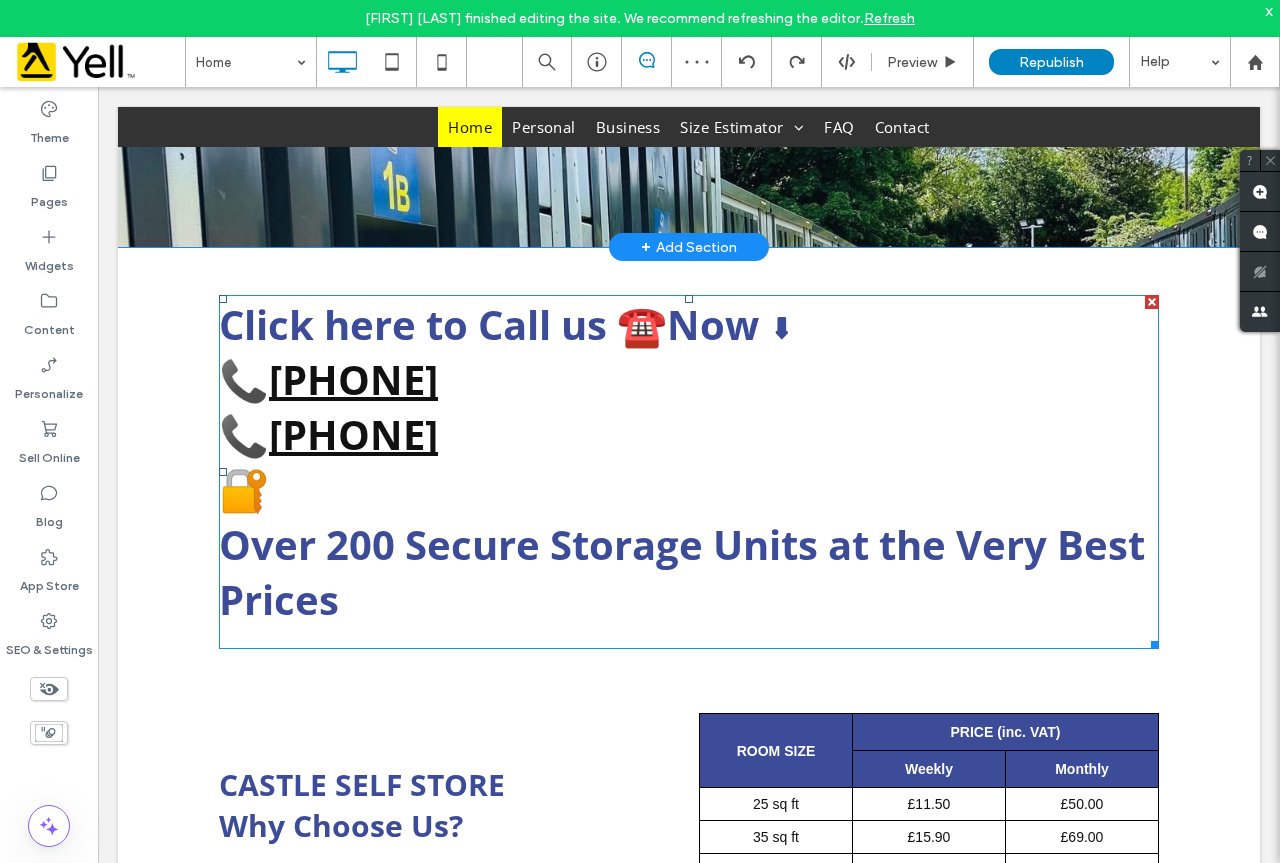 scroll, scrollTop: 0, scrollLeft: 0, axis: both 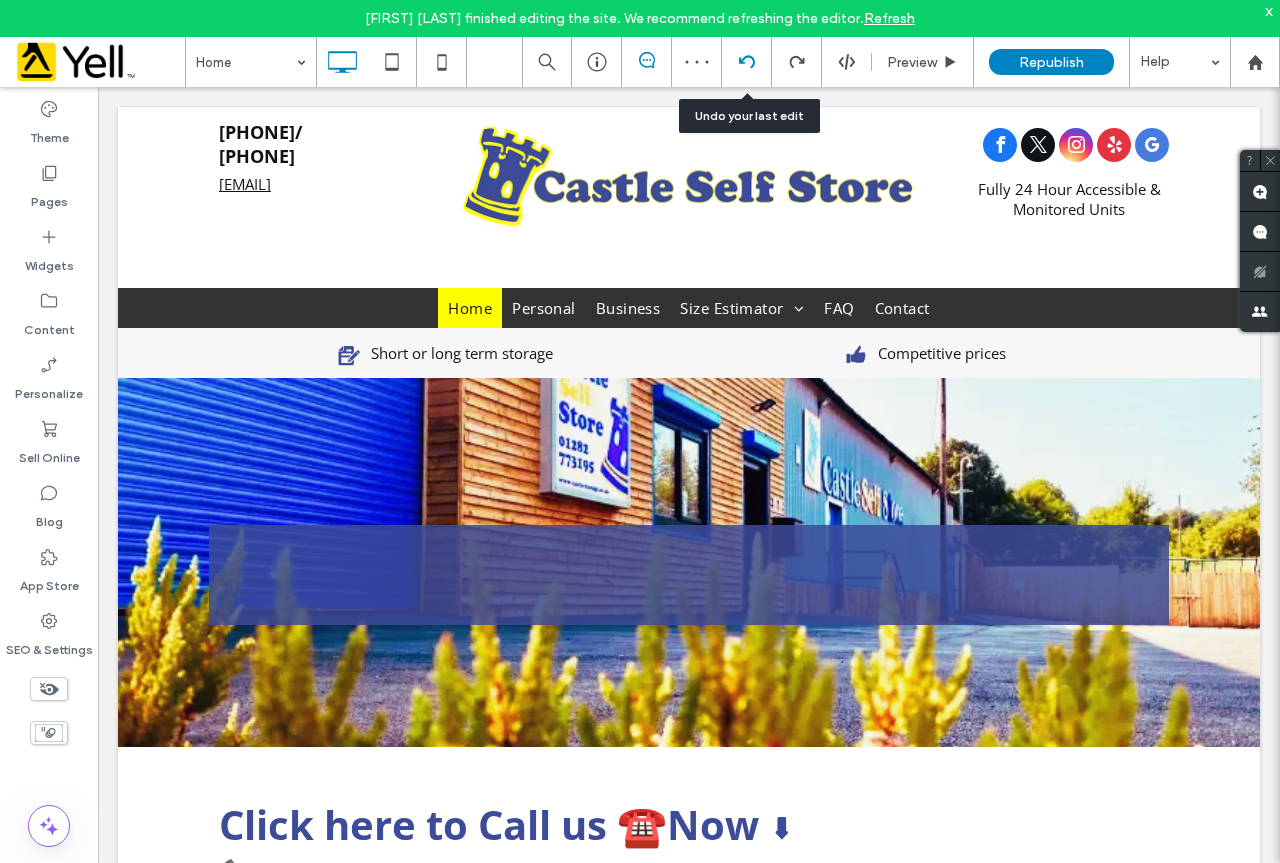 click 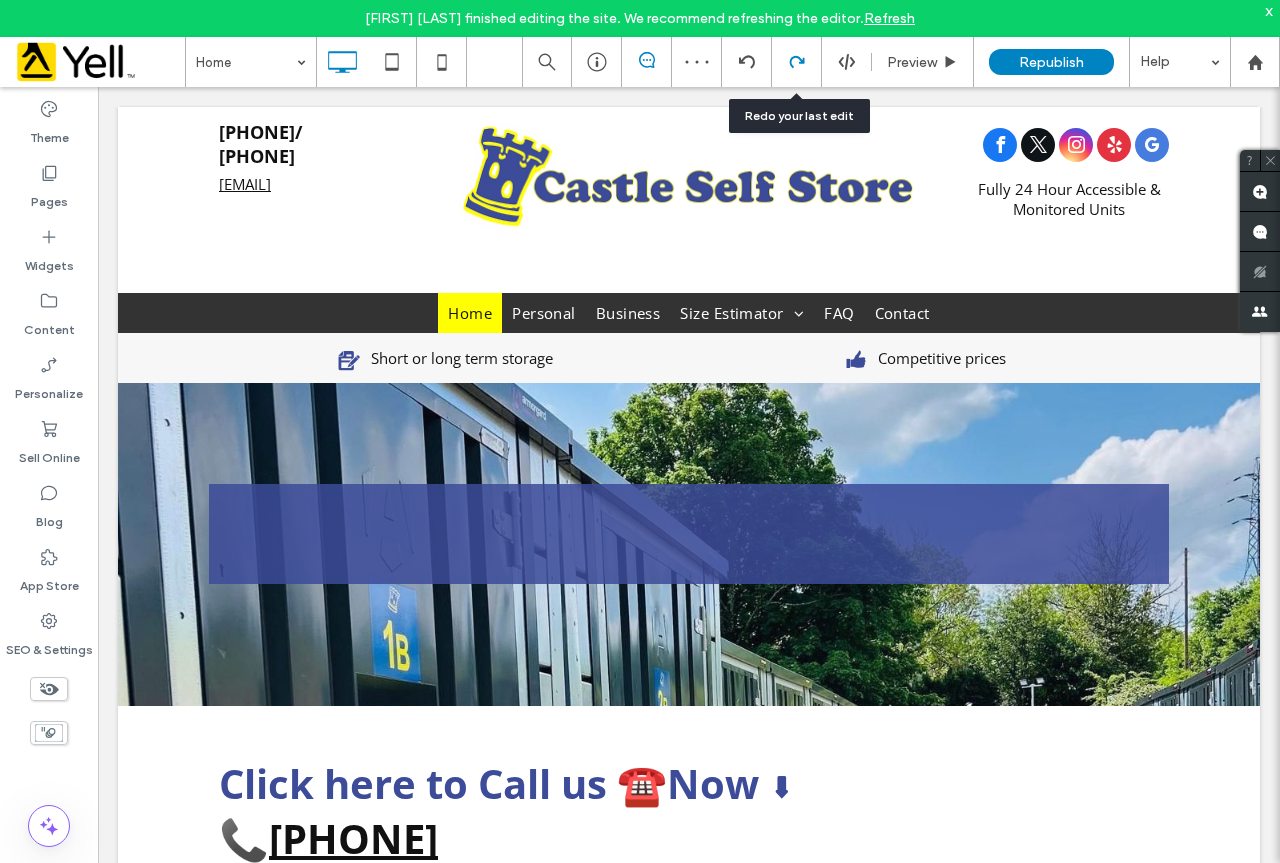 scroll, scrollTop: 0, scrollLeft: 0, axis: both 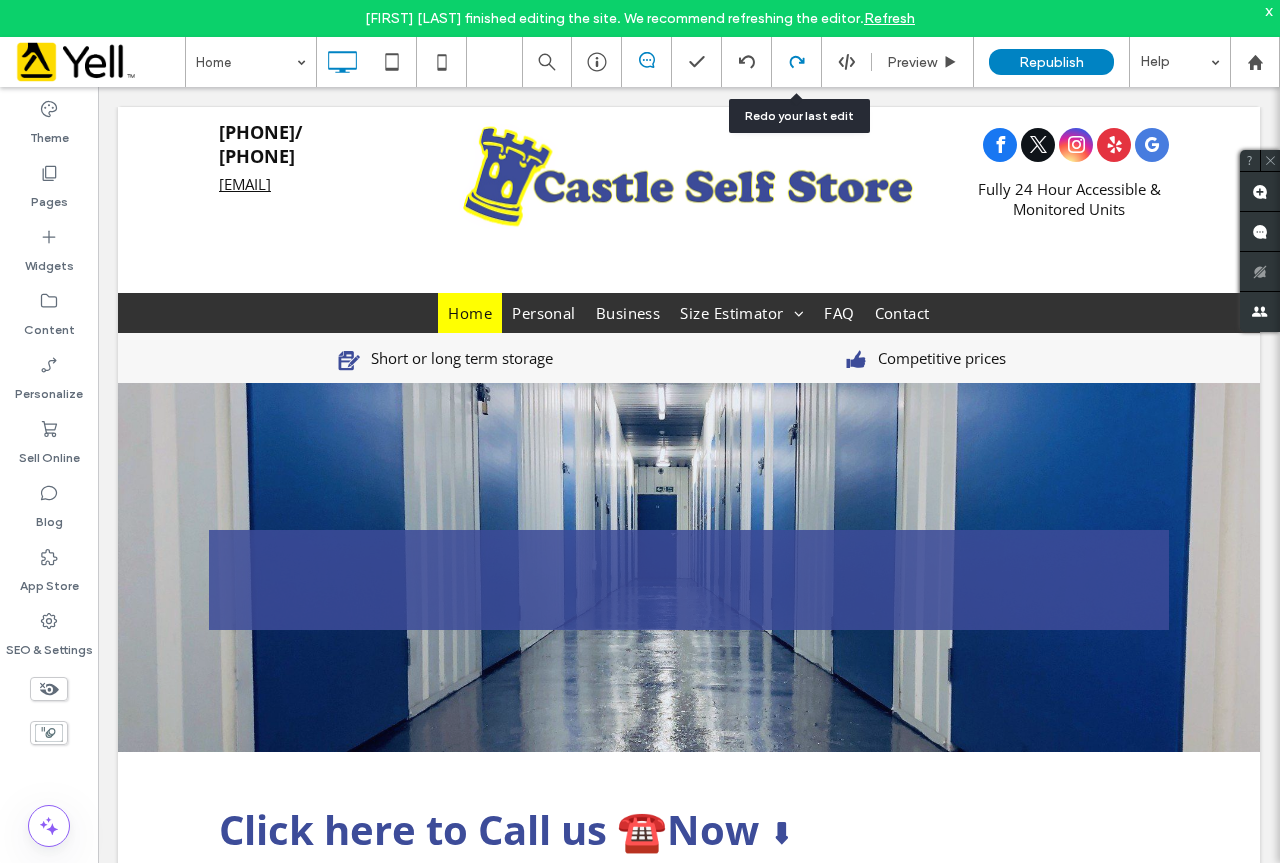 click 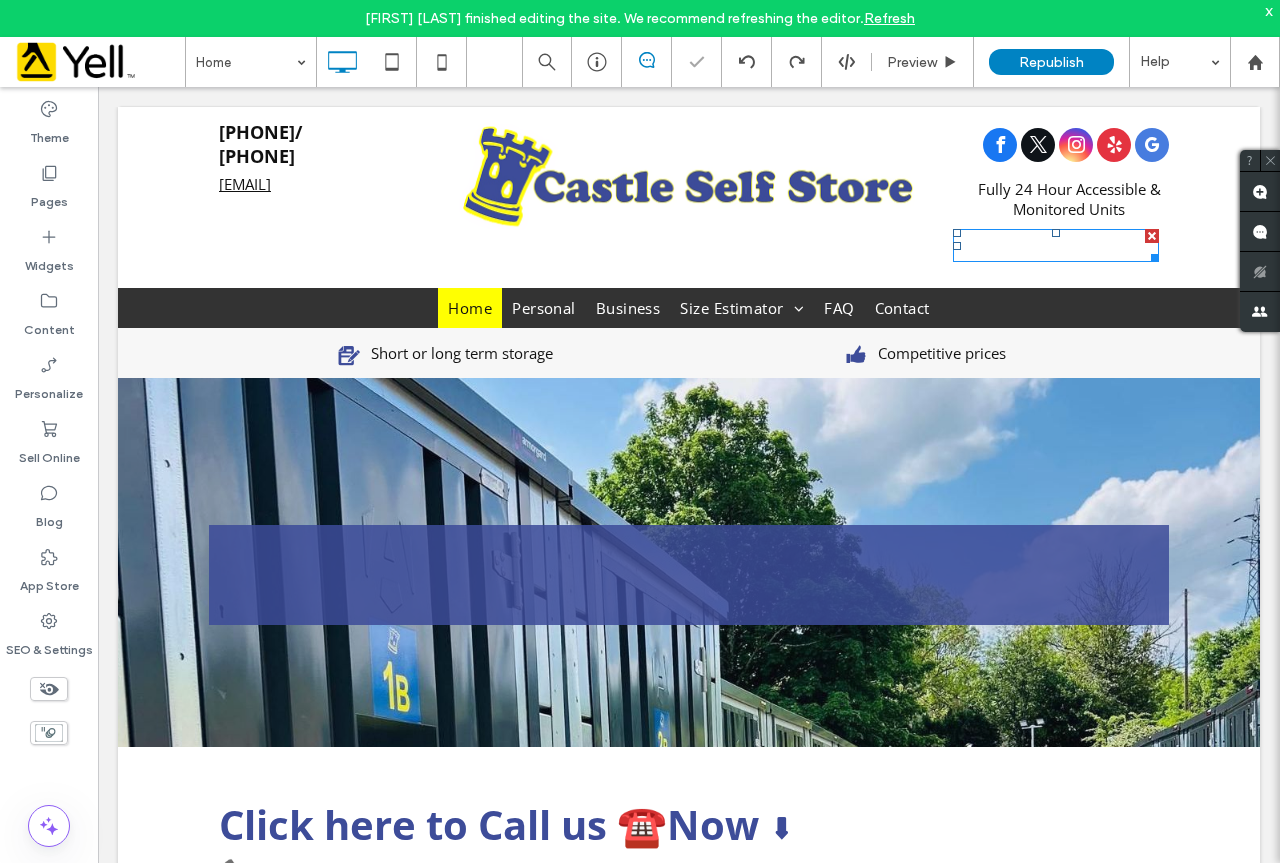 scroll, scrollTop: 0, scrollLeft: 0, axis: both 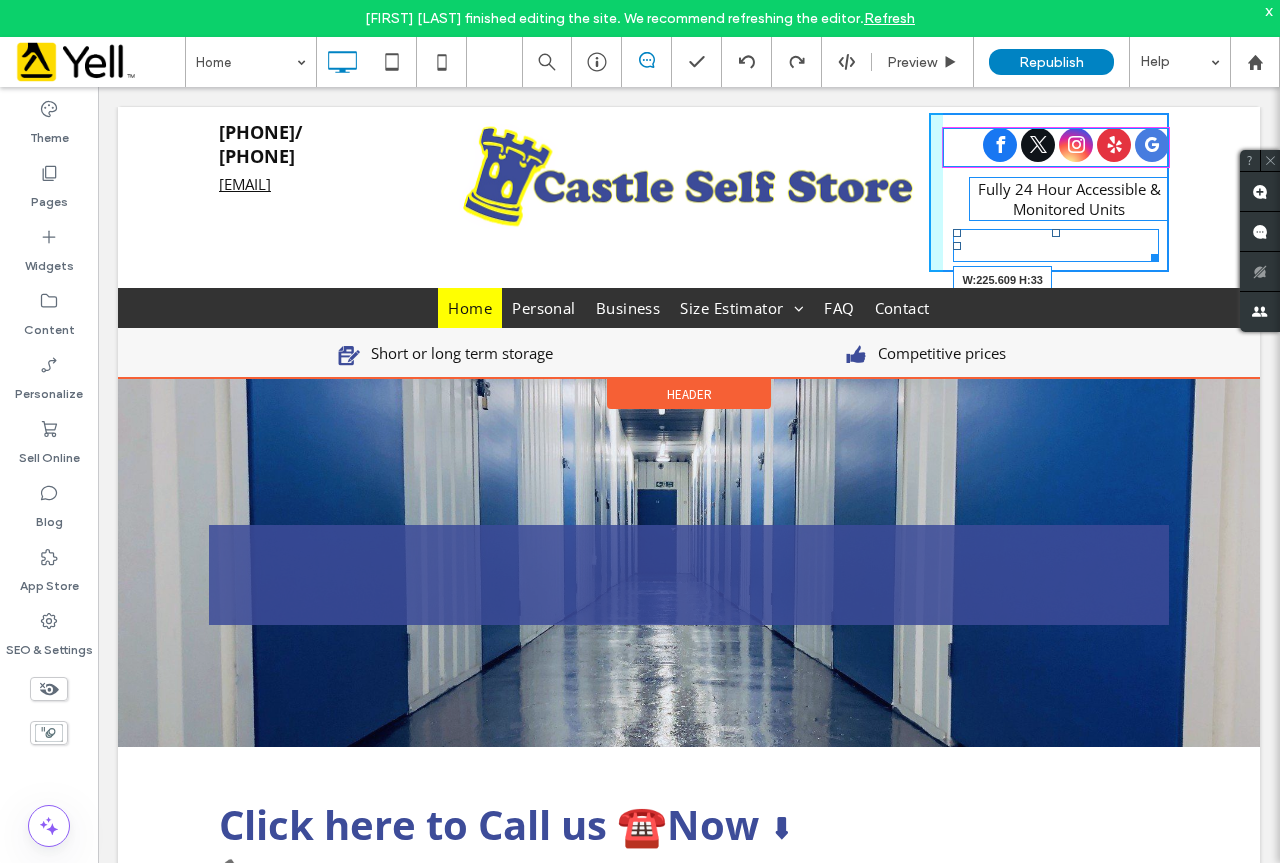 drag, startPoint x: 1140, startPoint y: 255, endPoint x: 1260, endPoint y: 342, distance: 148.21944 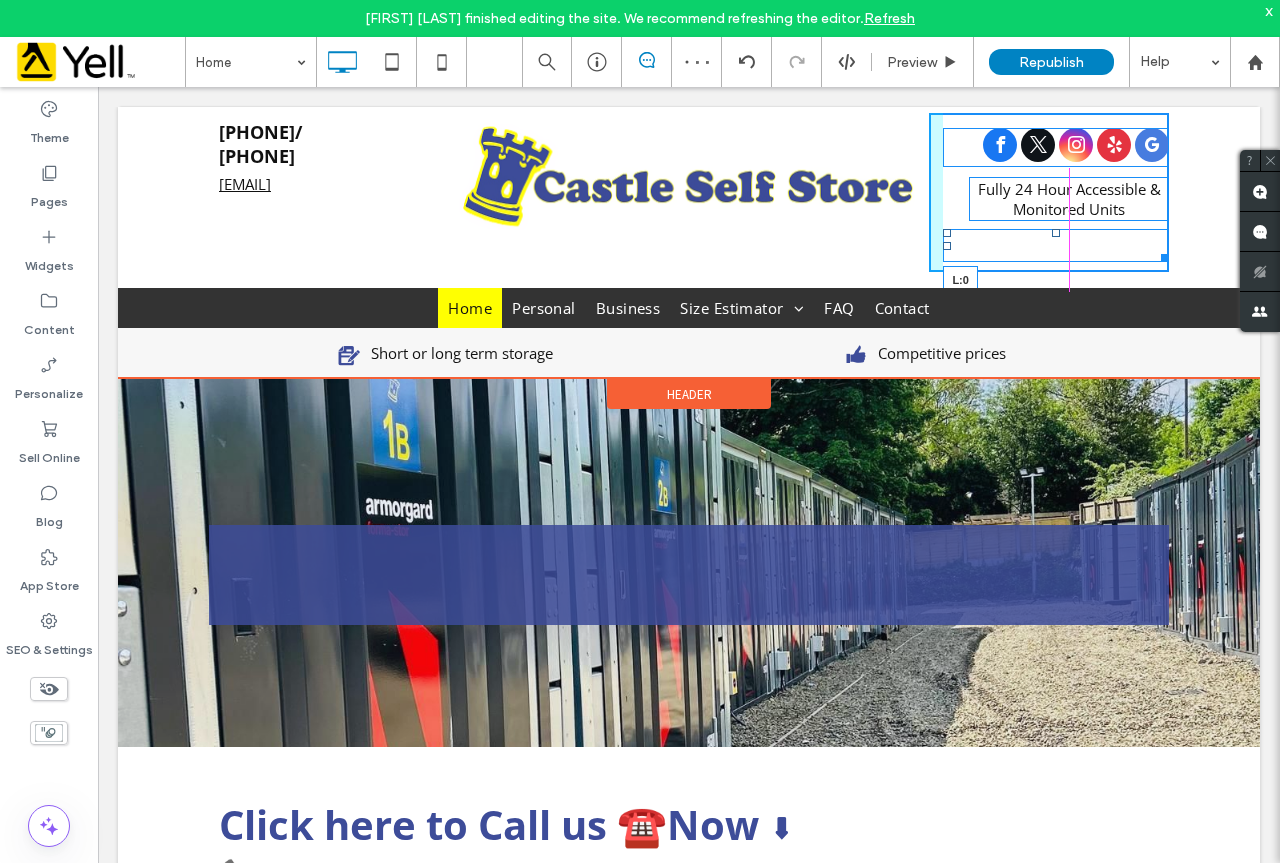 drag, startPoint x: 942, startPoint y: 248, endPoint x: 961, endPoint y: 248, distance: 19 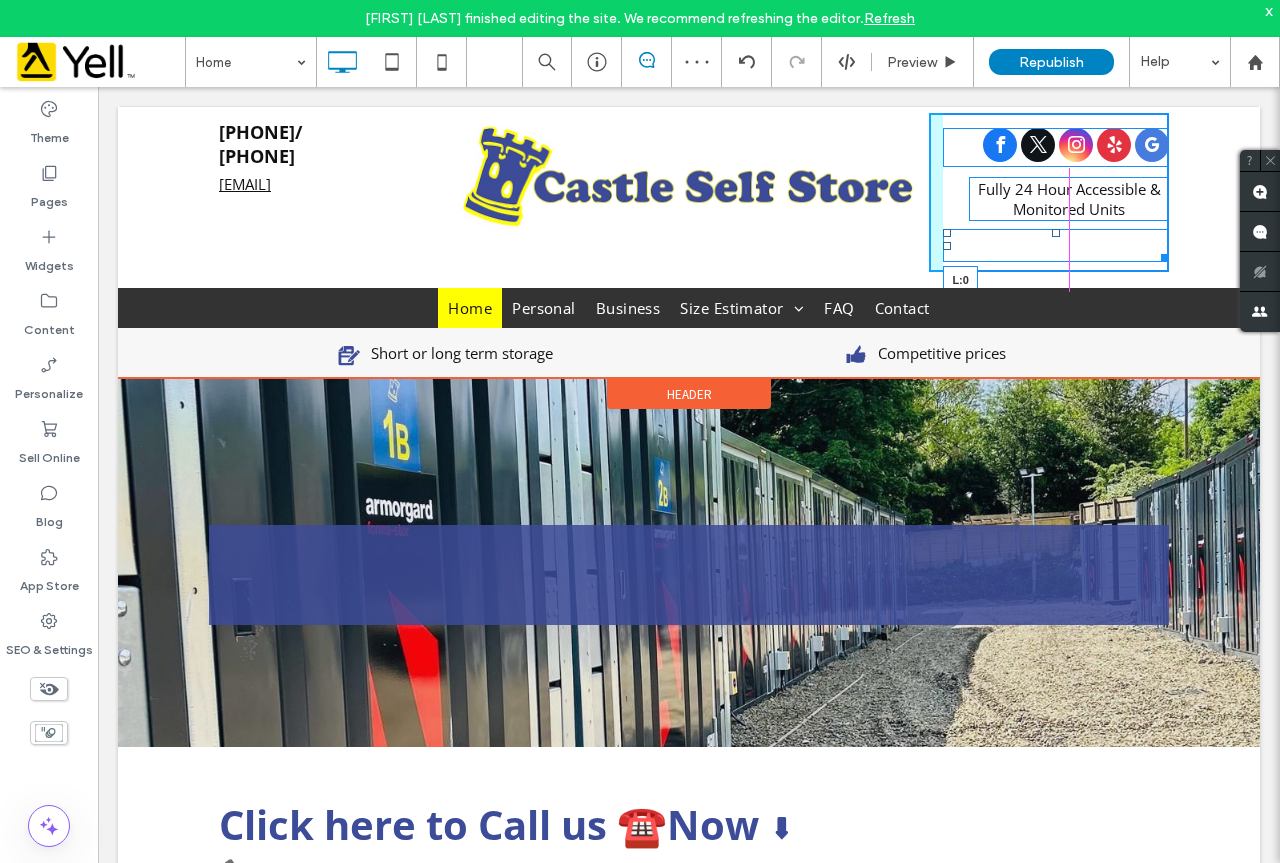 click on "L:0" at bounding box center [1056, 245] 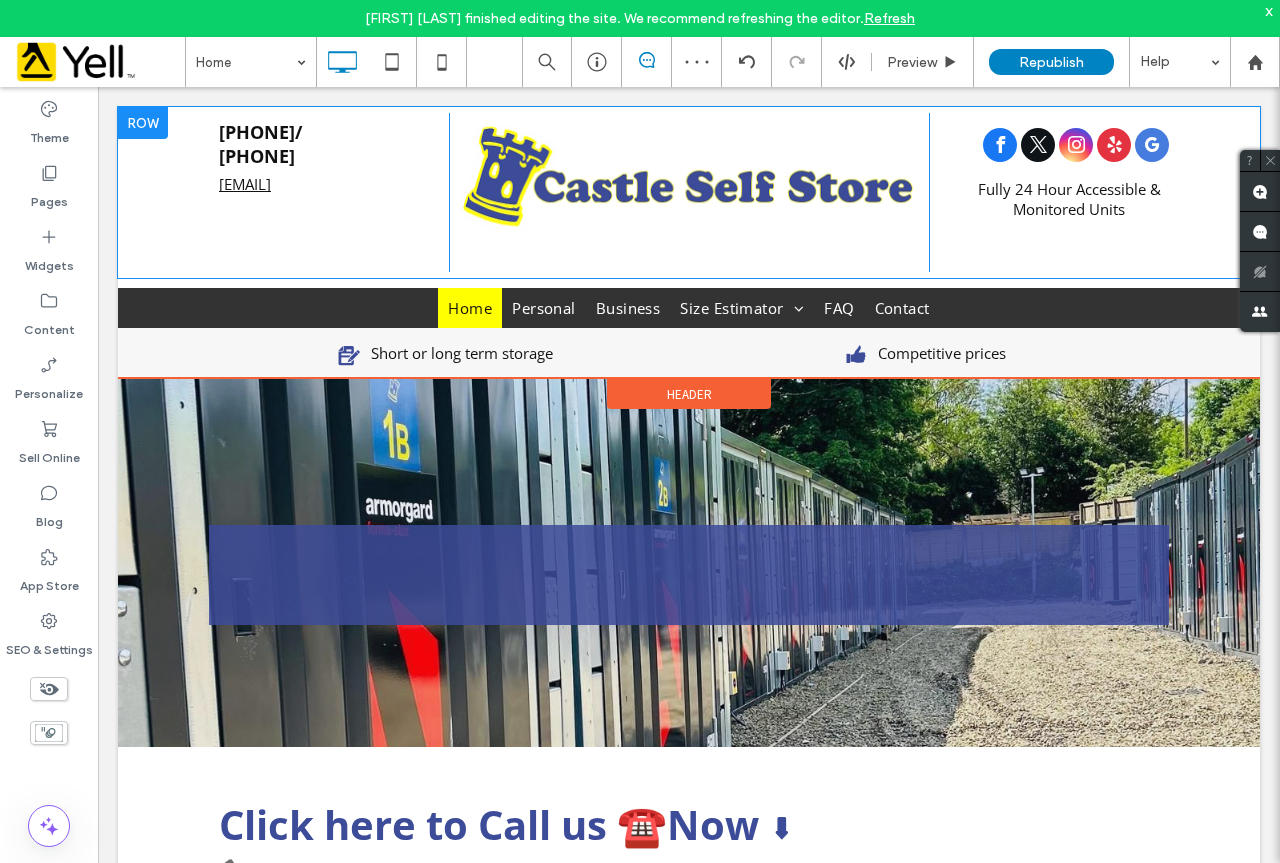 click on "01282 773195/   07860 942270   castle-storage@live.co.uk Click To Paste
Click To Paste
Fully 24 Hour Accessible & Monitored Units
Click To Paste" at bounding box center (689, 192) 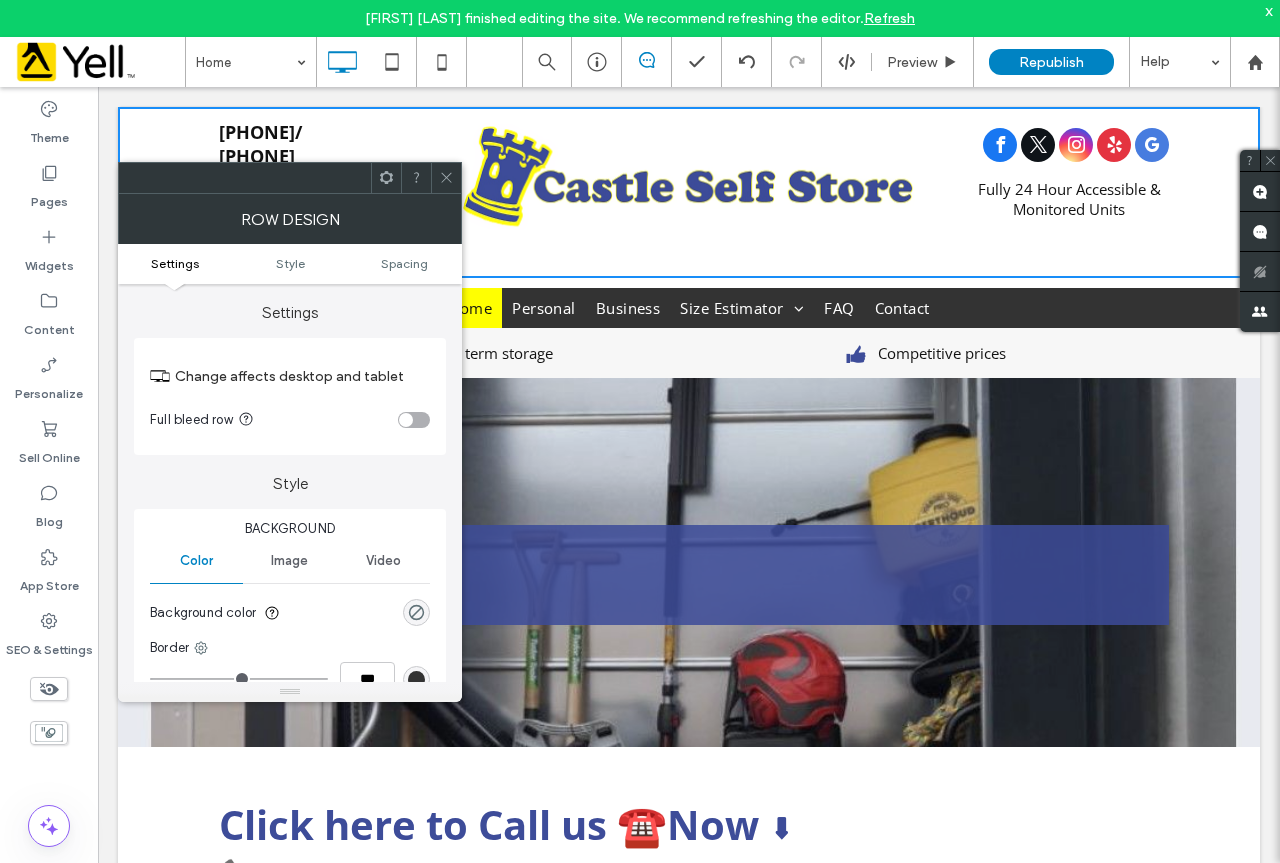 click at bounding box center [446, 178] 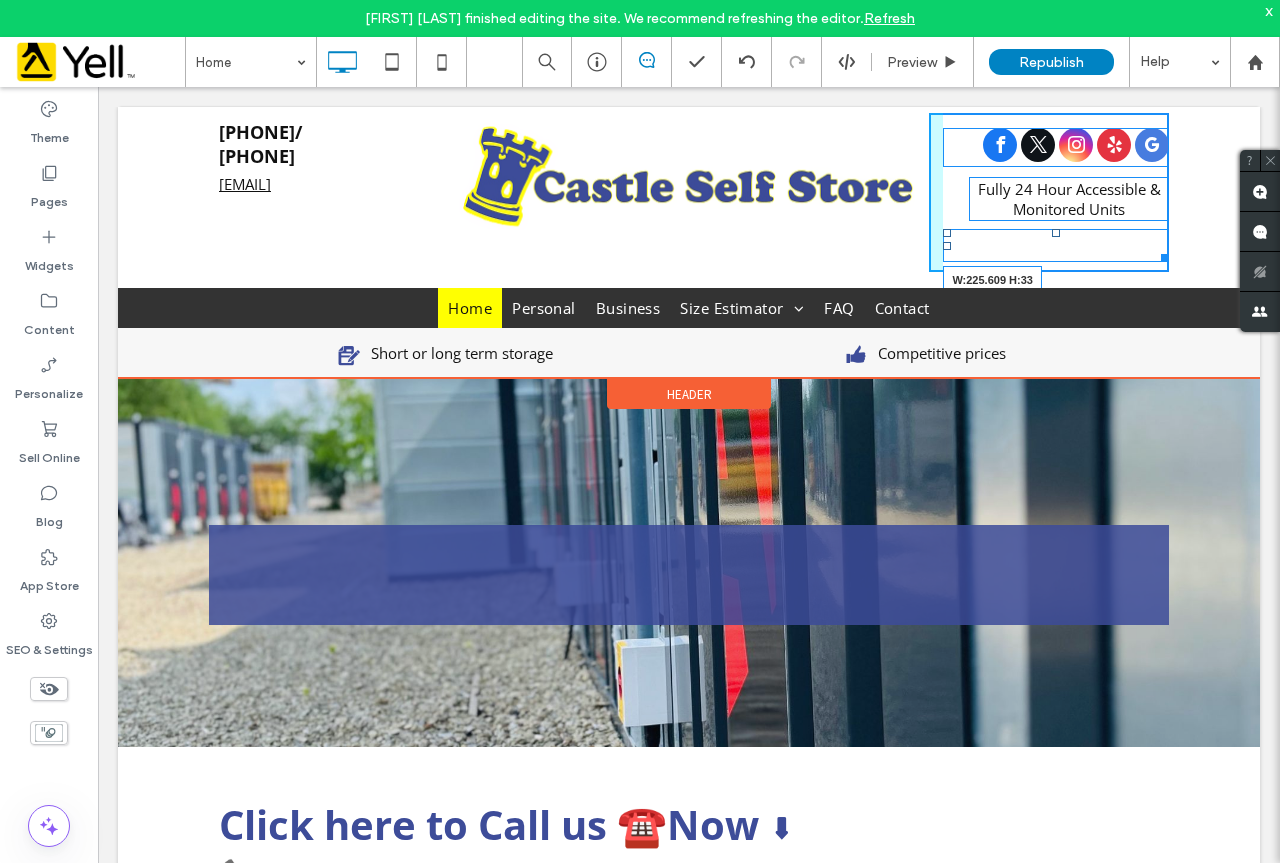 drag, startPoint x: 1150, startPoint y: 259, endPoint x: 1276, endPoint y: 346, distance: 153.1176 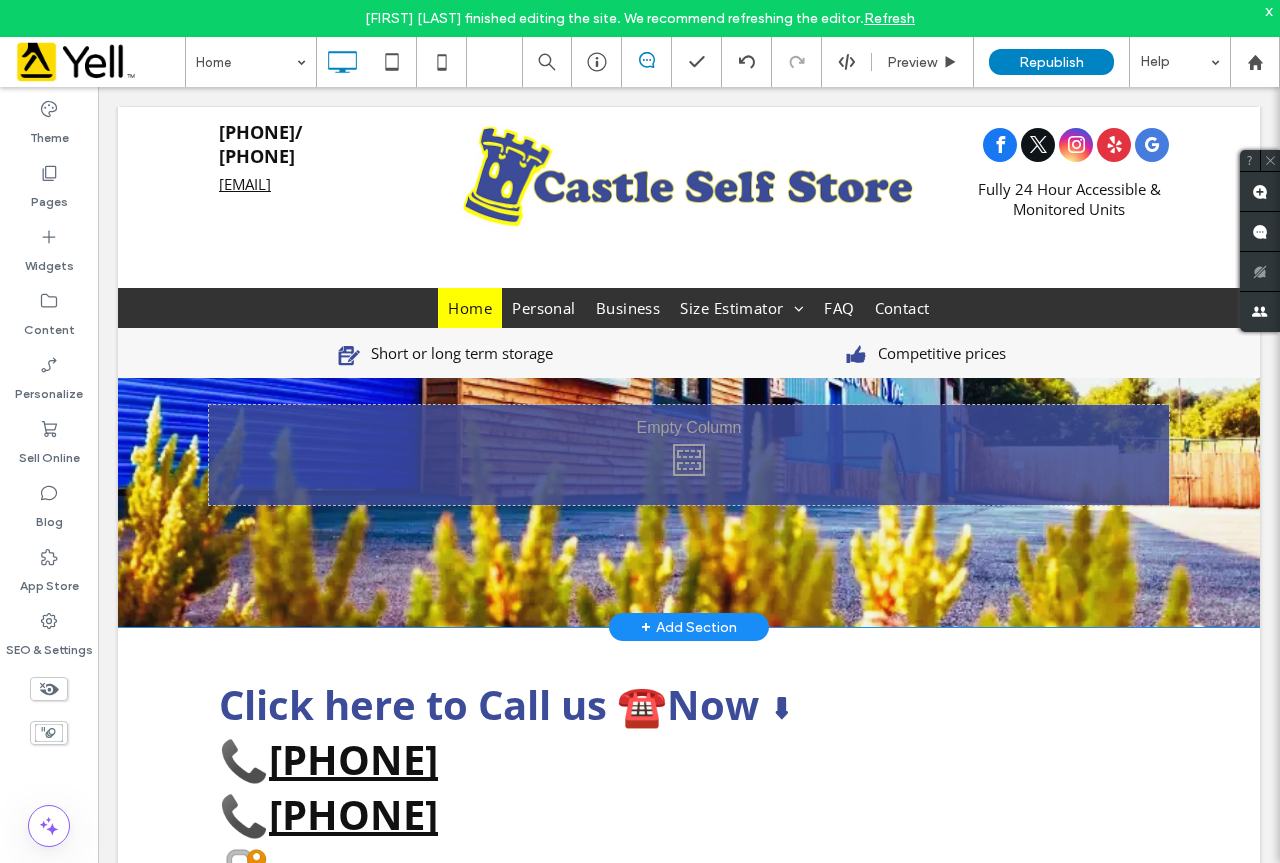 scroll, scrollTop: 100, scrollLeft: 0, axis: vertical 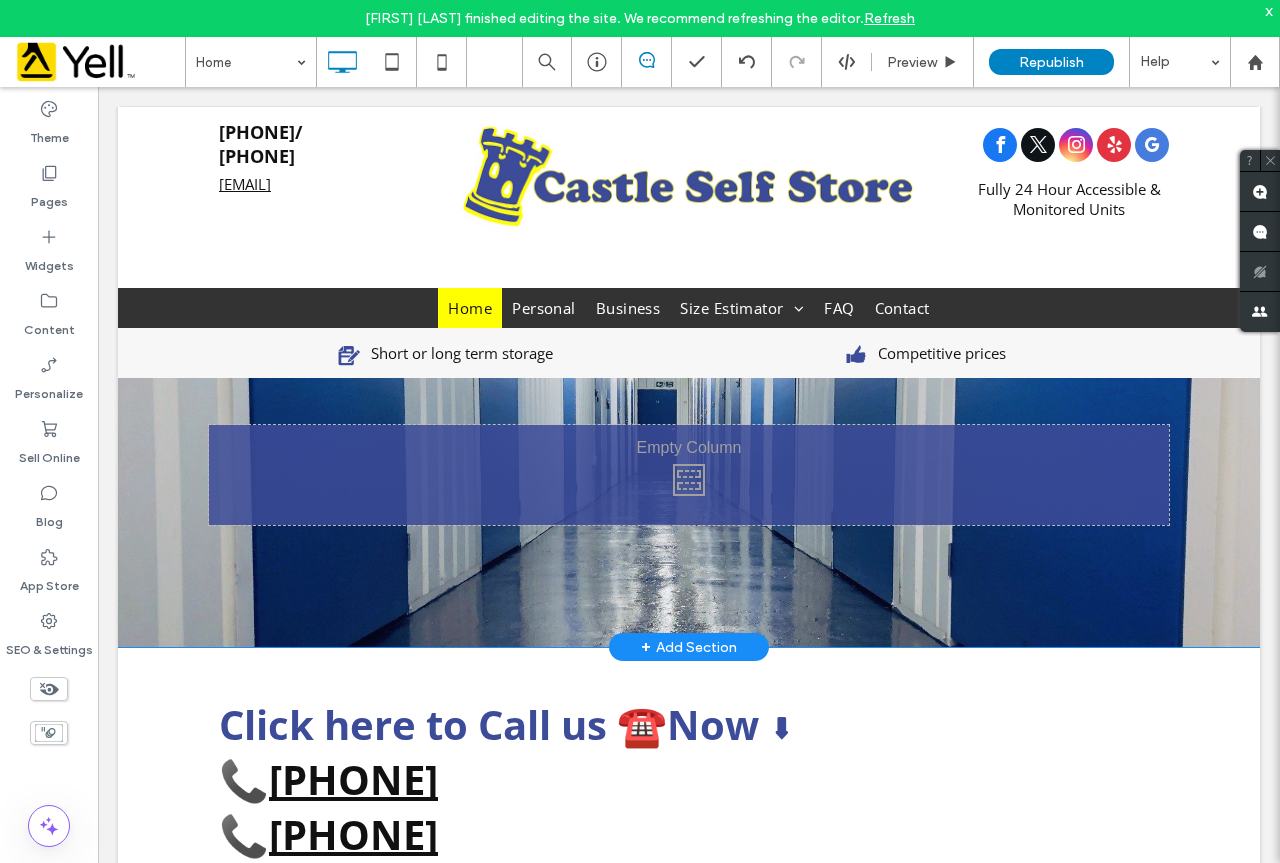 click on "Click To Paste" at bounding box center [689, 475] 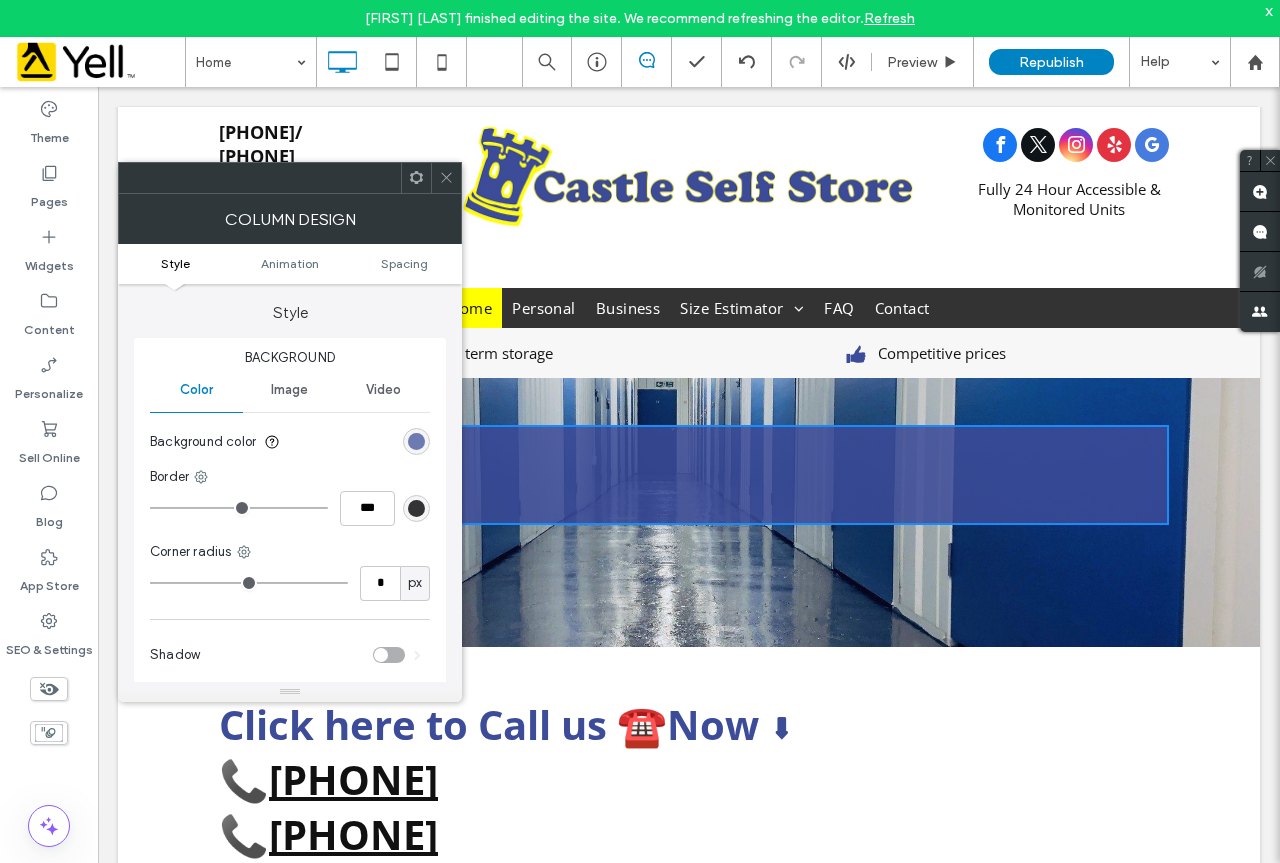 click at bounding box center (416, 441) 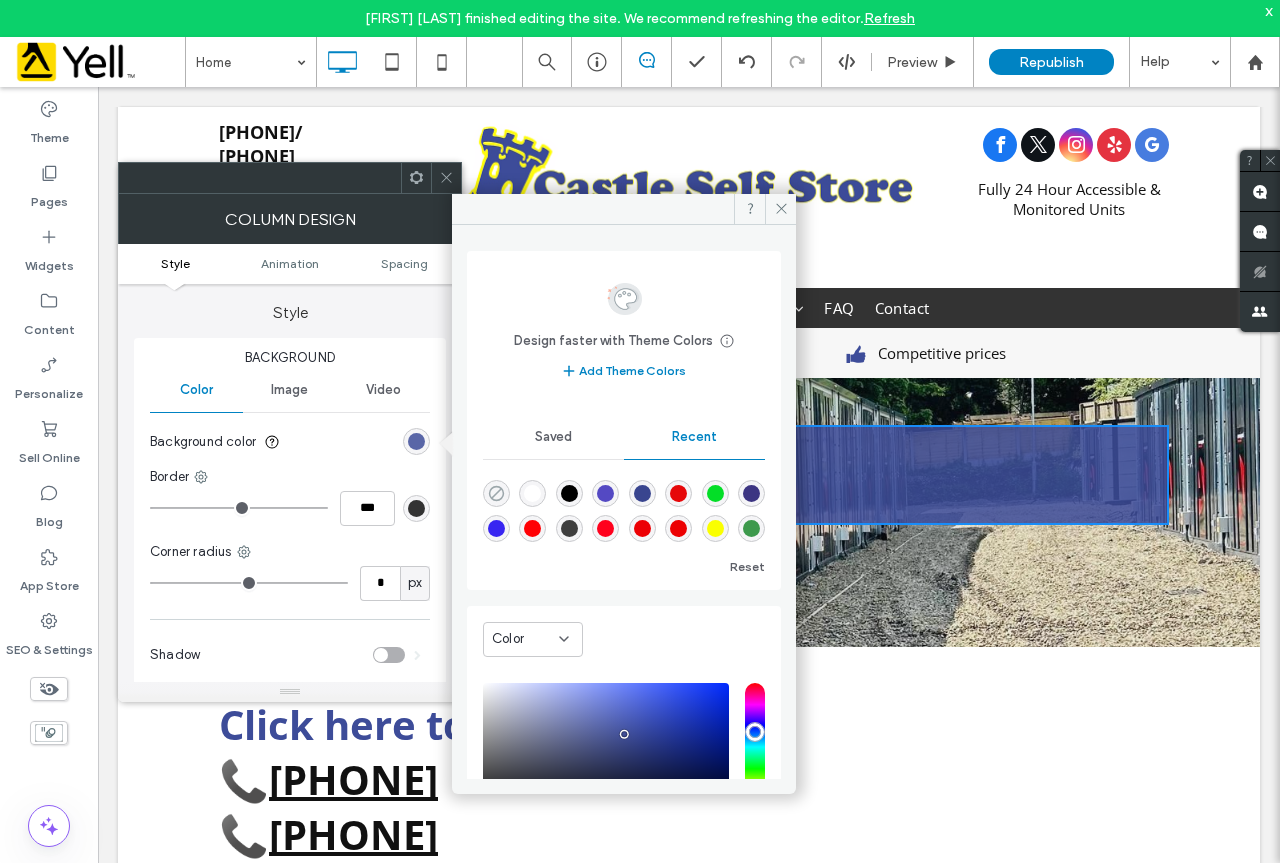 click 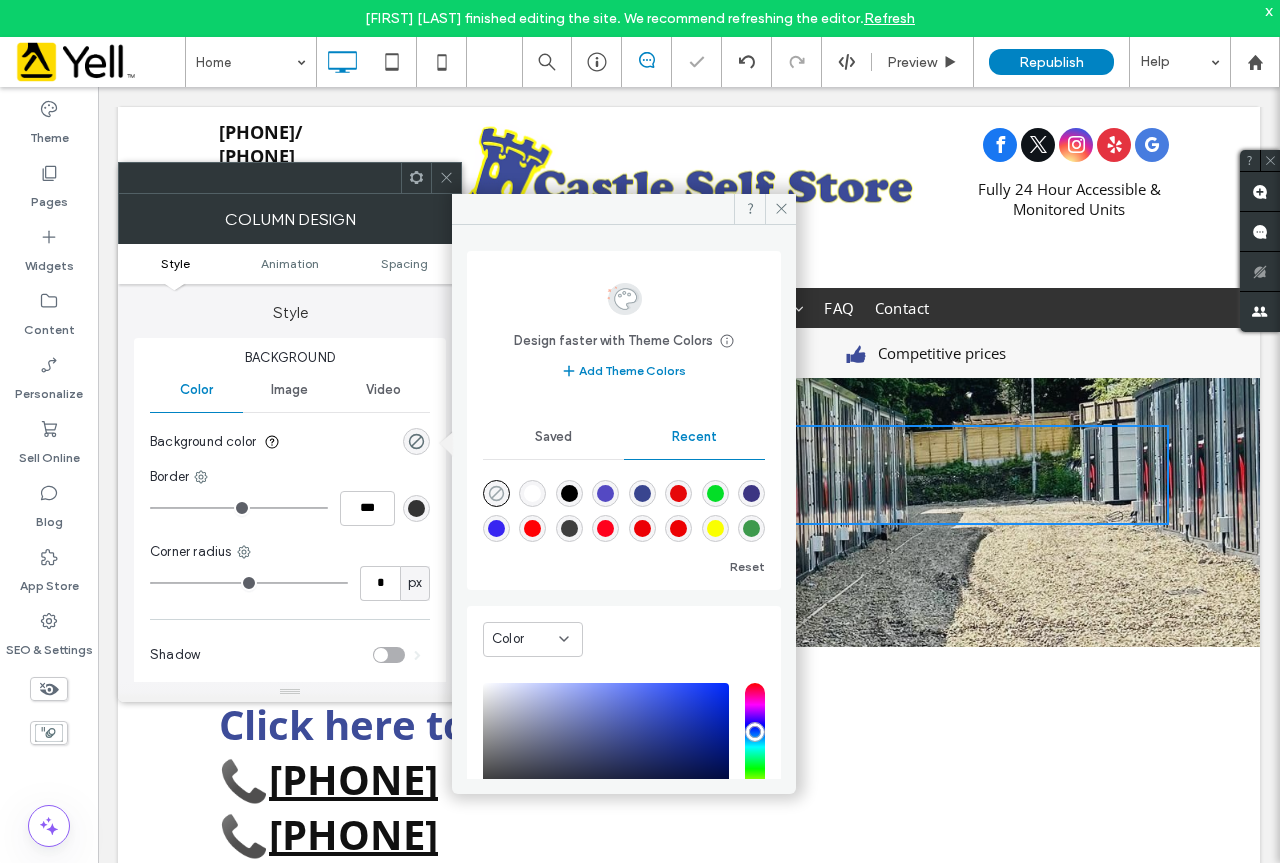 type on "*******" 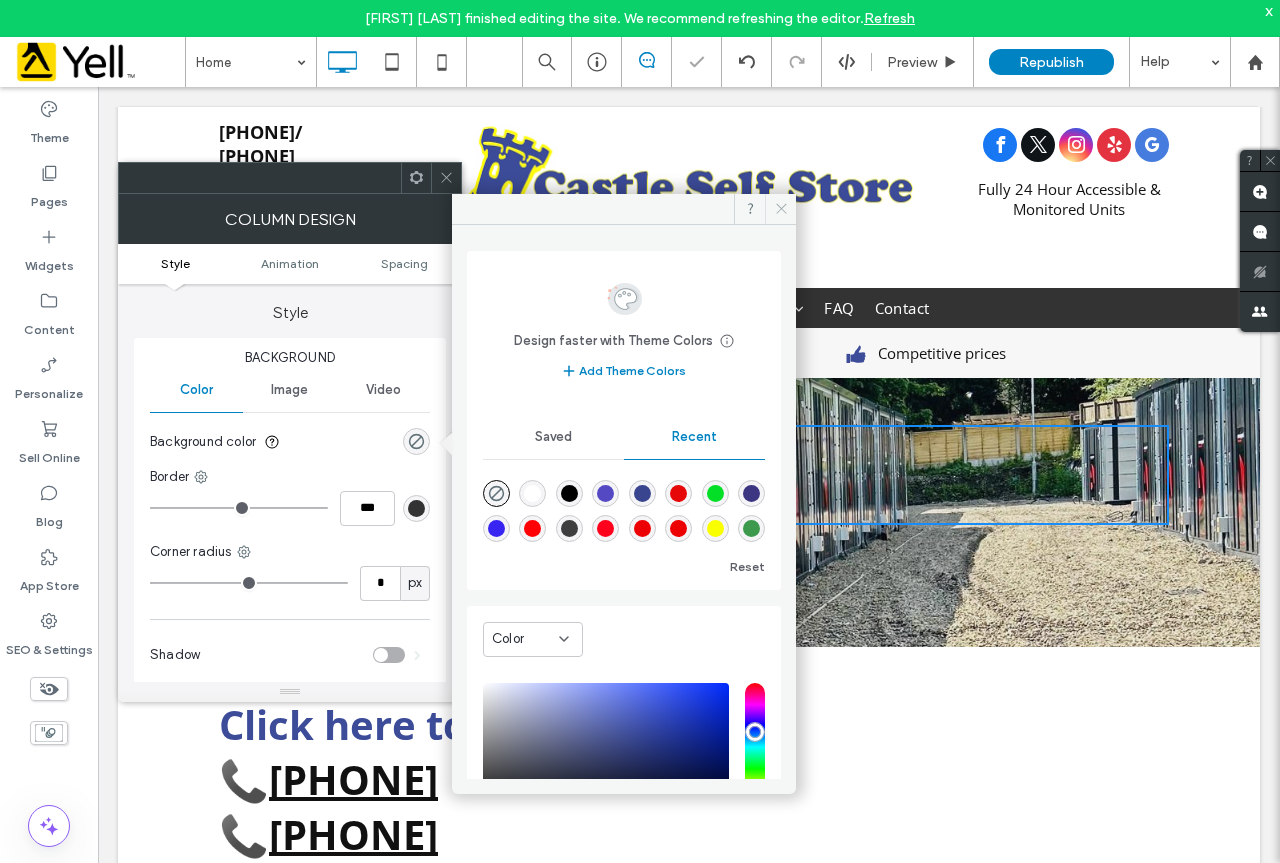 click 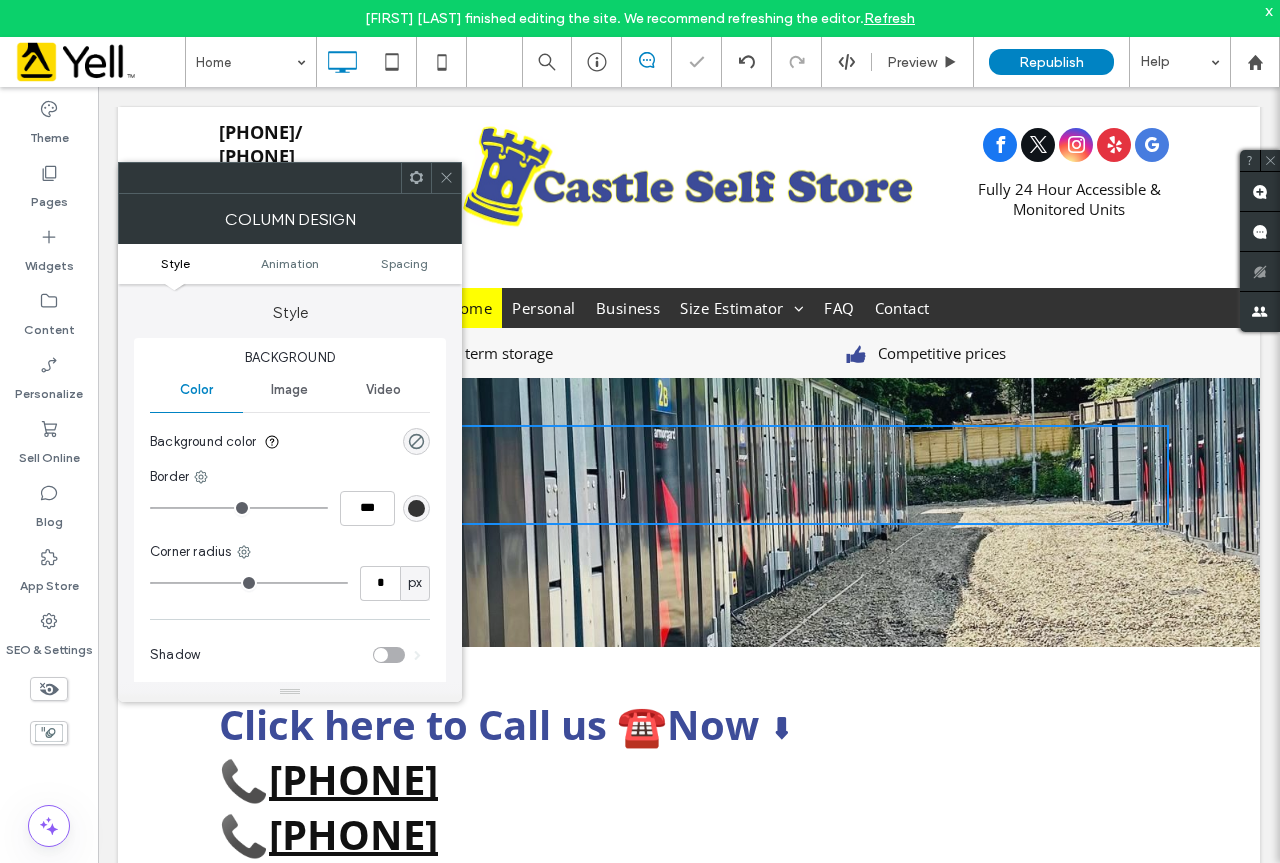 click 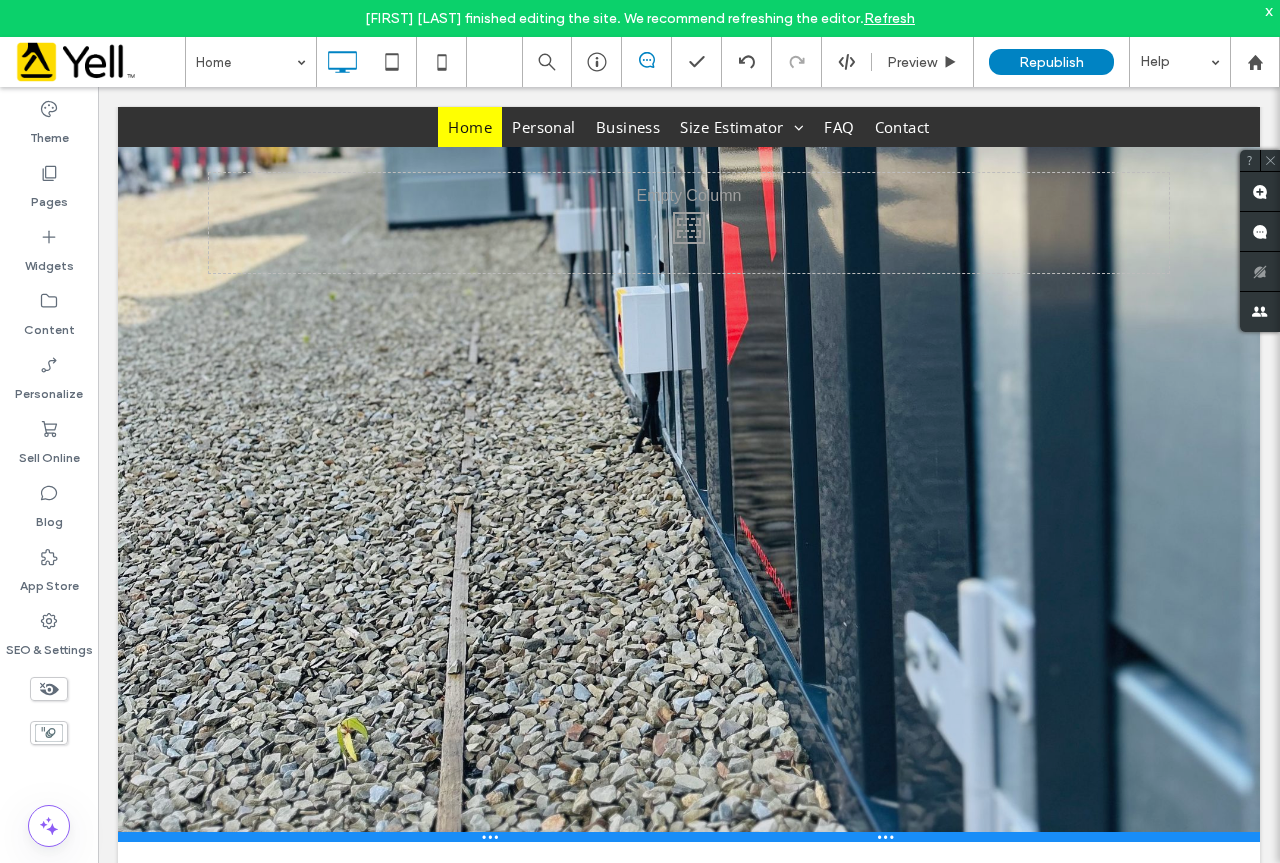 scroll, scrollTop: 860, scrollLeft: 0, axis: vertical 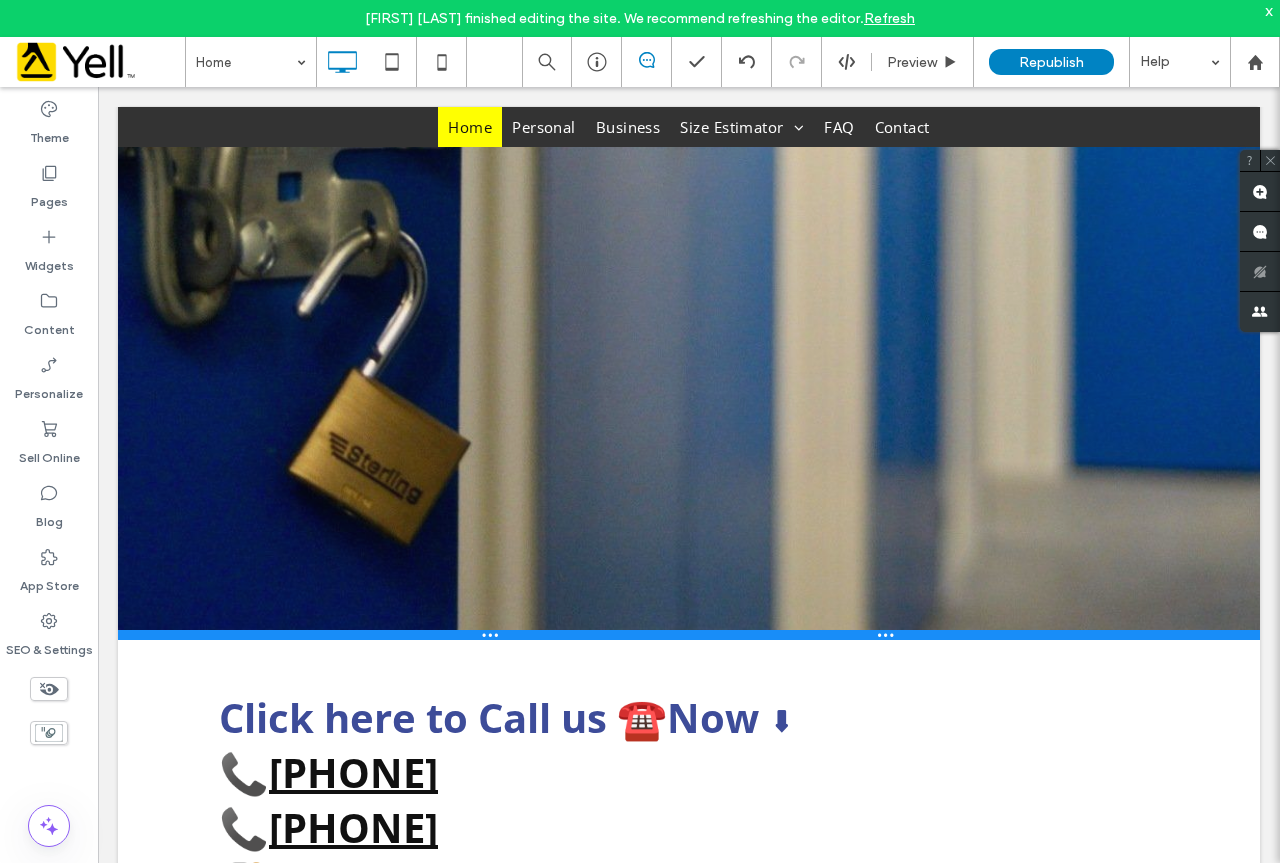 drag, startPoint x: 807, startPoint y: 742, endPoint x: 800, endPoint y: 714, distance: 28.86174 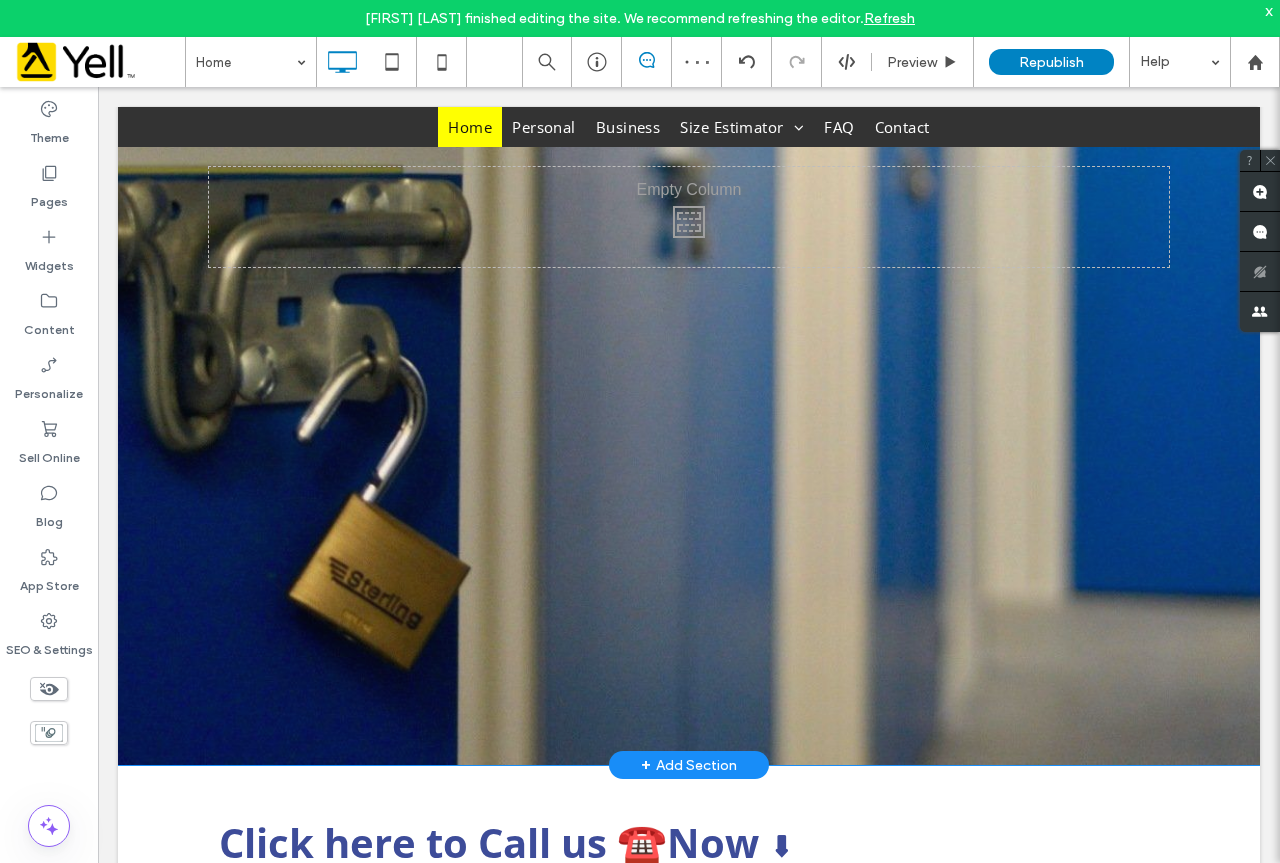 scroll, scrollTop: 760, scrollLeft: 0, axis: vertical 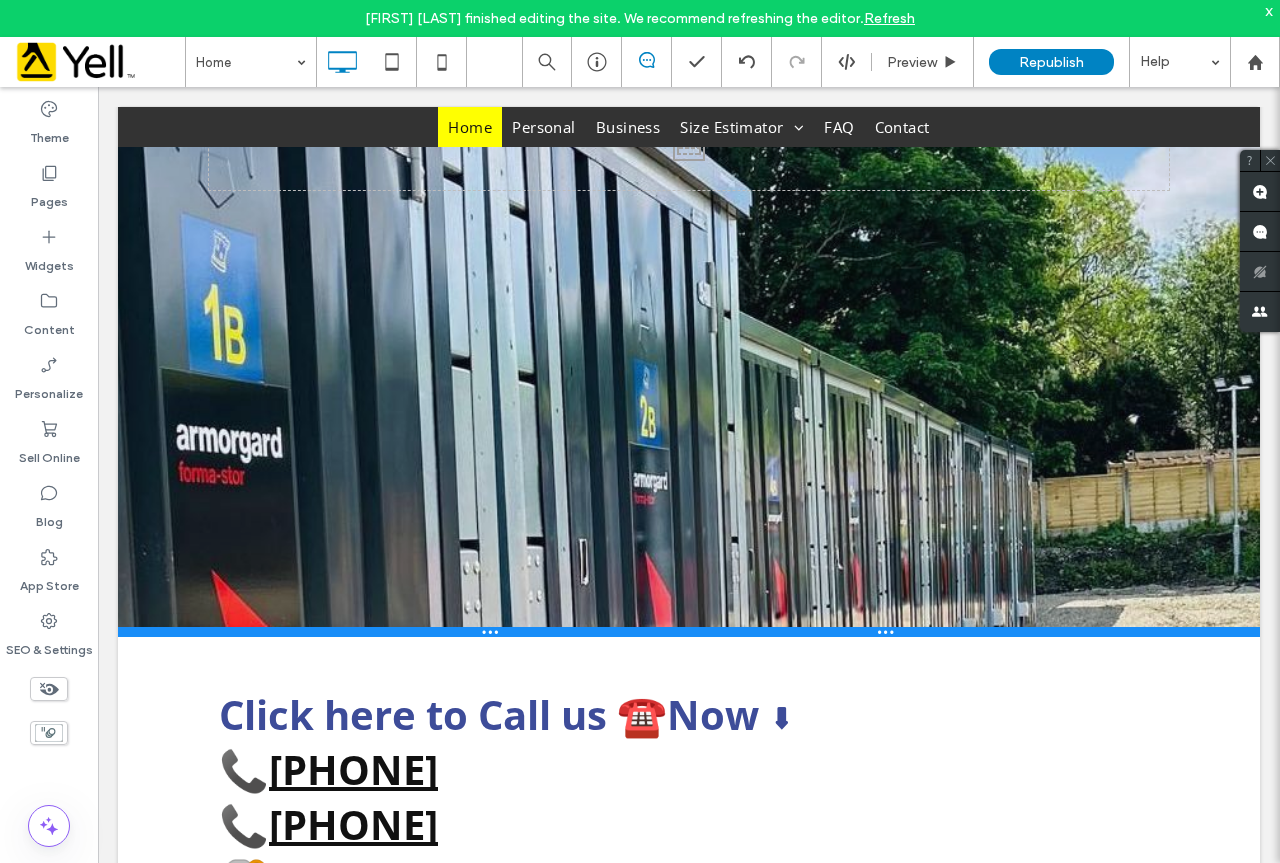 drag, startPoint x: 807, startPoint y: 735, endPoint x: 854, endPoint y: 720, distance: 49.335587 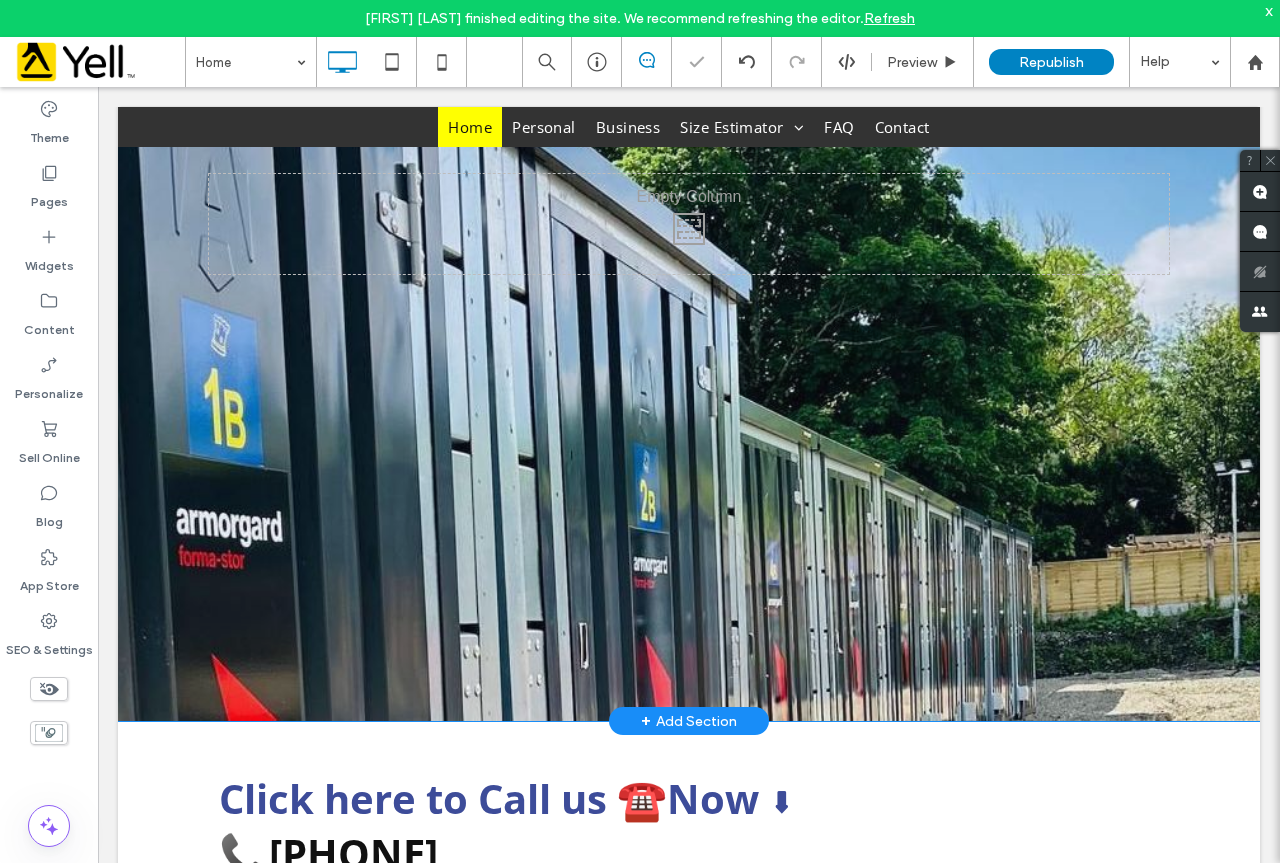 scroll, scrollTop: 560, scrollLeft: 0, axis: vertical 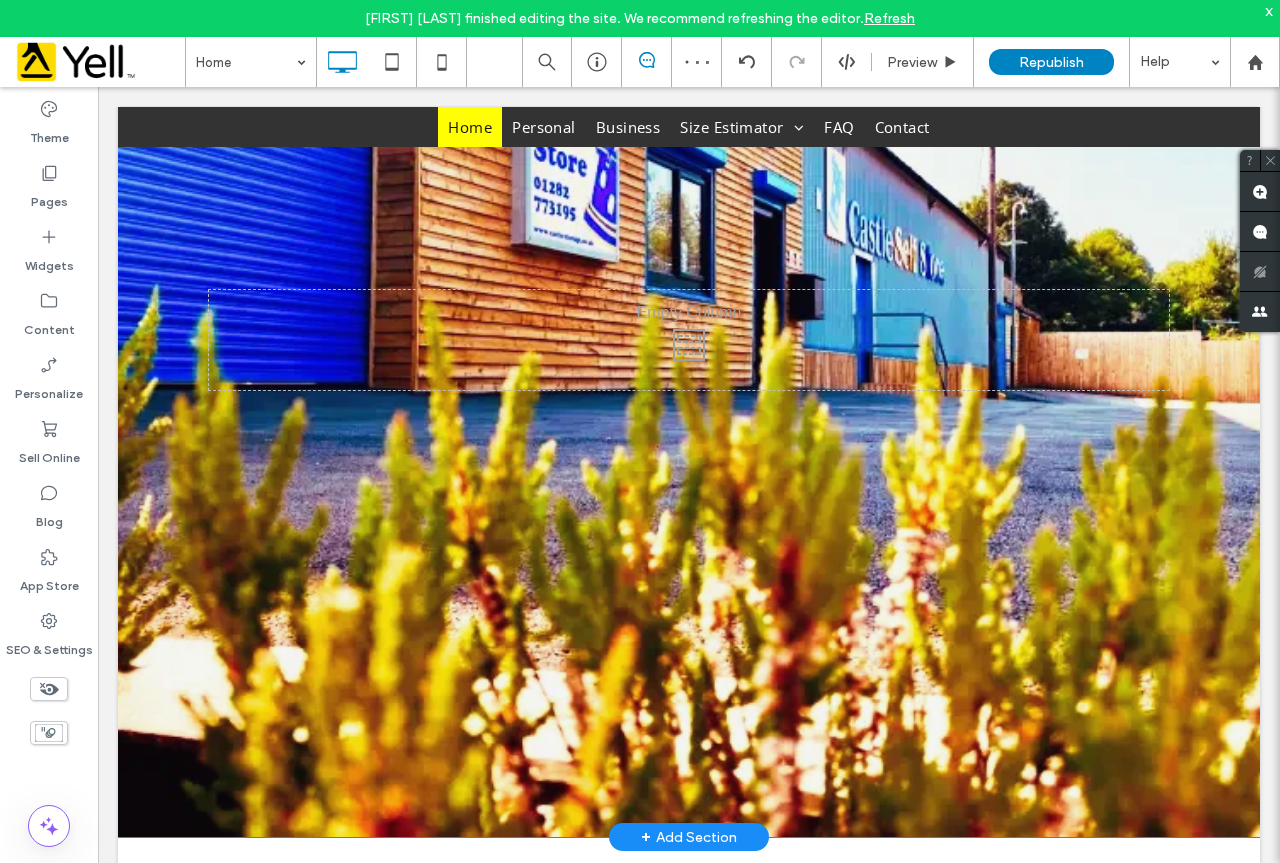 click on "Click To Paste" at bounding box center [689, 340] 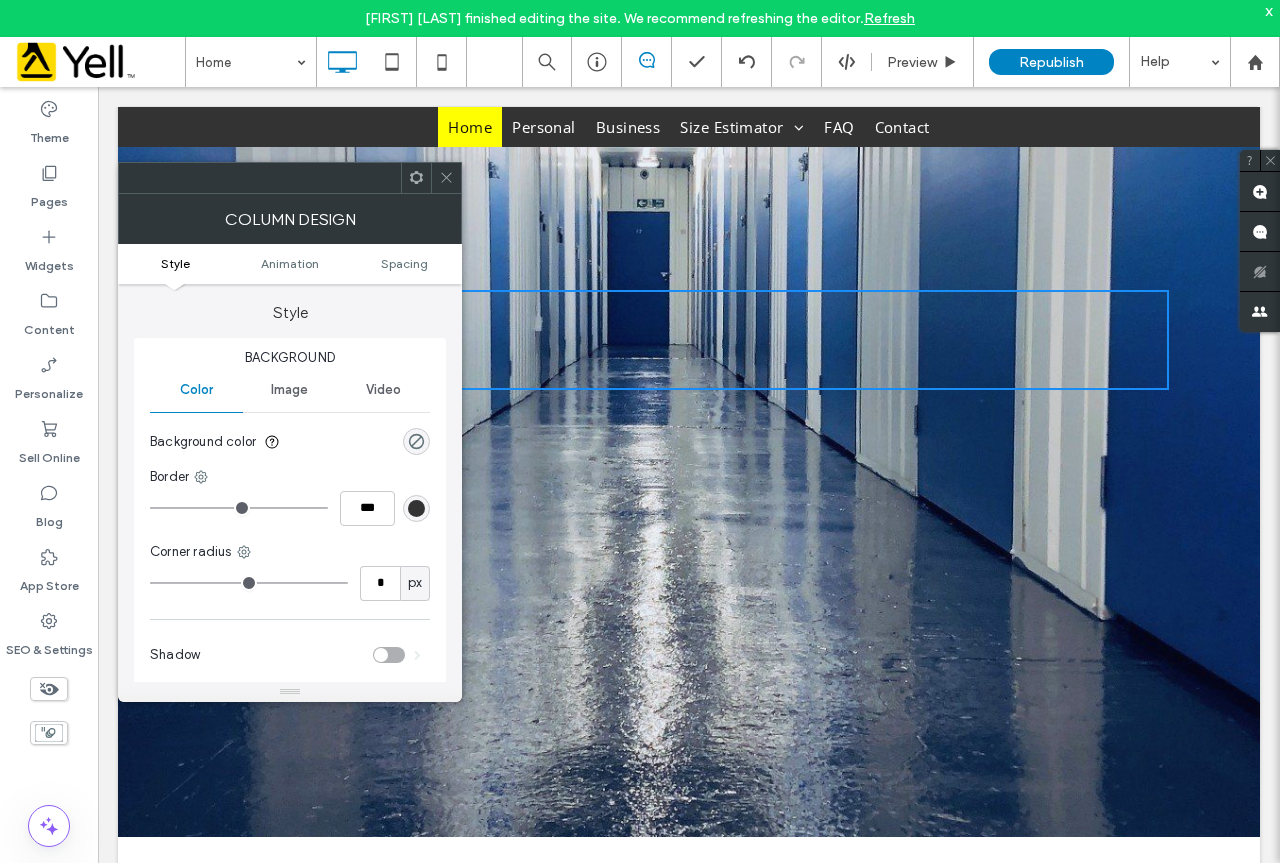 click 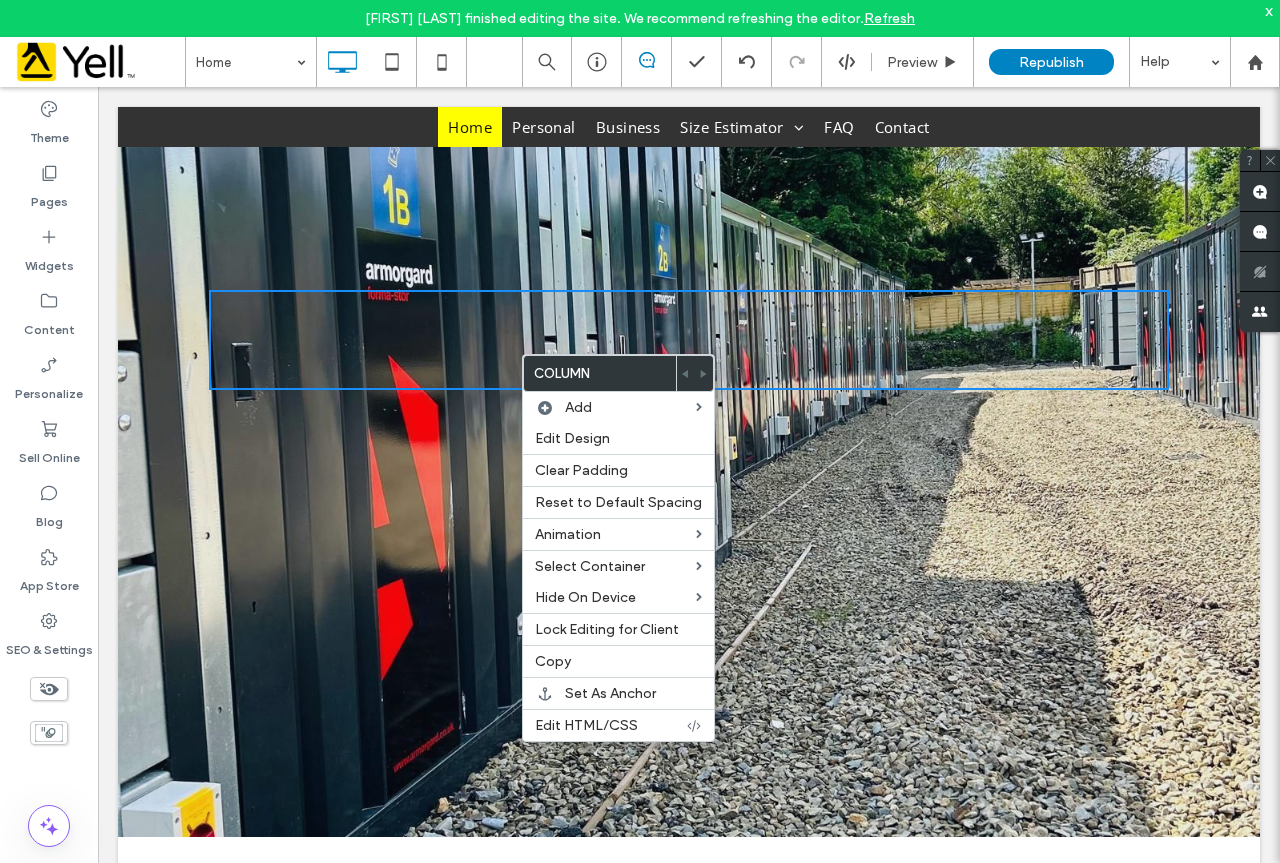 click at bounding box center (689, 327) 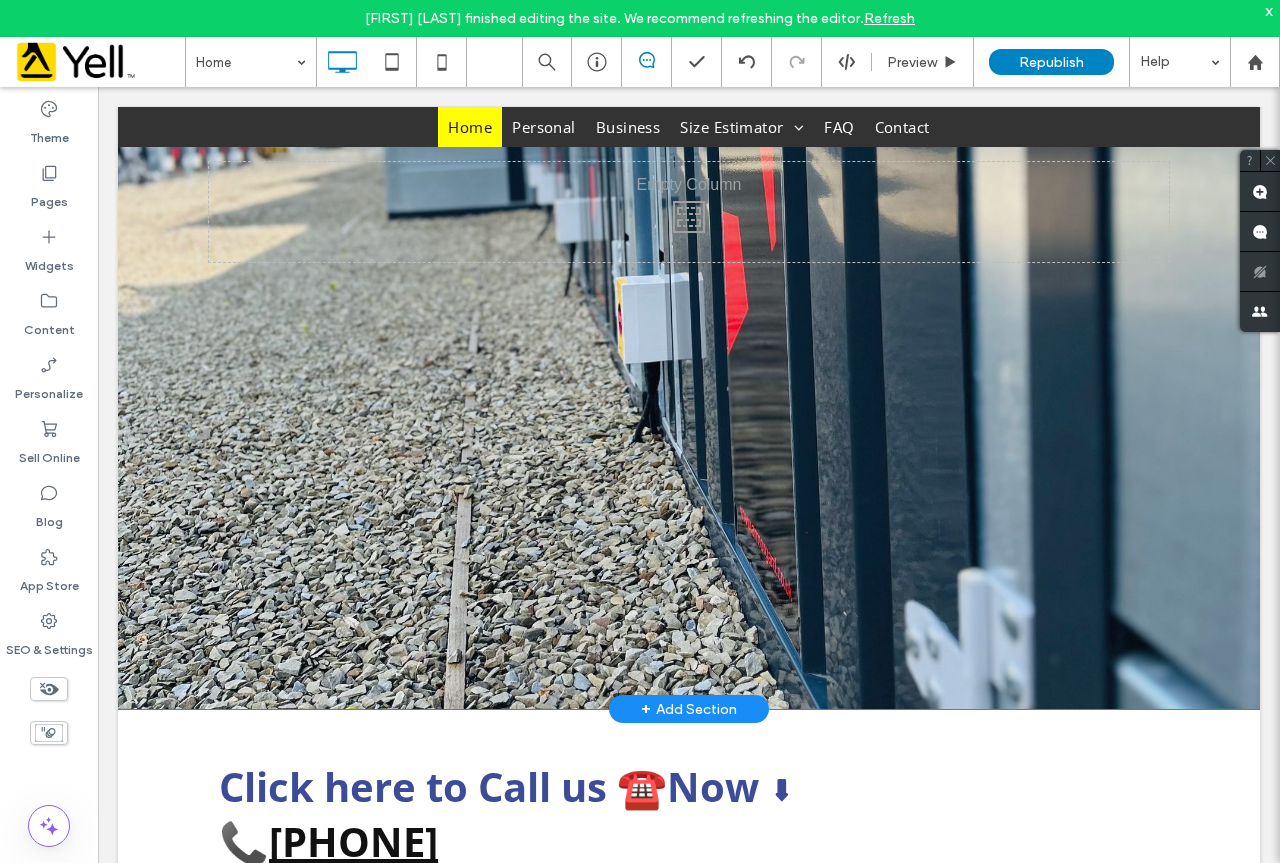 scroll, scrollTop: 800, scrollLeft: 0, axis: vertical 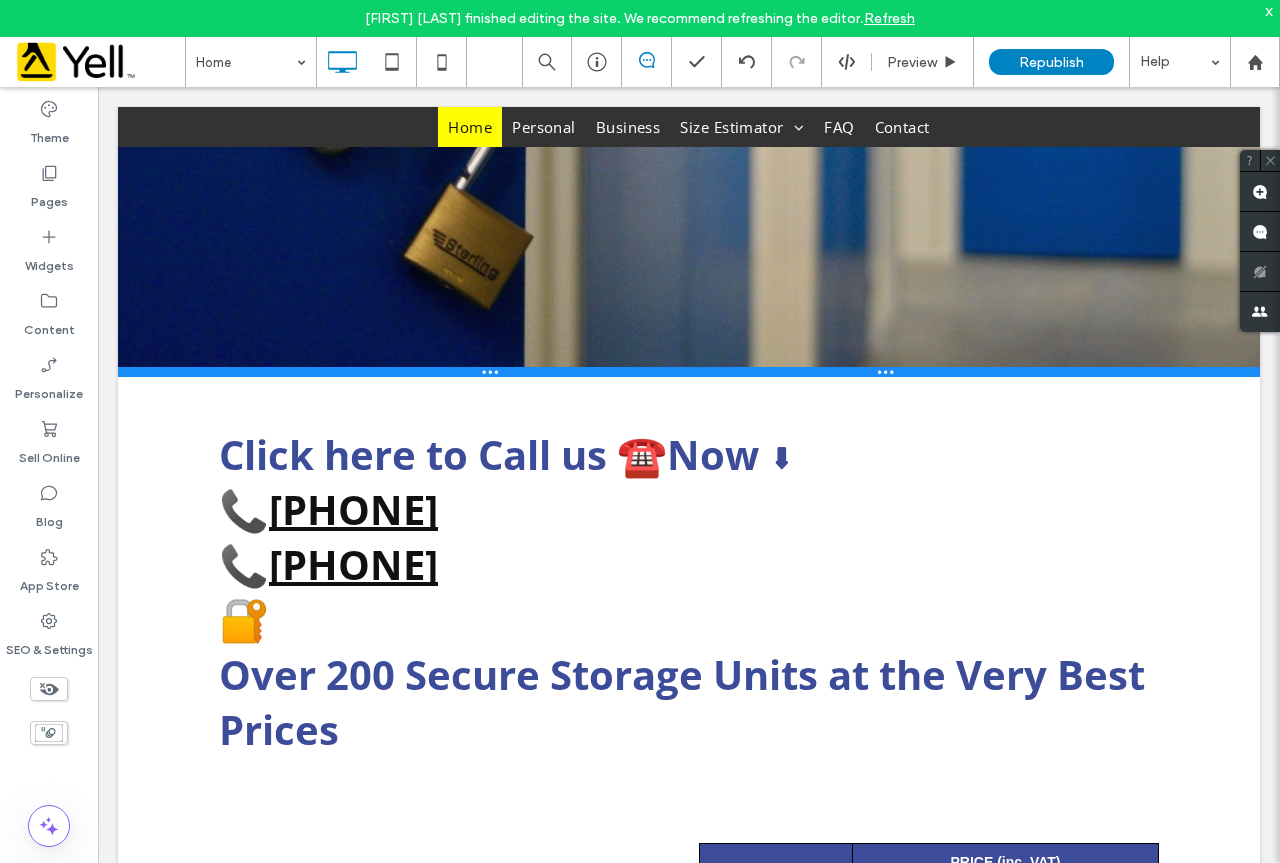 drag, startPoint x: 777, startPoint y: 595, endPoint x: 791, endPoint y: 575, distance: 24.41311 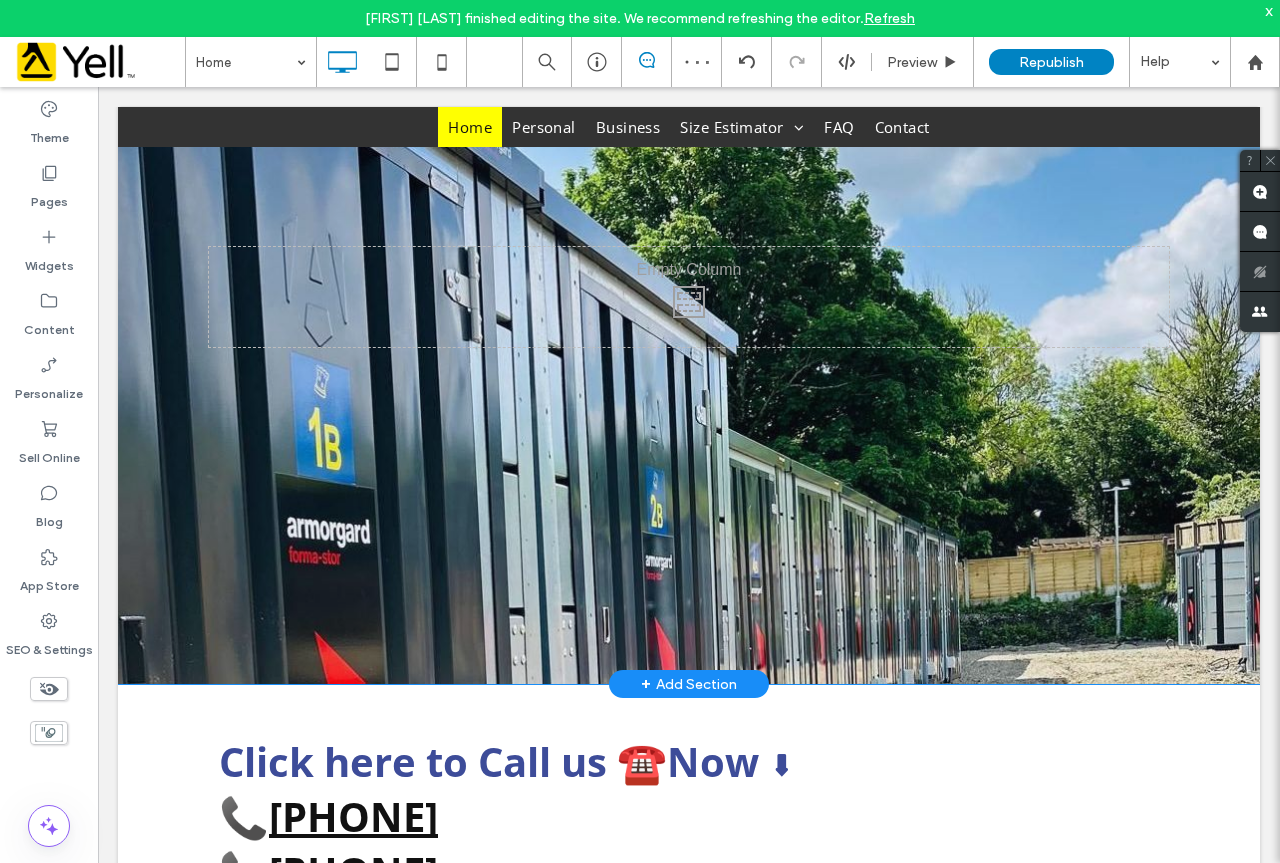 scroll, scrollTop: 500, scrollLeft: 0, axis: vertical 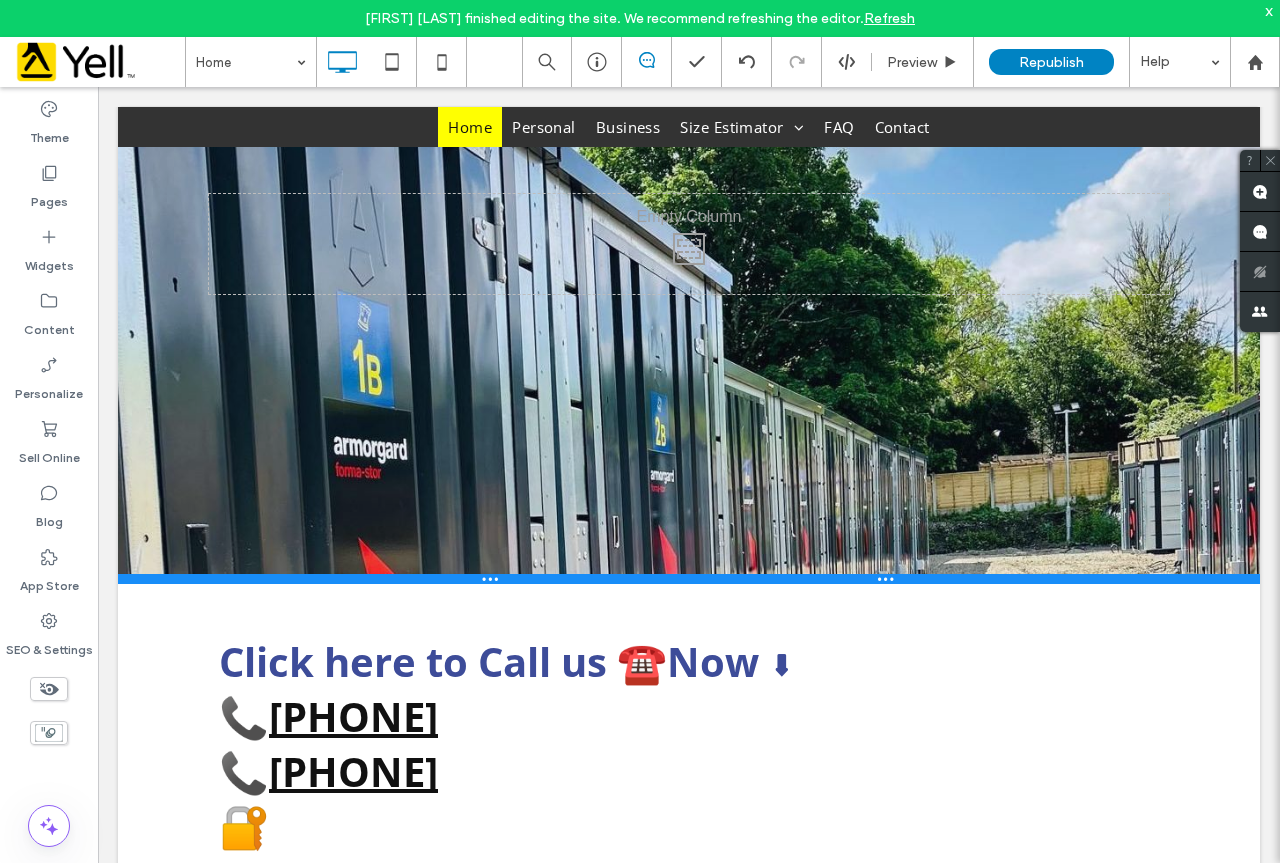 drag, startPoint x: 809, startPoint y: 672, endPoint x: 689, endPoint y: 537, distance: 180.62392 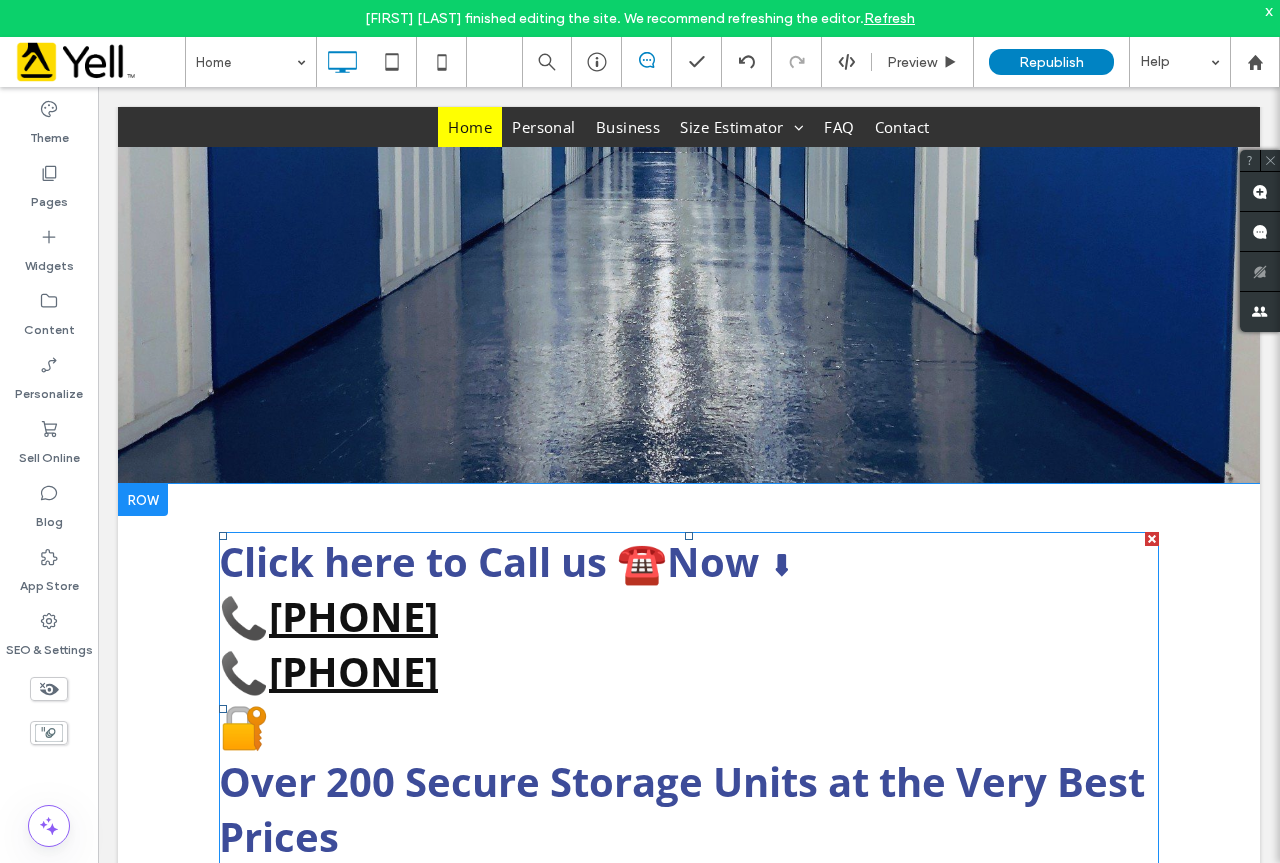 scroll, scrollTop: 700, scrollLeft: 0, axis: vertical 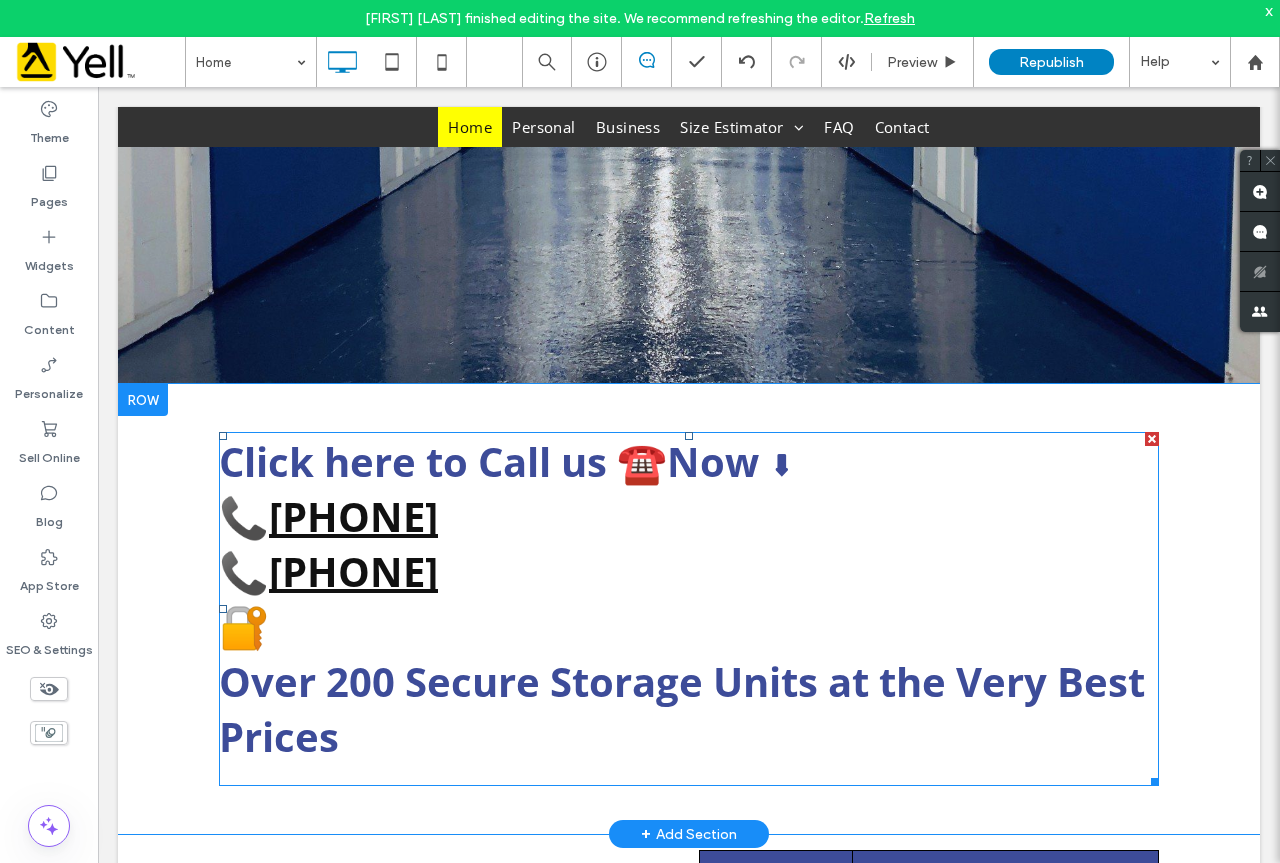 click on "Click here to Call us ☎️Now ⬇" at bounding box center (689, 461) 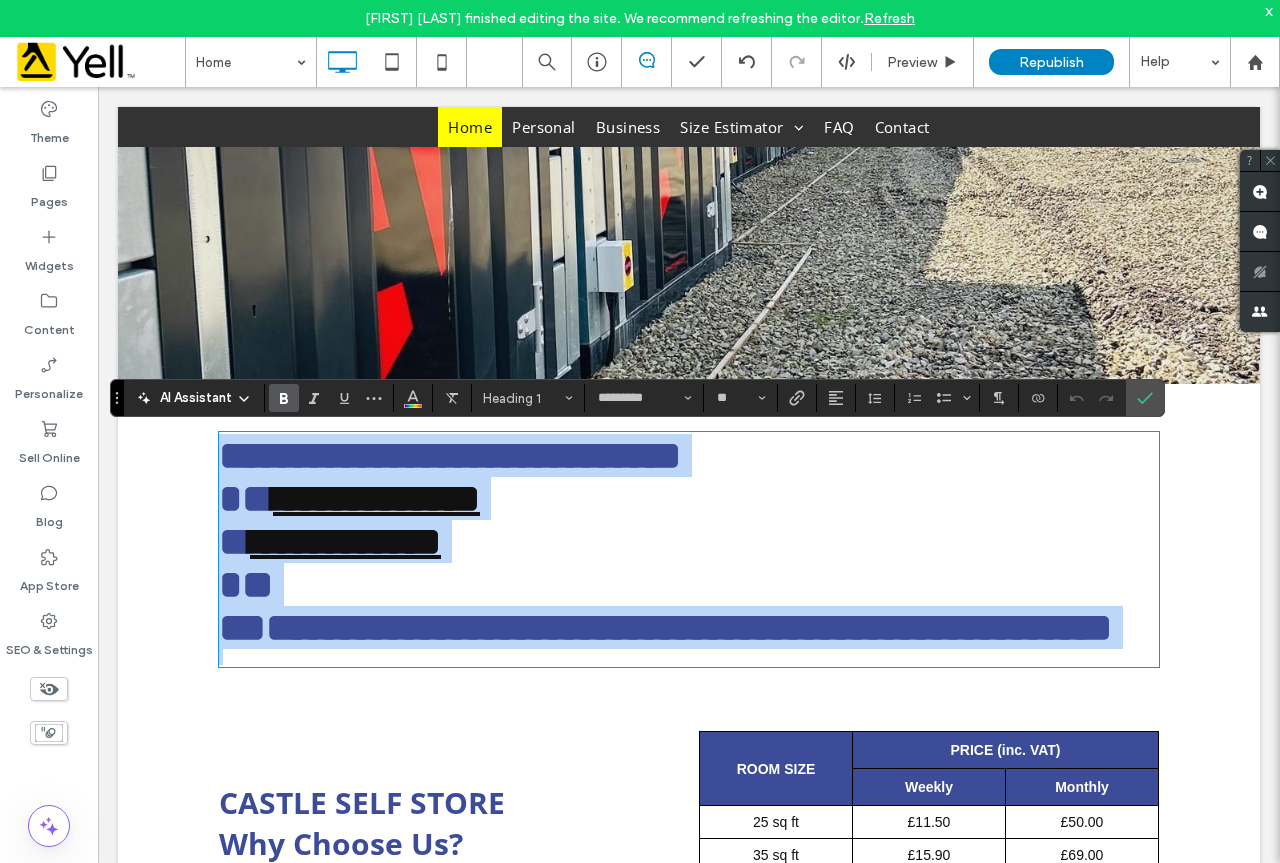 click on "**********" at bounding box center [689, 455] 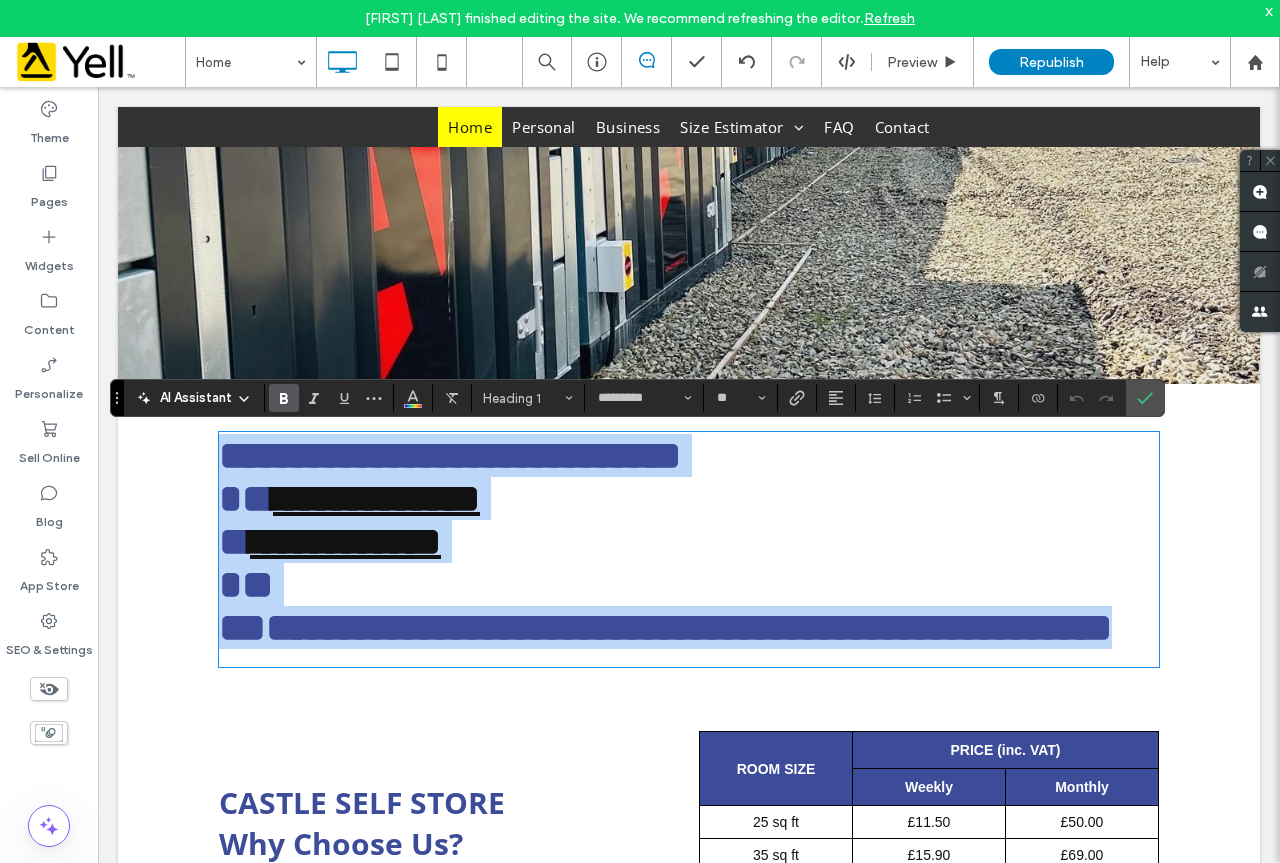 drag, startPoint x: 456, startPoint y: 750, endPoint x: 204, endPoint y: 472, distance: 375.2173 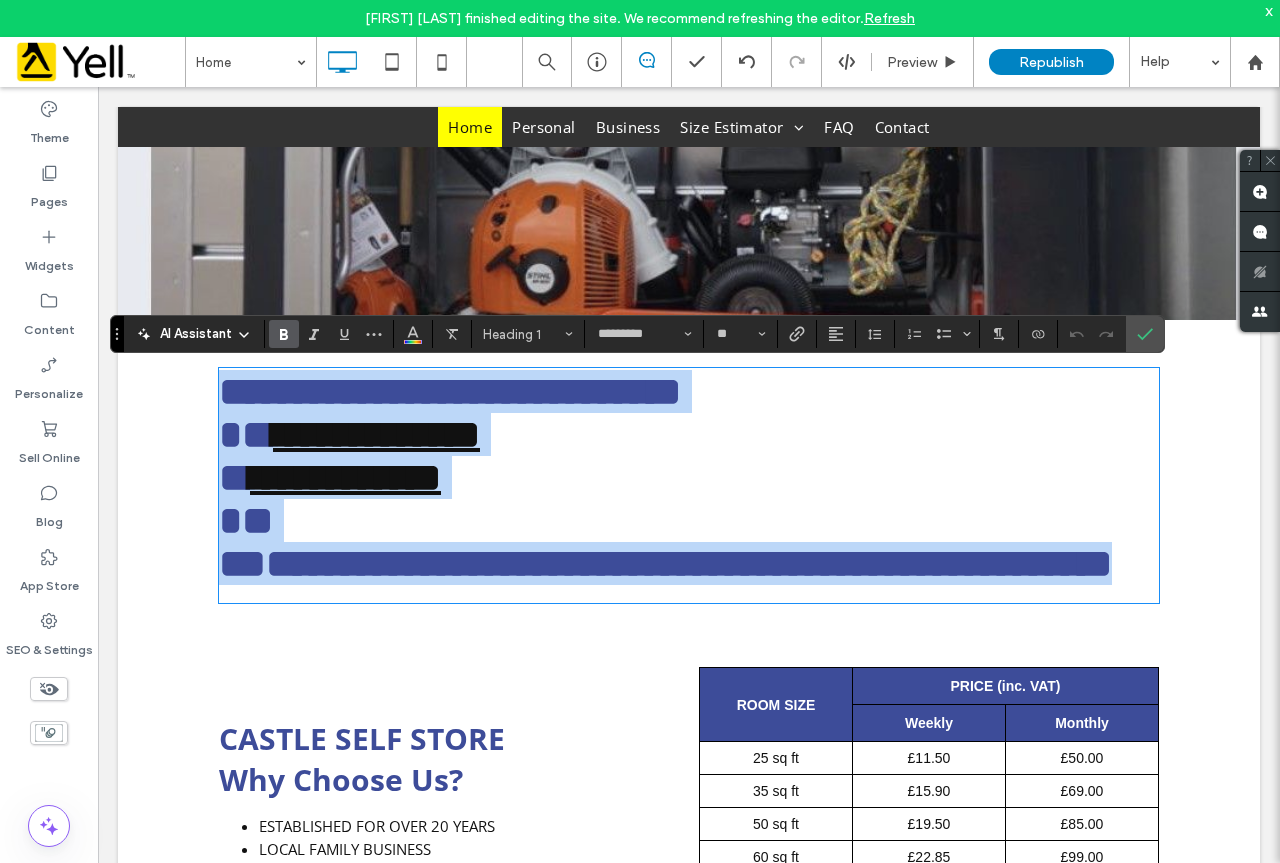 scroll, scrollTop: 800, scrollLeft: 0, axis: vertical 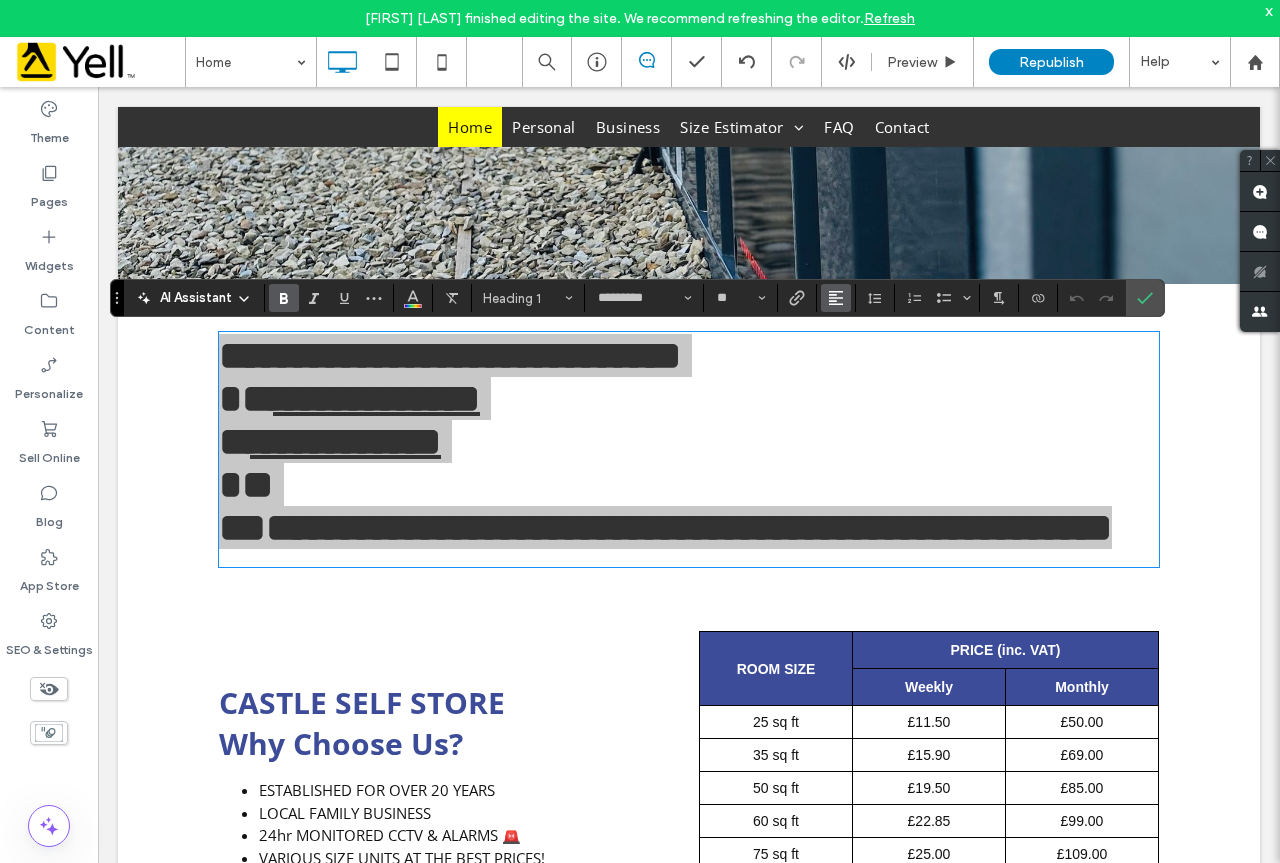 click 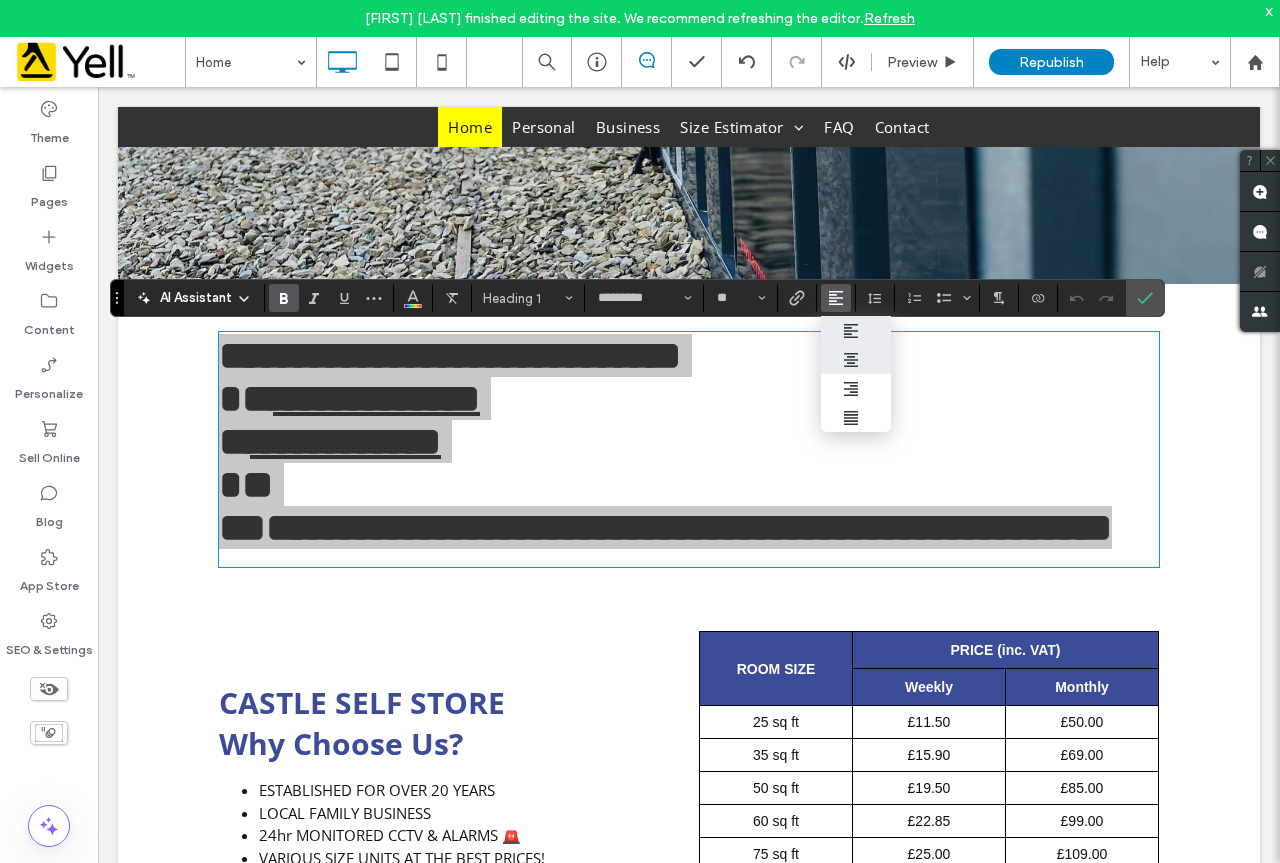 click 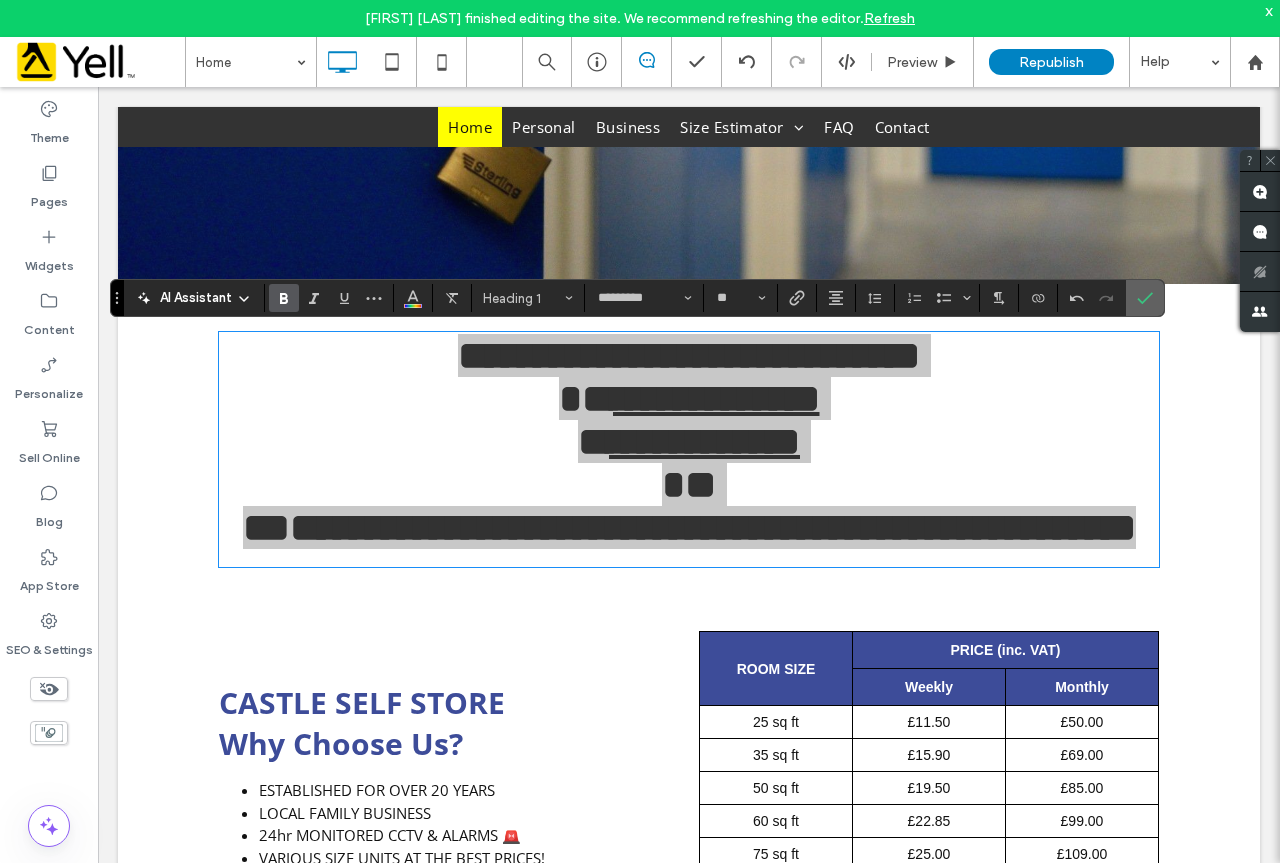 click at bounding box center (1145, 298) 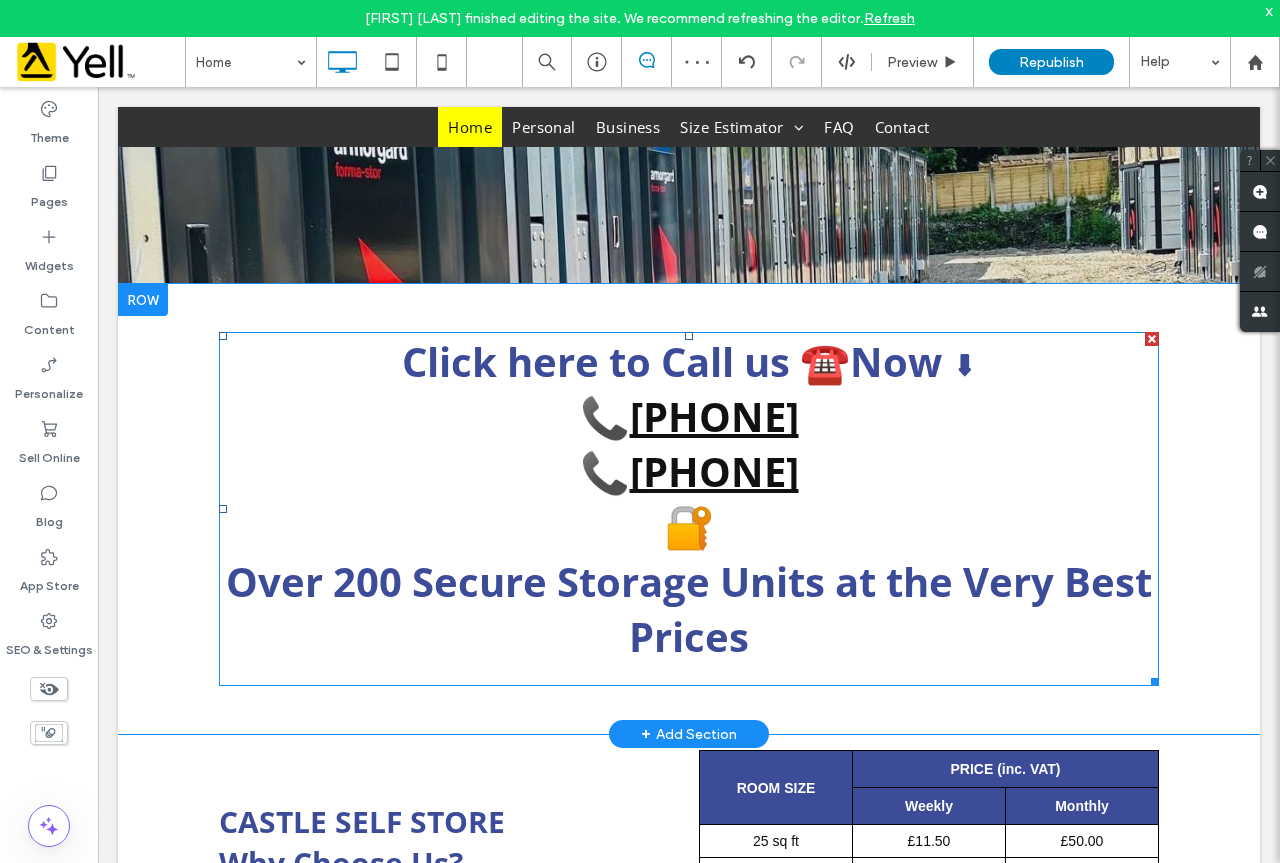 click on "🔐" at bounding box center [689, 526] 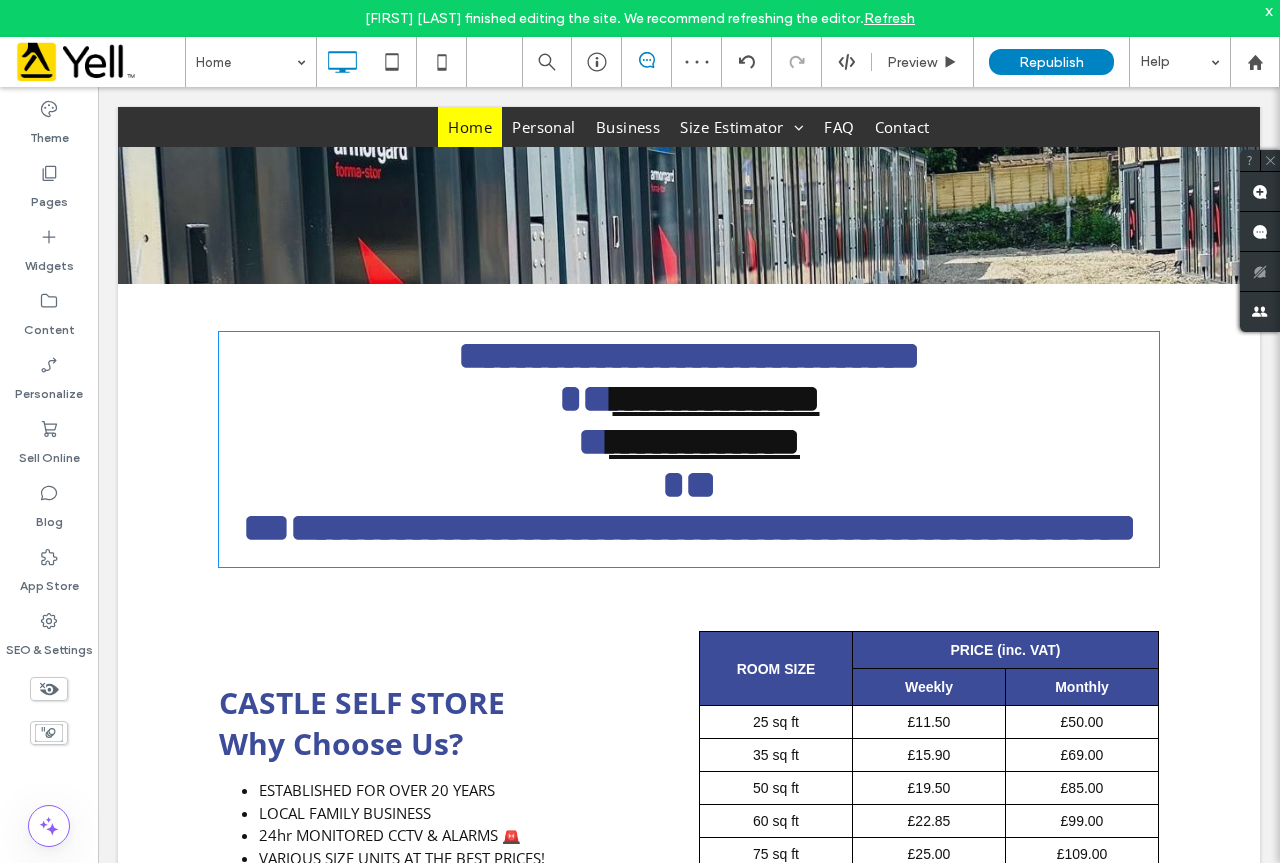 type on "*********" 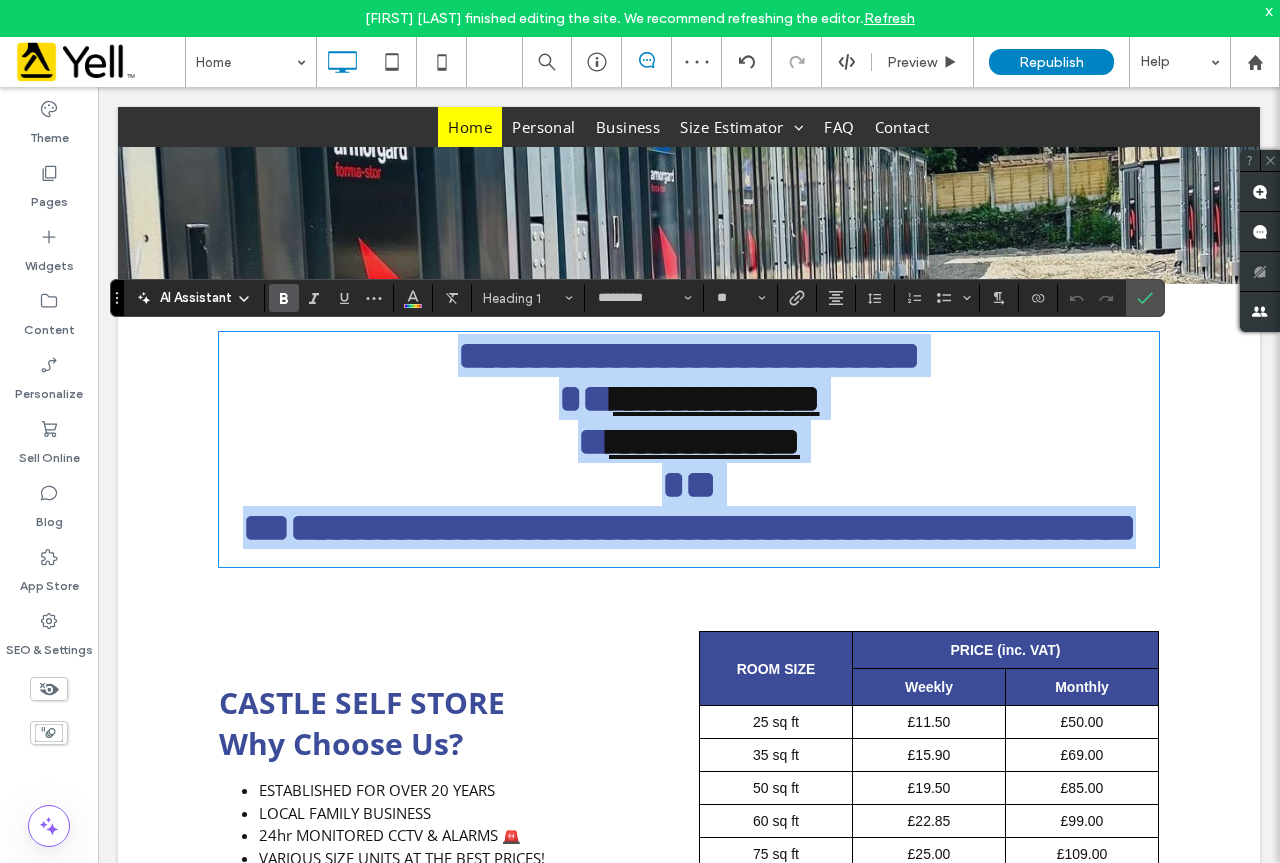 click on "**" at bounding box center (689, 484) 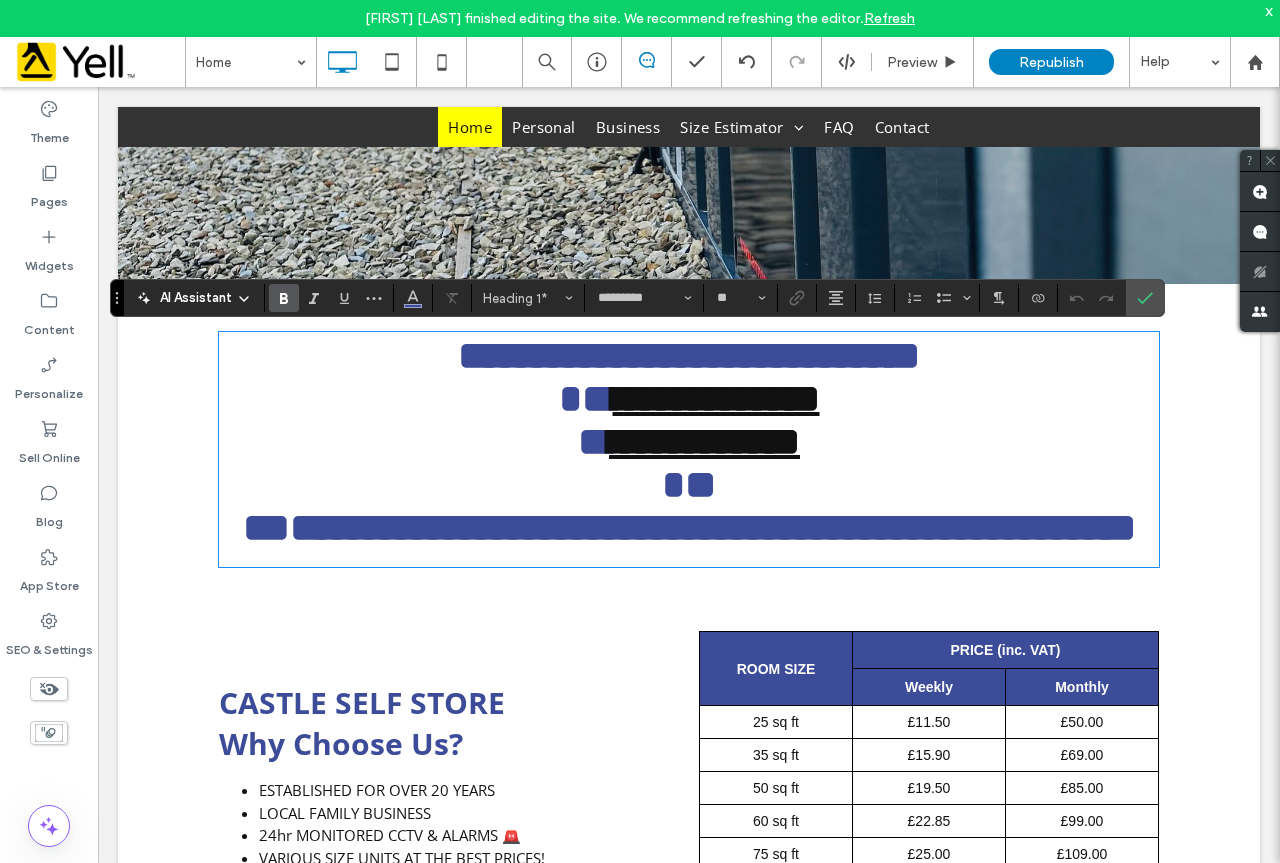 type 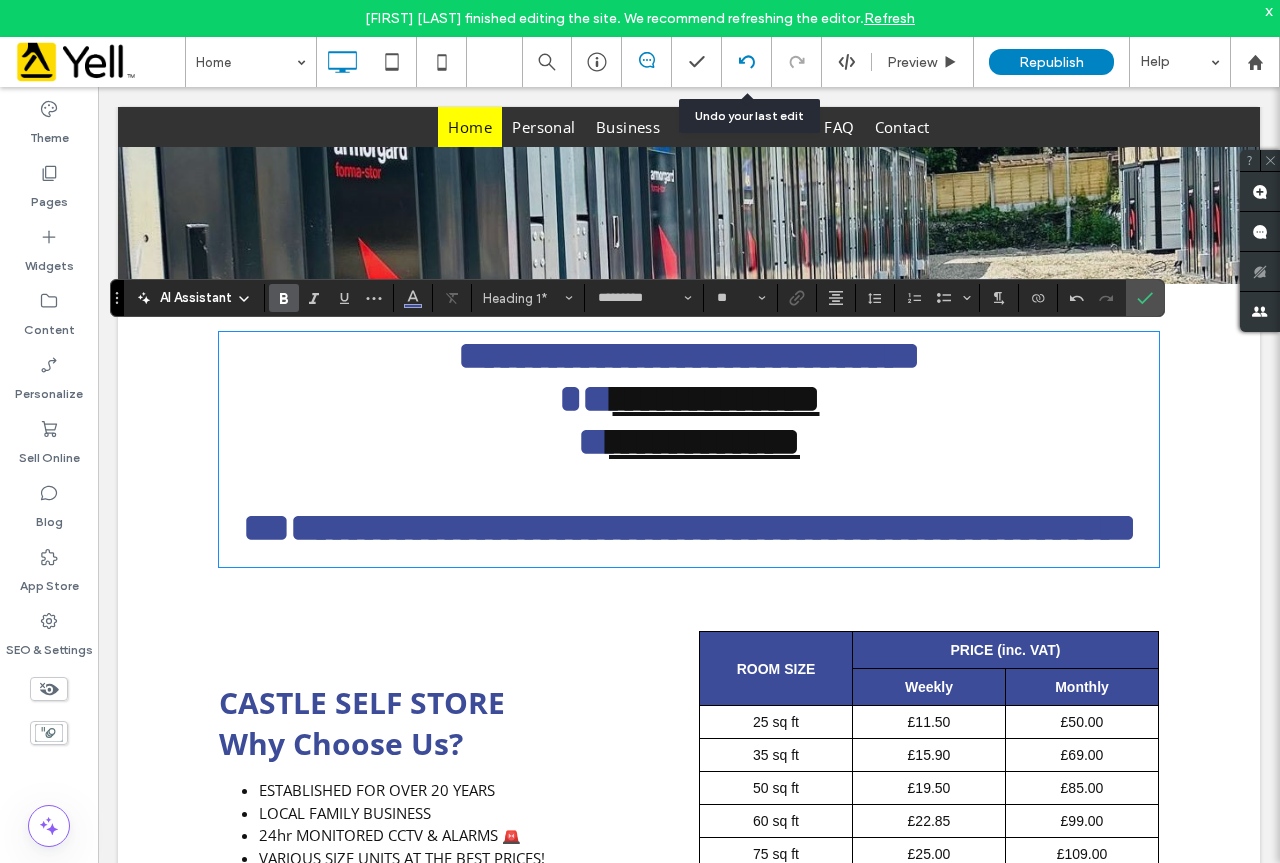 click 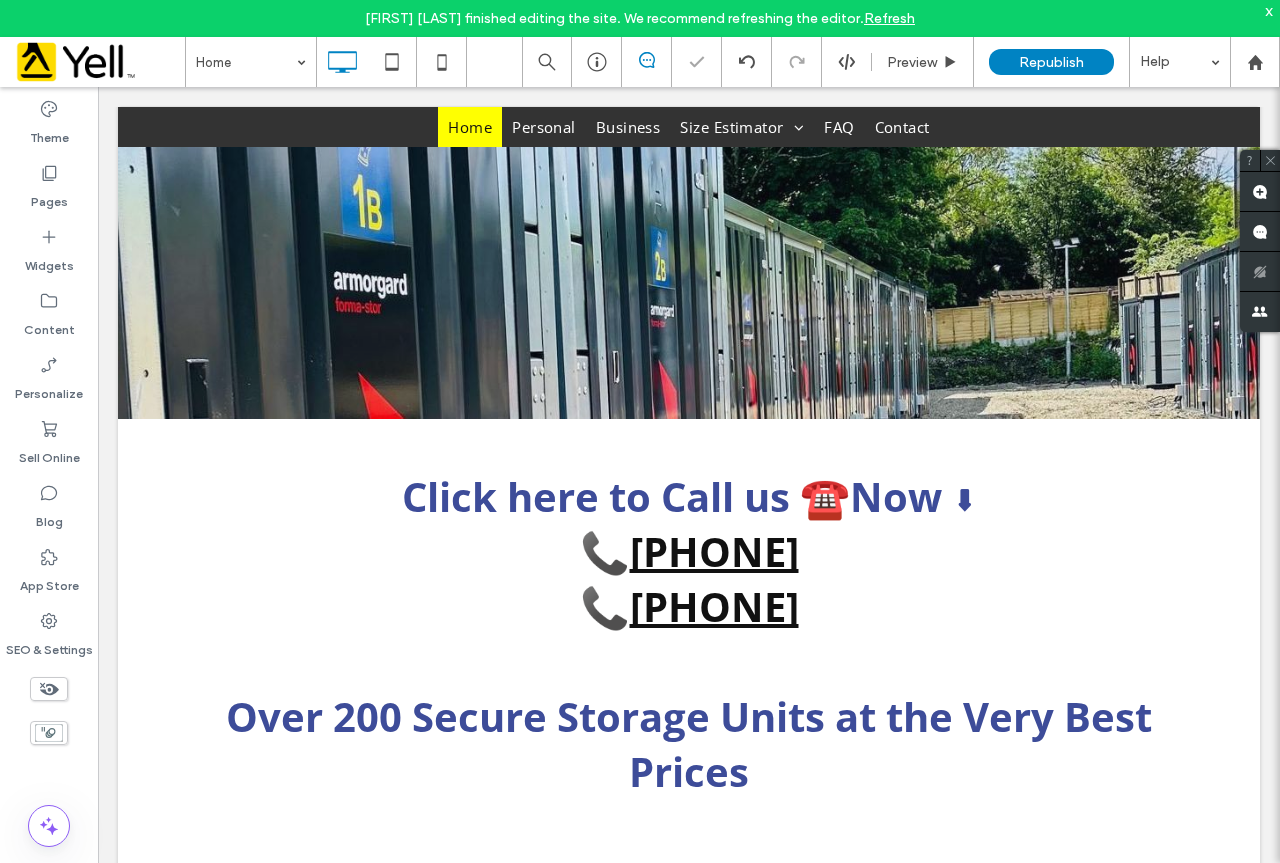 scroll, scrollTop: 800, scrollLeft: 0, axis: vertical 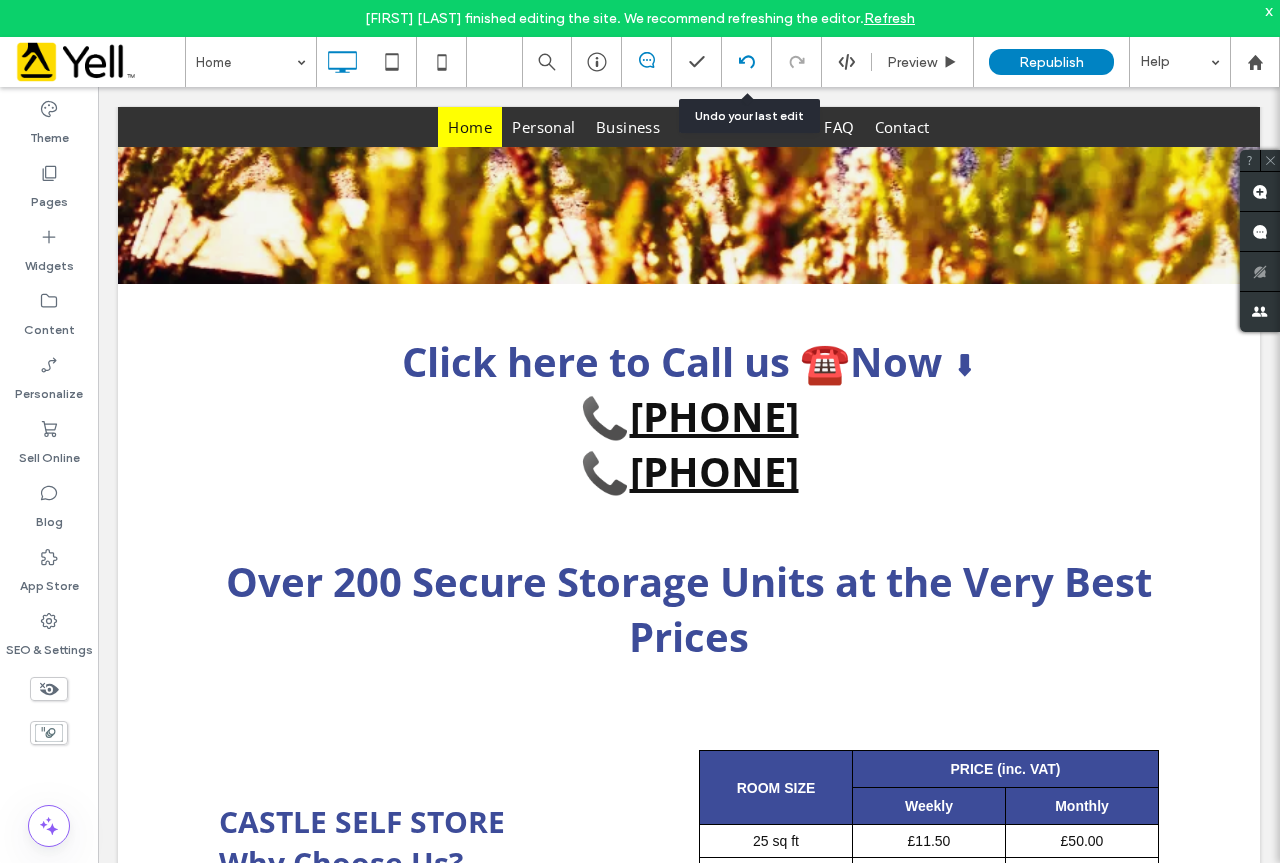 click 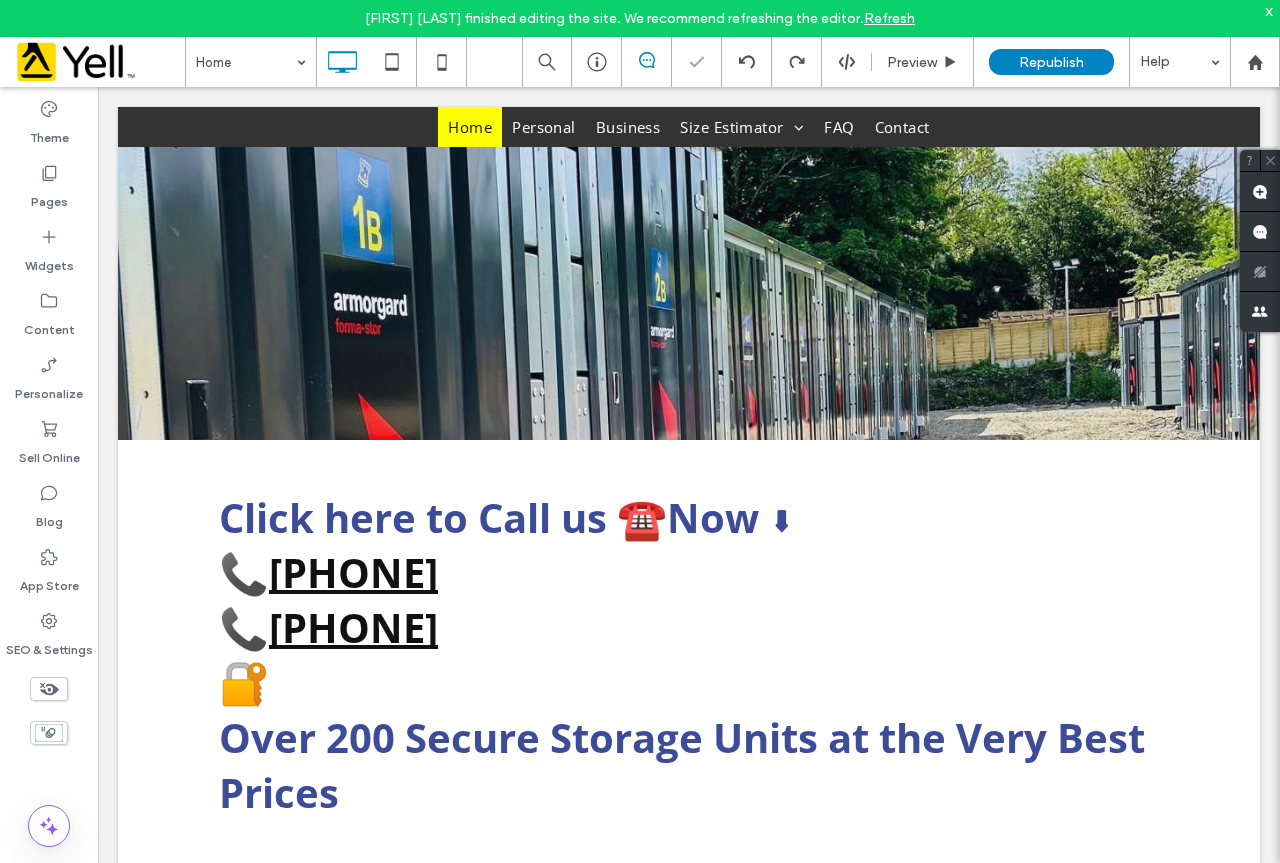 scroll, scrollTop: 700, scrollLeft: 0, axis: vertical 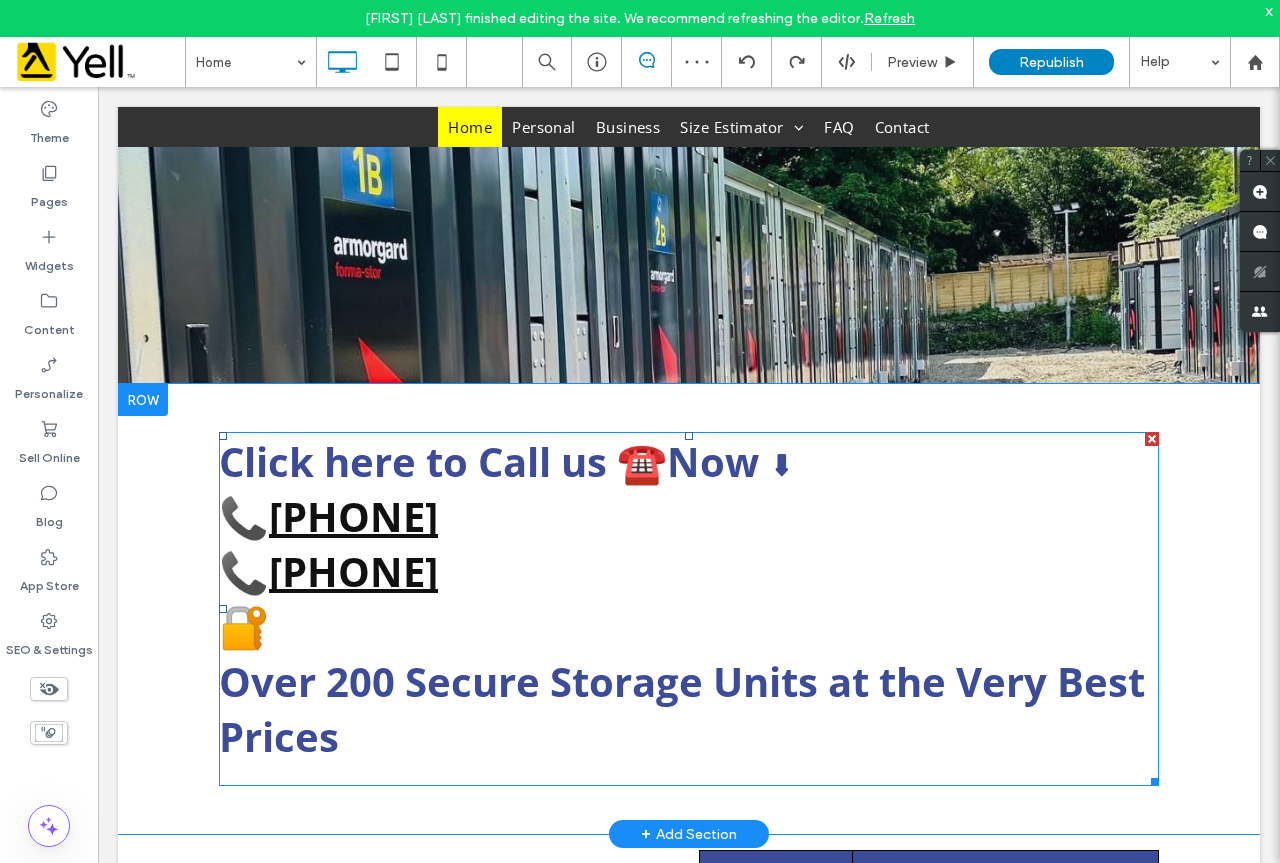 click on "Over 200 Secure Storage Units at the Very Best Prices" at bounding box center (689, 709) 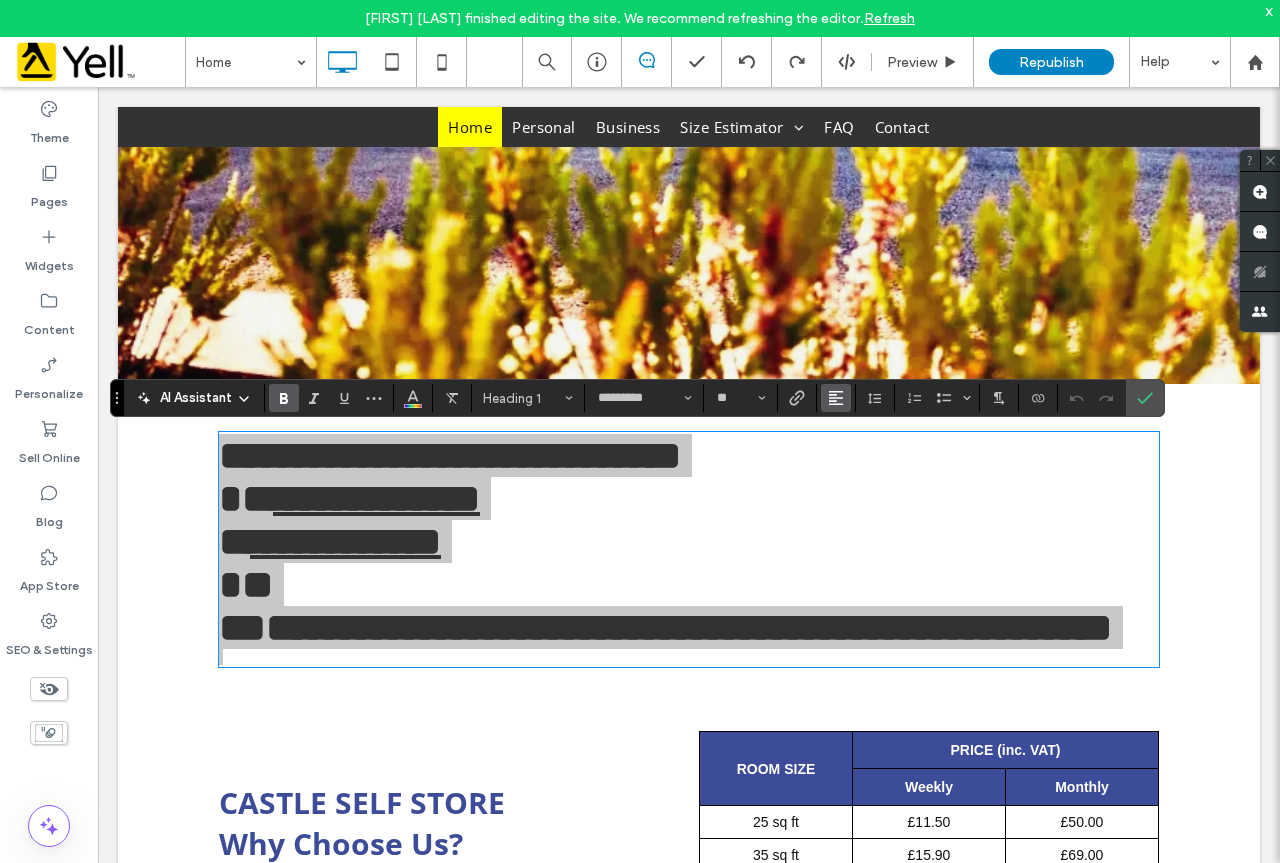 click 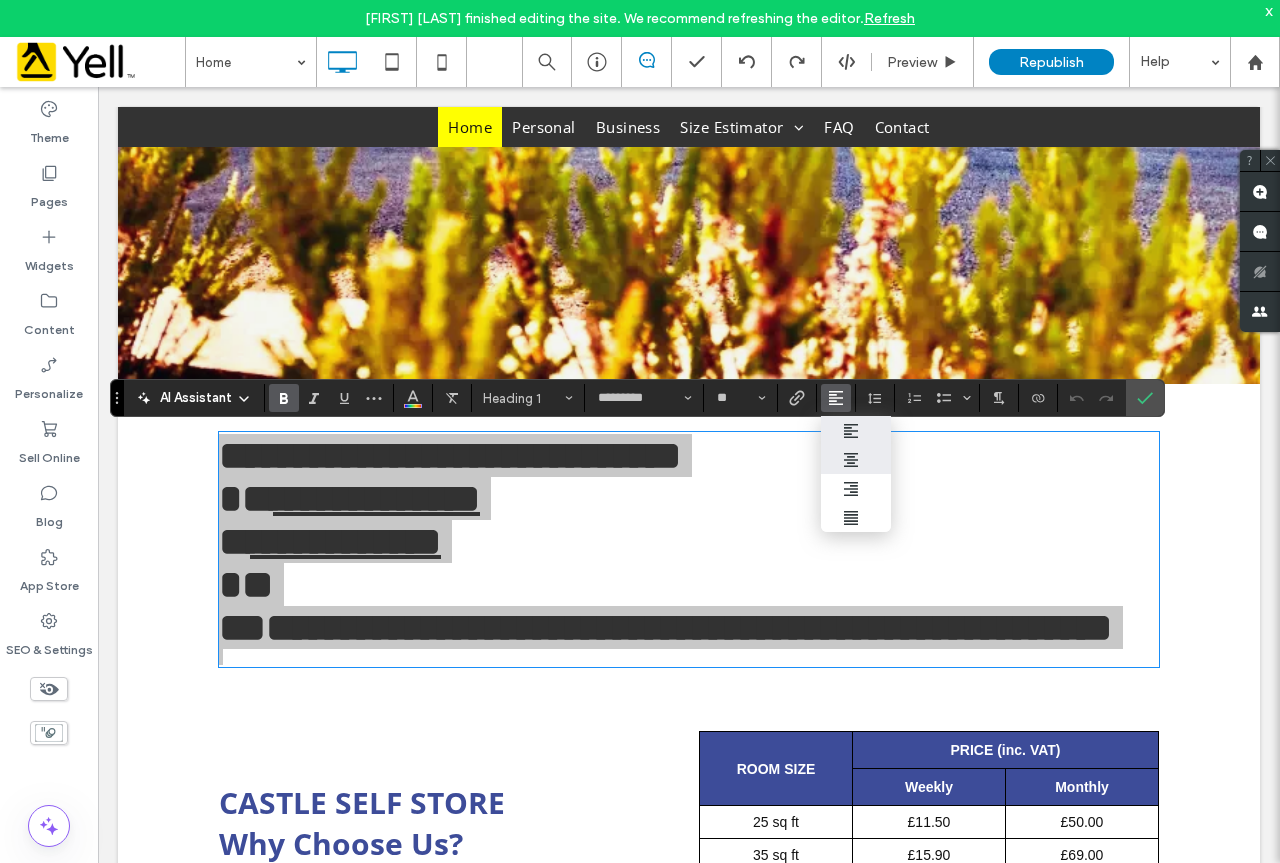 click 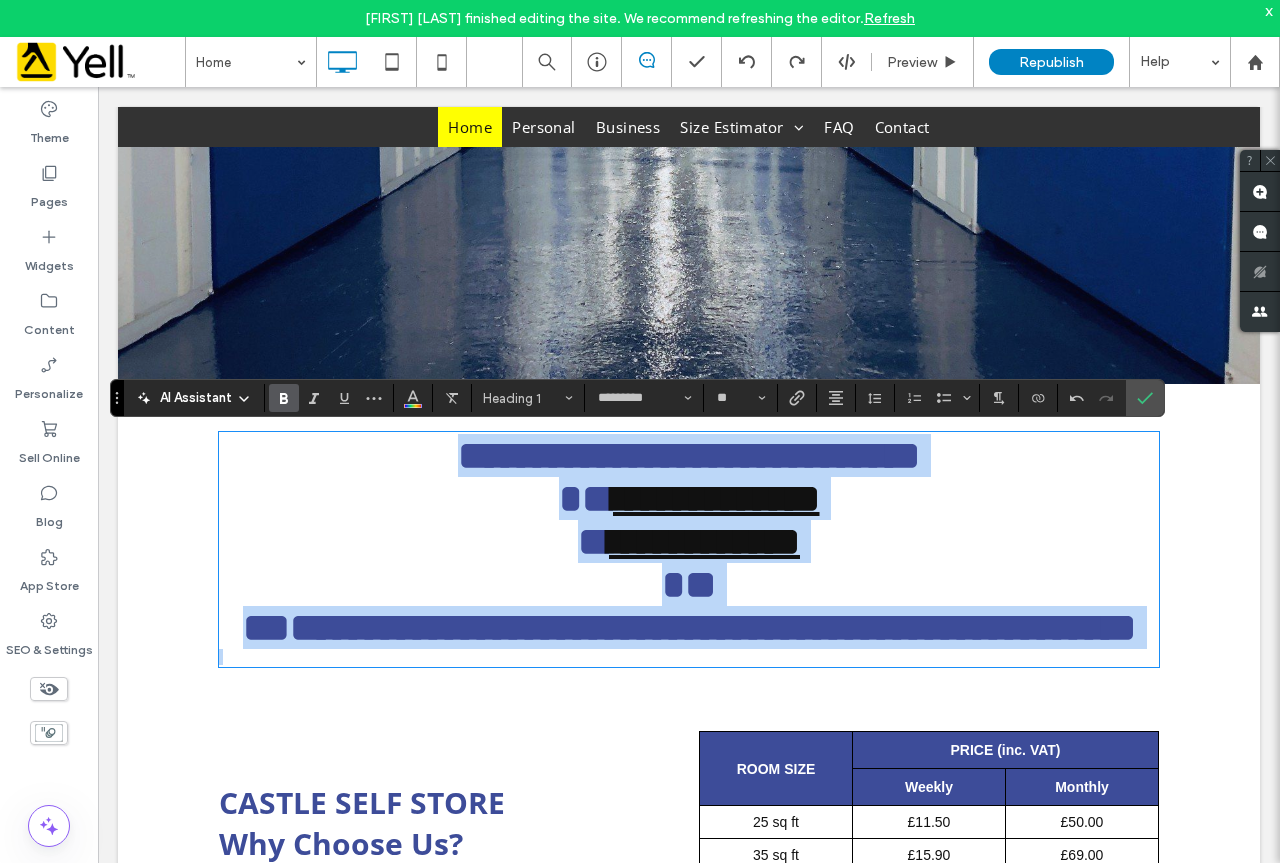 click on "**********" at bounding box center (689, 541) 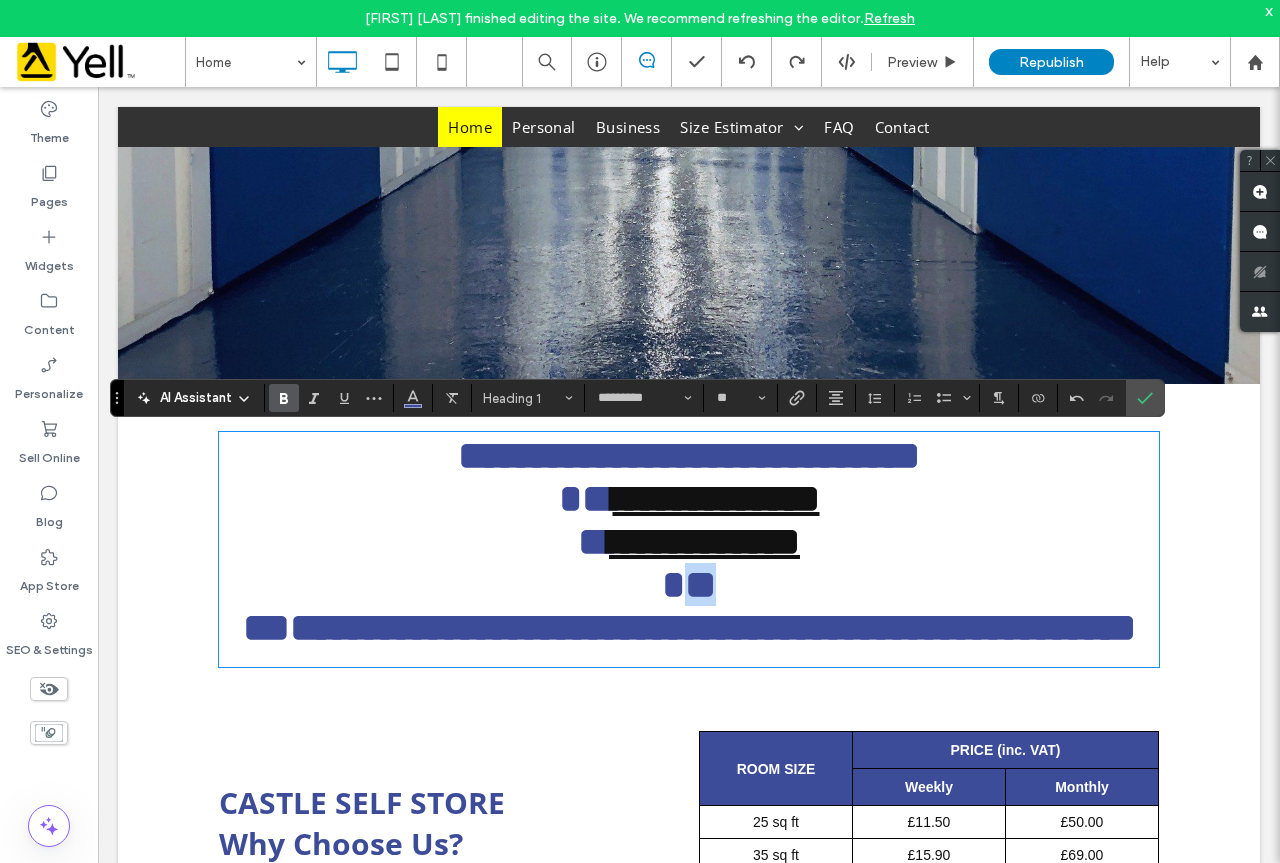 drag, startPoint x: 696, startPoint y: 628, endPoint x: 669, endPoint y: 628, distance: 27 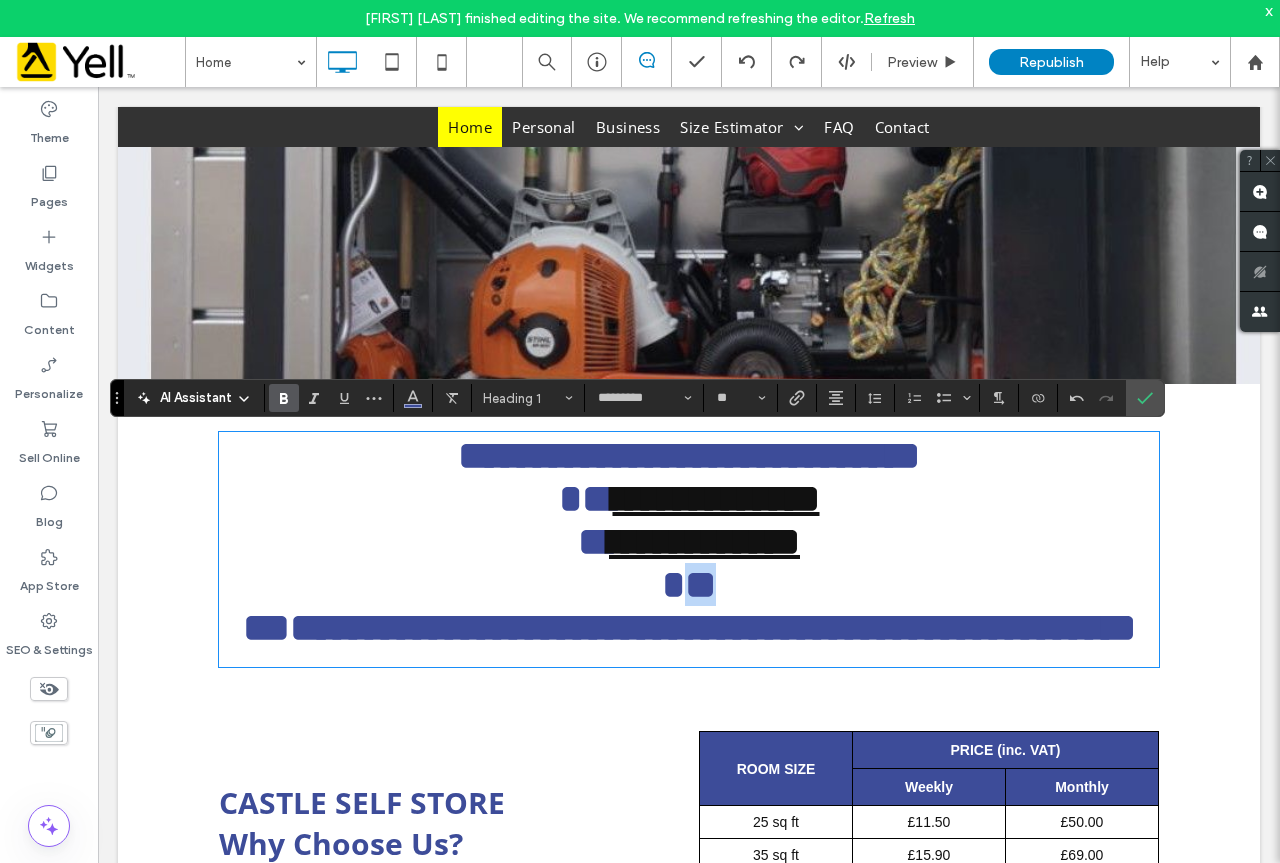 click on "**" at bounding box center (689, 584) 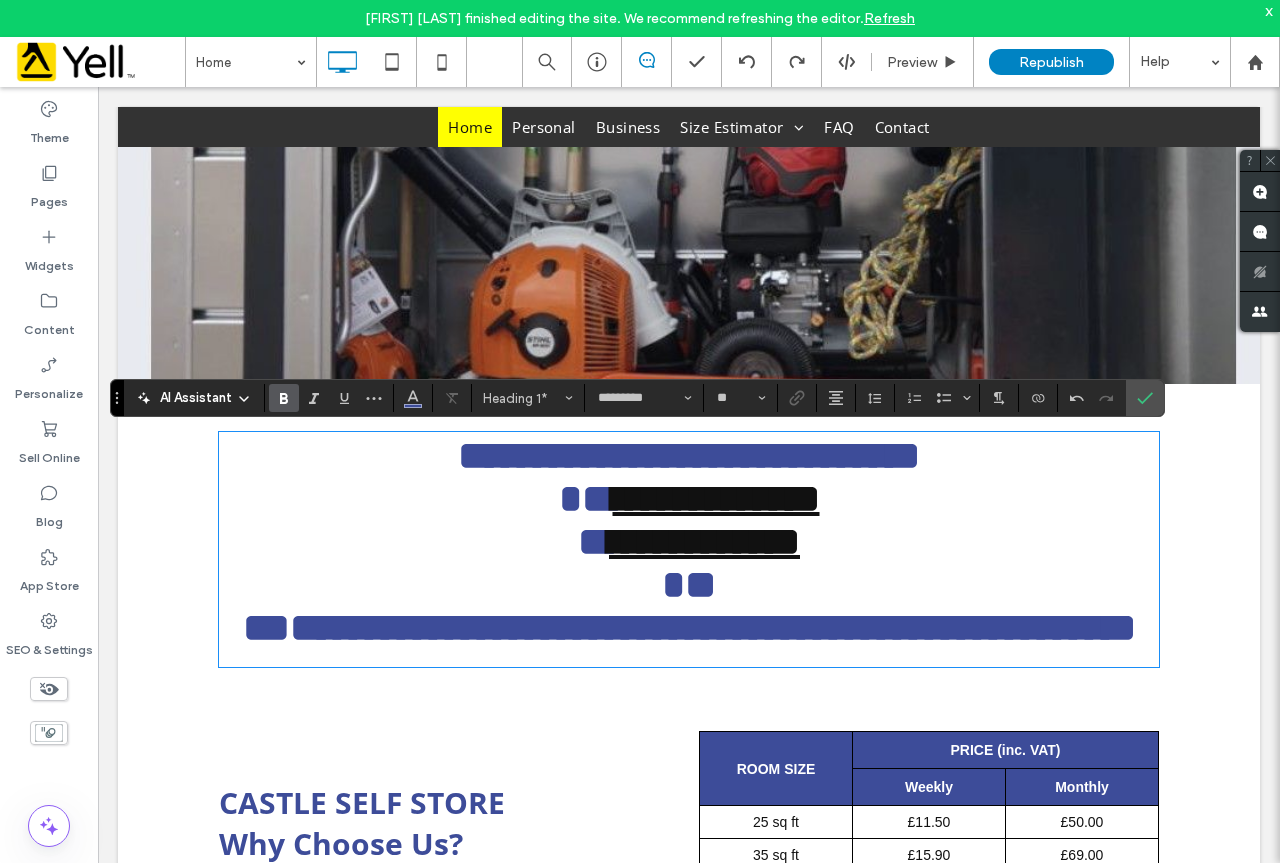click on "**" at bounding box center (689, 584) 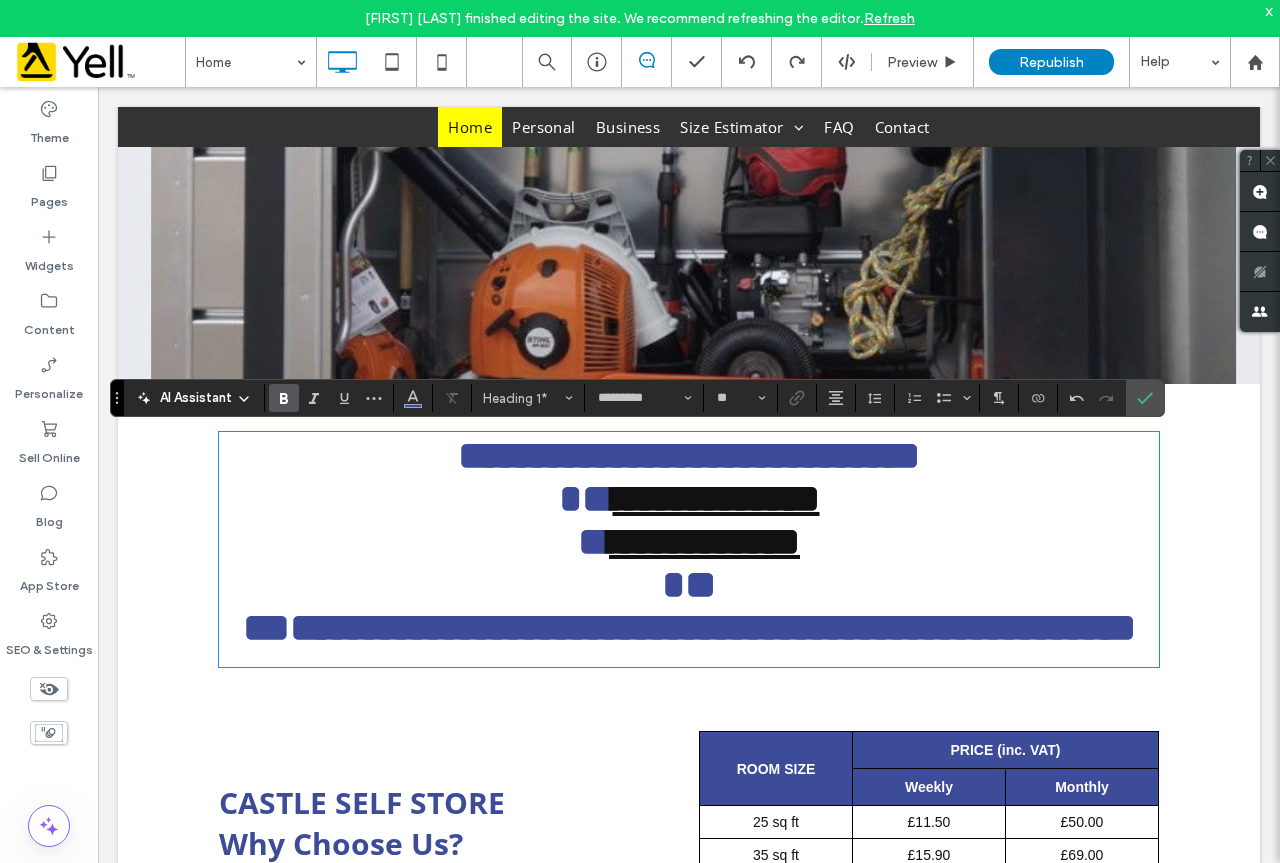 type 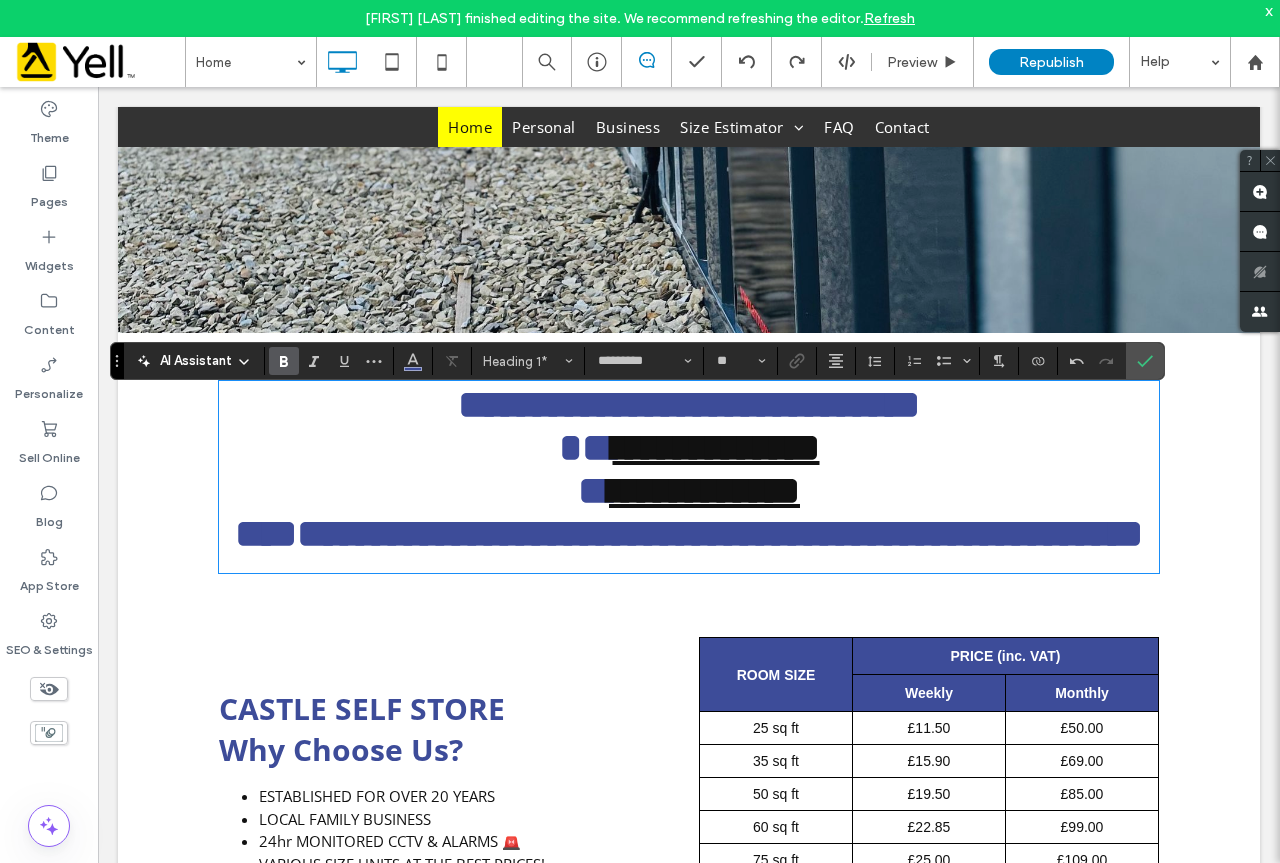 scroll, scrollTop: 800, scrollLeft: 0, axis: vertical 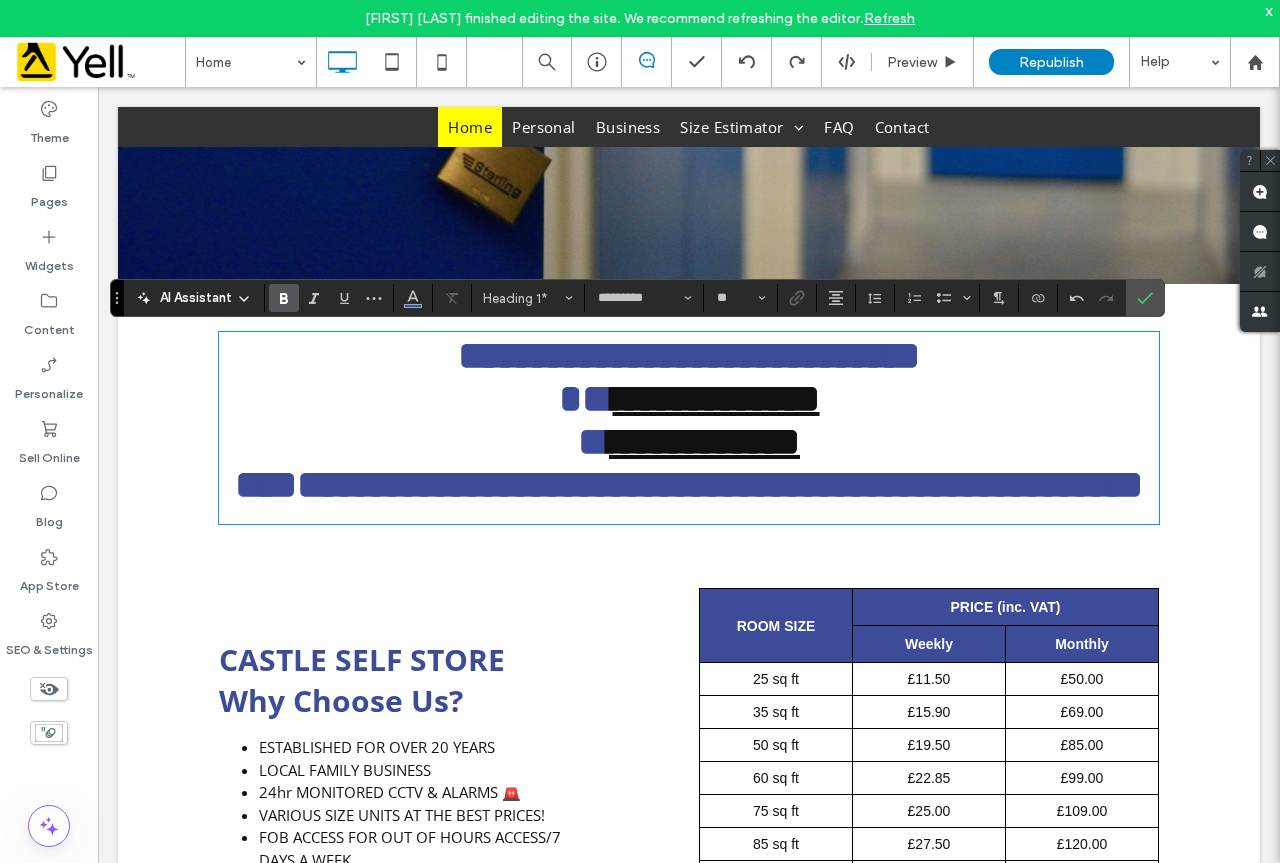 click on "Why Choose Us?" at bounding box center (341, 700) 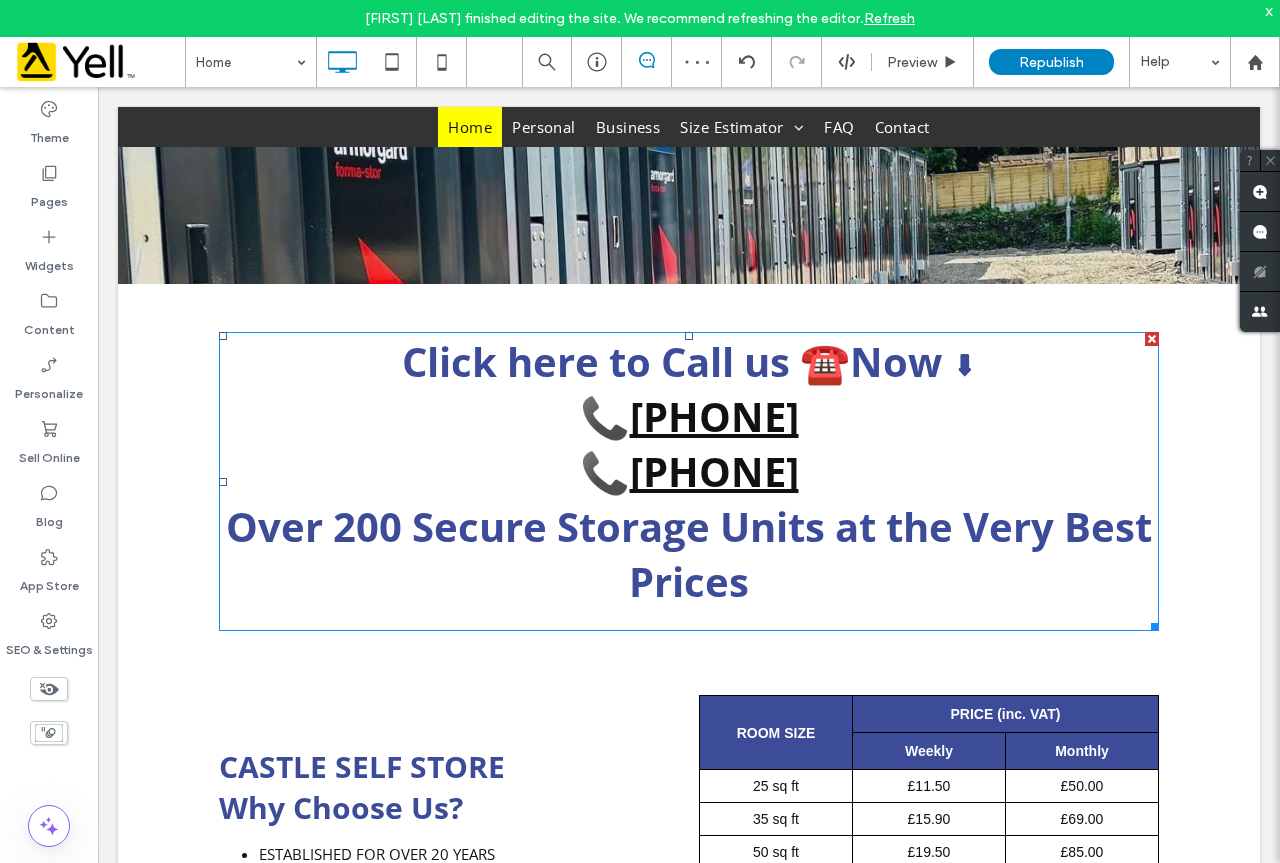 click on "Over 200 Secure Storage Units at the Very Best Prices" at bounding box center [689, 554] 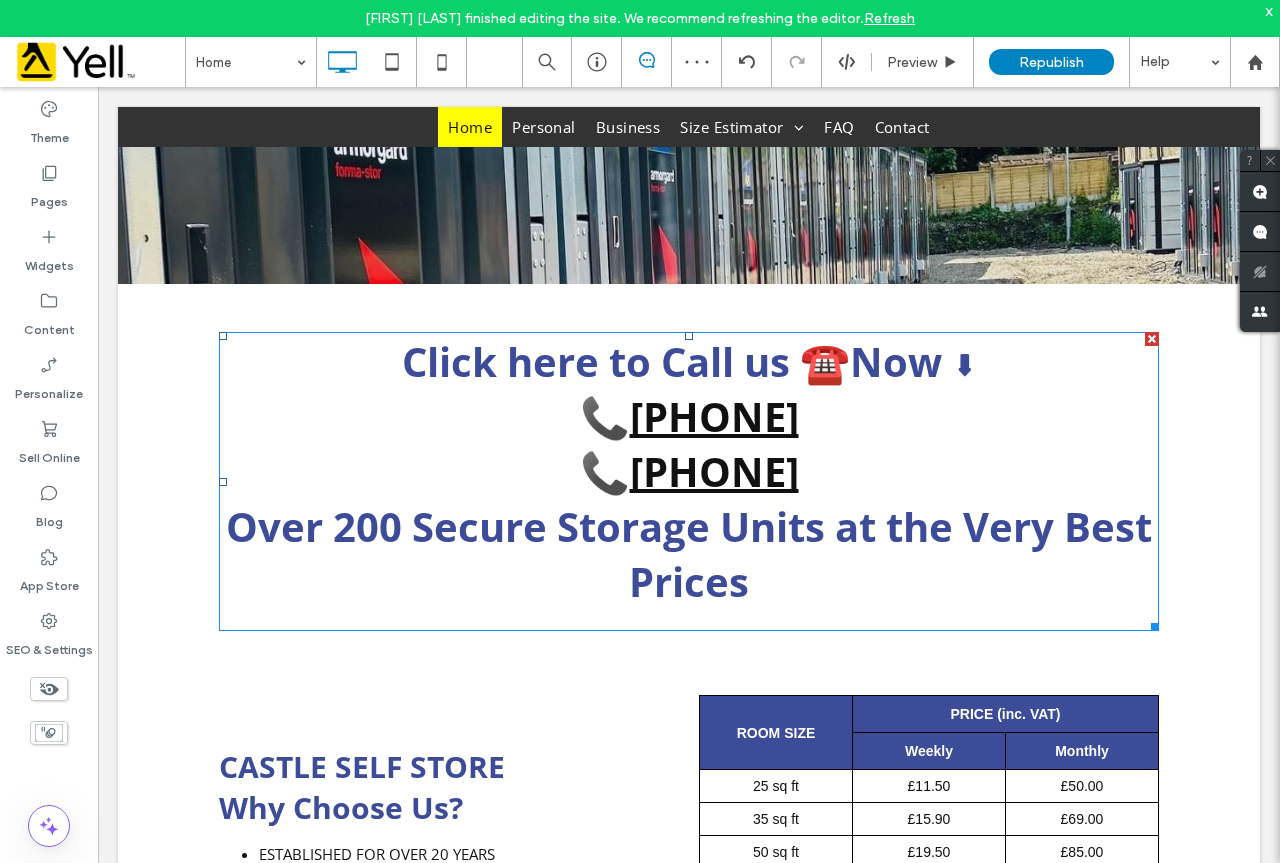 type on "*********" 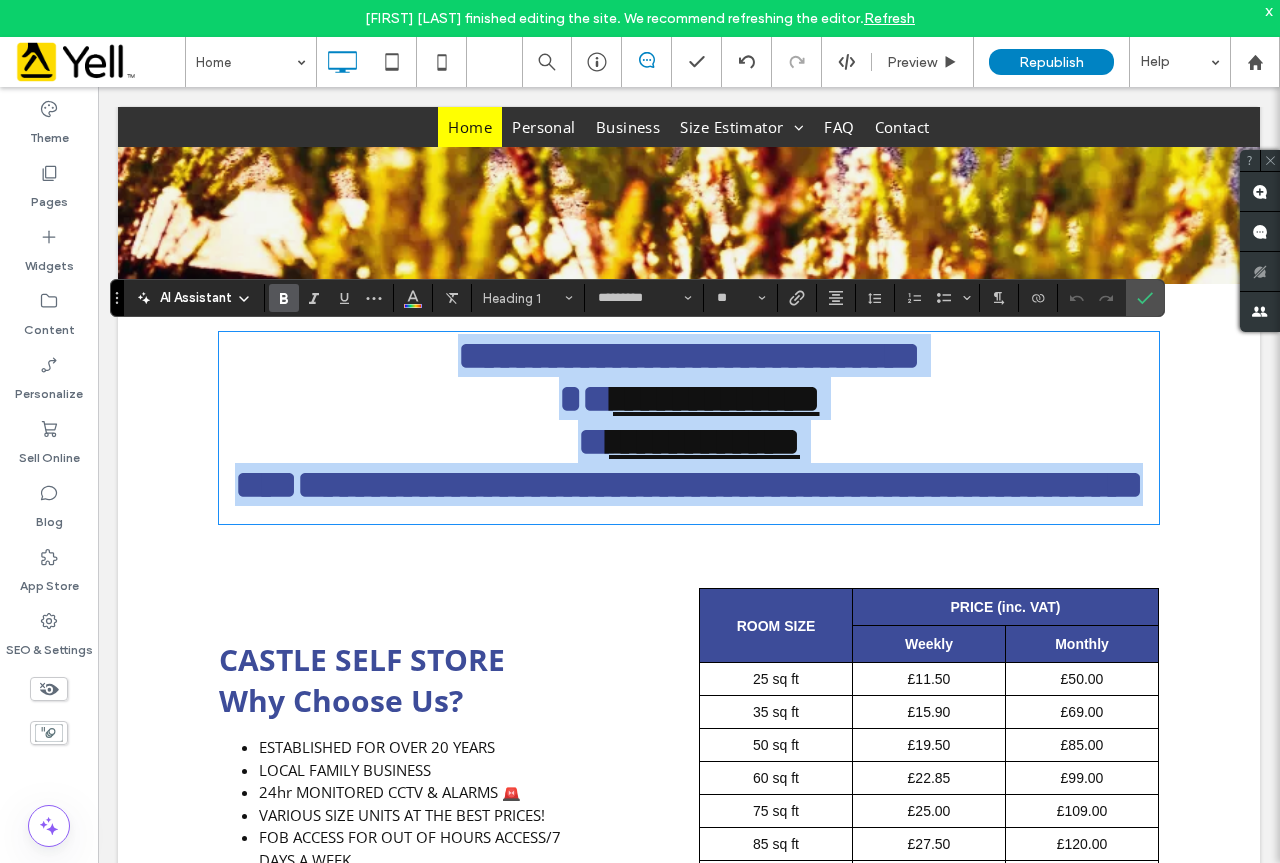 drag, startPoint x: 795, startPoint y: 584, endPoint x: 396, endPoint y: 372, distance: 451.82407 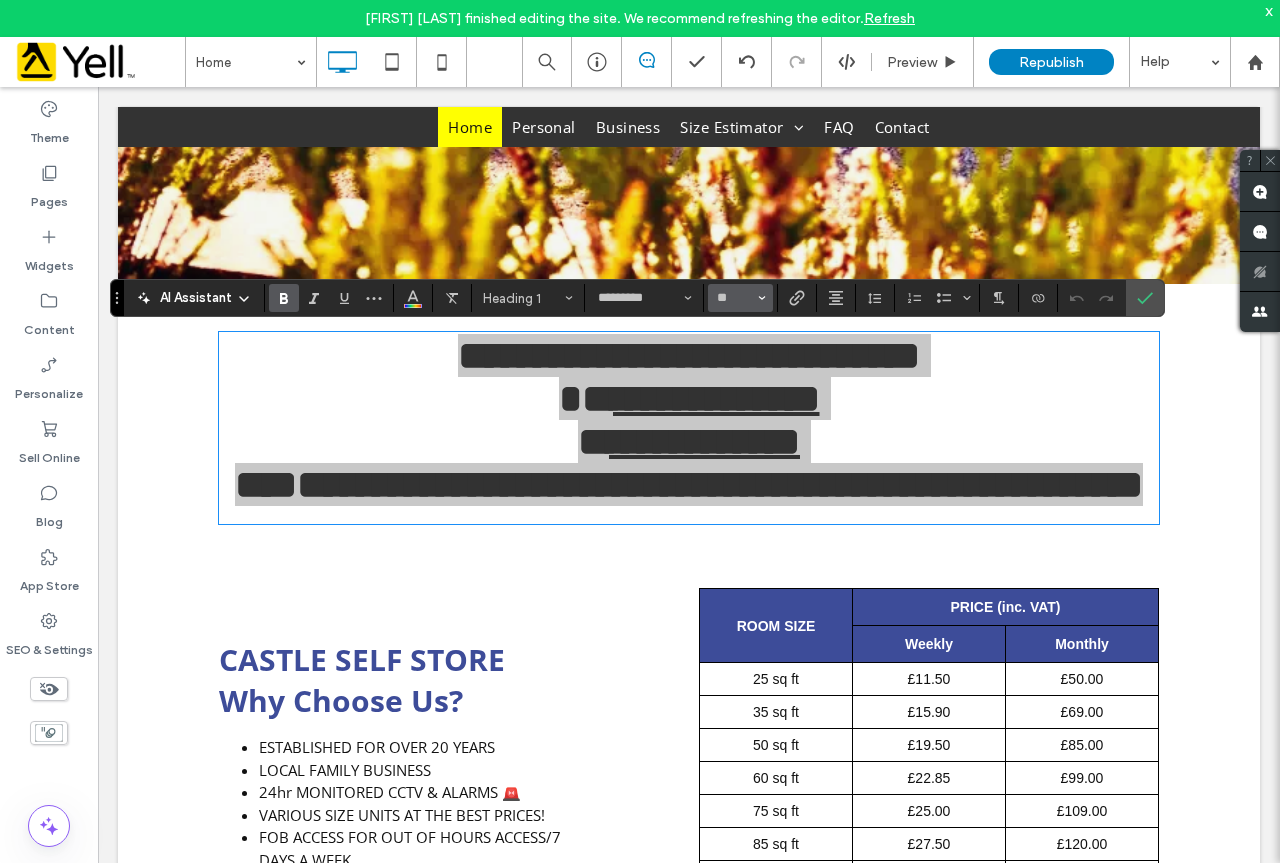 click 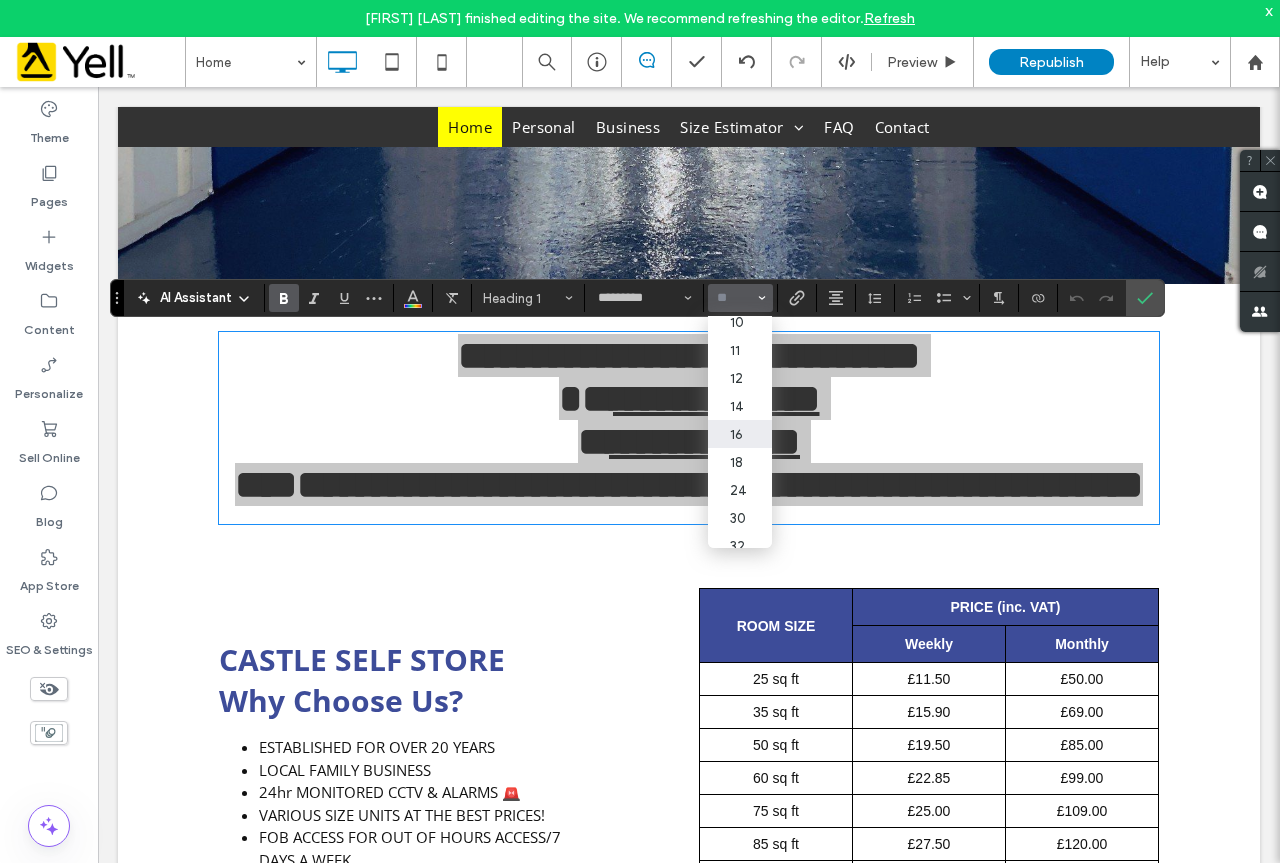 scroll, scrollTop: 100, scrollLeft: 0, axis: vertical 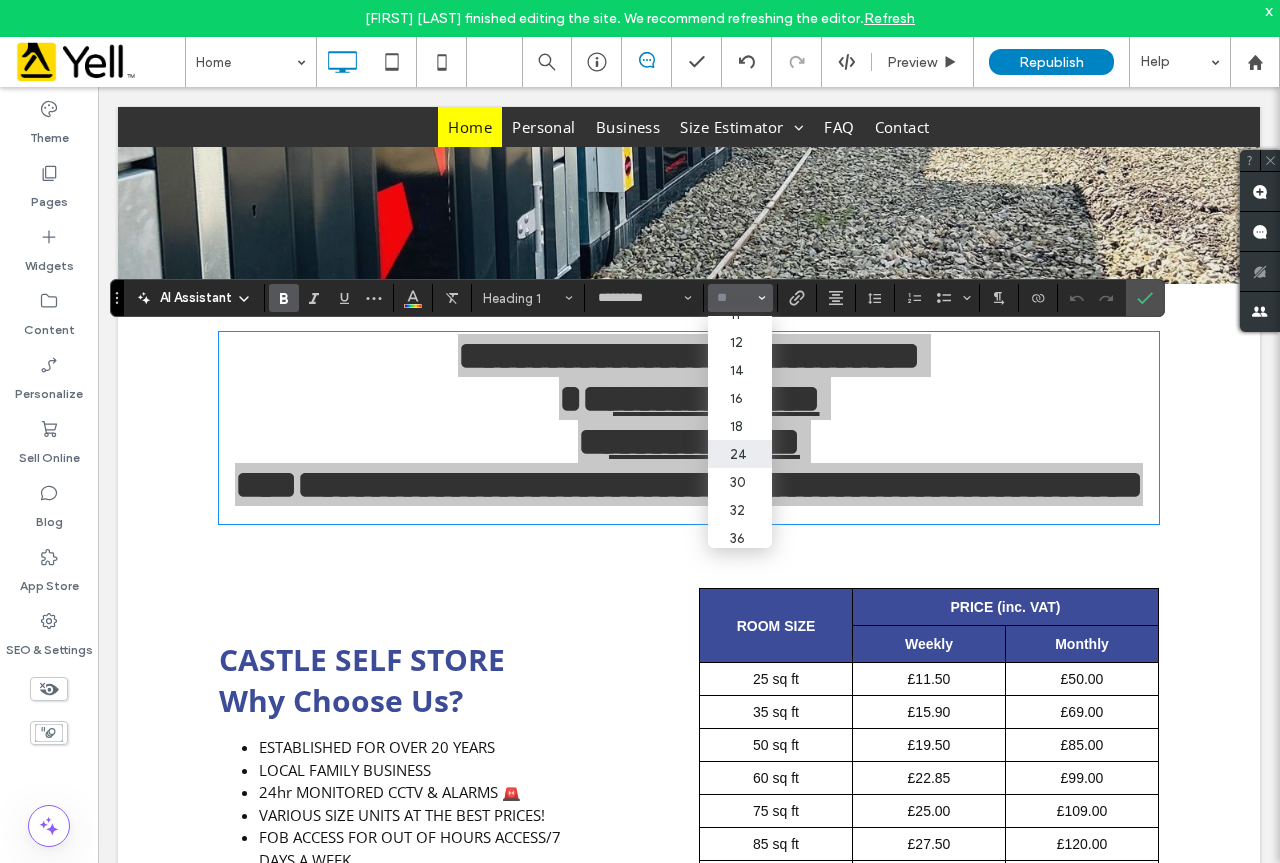 click on "24" at bounding box center [740, 454] 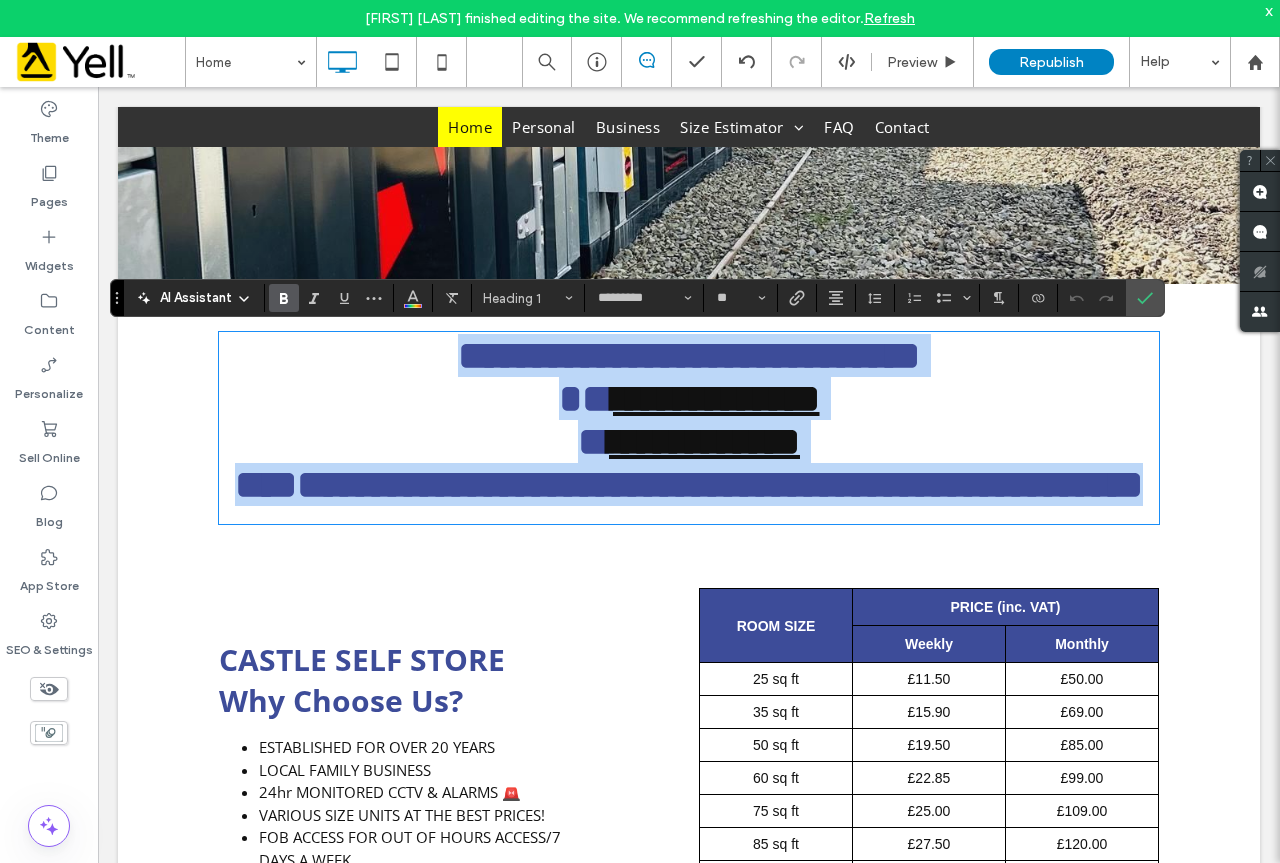 type on "**" 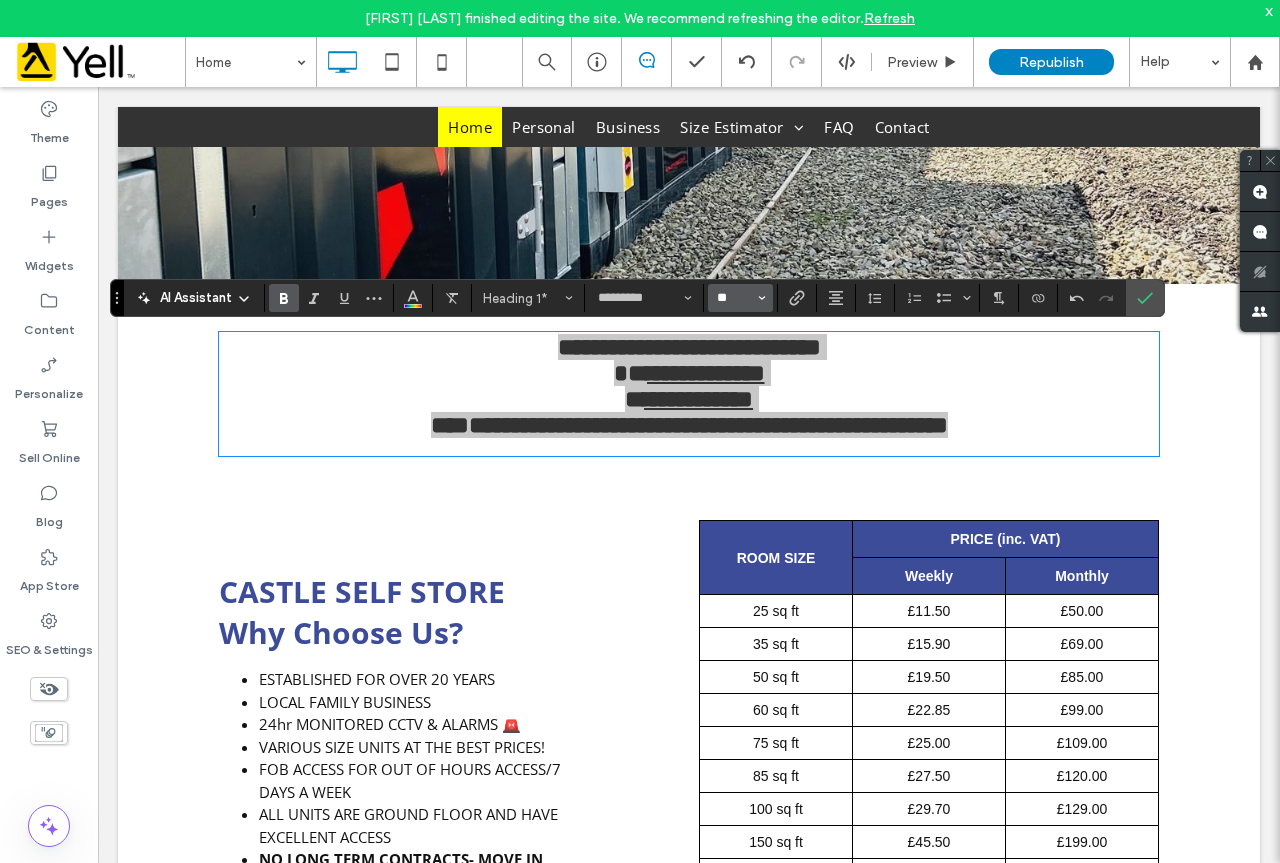 click on "**" at bounding box center [734, 298] 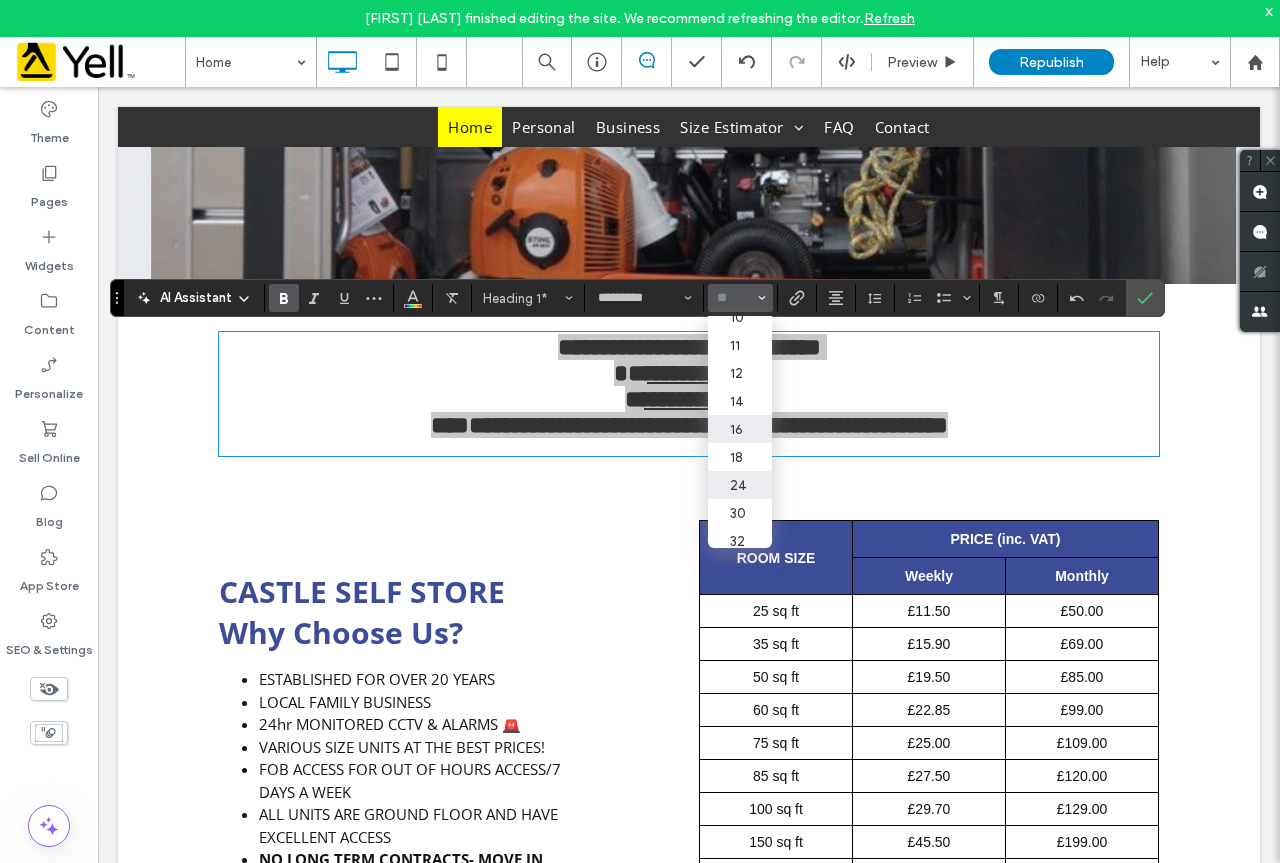 scroll, scrollTop: 100, scrollLeft: 0, axis: vertical 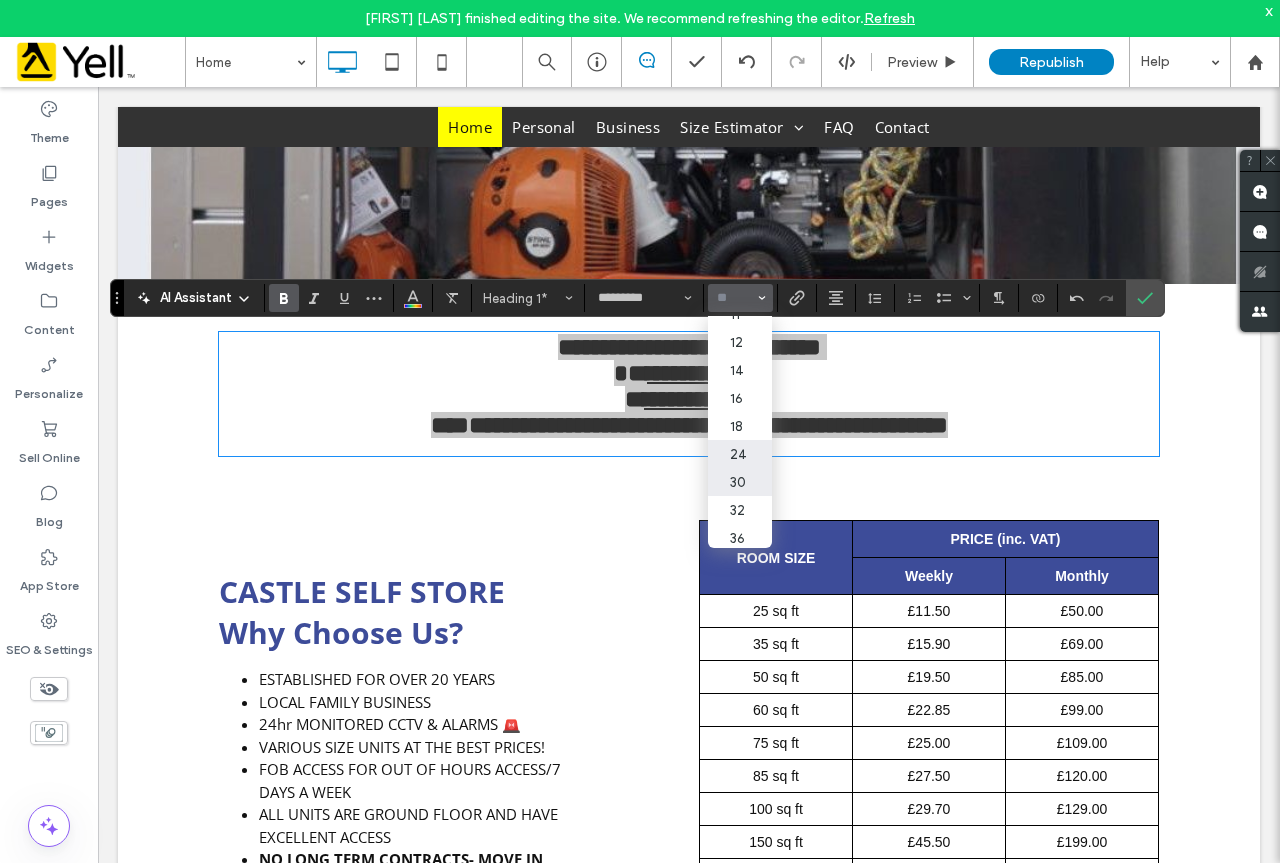 click on "30" at bounding box center [740, 482] 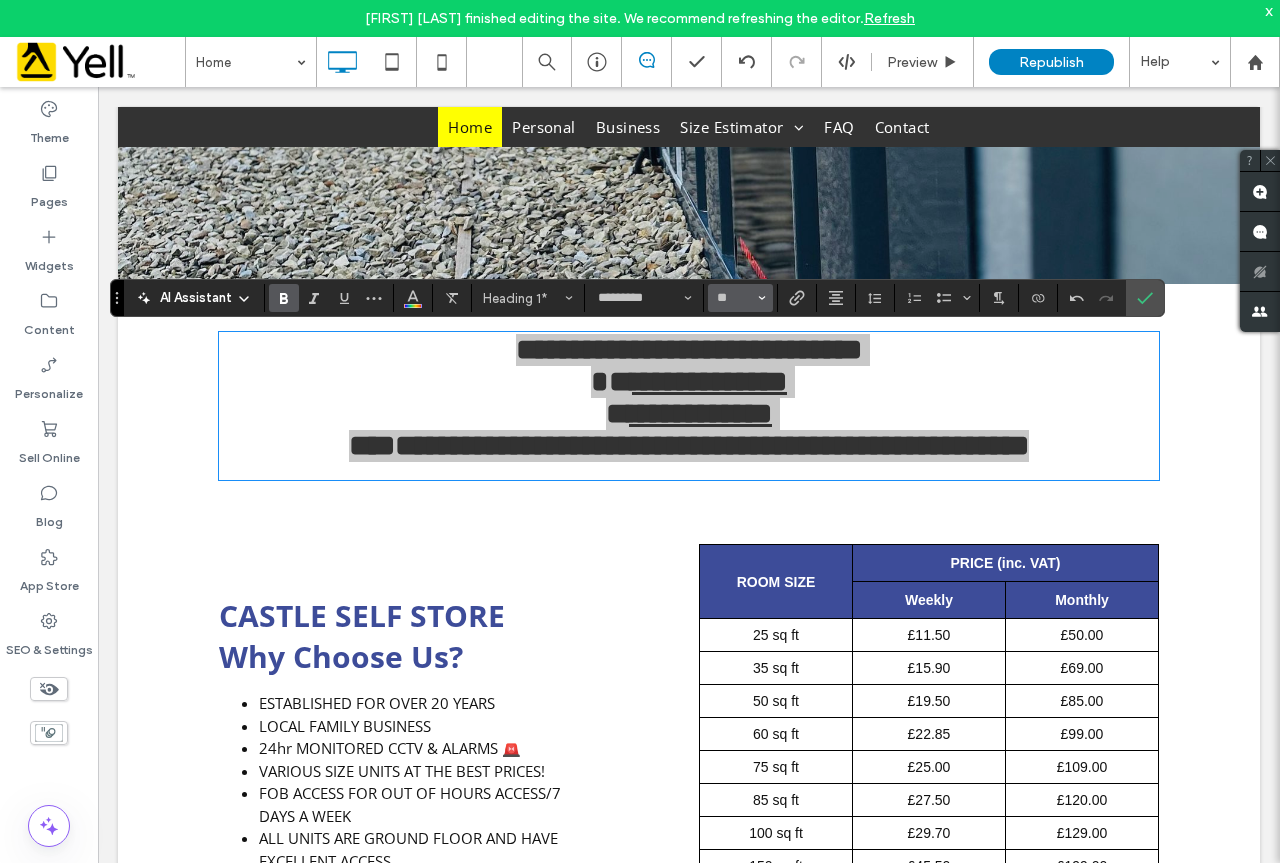 click on "**" at bounding box center (740, 298) 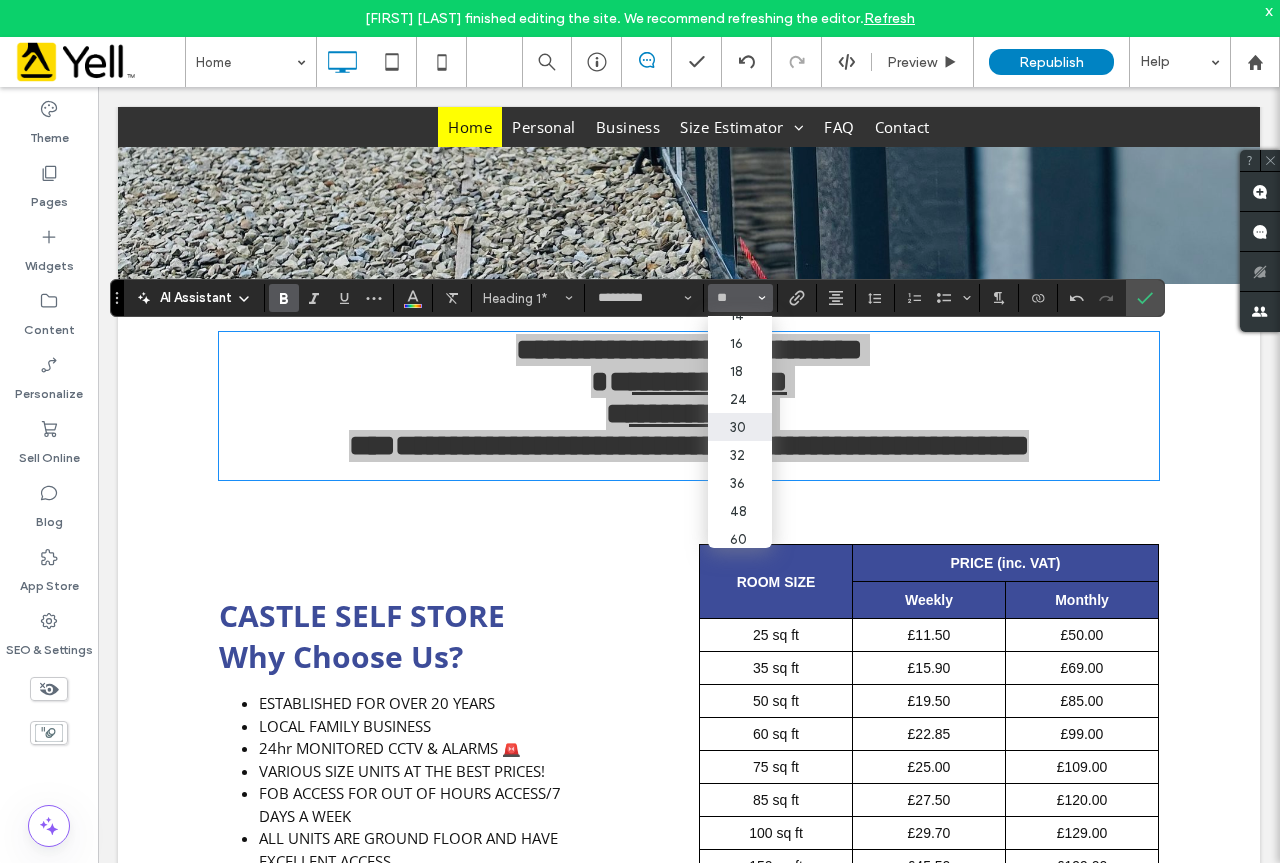 scroll, scrollTop: 200, scrollLeft: 0, axis: vertical 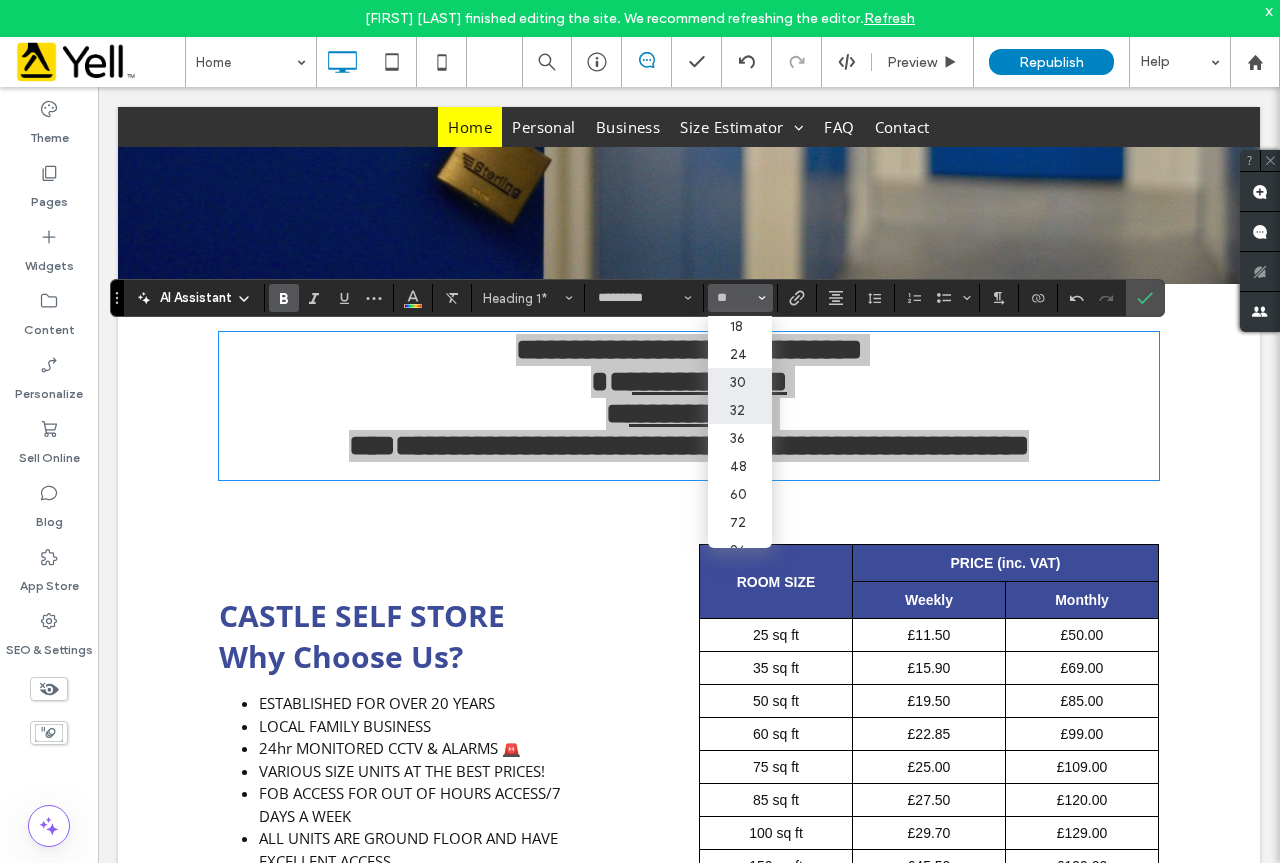 click on "32" at bounding box center [740, 410] 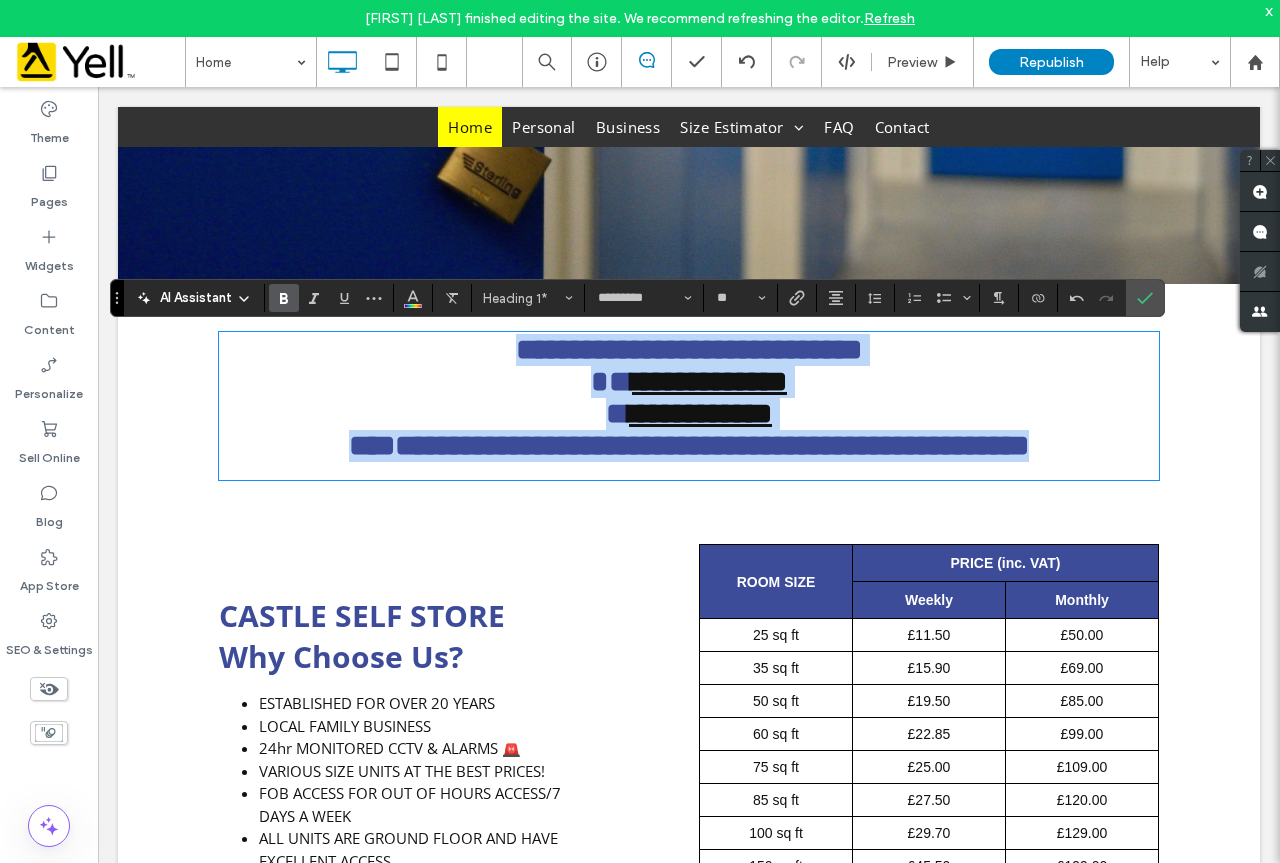 type on "**" 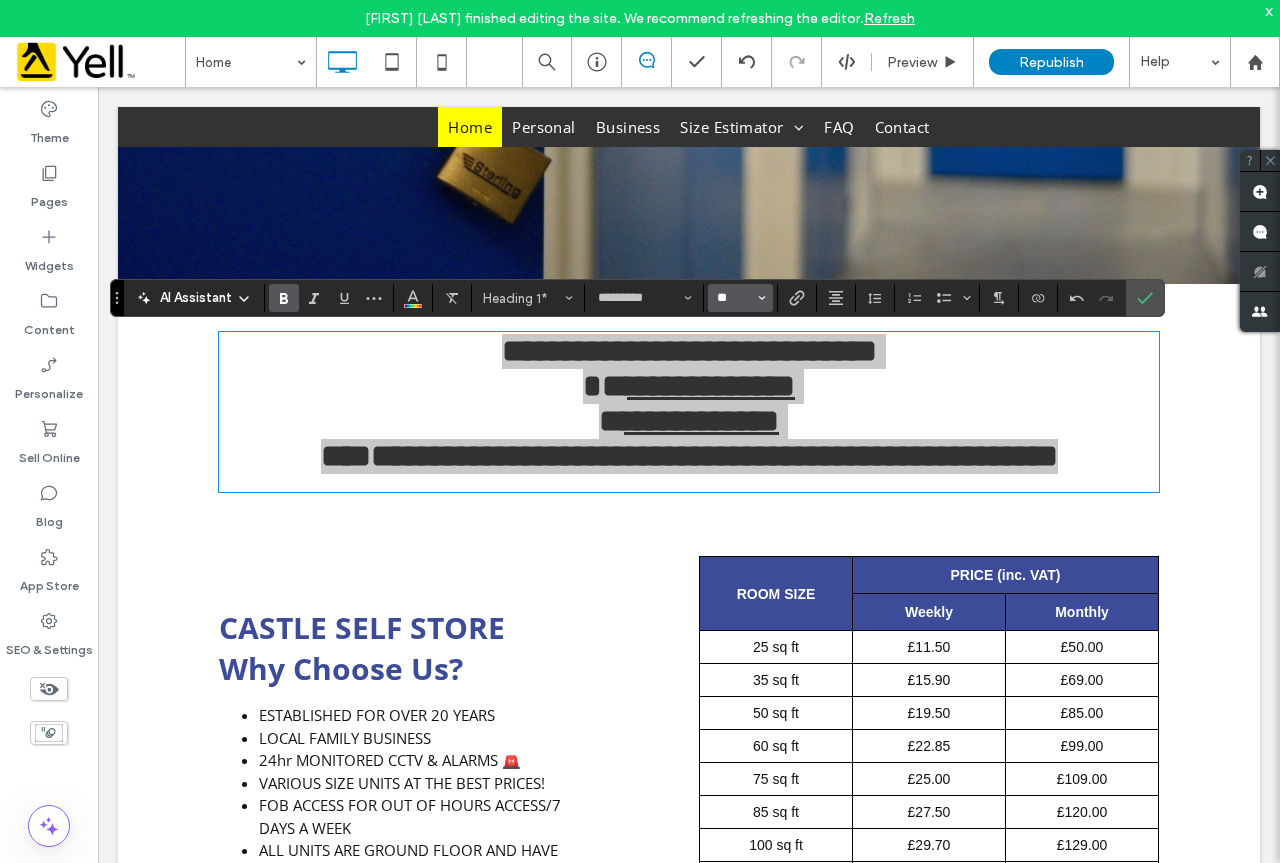 click on "**" at bounding box center [734, 298] 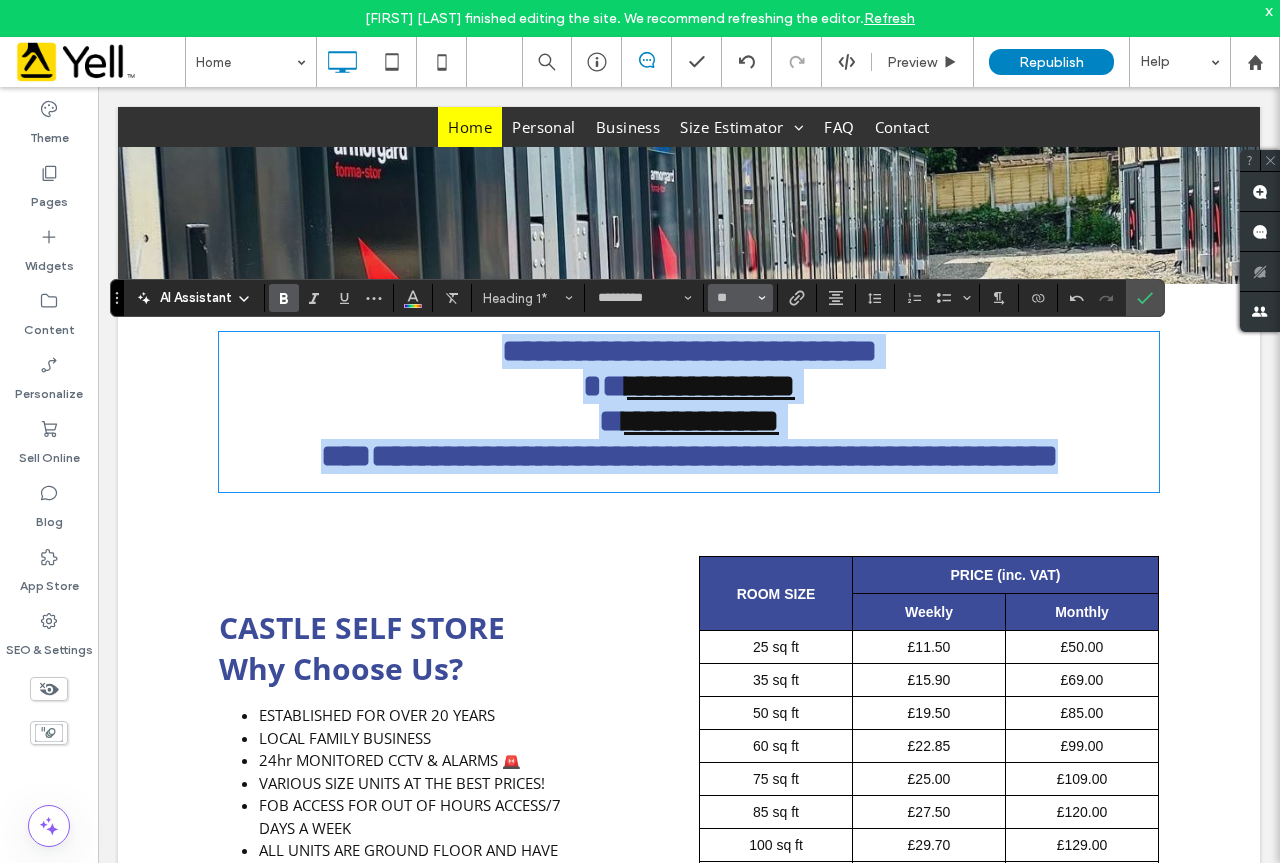 type on "**" 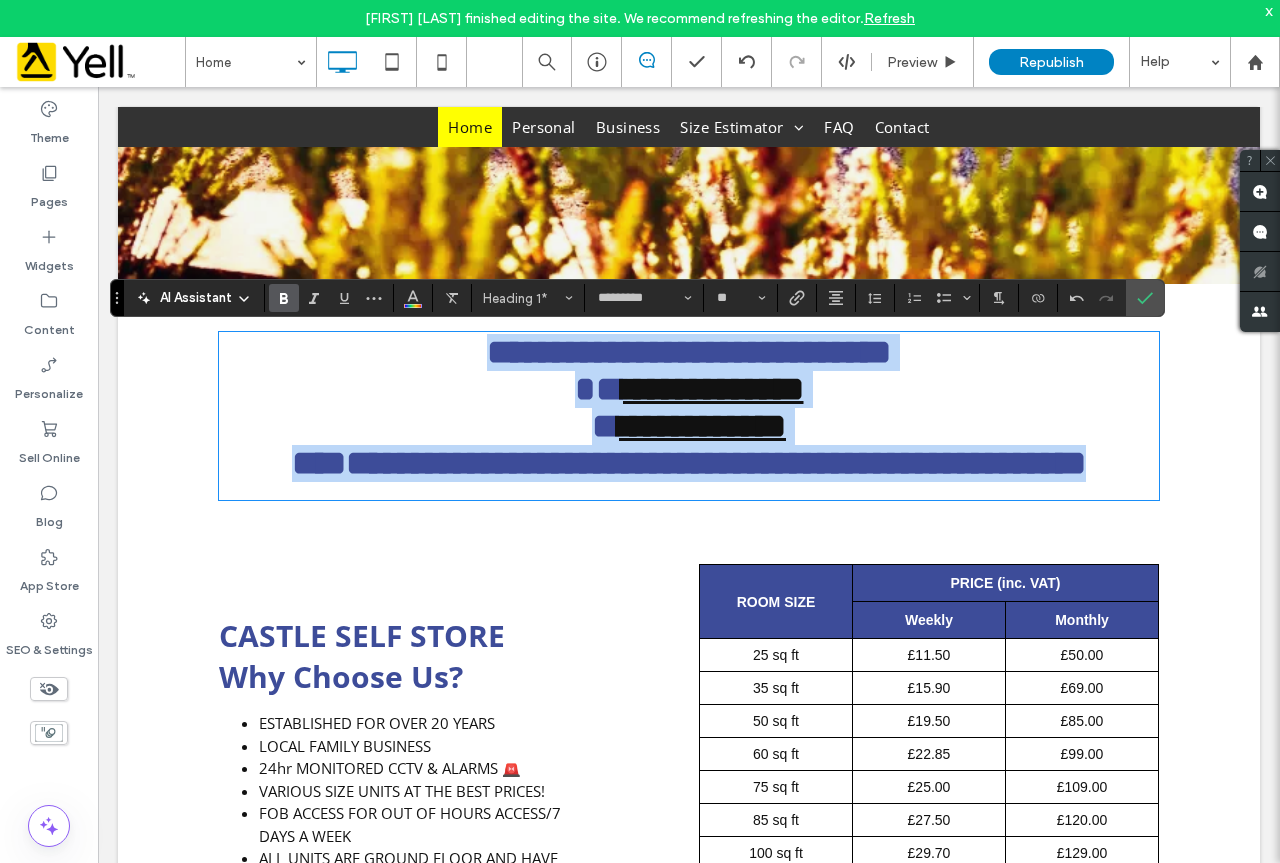 click on "**********" at bounding box center (689, 426) 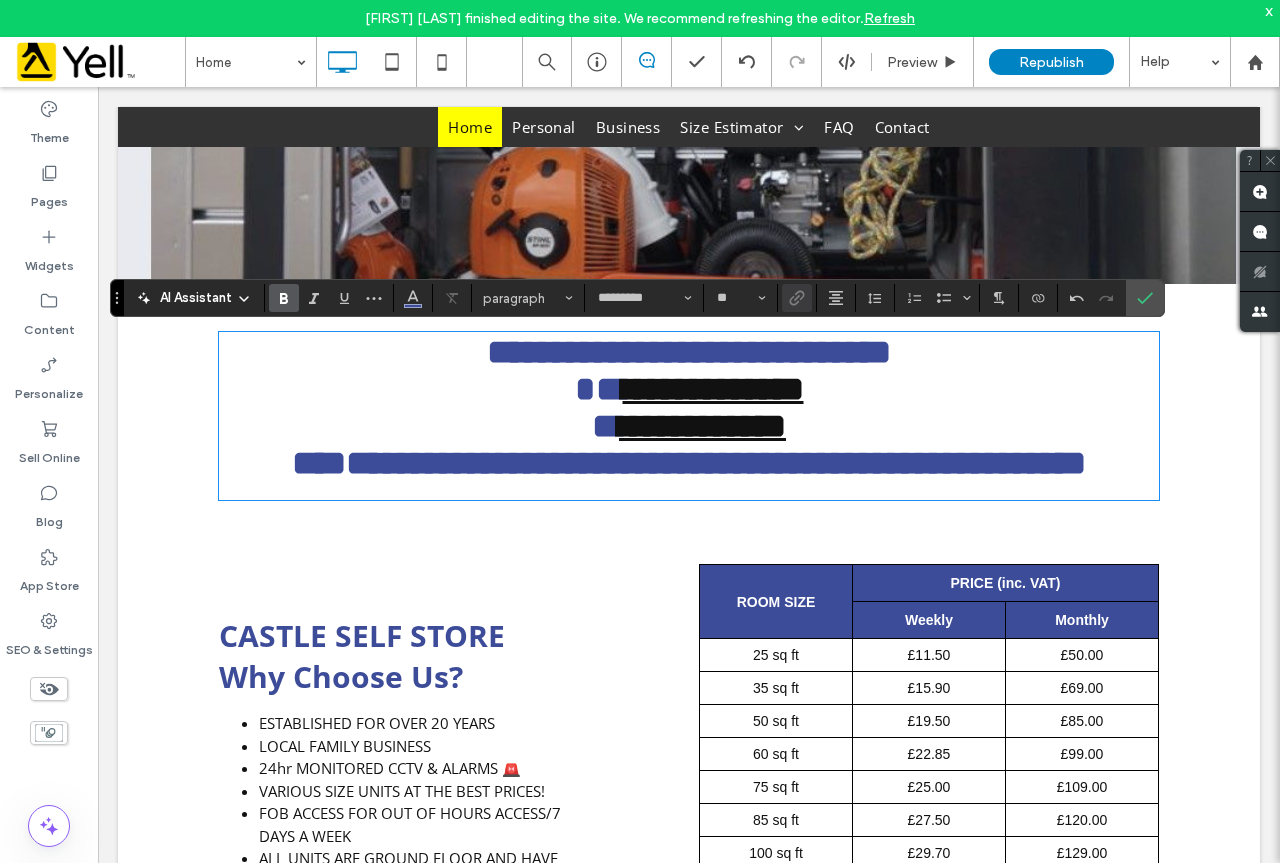 click on "**********" at bounding box center [689, 426] 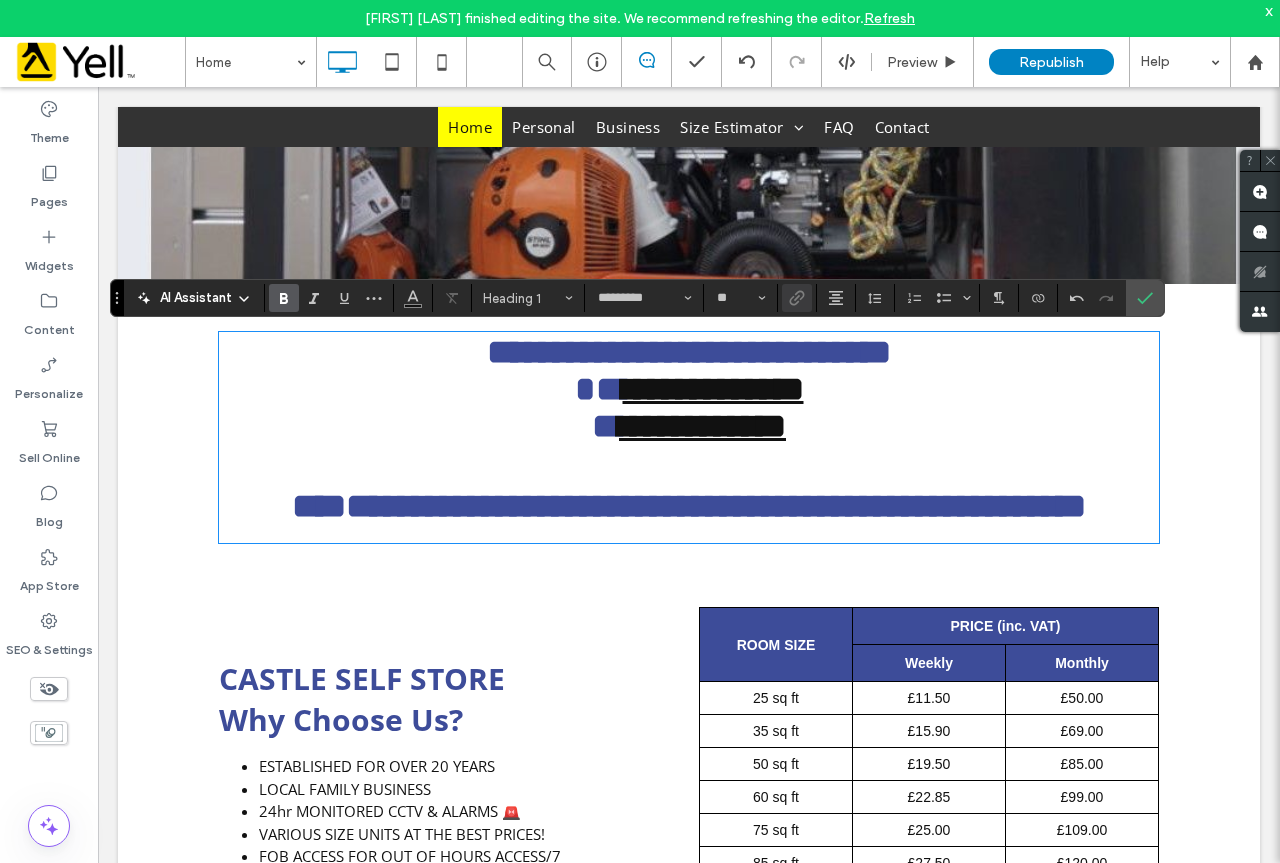 click on "**********" at bounding box center (689, 352) 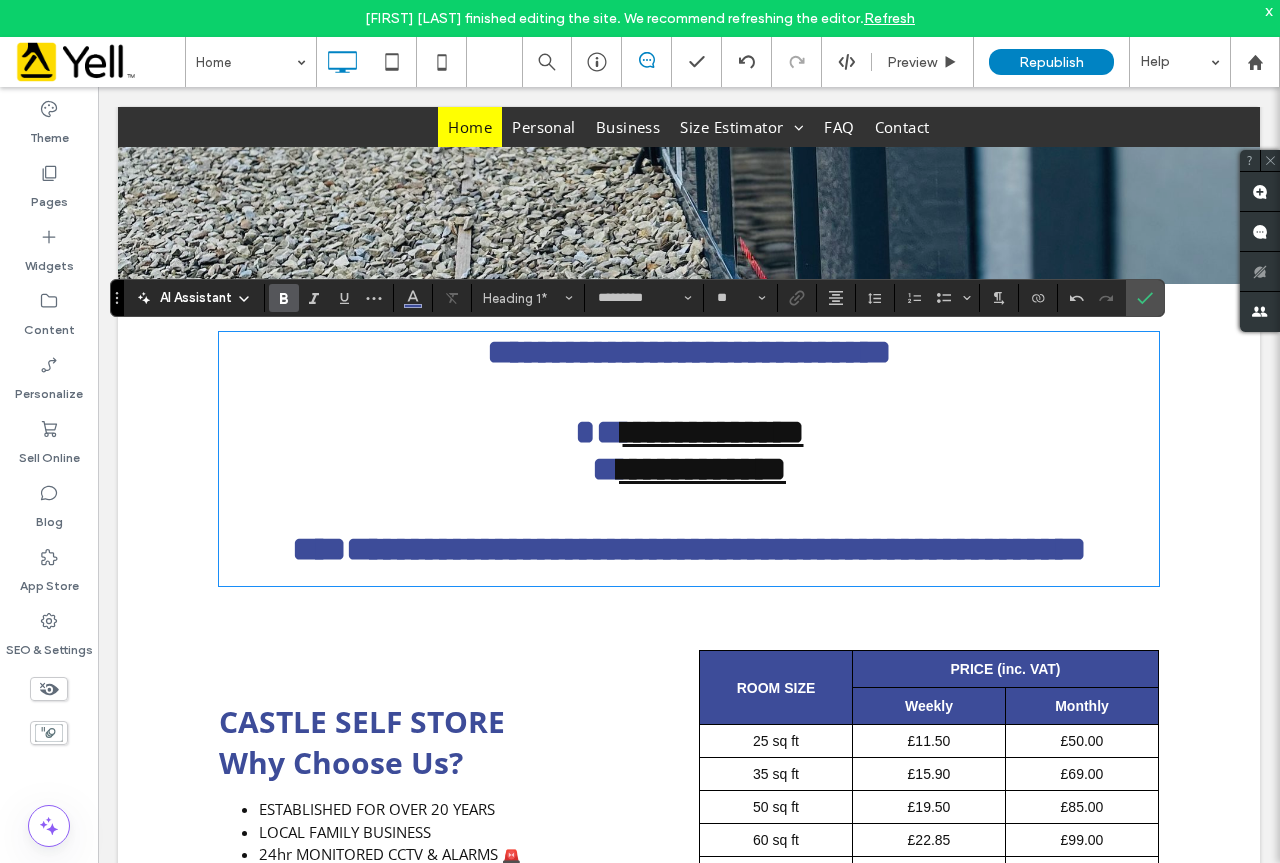 click on "**********" at bounding box center [689, 352] 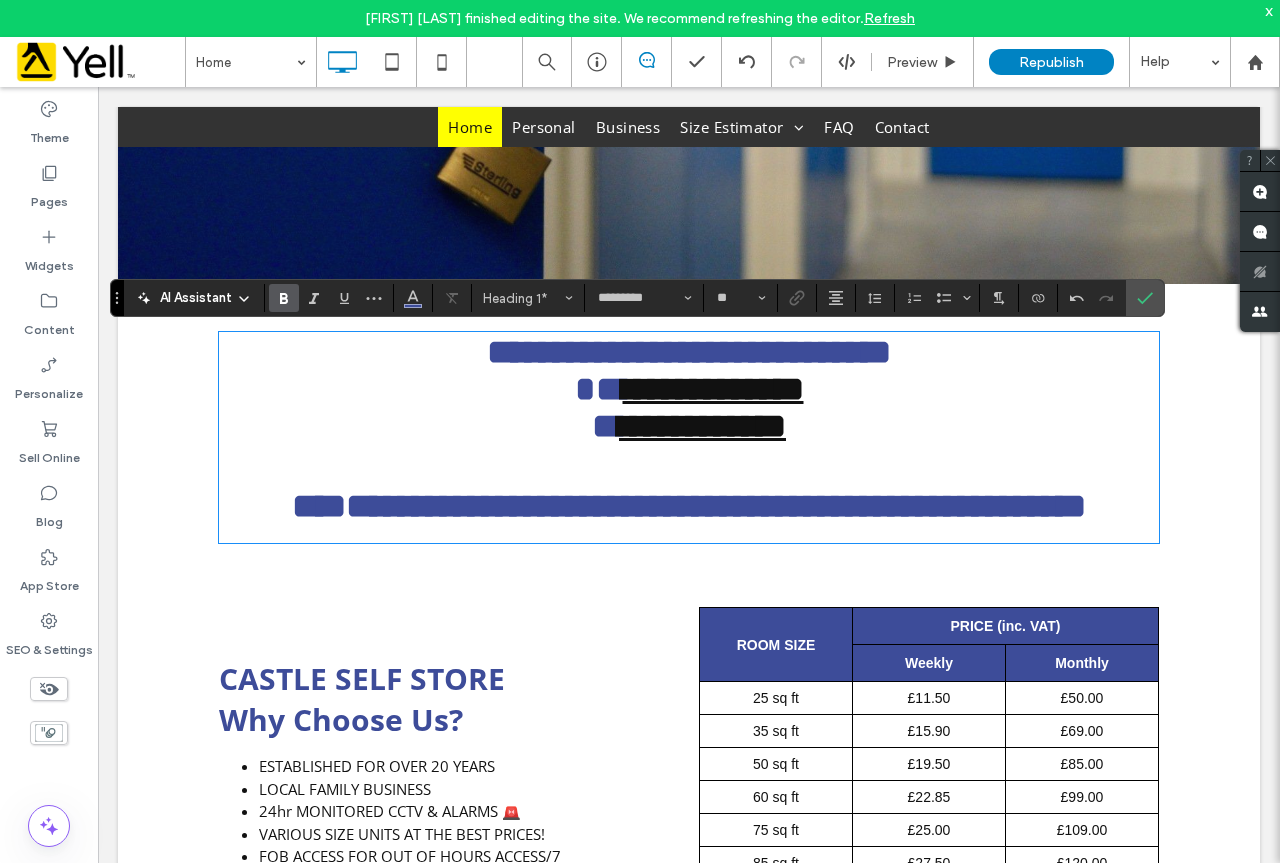 click on "**********" at bounding box center [689, 426] 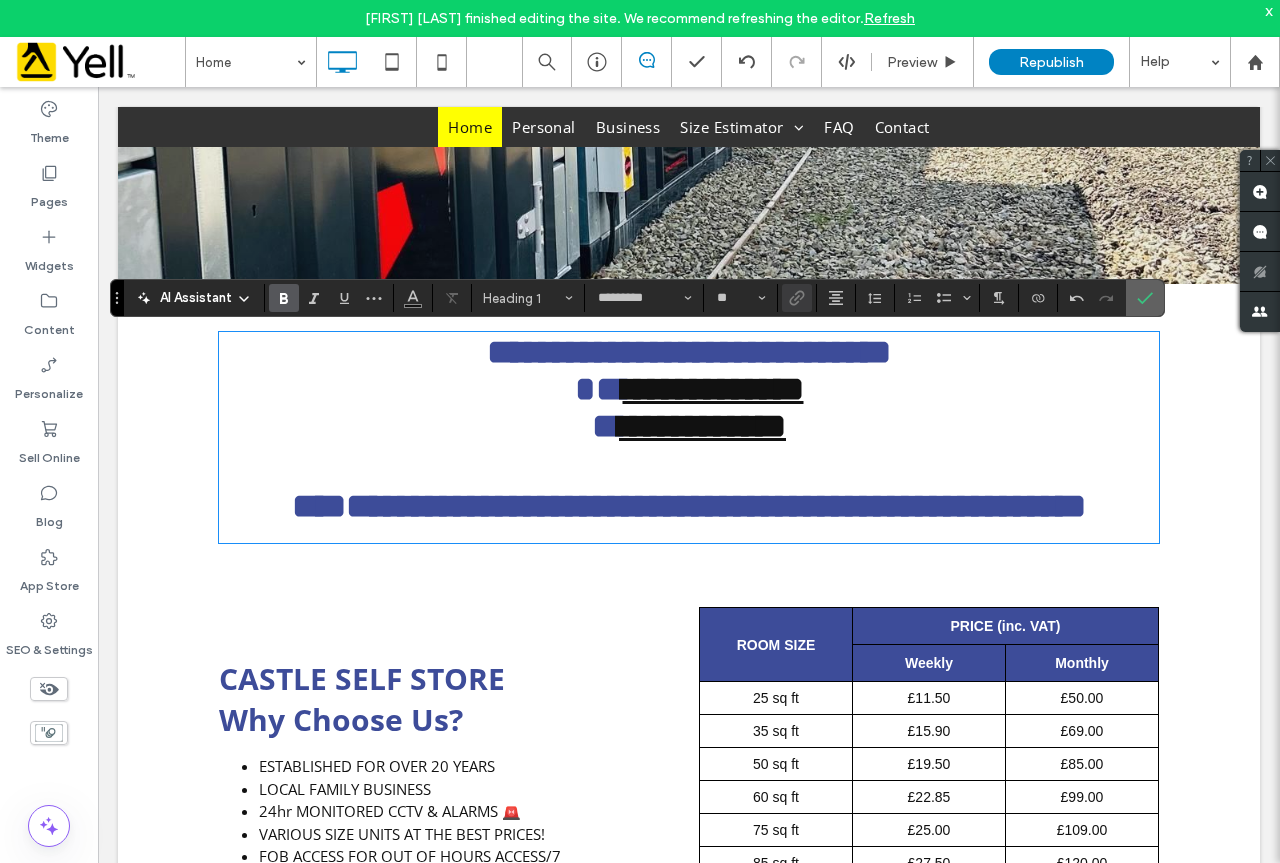 drag, startPoint x: 1141, startPoint y: 292, endPoint x: 1041, endPoint y: 205, distance: 132.54811 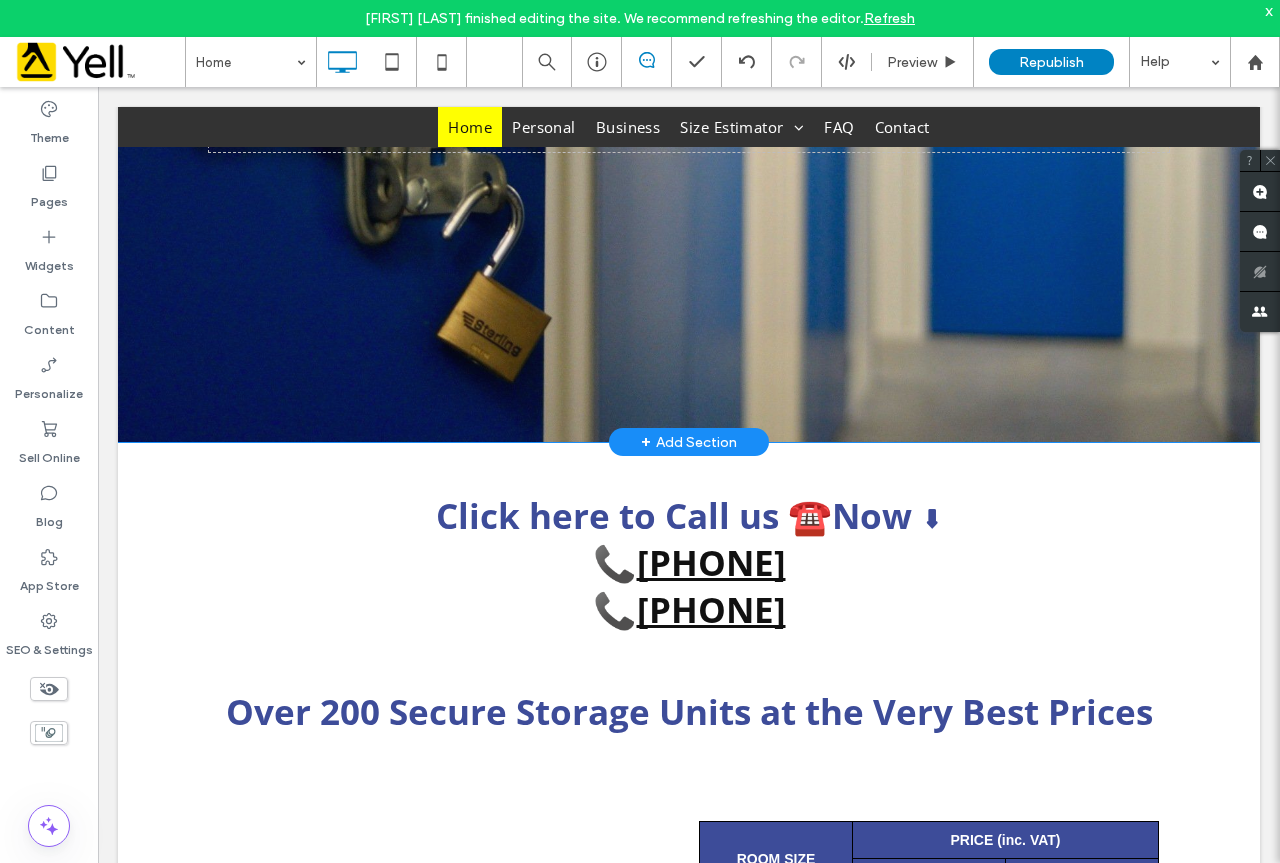 scroll, scrollTop: 700, scrollLeft: 0, axis: vertical 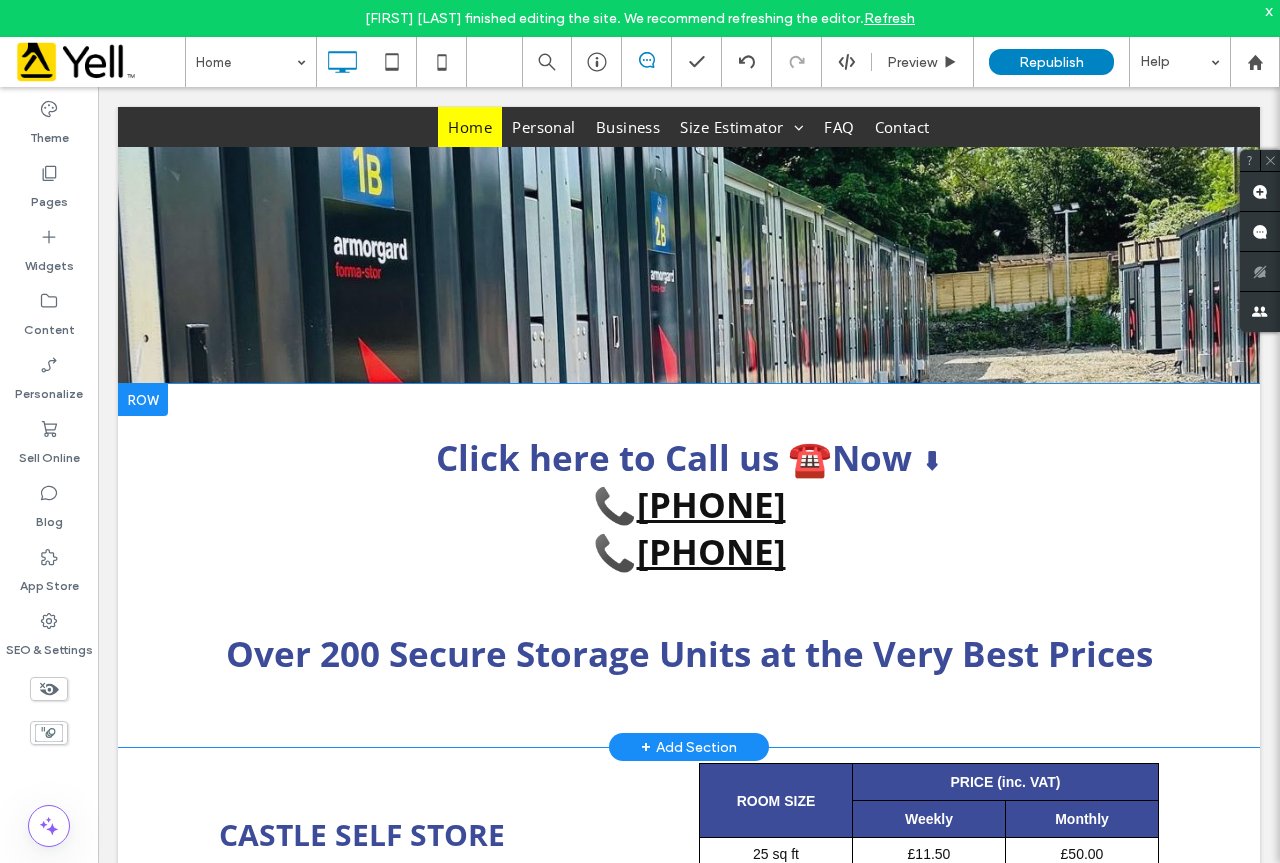 click at bounding box center (143, 400) 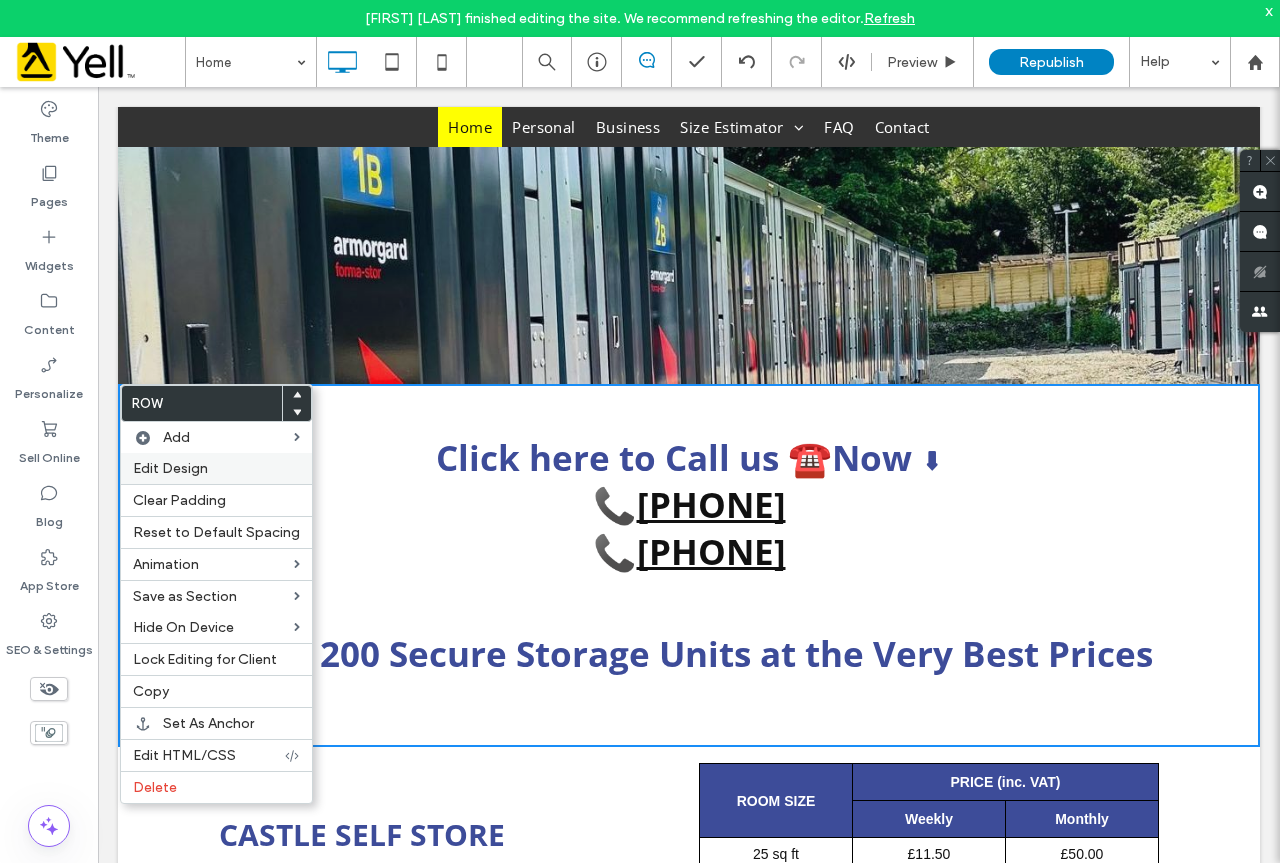 click on "Edit Design" at bounding box center (170, 468) 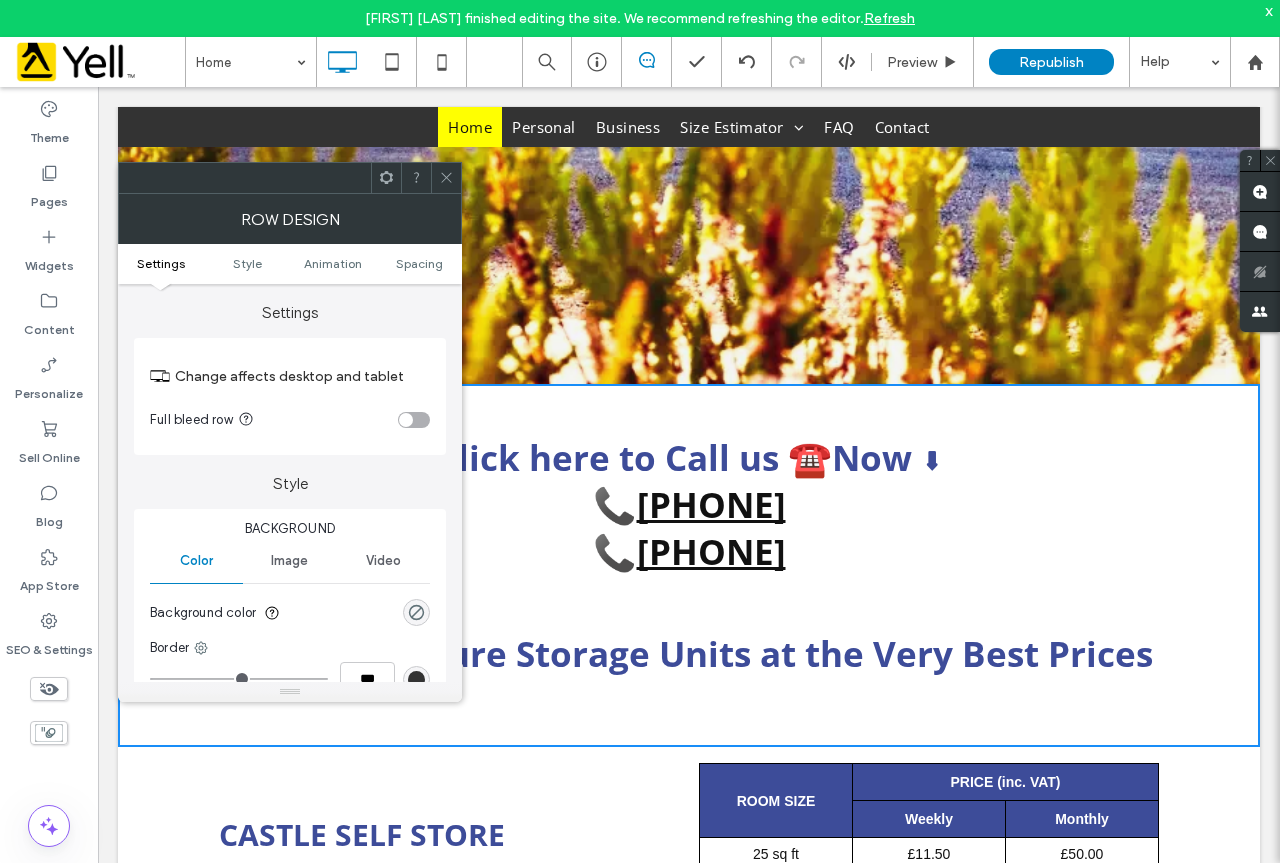 click at bounding box center [414, 420] 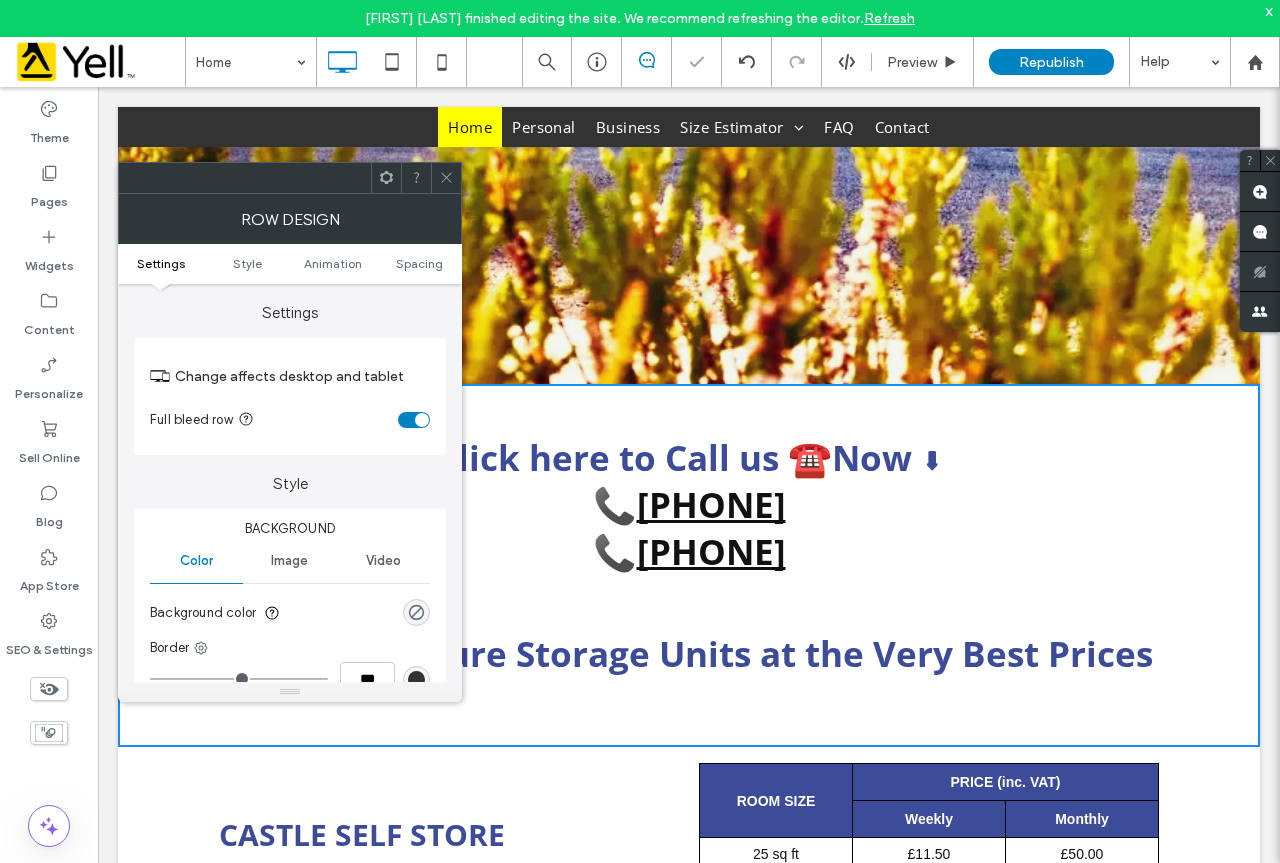 click 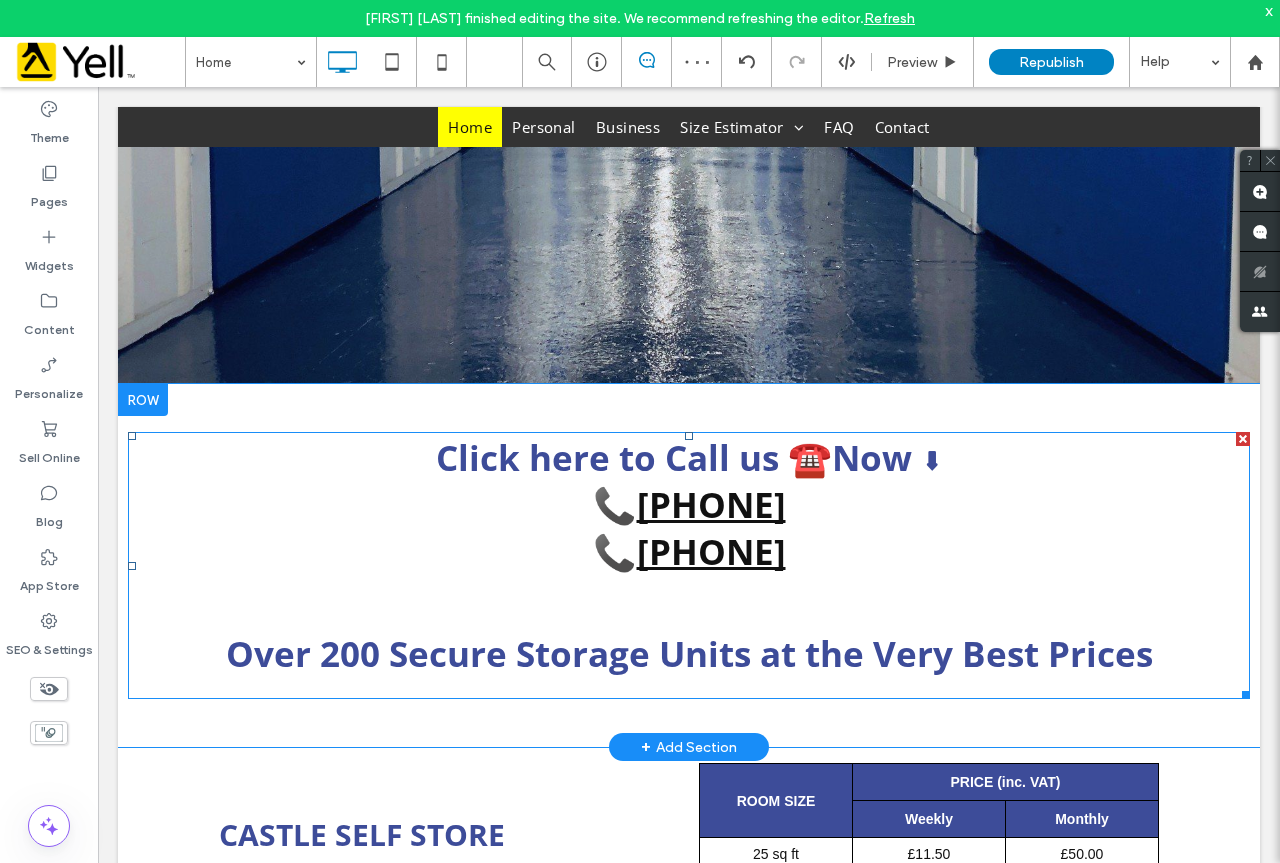 click on "📞 [PHONE]" at bounding box center [689, 551] 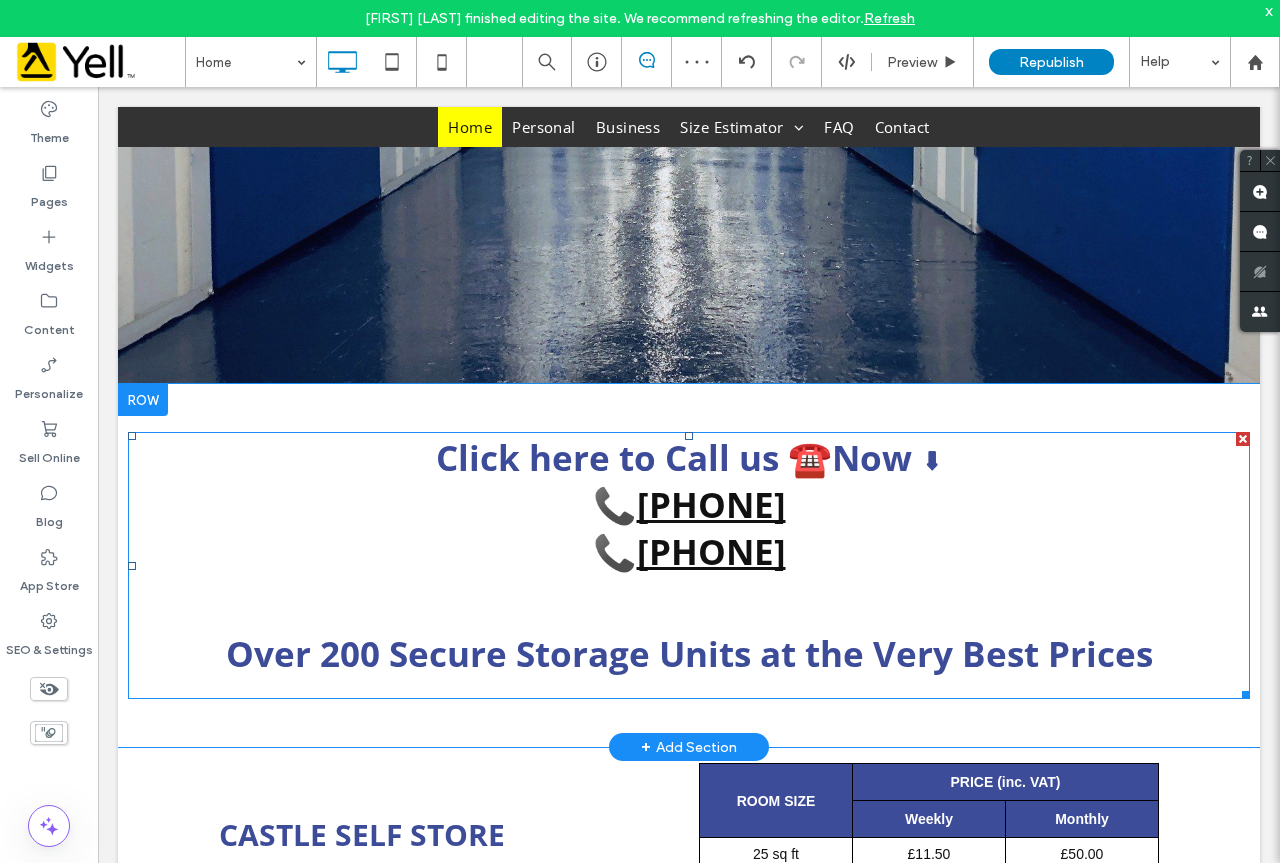 type on "*********" 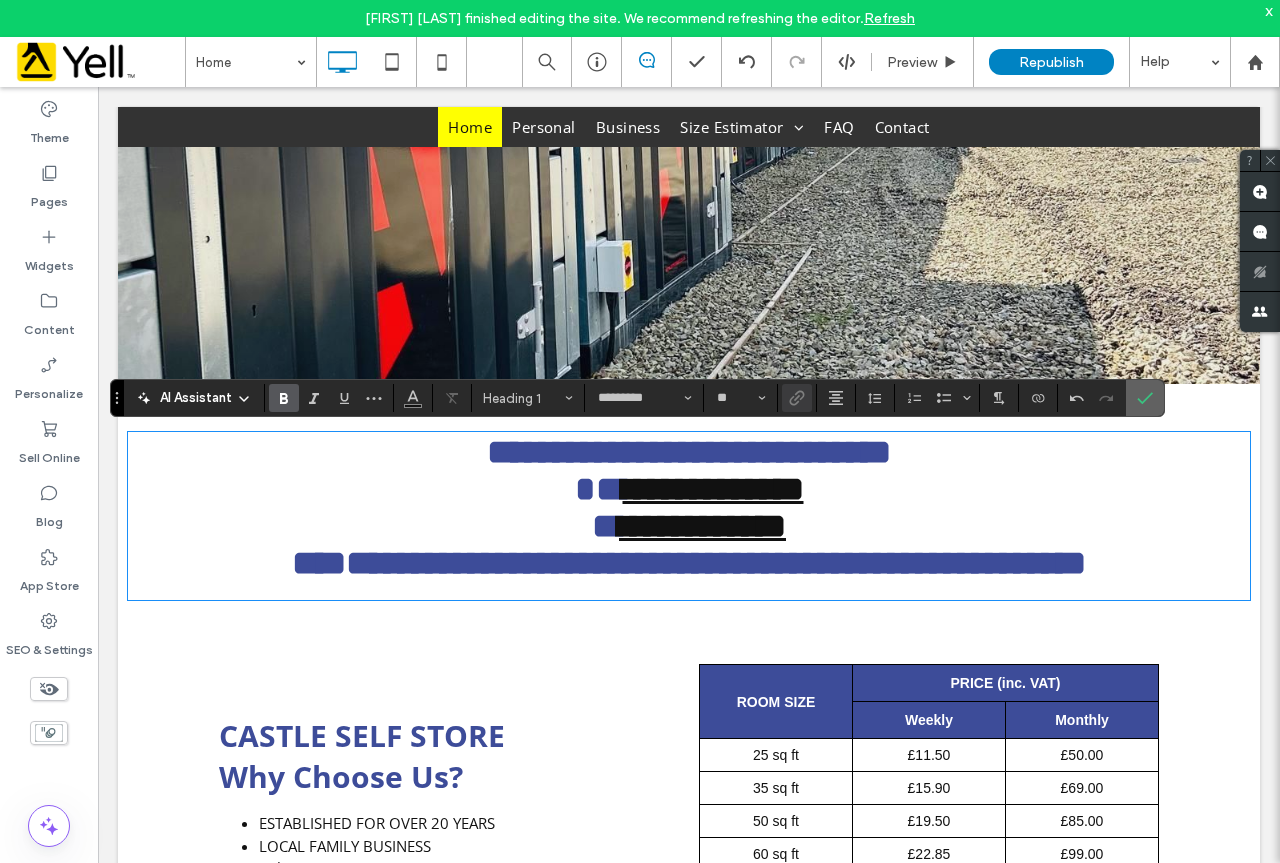 click 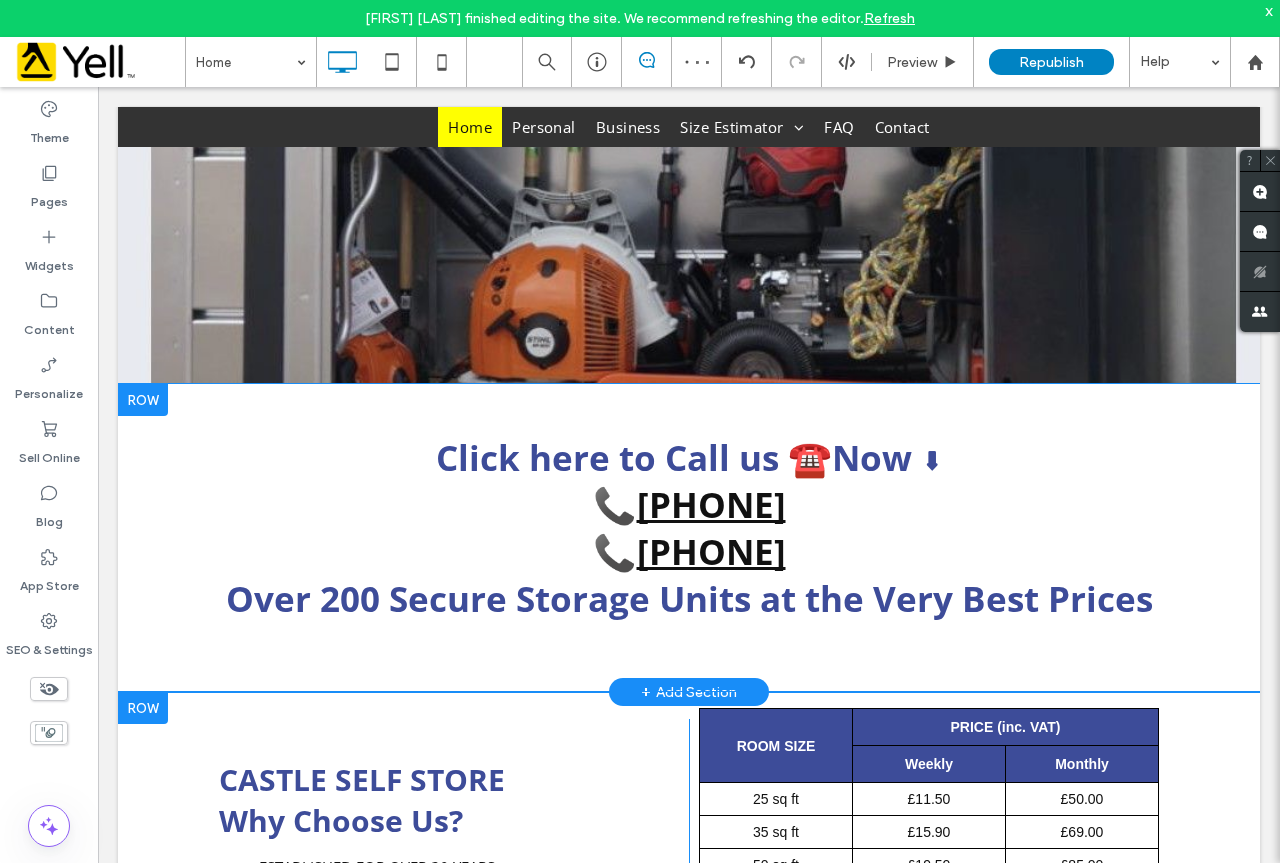 scroll, scrollTop: 800, scrollLeft: 0, axis: vertical 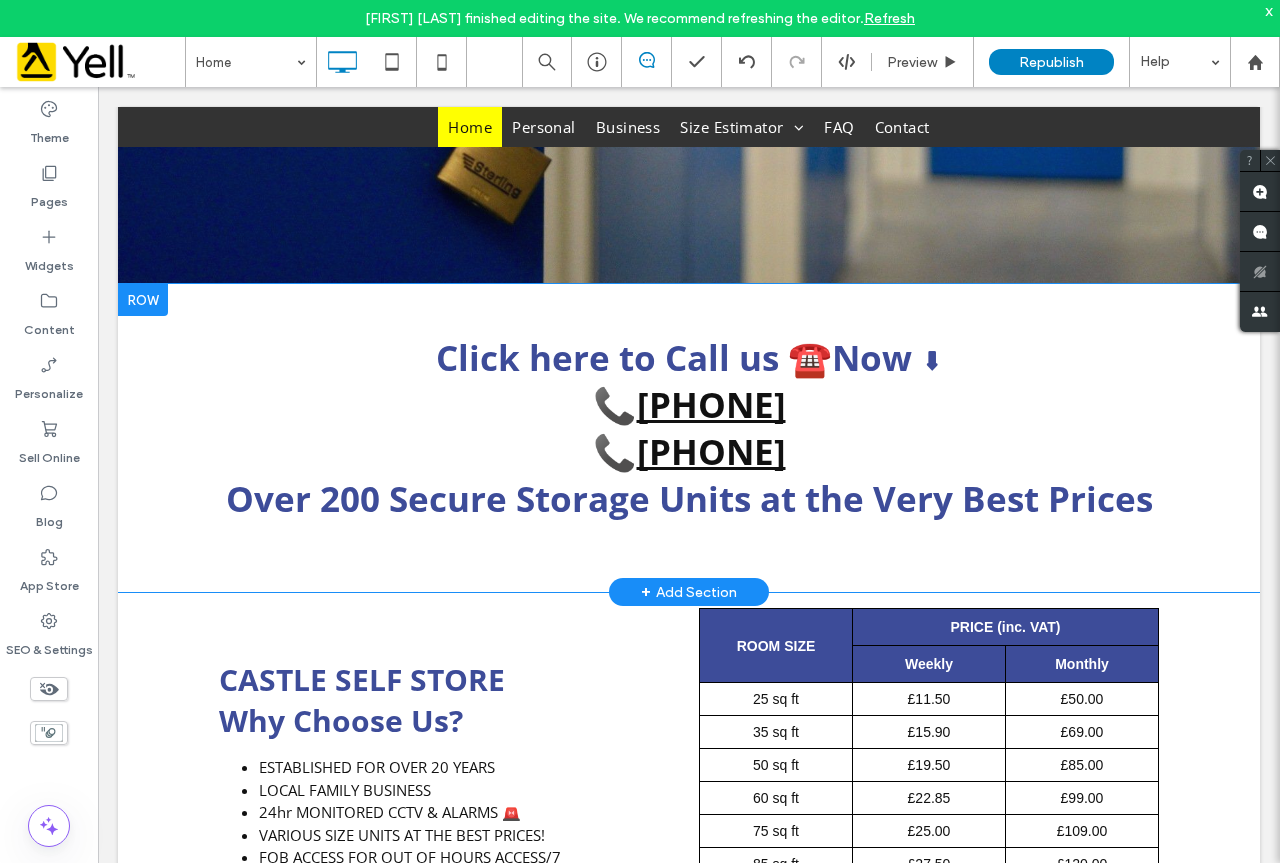 click at bounding box center (143, 300) 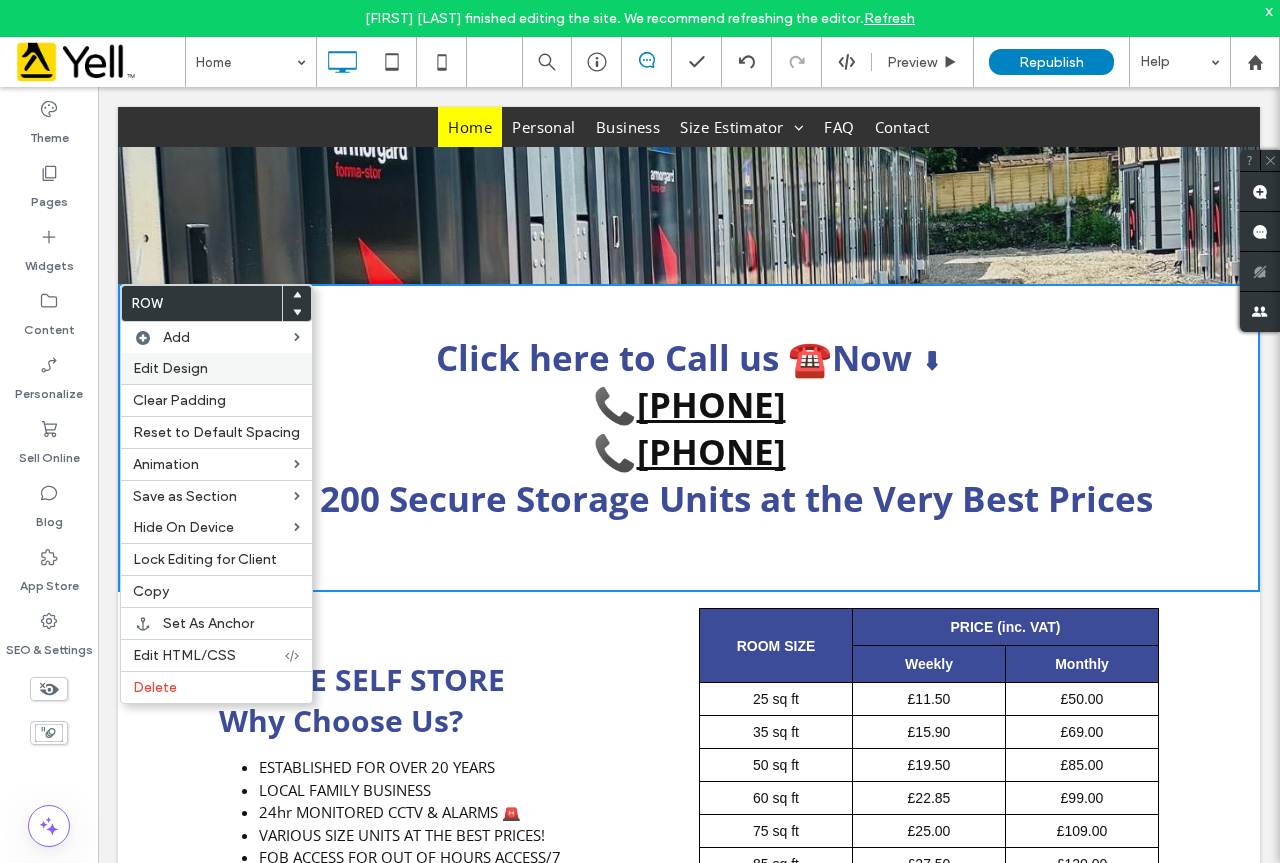 click on "Edit Design" at bounding box center [170, 368] 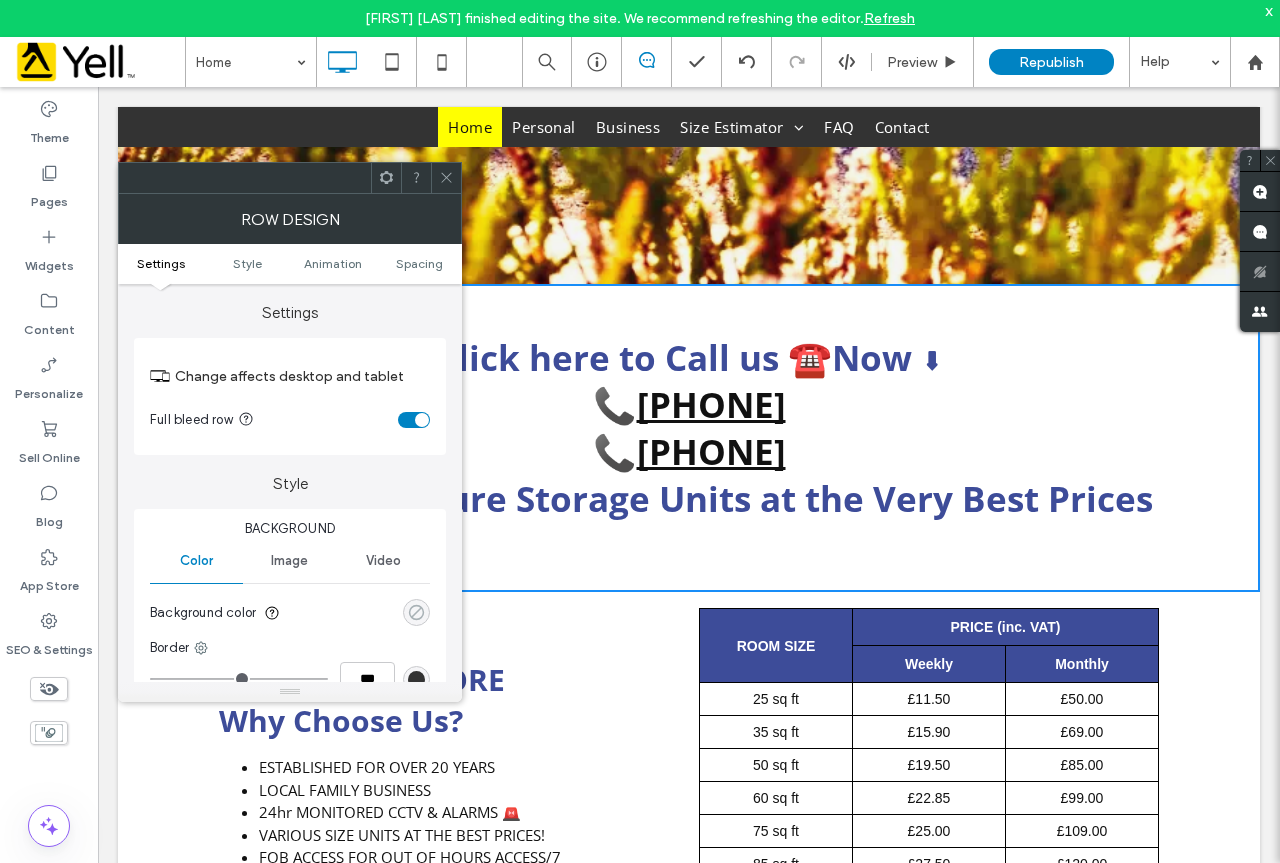 click at bounding box center (416, 612) 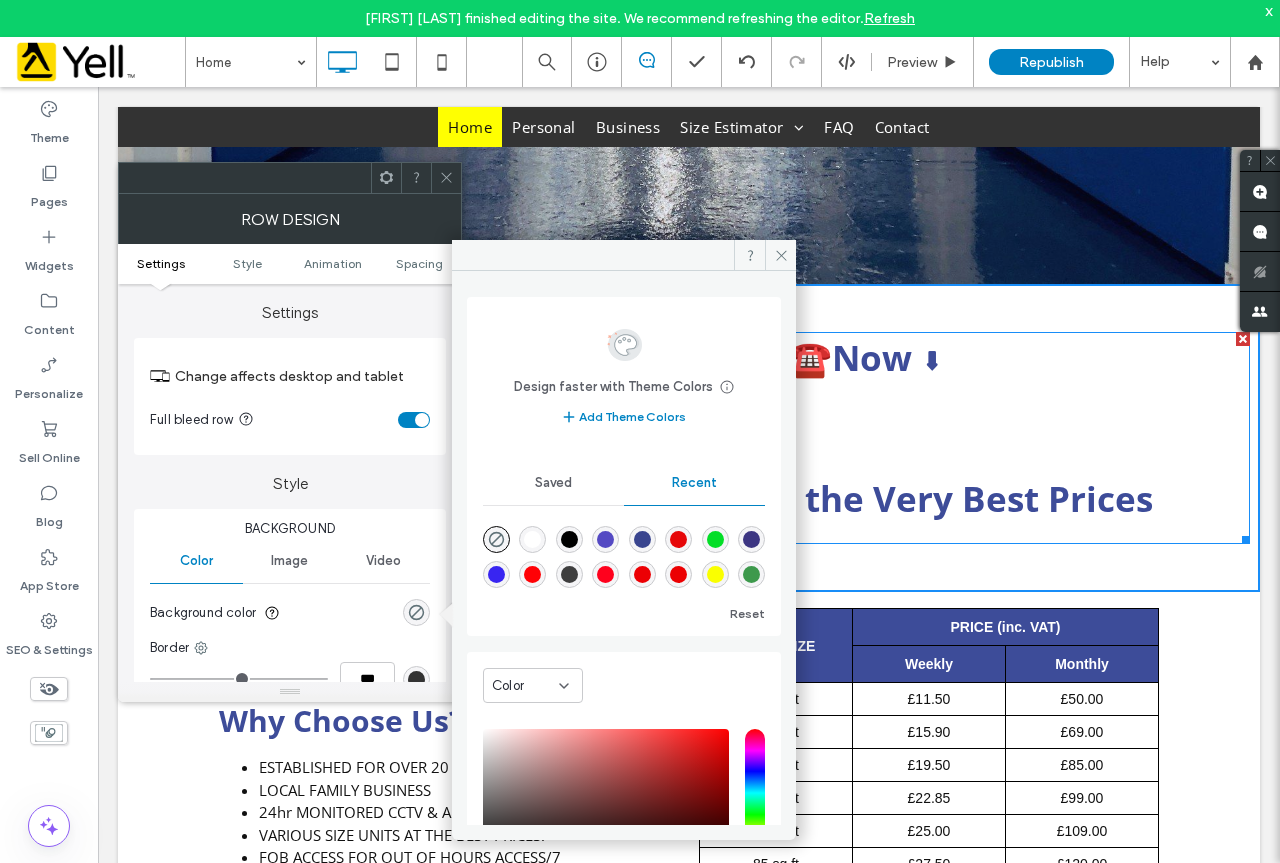 click on "Over 200 Secure Storage Units at the Very Best Prices" at bounding box center (689, 498) 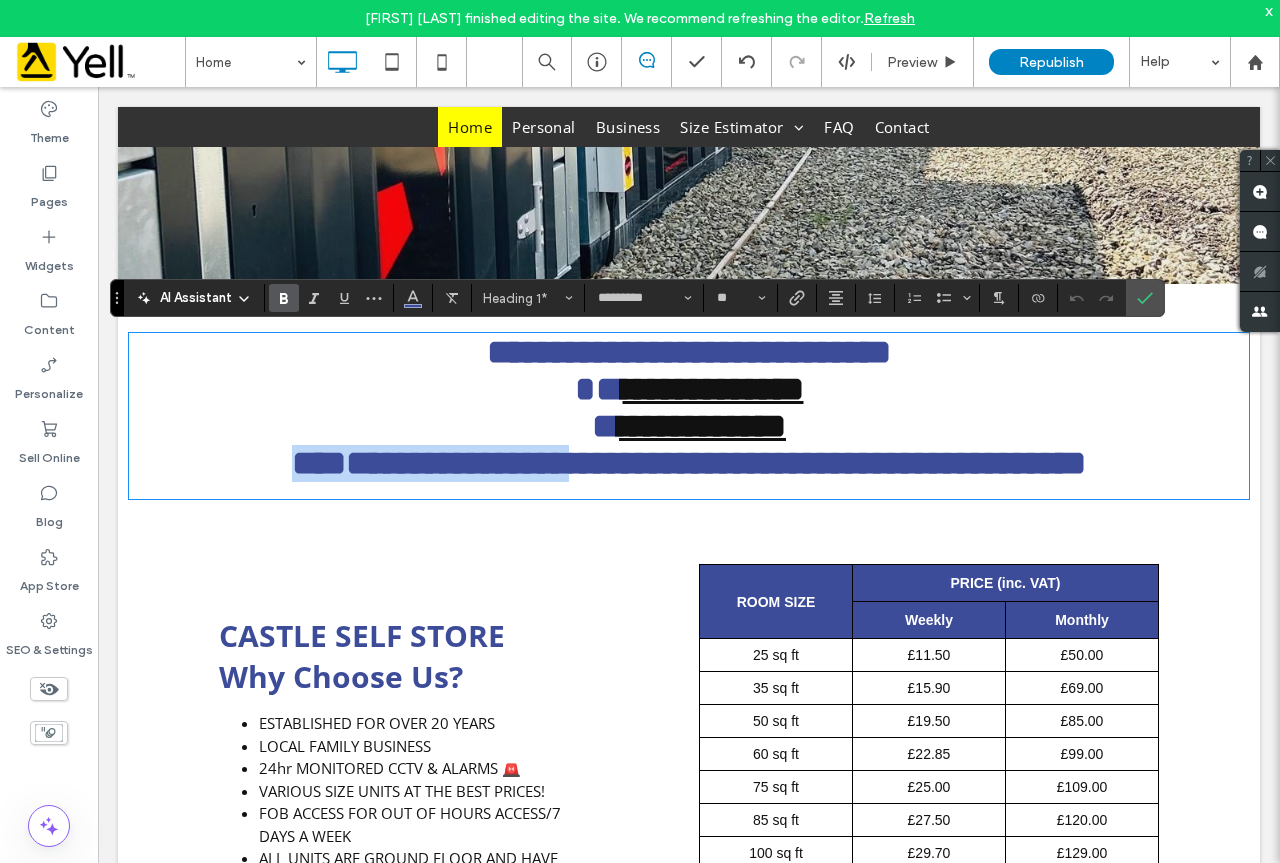 drag, startPoint x: 1191, startPoint y: 496, endPoint x: 525, endPoint y: 505, distance: 666.0608 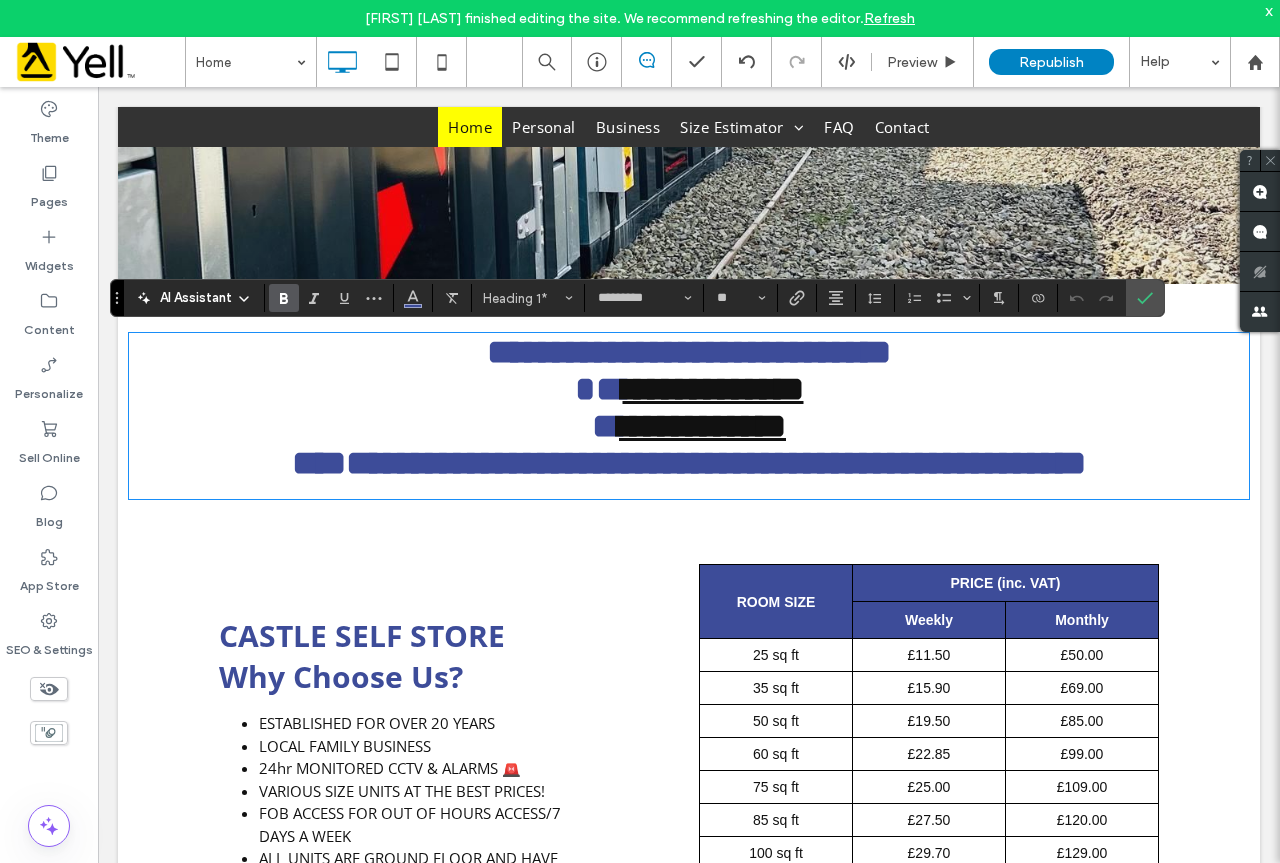 click on "**********" at bounding box center [689, 463] 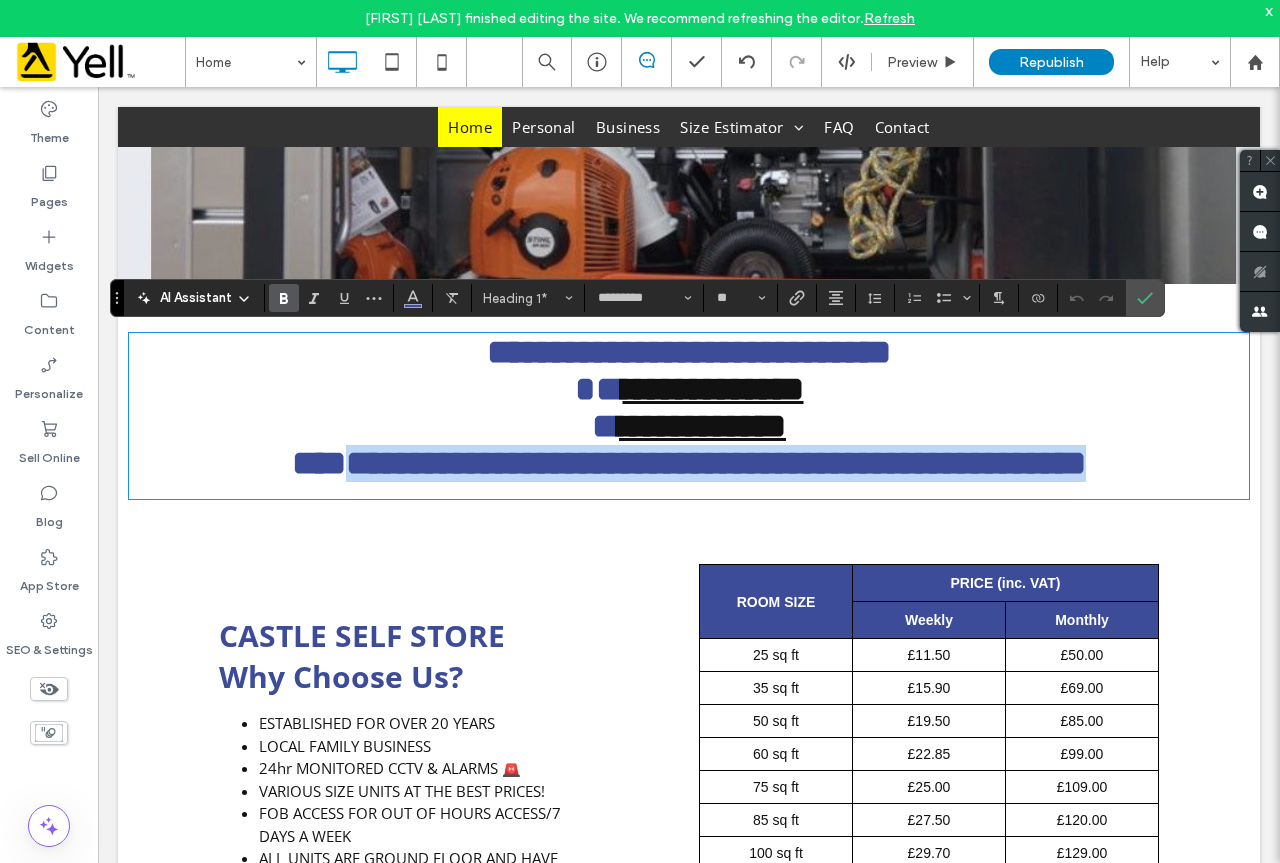 drag, startPoint x: 1177, startPoint y: 507, endPoint x: 237, endPoint y: 505, distance: 940.00214 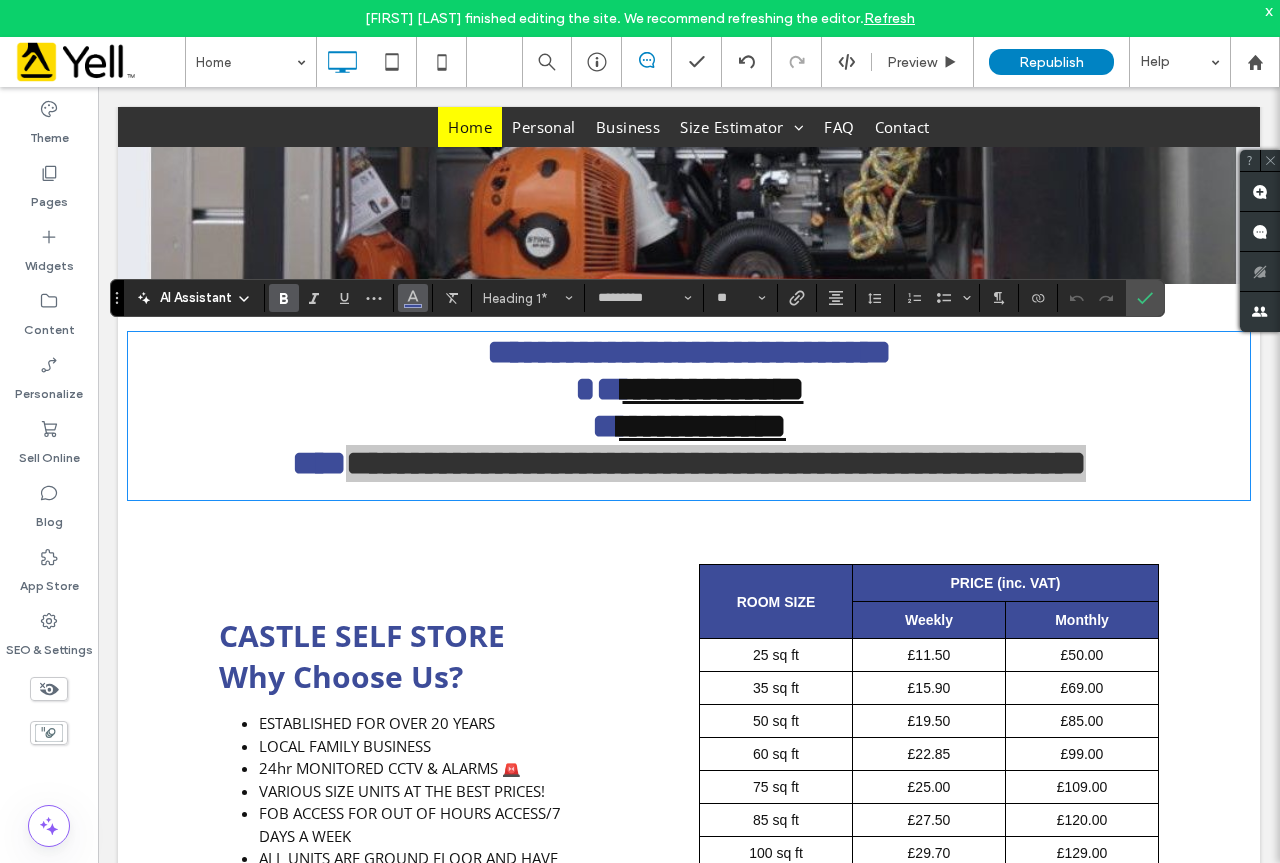 click 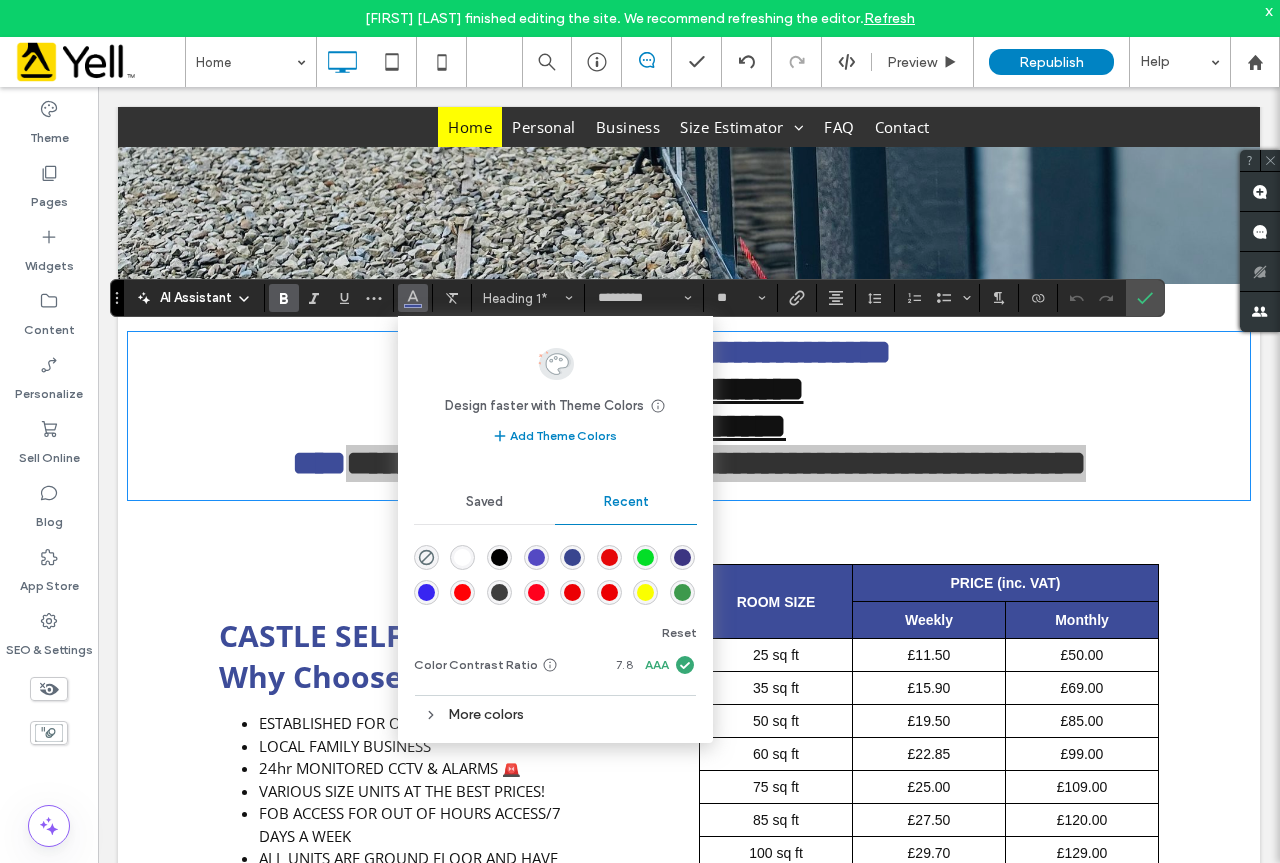 click at bounding box center (499, 557) 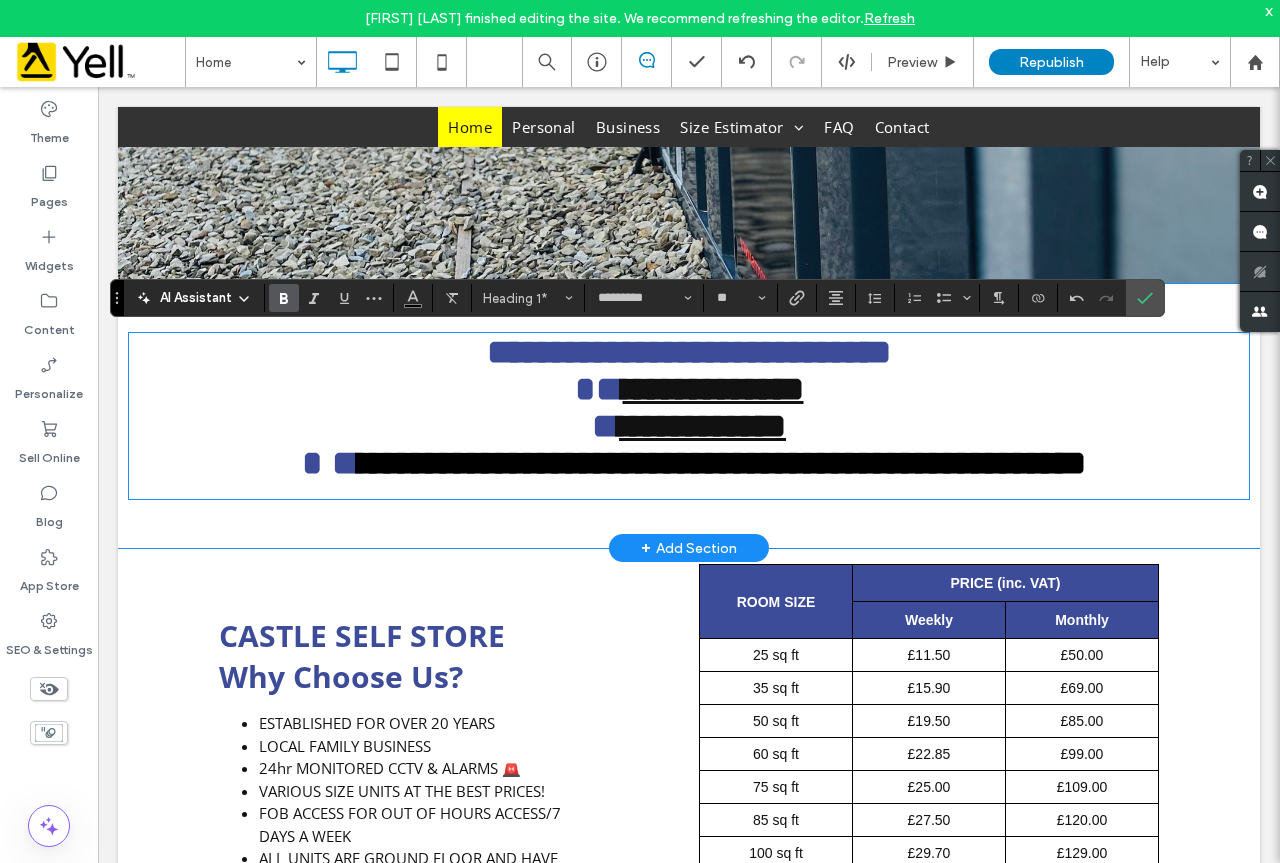 click on "**********" at bounding box center (689, 352) 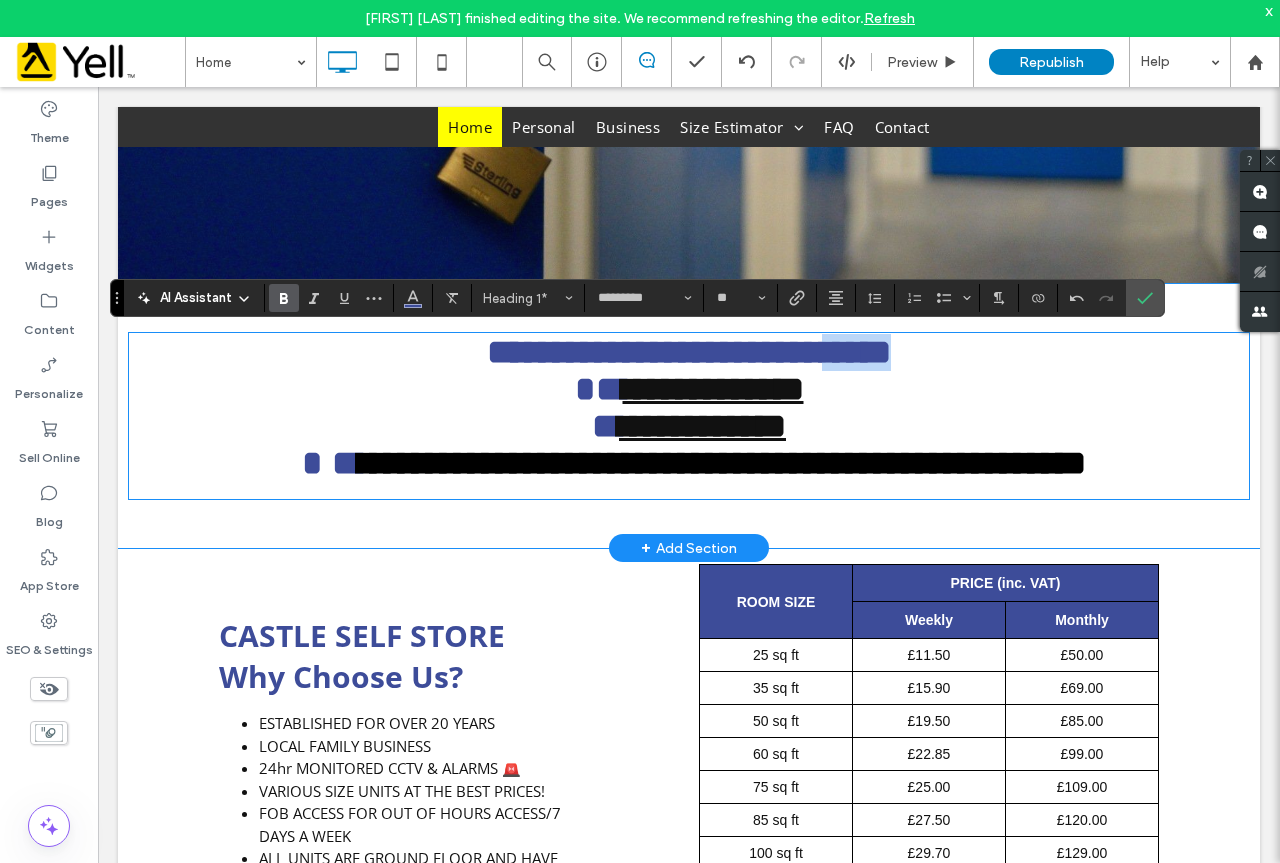 drag, startPoint x: 950, startPoint y: 361, endPoint x: 827, endPoint y: 364, distance: 123.03658 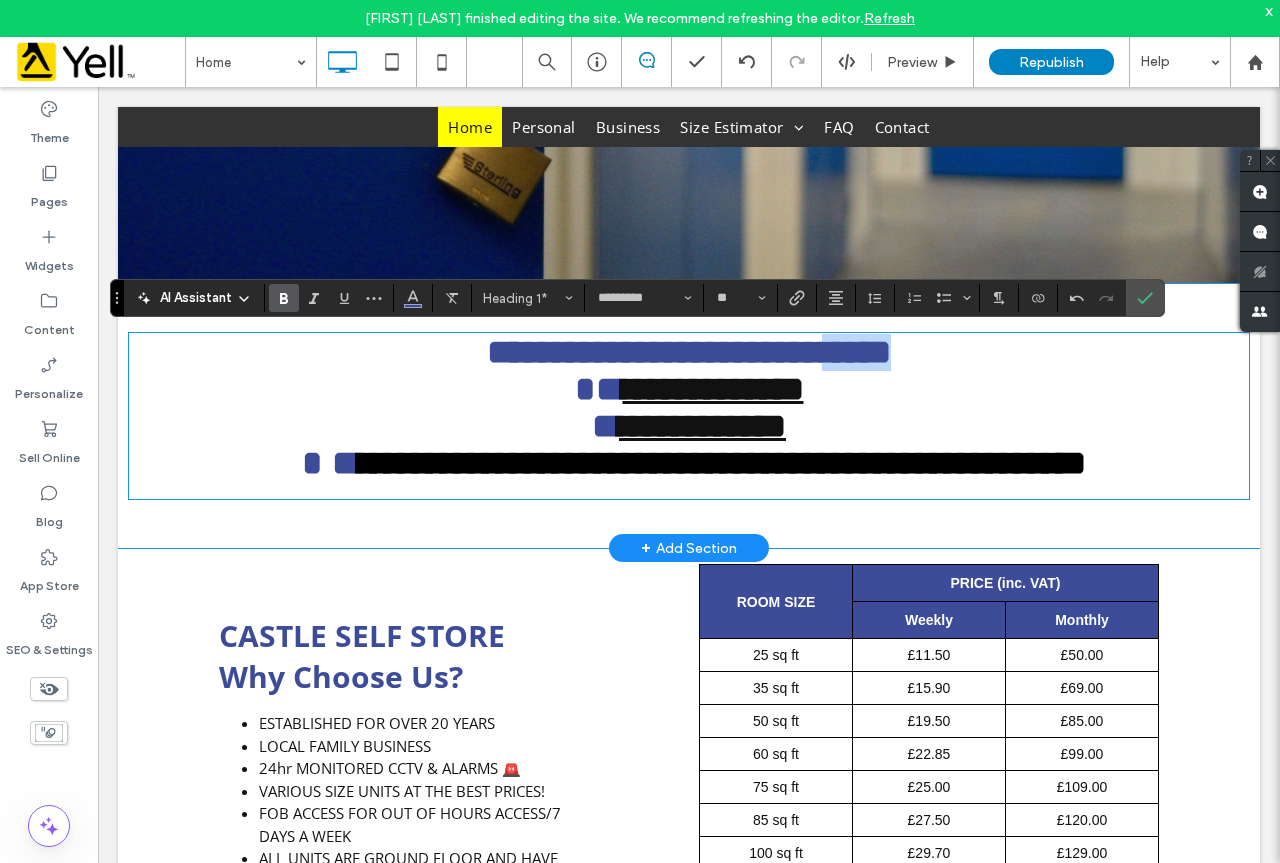 click on "**********" at bounding box center [689, 352] 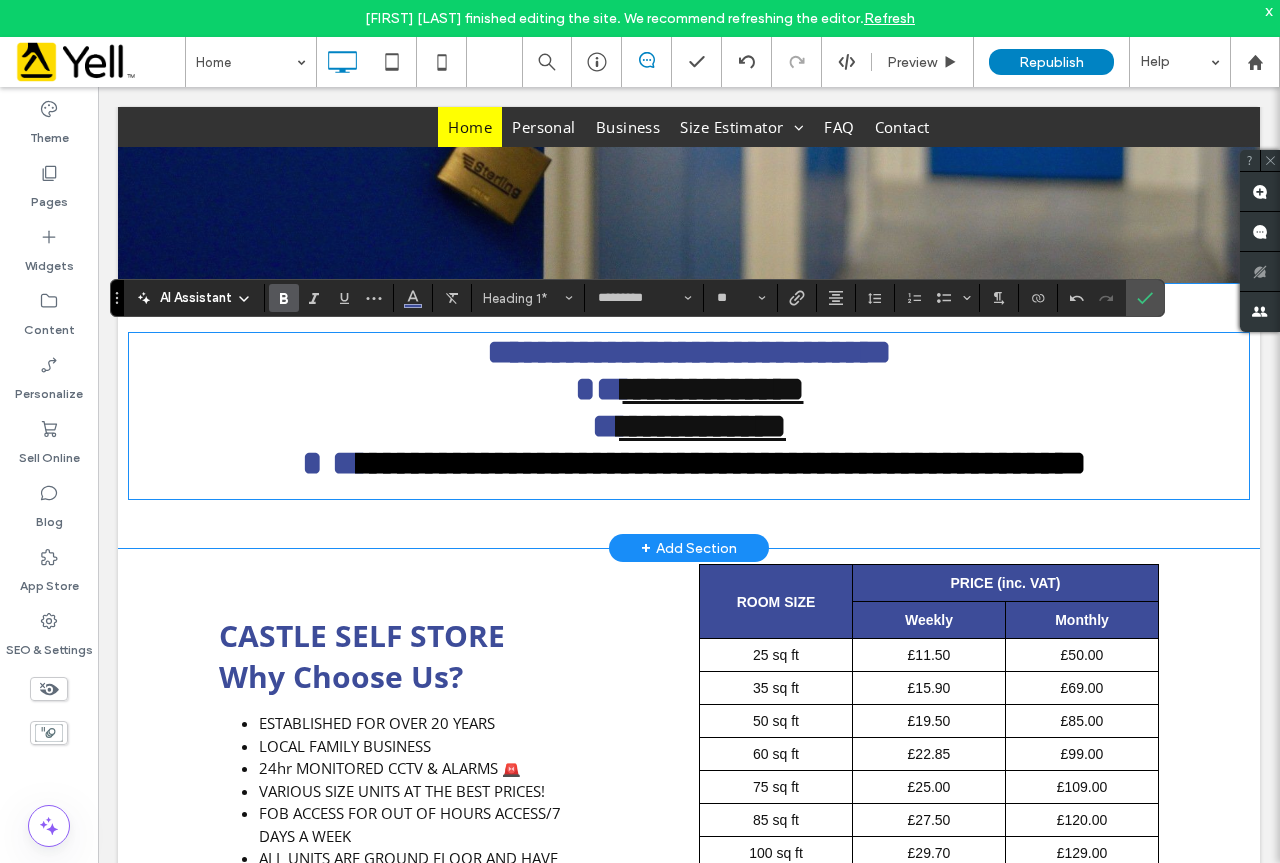 click on "**********" at bounding box center [722, 463] 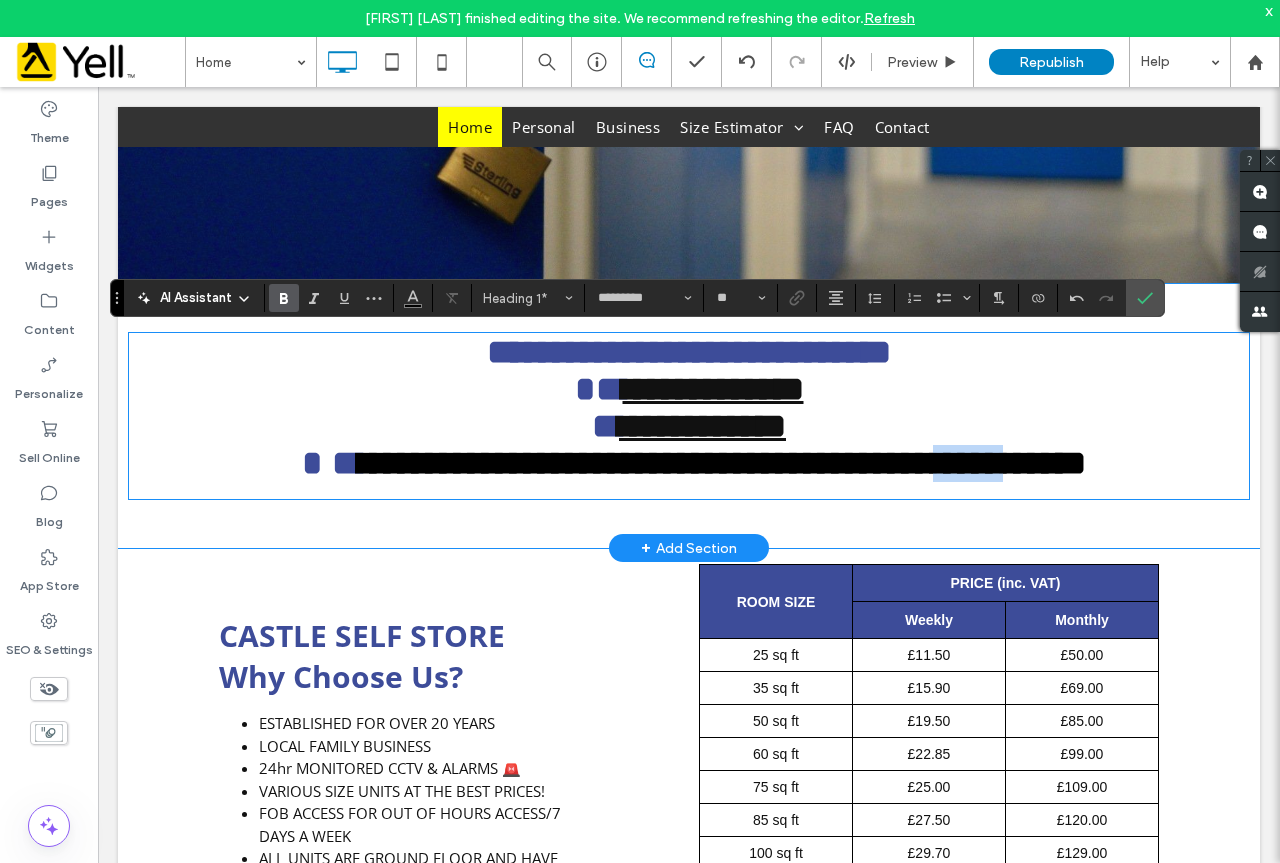 click on "**********" at bounding box center (722, 463) 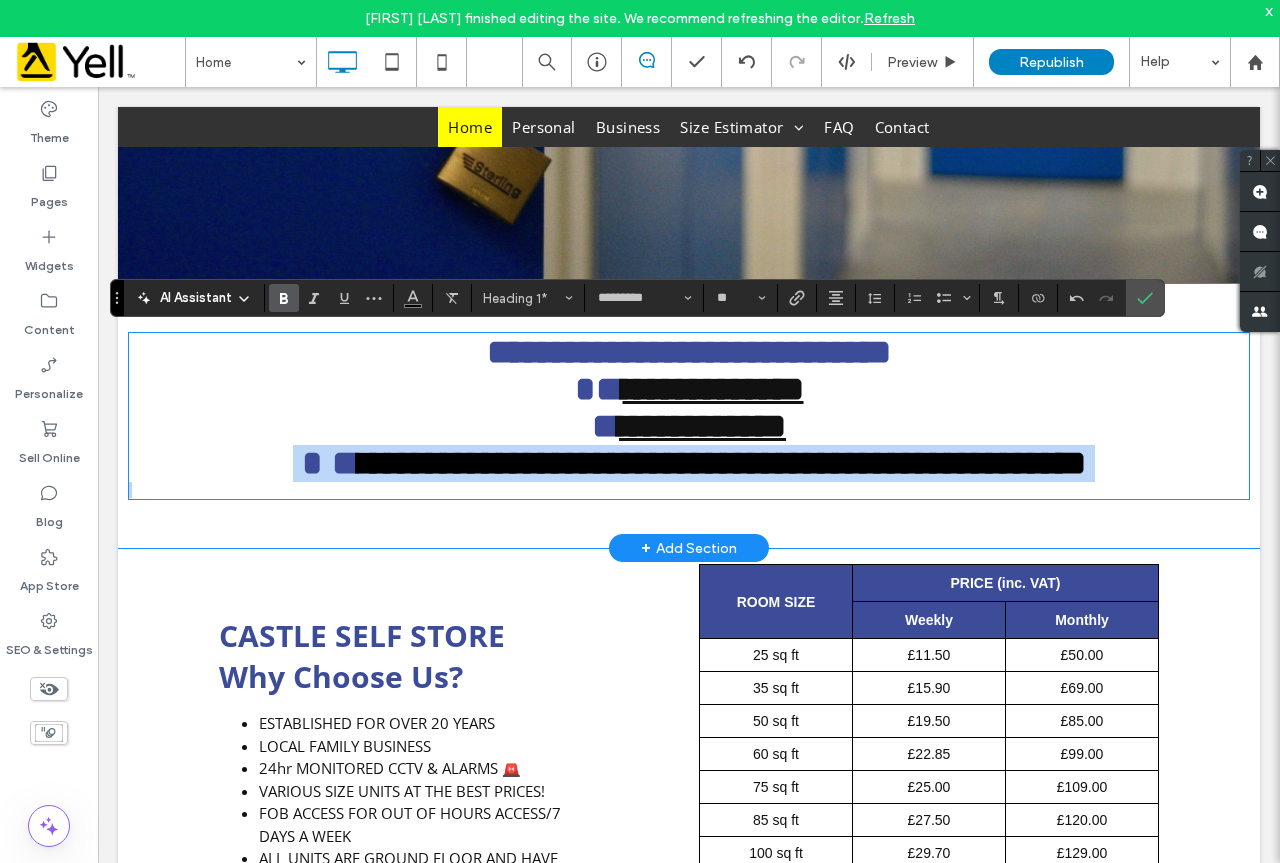 click on "**********" at bounding box center [722, 463] 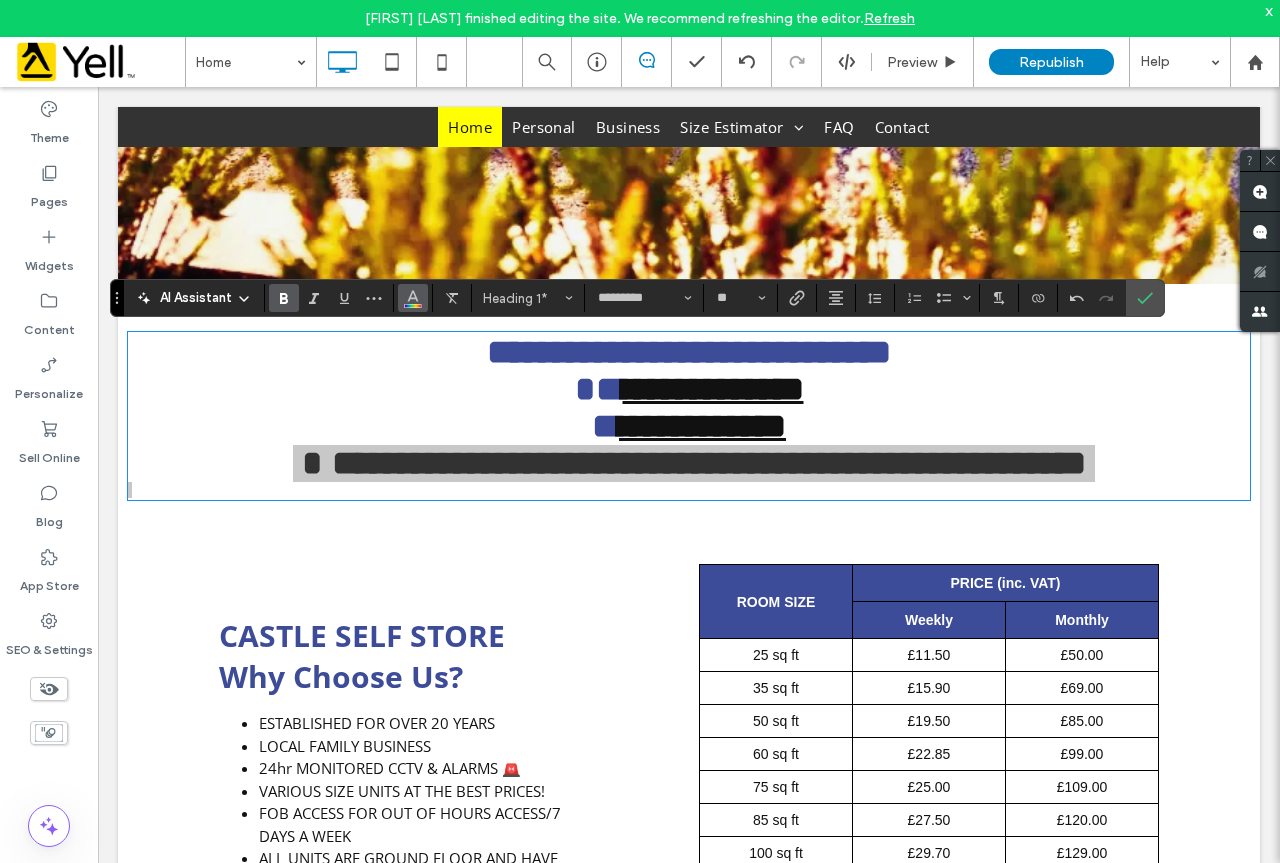 click at bounding box center [413, 298] 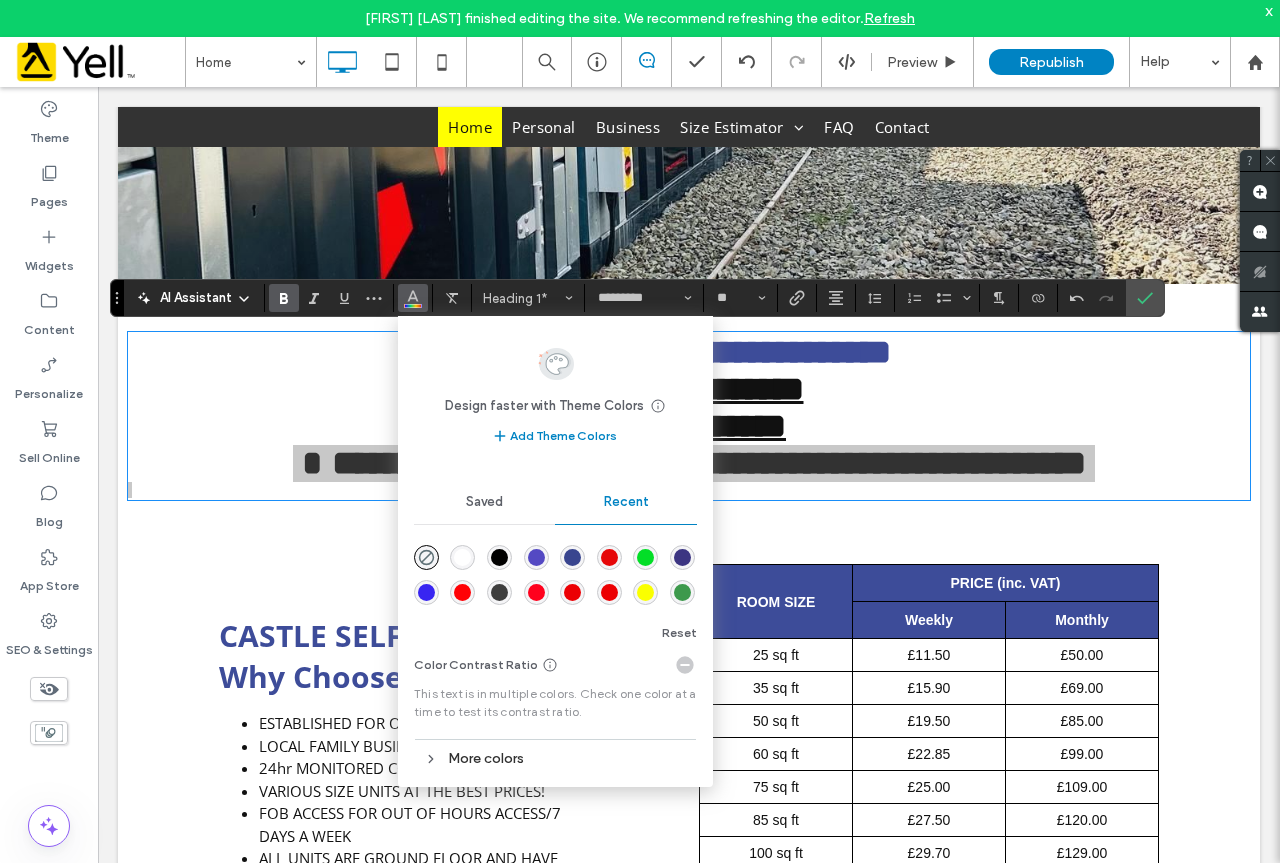 click at bounding box center (682, 557) 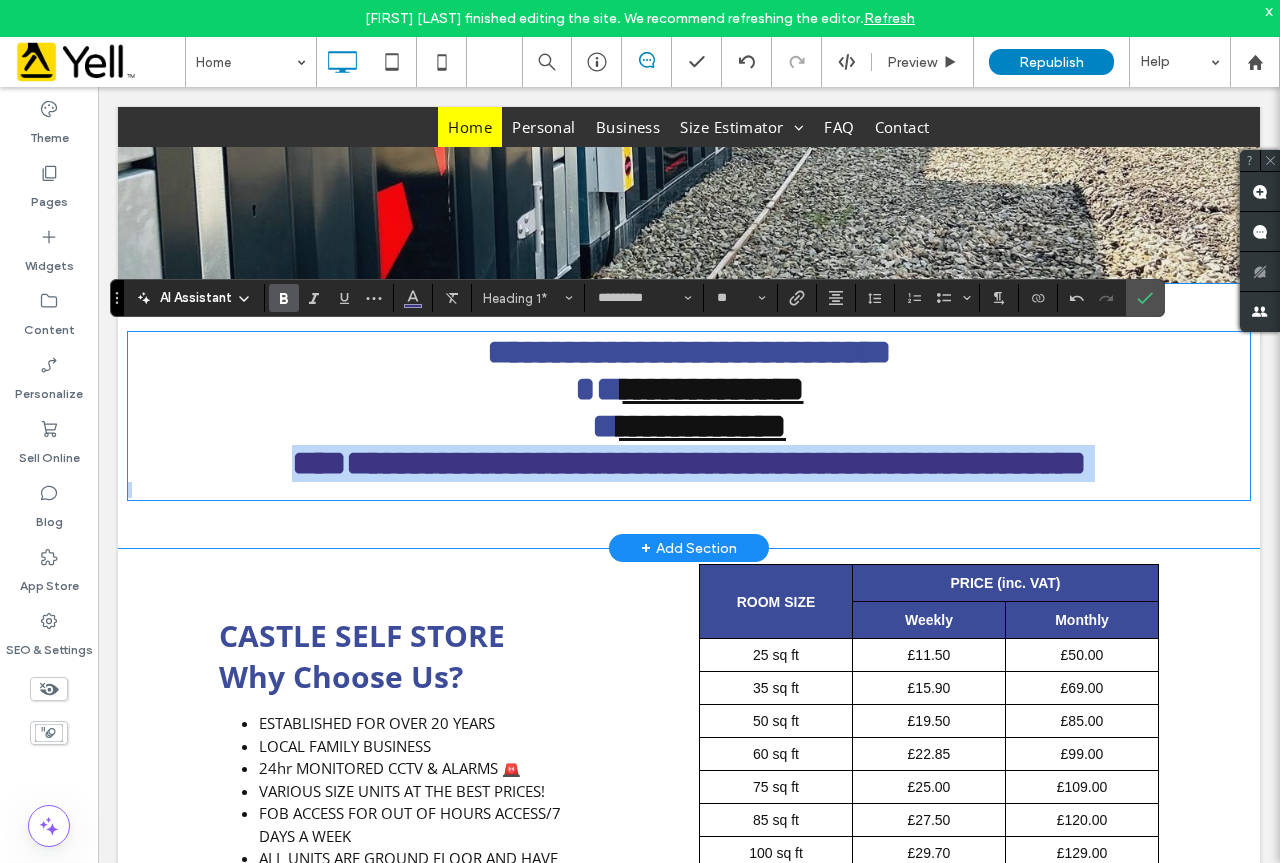 click on "**********" at bounding box center [689, 416] 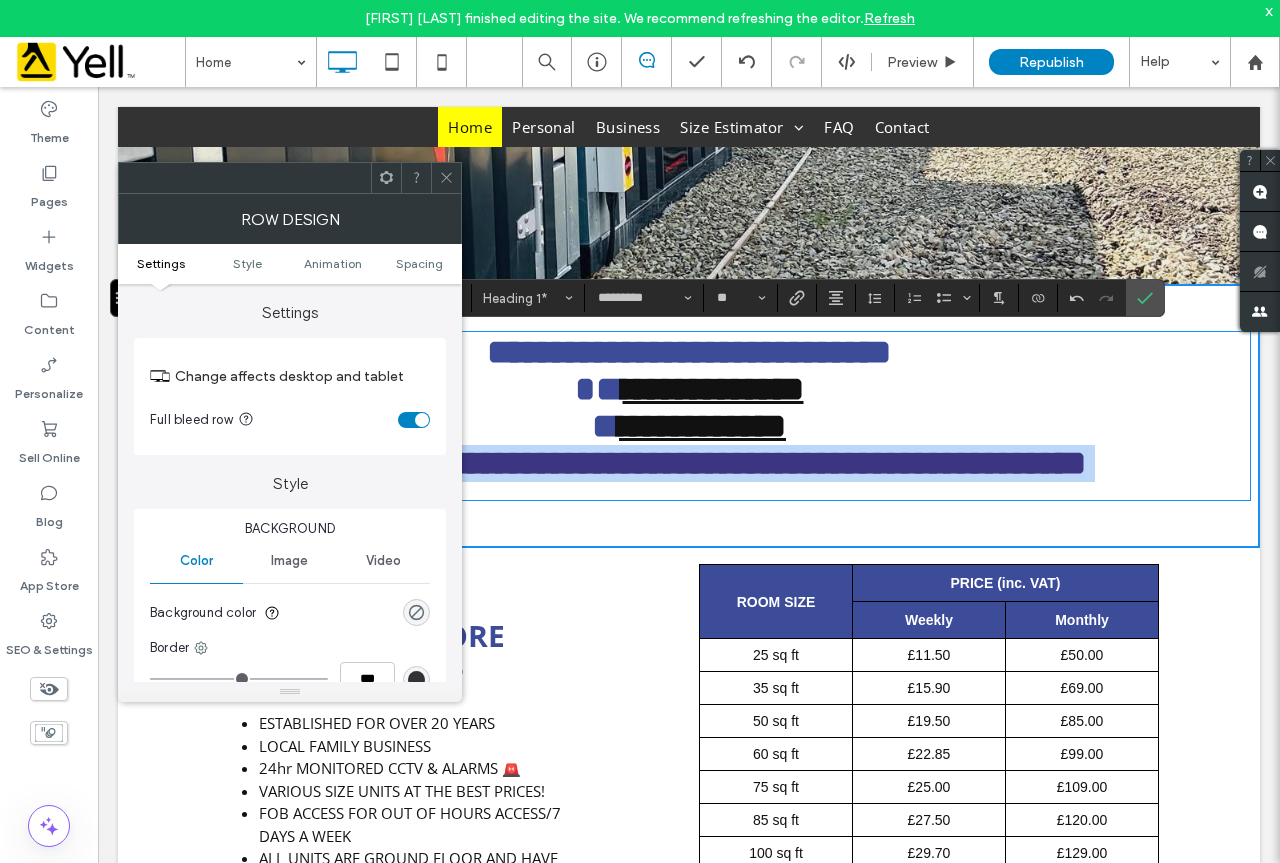 click on "**********" at bounding box center (689, 463) 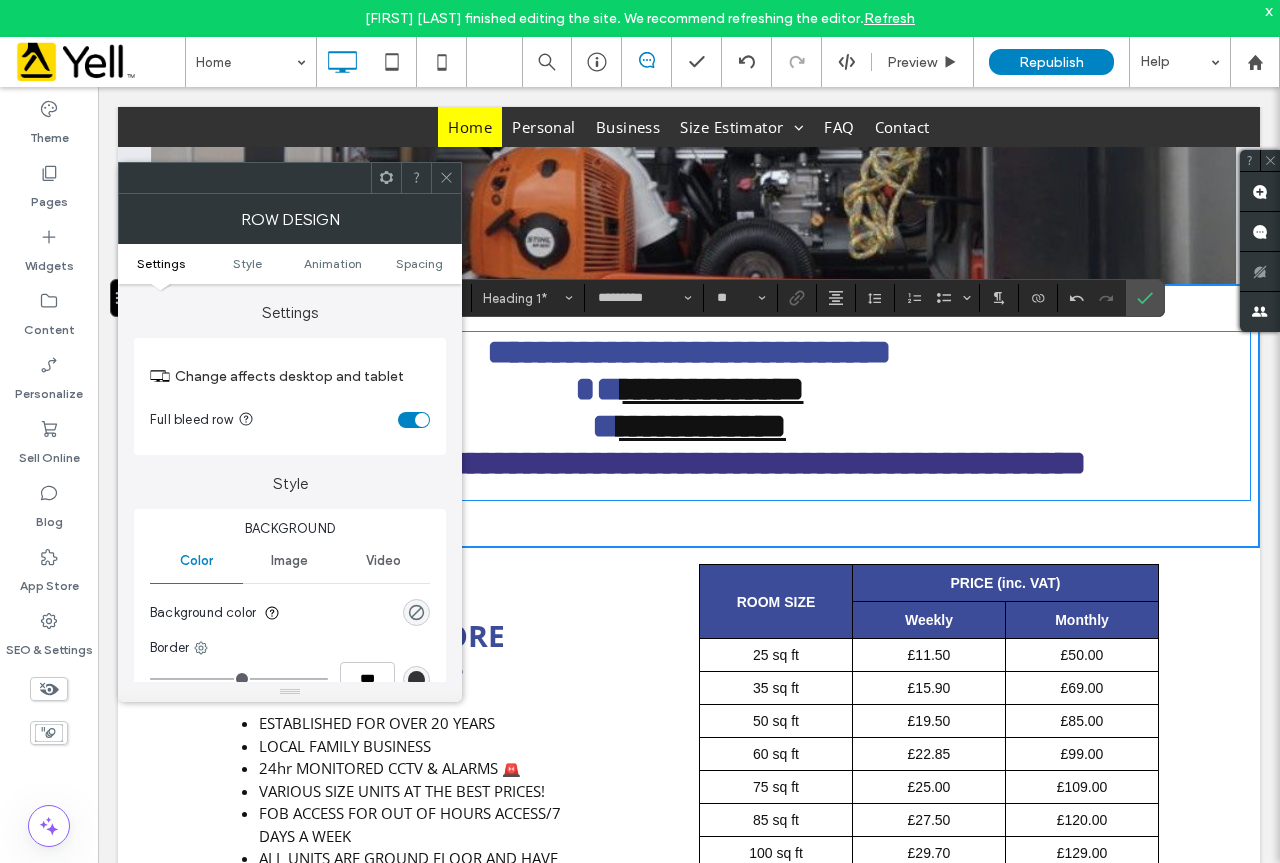 click 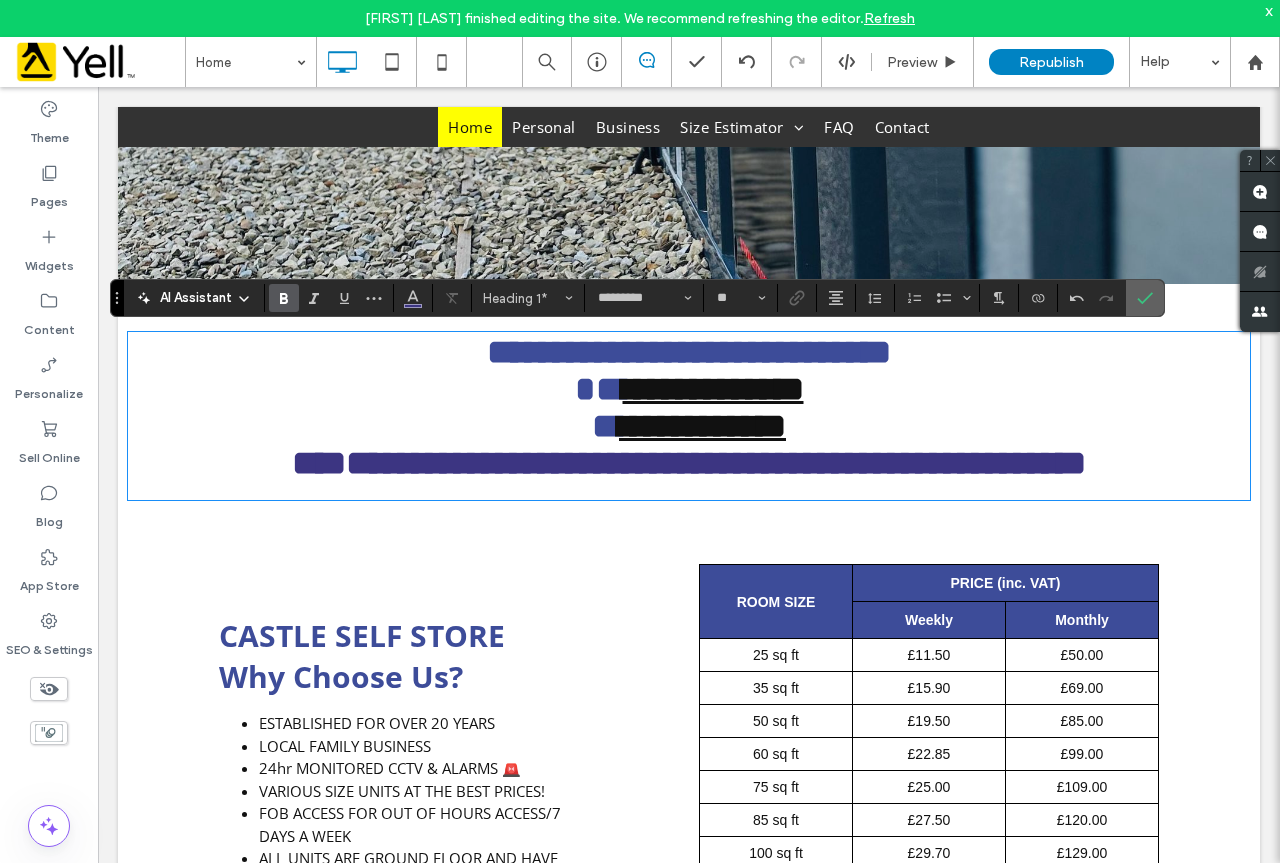 drag, startPoint x: 1141, startPoint y: 295, endPoint x: 518, endPoint y: 315, distance: 623.3209 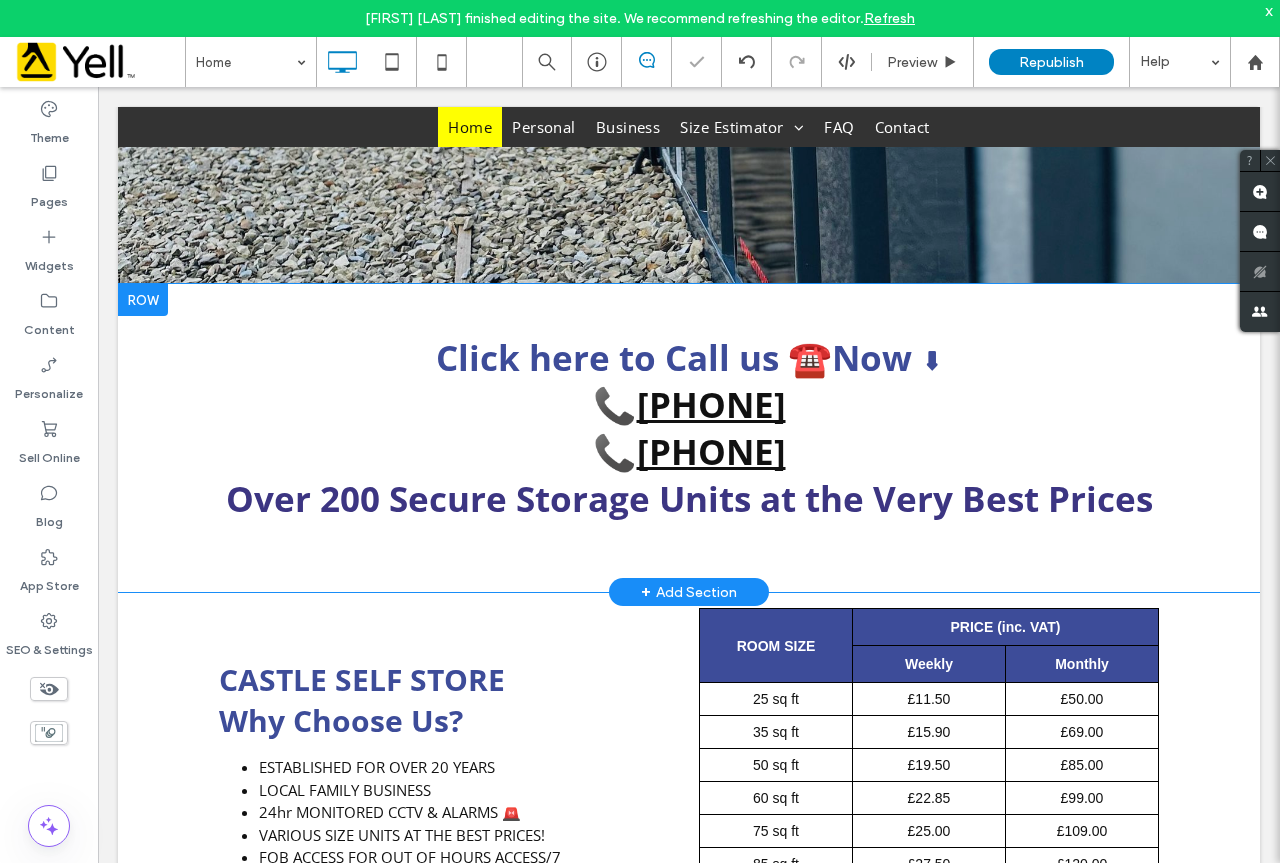 click at bounding box center (143, 300) 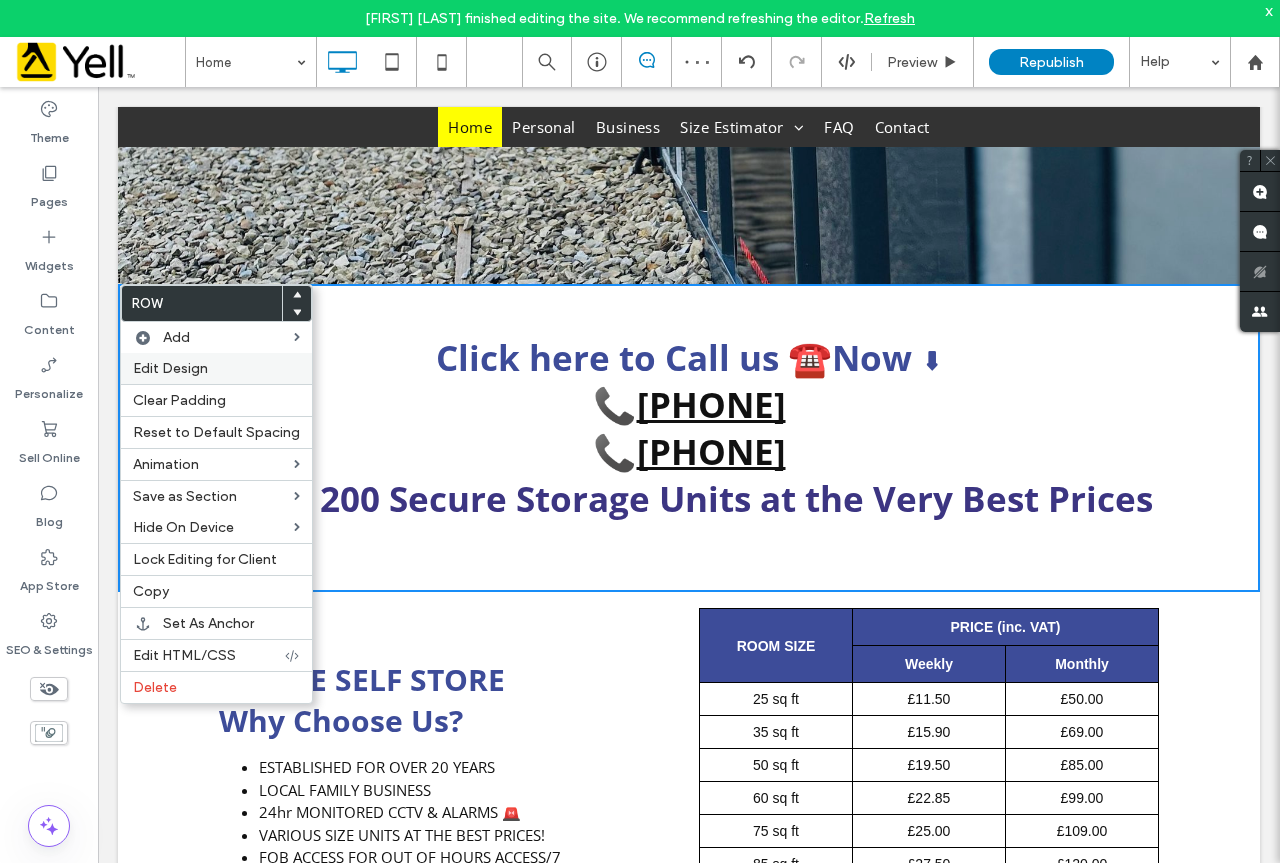 click on "Edit Design" at bounding box center [170, 368] 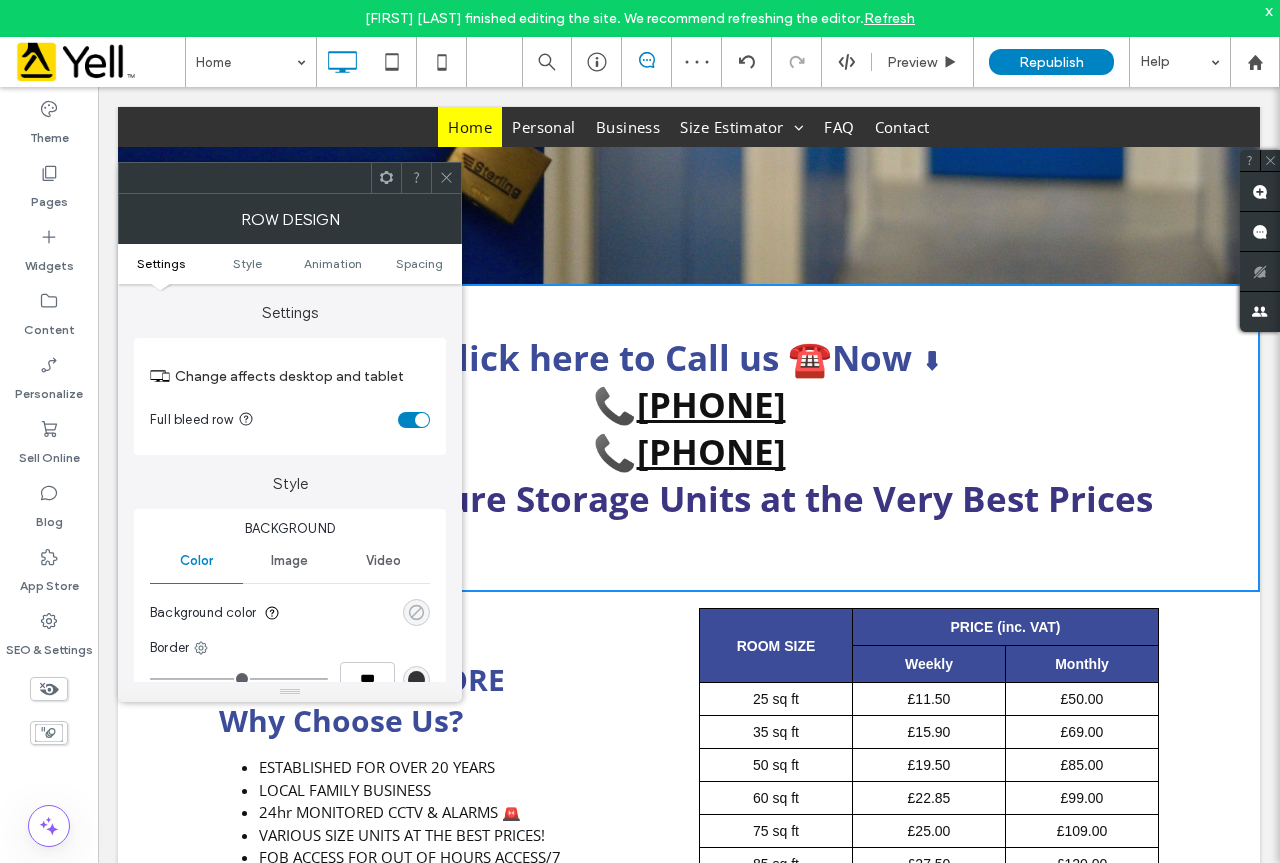 click 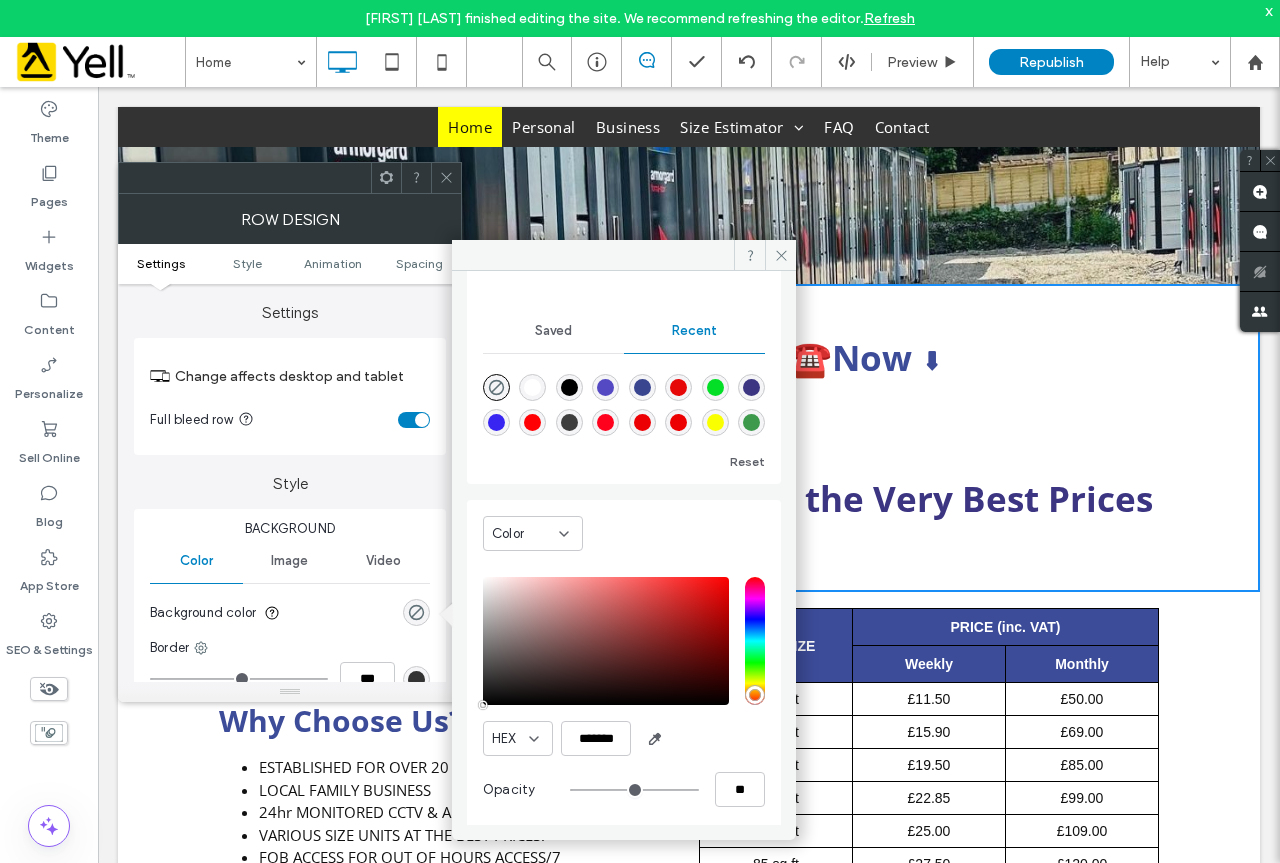 scroll, scrollTop: 159, scrollLeft: 0, axis: vertical 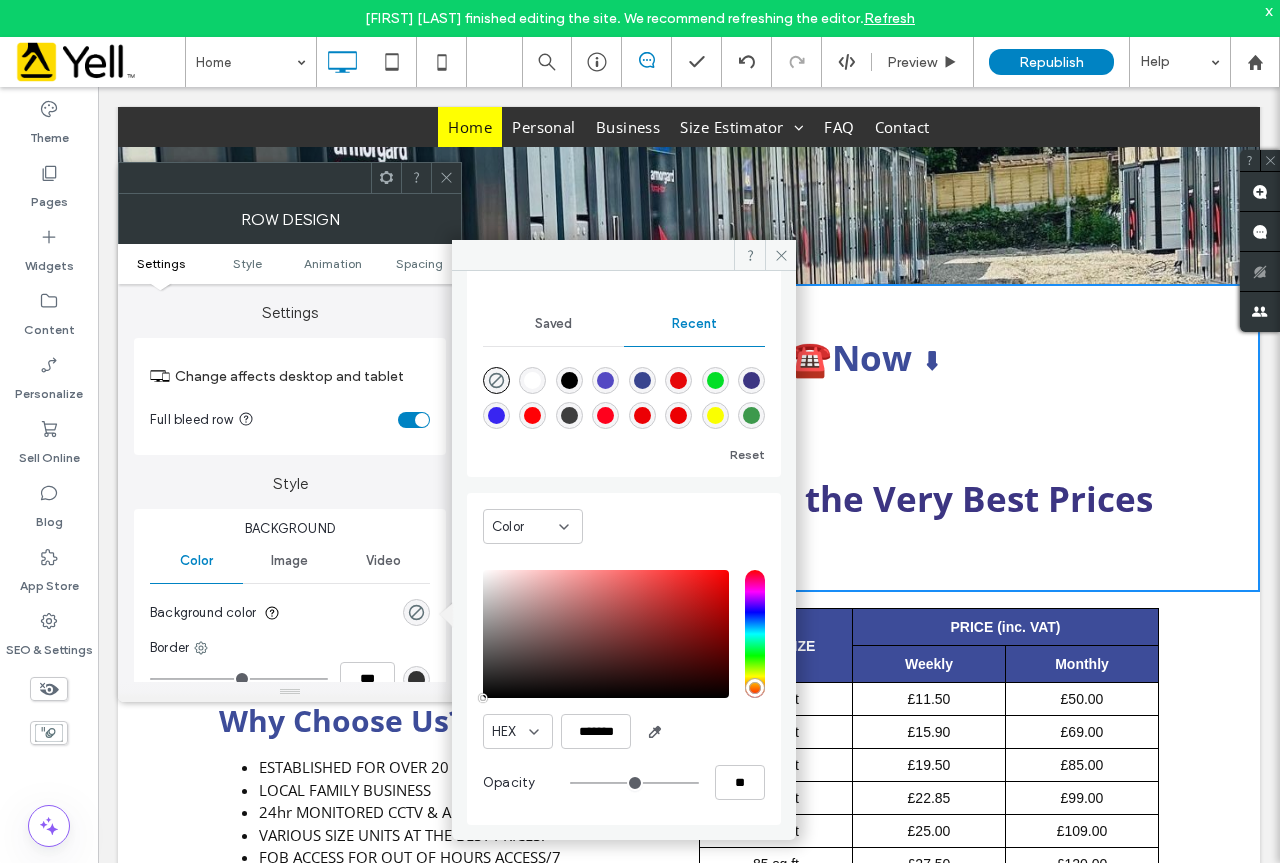 type on "**" 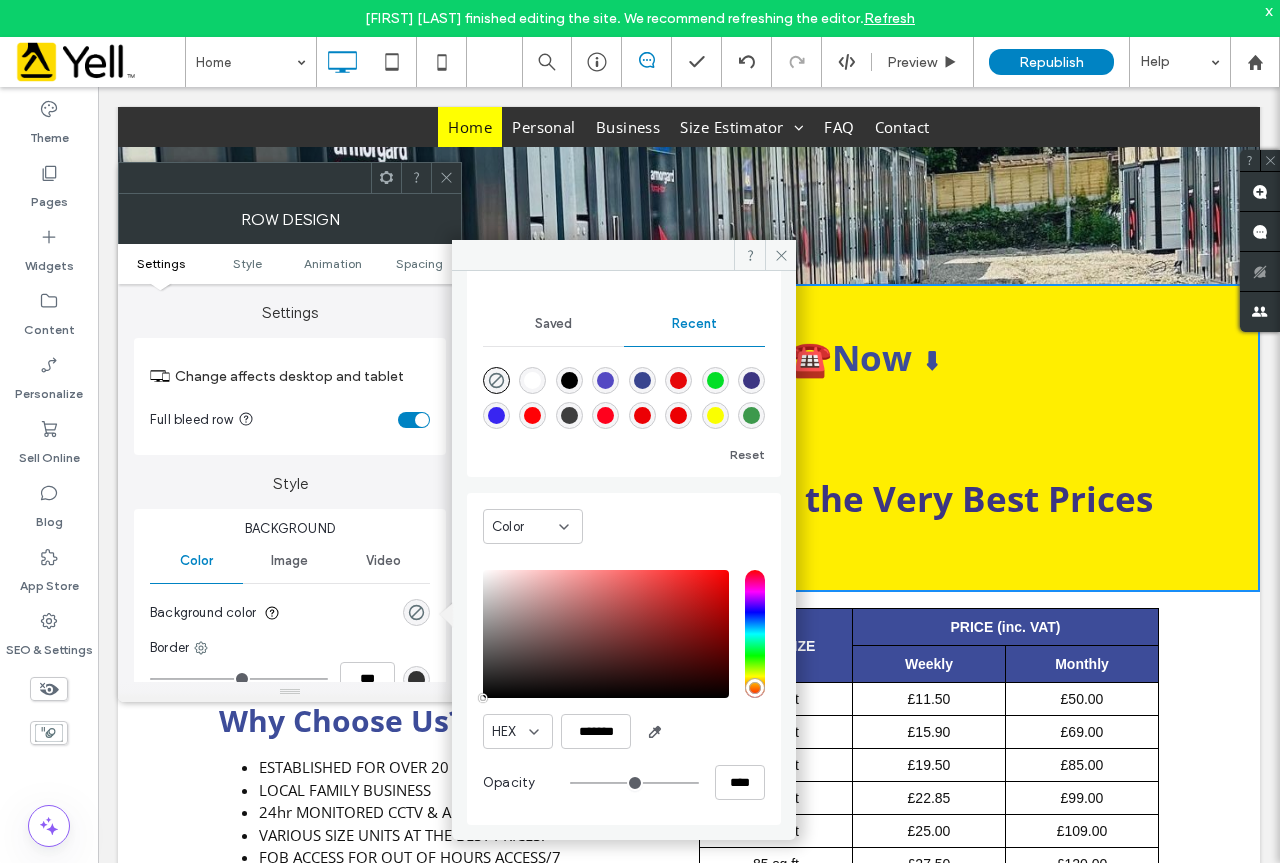 type on "**" 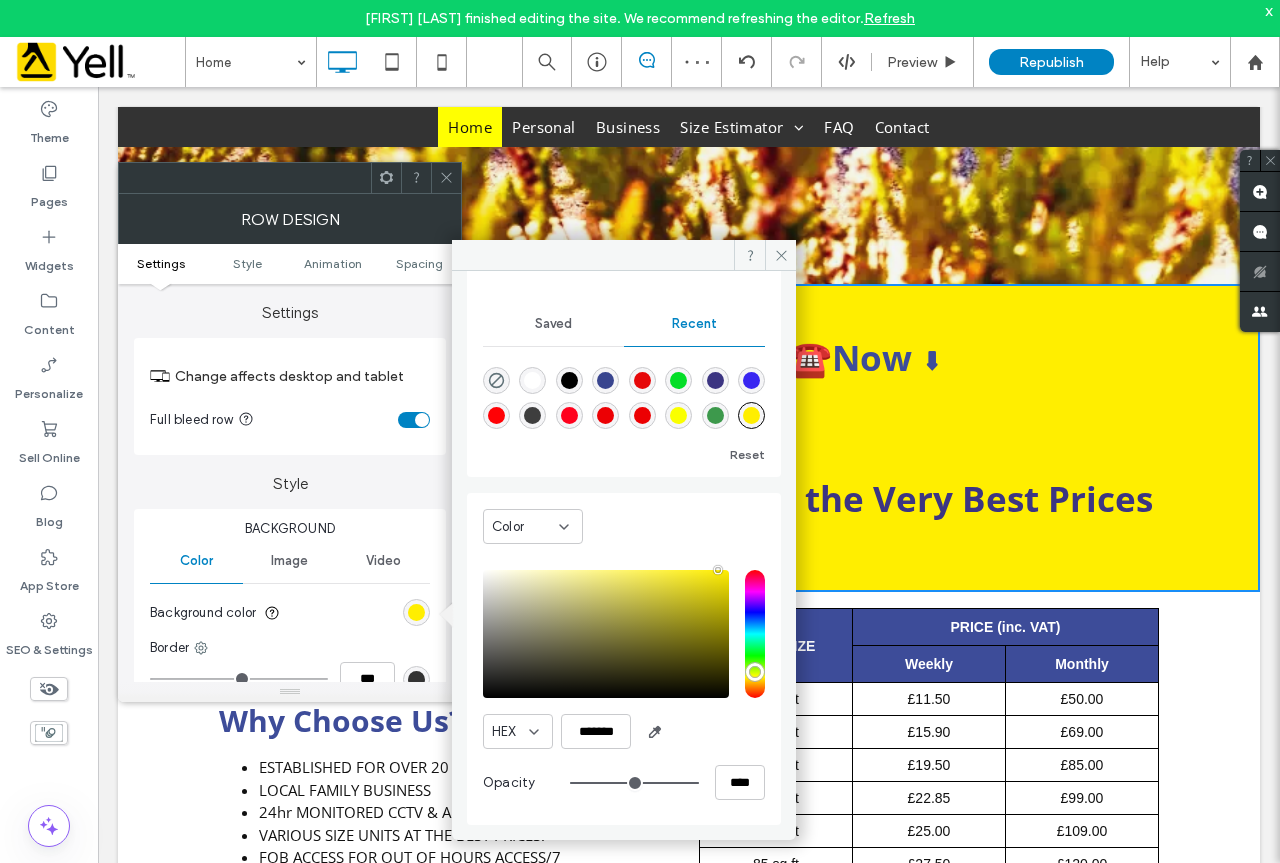 click at bounding box center (606, 634) 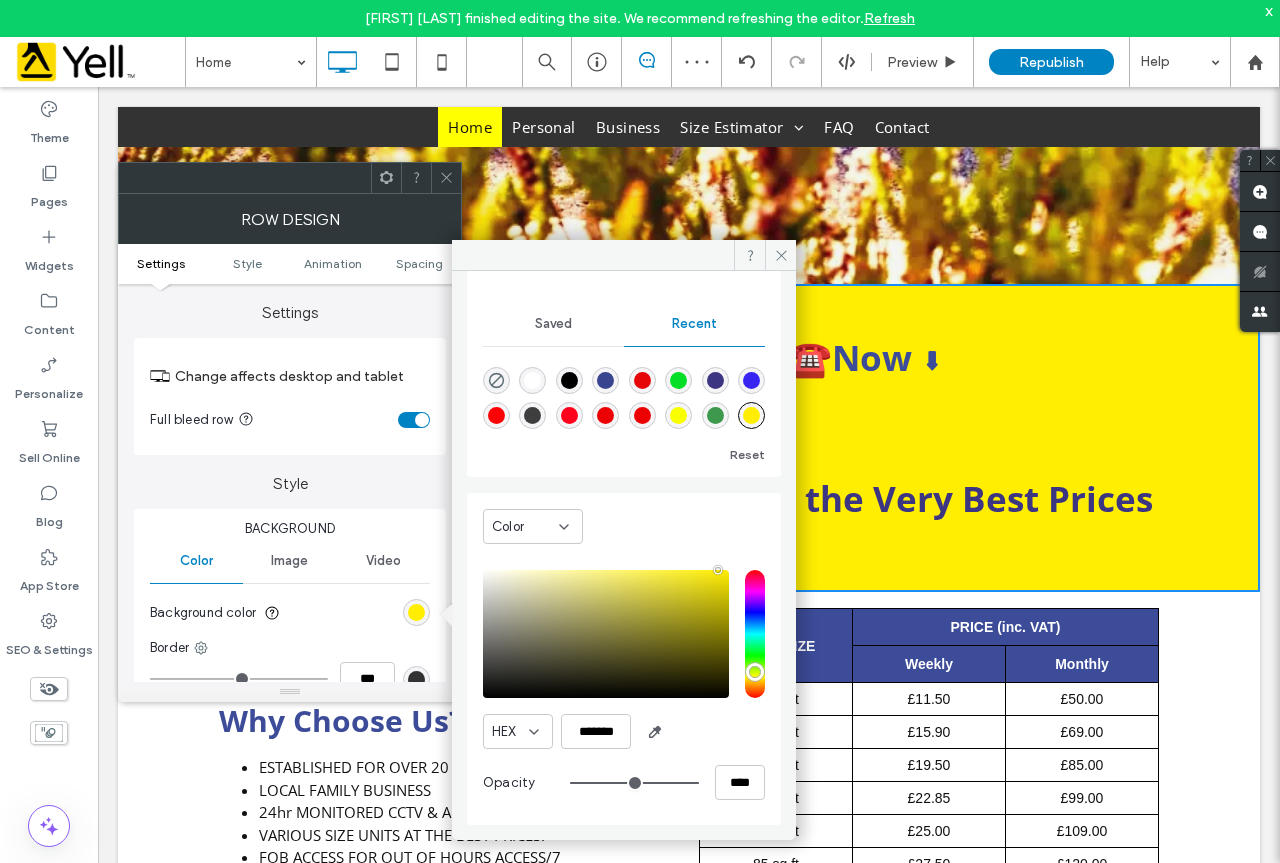 type on "*******" 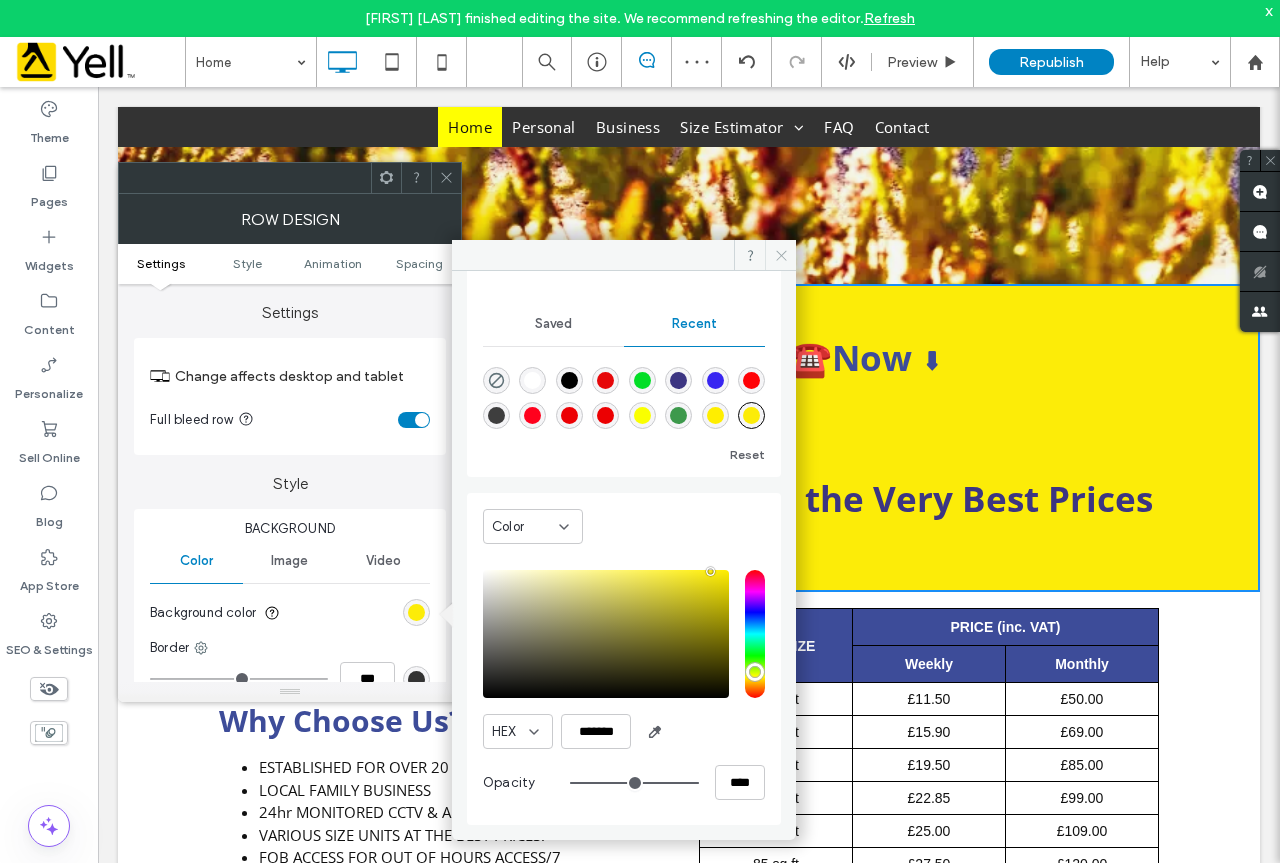 click 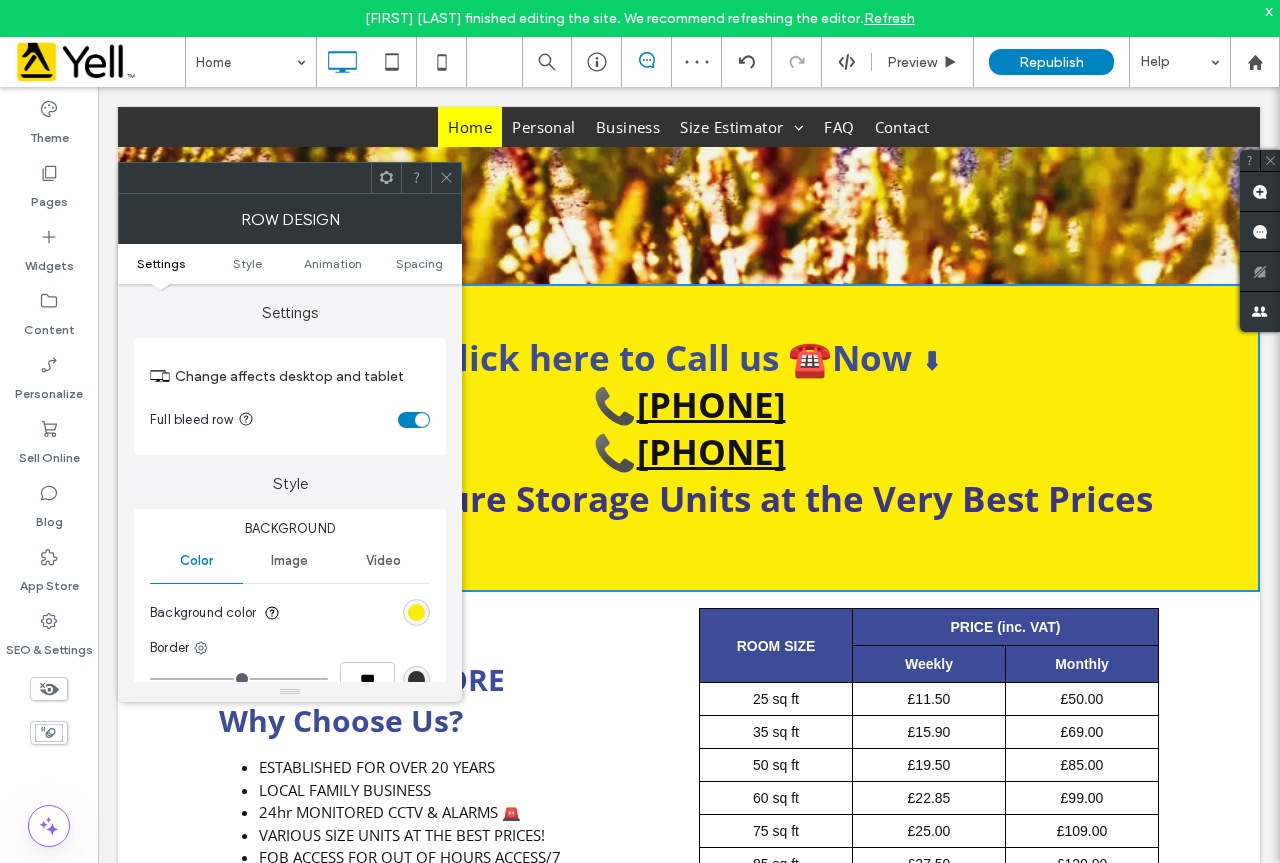 click 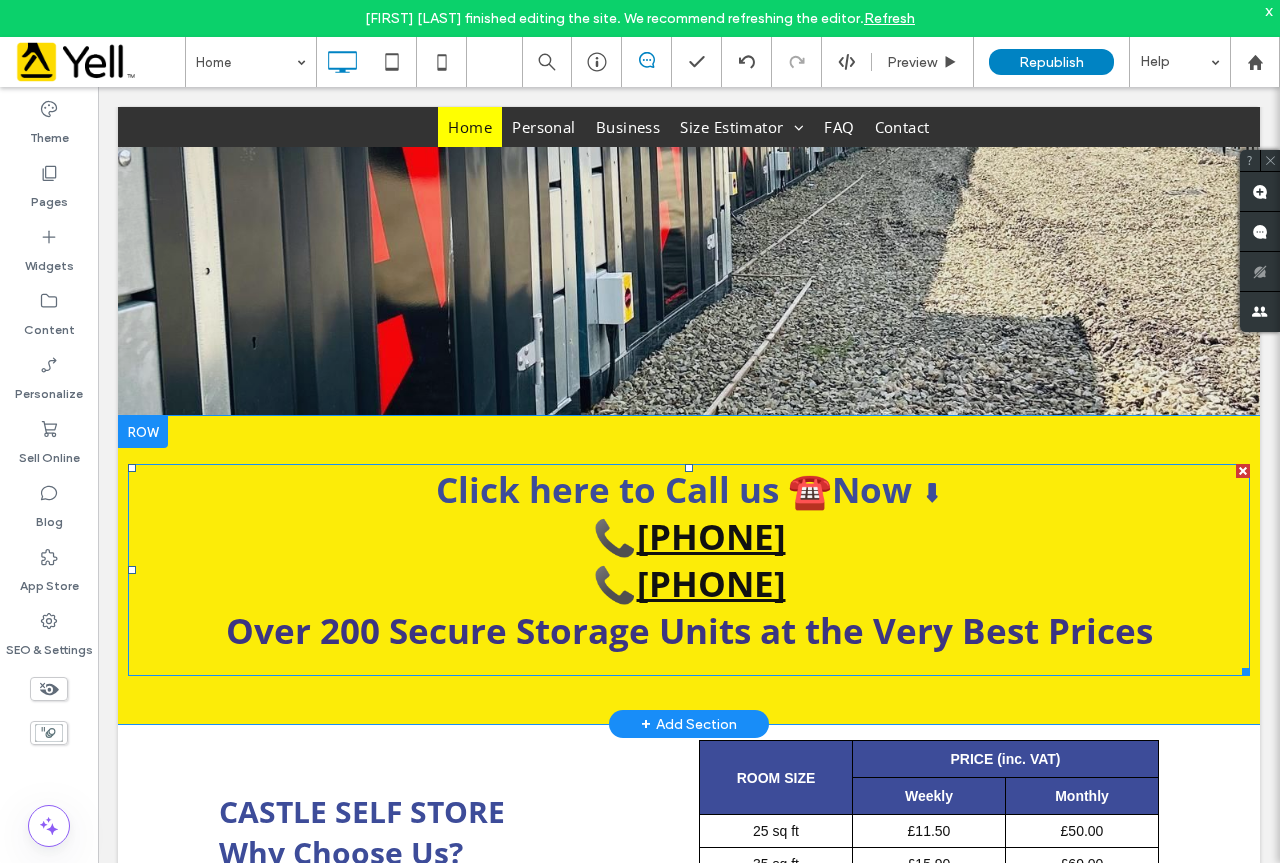 scroll, scrollTop: 700, scrollLeft: 0, axis: vertical 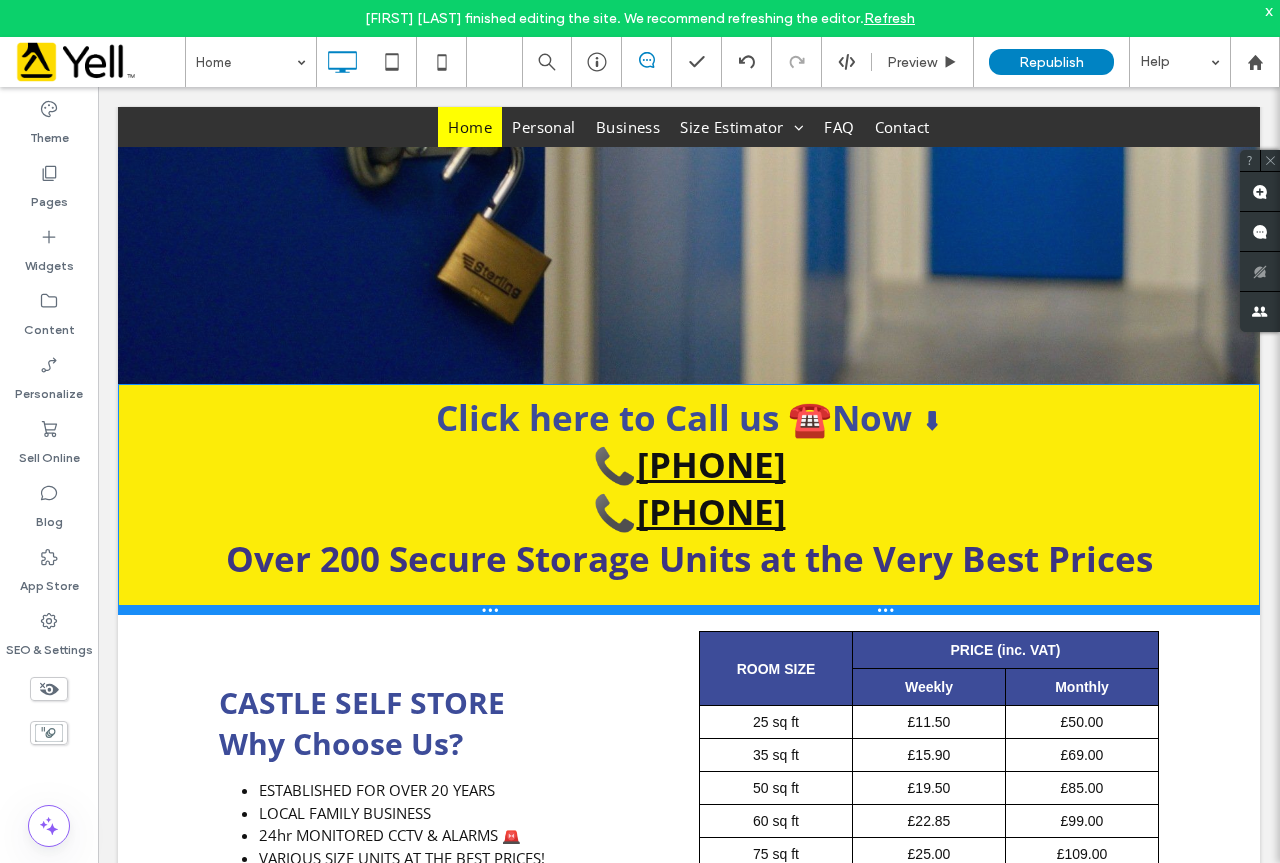 drag, startPoint x: 581, startPoint y: 692, endPoint x: 593, endPoint y: 612, distance: 80.895 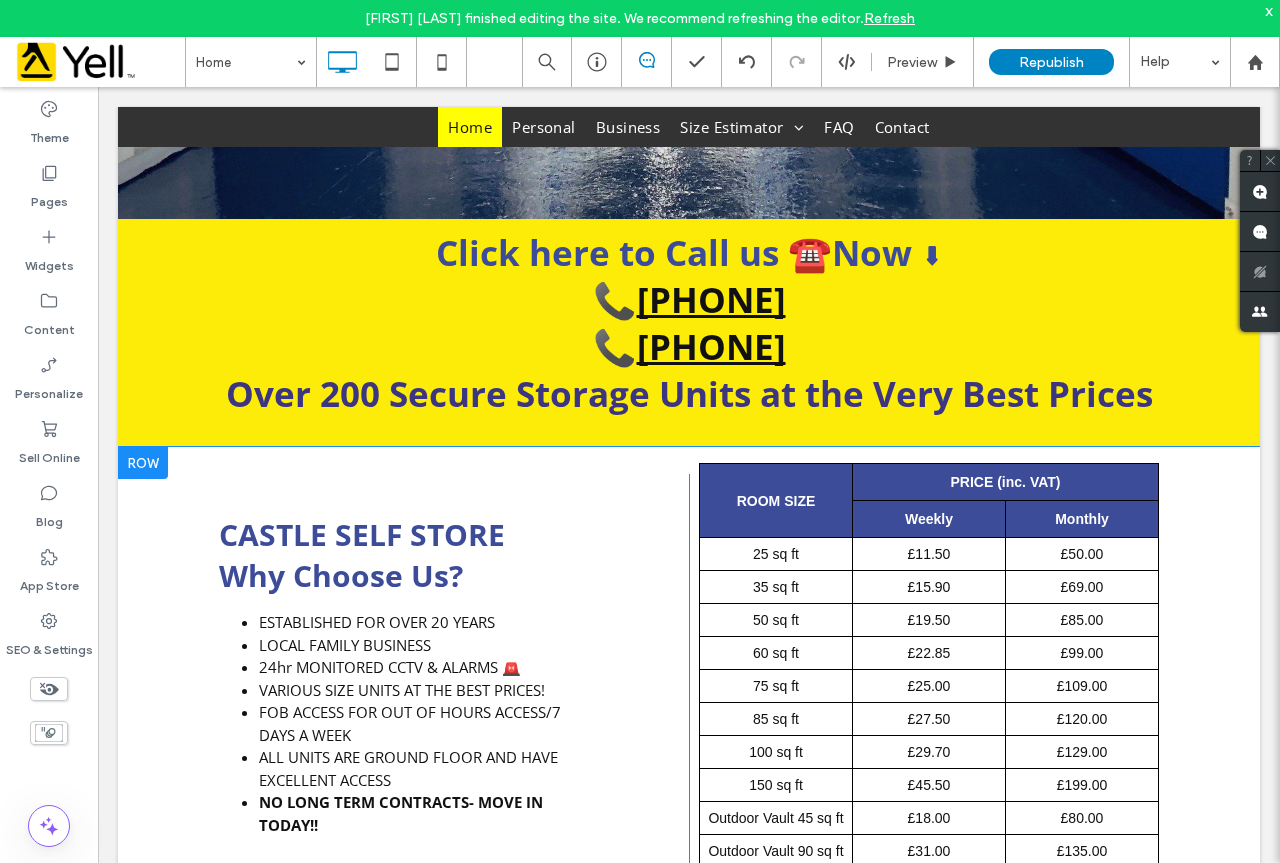 scroll, scrollTop: 900, scrollLeft: 0, axis: vertical 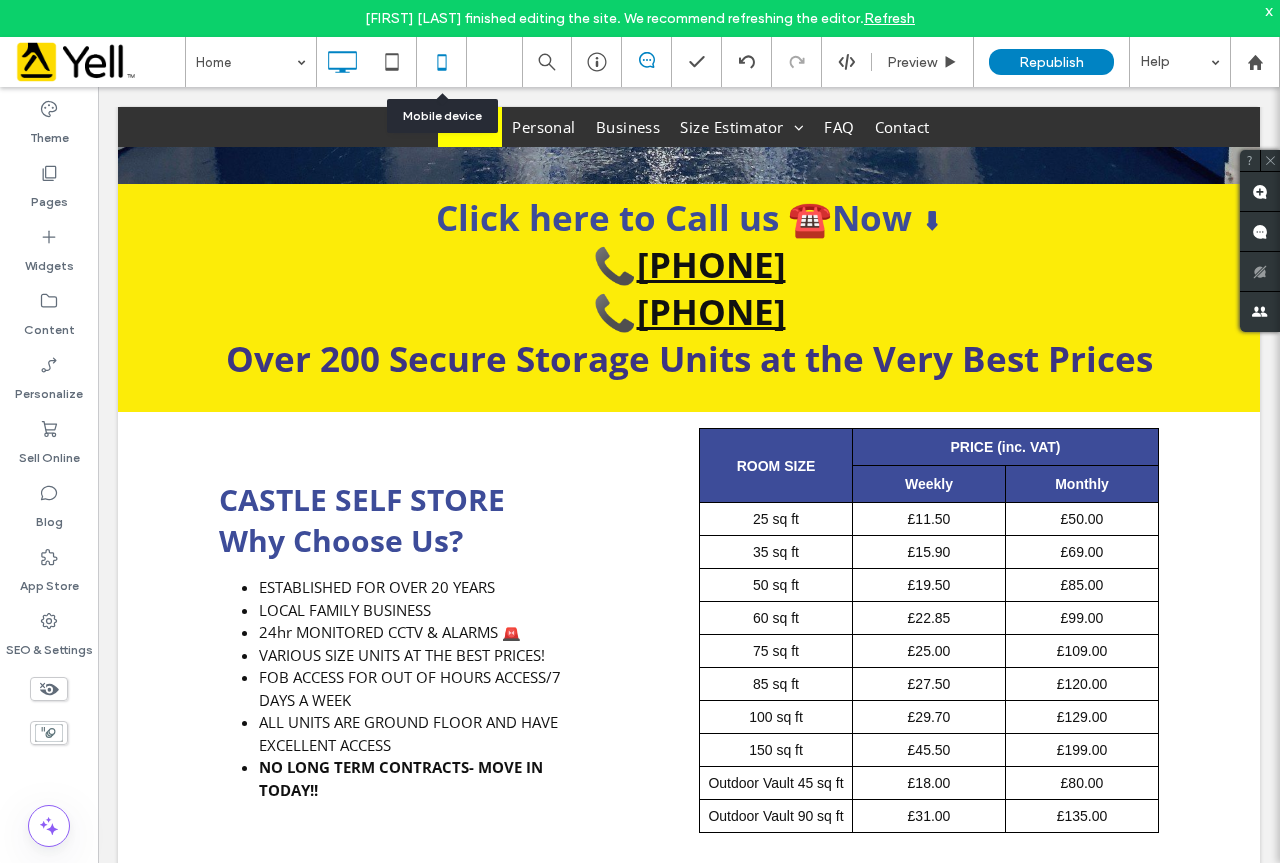 click 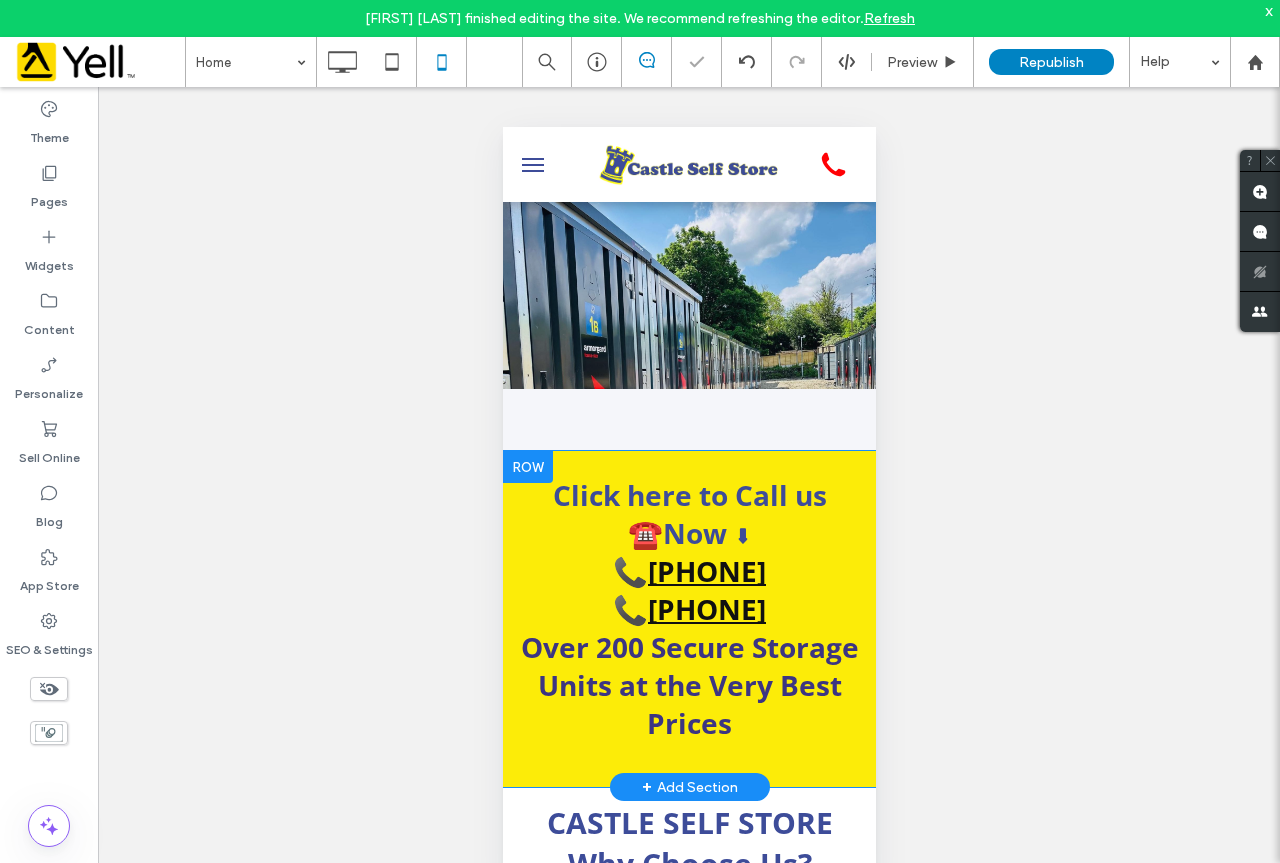 scroll, scrollTop: 0, scrollLeft: 0, axis: both 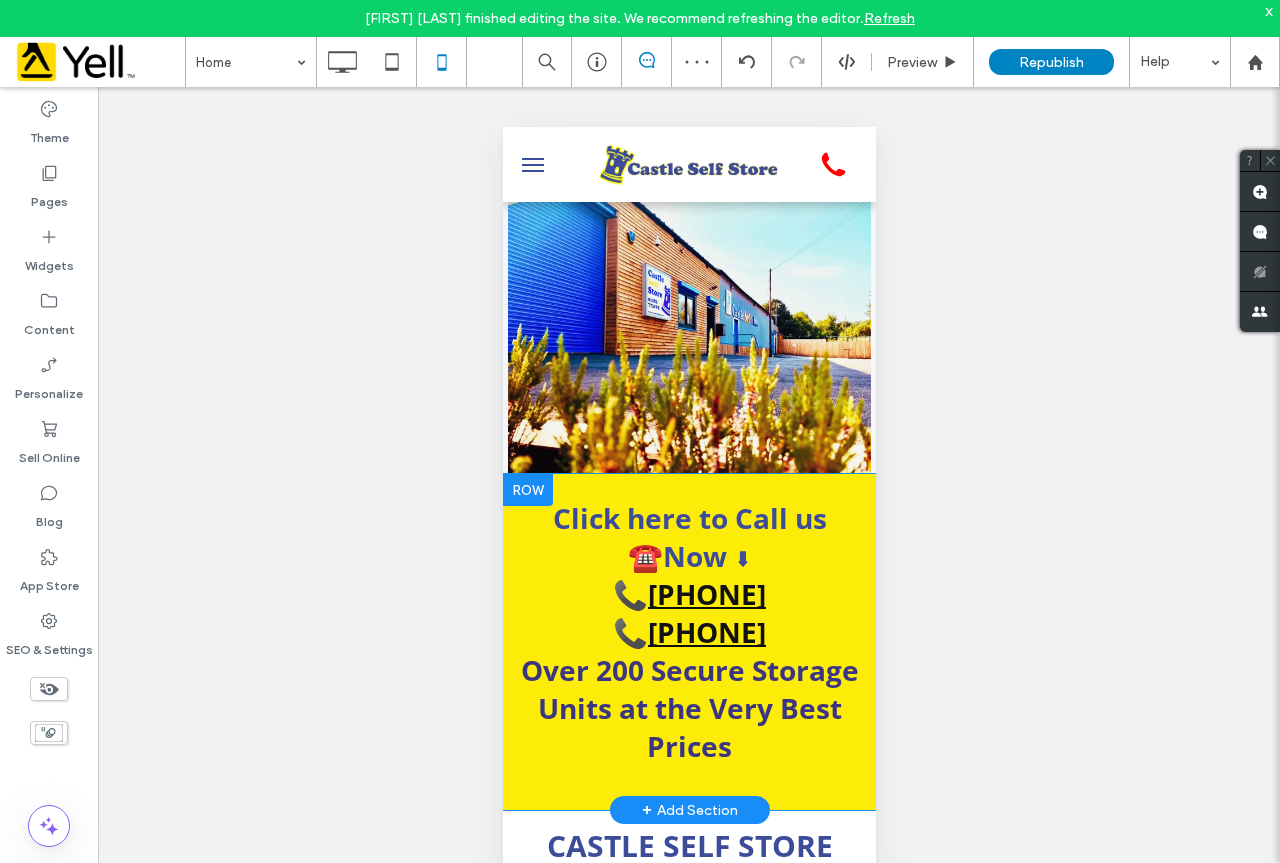 click on "Click here to Call us ☎️Now ⬇
📞 01282 773195
📞 07860 942270
Over 200 Secure Storage Units at the Very Best Prices
Click To Paste
Row + Add Section" at bounding box center [688, 642] 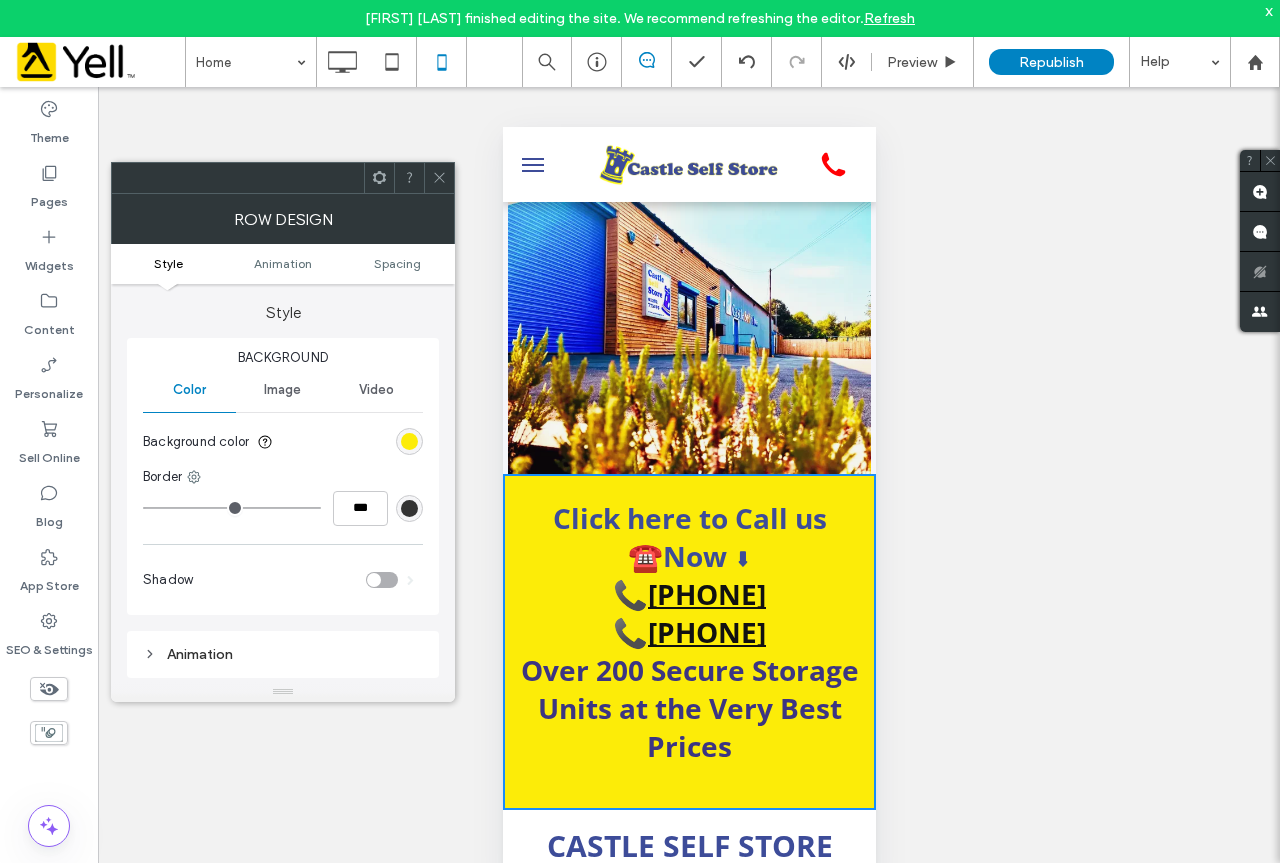 click 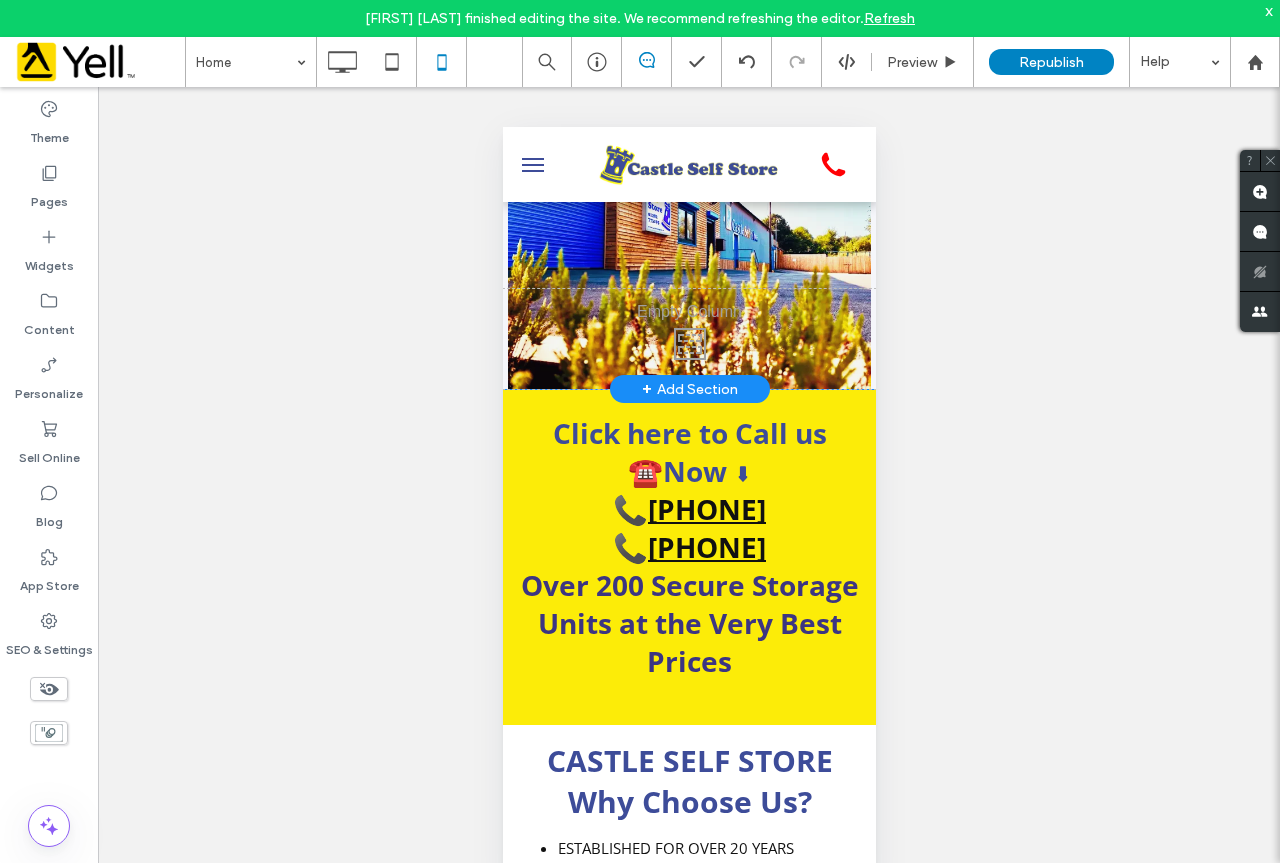 scroll, scrollTop: 200, scrollLeft: 0, axis: vertical 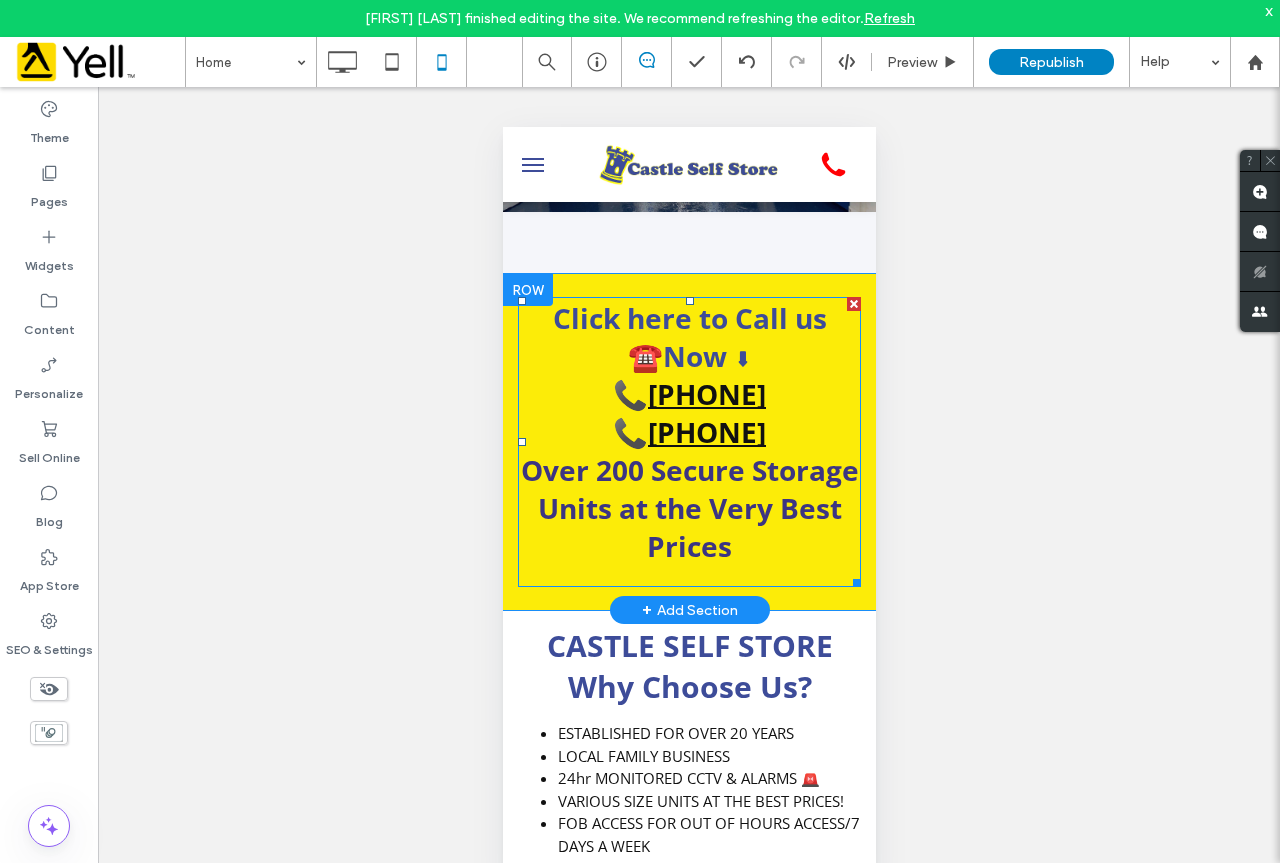 click on "[PHONE]" at bounding box center [706, 394] 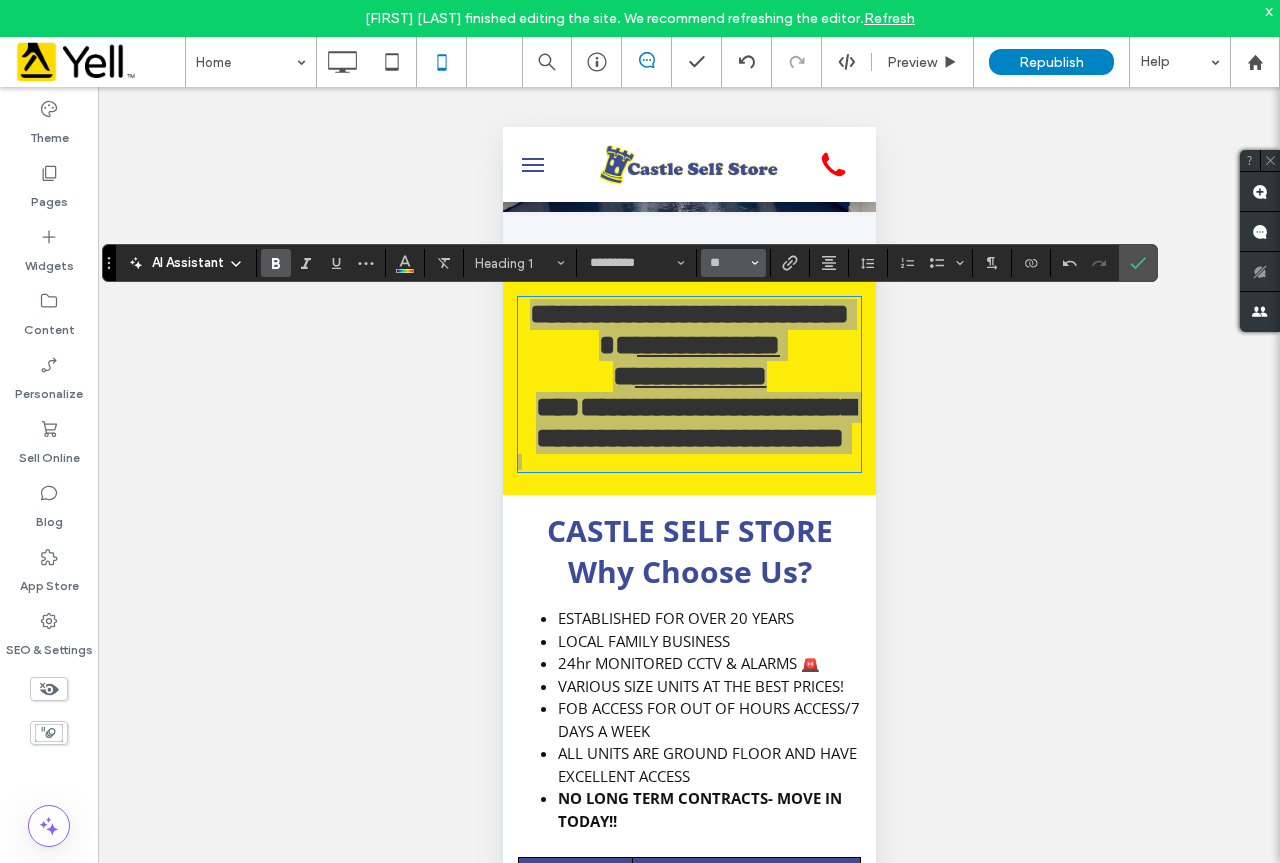 click 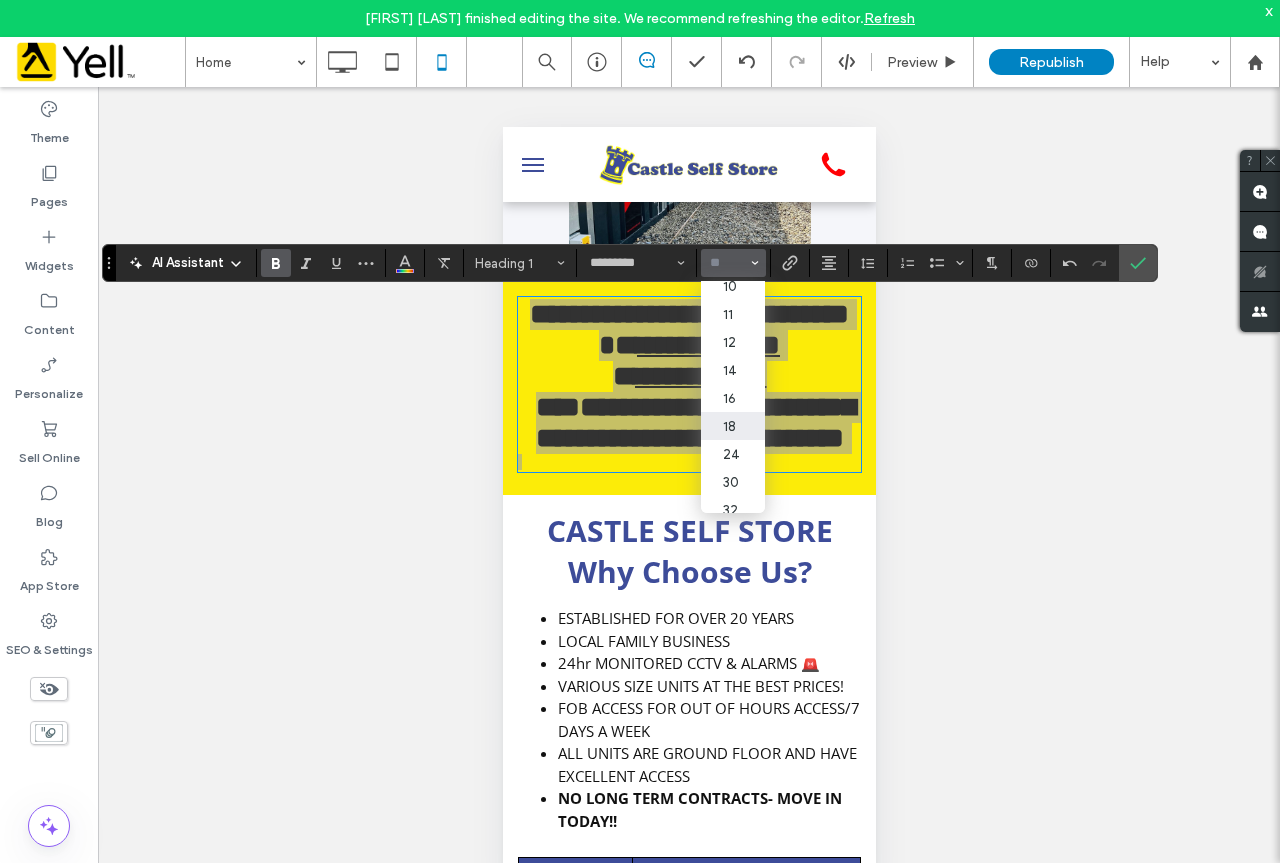 scroll, scrollTop: 100, scrollLeft: 0, axis: vertical 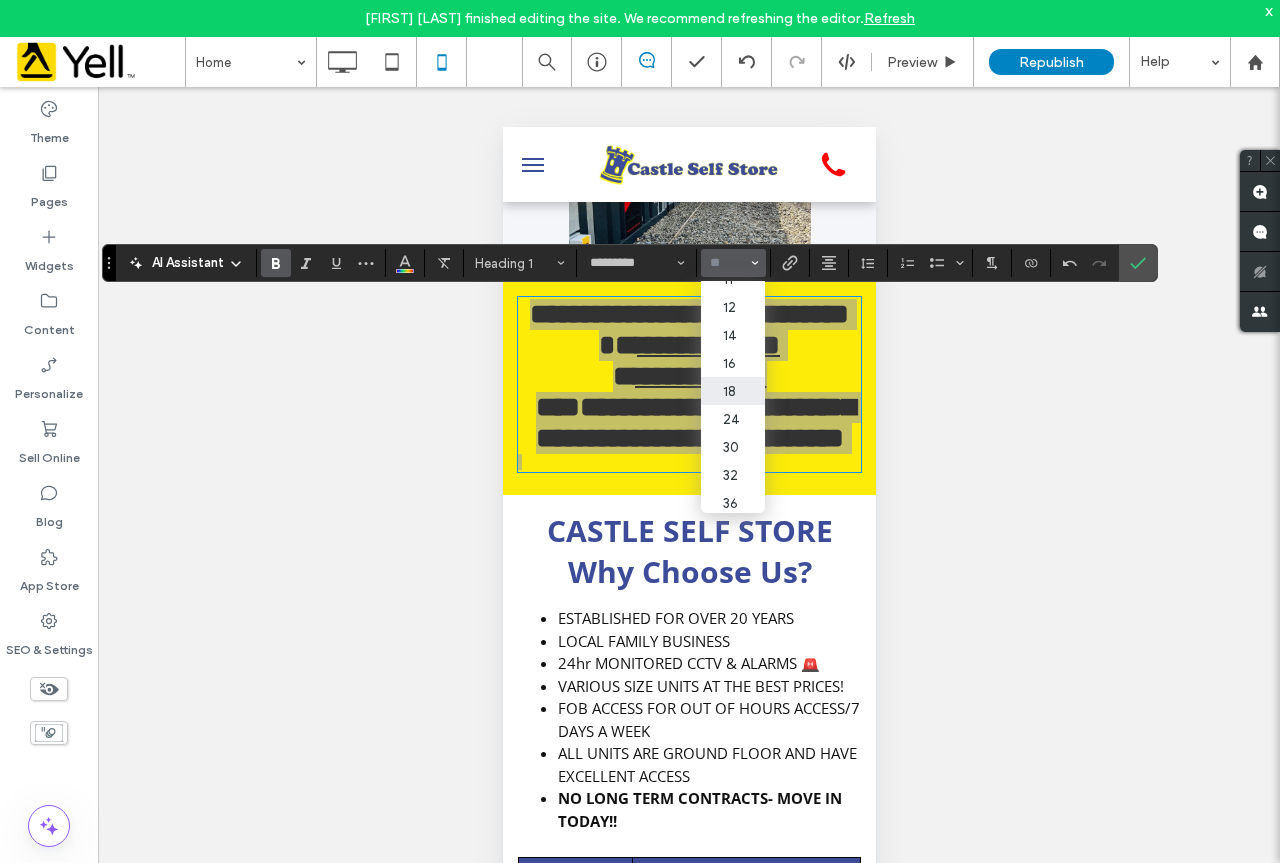 click on "18" at bounding box center (733, 391) 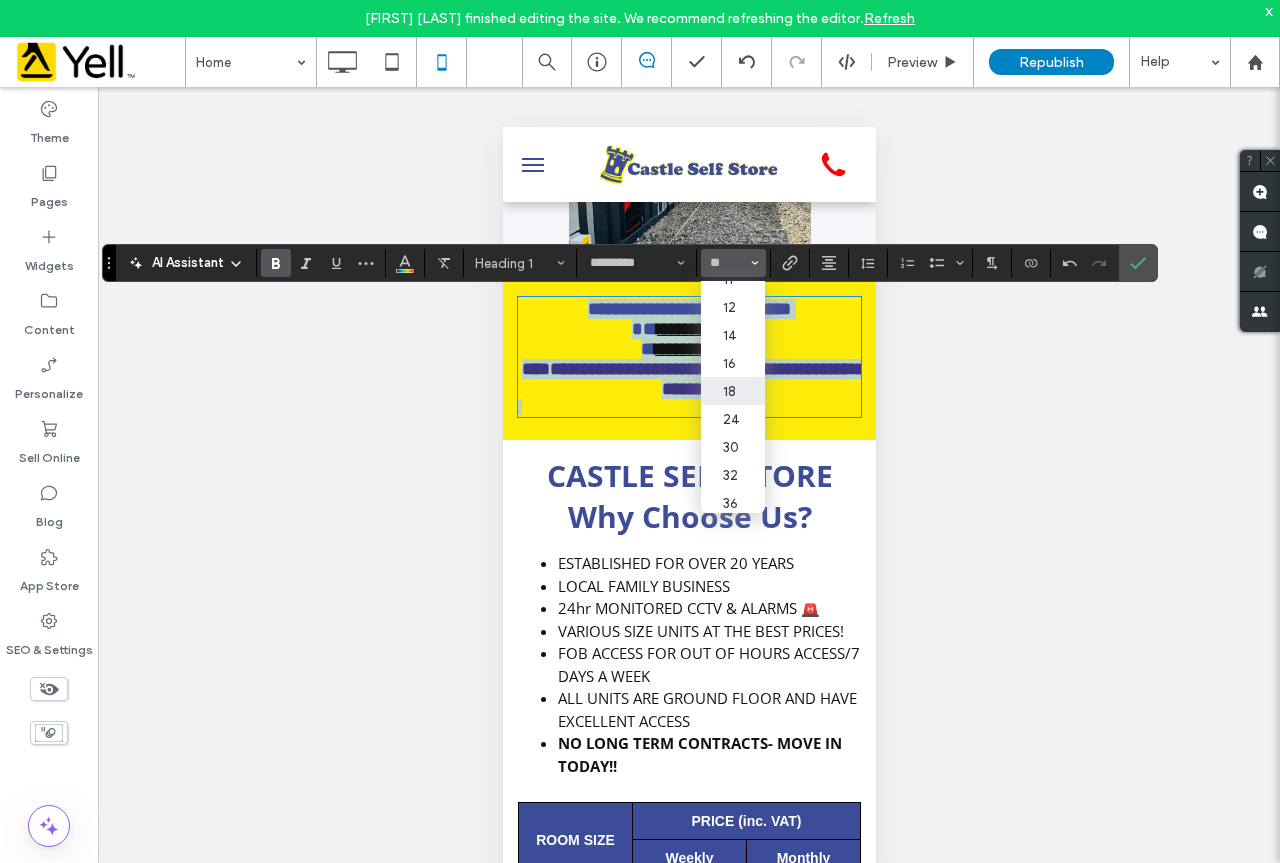 type on "**" 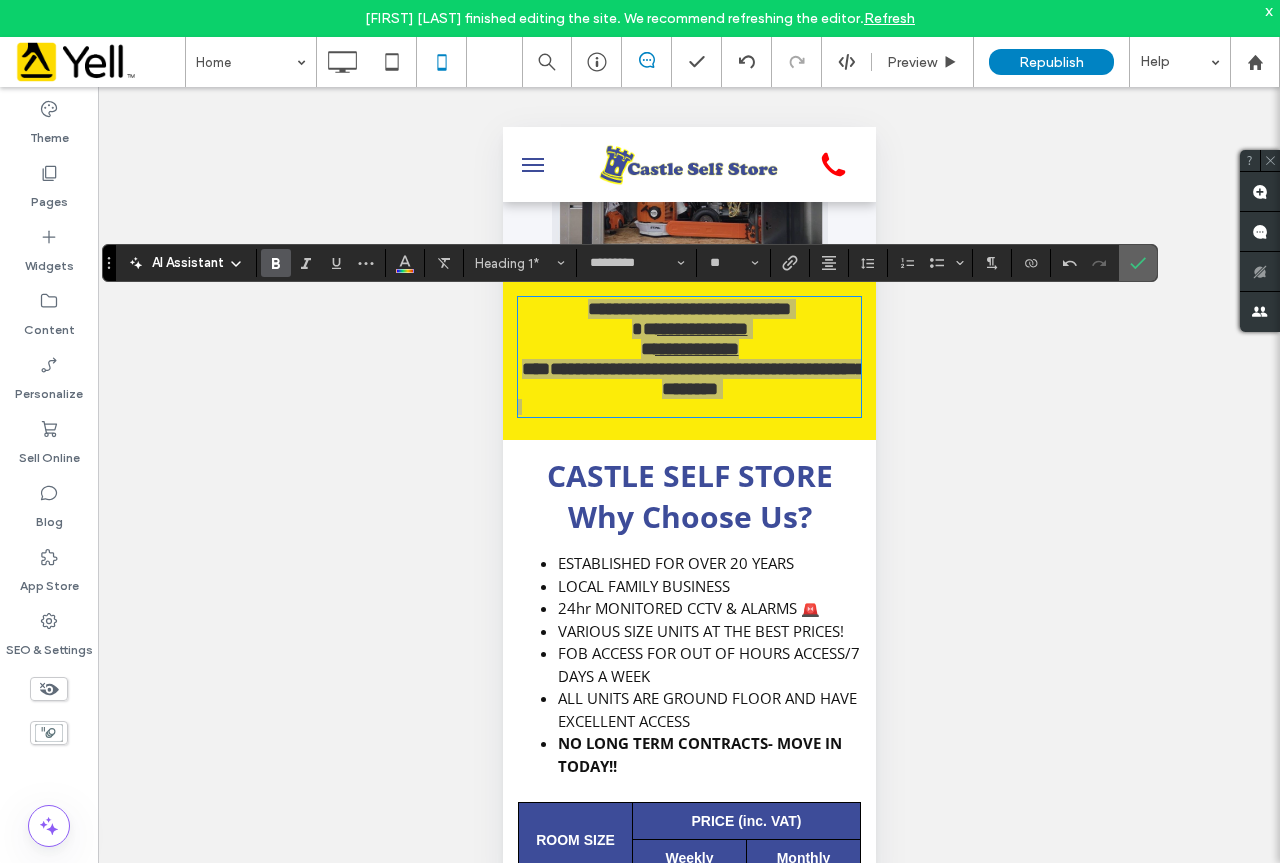 click 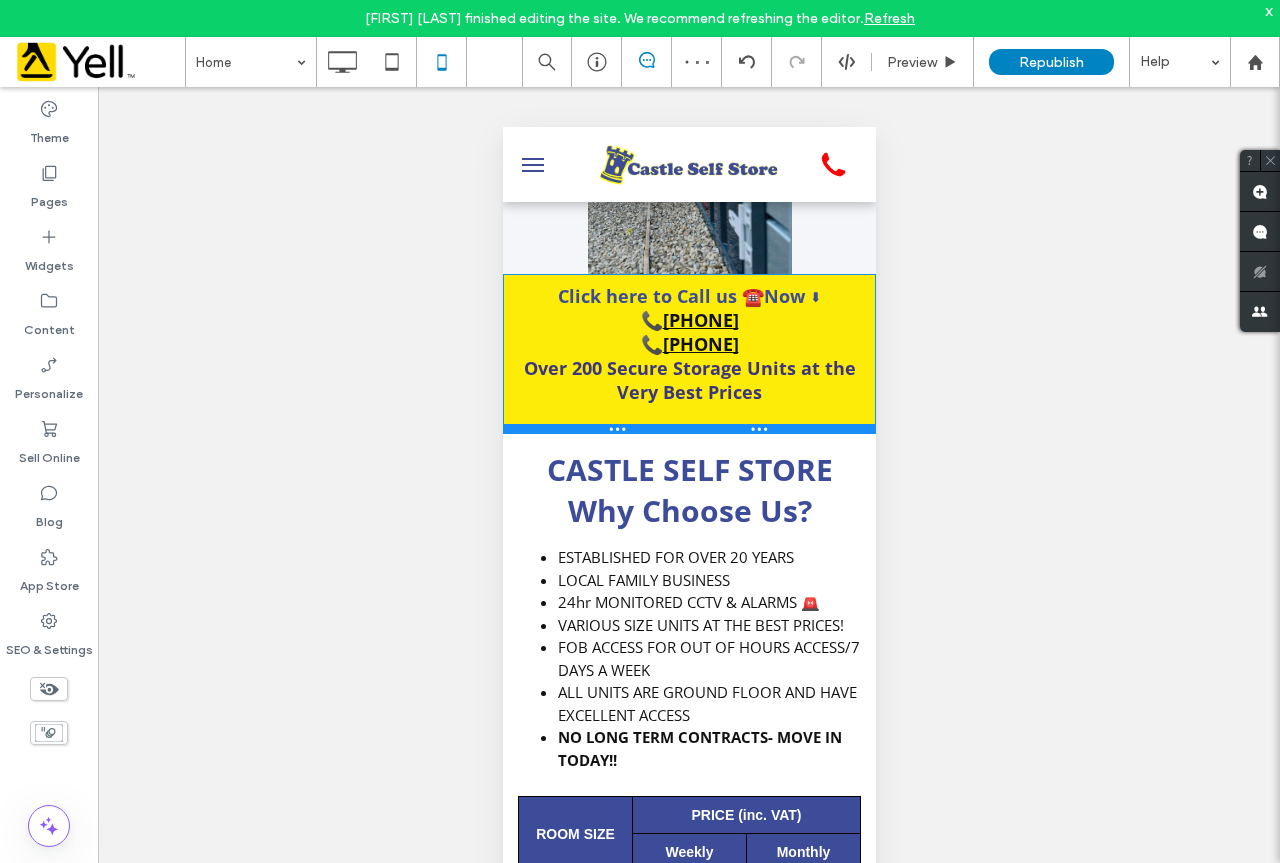 drag, startPoint x: 780, startPoint y: 462, endPoint x: 774, endPoint y: 405, distance: 57.31492 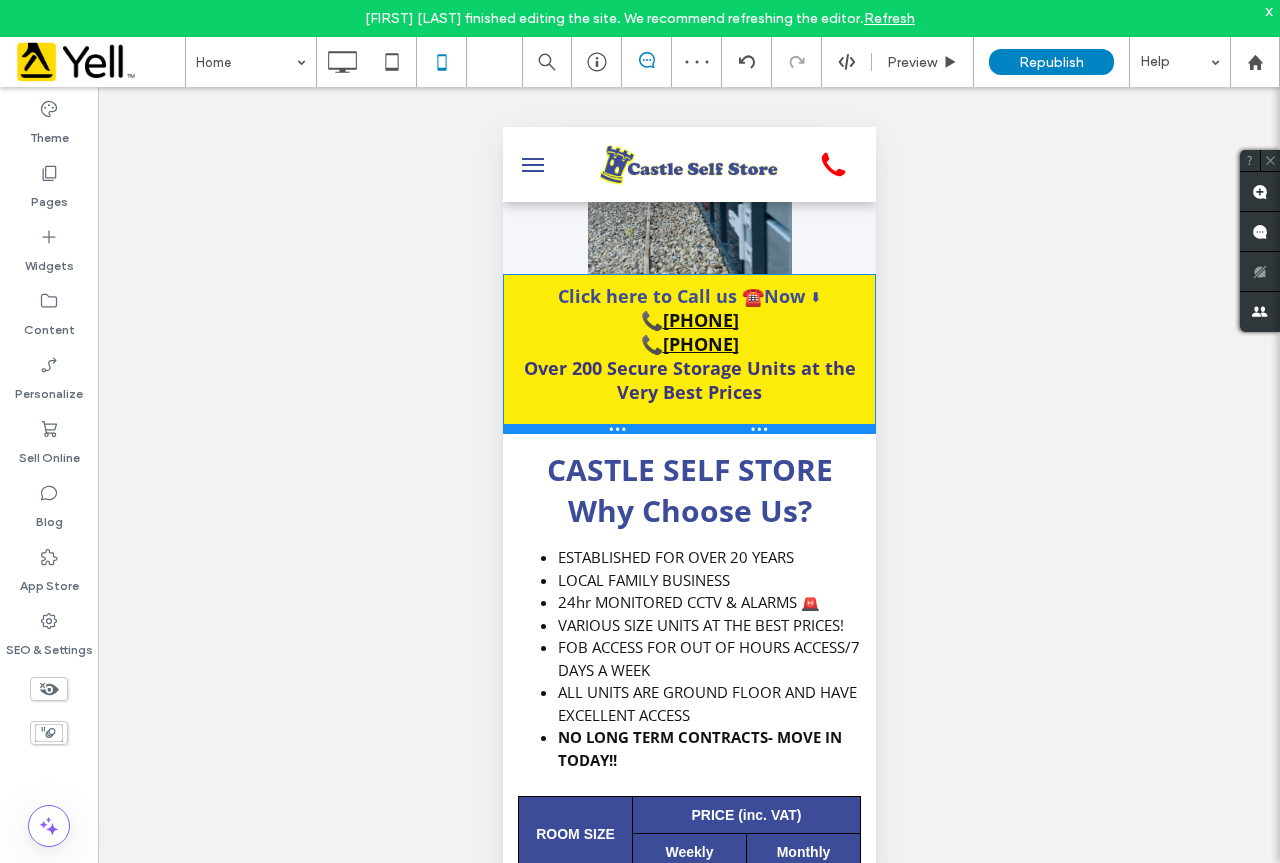 click on "Click here to Call us ☎️Now ⬇  📞 01282 773195  📞 07860 942270     Over 200 Secure Storage Units at the Very Best Prices
Click To Paste
Row + Add Section" at bounding box center [688, 354] 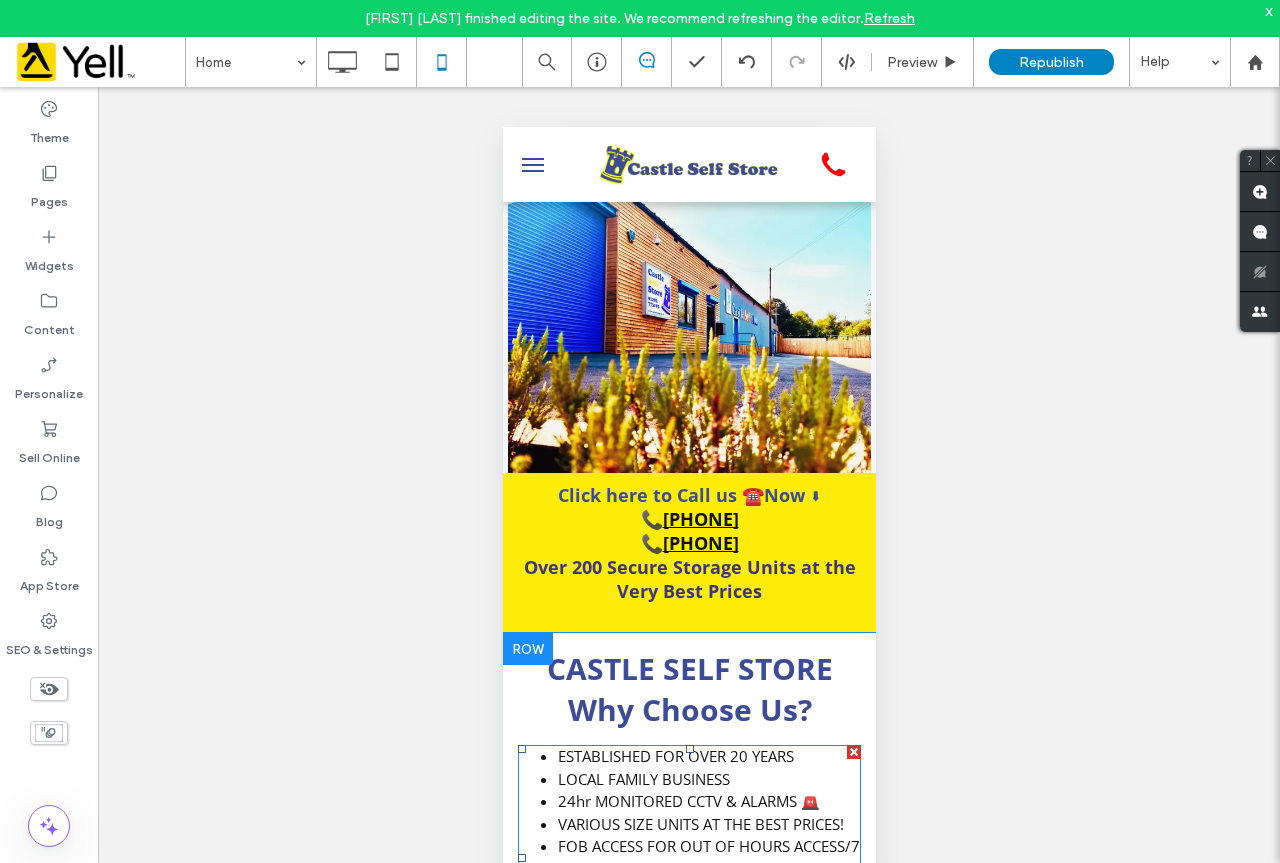 scroll, scrollTop: 0, scrollLeft: 0, axis: both 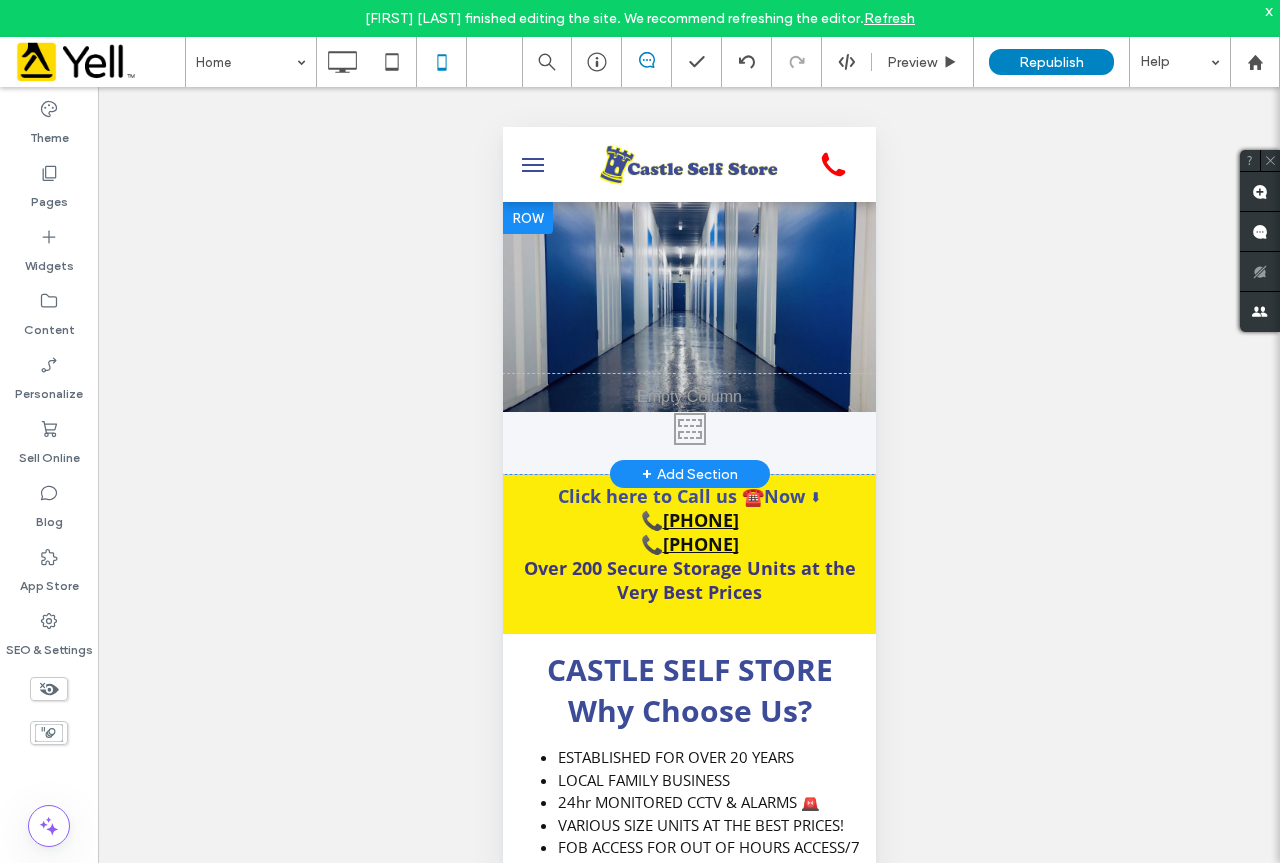 click on "Click To Paste" at bounding box center [688, 424] 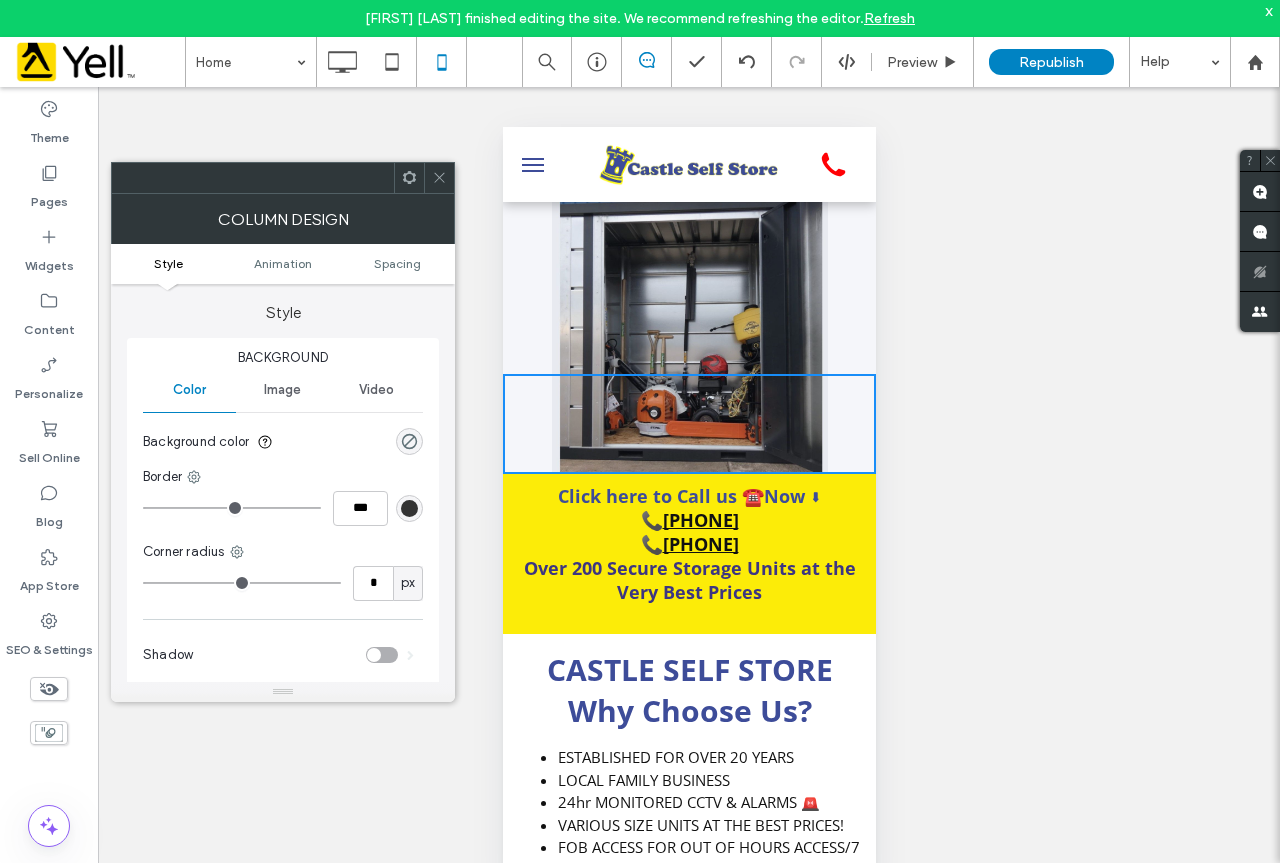 click on "Click To Paste" at bounding box center (688, 353) 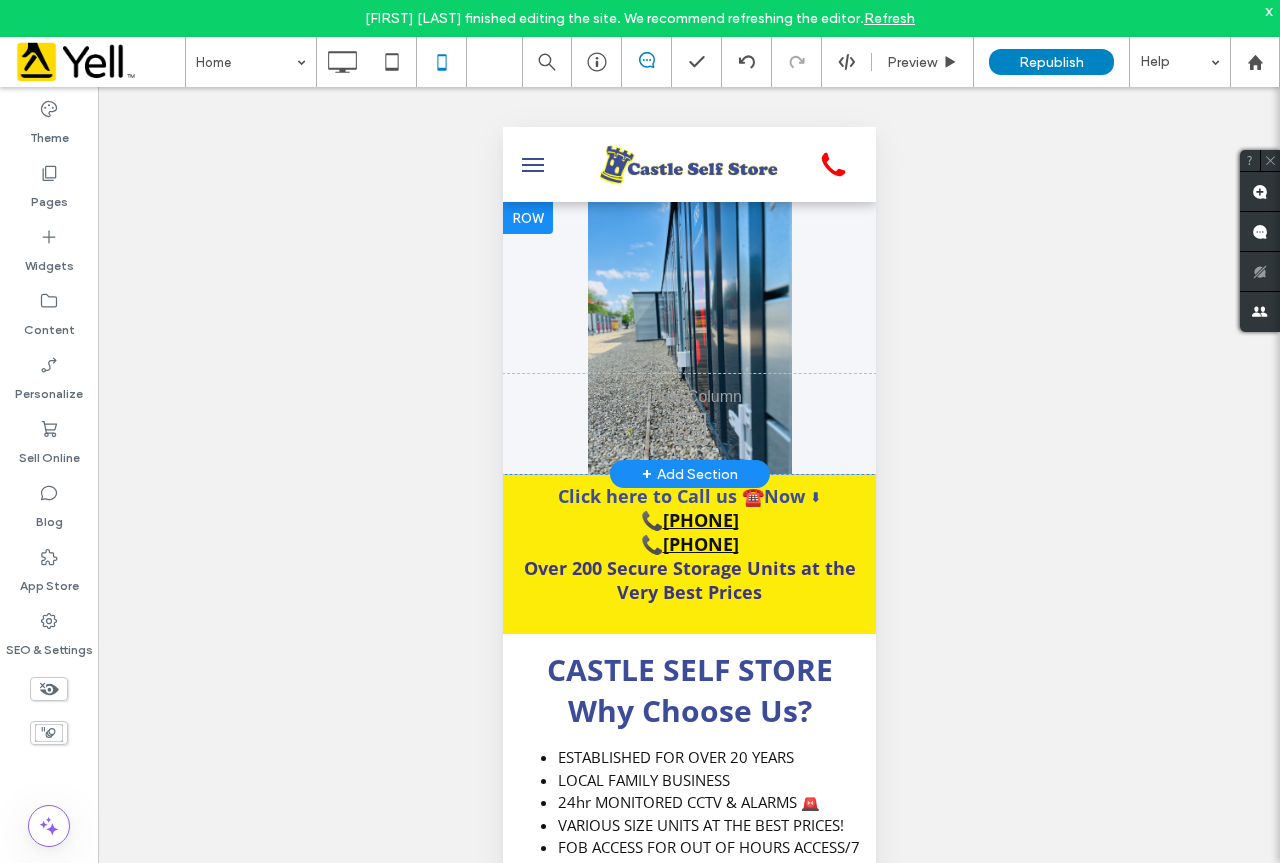 click at bounding box center [527, 218] 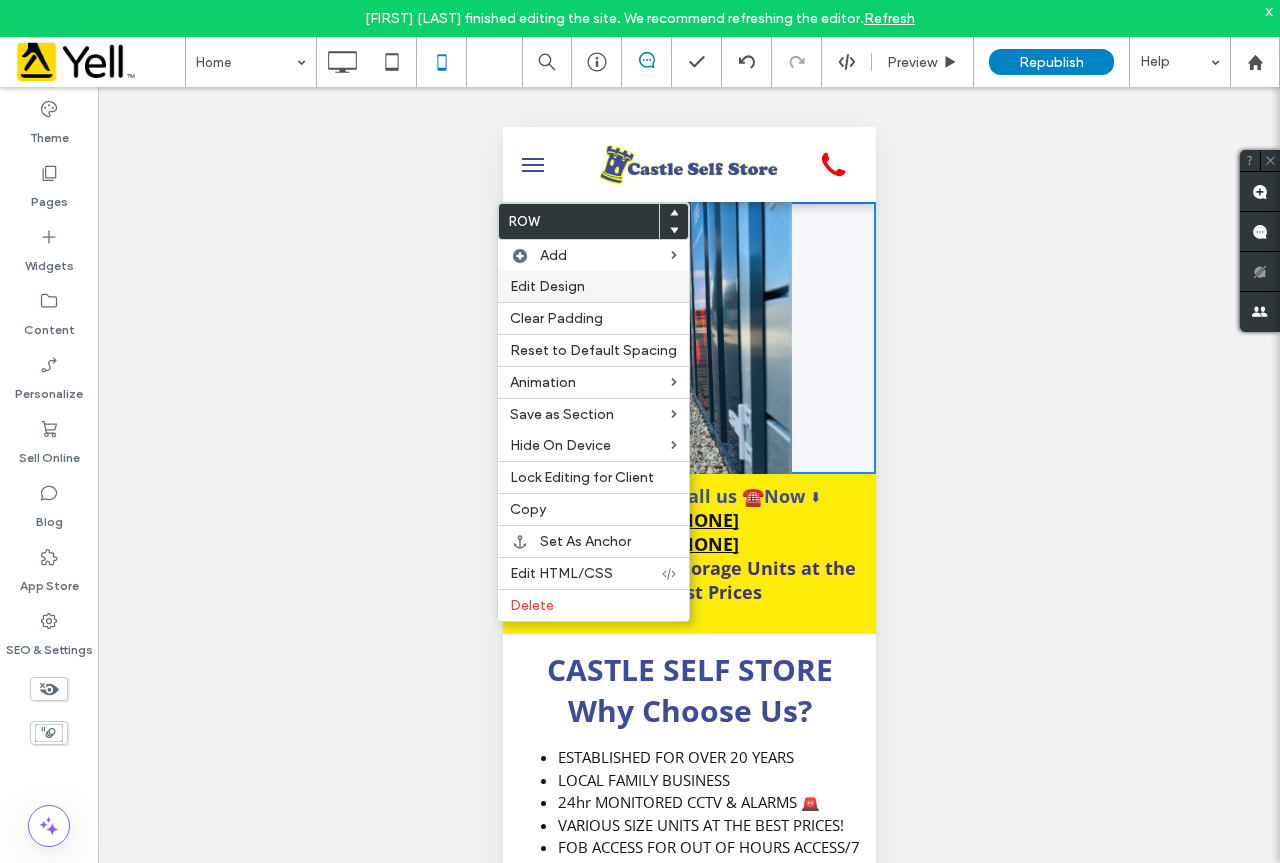 click on "Edit Design" at bounding box center [547, 286] 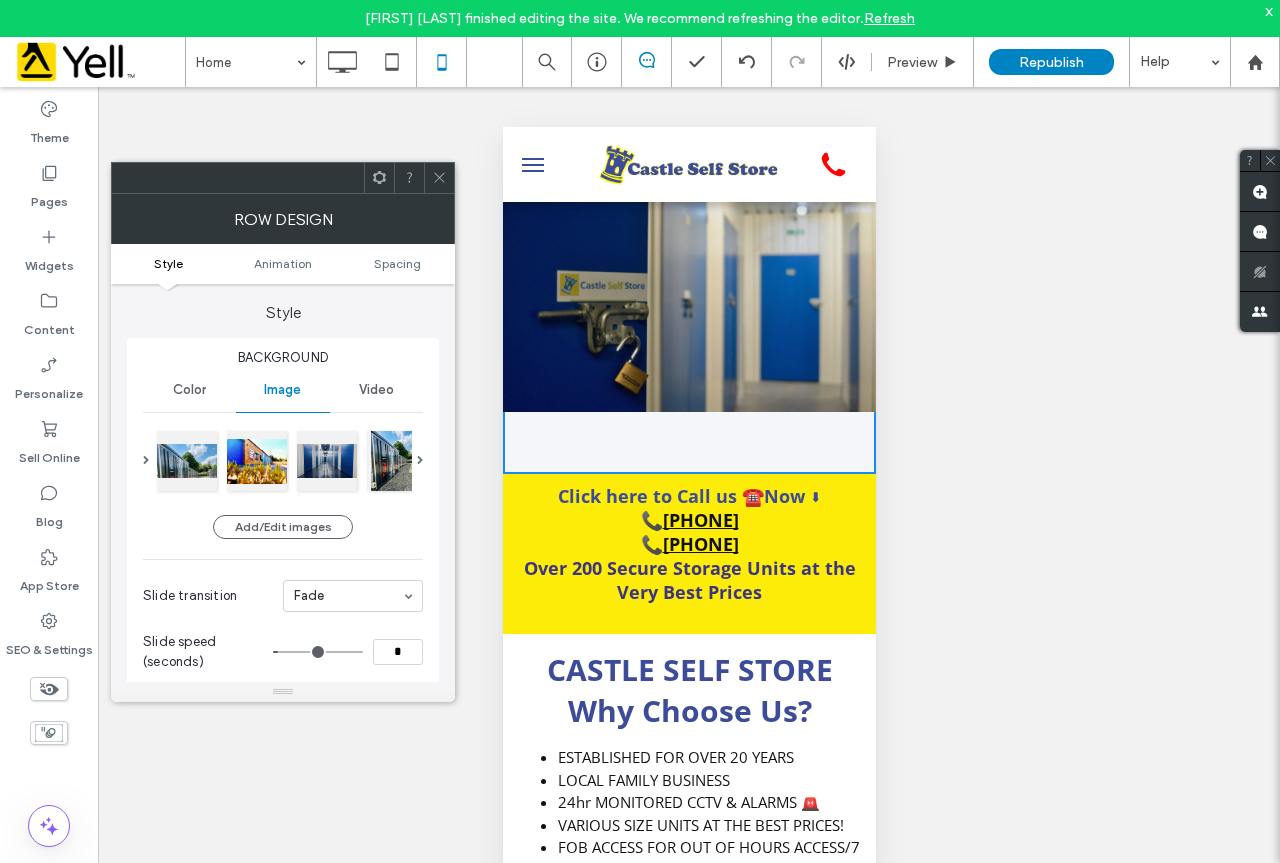 click 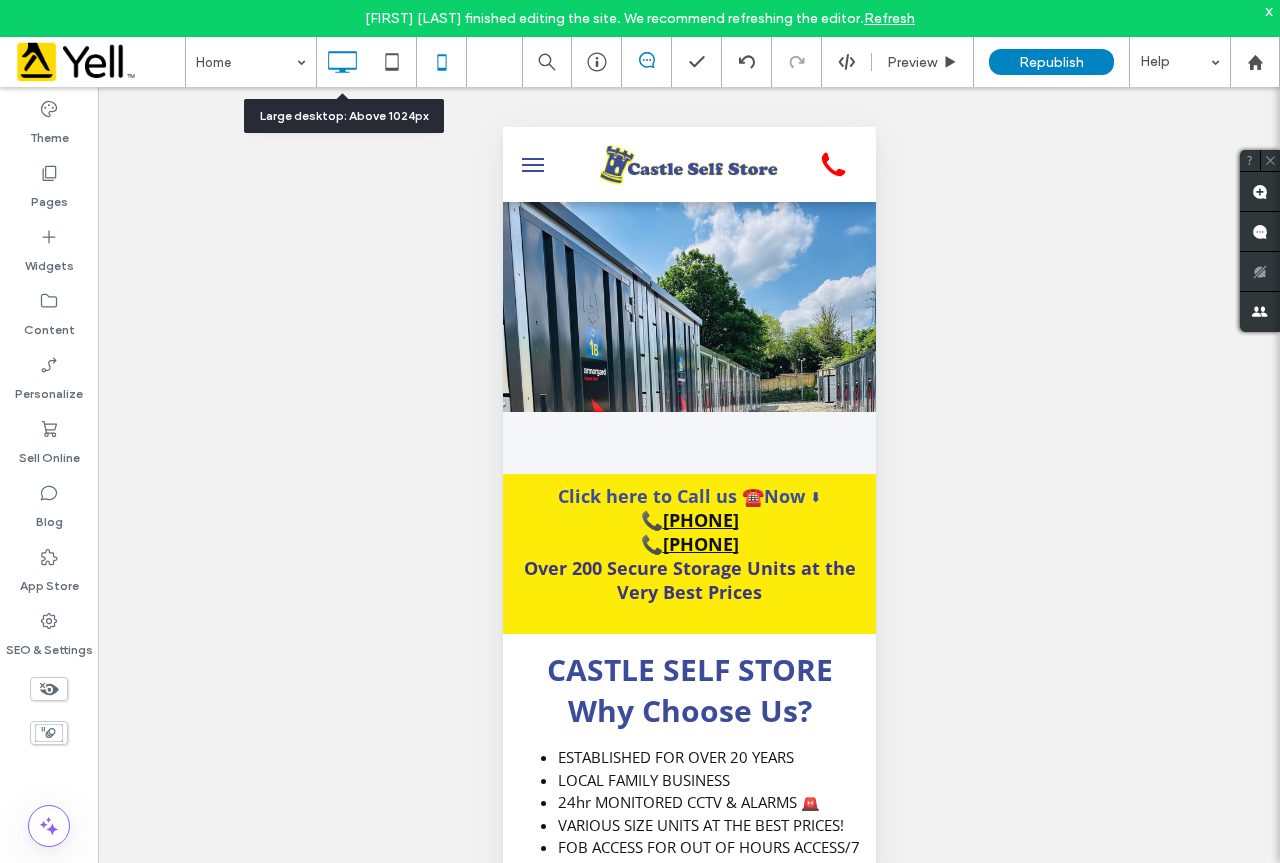 click 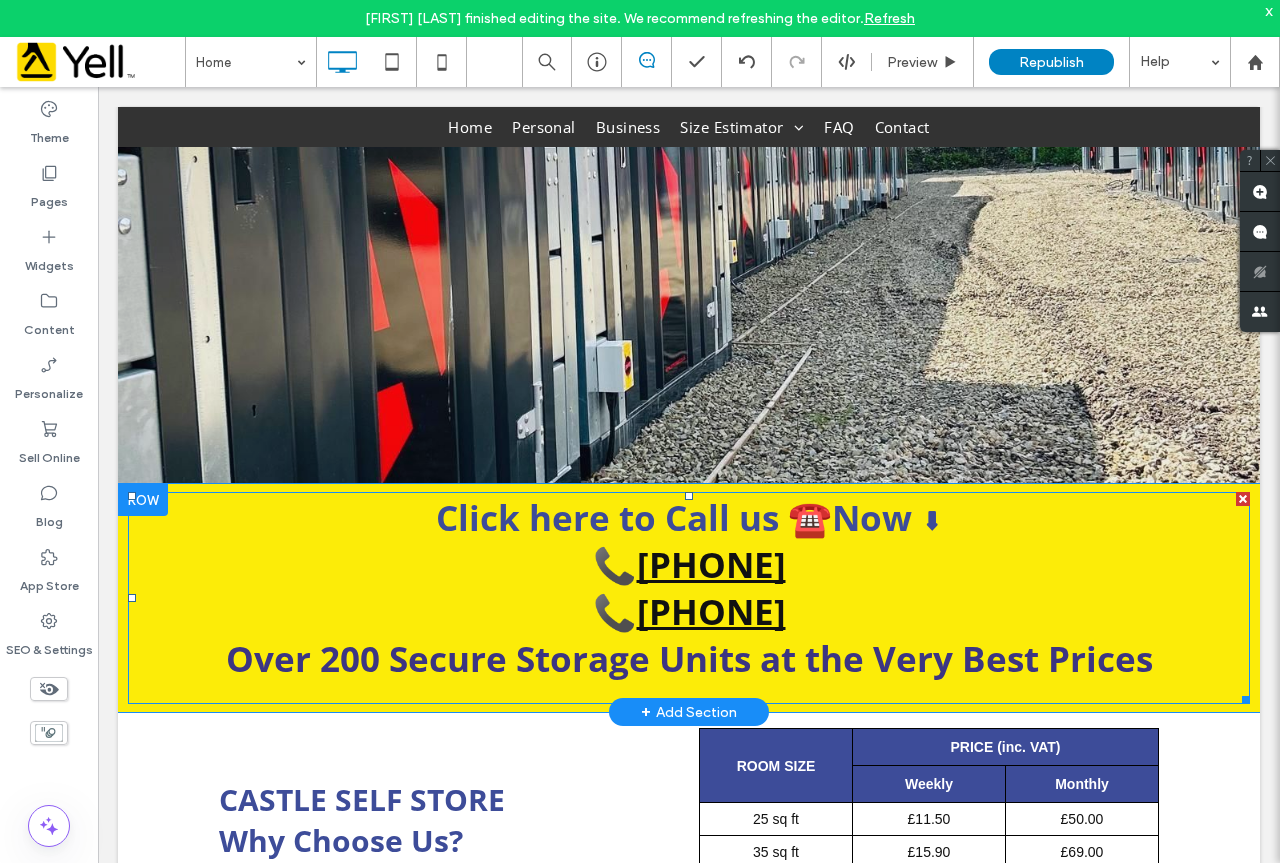 scroll, scrollTop: 100, scrollLeft: 0, axis: vertical 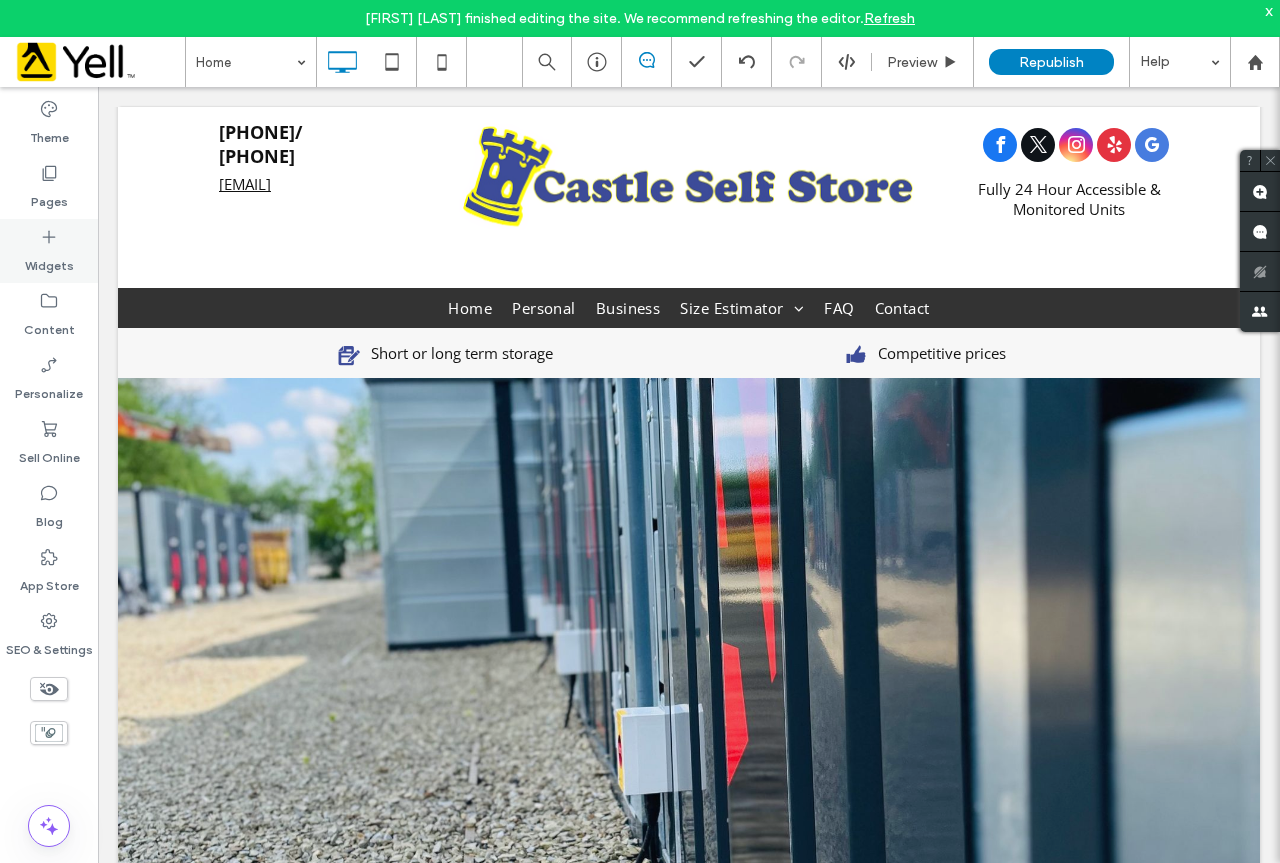 click on "Widgets" at bounding box center [49, 261] 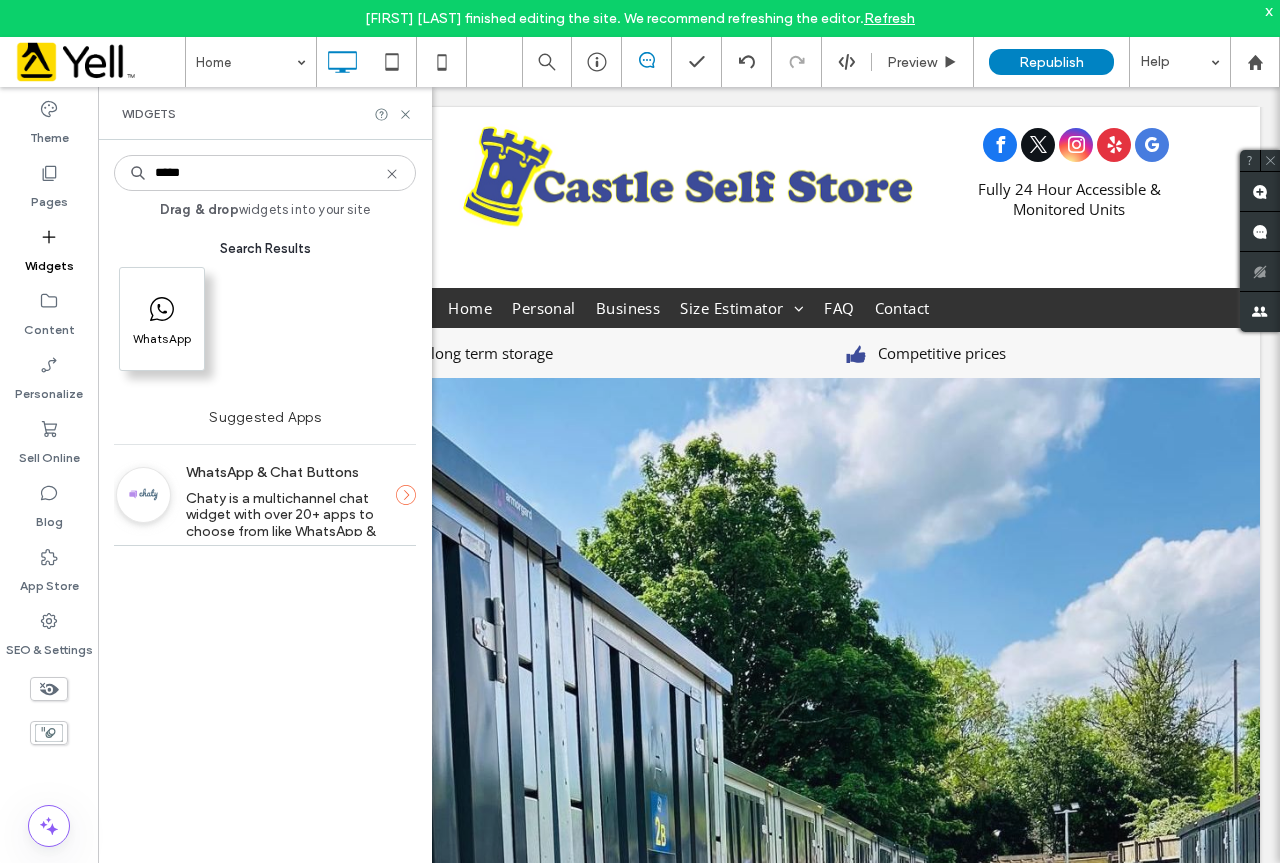 type on "*****" 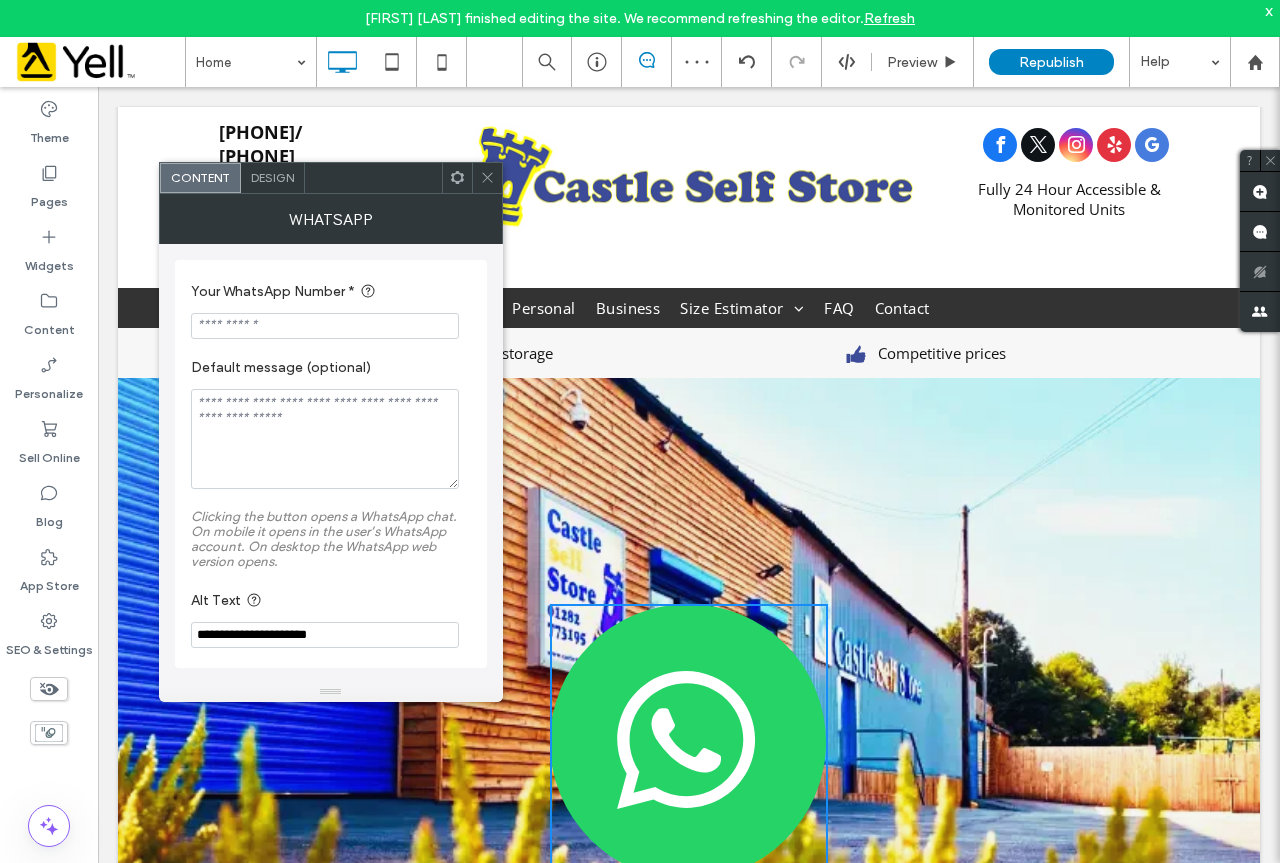 click at bounding box center (325, 326) 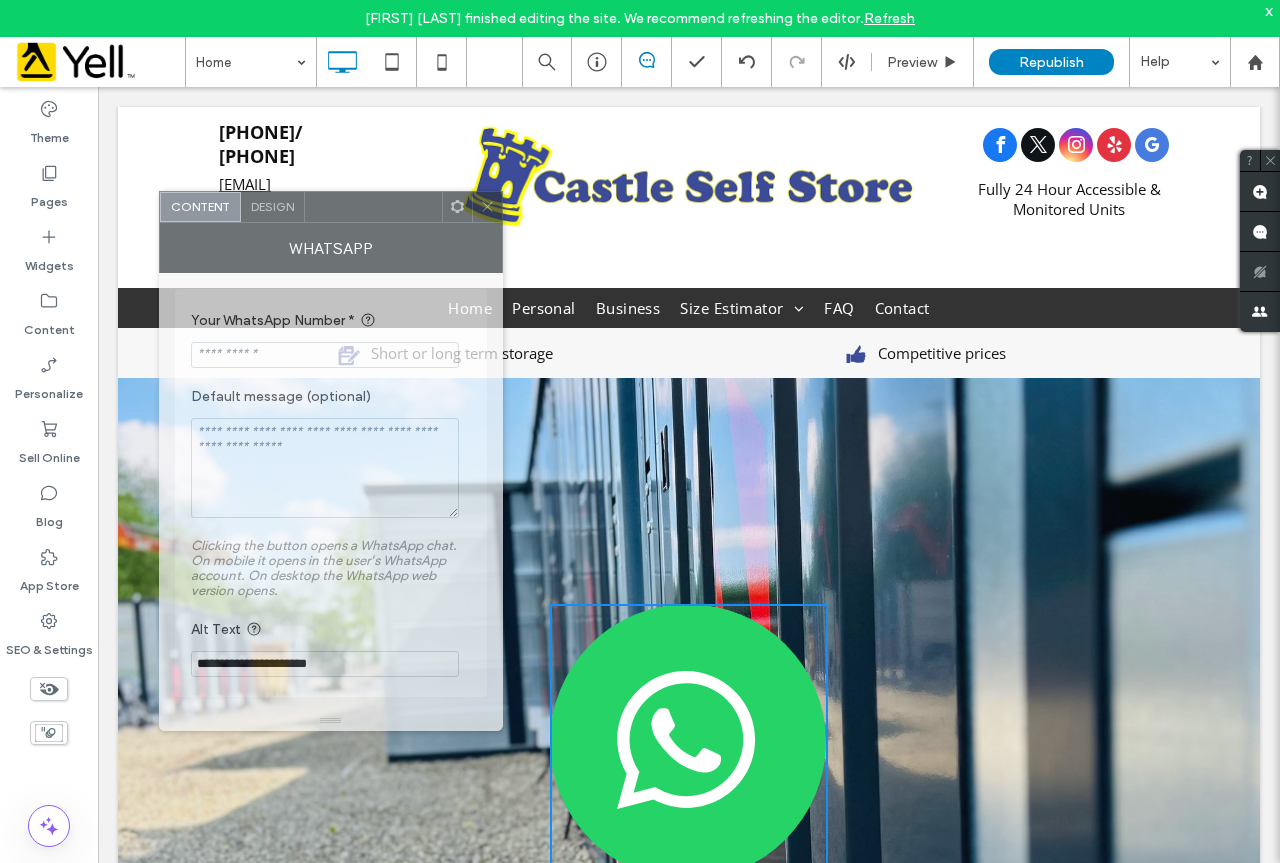 drag, startPoint x: 346, startPoint y: 187, endPoint x: 346, endPoint y: 229, distance: 42 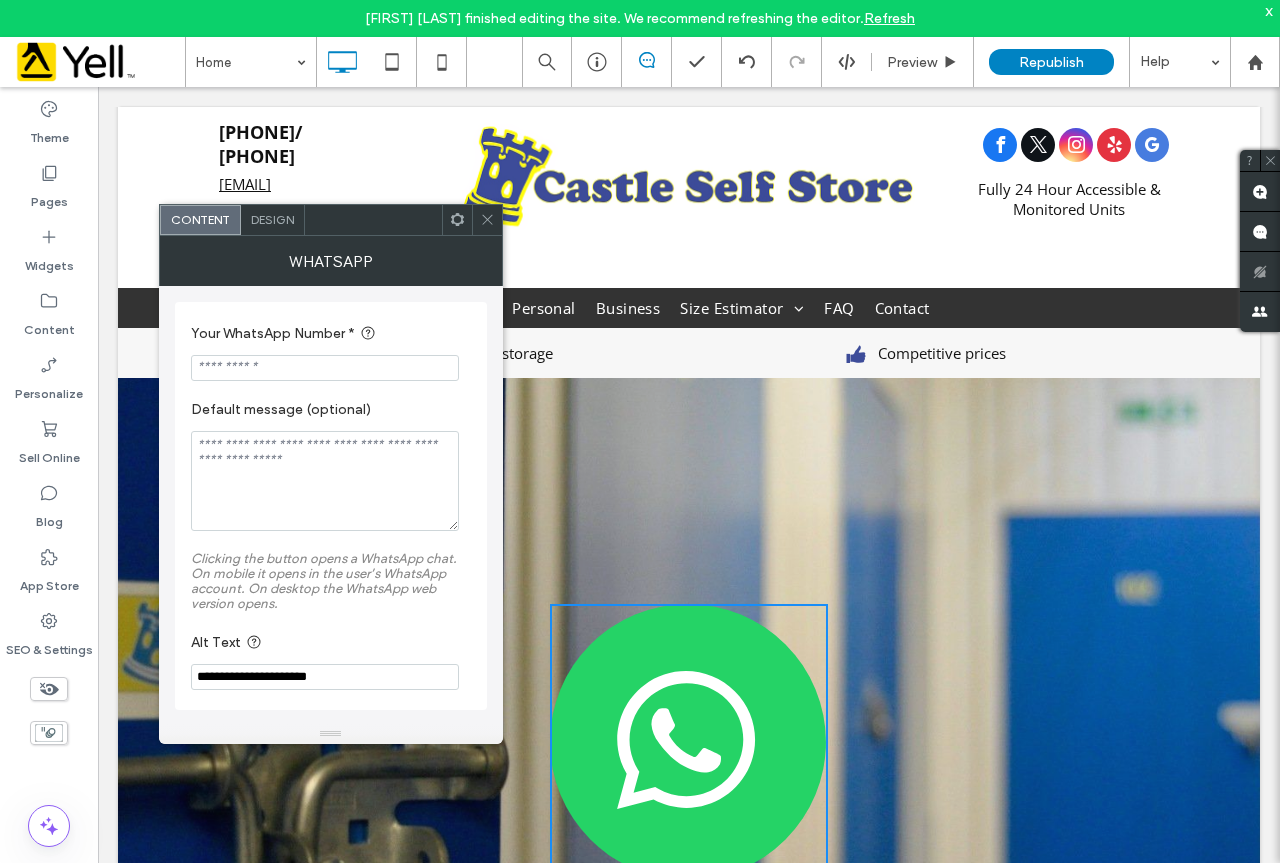 click at bounding box center (325, 368) 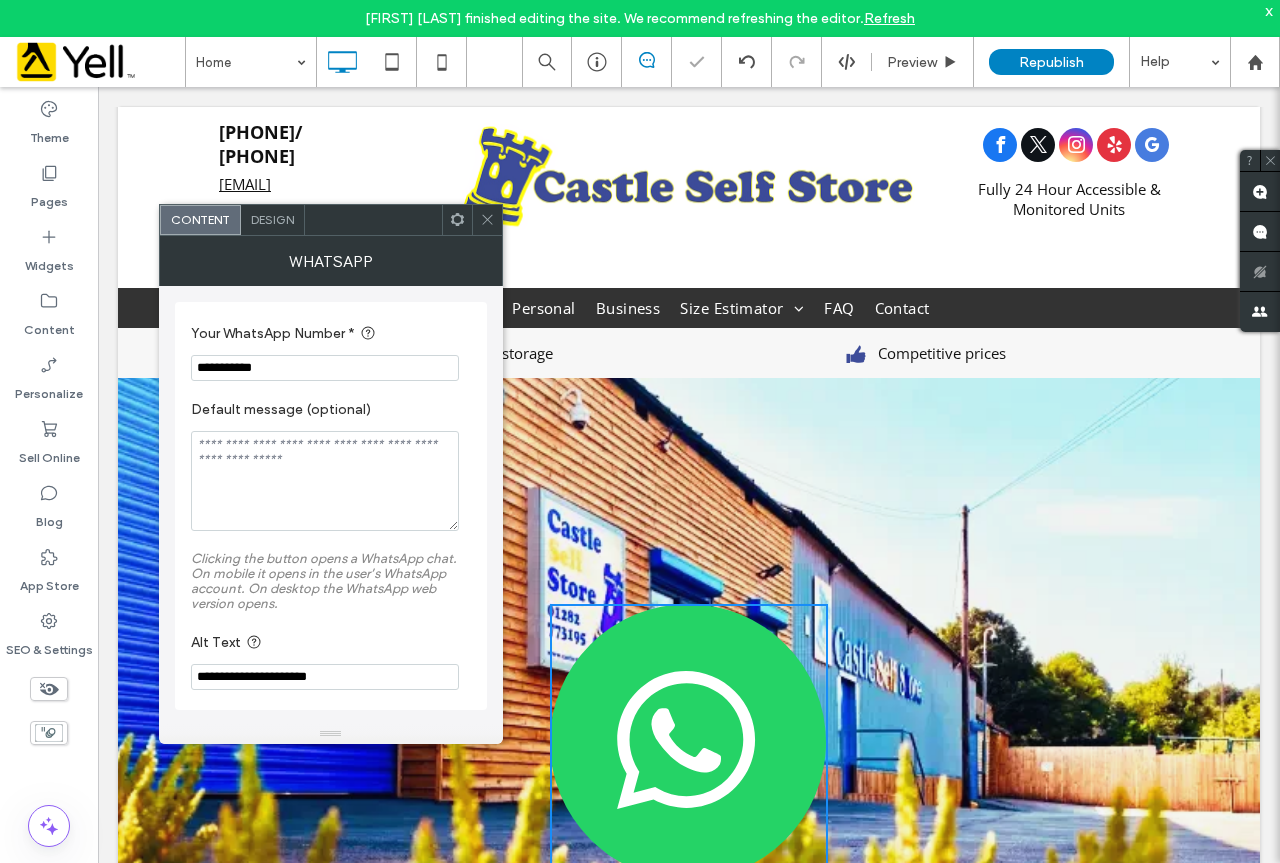 type on "**********" 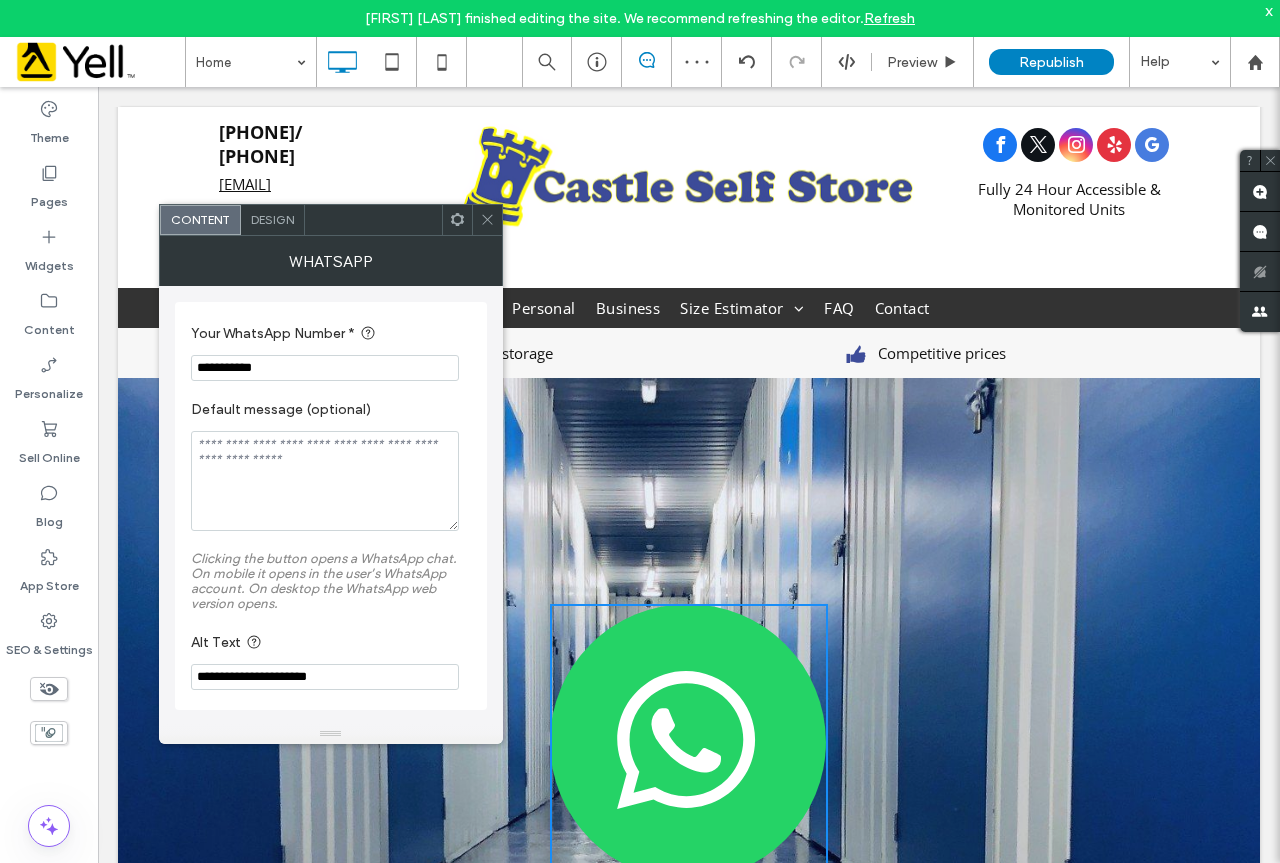click at bounding box center [487, 220] 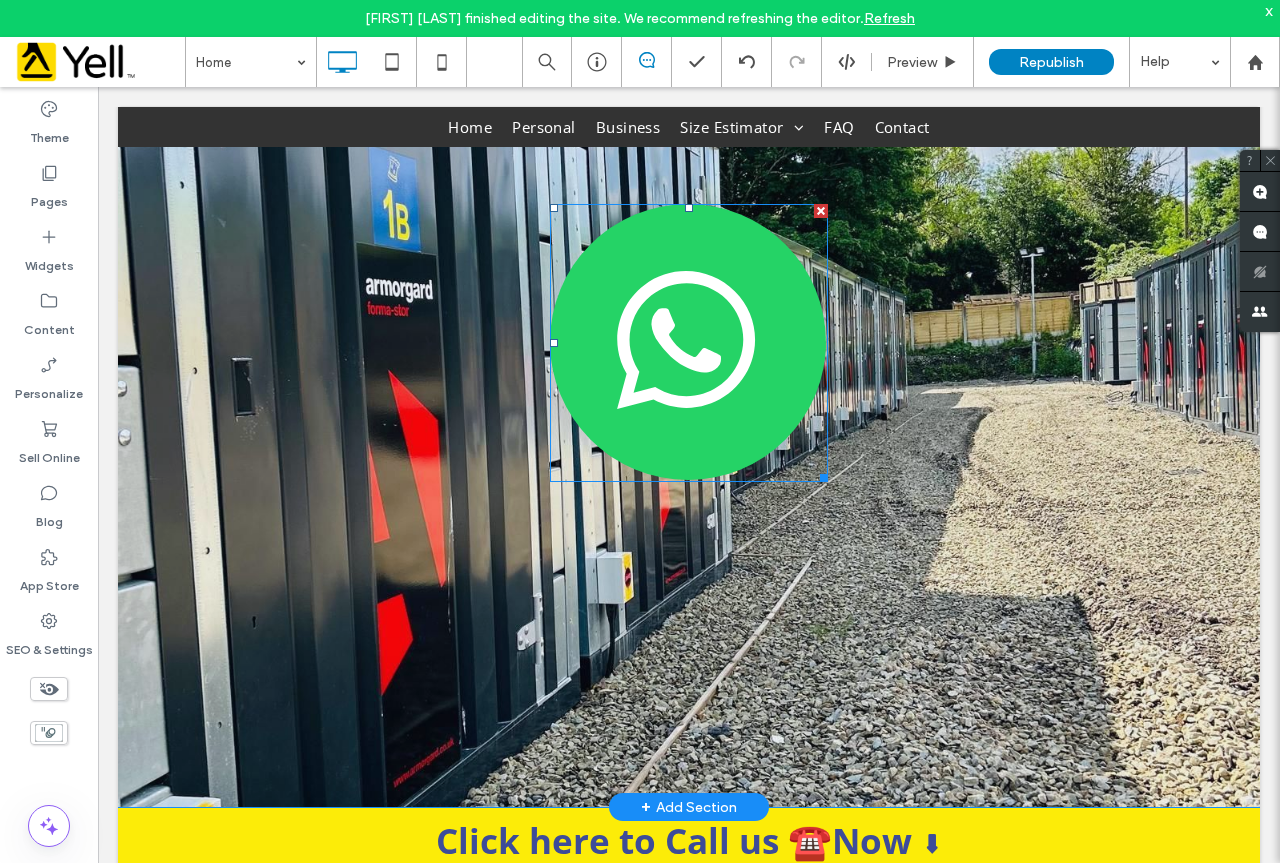 scroll, scrollTop: 400, scrollLeft: 0, axis: vertical 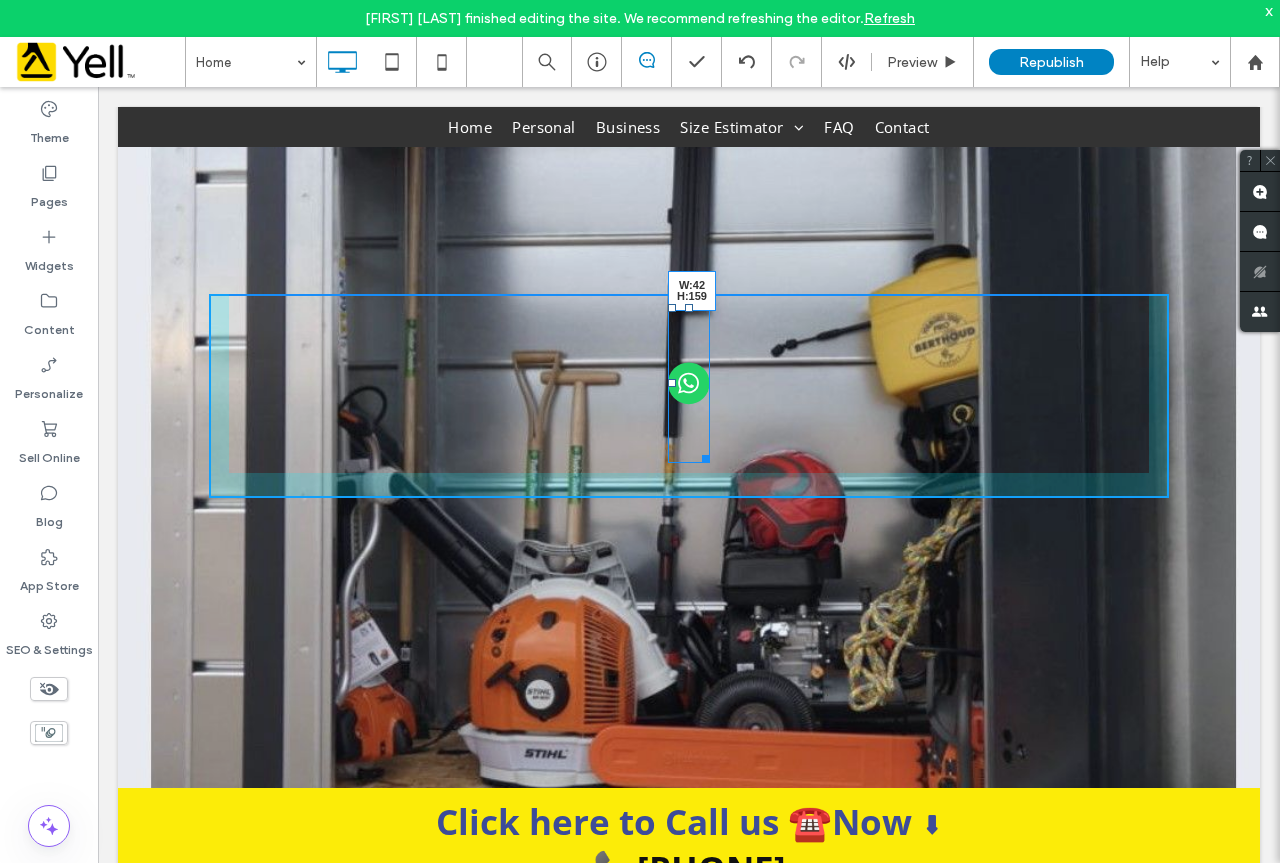 drag, startPoint x: 810, startPoint y: 572, endPoint x: 697, endPoint y: 458, distance: 160.5148 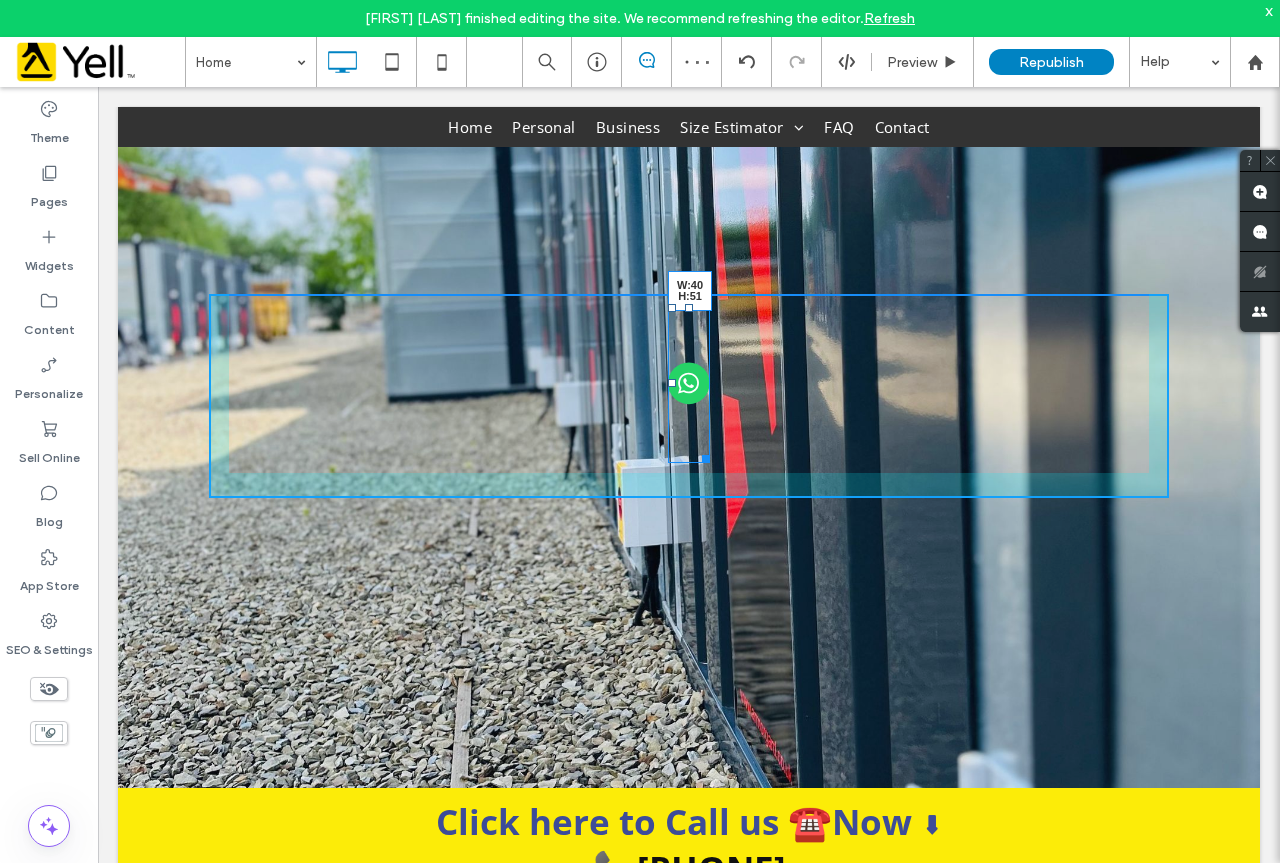 drag, startPoint x: 695, startPoint y: 459, endPoint x: 694, endPoint y: 351, distance: 108.00463 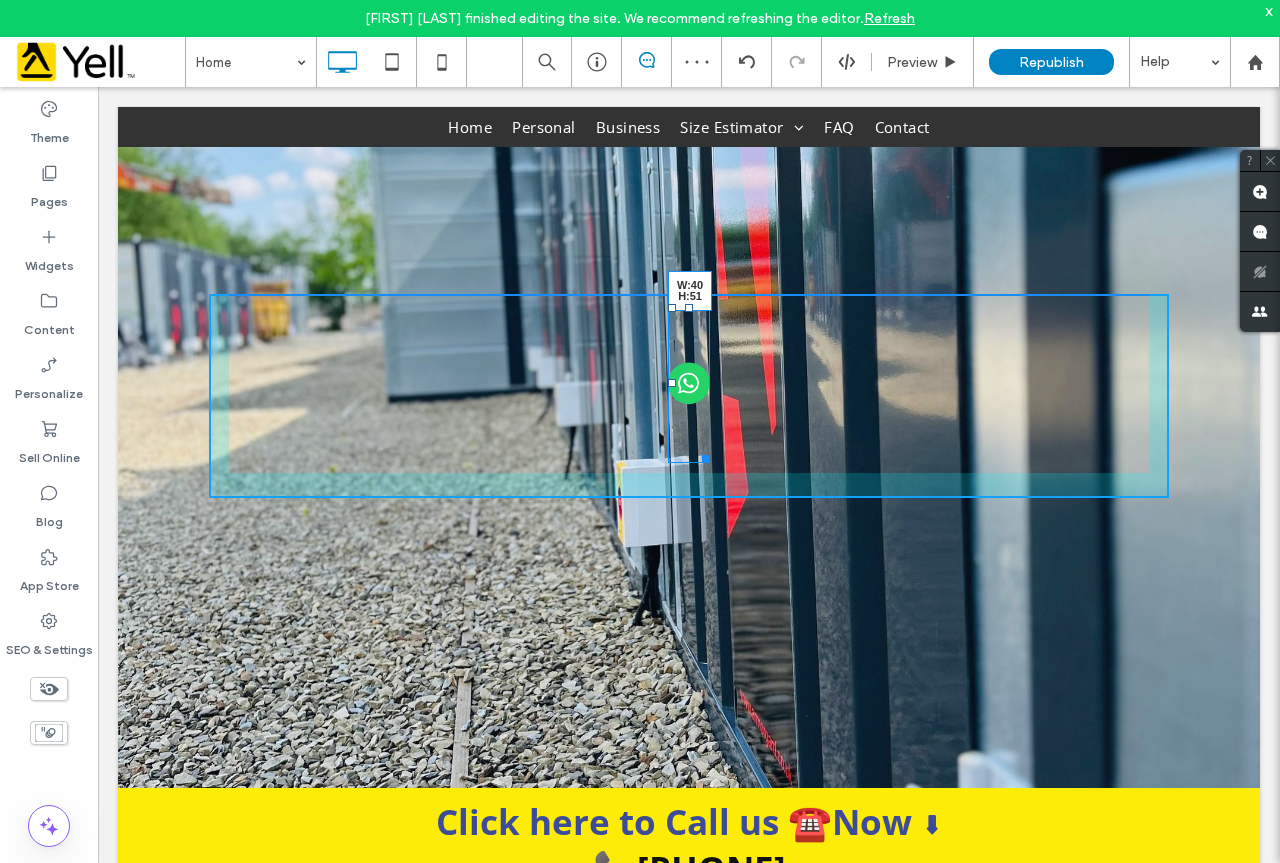 click at bounding box center [702, 455] 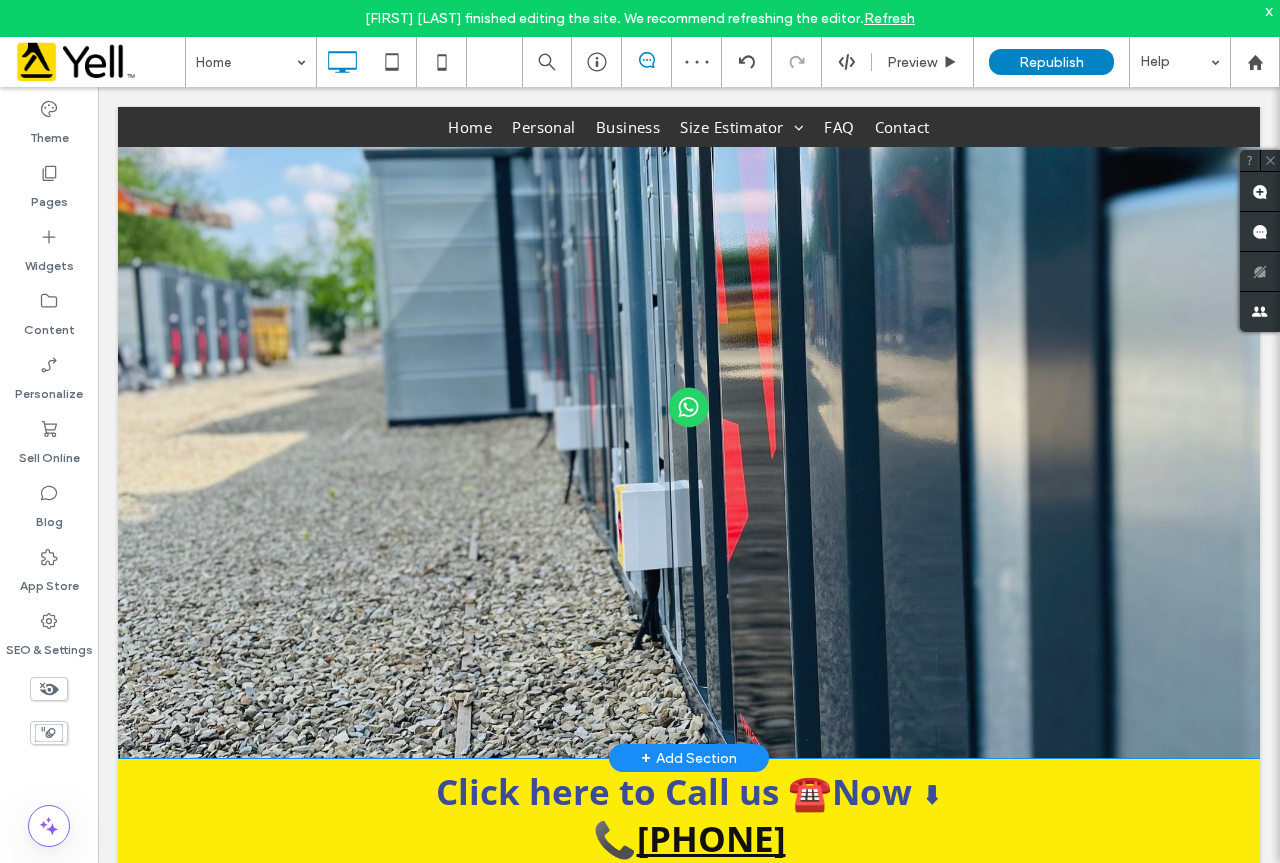 scroll, scrollTop: 200, scrollLeft: 0, axis: vertical 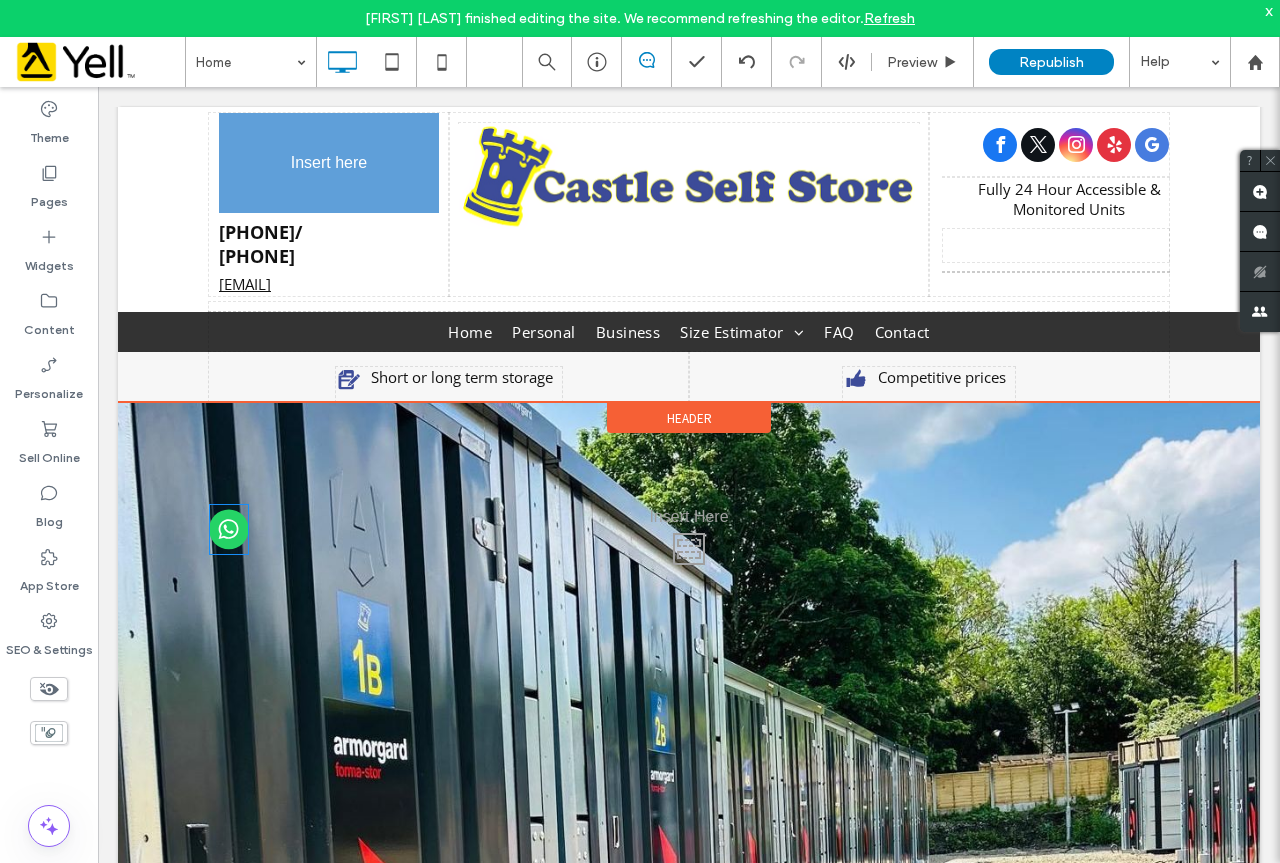 drag, startPoint x: 687, startPoint y: 531, endPoint x: 394, endPoint y: 231, distance: 419.34354 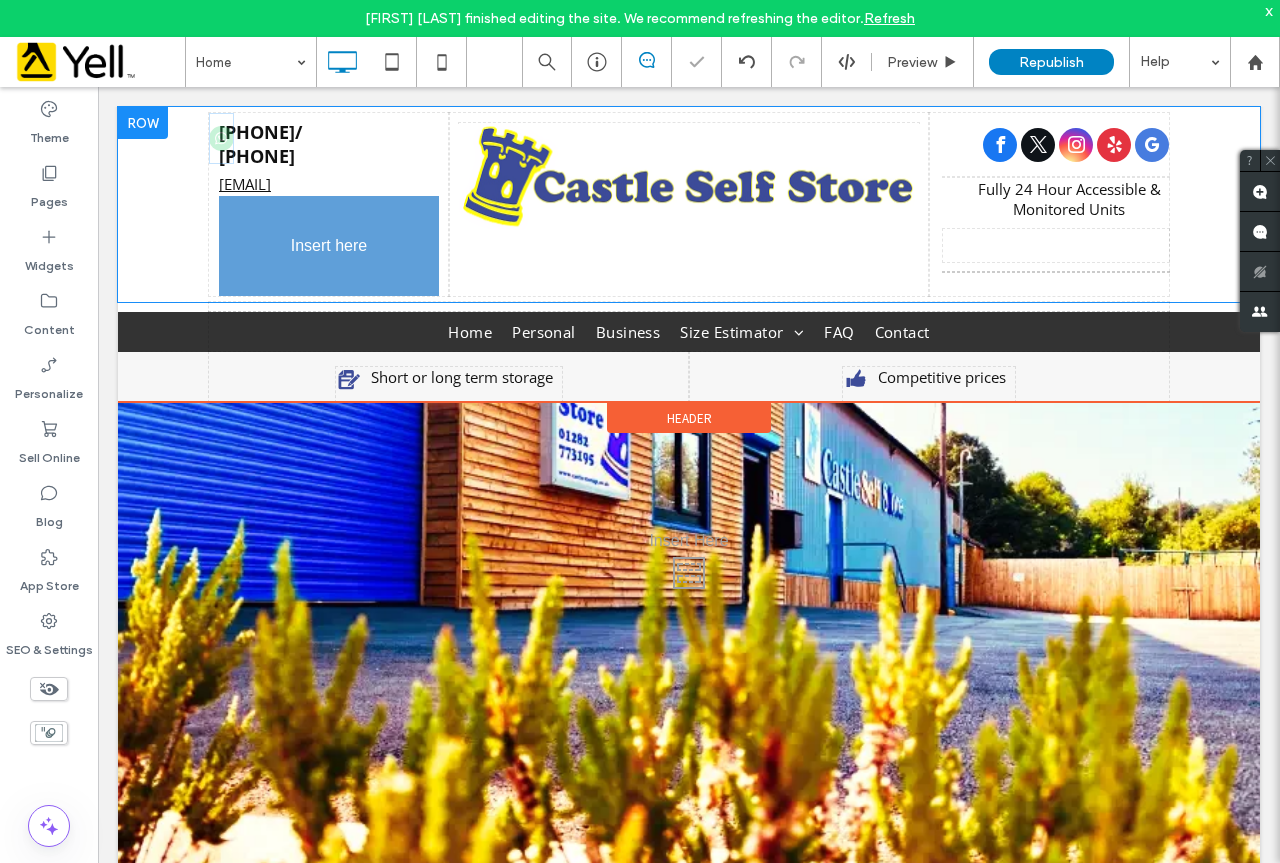 drag, startPoint x: 318, startPoint y: 136, endPoint x: 349, endPoint y: 346, distance: 212.27576 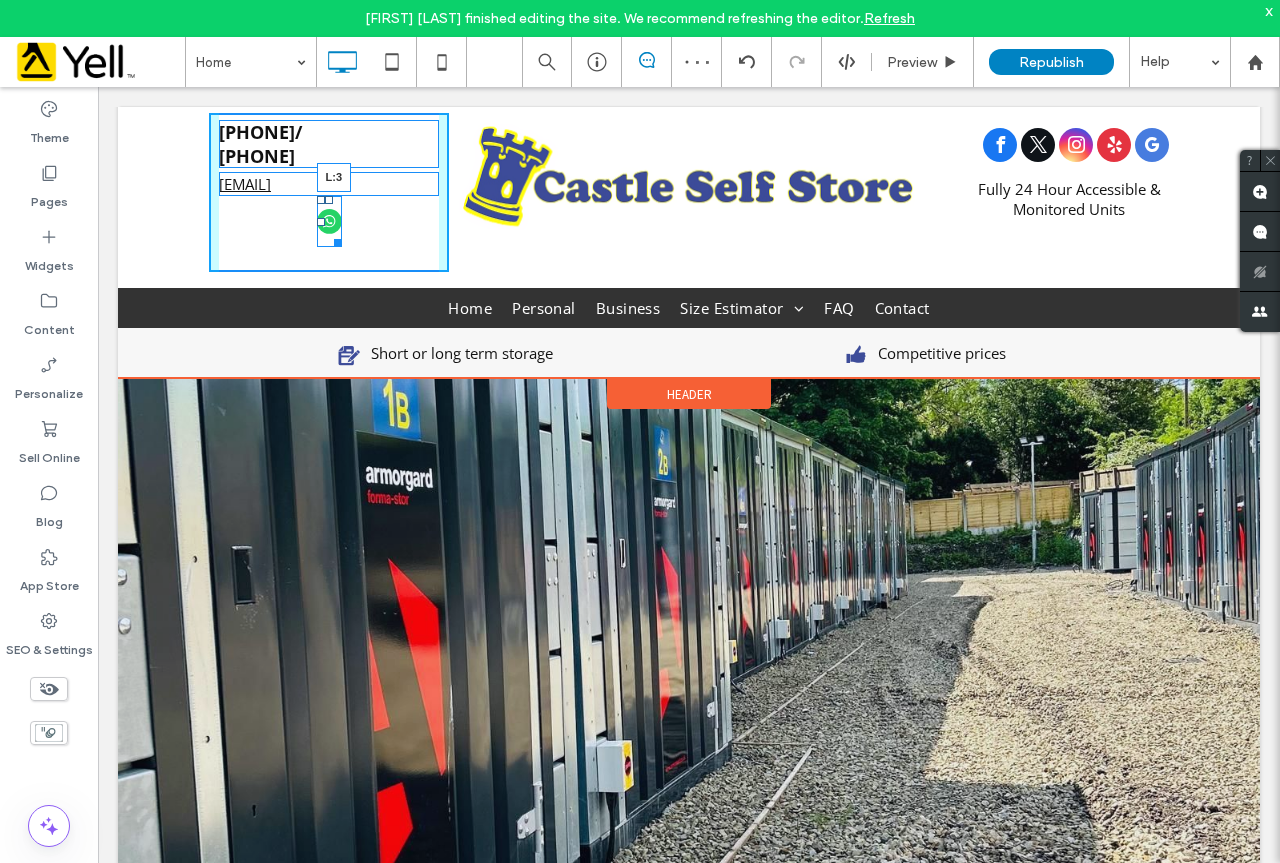 drag, startPoint x: 309, startPoint y: 222, endPoint x: 313, endPoint y: 308, distance: 86.09297 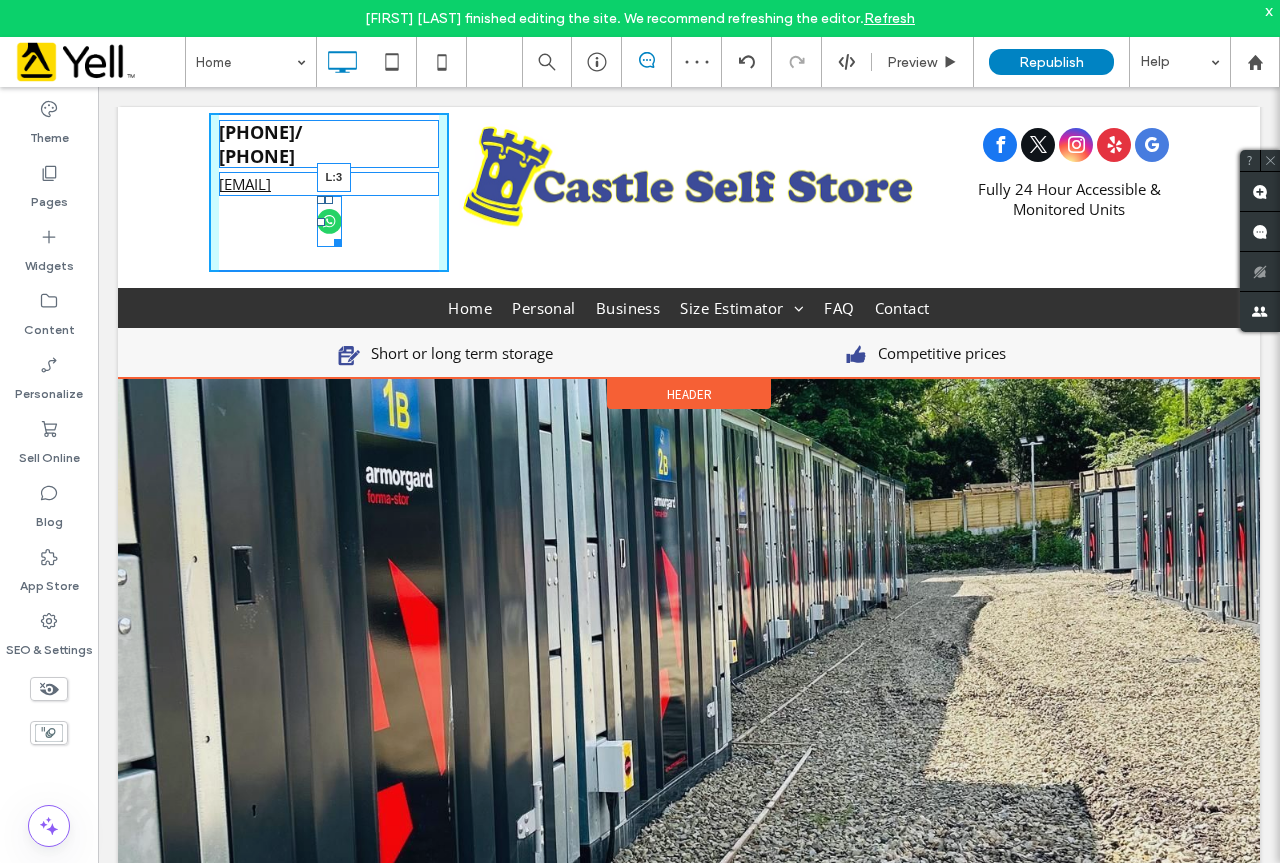 click at bounding box center (321, 222) 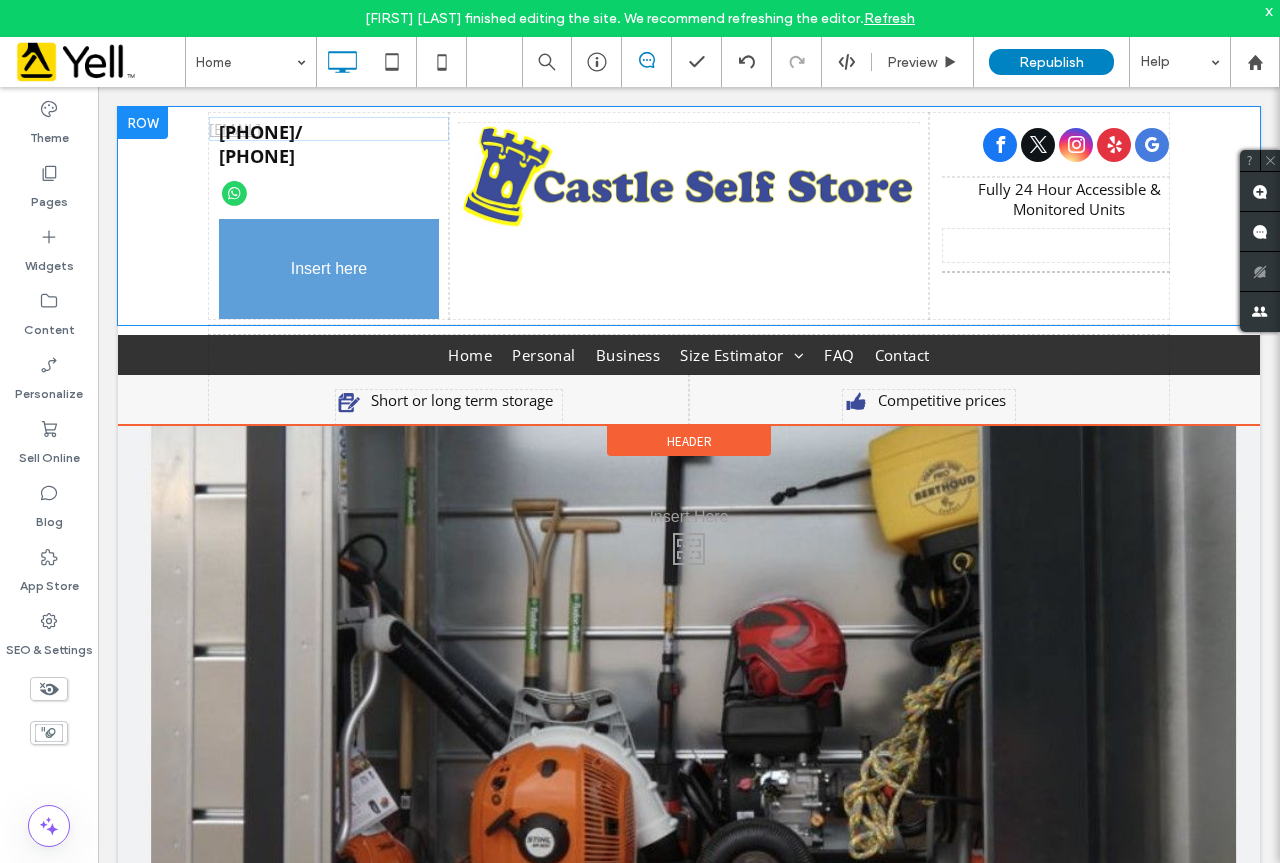 drag, startPoint x: 346, startPoint y: 181, endPoint x: 257, endPoint y: 252, distance: 113.85078 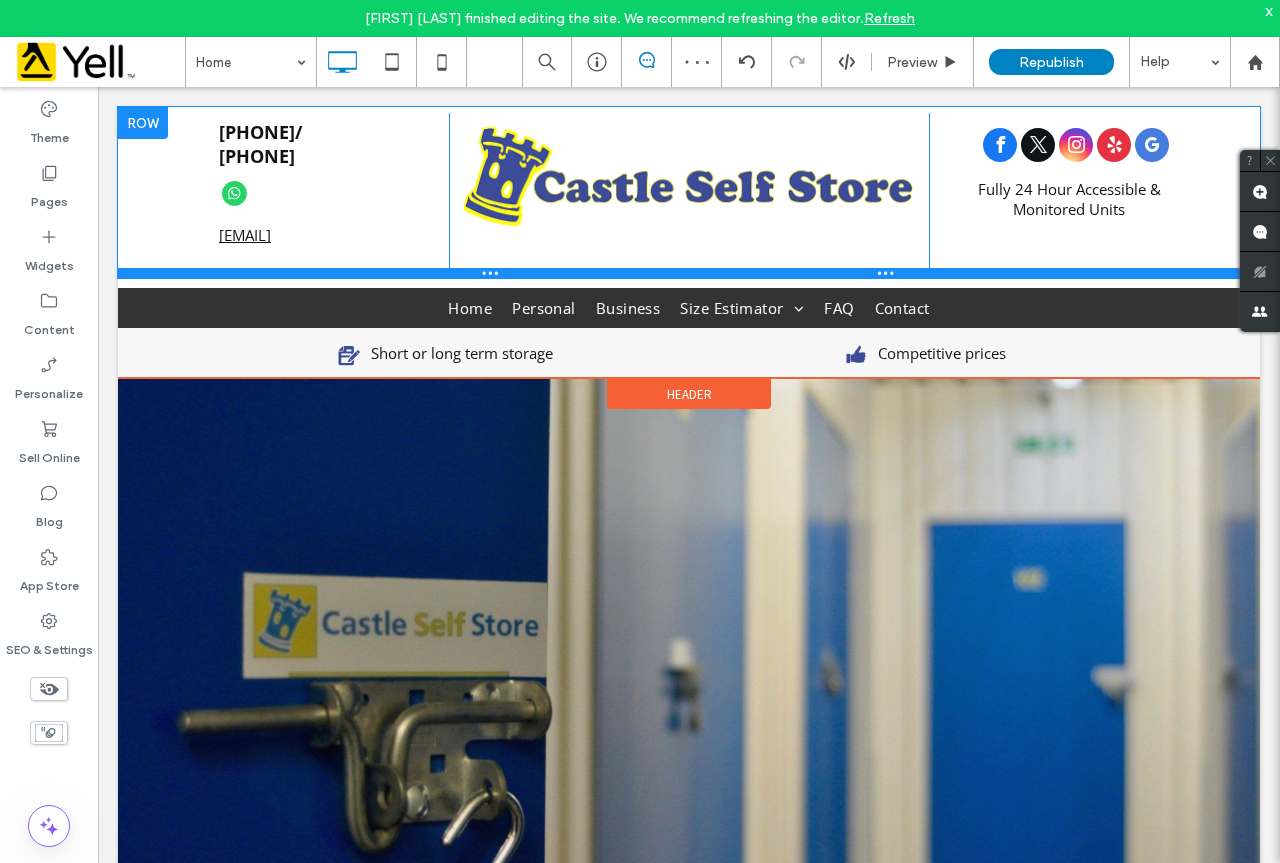 scroll, scrollTop: 0, scrollLeft: 0, axis: both 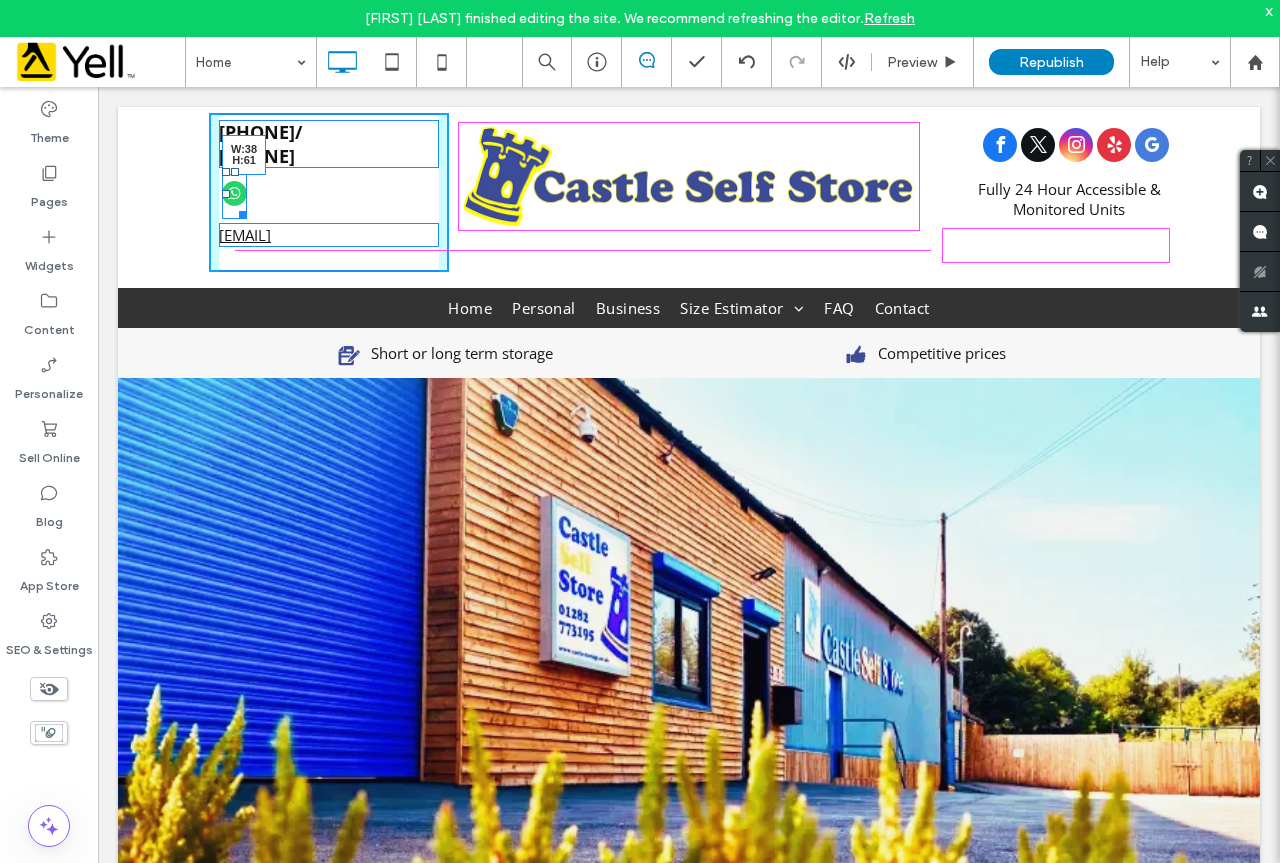 drag, startPoint x: 234, startPoint y: 208, endPoint x: 347, endPoint y: 303, distance: 147.62791 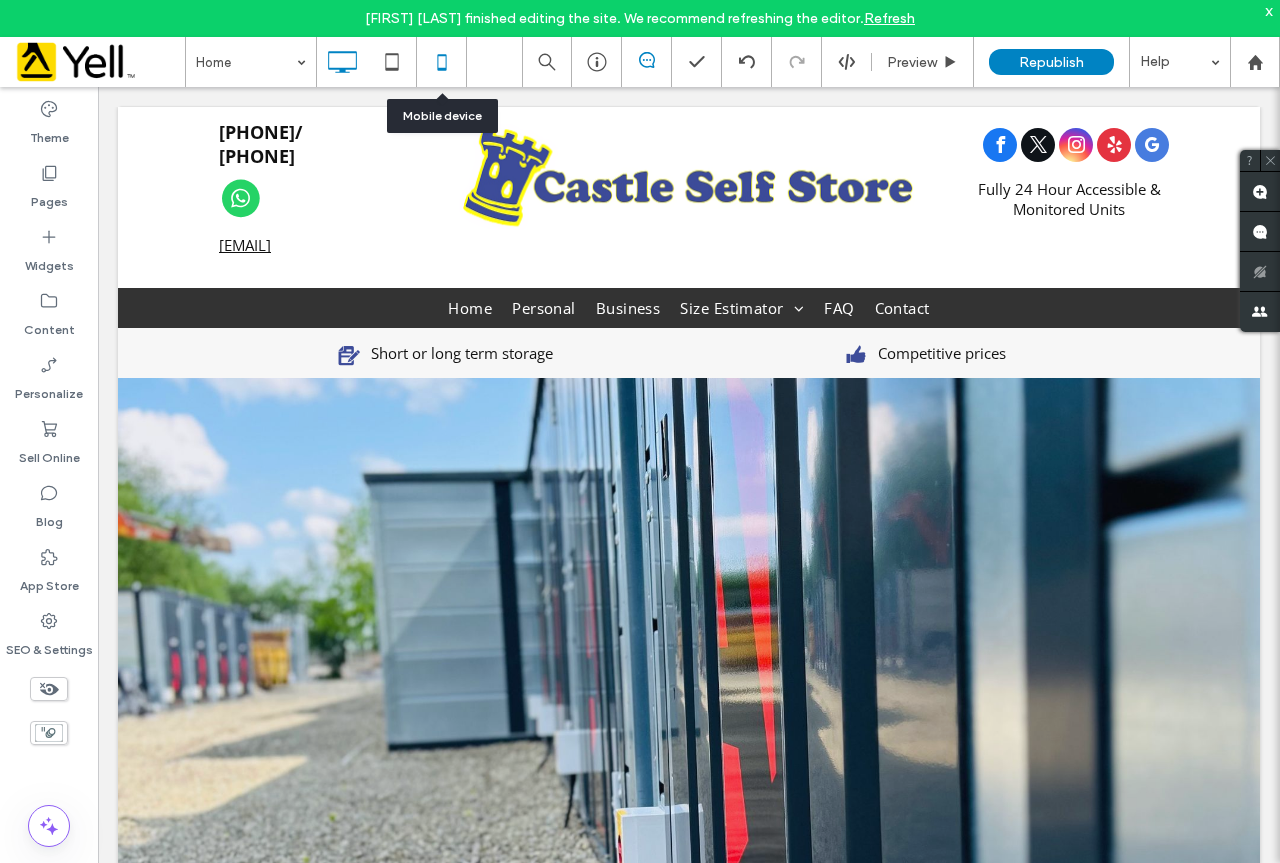 click 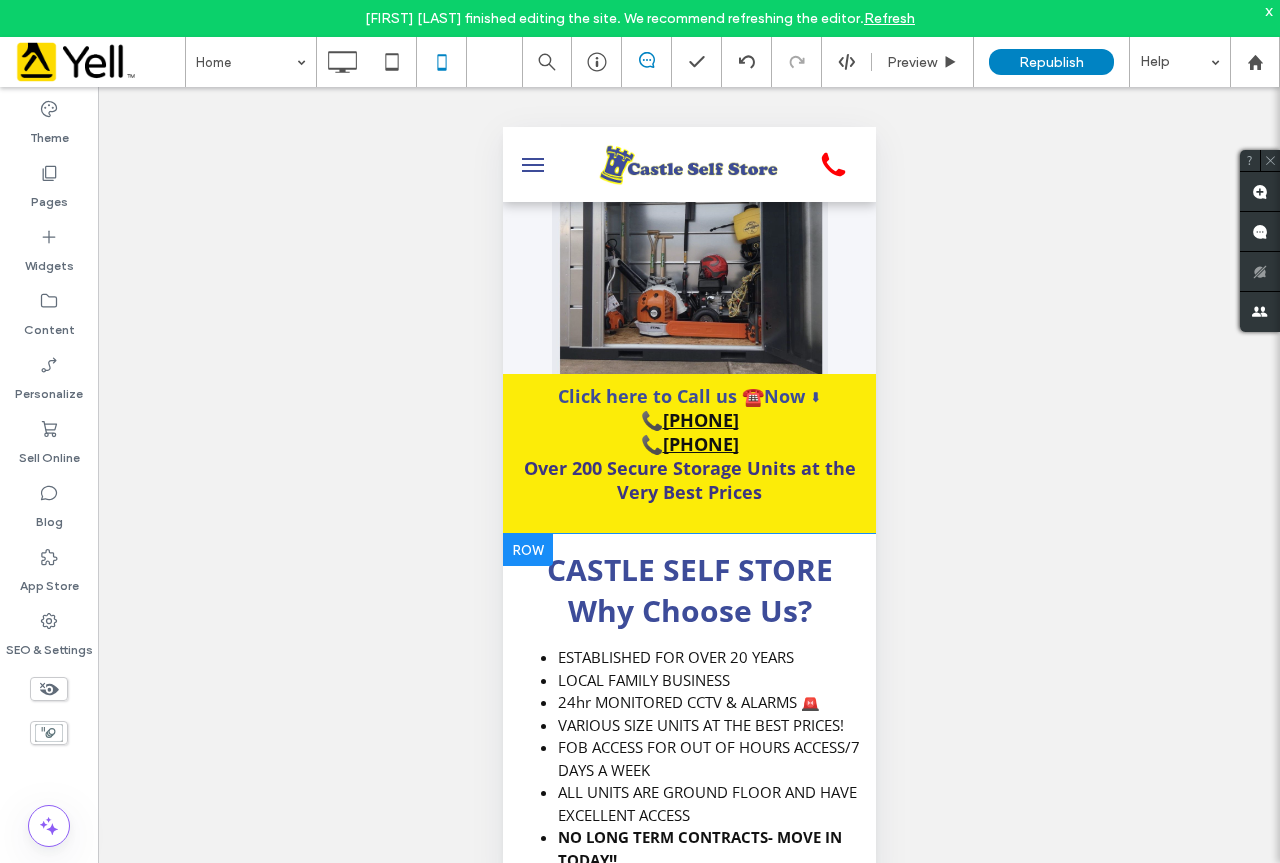scroll, scrollTop: 0, scrollLeft: 0, axis: both 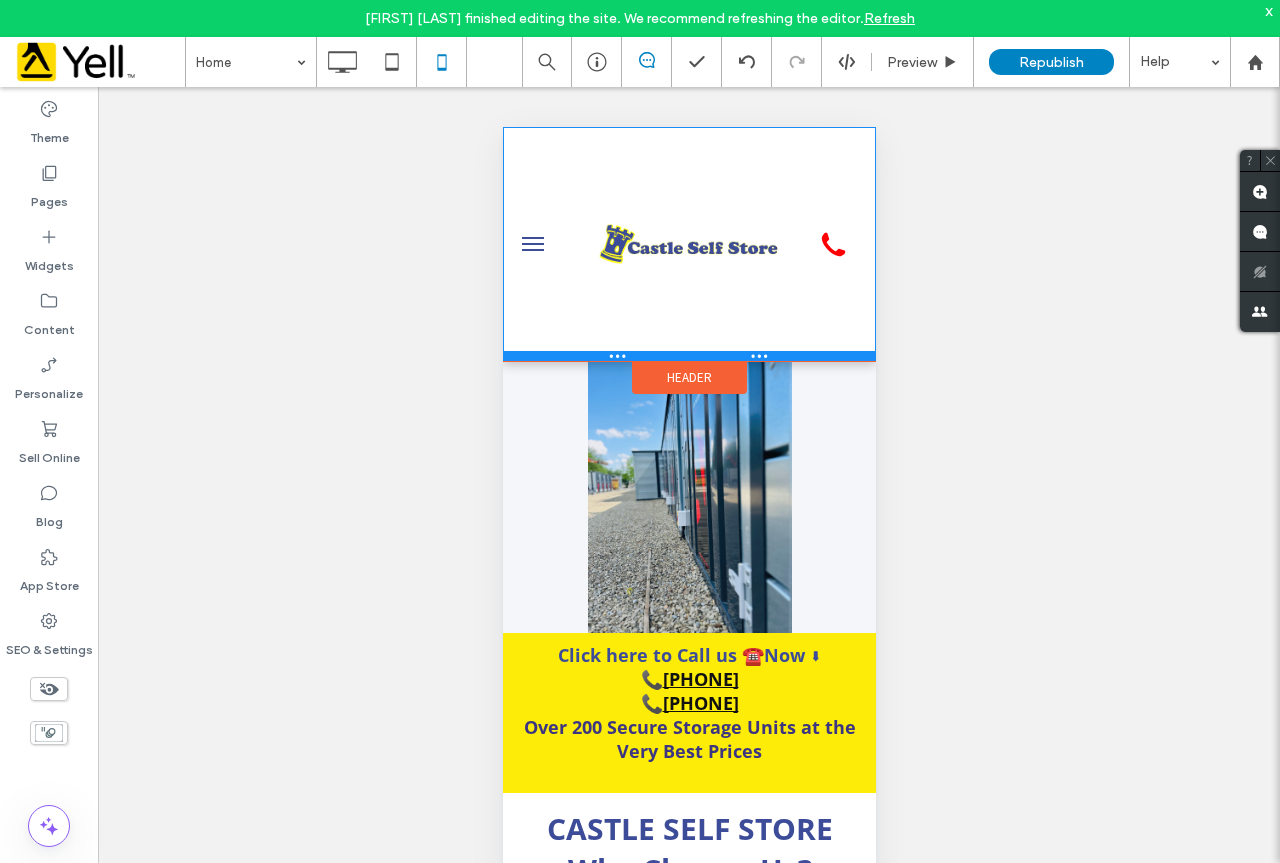 drag, startPoint x: 636, startPoint y: 198, endPoint x: 1141, endPoint y: 484, distance: 580.3628 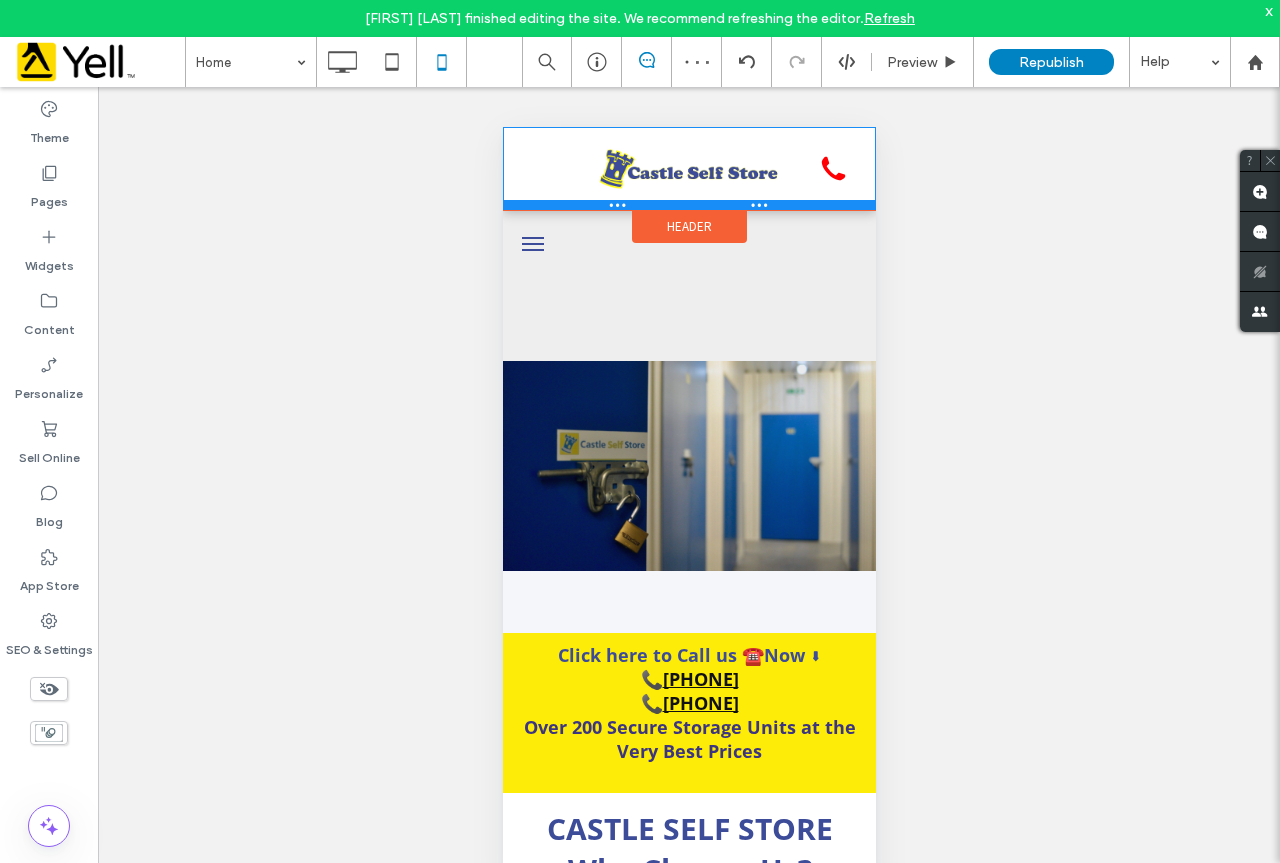 drag, startPoint x: 636, startPoint y: 353, endPoint x: 1134, endPoint y: 330, distance: 498.53085 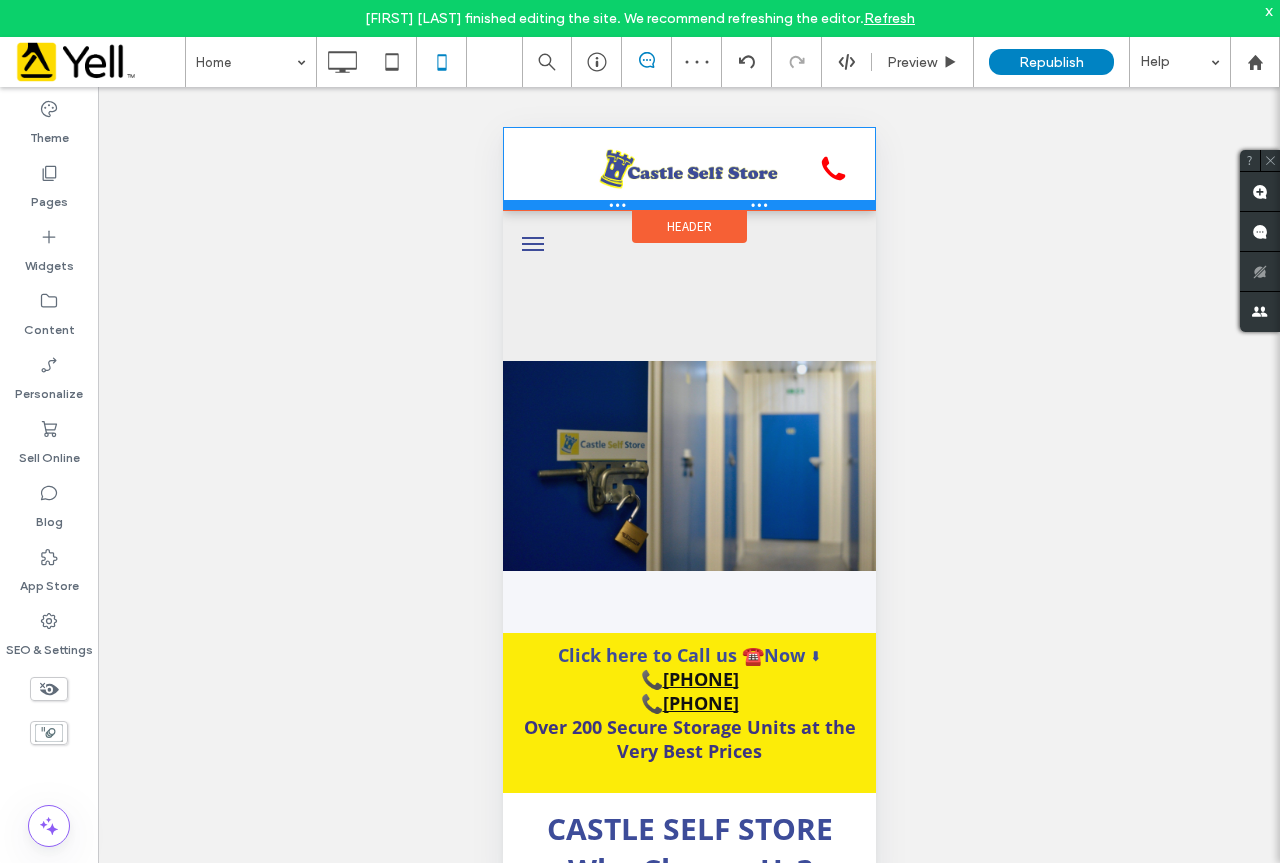 click at bounding box center [688, 205] 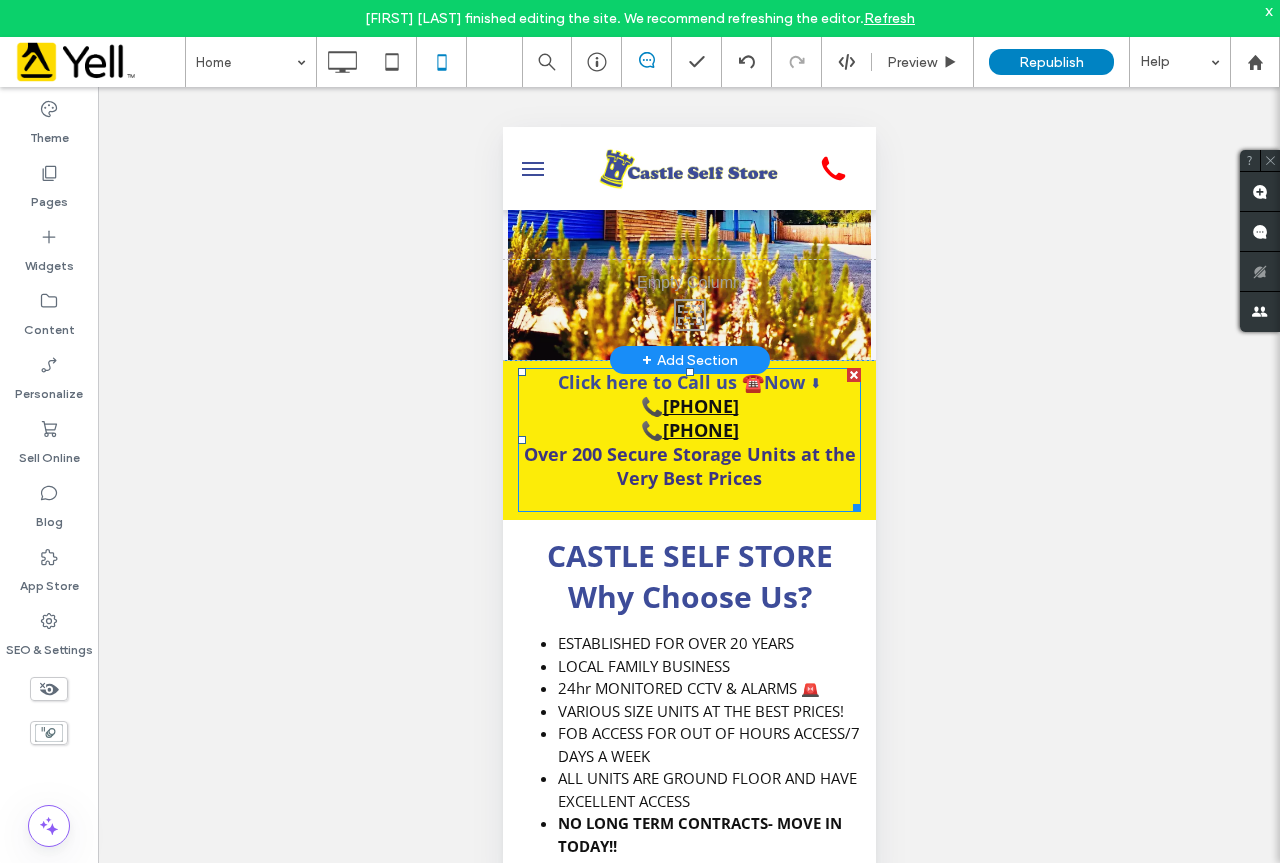 scroll, scrollTop: 0, scrollLeft: 0, axis: both 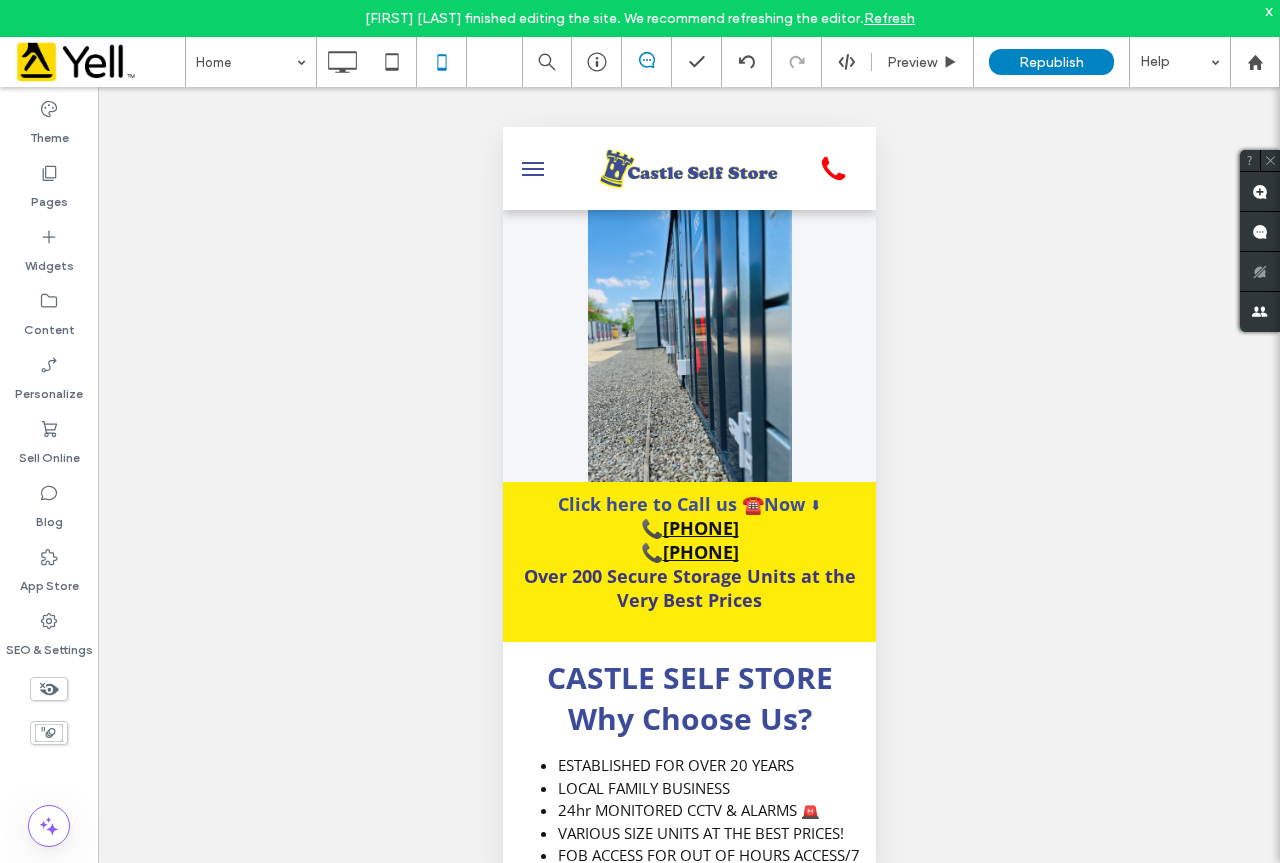 click 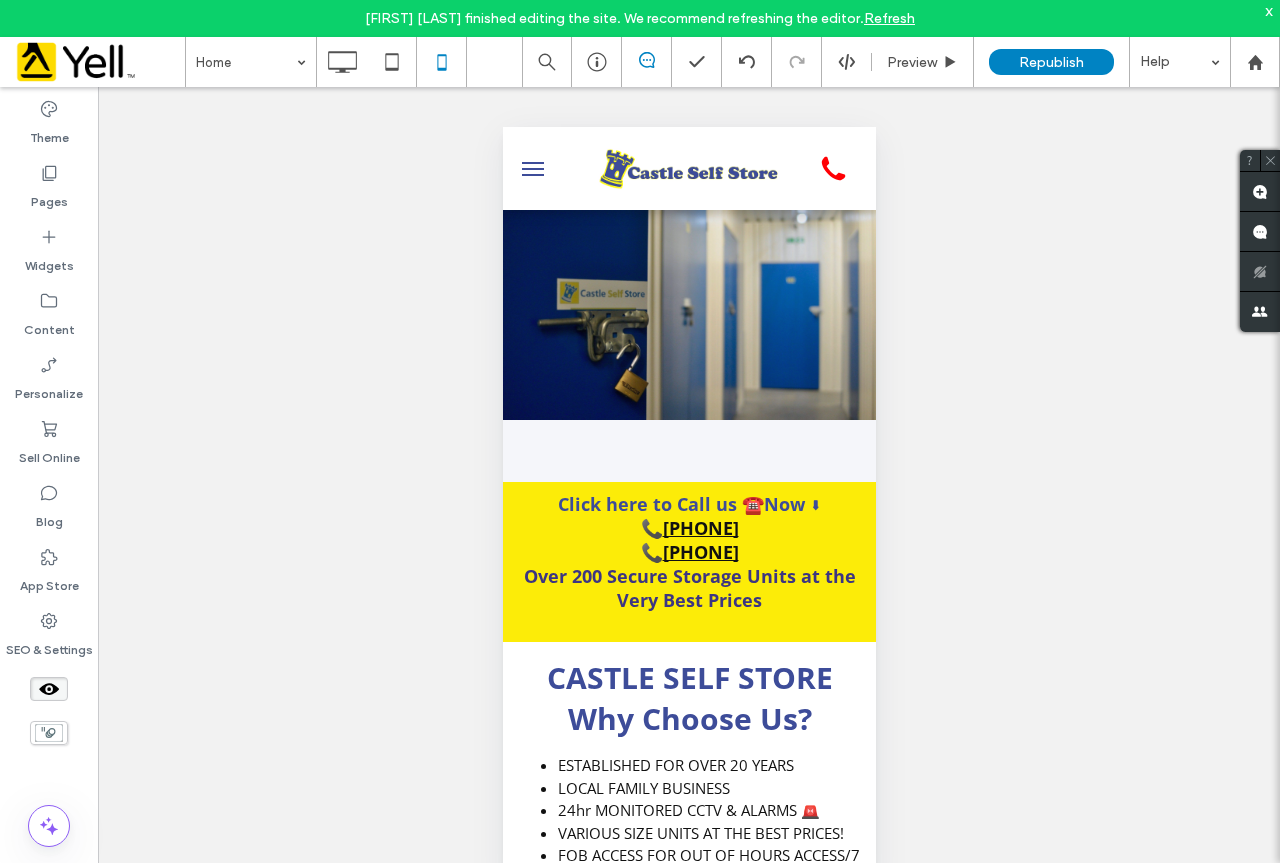 click 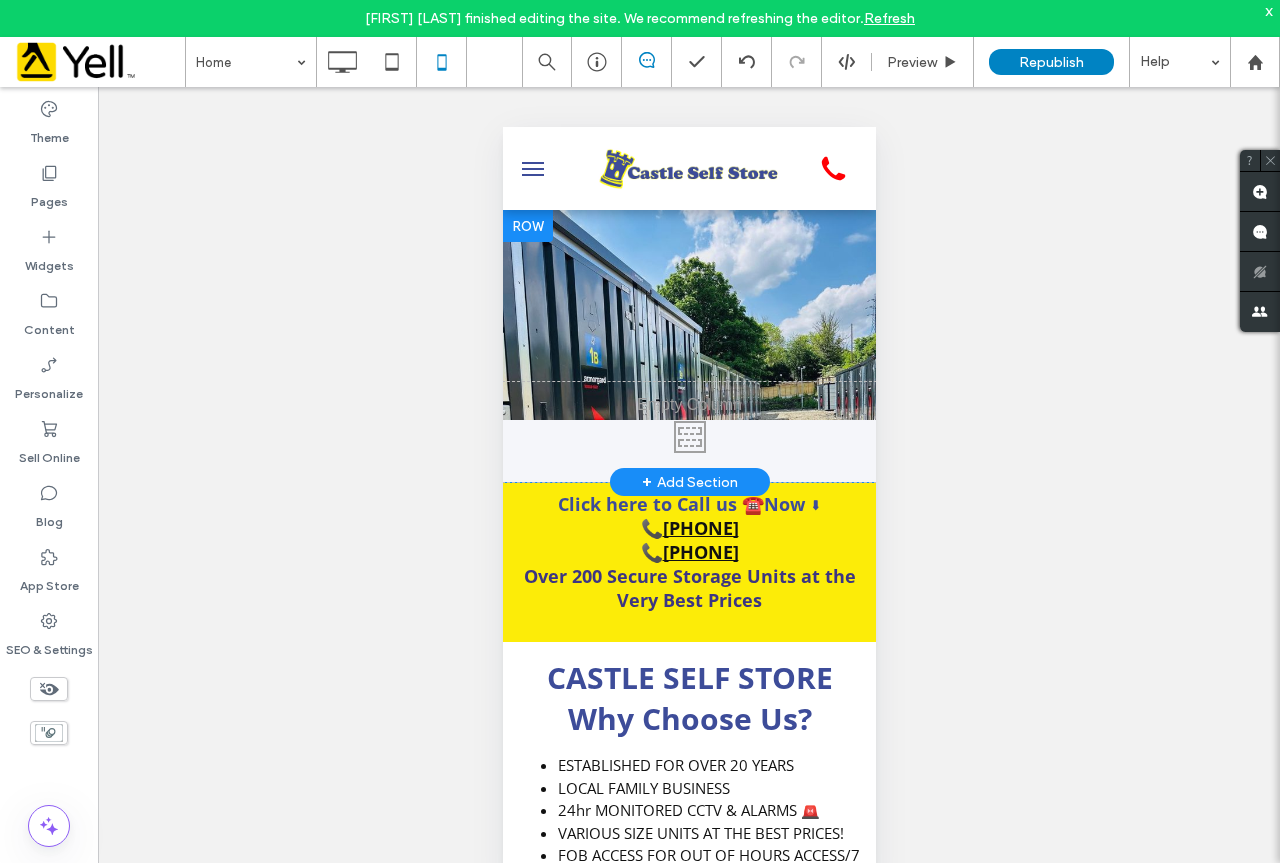 click on "Click To Paste" at bounding box center [688, 432] 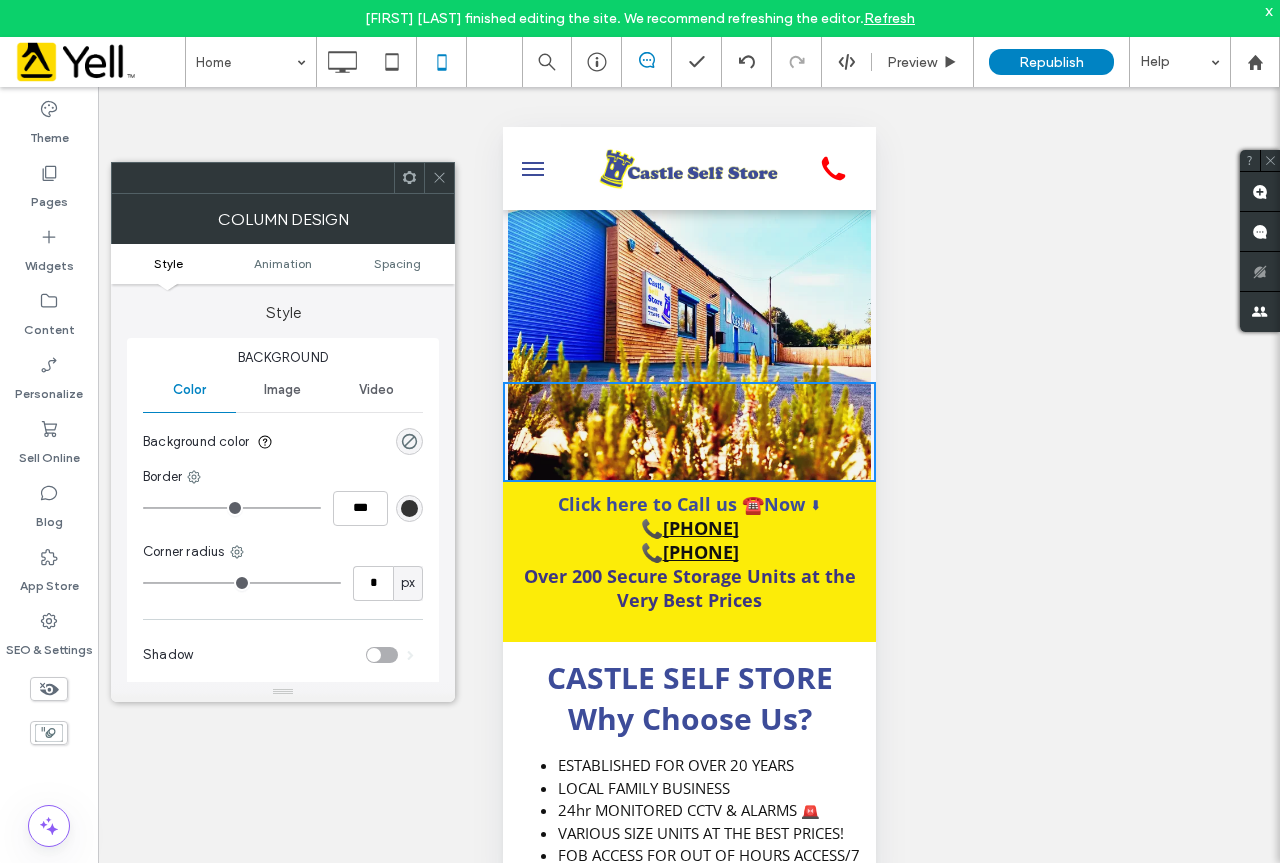click 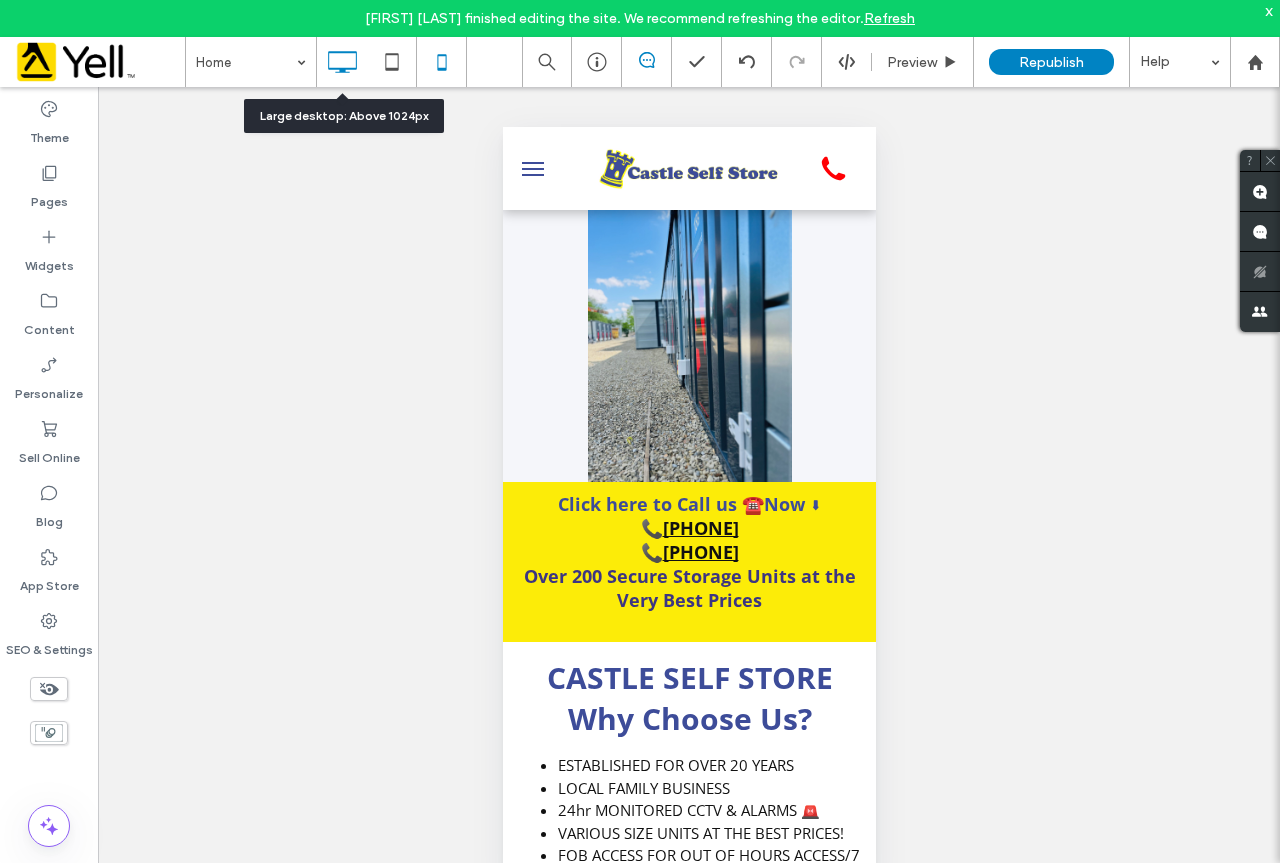 click 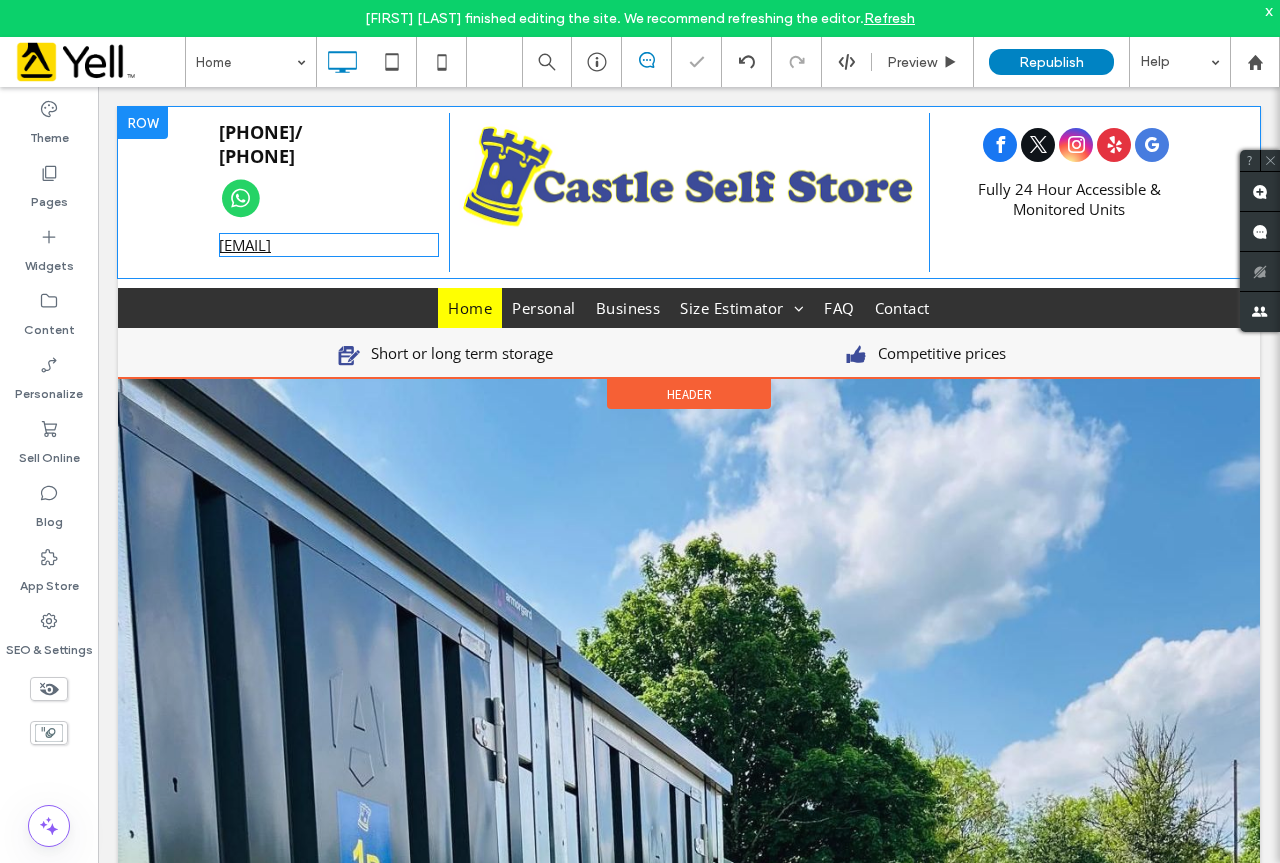 scroll, scrollTop: 0, scrollLeft: 0, axis: both 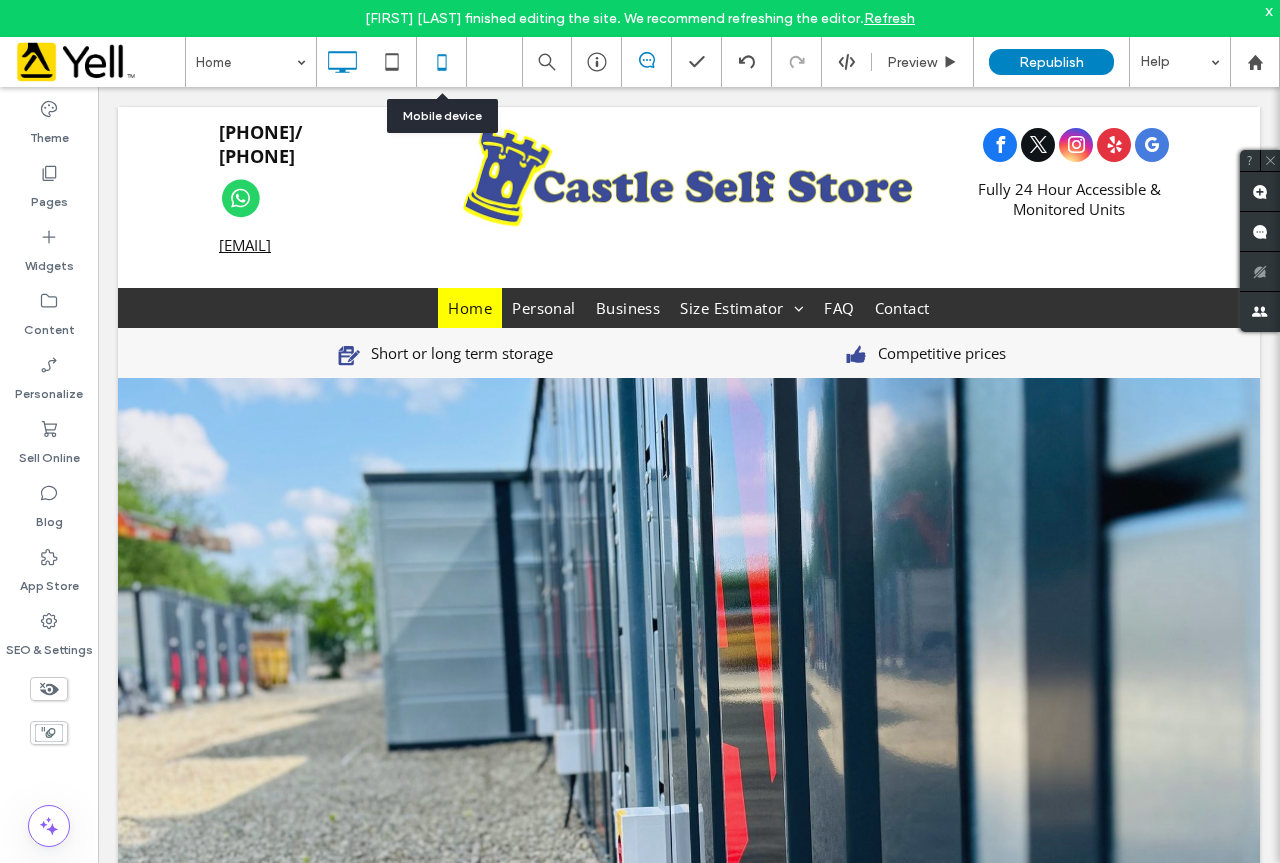 click 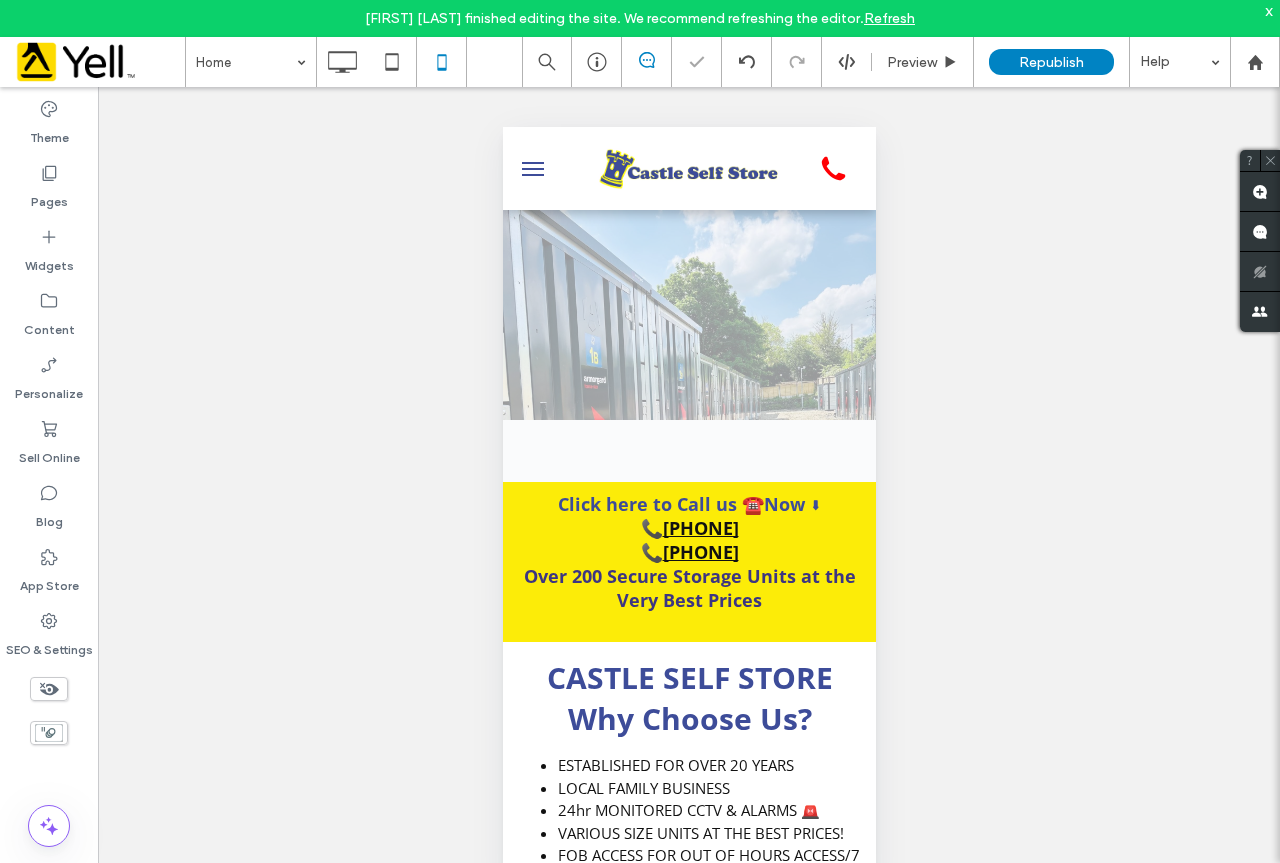 scroll, scrollTop: 0, scrollLeft: 0, axis: both 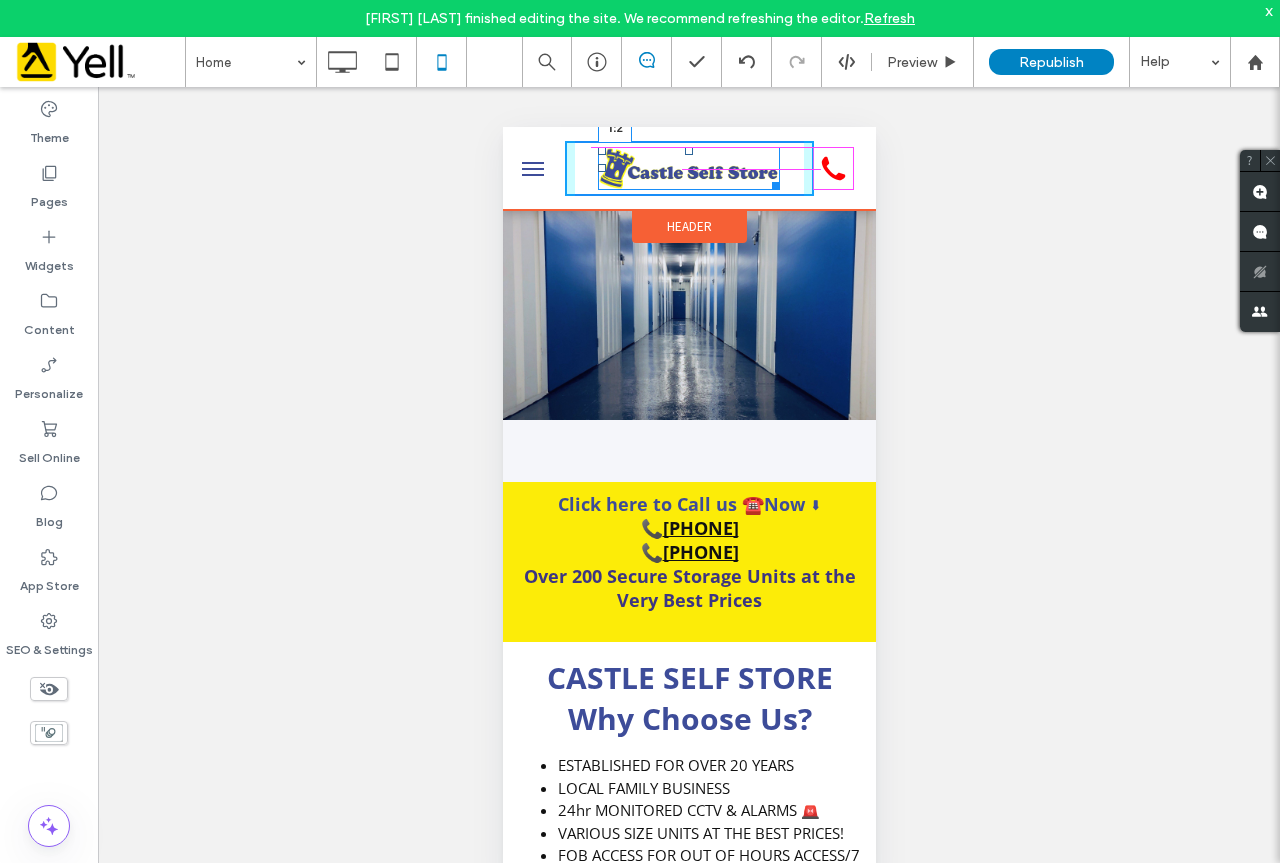 drag, startPoint x: 679, startPoint y: 152, endPoint x: 1172, endPoint y: 282, distance: 509.85193 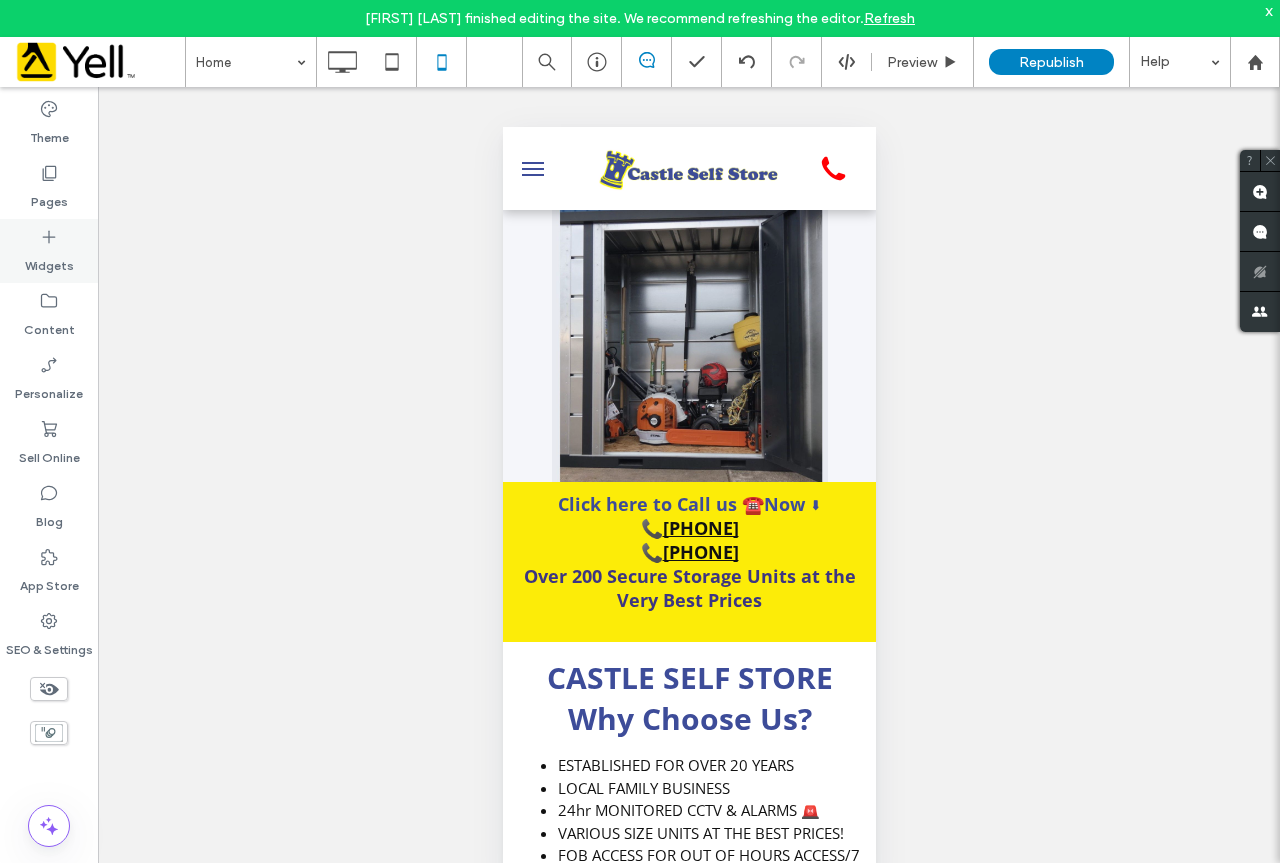 click on "Widgets" at bounding box center (49, 261) 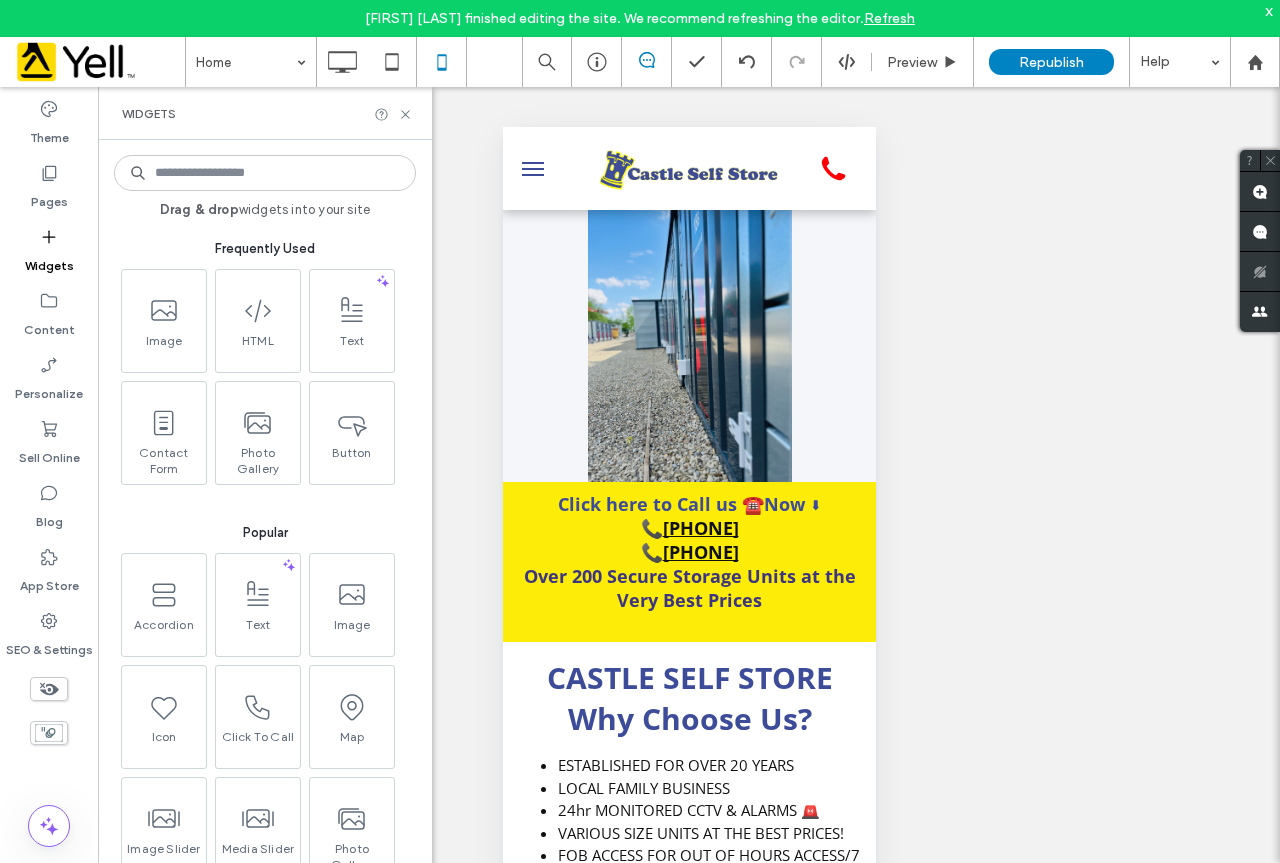click at bounding box center (265, 173) 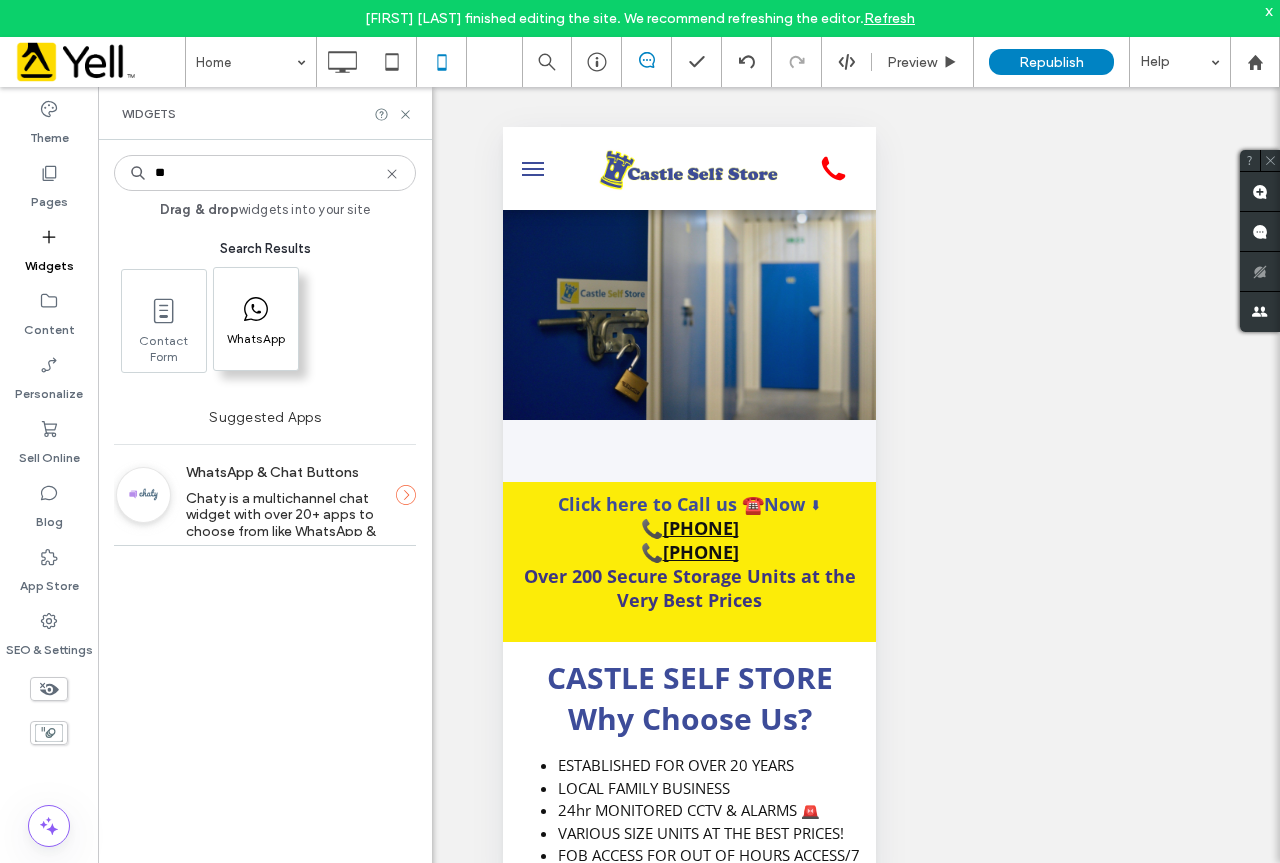 type on "**" 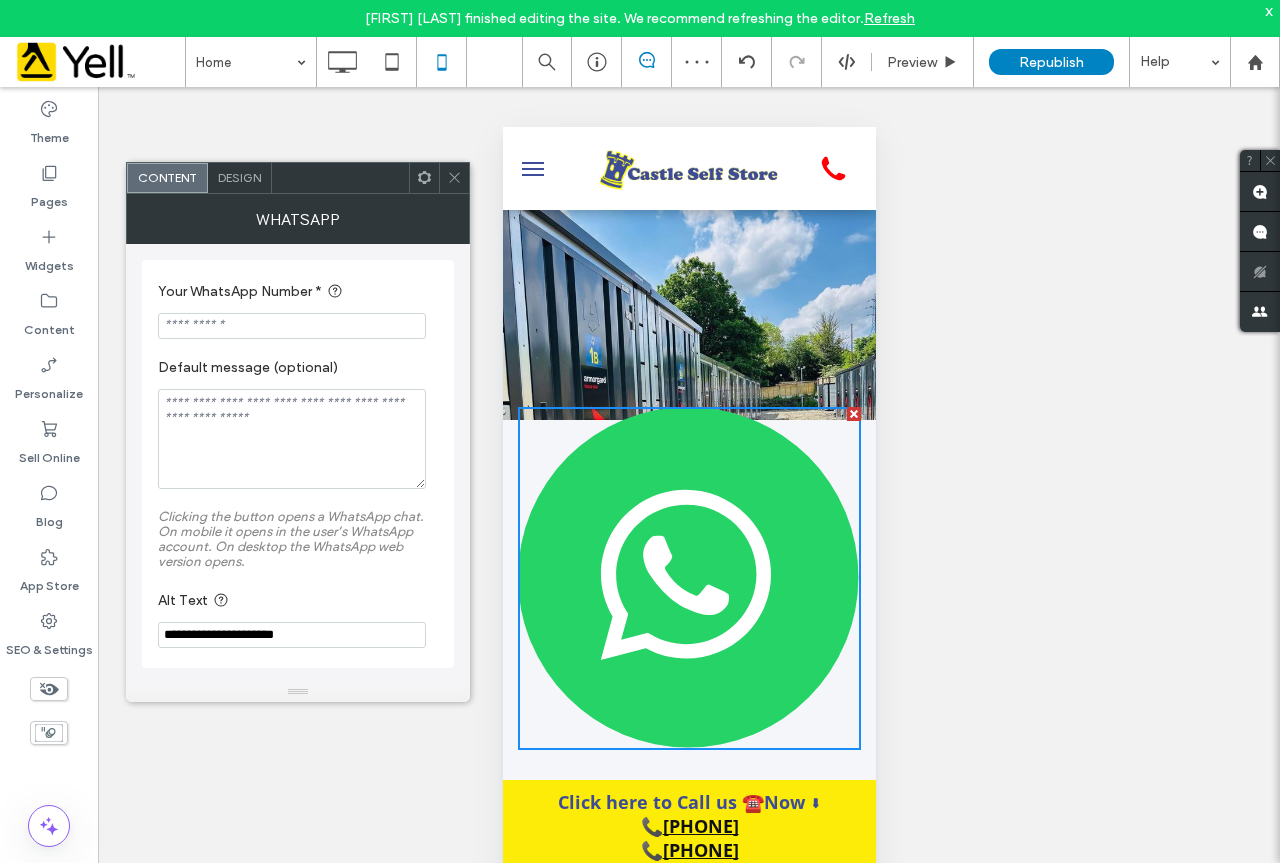 click at bounding box center (688, 578) 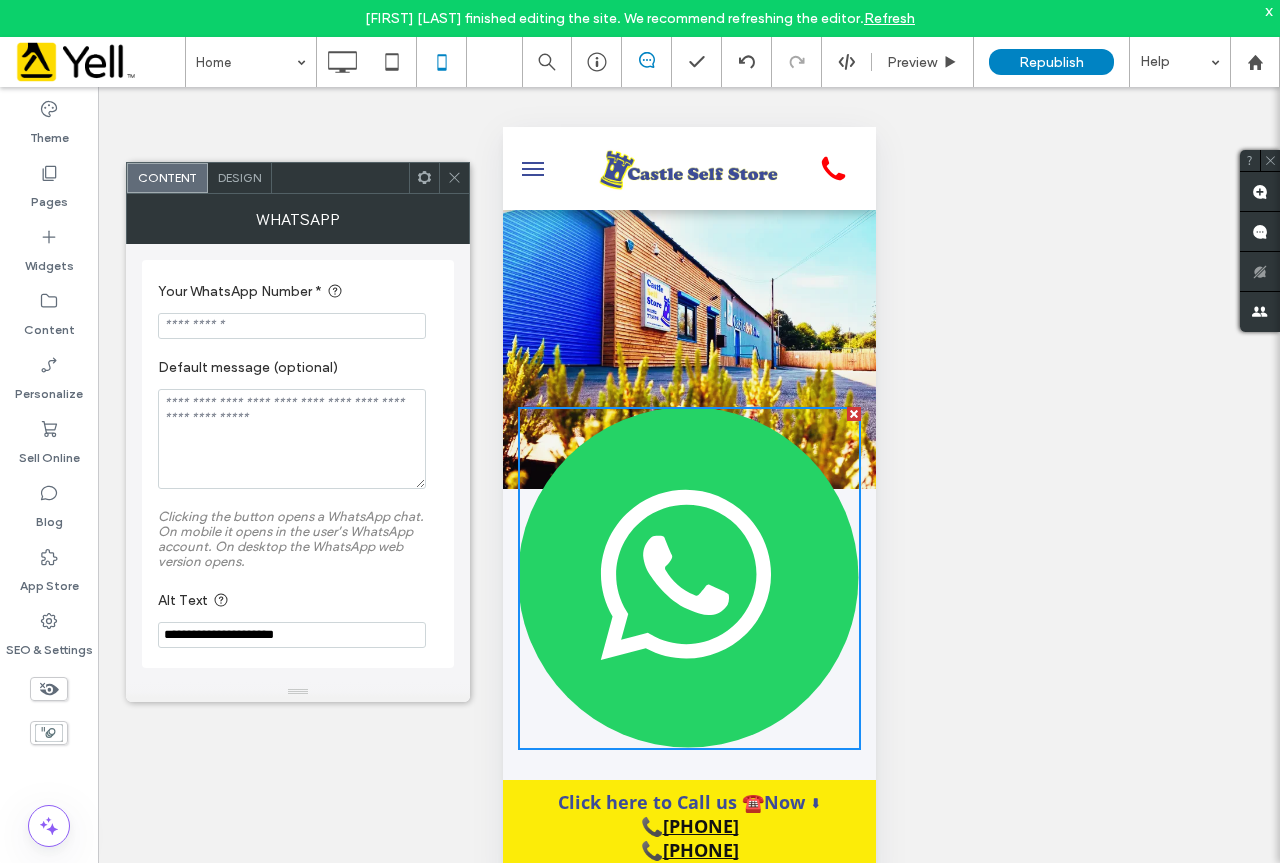 click at bounding box center (688, 578) 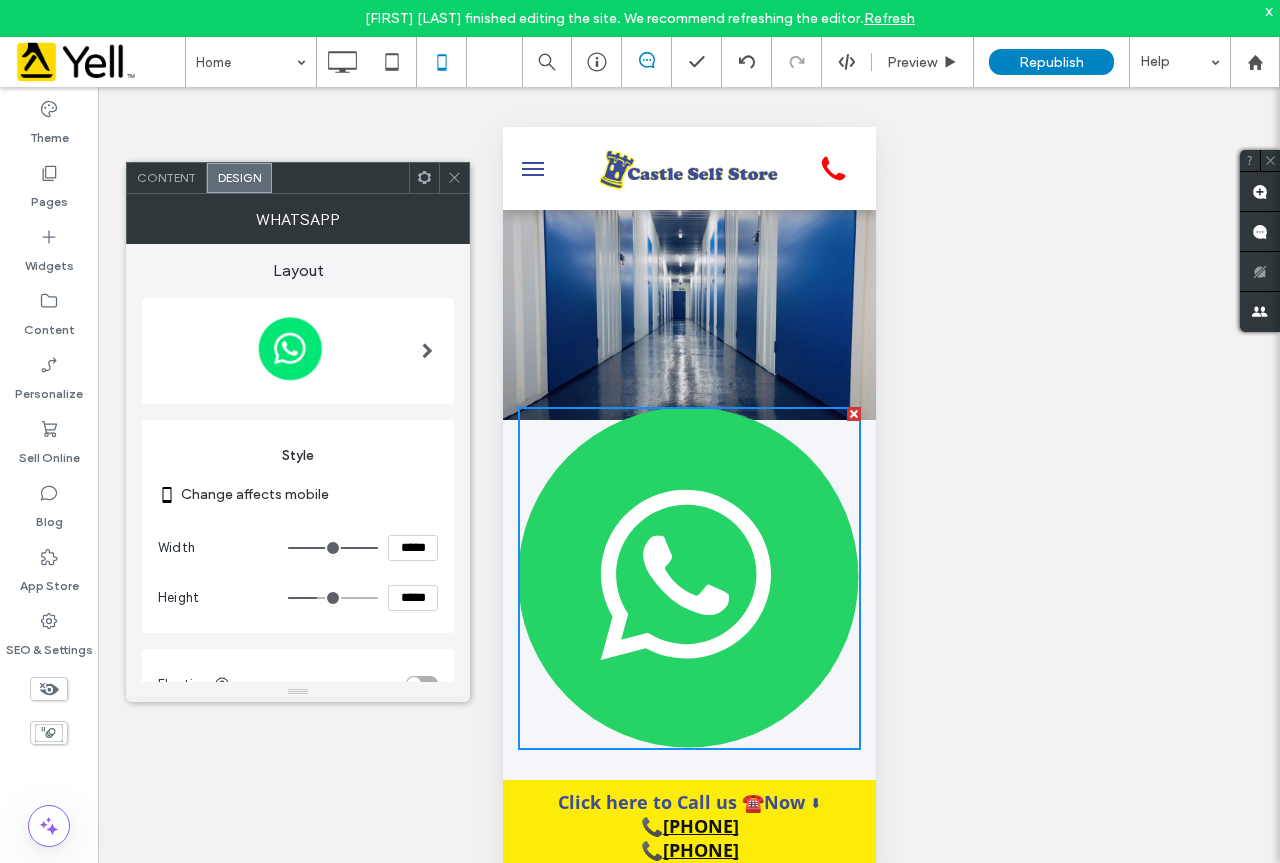 type on "***" 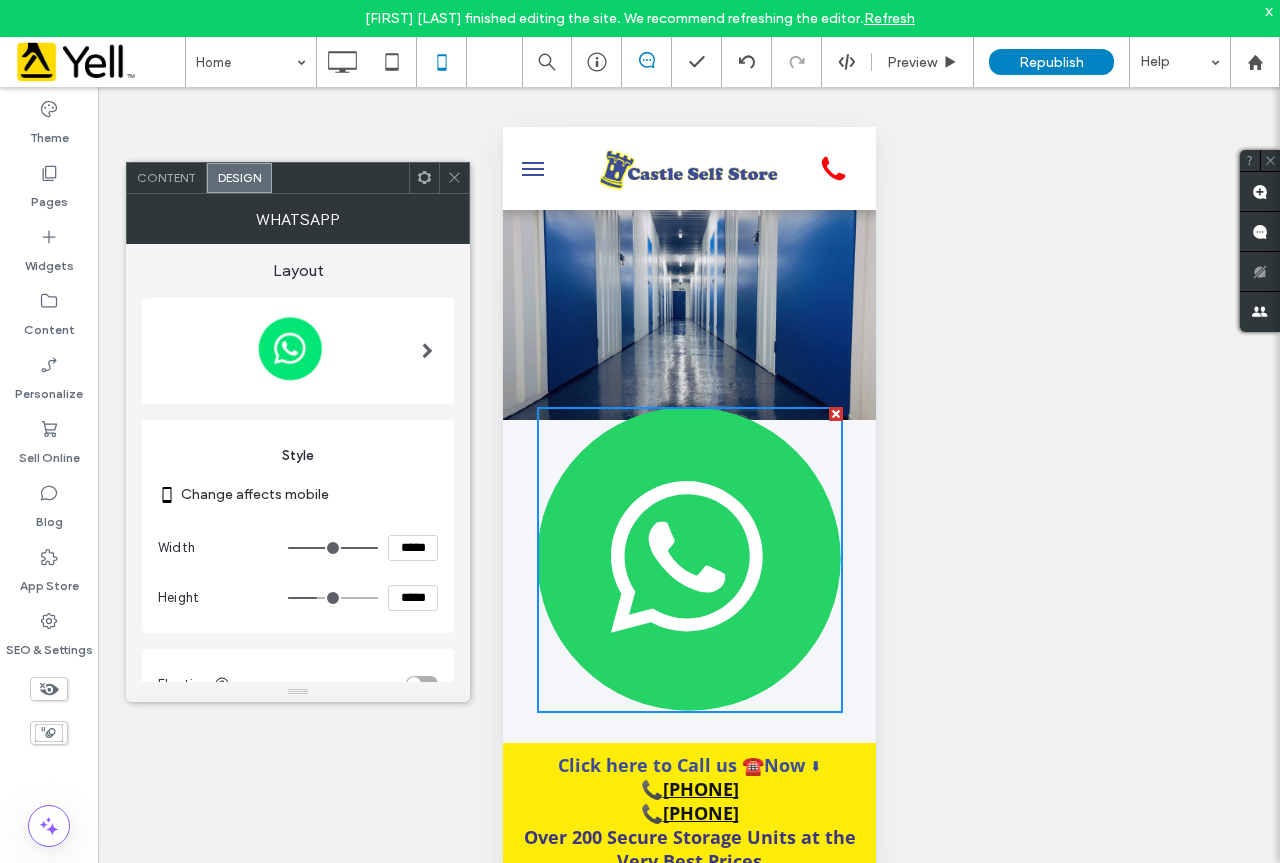 type on "***" 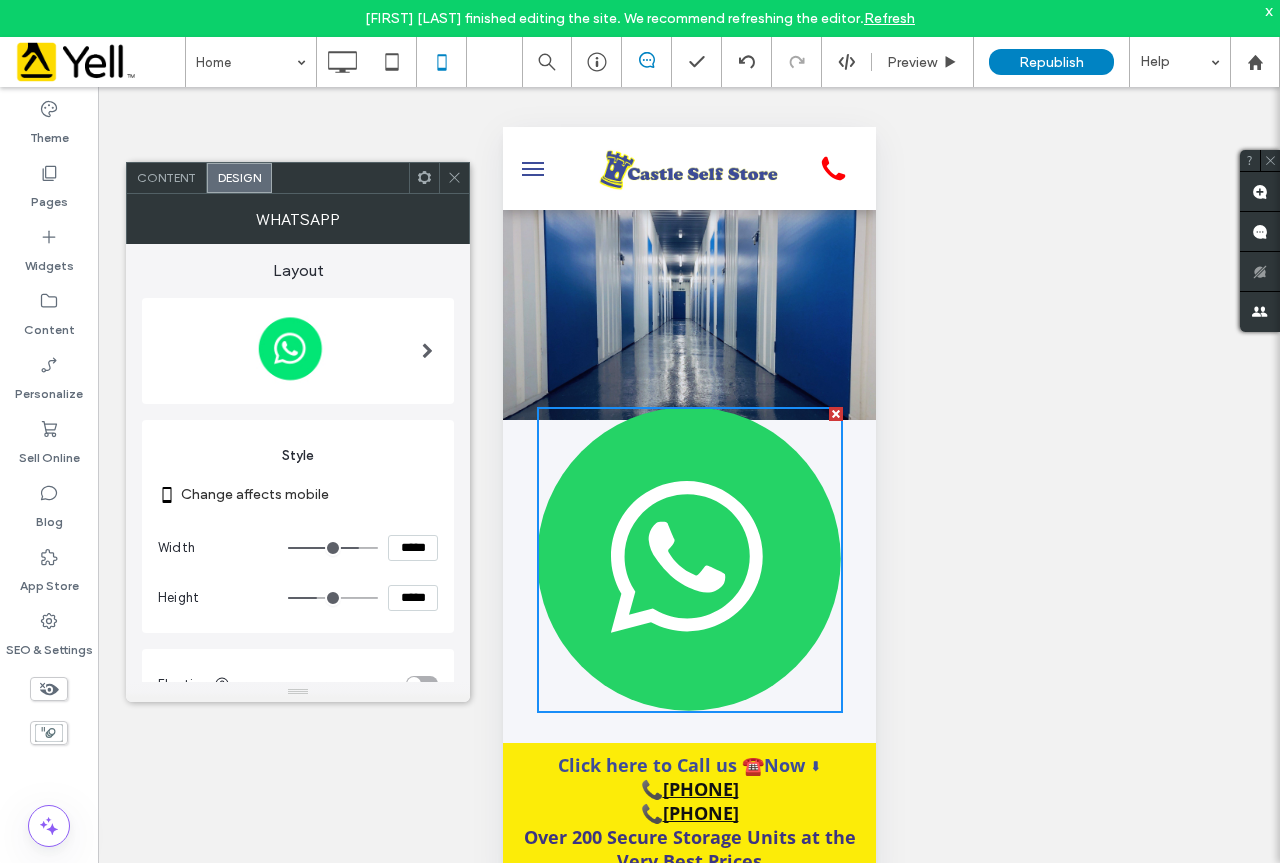 type on "***" 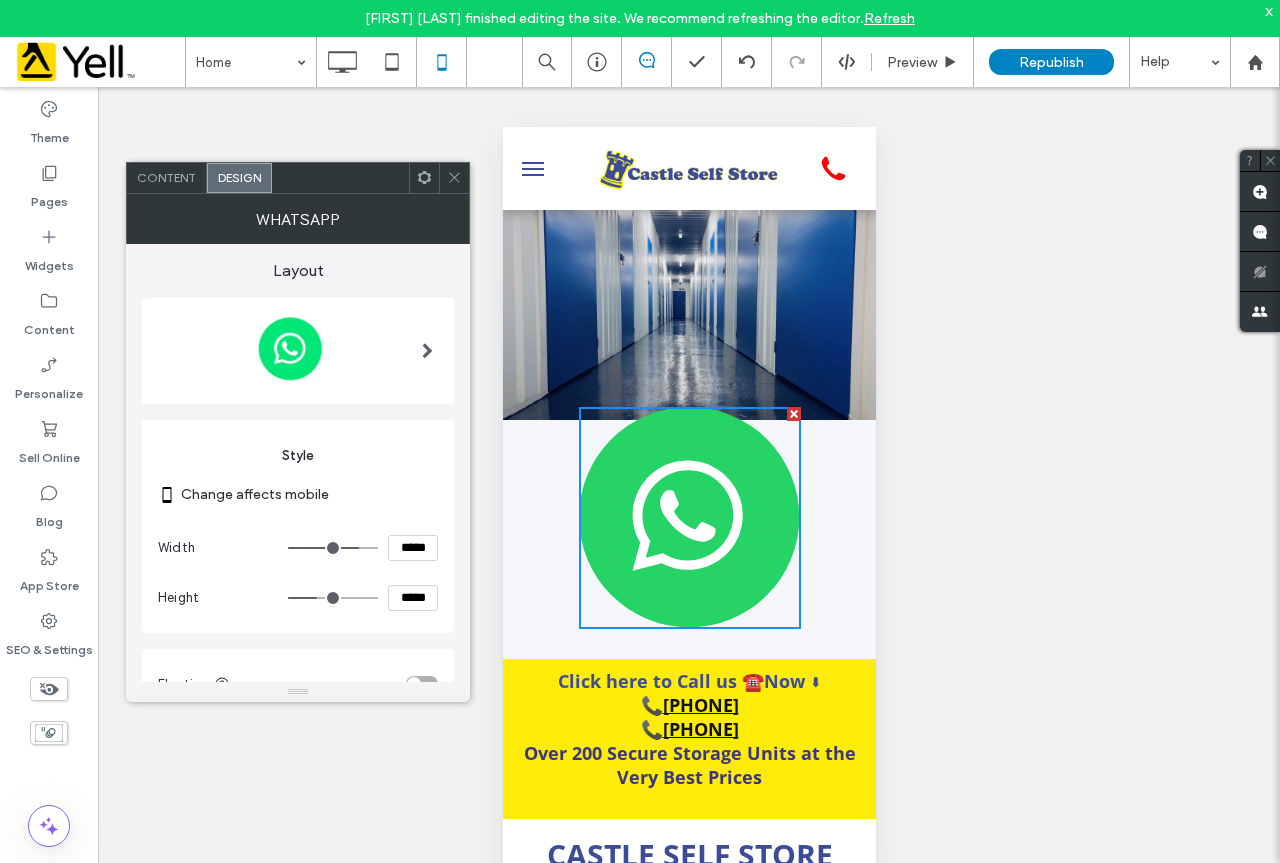 type on "***" 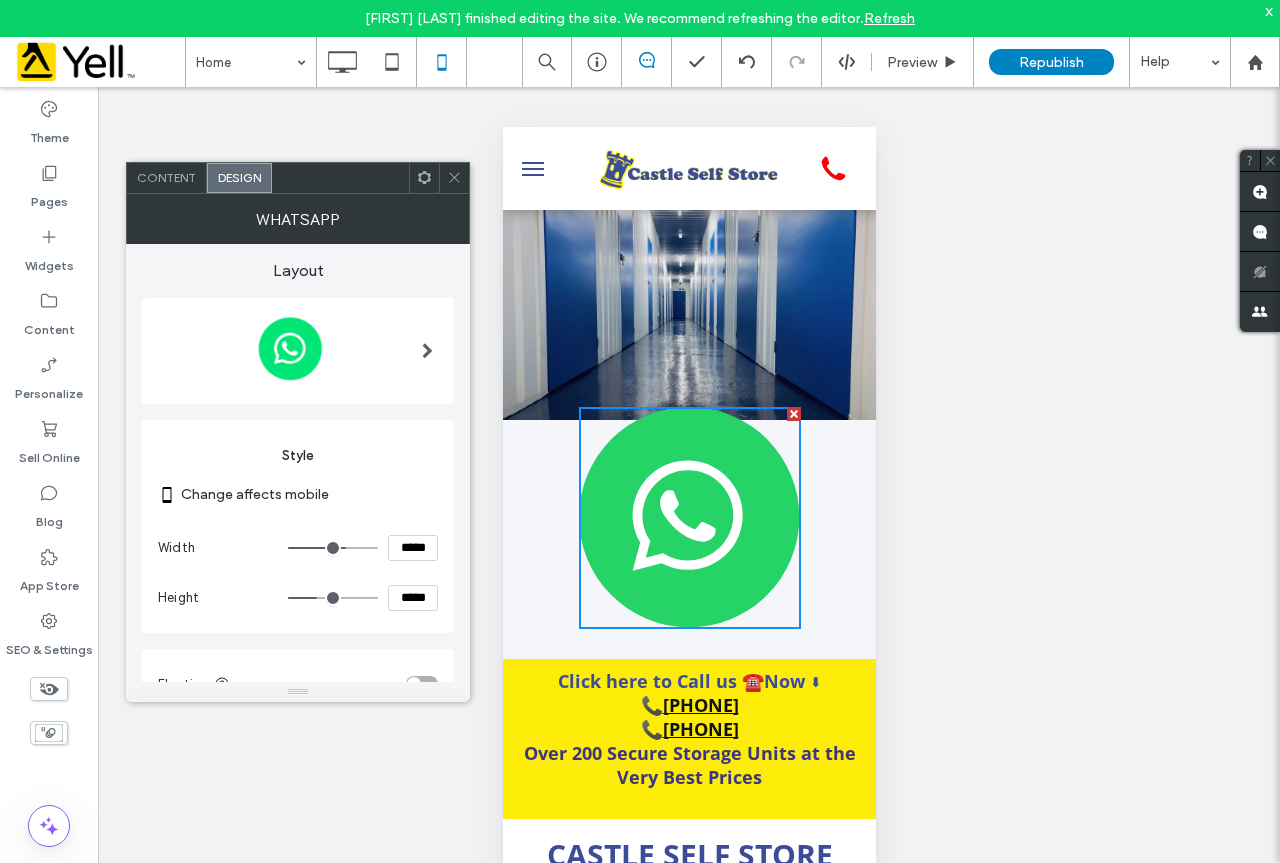 type on "***" 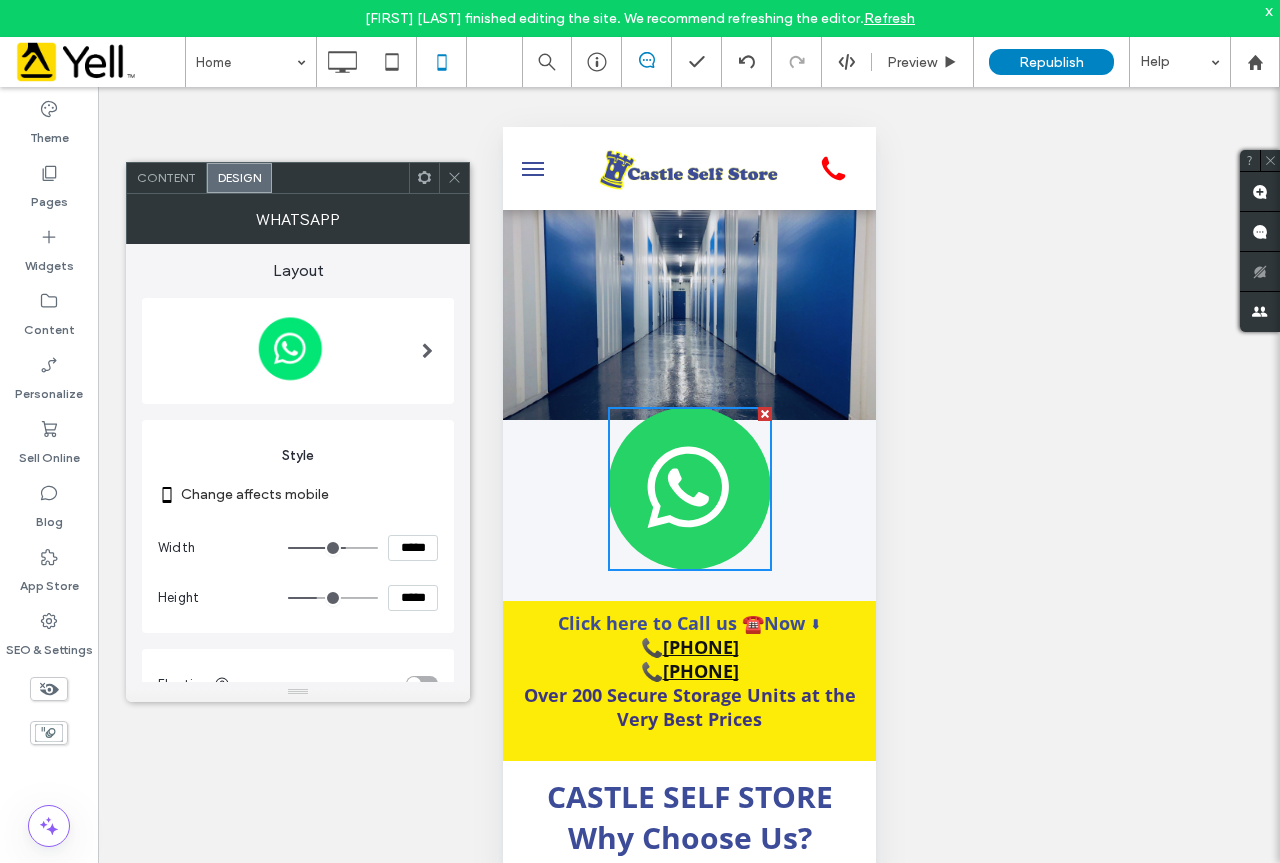 type on "***" 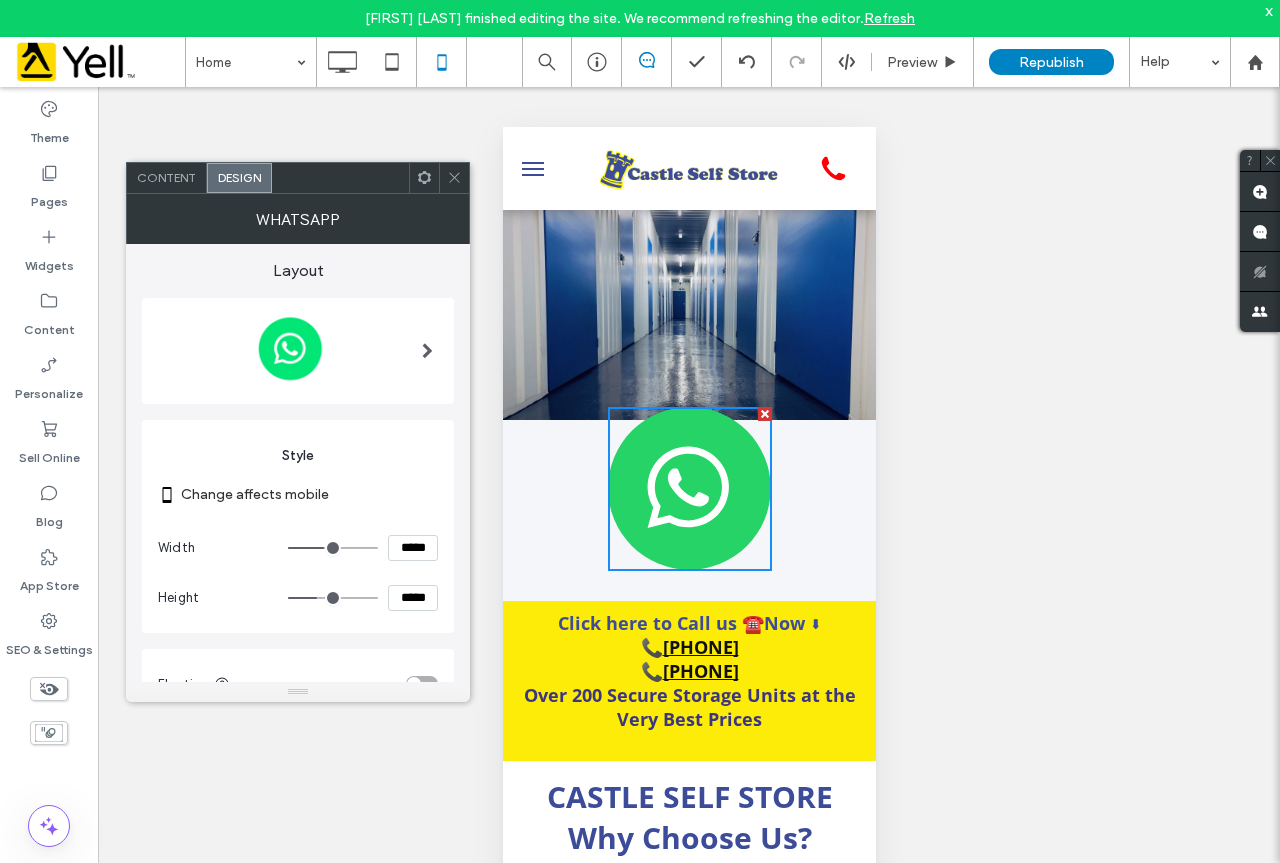 type on "***" 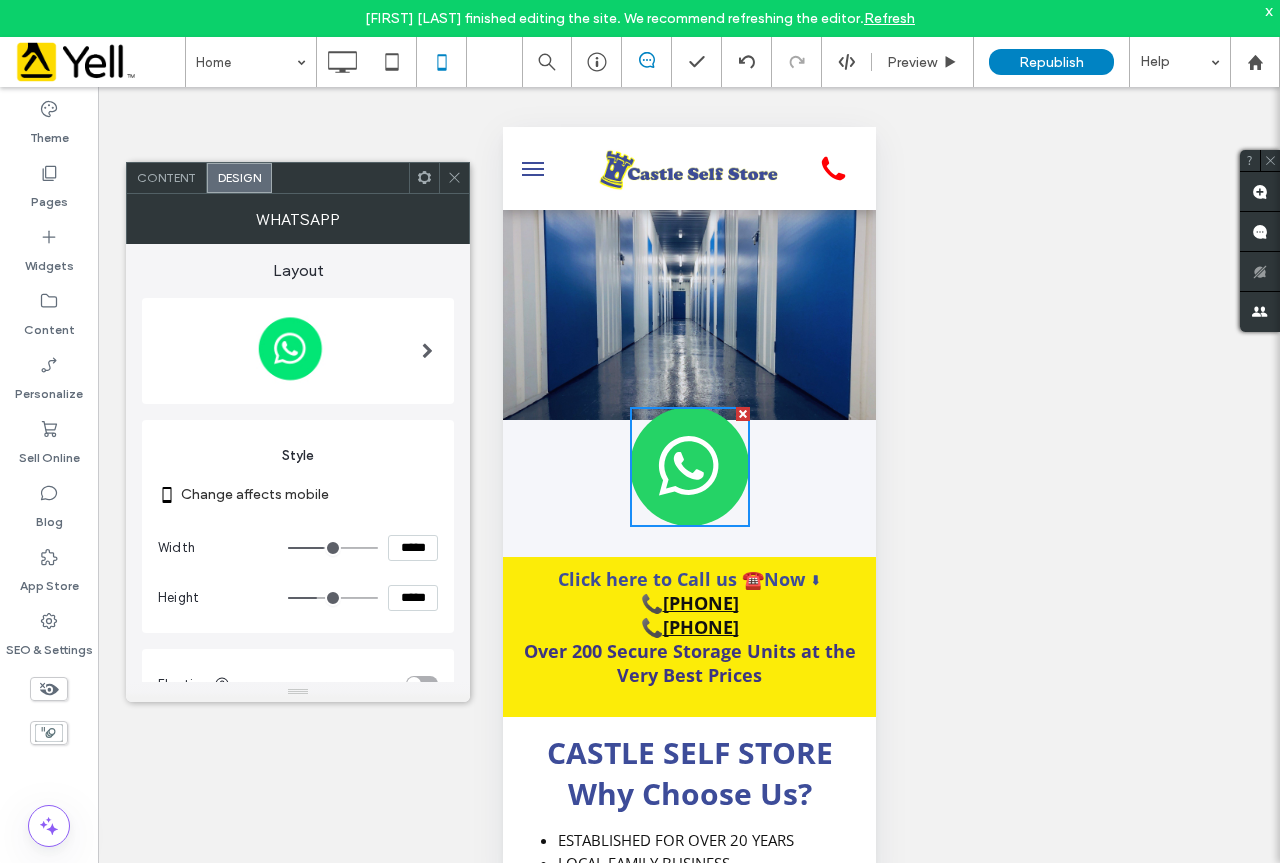 type on "***" 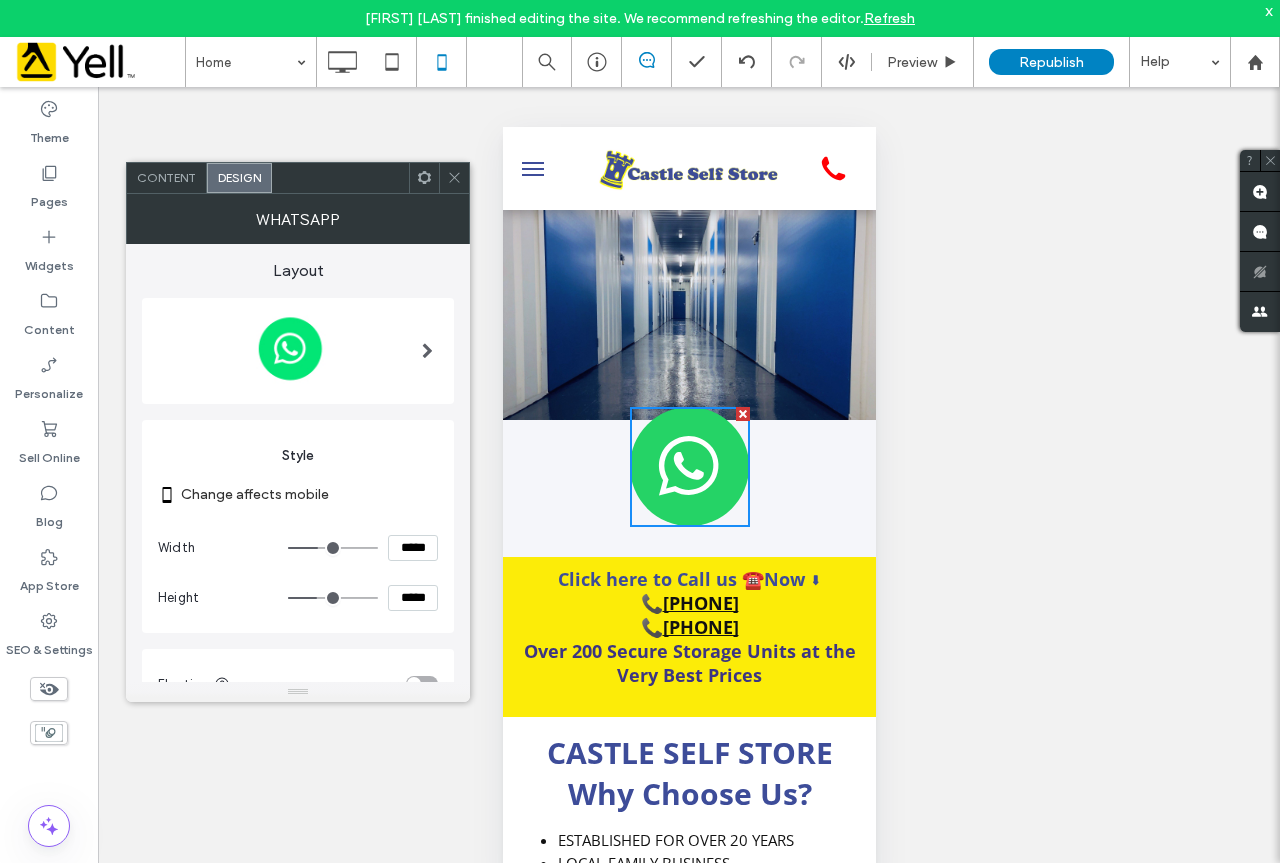 type on "**" 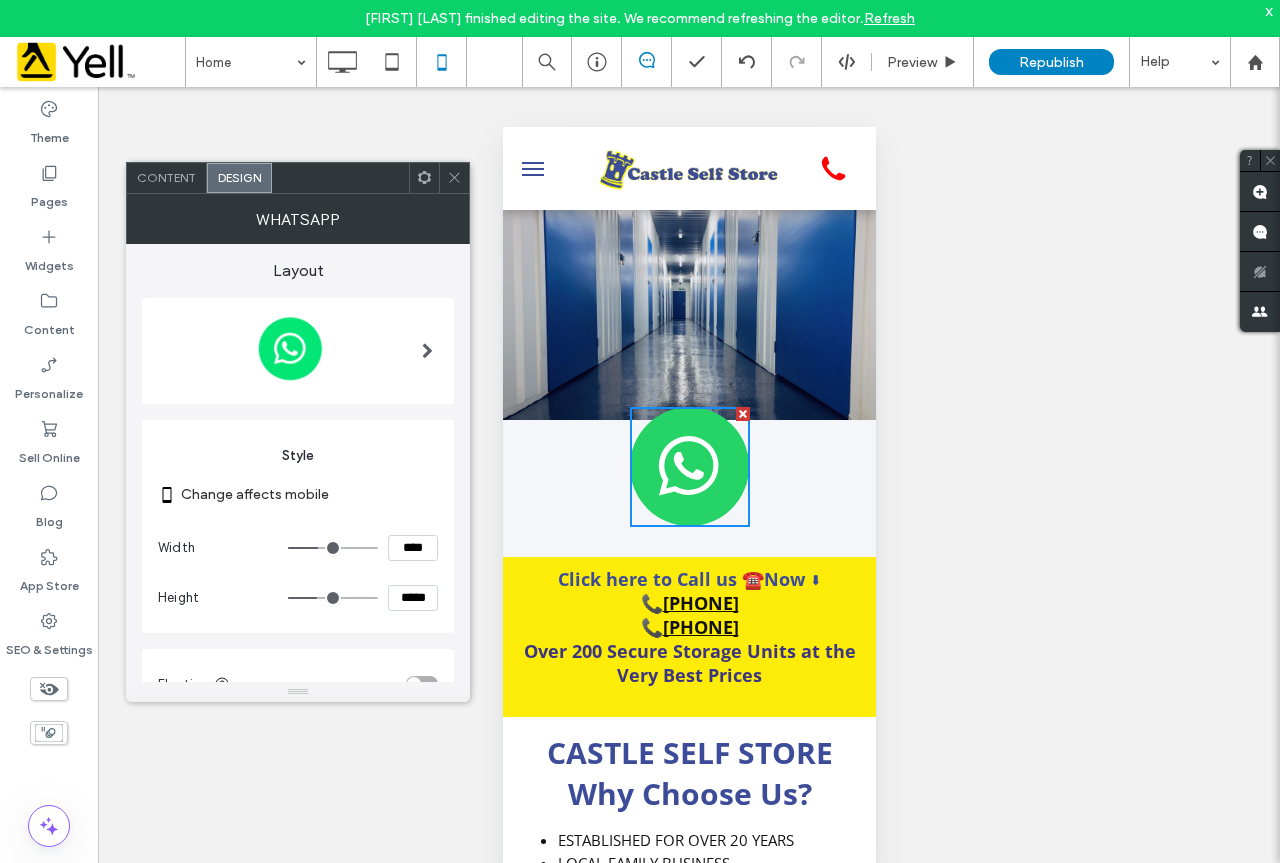 type on "**" 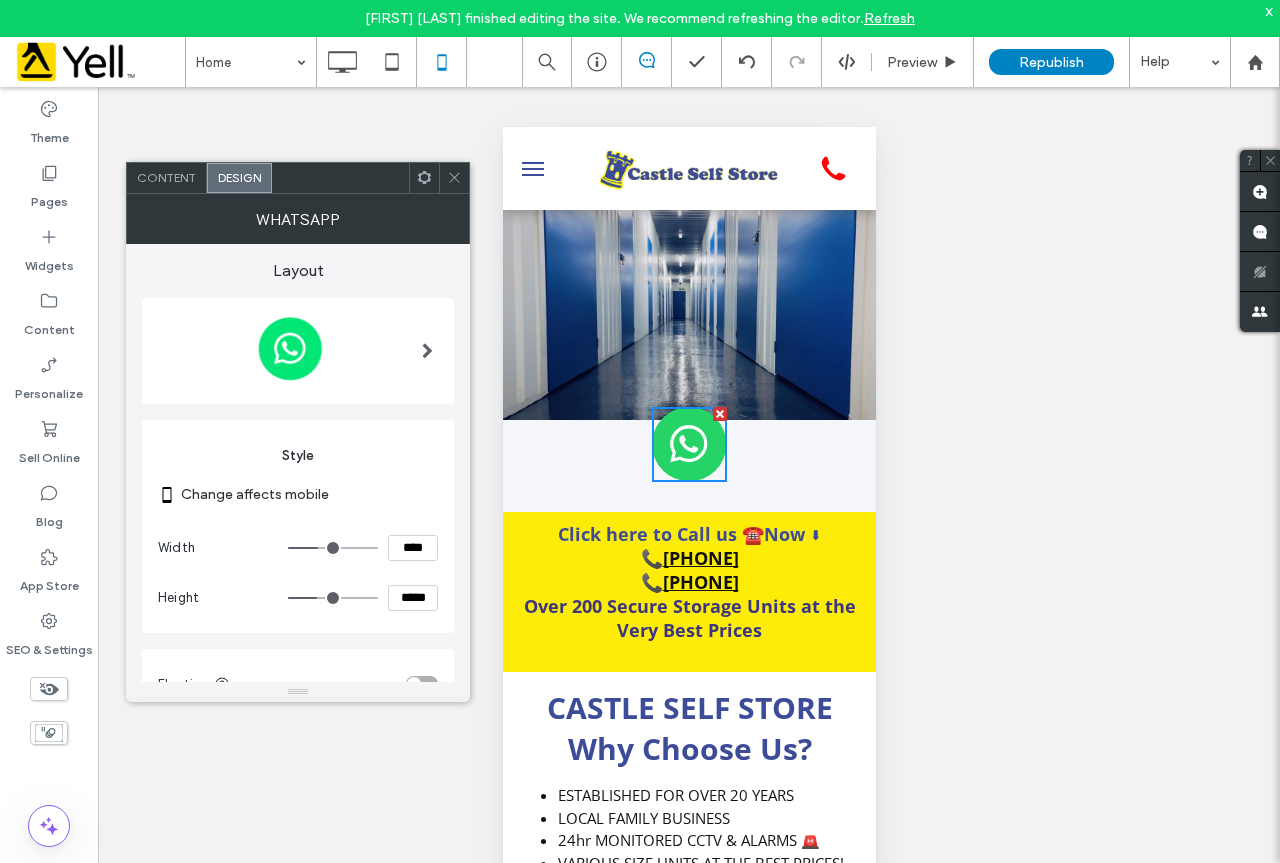 type on "**" 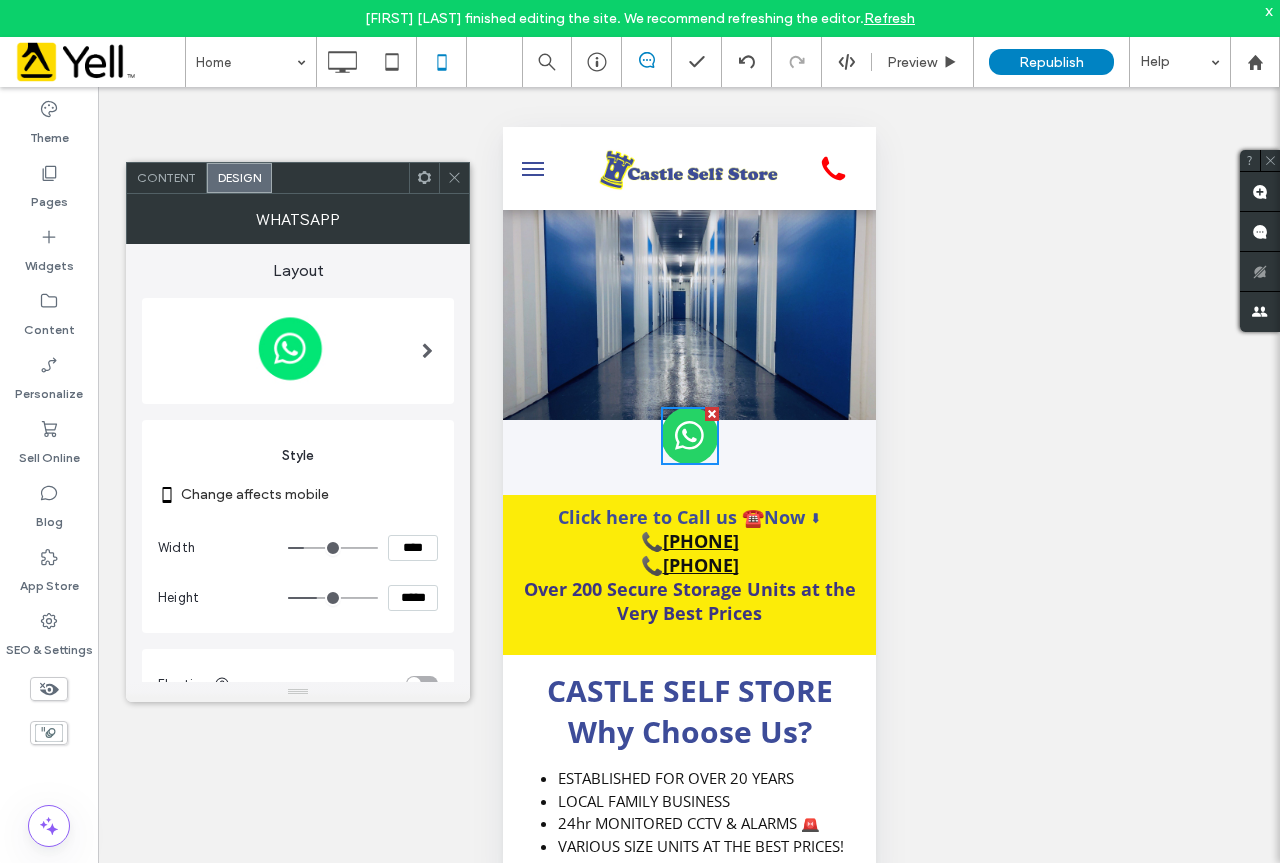 type on "**" 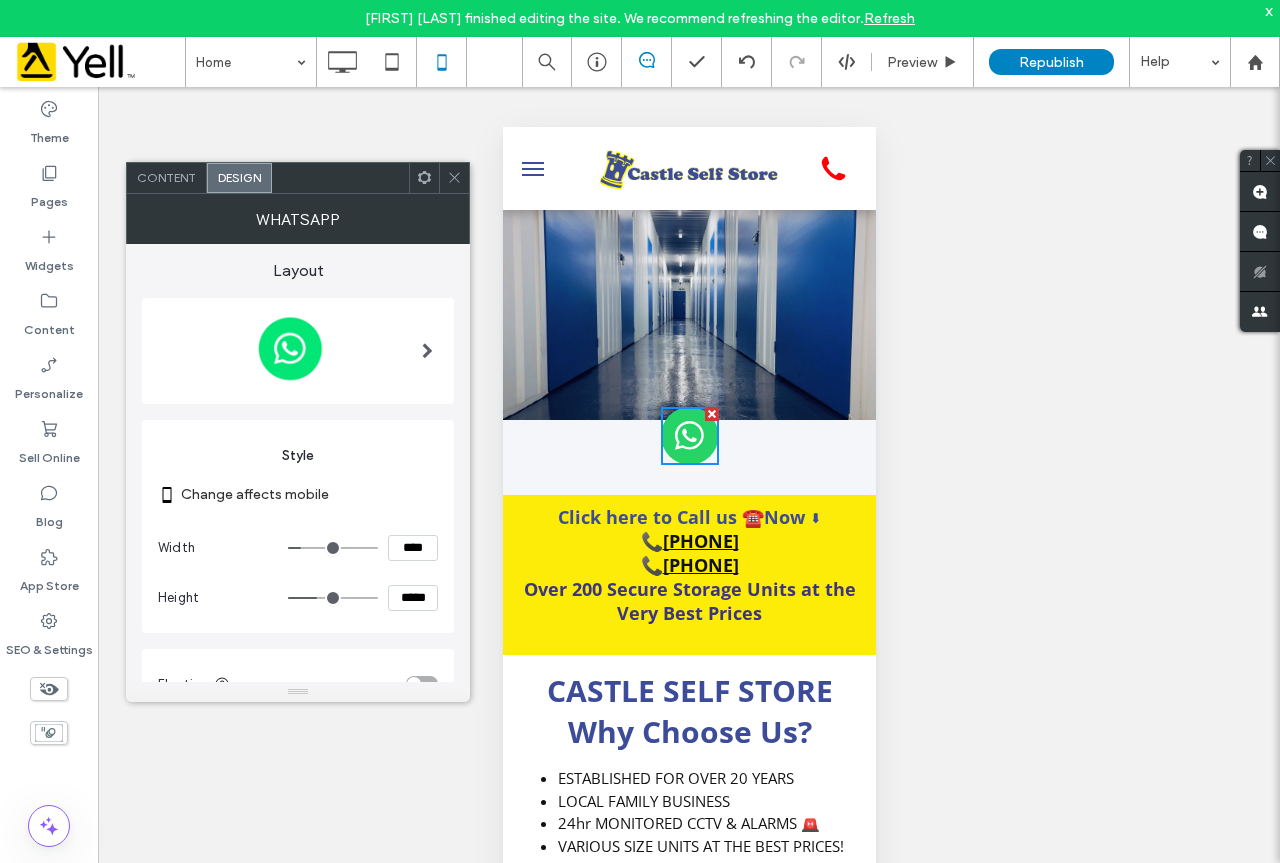 type on "**" 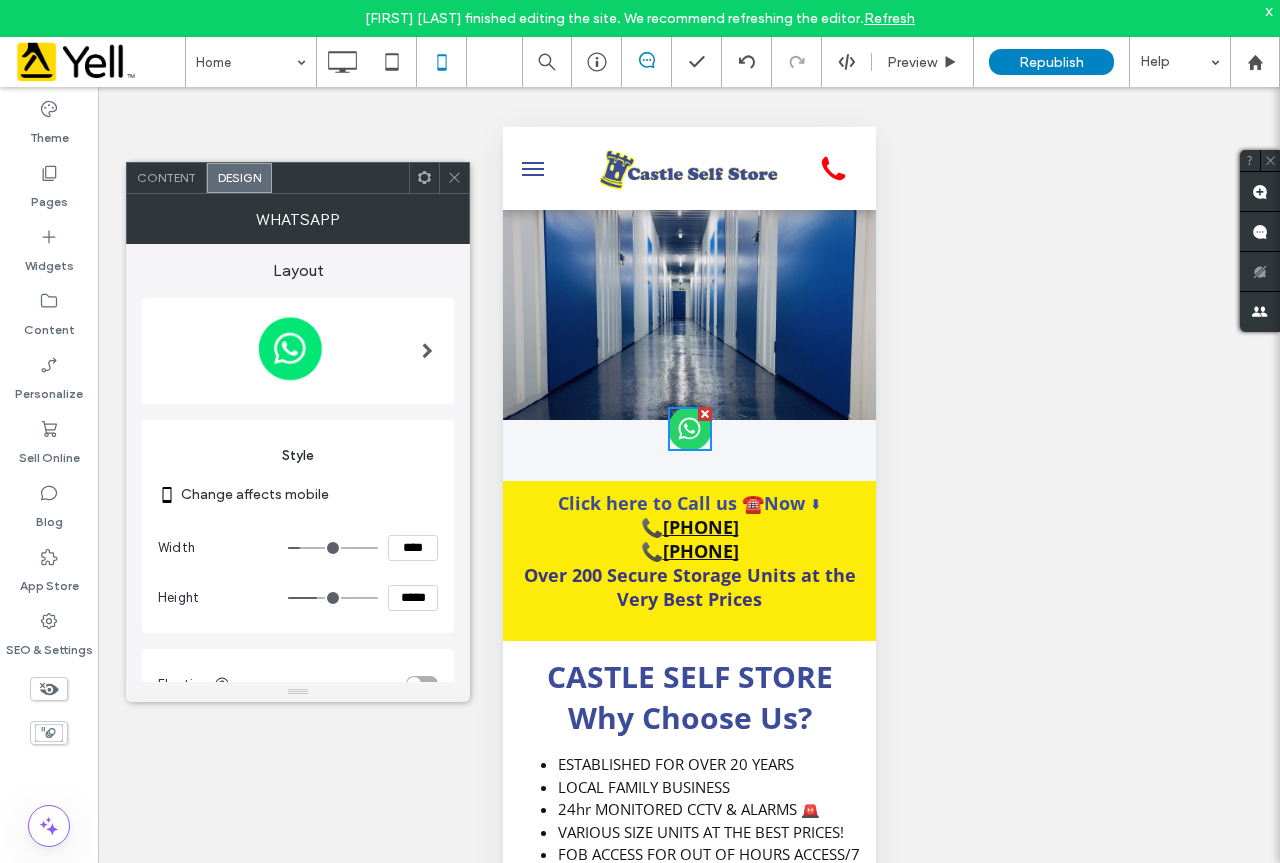 type on "**" 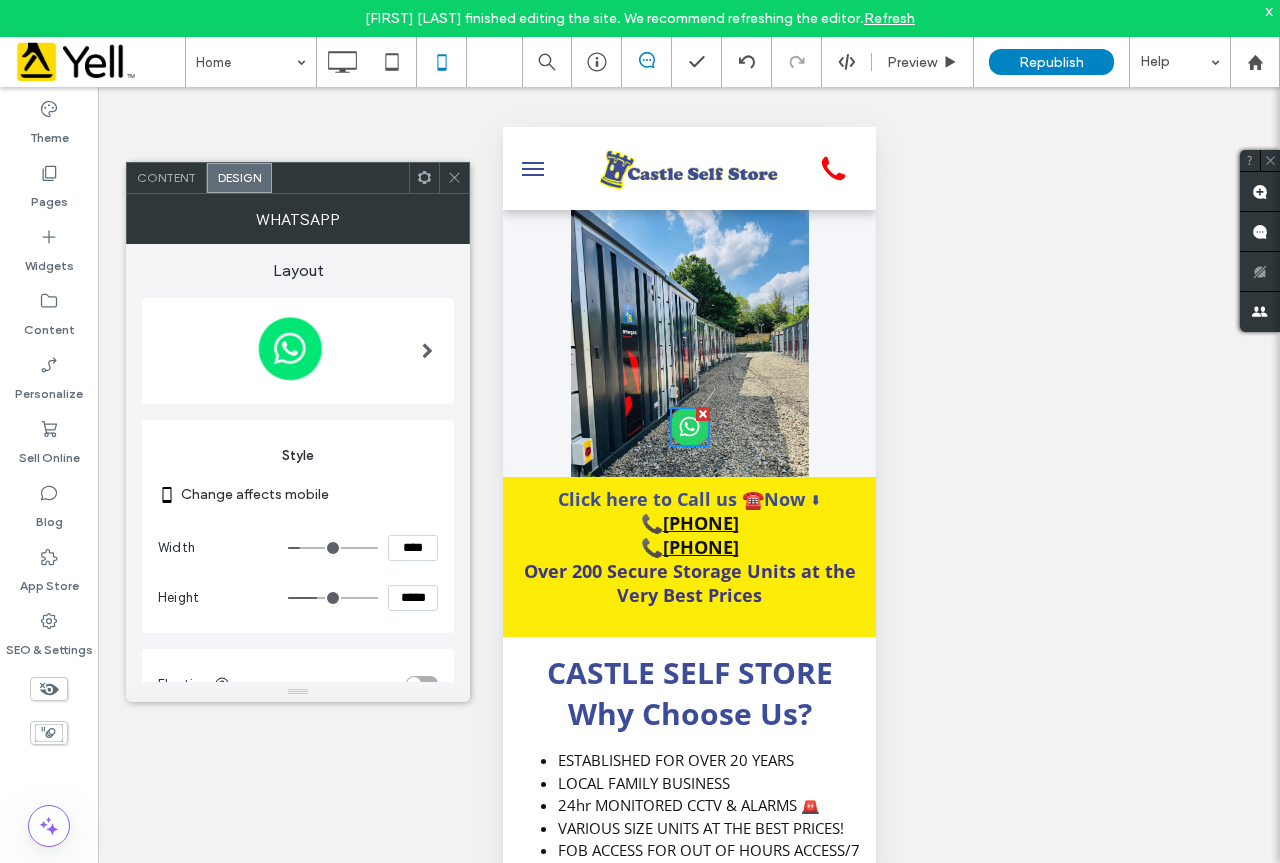 type on "**" 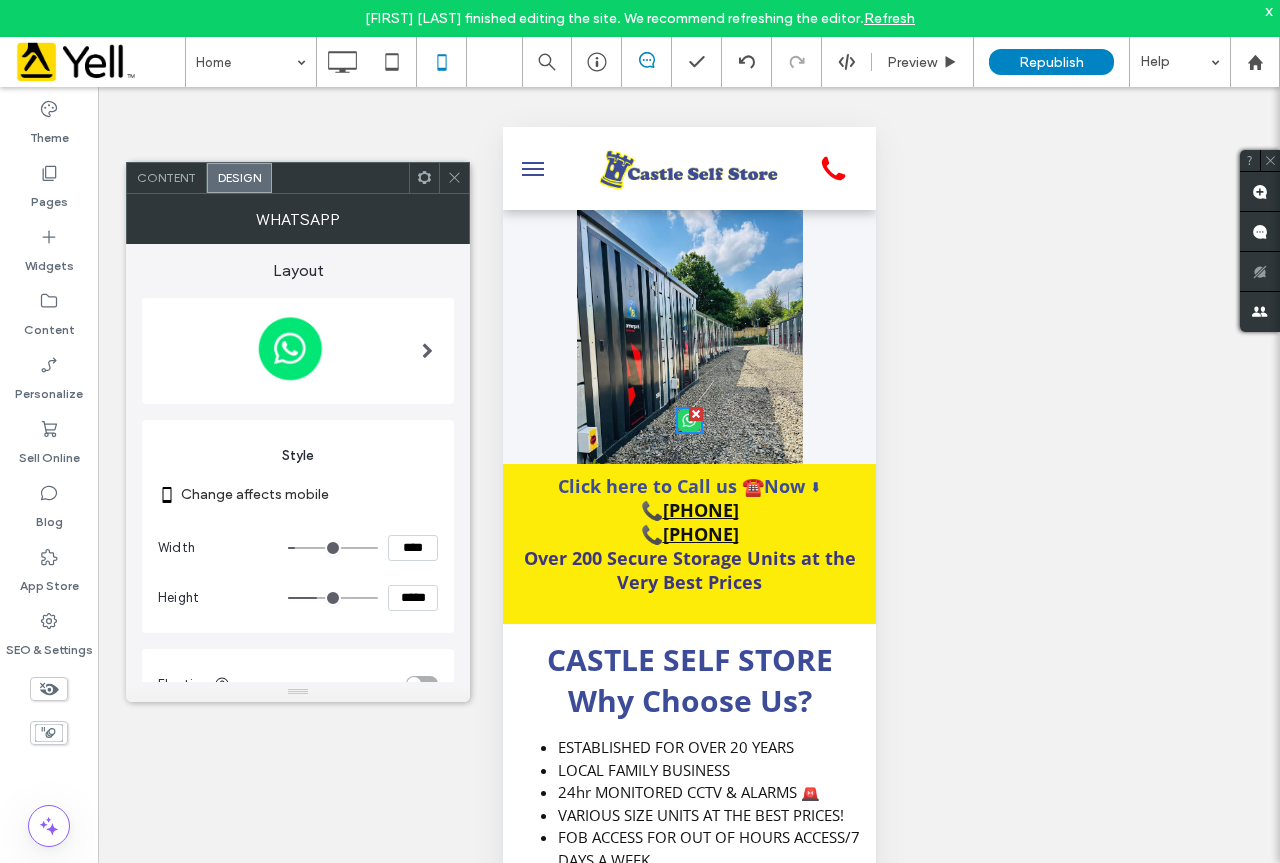 type on "**" 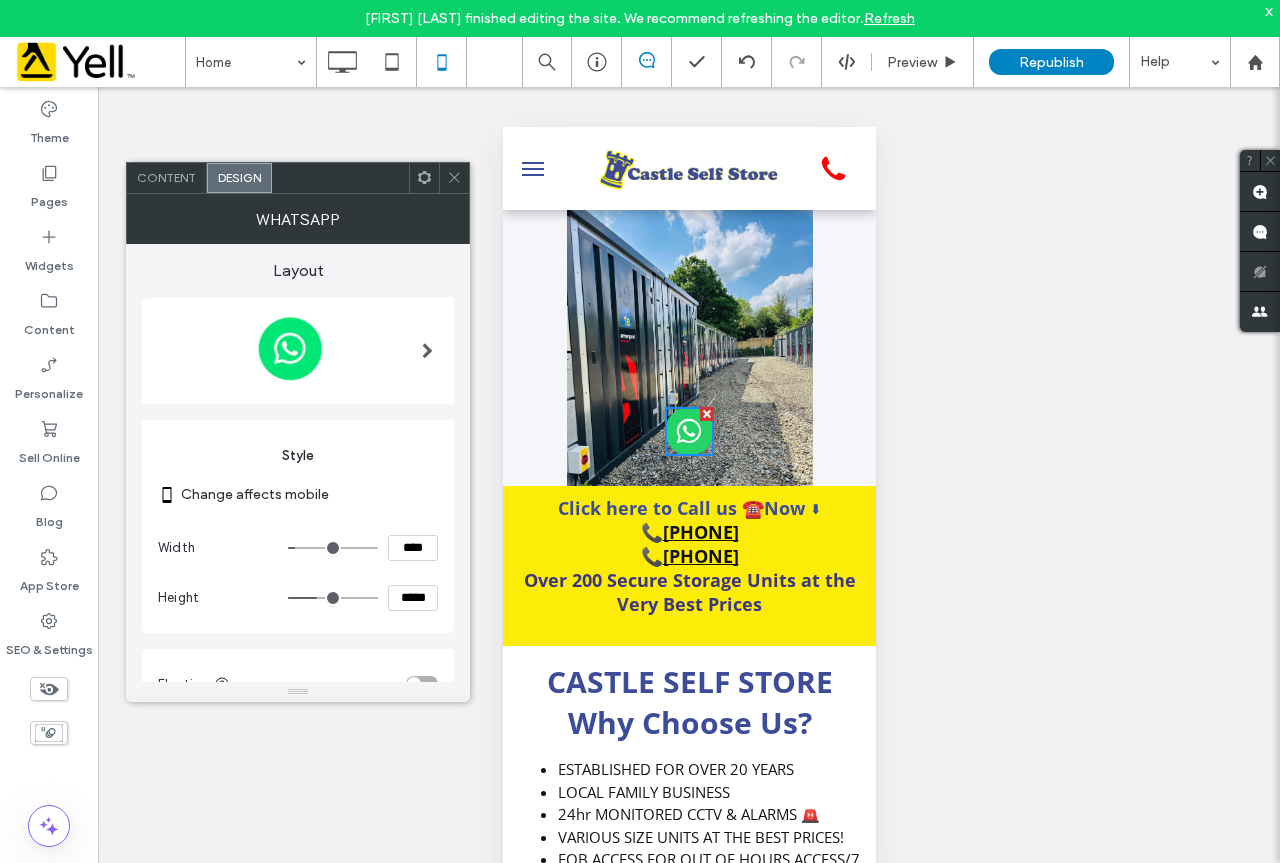 type on "**" 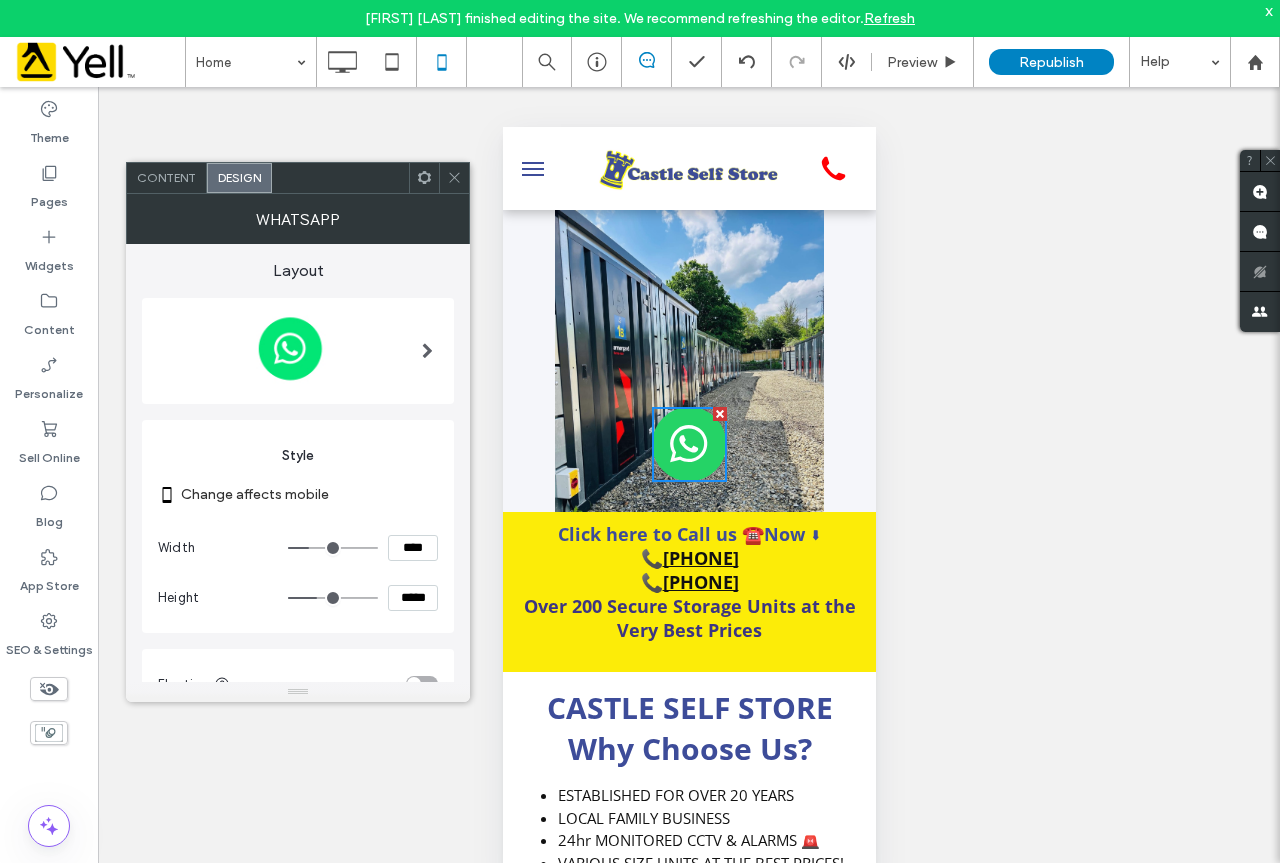 type on "**" 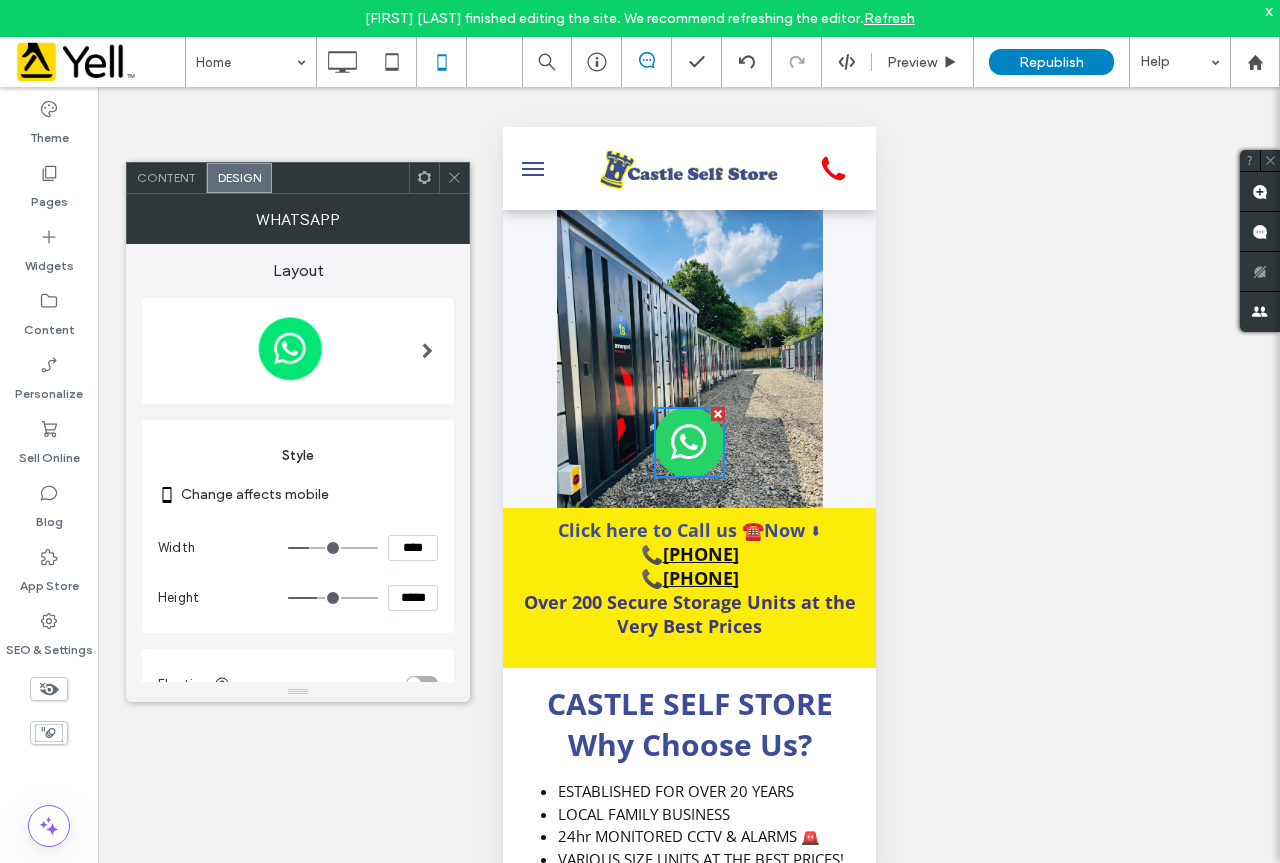 type on "**" 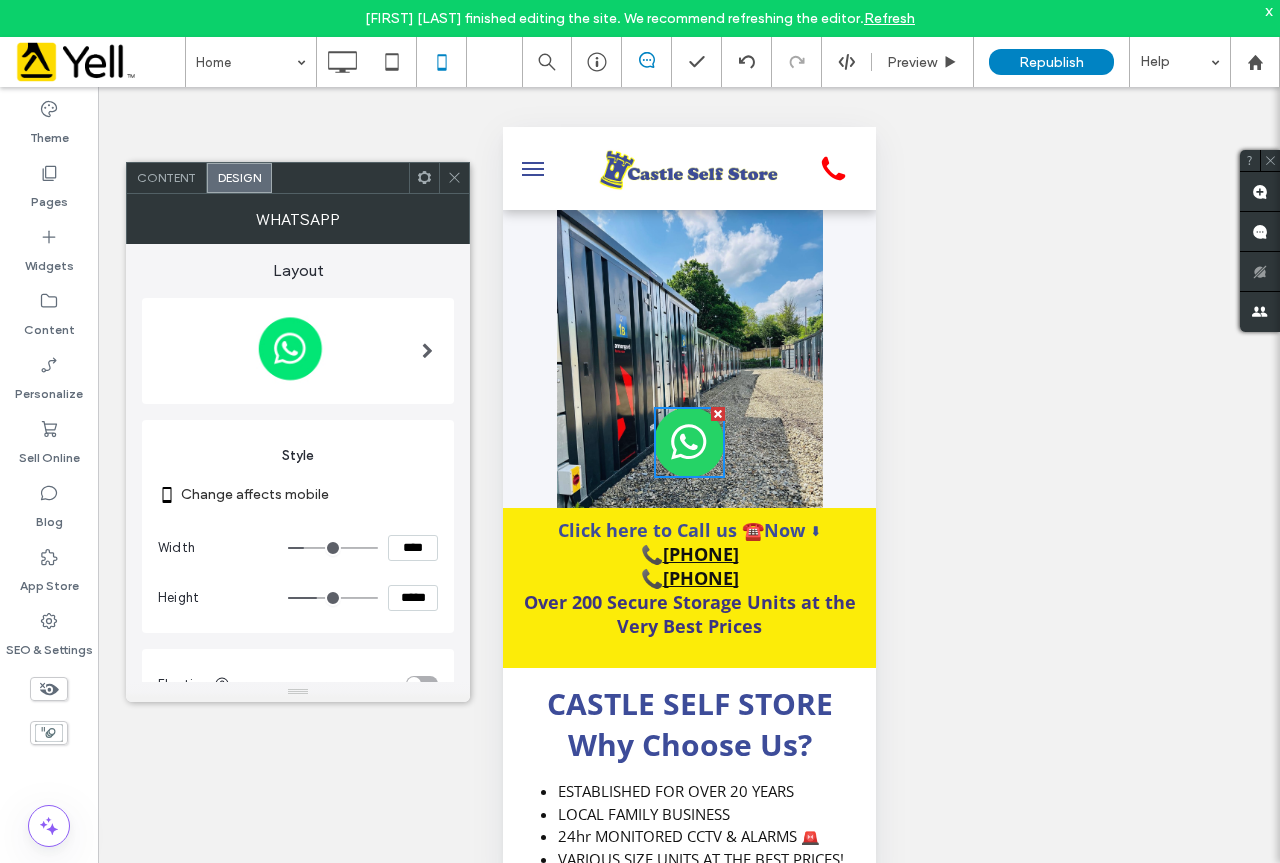 type on "**" 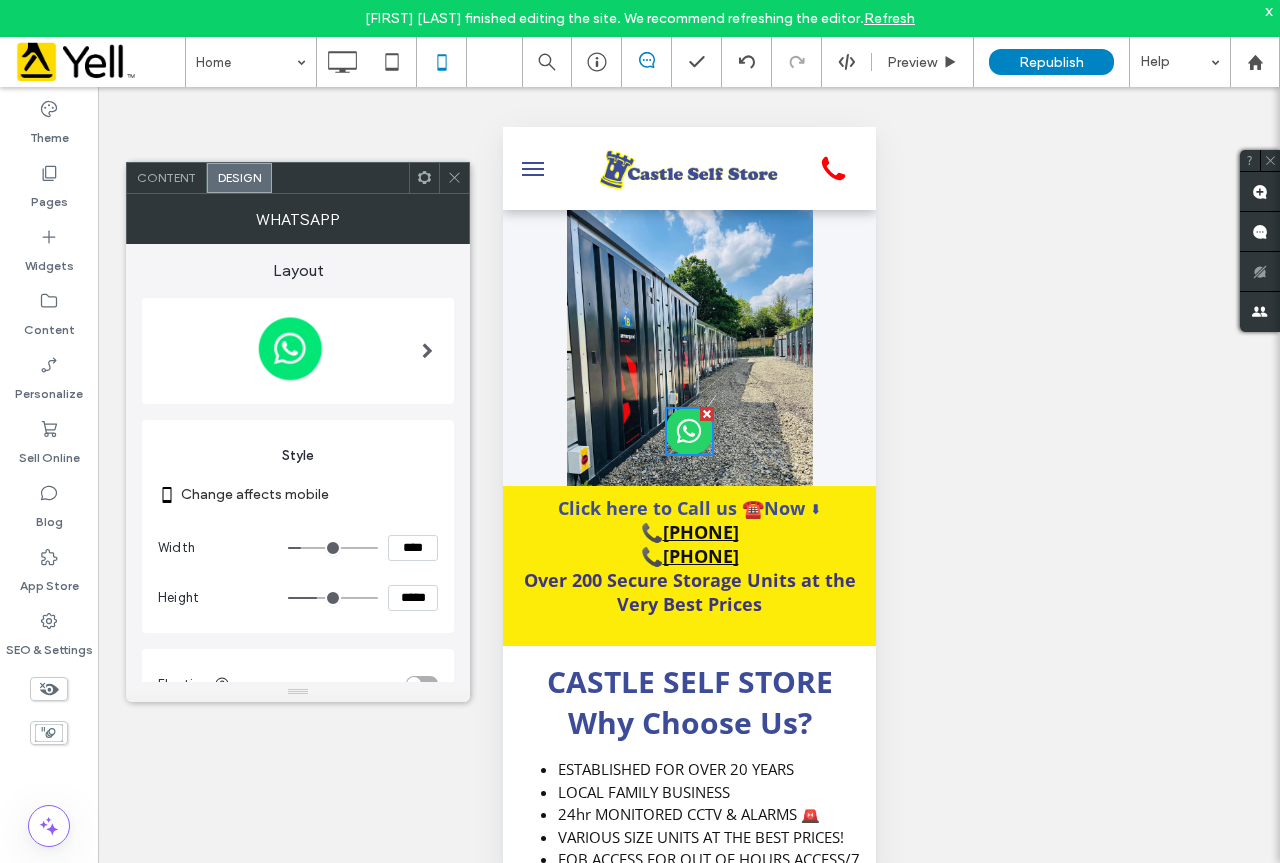 type on "**" 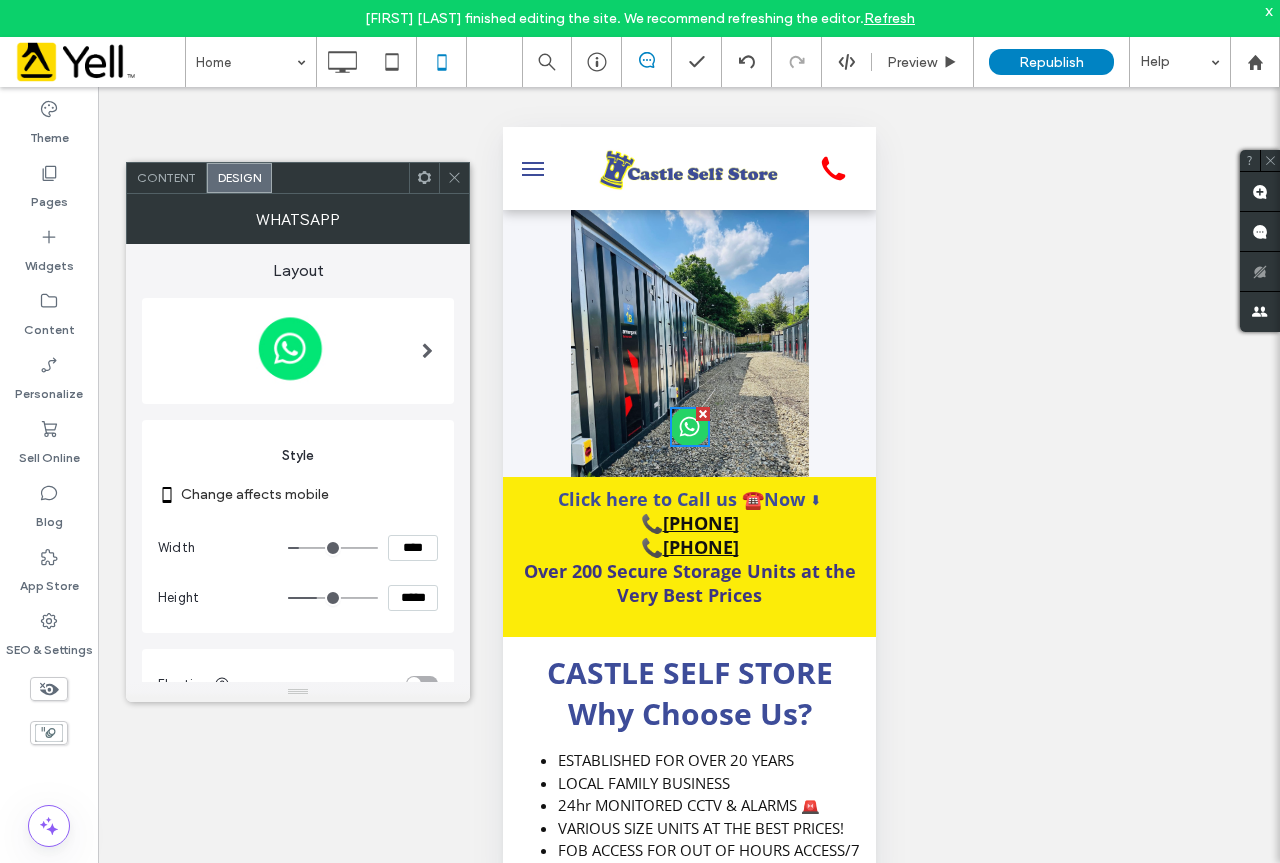 drag, startPoint x: 362, startPoint y: 549, endPoint x: 305, endPoint y: 525, distance: 61.846584 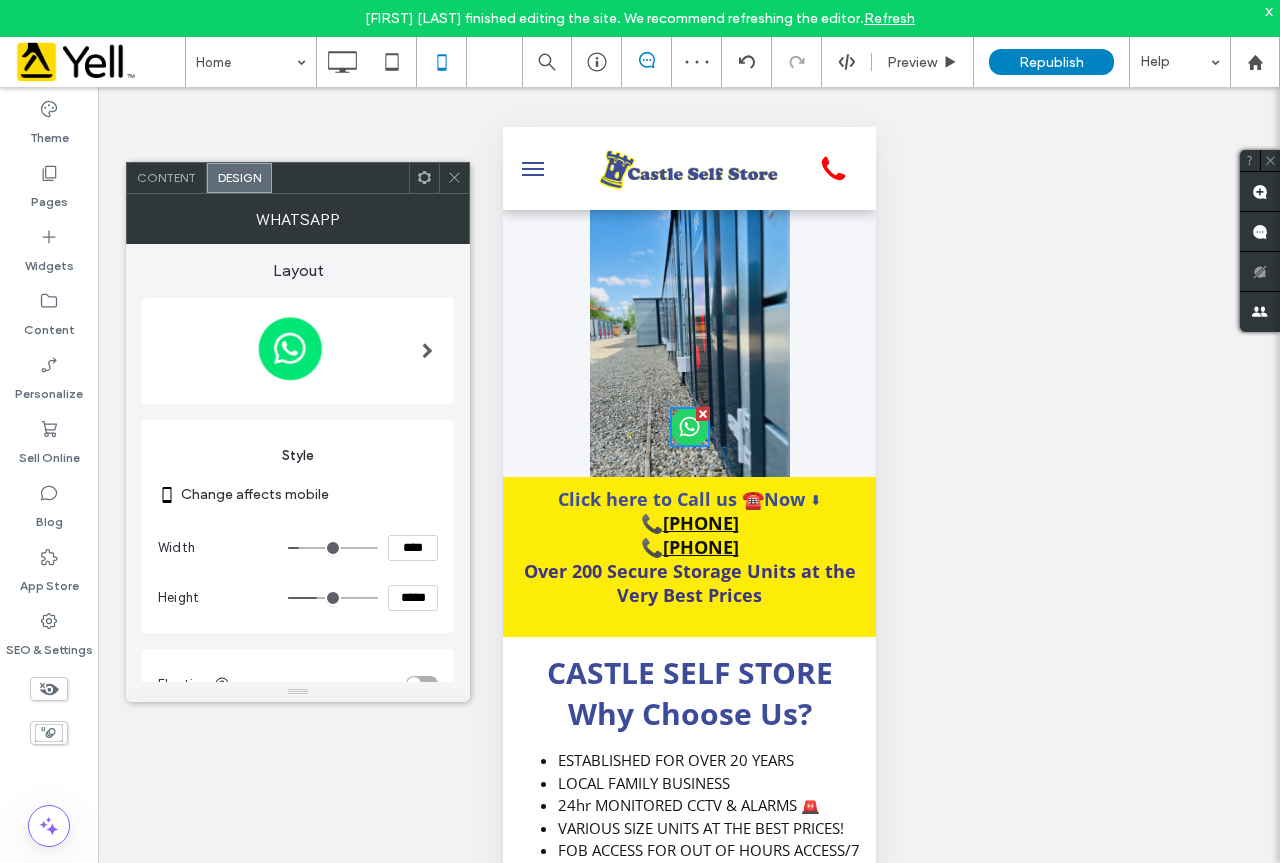 click on "Content" at bounding box center [166, 177] 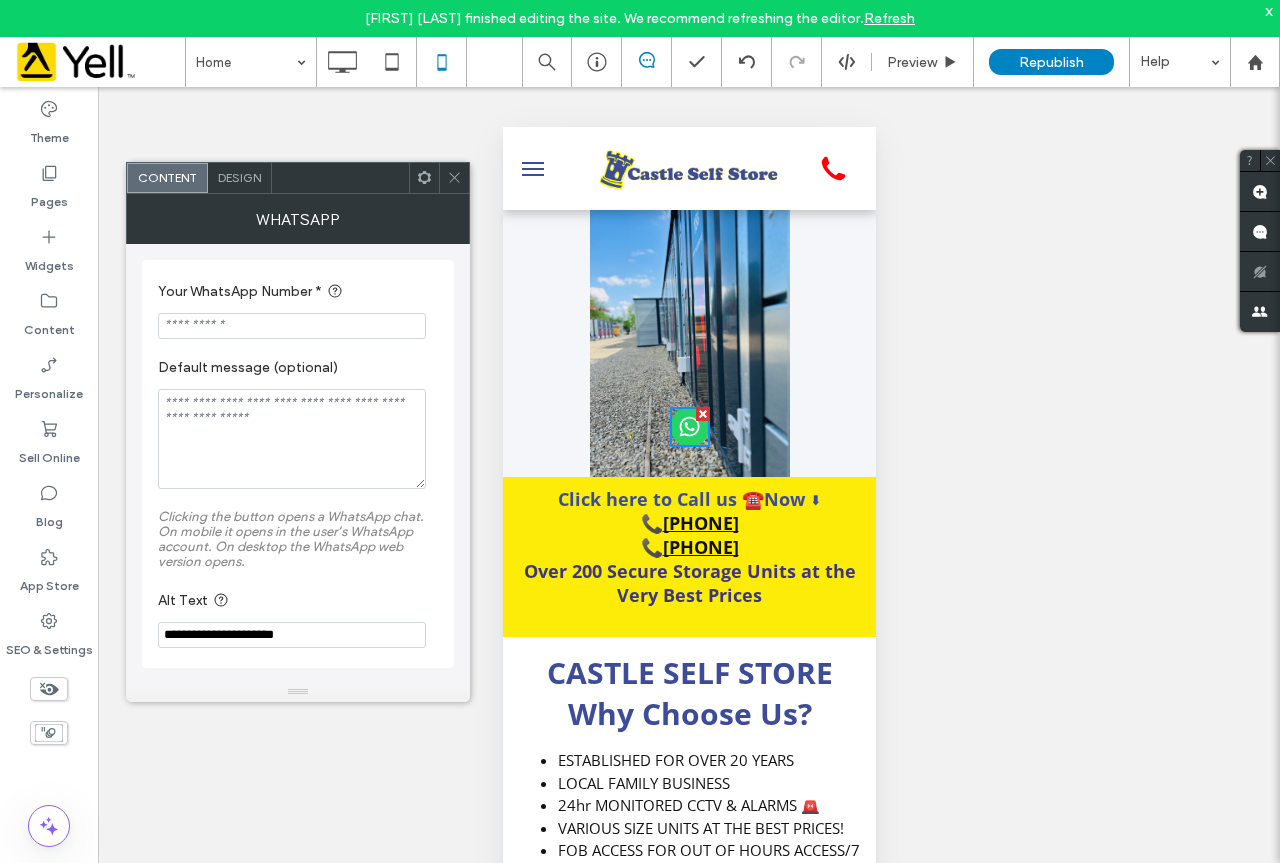 click at bounding box center [292, 326] 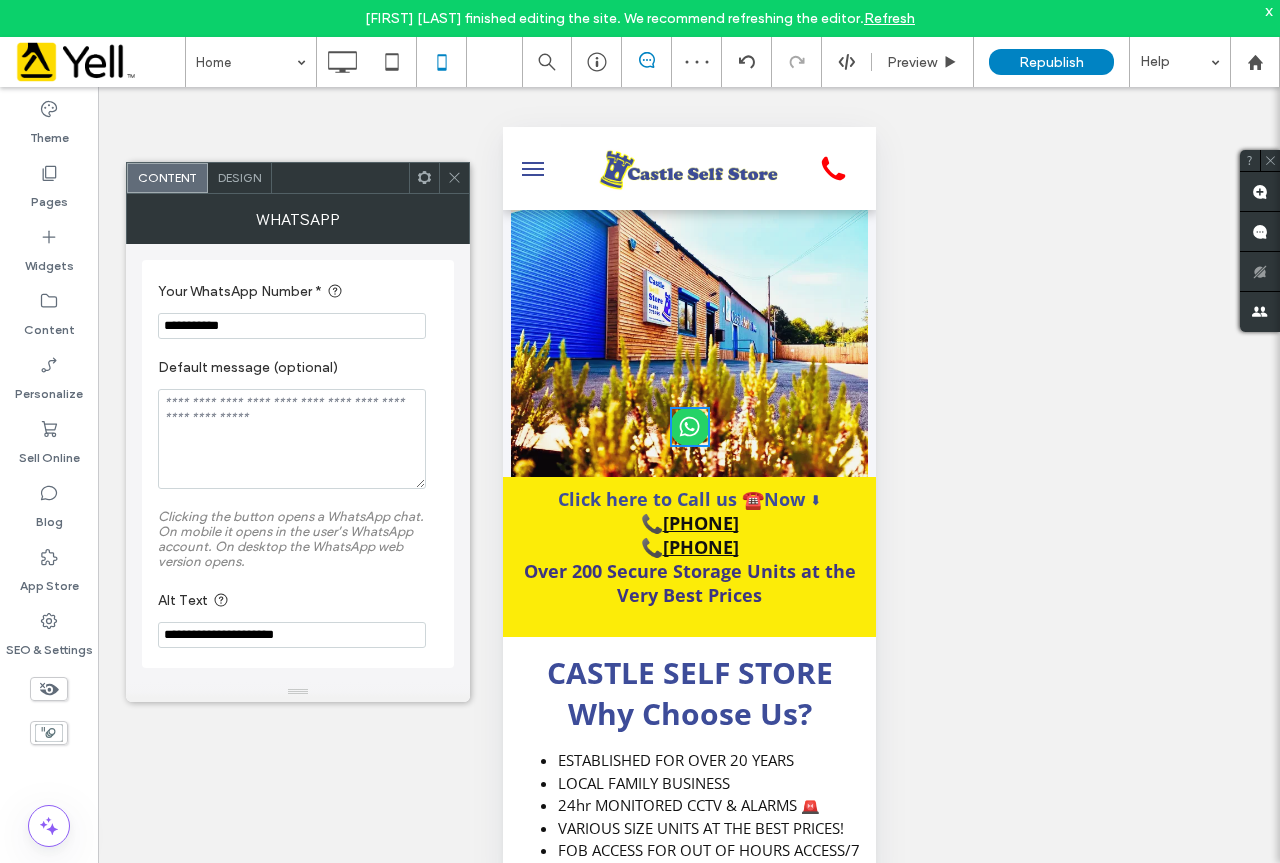 type on "**********" 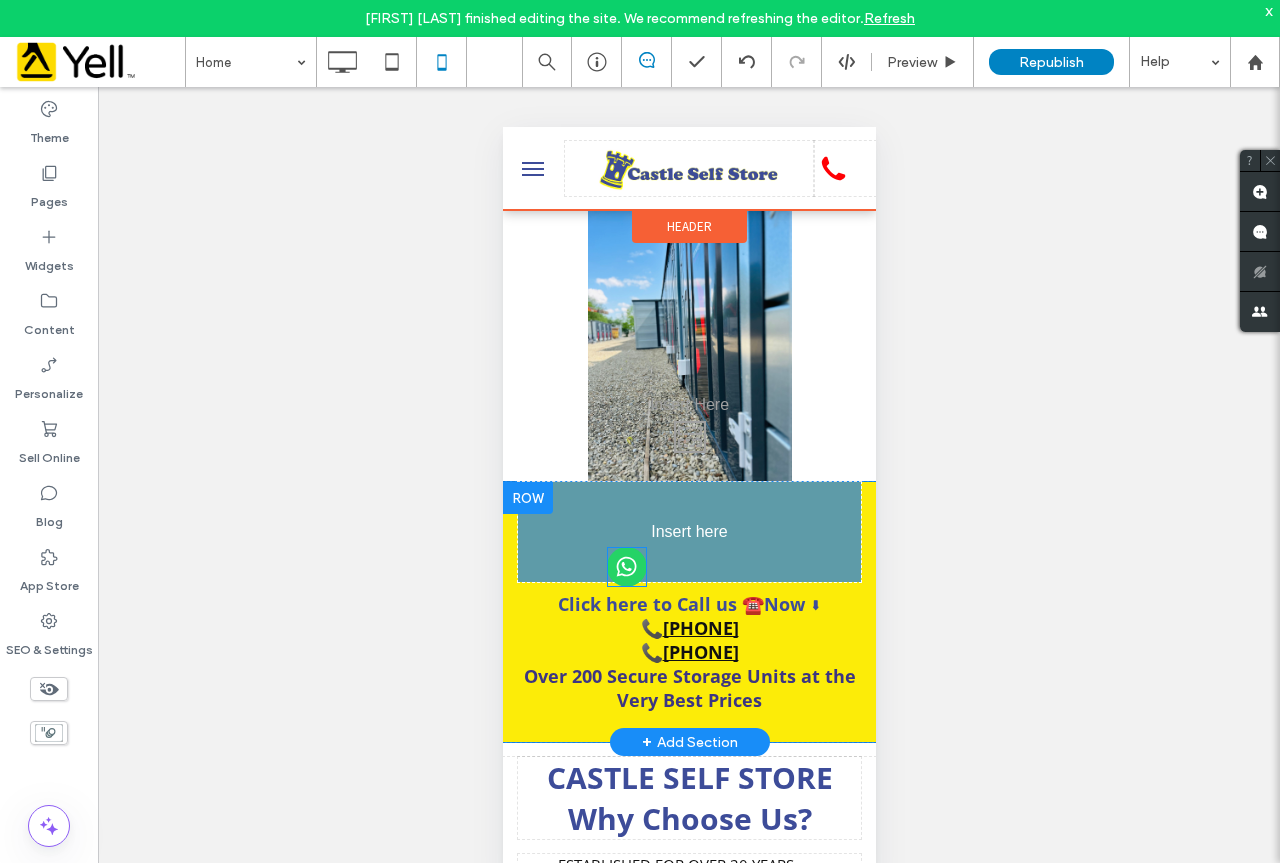 drag, startPoint x: 678, startPoint y: 429, endPoint x: 686, endPoint y: 569, distance: 140.22838 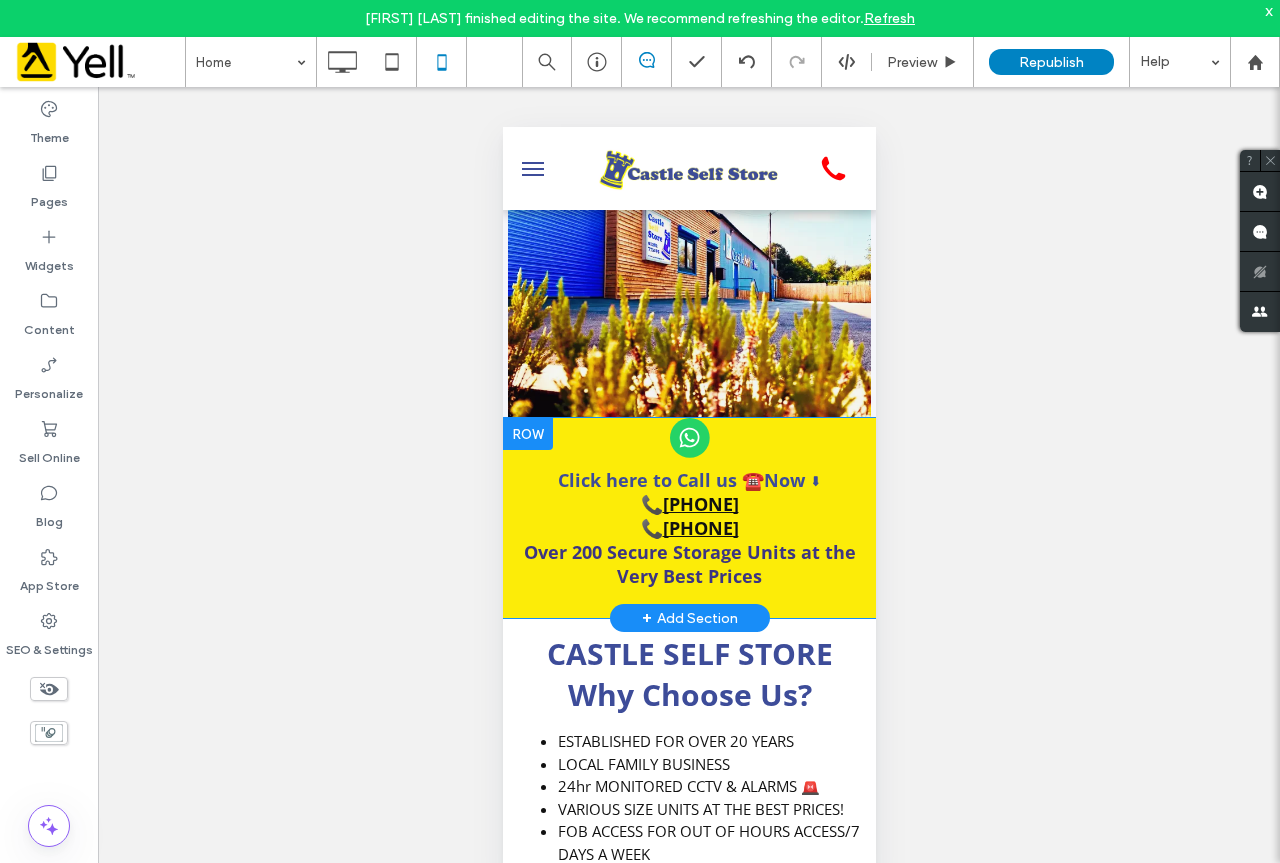 scroll, scrollTop: 100, scrollLeft: 0, axis: vertical 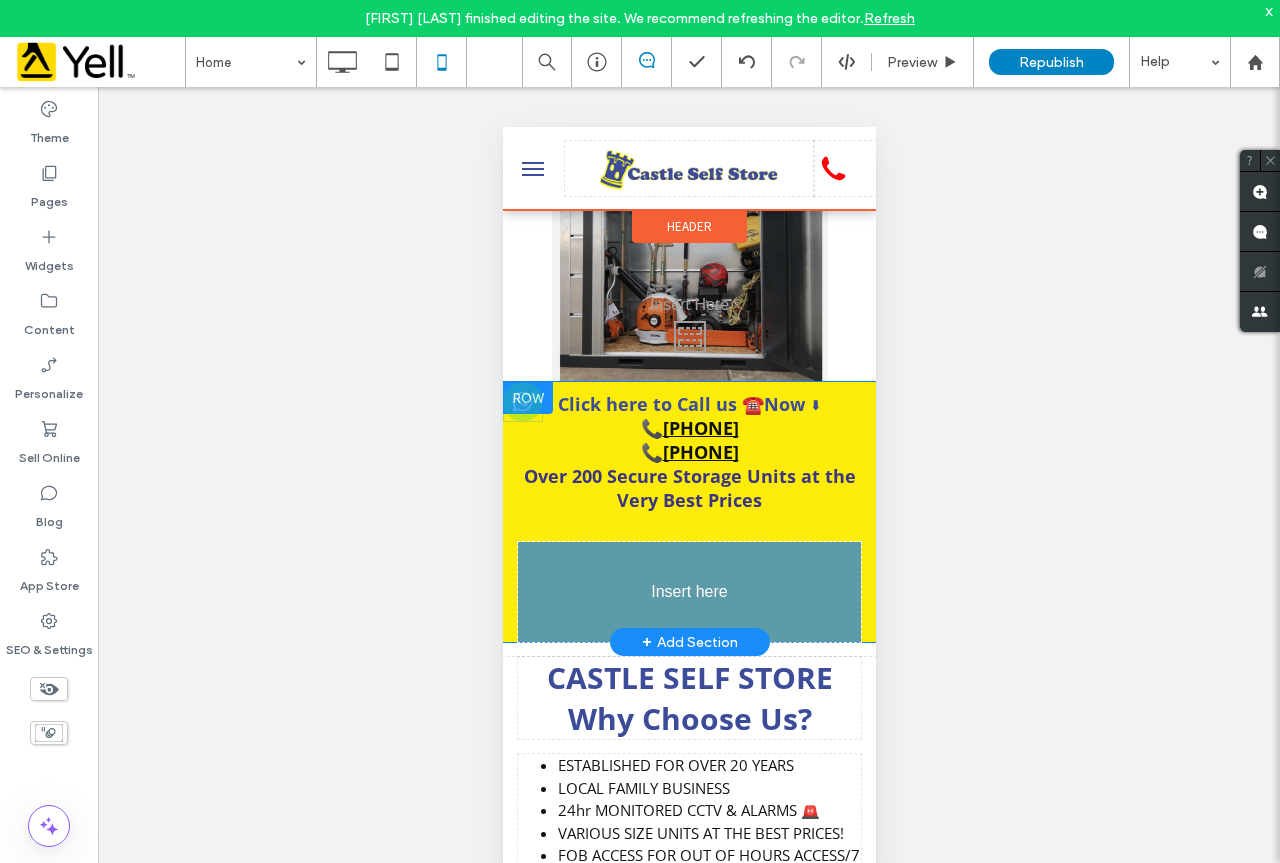 drag, startPoint x: 680, startPoint y: 406, endPoint x: 1195, endPoint y: 641, distance: 566.083 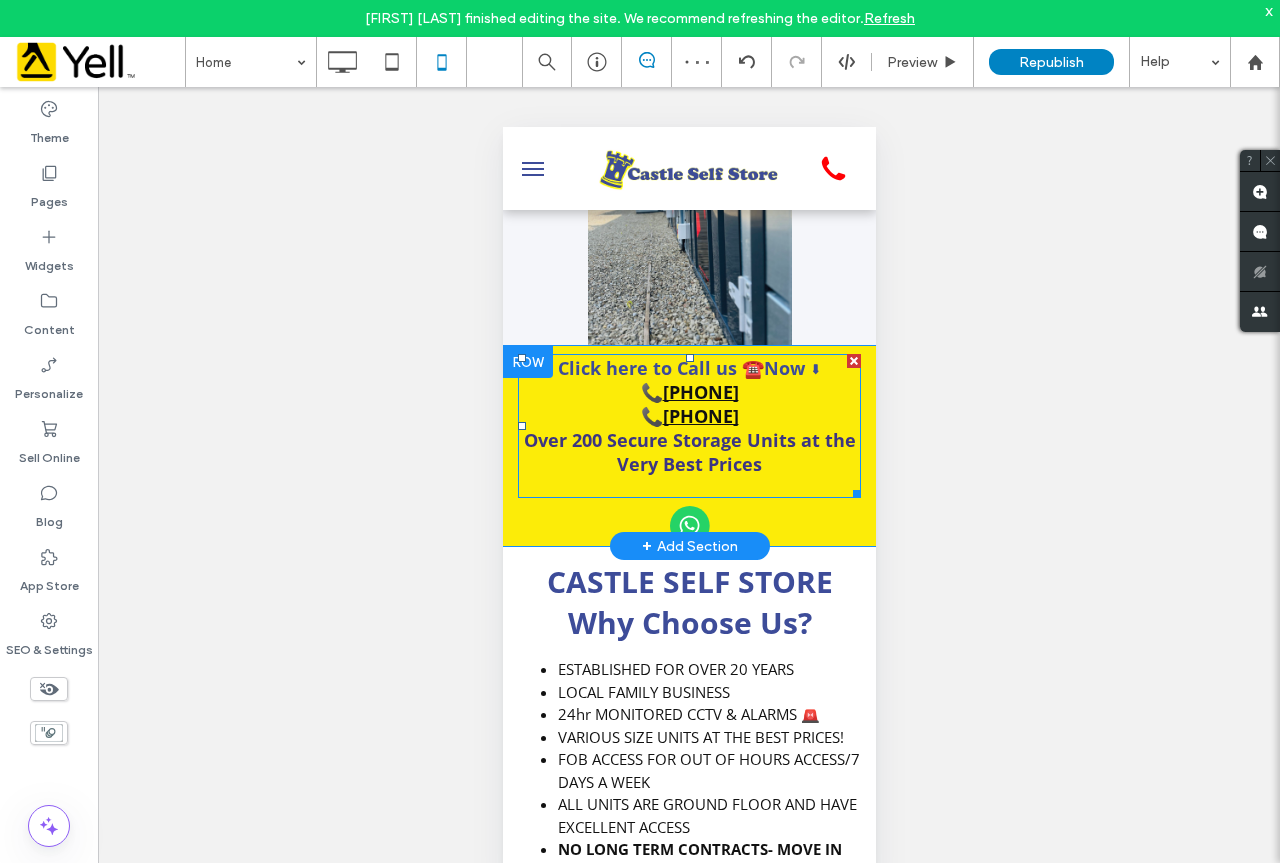 scroll, scrollTop: 100, scrollLeft: 0, axis: vertical 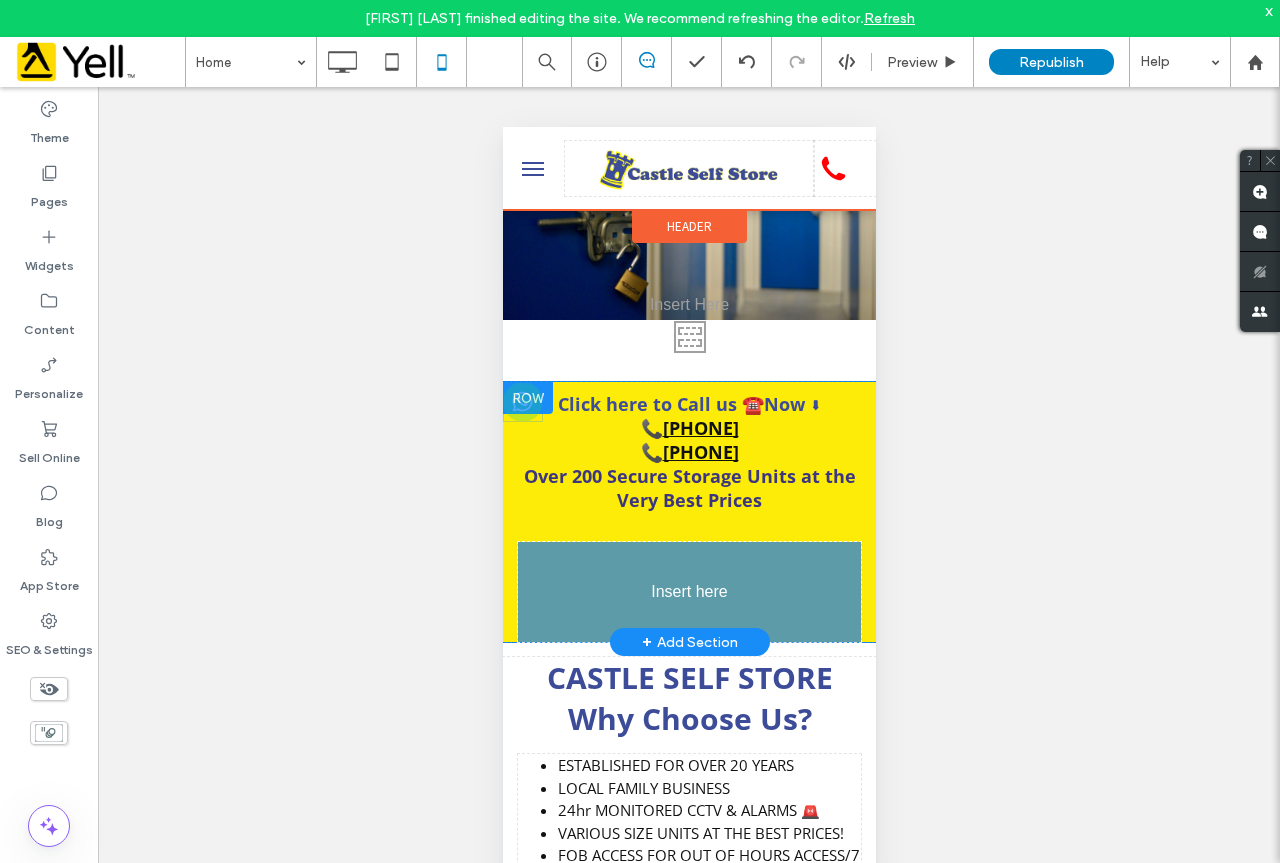 drag, startPoint x: 675, startPoint y: 560, endPoint x: 764, endPoint y: 552, distance: 89.358826 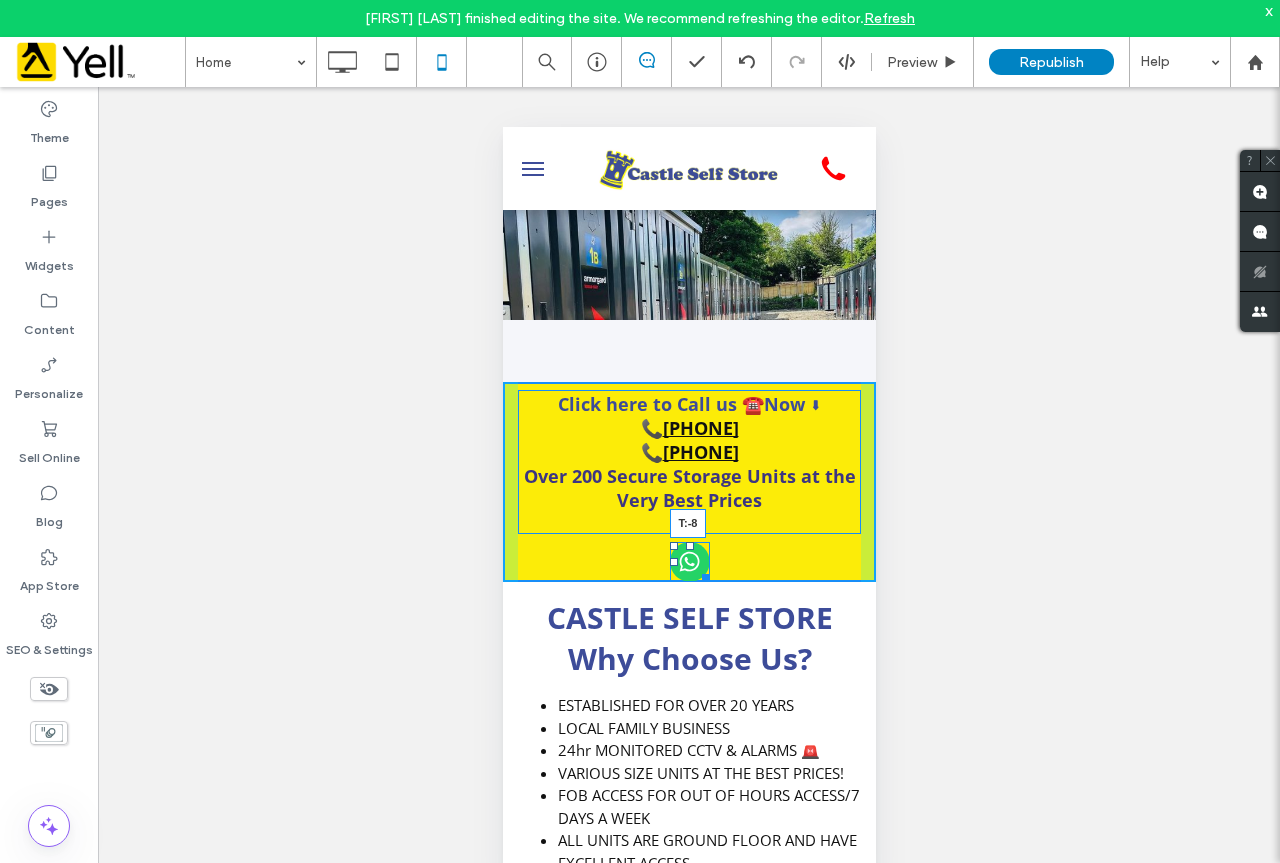 drag, startPoint x: 678, startPoint y: 548, endPoint x: 679, endPoint y: 528, distance: 20.024984 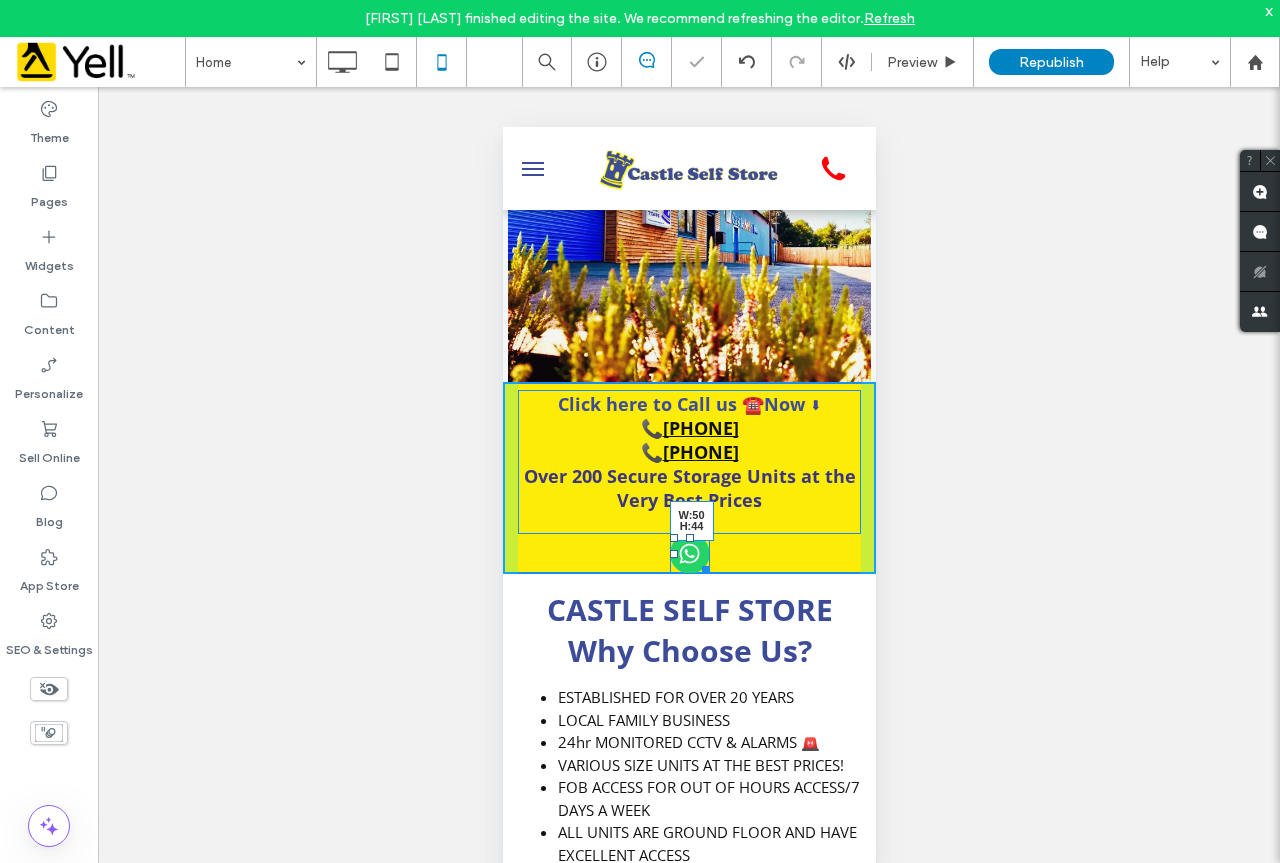 drag, startPoint x: 690, startPoint y: 568, endPoint x: 1192, endPoint y: 700, distance: 519.0645 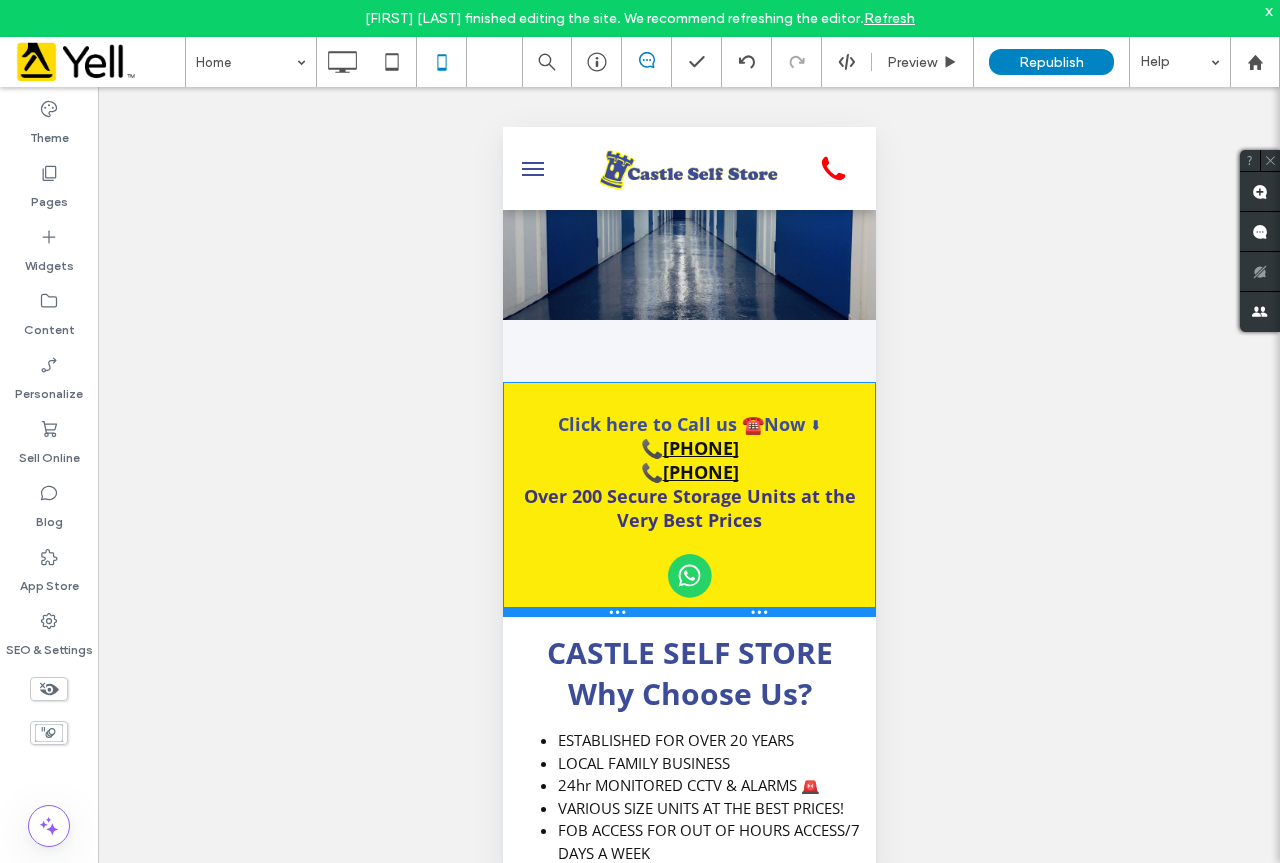 drag, startPoint x: 777, startPoint y: 574, endPoint x: 776, endPoint y: 613, distance: 39.012817 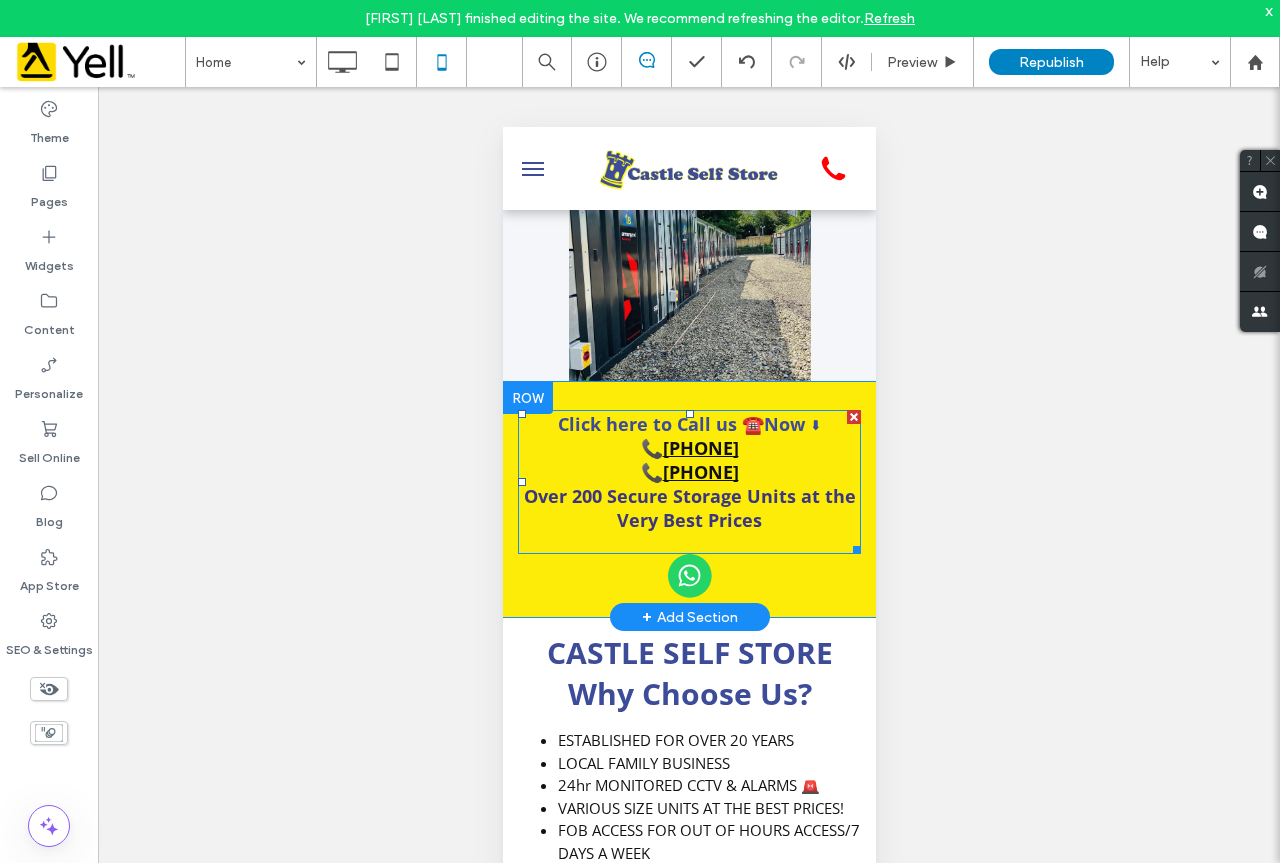 click on "📞" at bounding box center [651, 448] 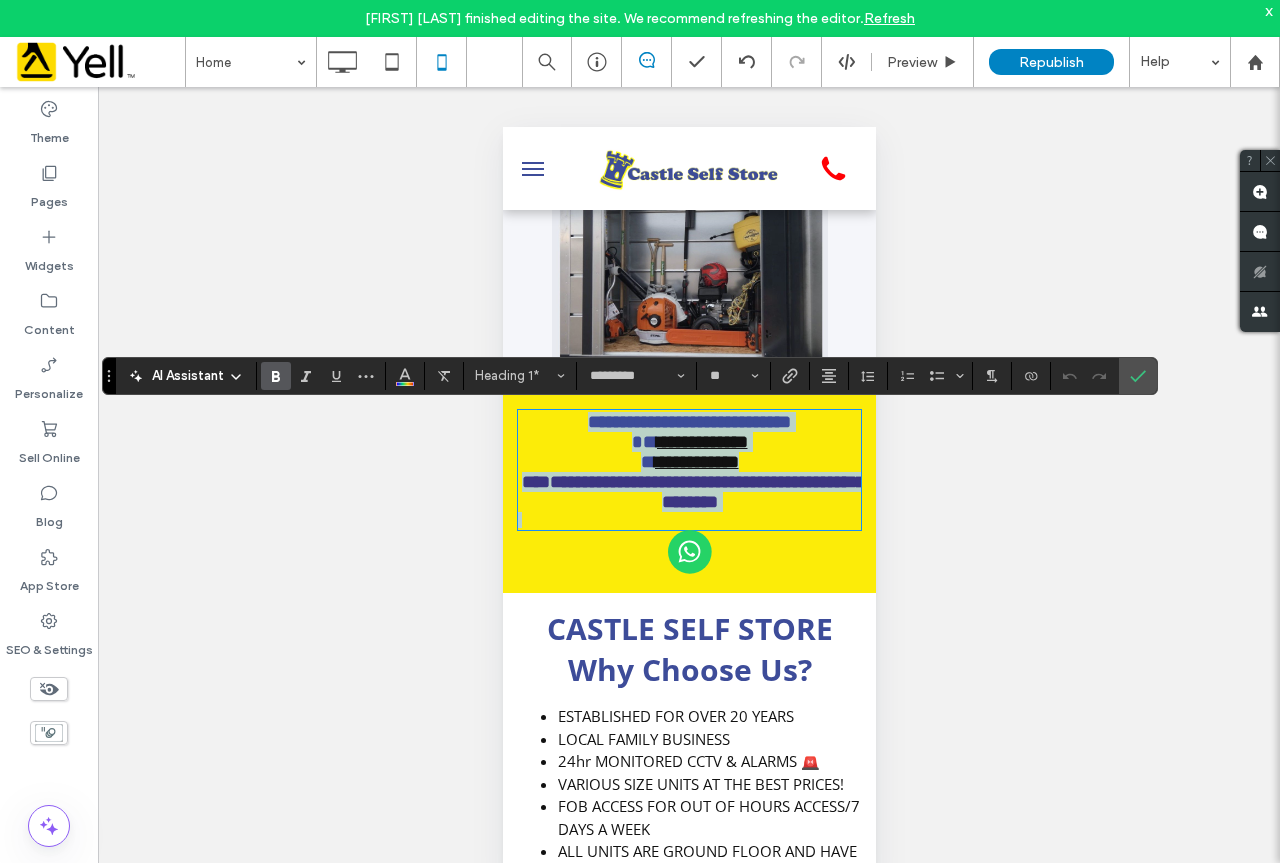 click on "**" at bounding box center (643, 442) 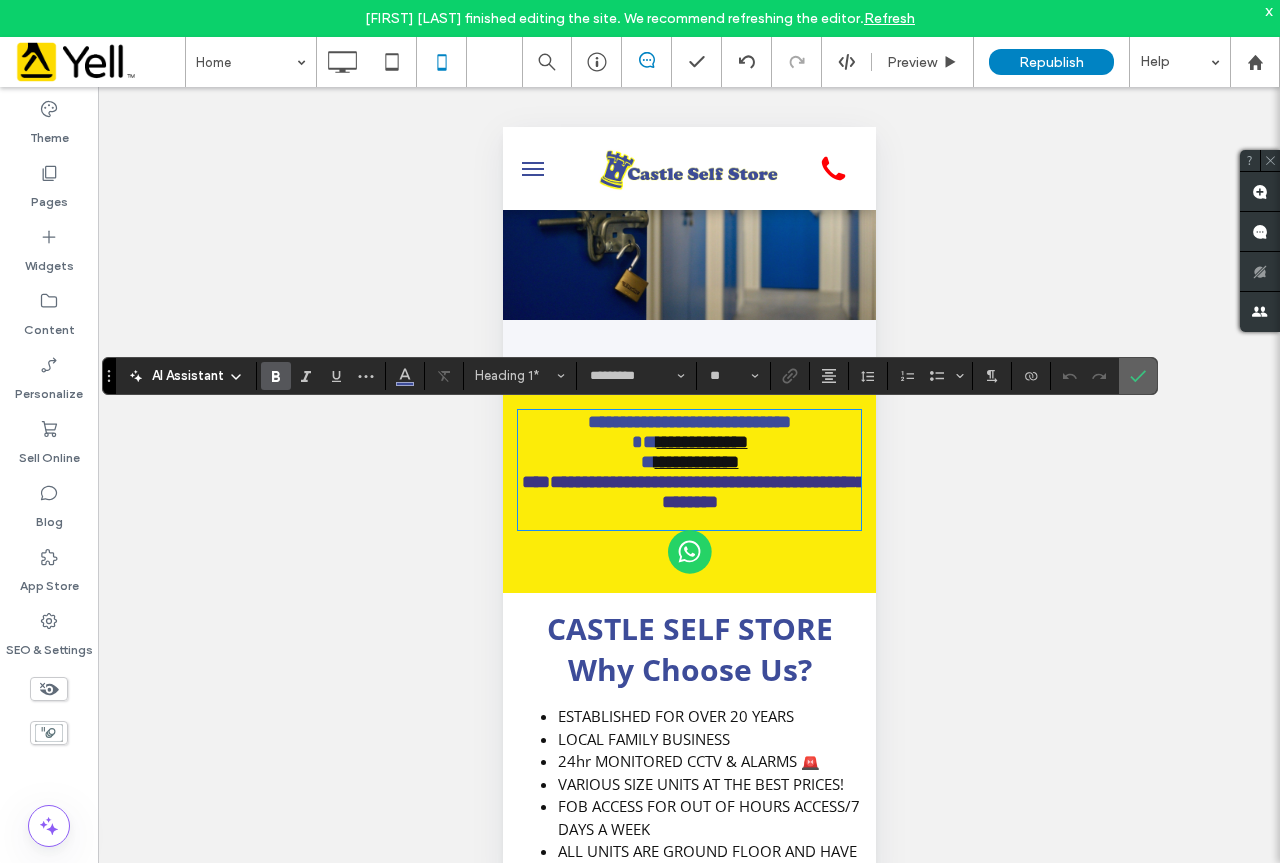 click 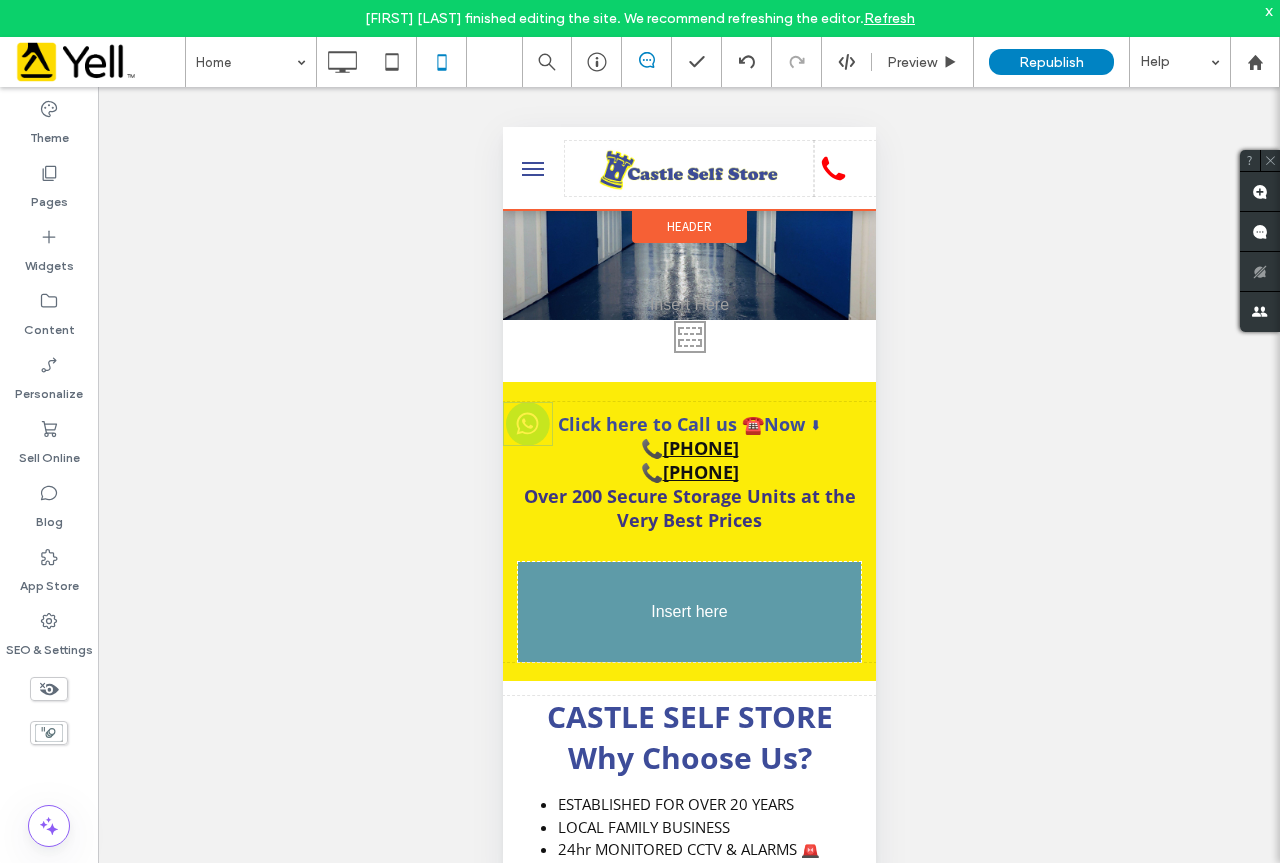 drag, startPoint x: 687, startPoint y: 572, endPoint x: 695, endPoint y: 511, distance: 61.522354 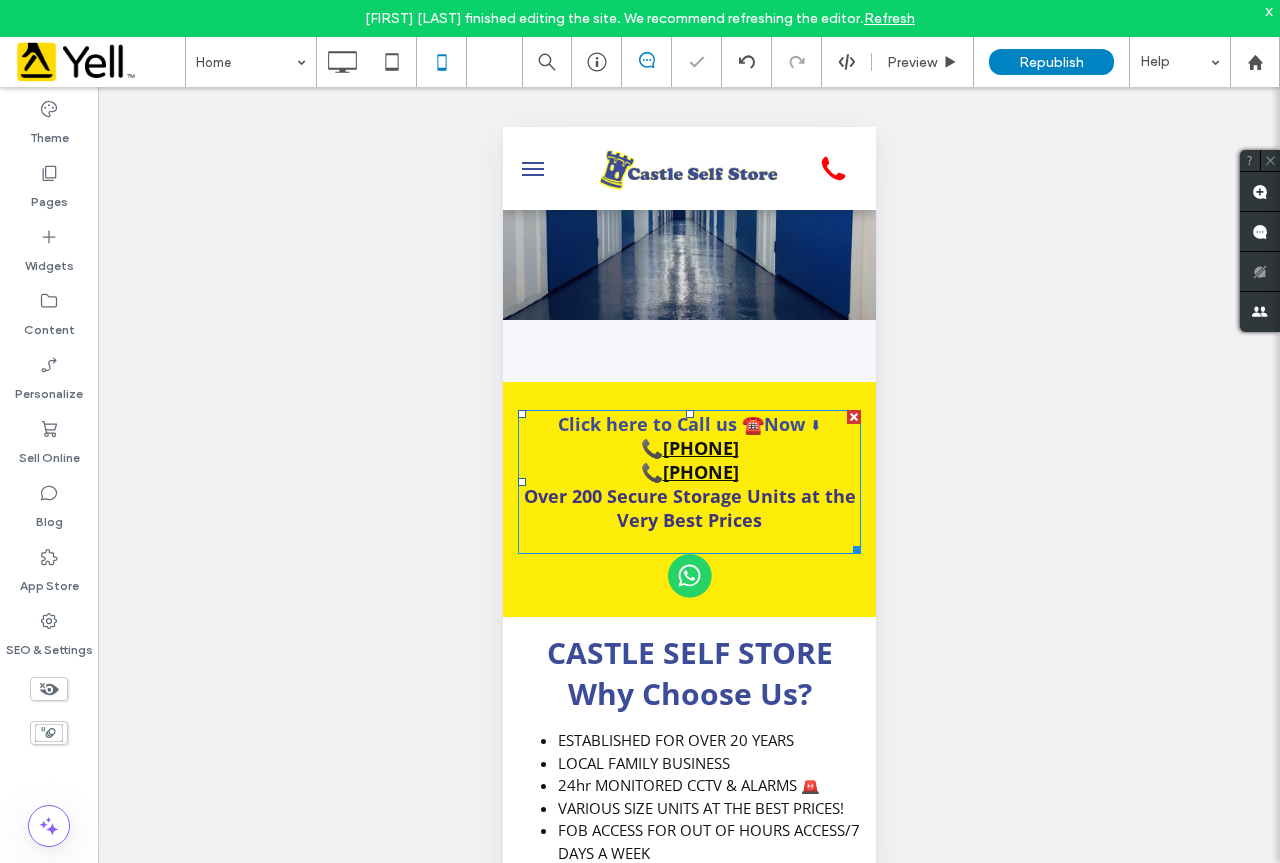 click on "Over 200 Secure Storage Units at the Very Best Prices" at bounding box center (688, 508) 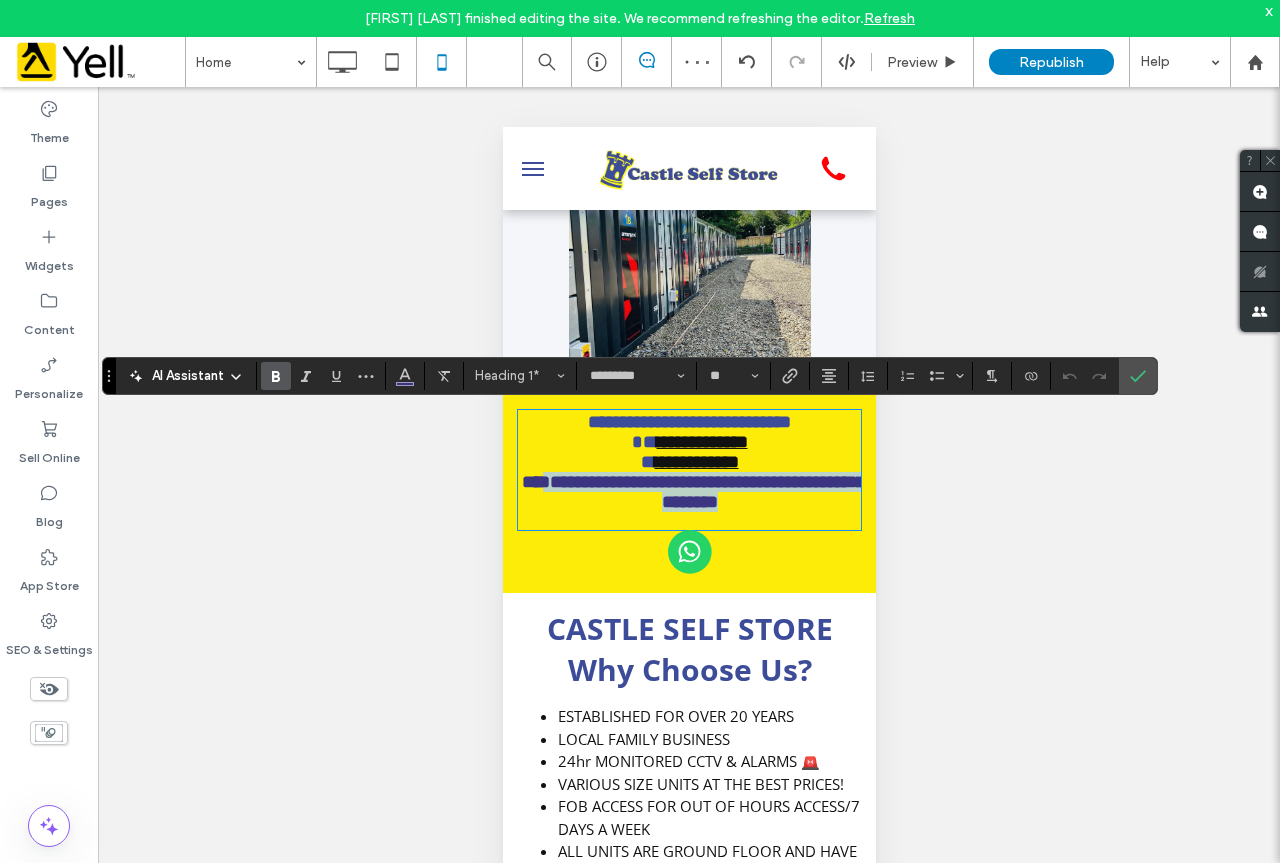 drag, startPoint x: 785, startPoint y: 521, endPoint x: 541, endPoint y: 501, distance: 244.8183 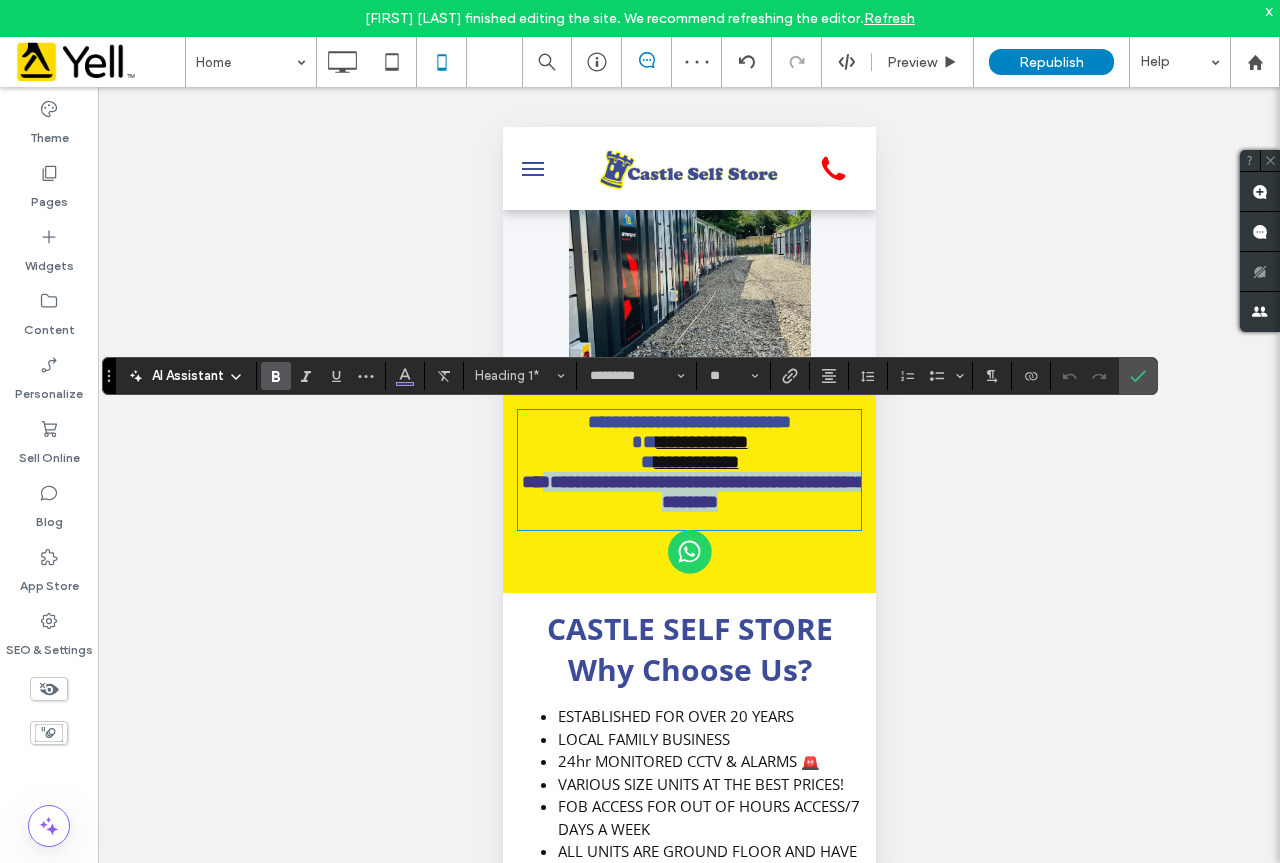 click on "**********" at bounding box center (688, 492) 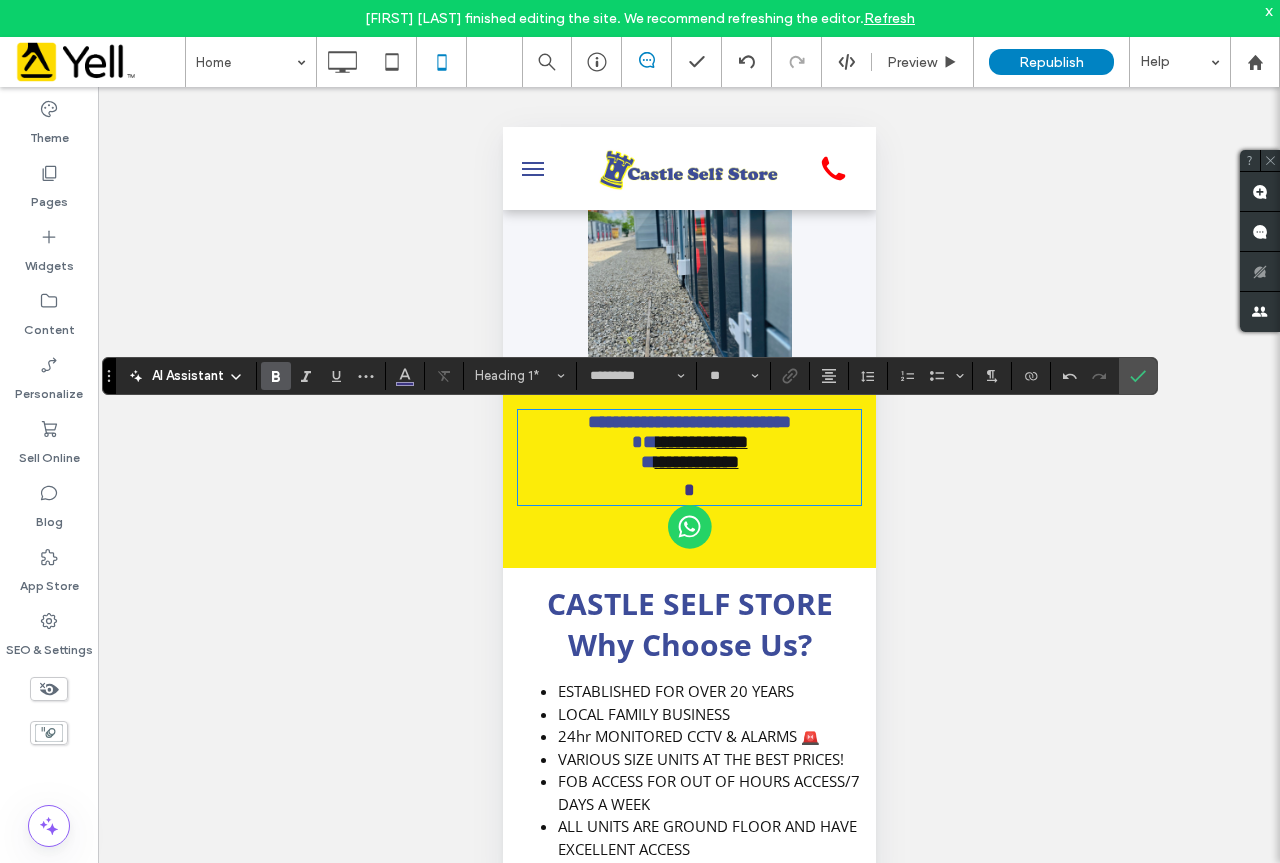 click on "**********" at bounding box center [688, 462] 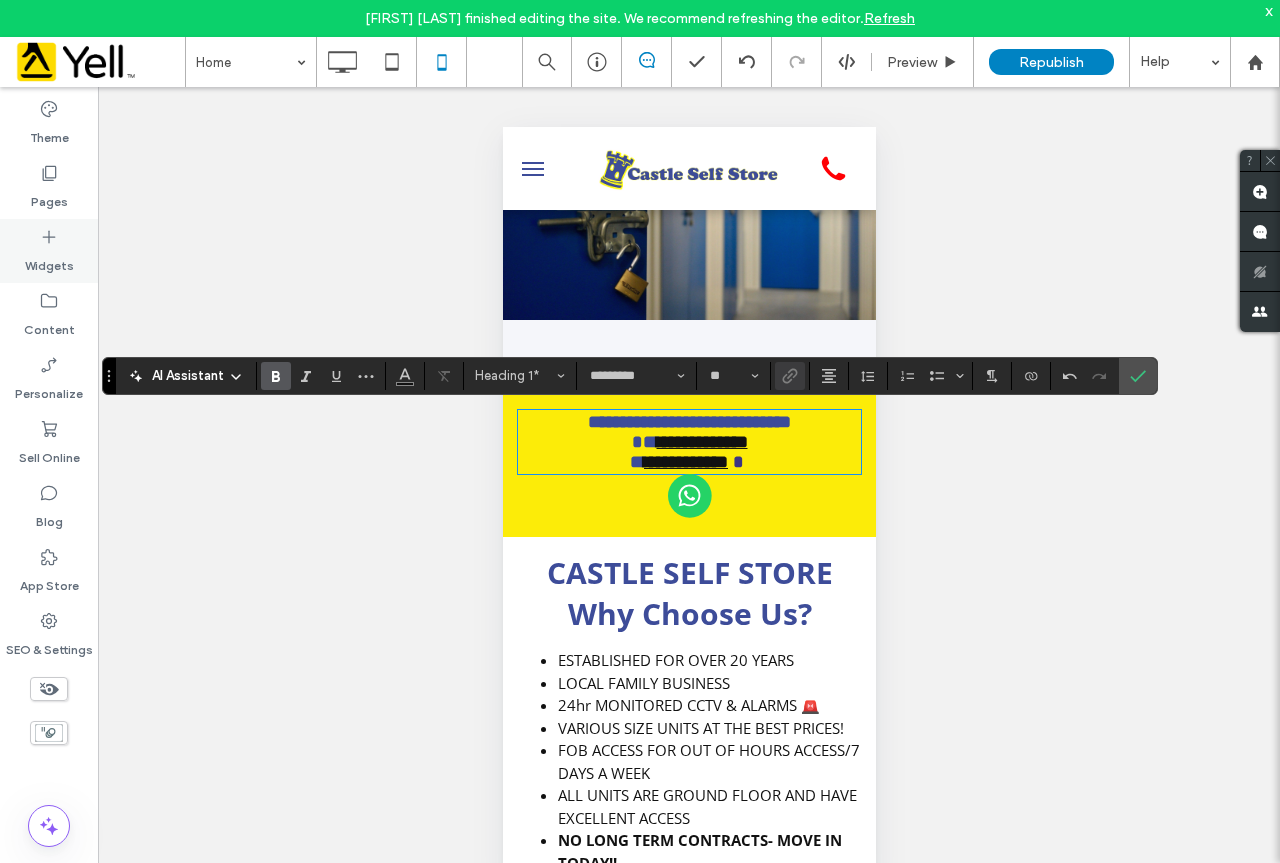 click on "Widgets" at bounding box center [49, 261] 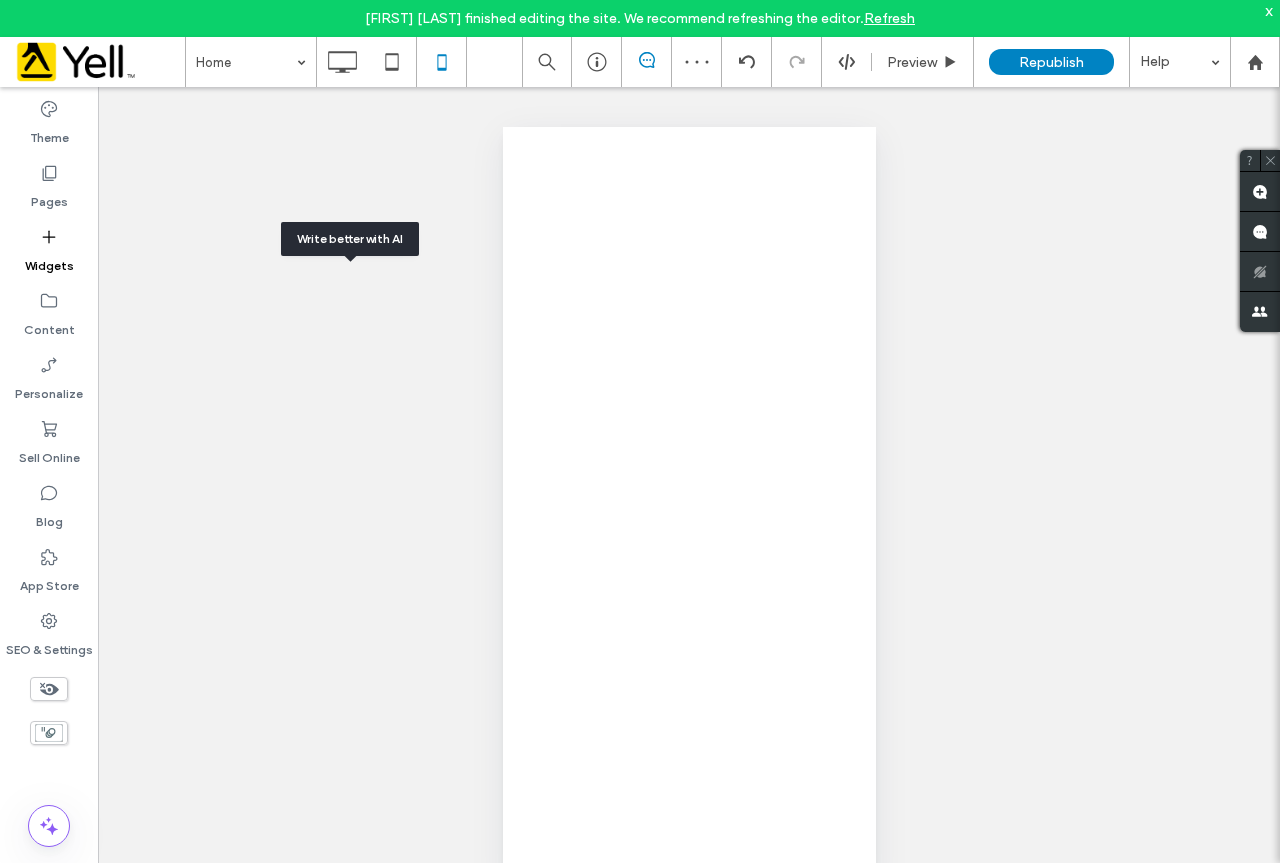 scroll, scrollTop: 0, scrollLeft: 0, axis: both 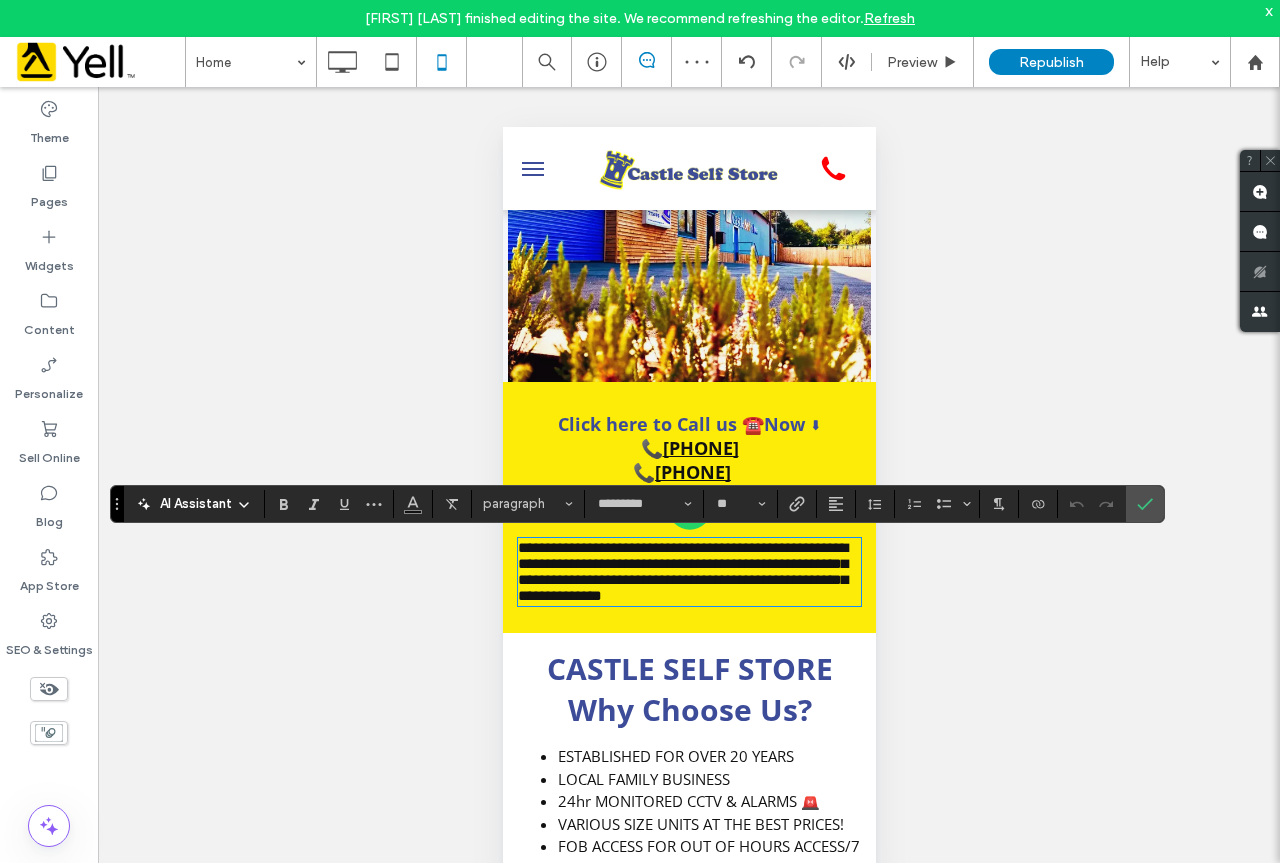 click on "**********" at bounding box center (682, 571) 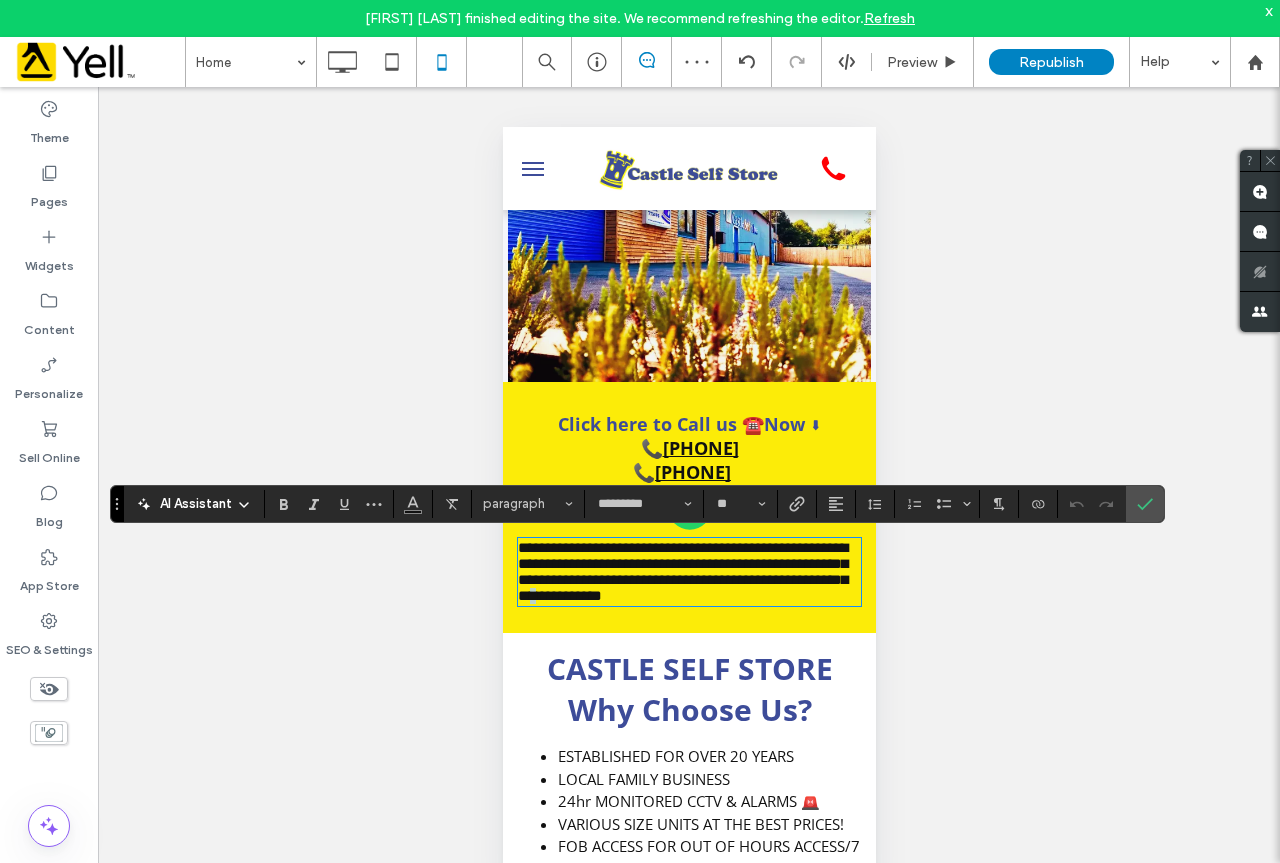 click on "**********" at bounding box center (682, 571) 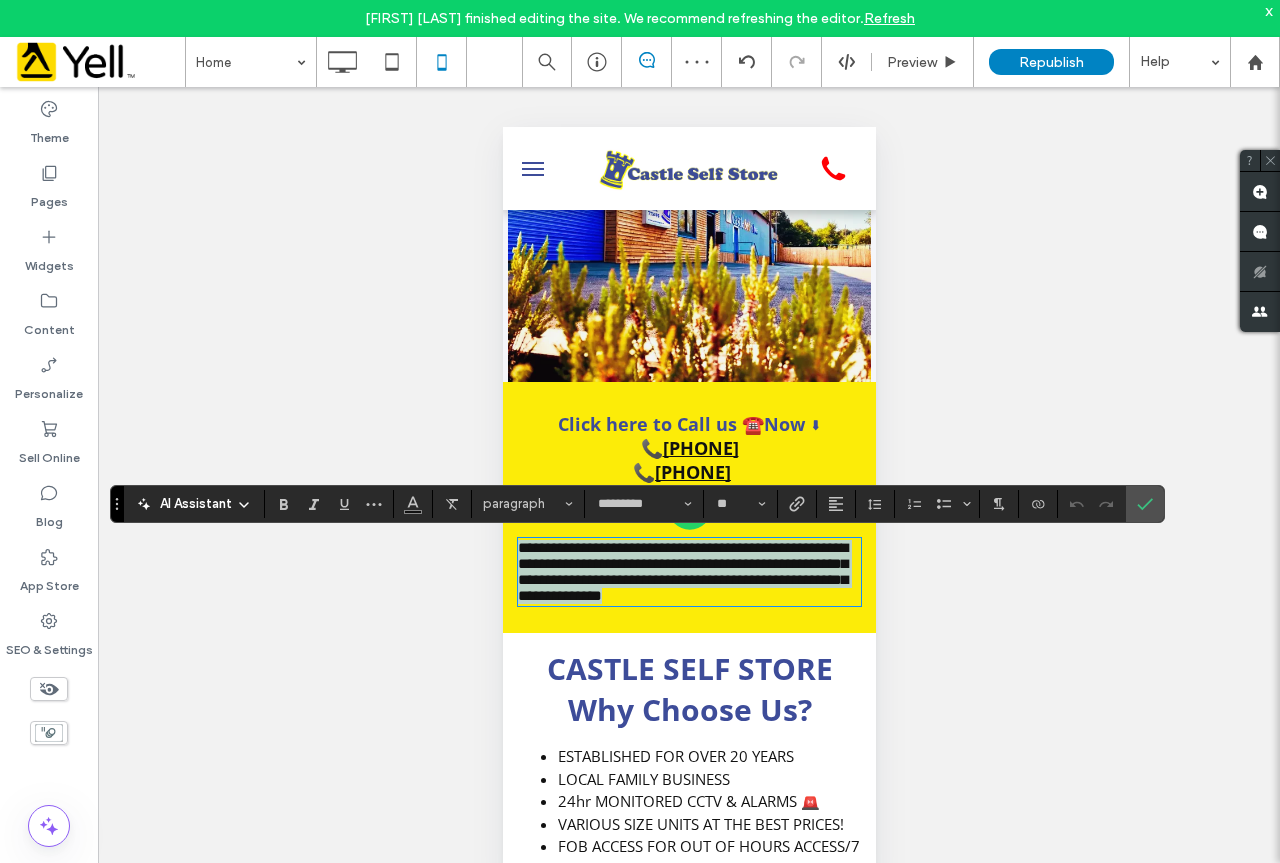 click on "**********" at bounding box center (682, 571) 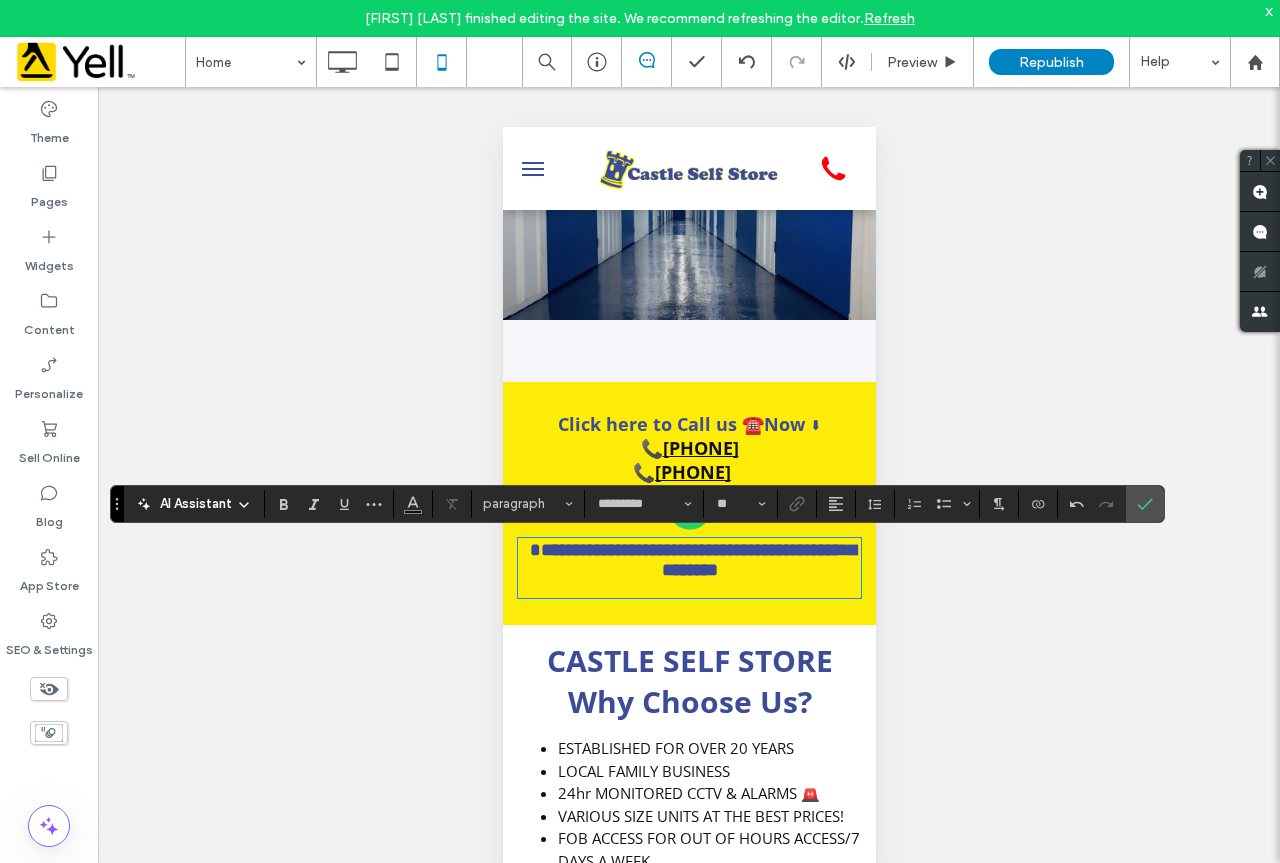 click 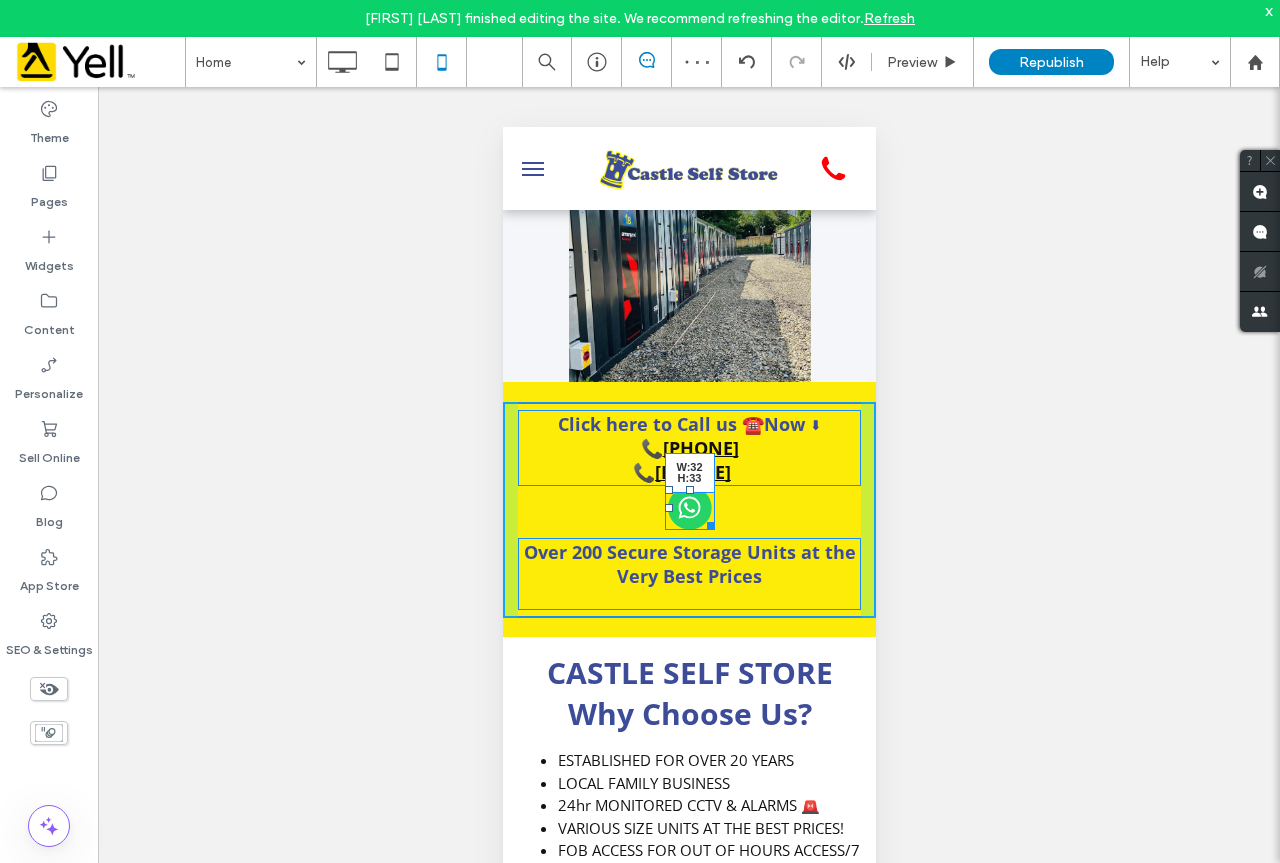drag, startPoint x: 704, startPoint y: 524, endPoint x: 1190, endPoint y: 640, distance: 499.6519 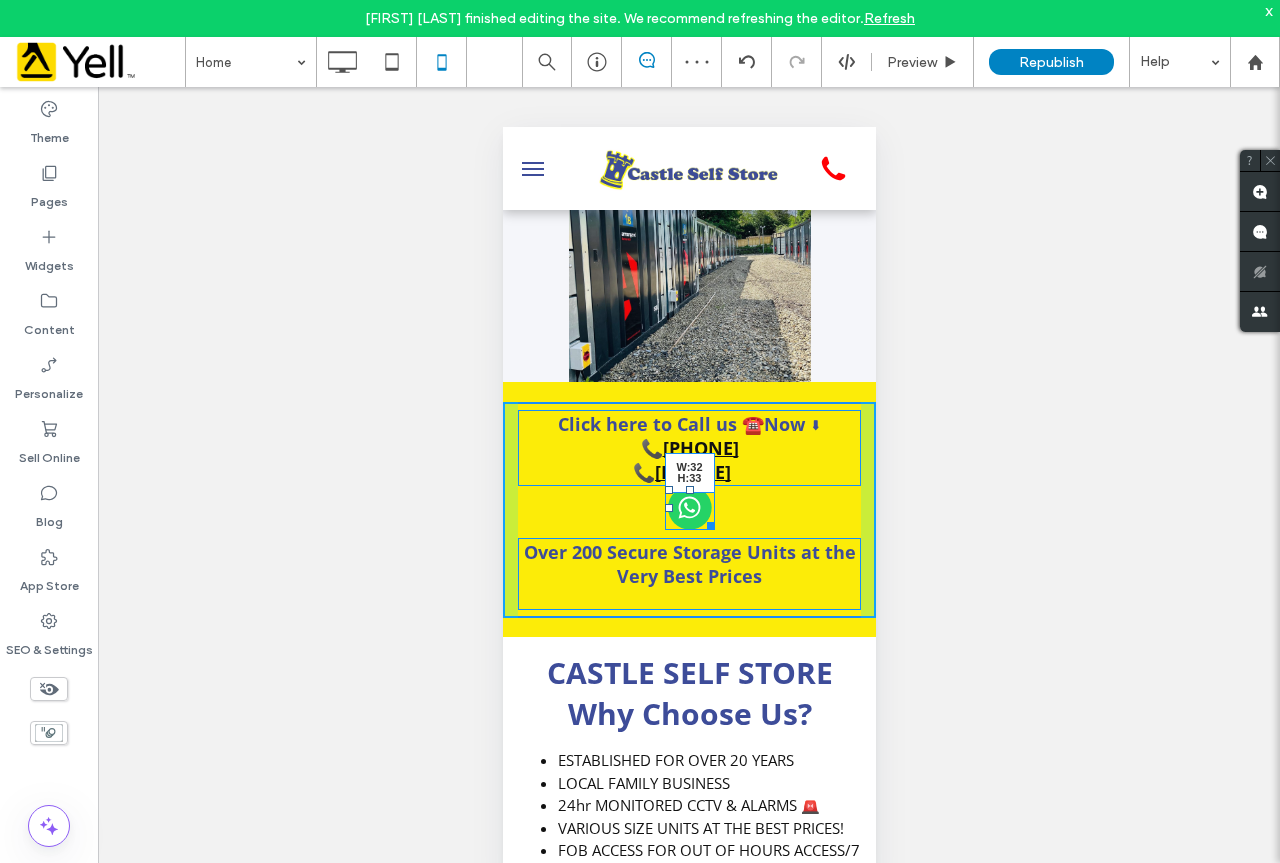 click at bounding box center (706, 522) 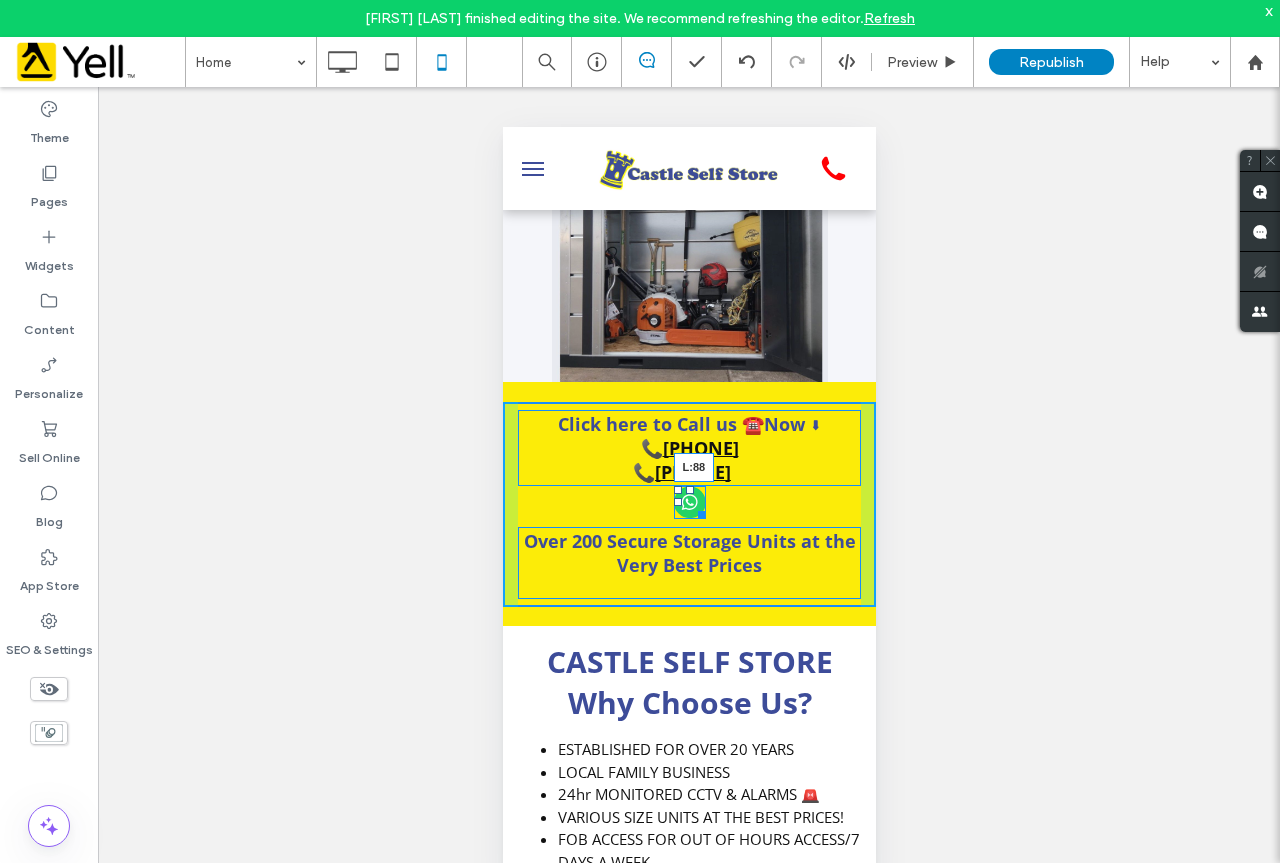 drag, startPoint x: 669, startPoint y: 503, endPoint x: 1106, endPoint y: 628, distance: 454.52612 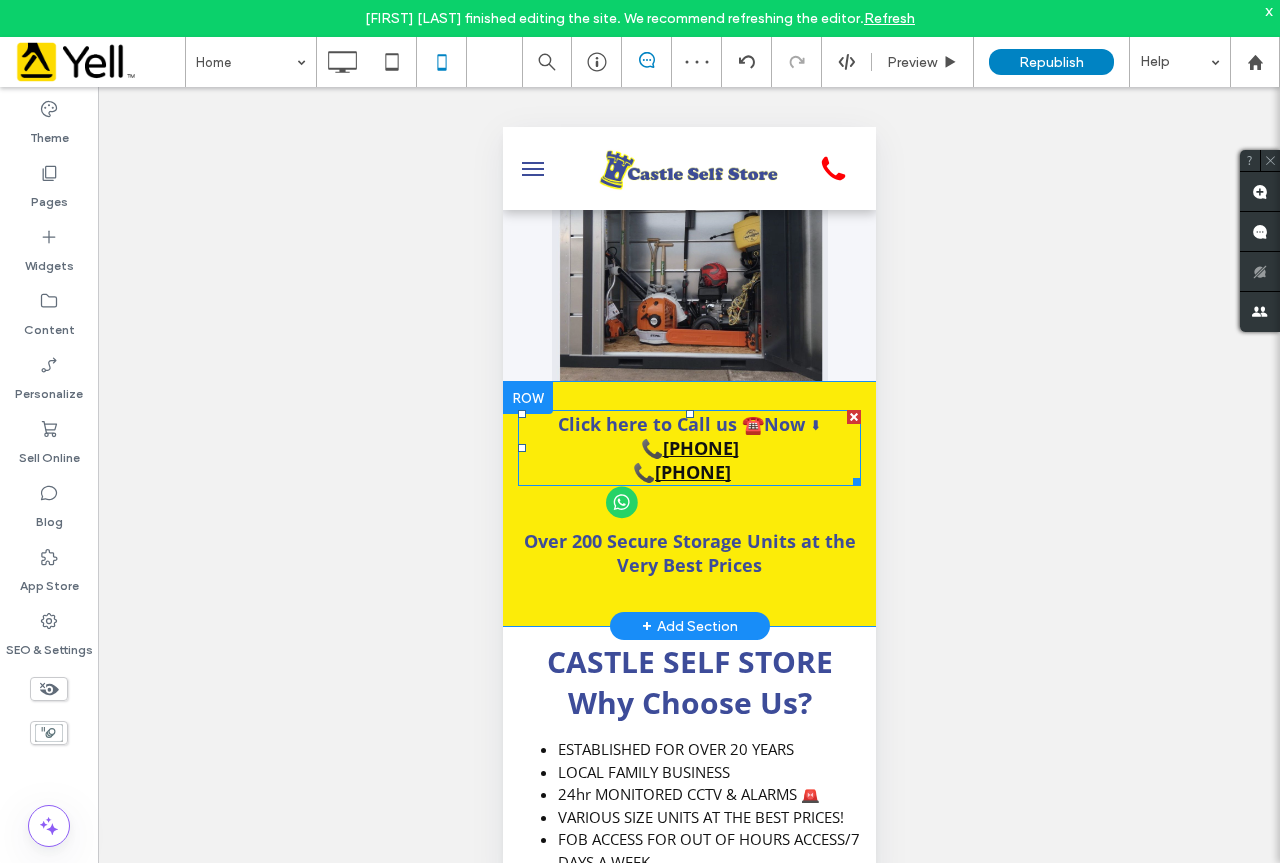 click on "📞 [PHONE]" at bounding box center (688, 472) 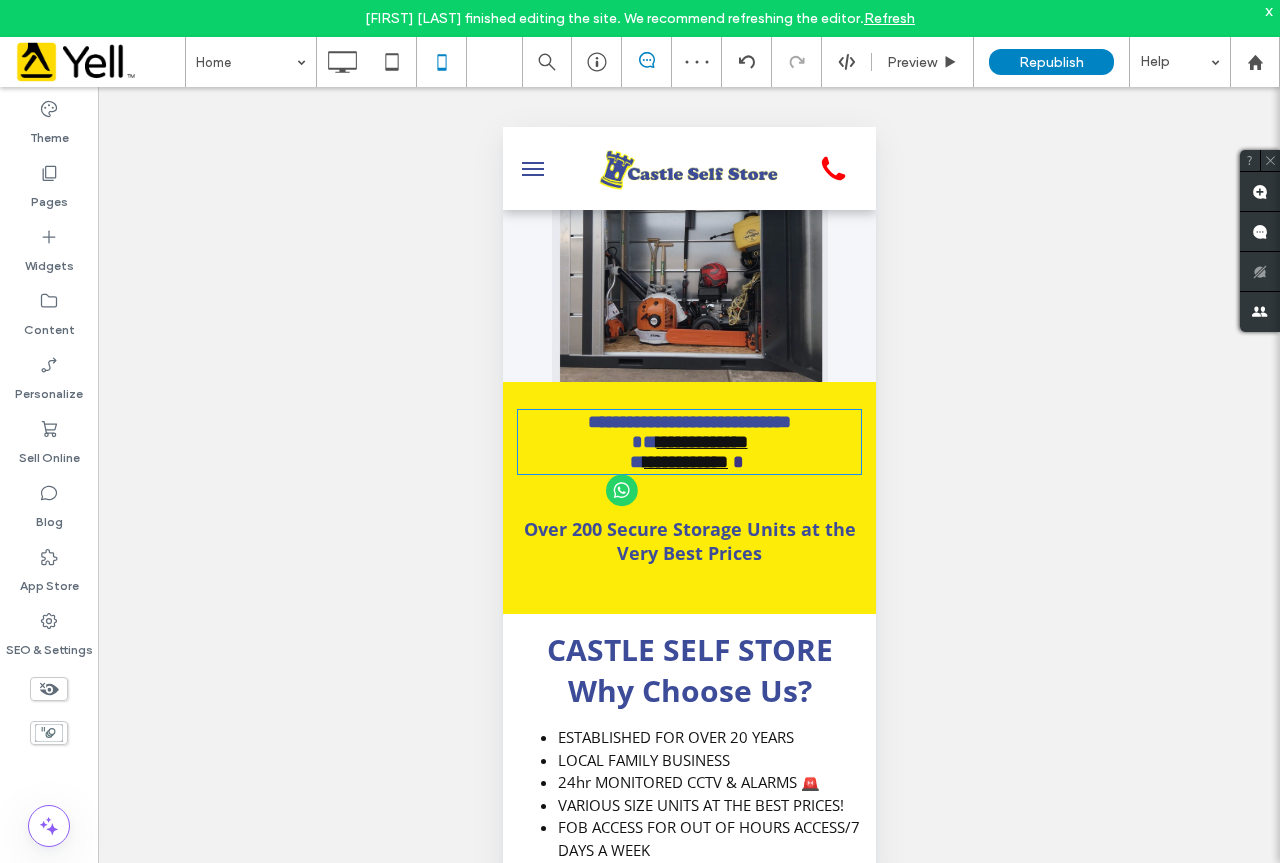 type on "*********" 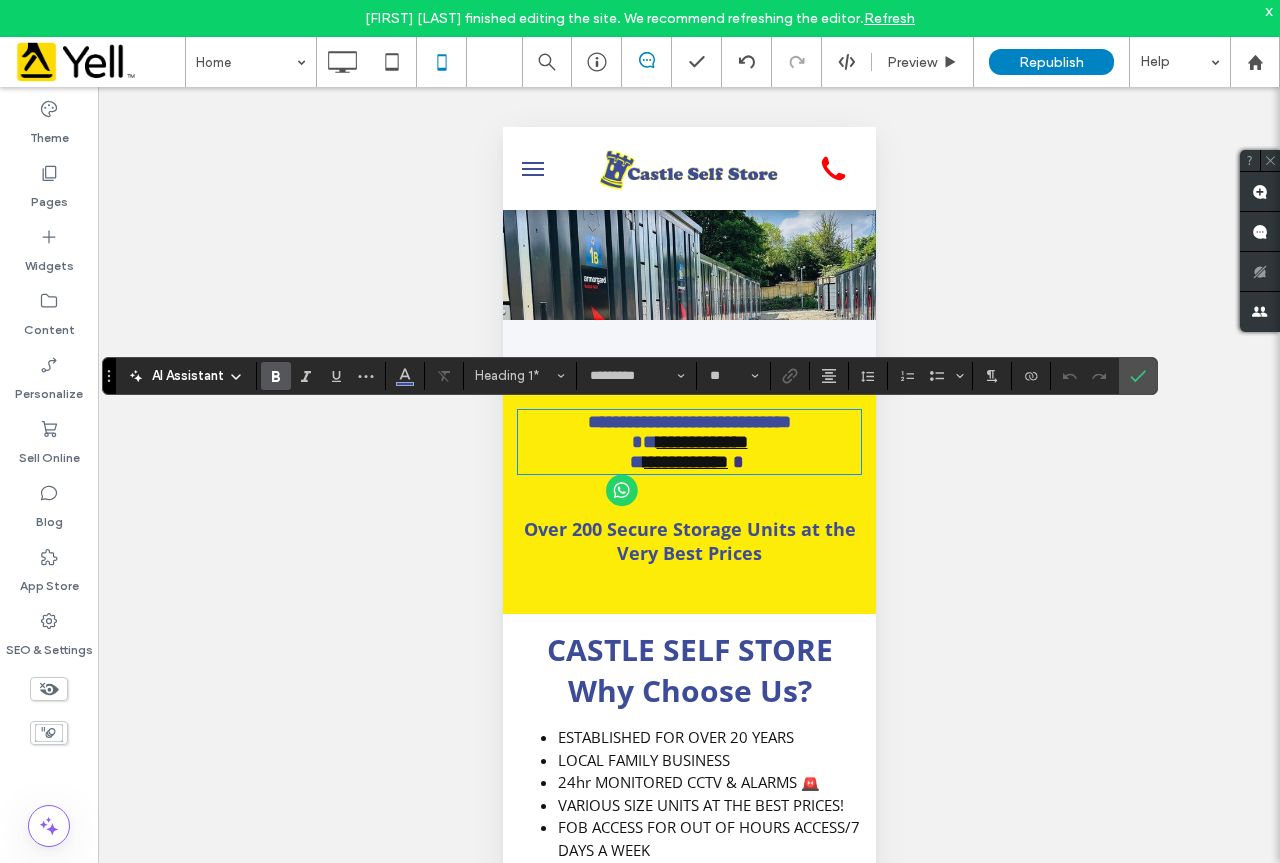 click on "**" at bounding box center (636, 462) 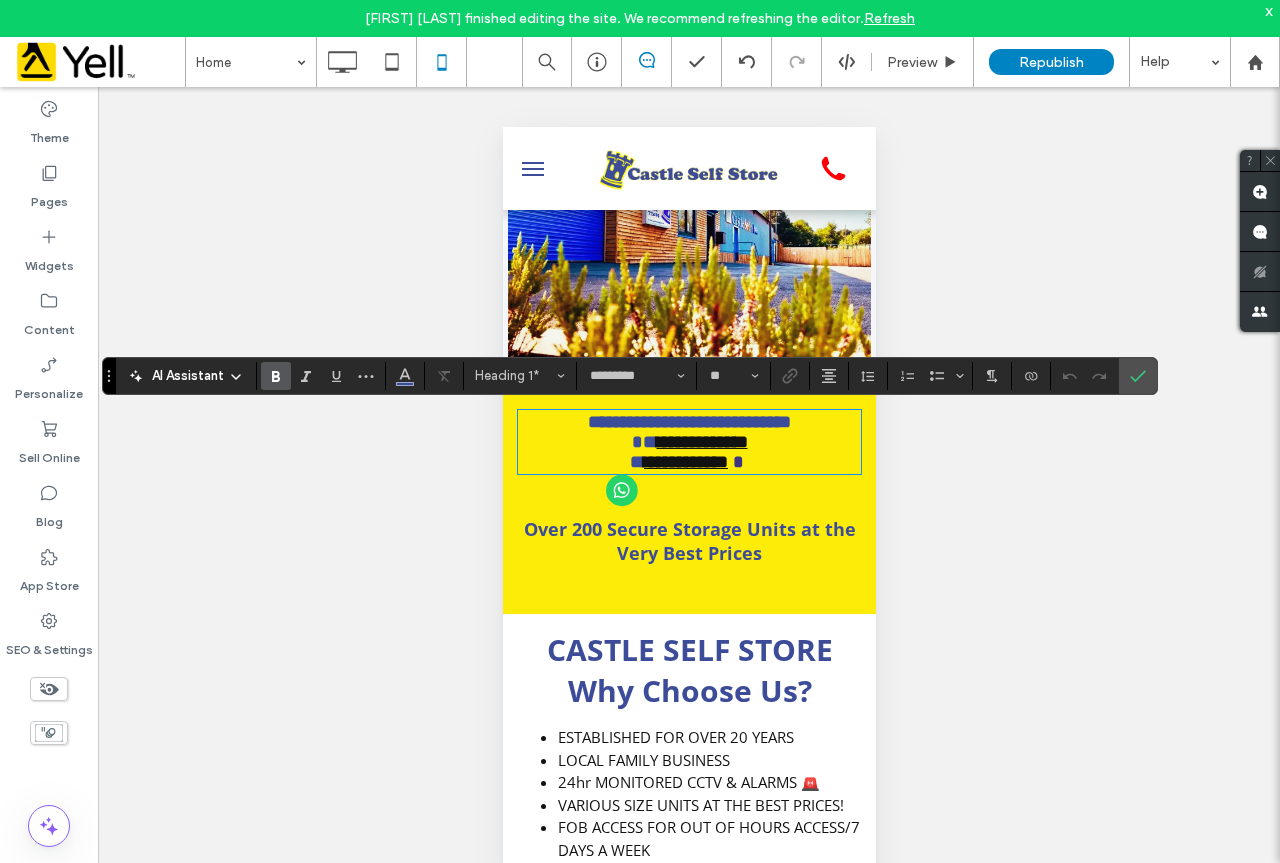 type 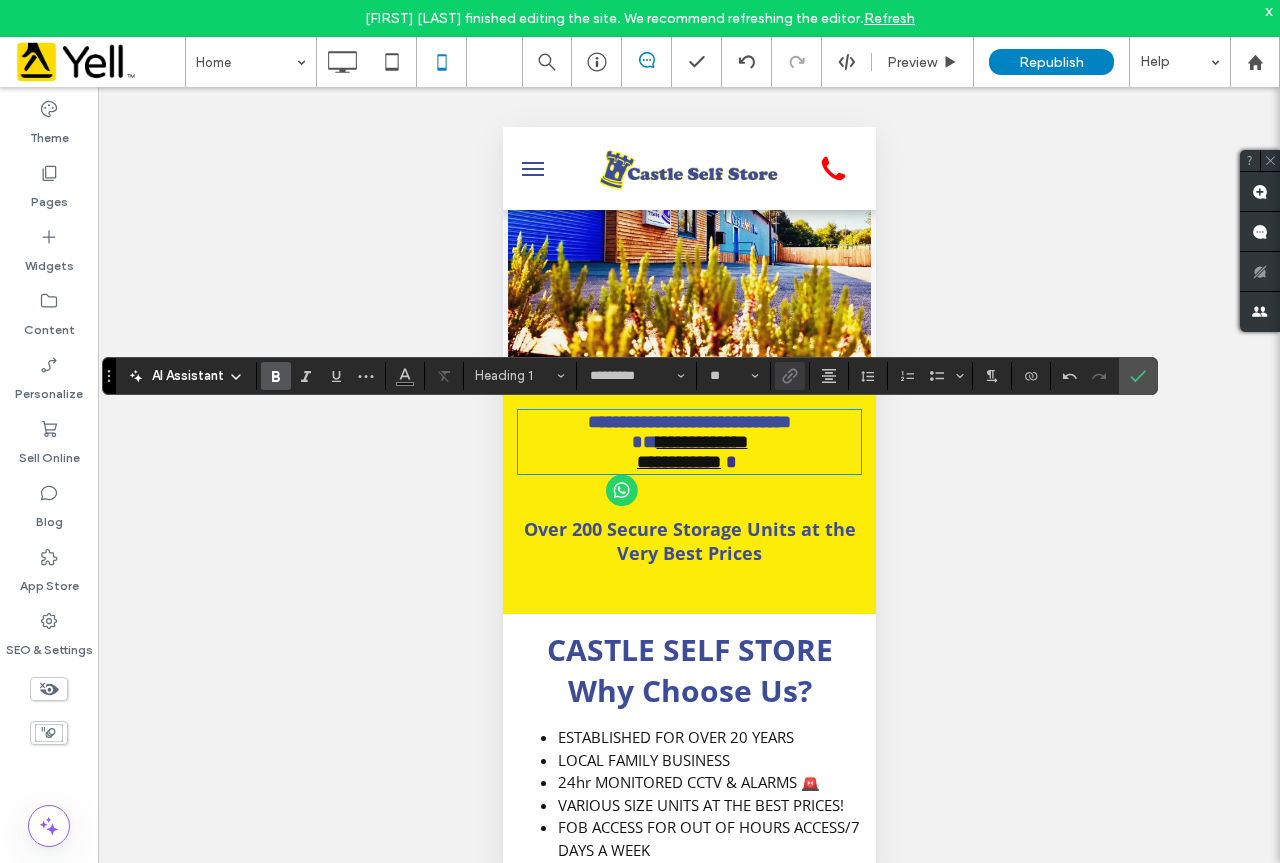 click at bounding box center (730, 462) 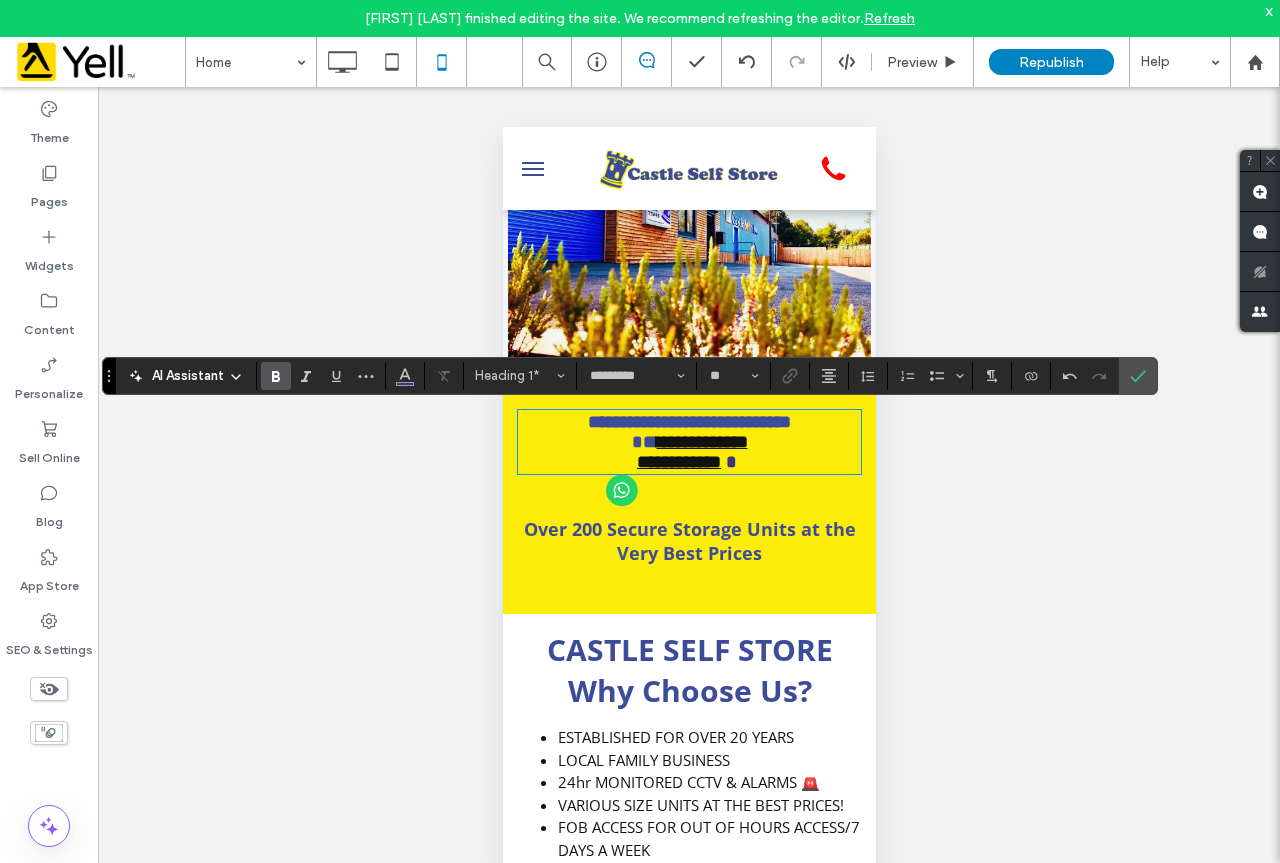 click at bounding box center (730, 462) 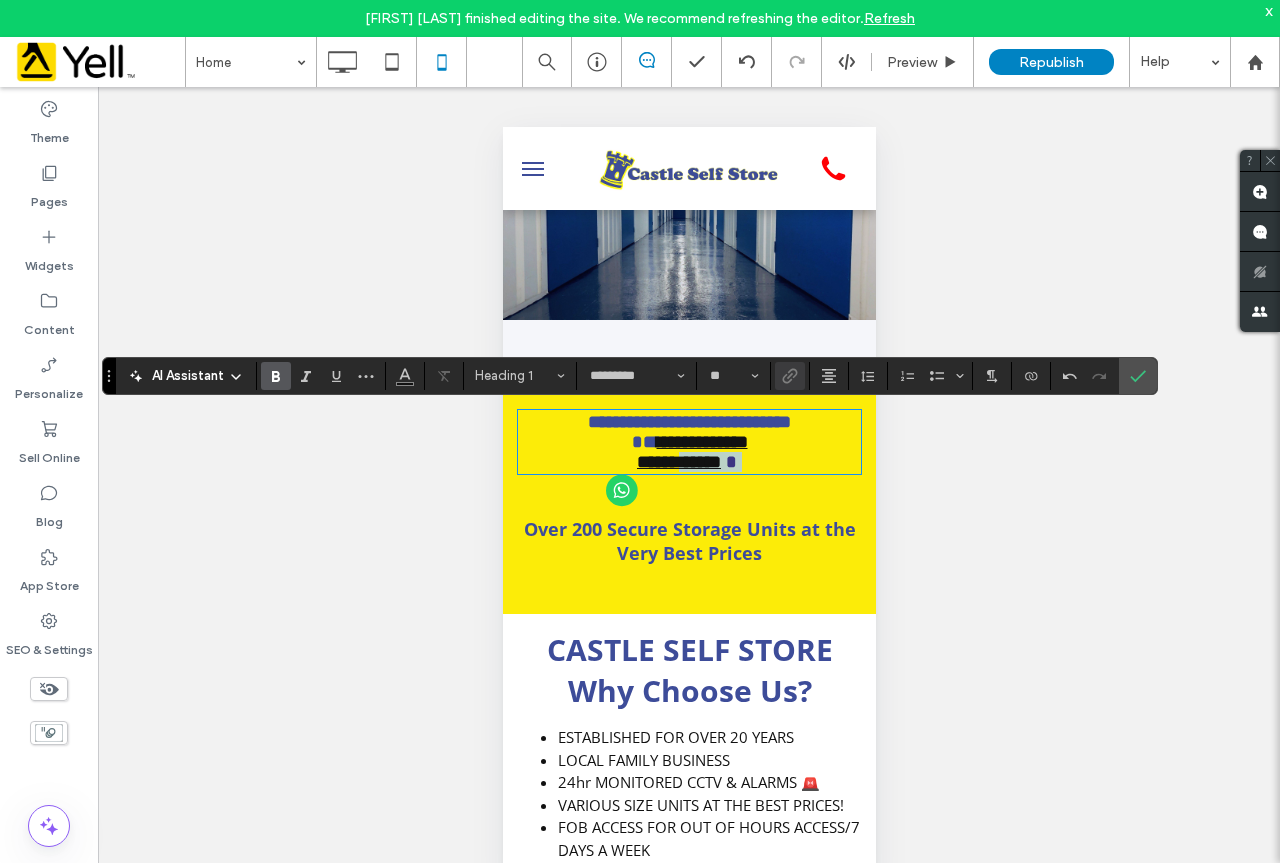 click on "**********" at bounding box center [678, 462] 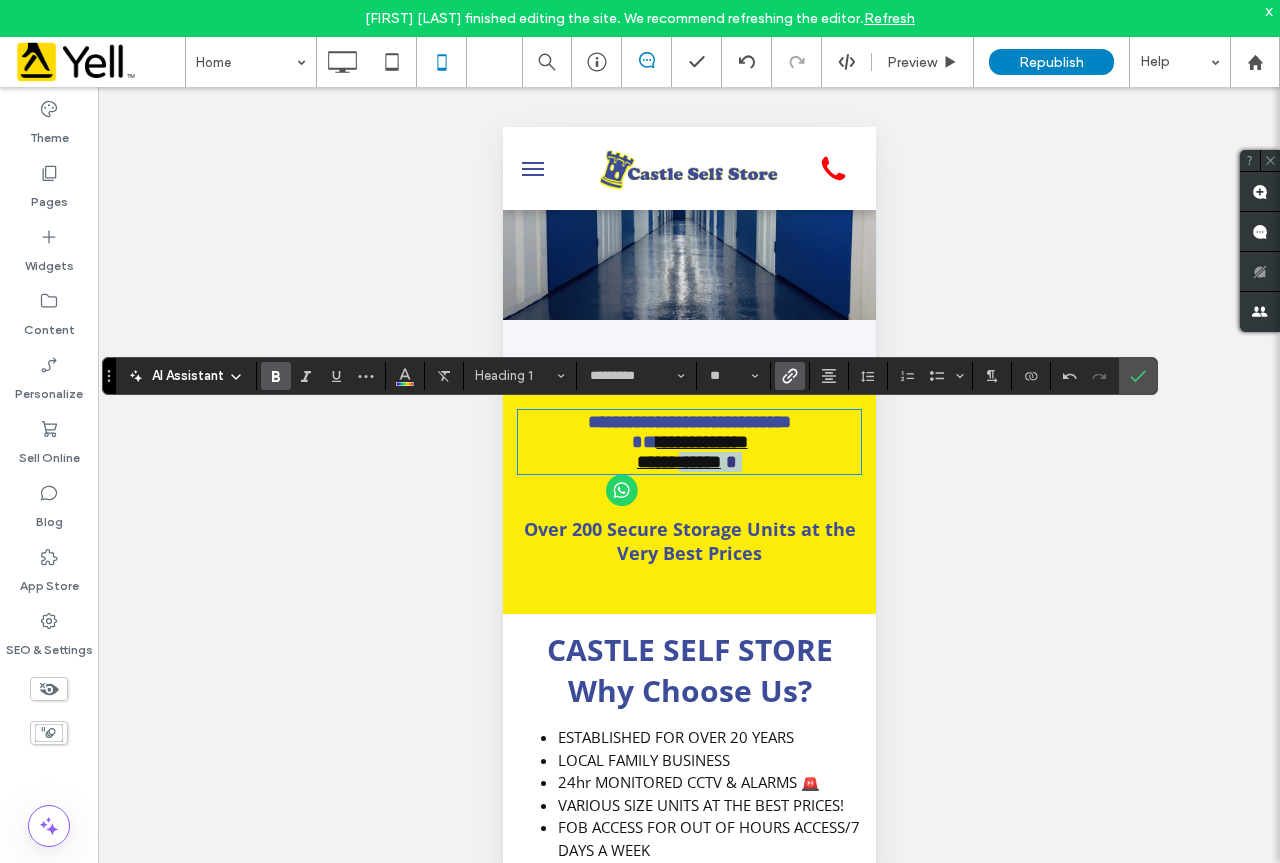 click at bounding box center (730, 462) 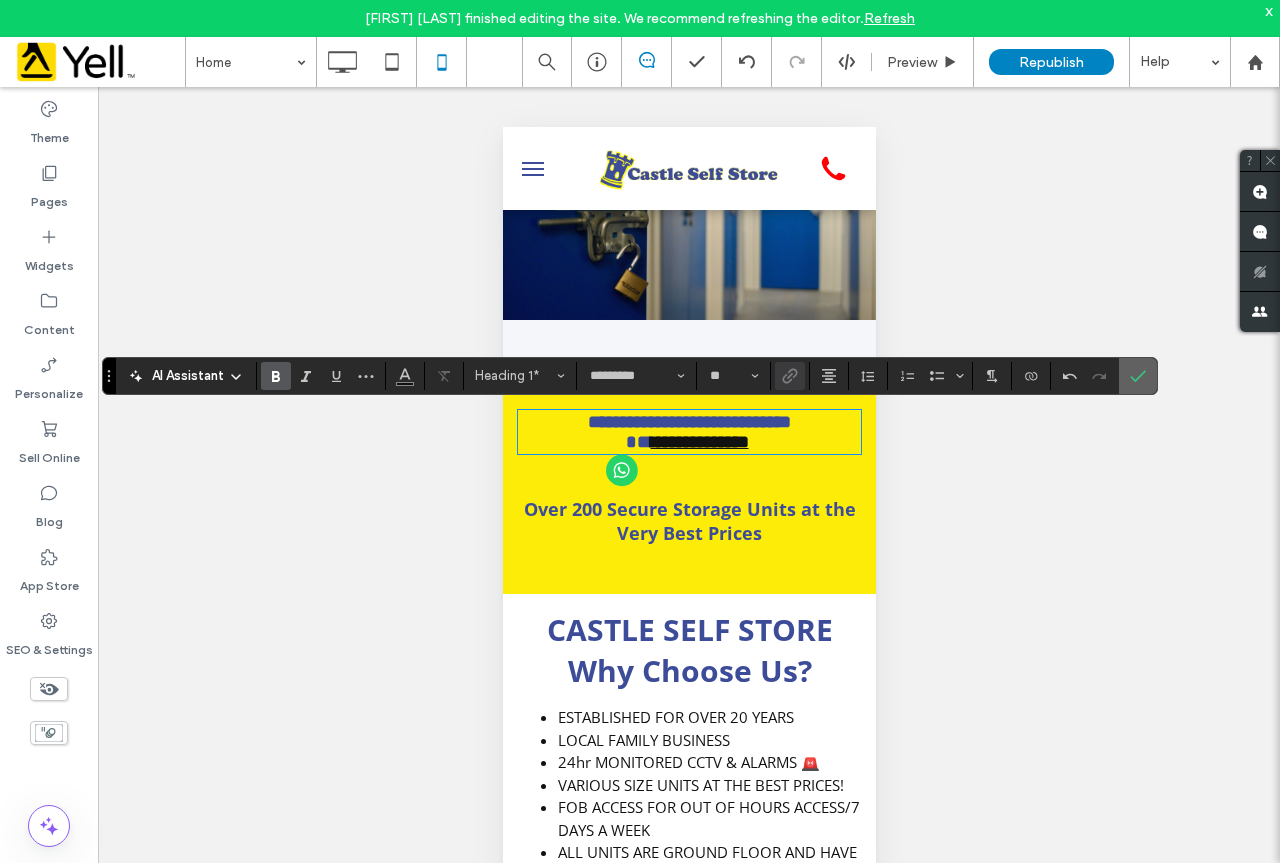 click 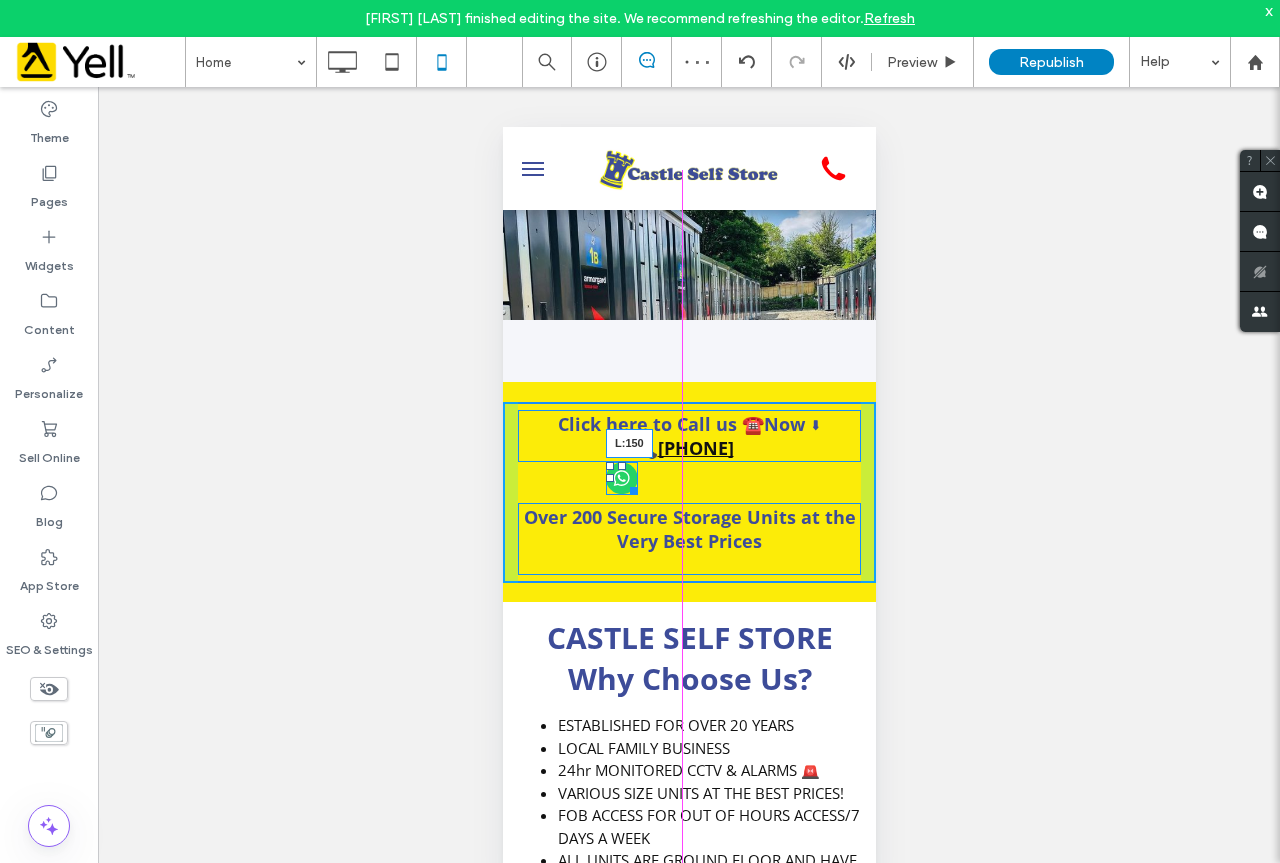 drag, startPoint x: 607, startPoint y: 476, endPoint x: 1164, endPoint y: 603, distance: 571.29504 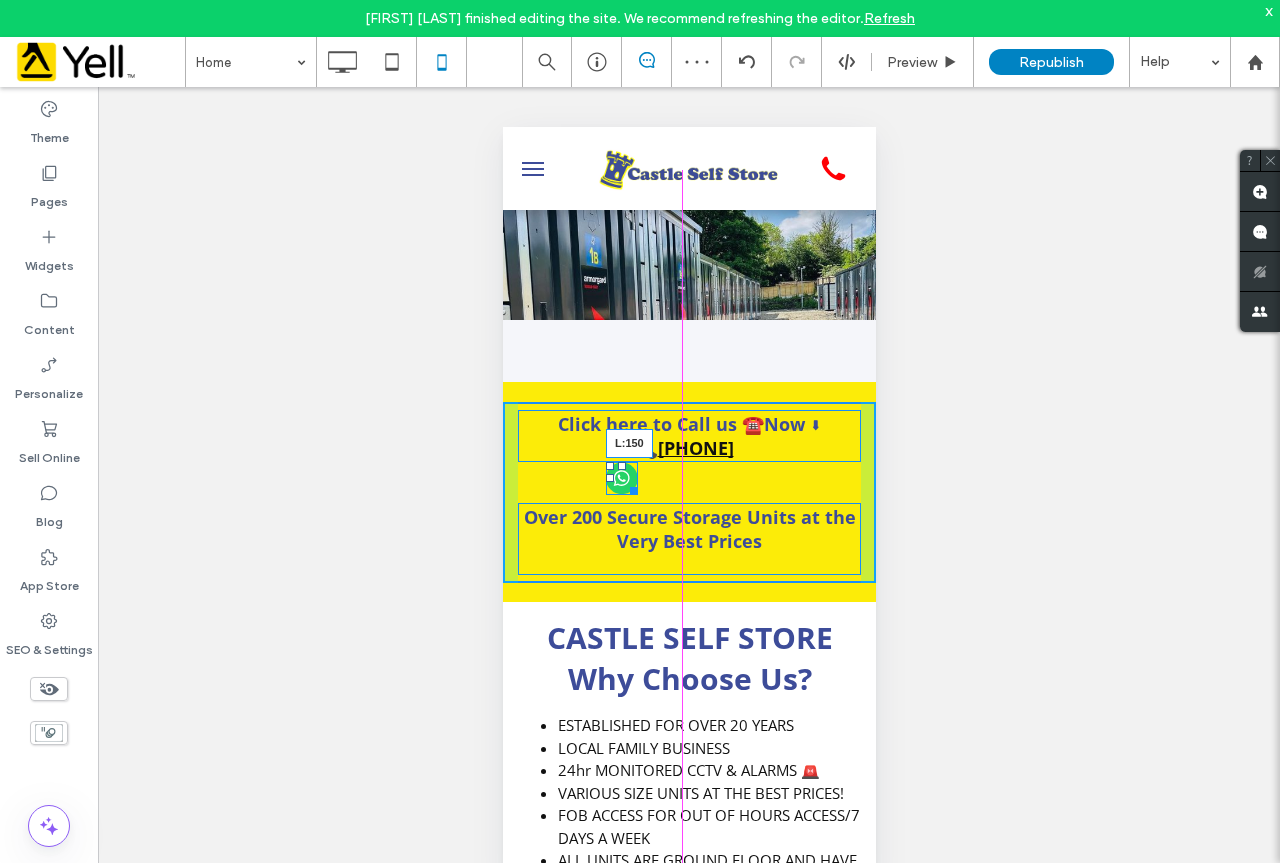 click at bounding box center (609, 478) 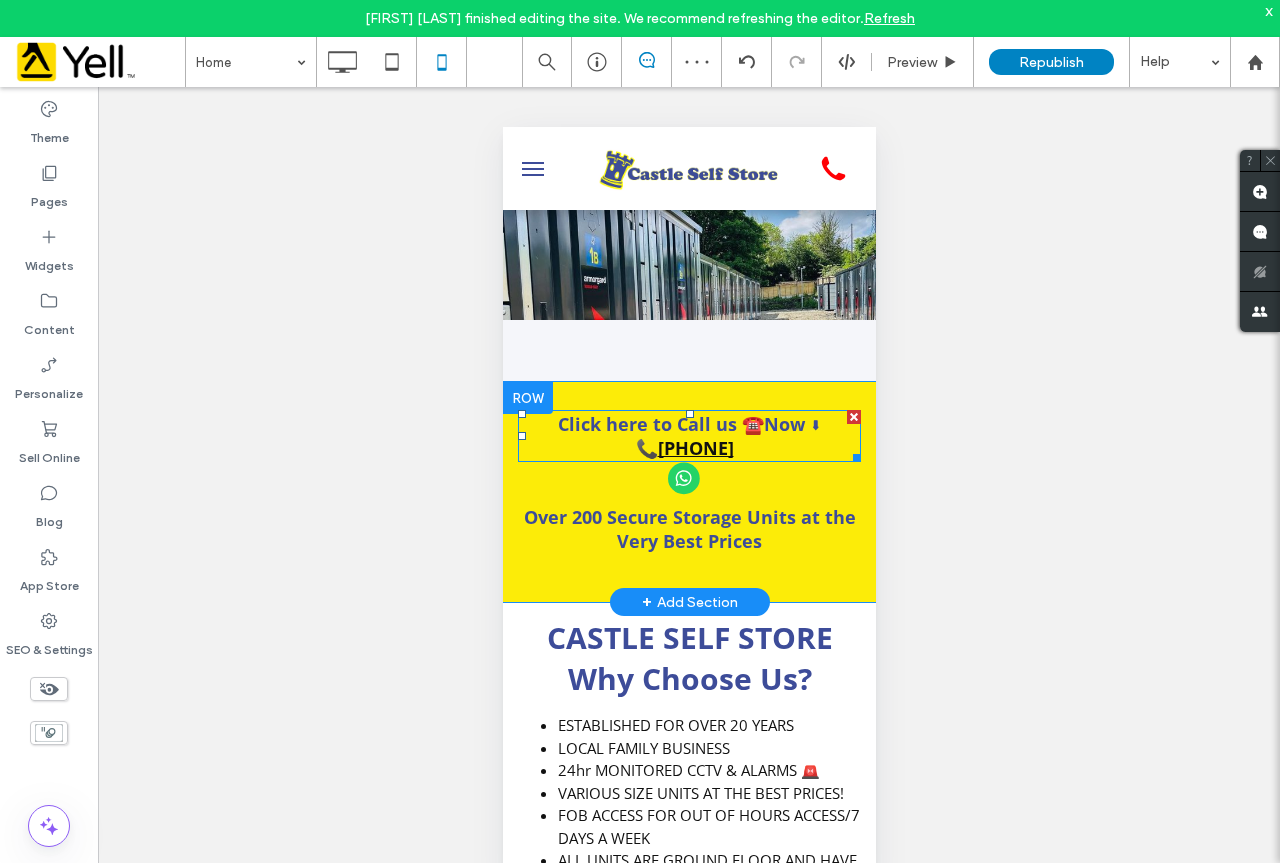 click on "Click here to Call us ☎️Now ⬇" at bounding box center [688, 424] 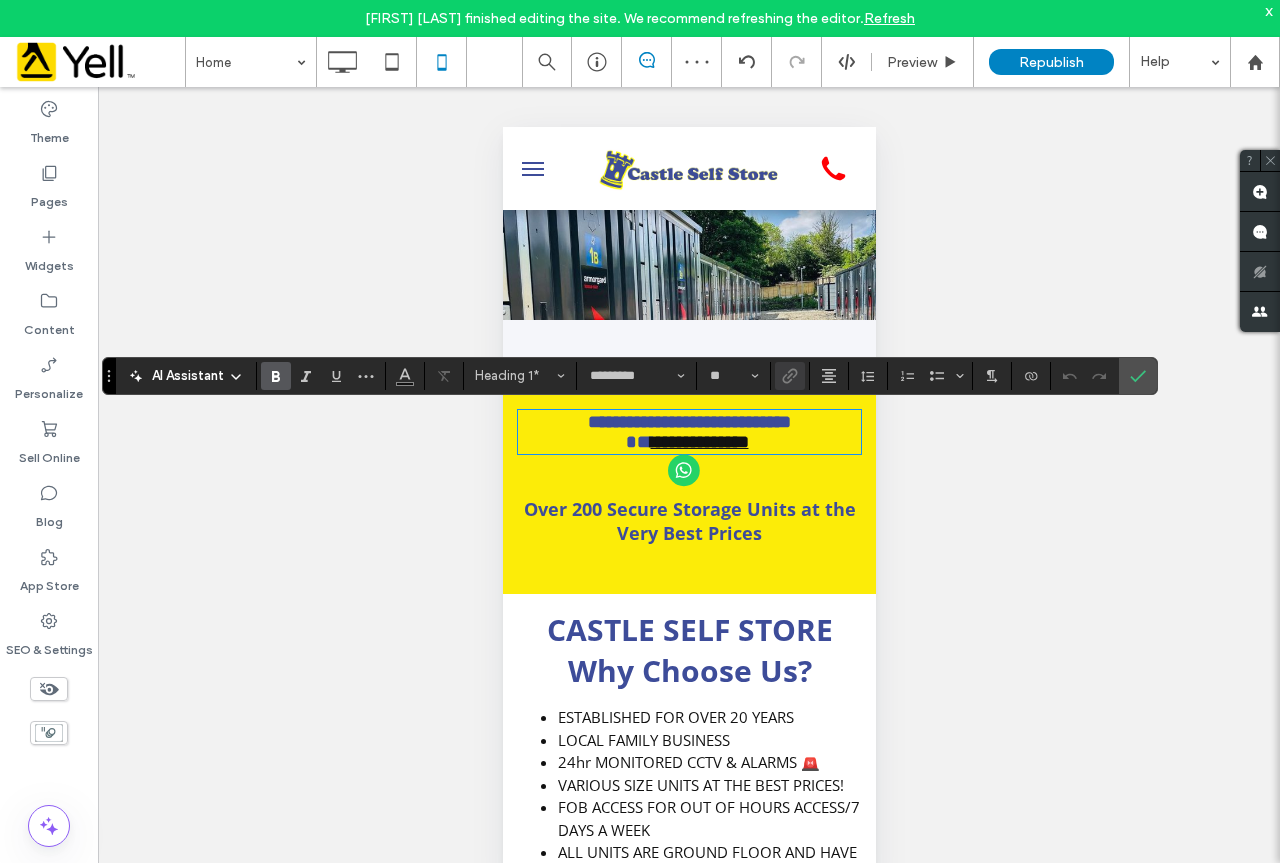 click on "**********" at bounding box center (688, 422) 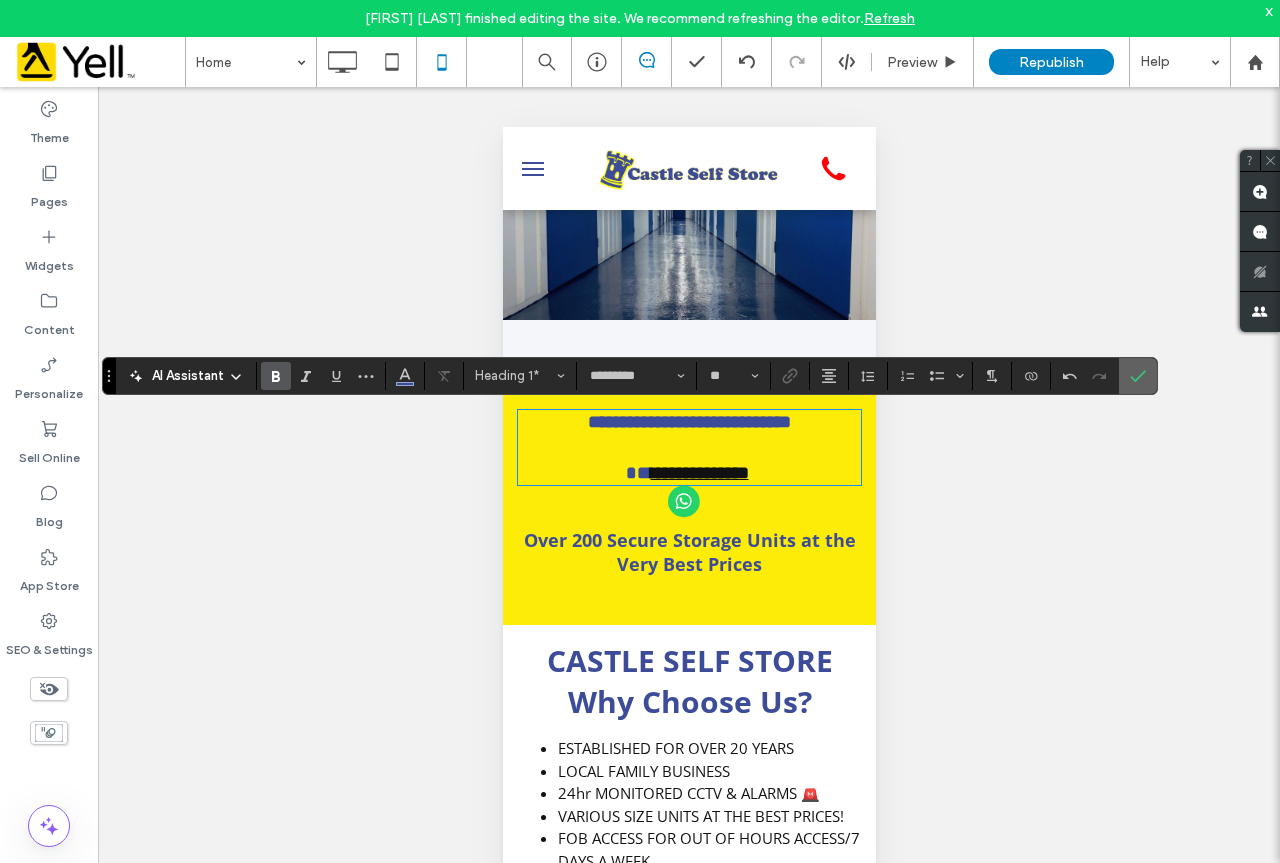 click at bounding box center (1138, 376) 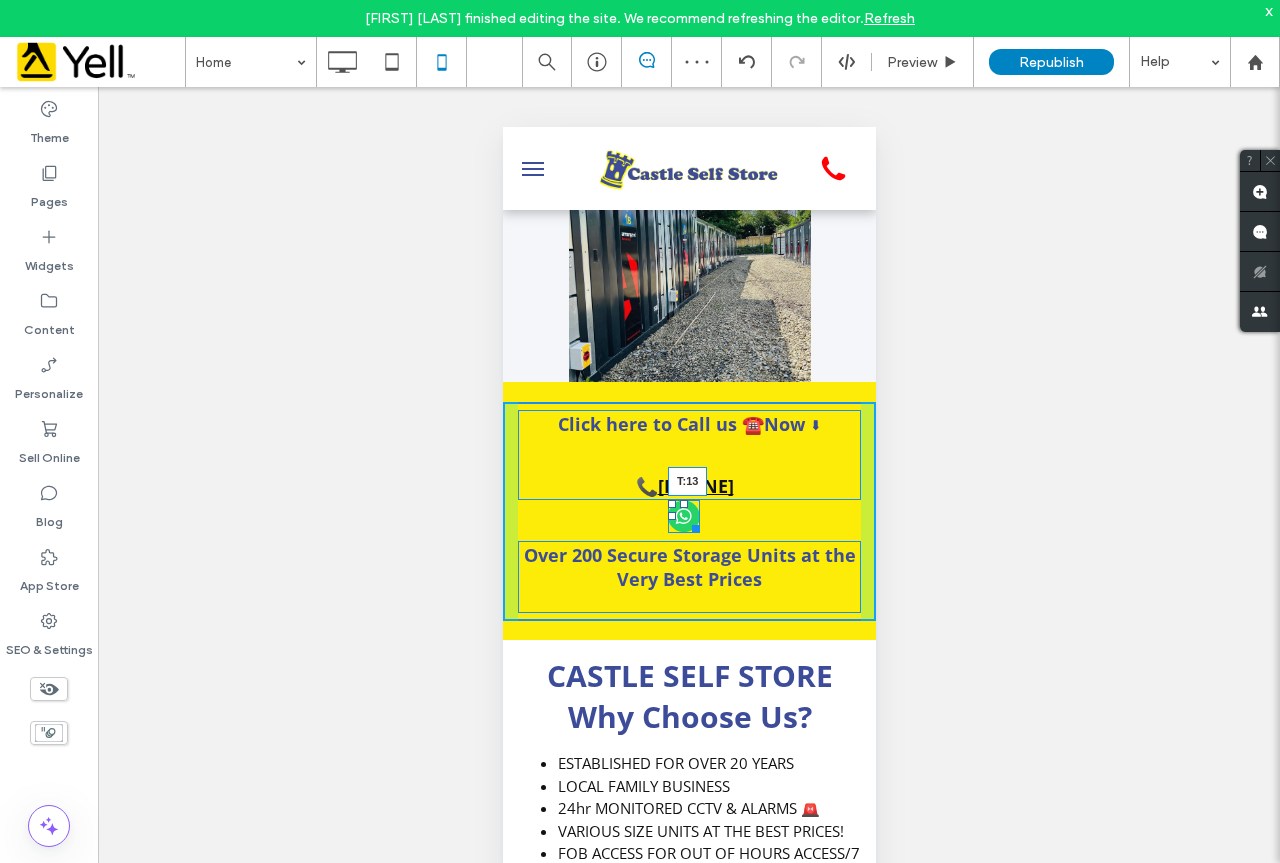 drag, startPoint x: 683, startPoint y: 504, endPoint x: 674, endPoint y: 525, distance: 22.847319 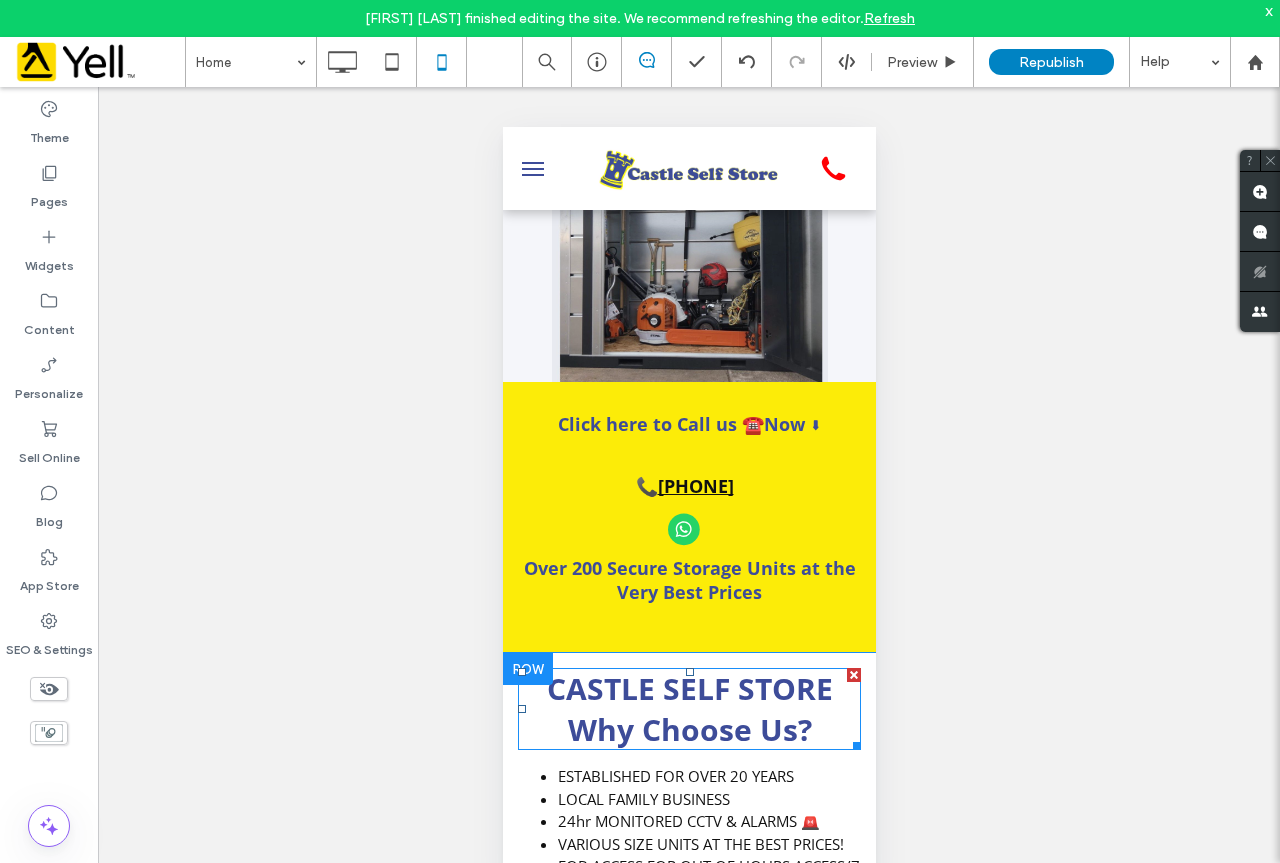 click on "Why Choose Us?" at bounding box center (689, 729) 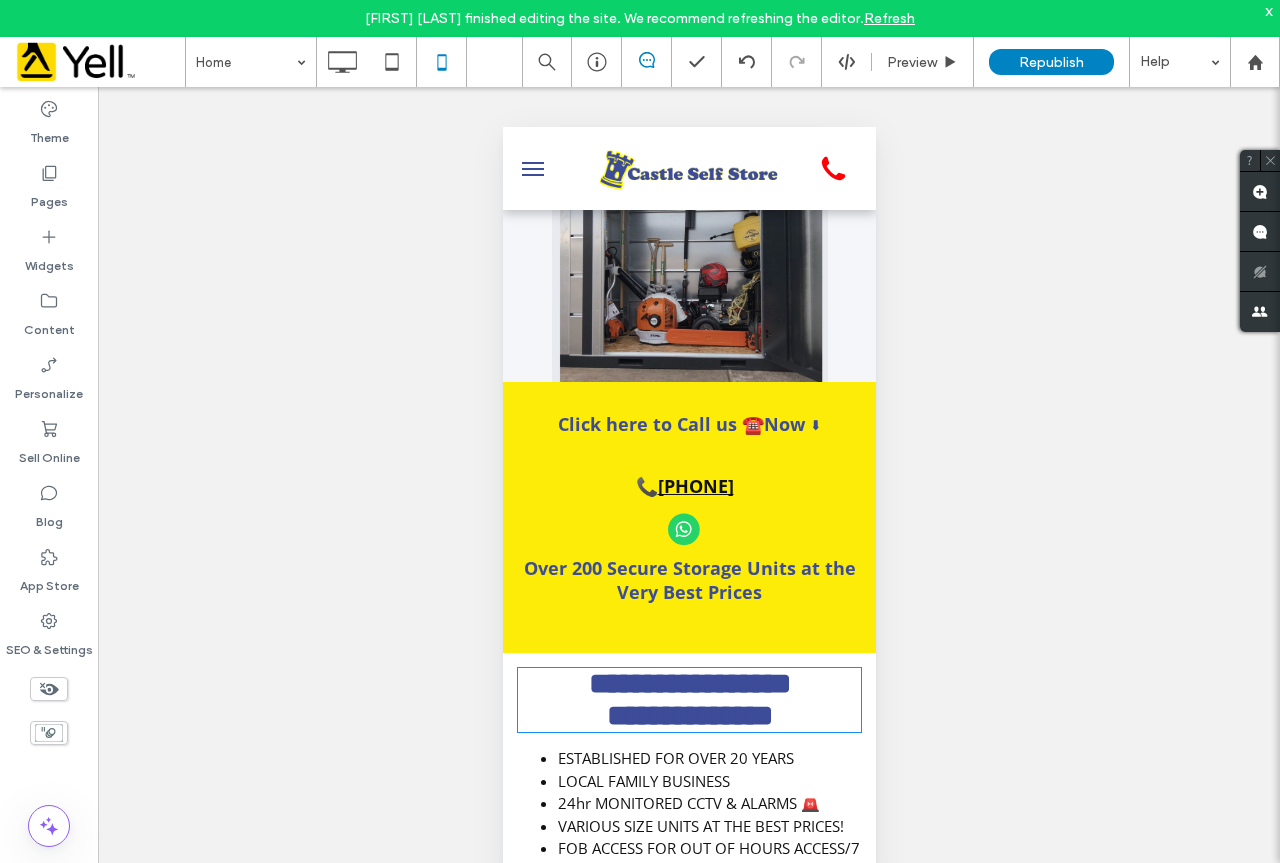 type on "****" 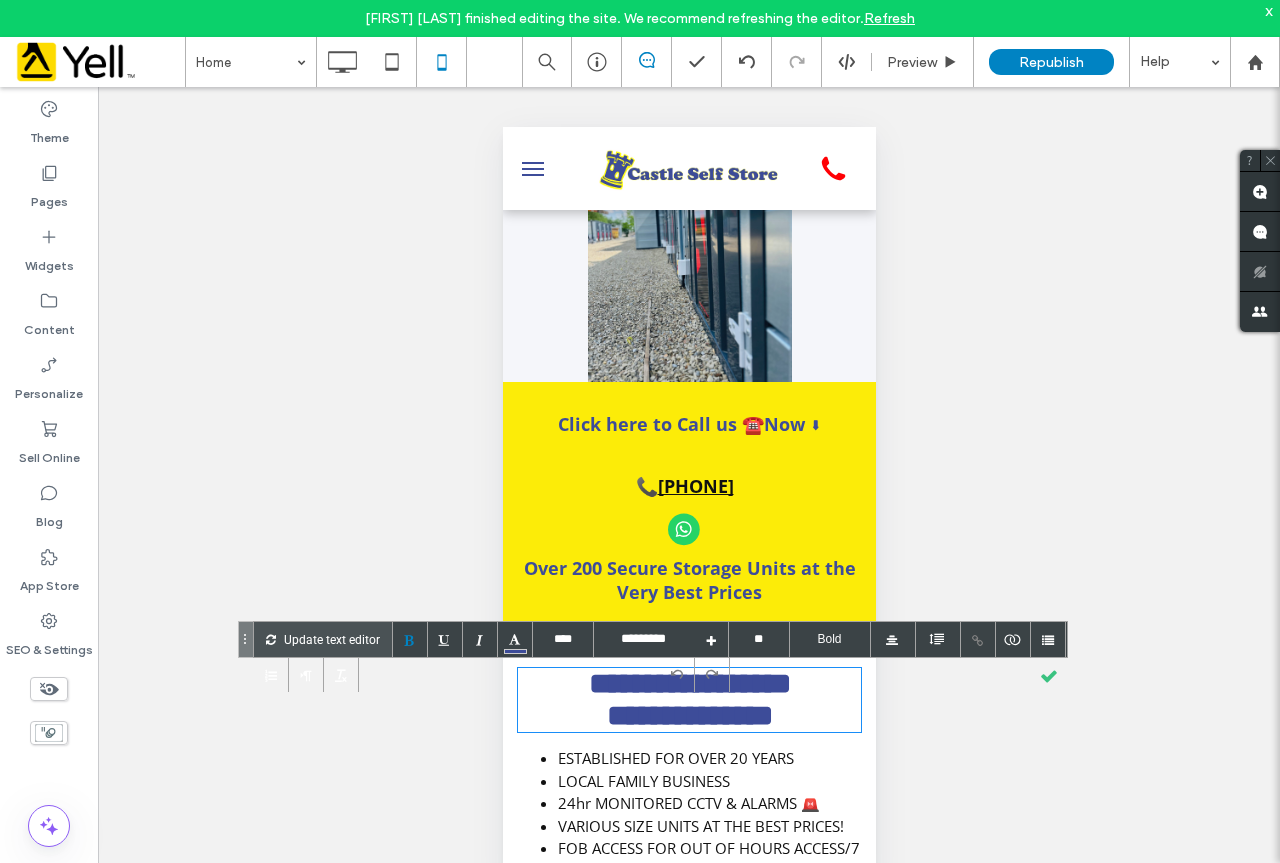 click at bounding box center [683, 529] 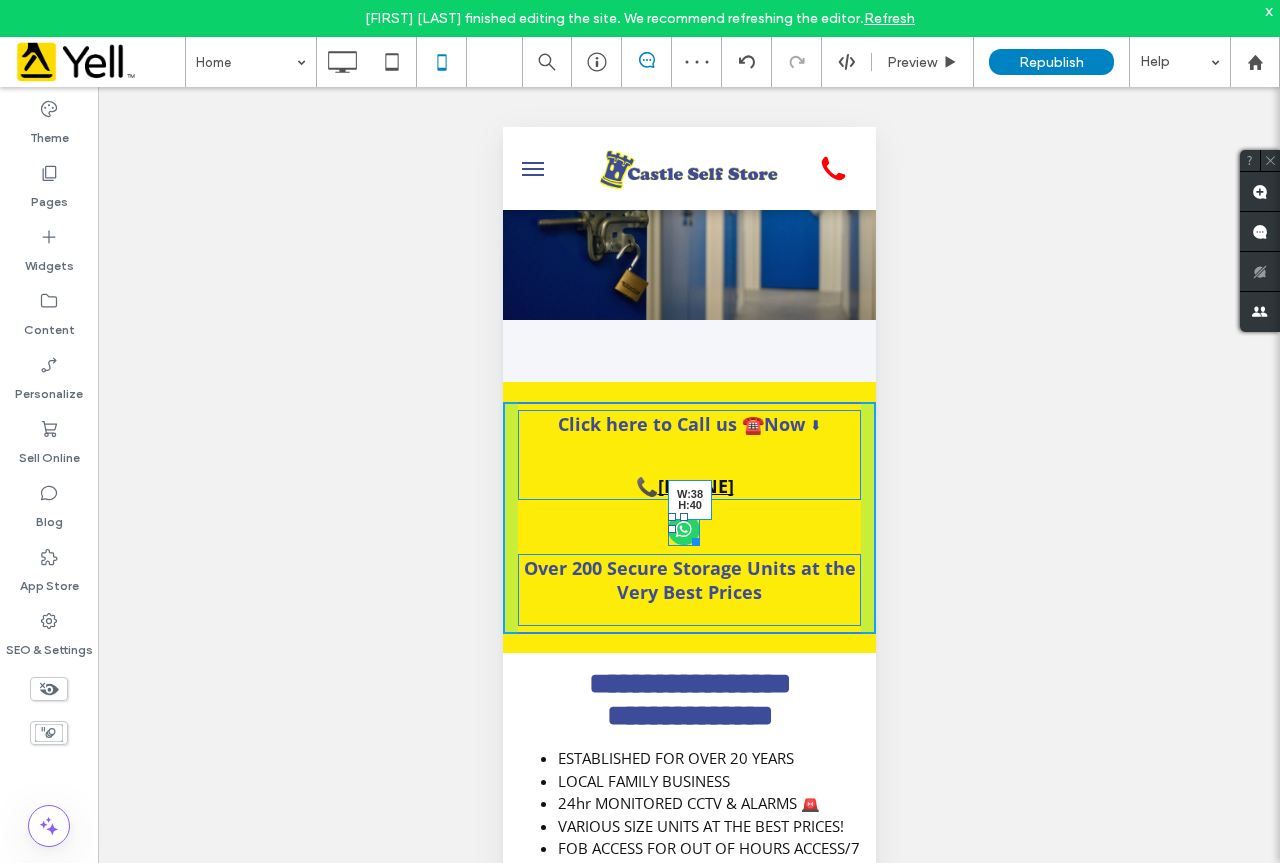 click at bounding box center [691, 538] 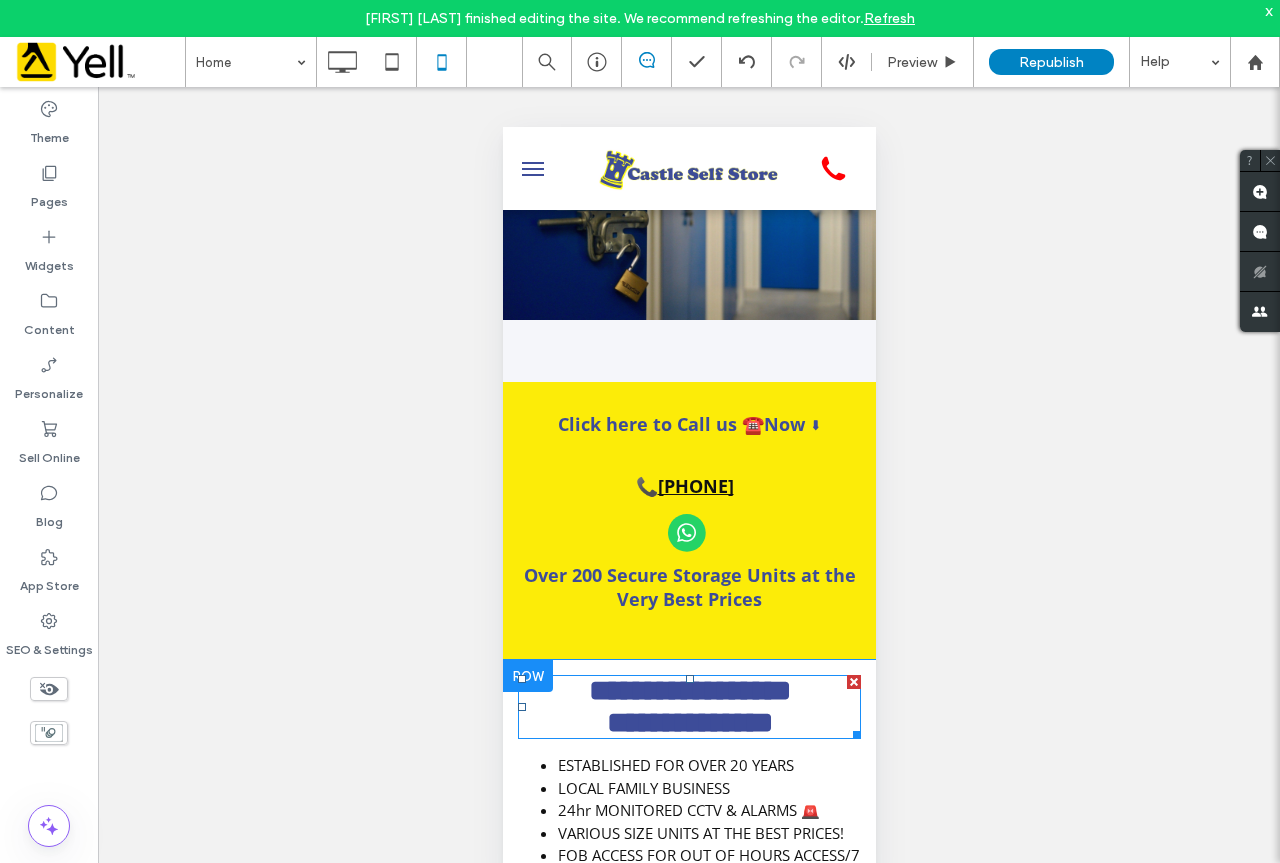 click on "**********" at bounding box center (689, 722) 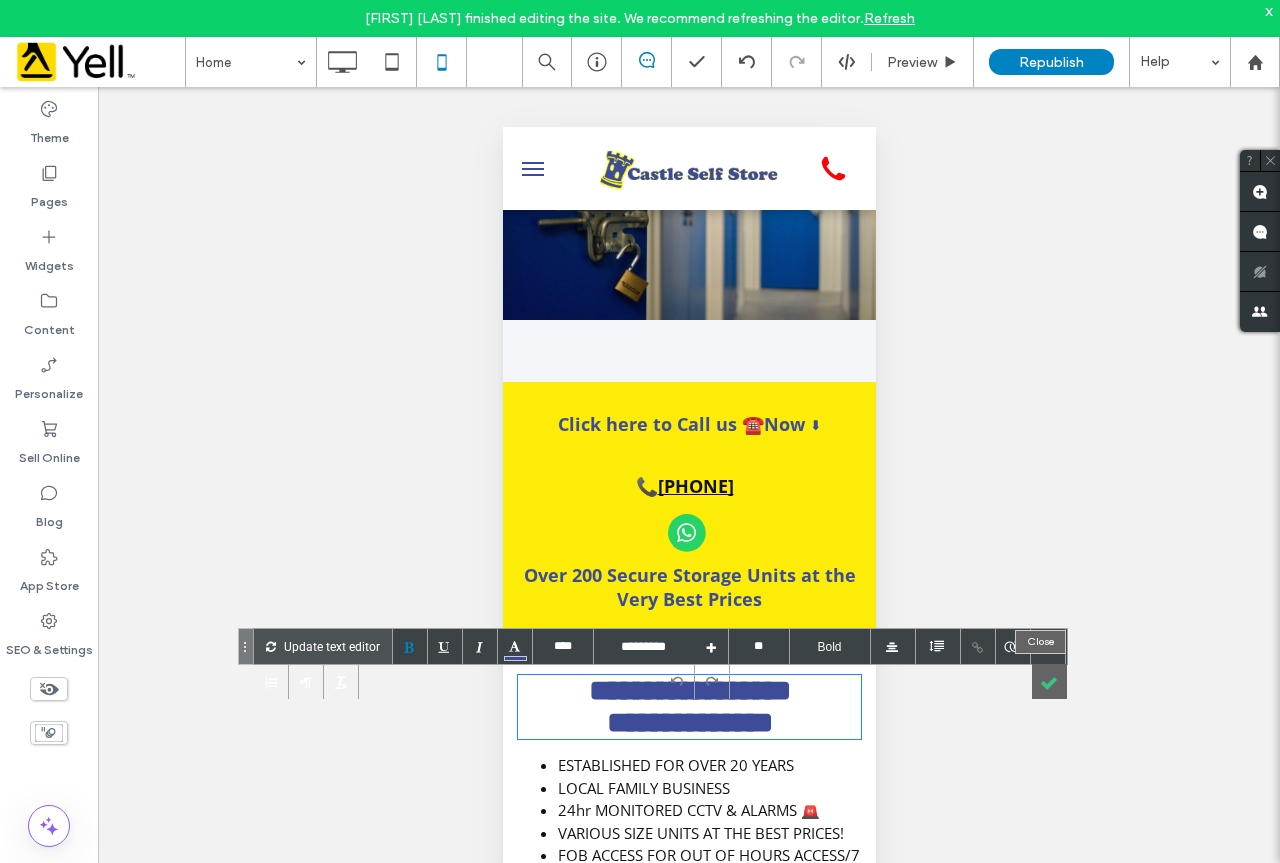 click at bounding box center (1049, 681) 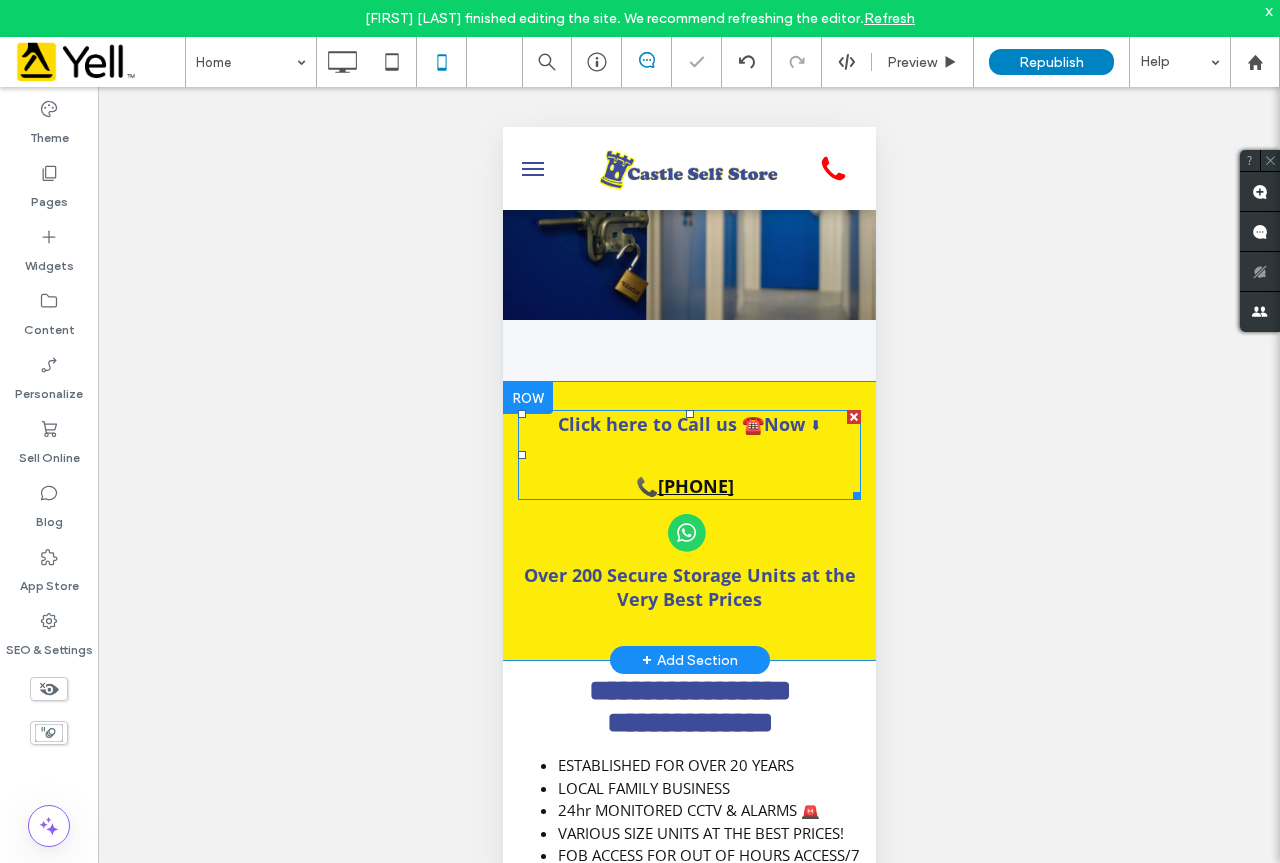 click on "Click here to Call us ☎️Now ⬇" at bounding box center [688, 424] 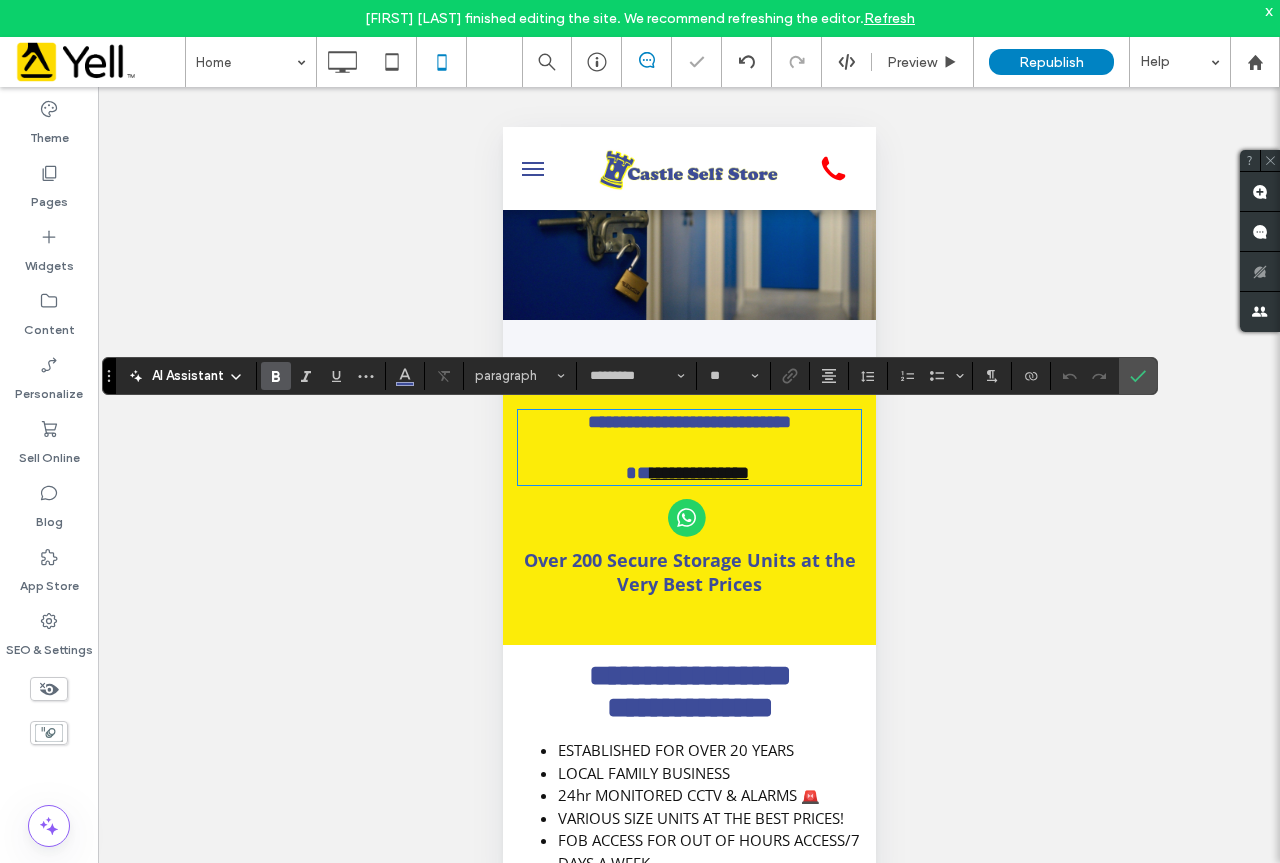 type on "**" 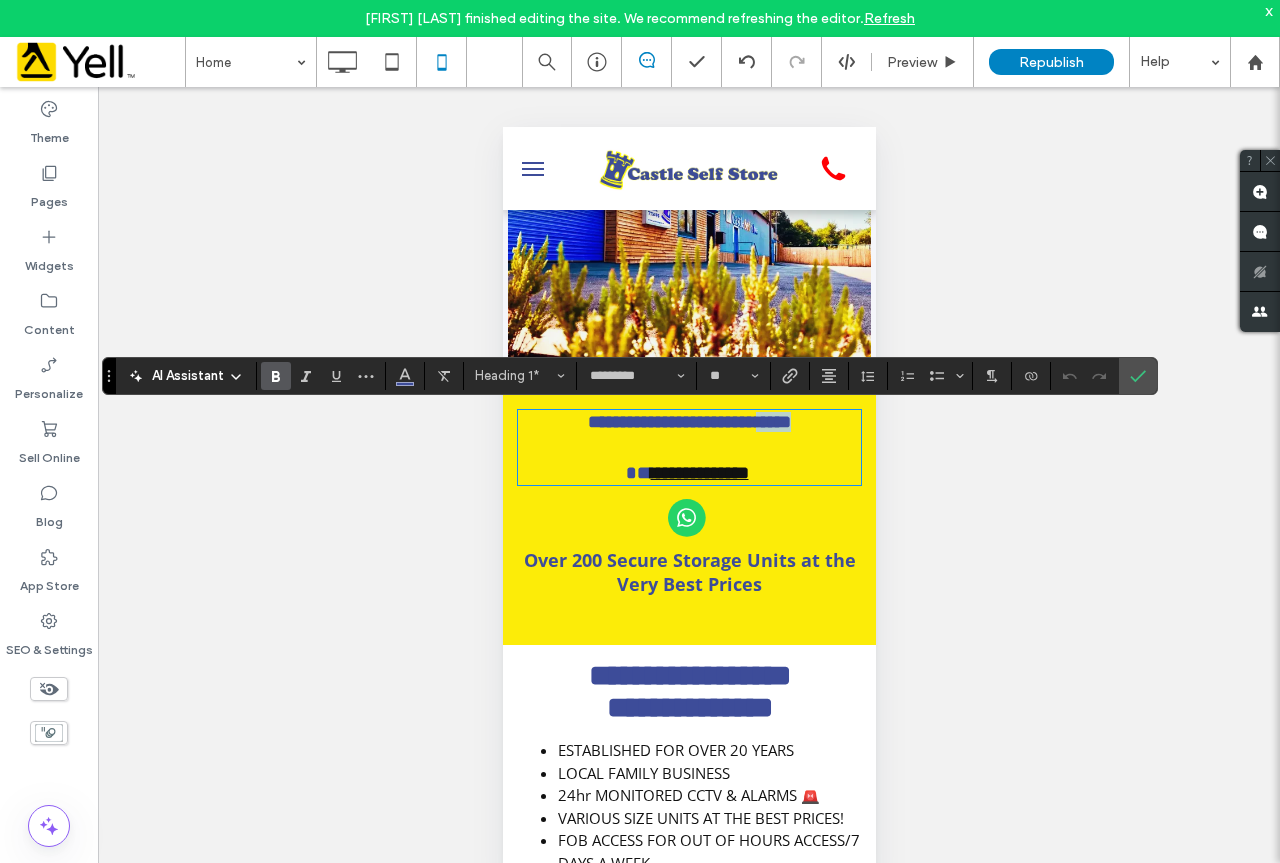 drag, startPoint x: 810, startPoint y: 427, endPoint x: 760, endPoint y: 423, distance: 50.159744 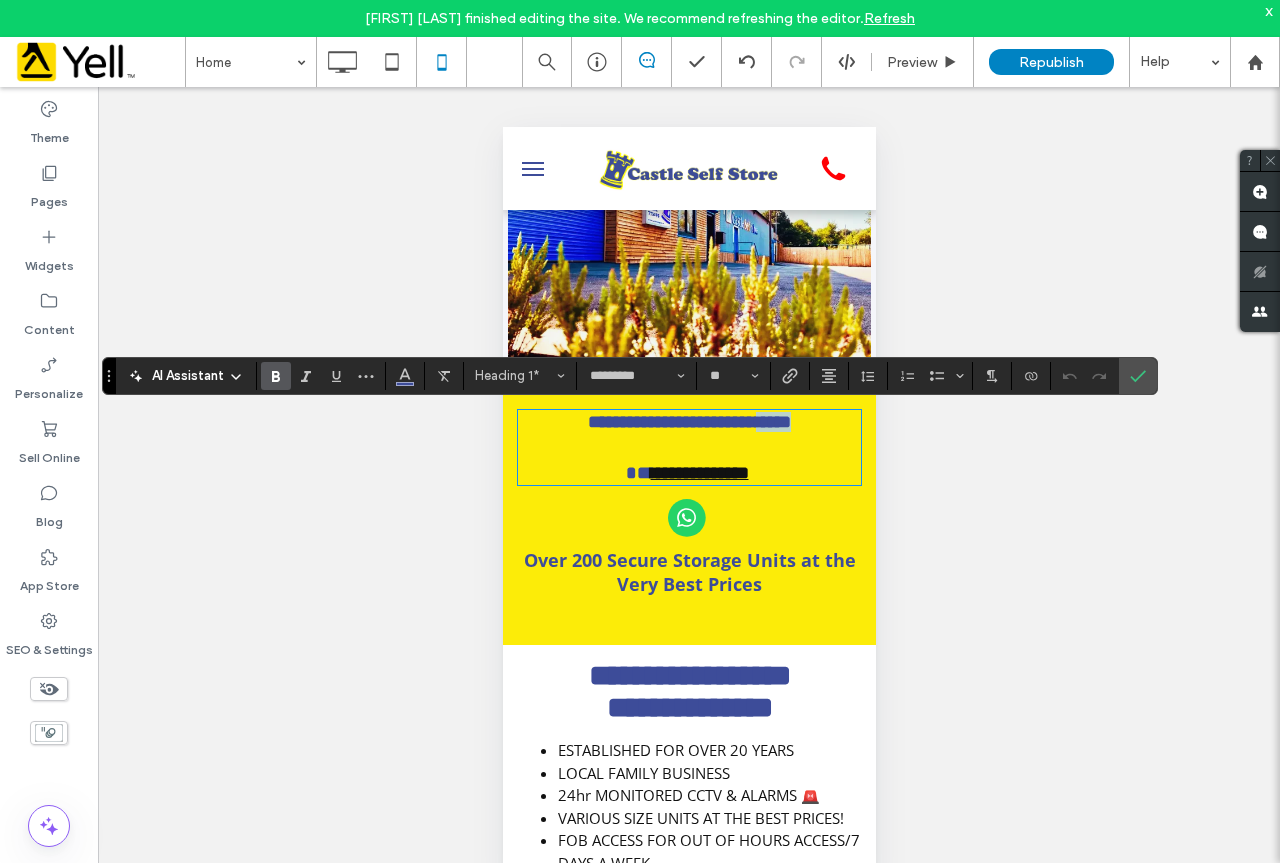 click on "**********" at bounding box center (688, 422) 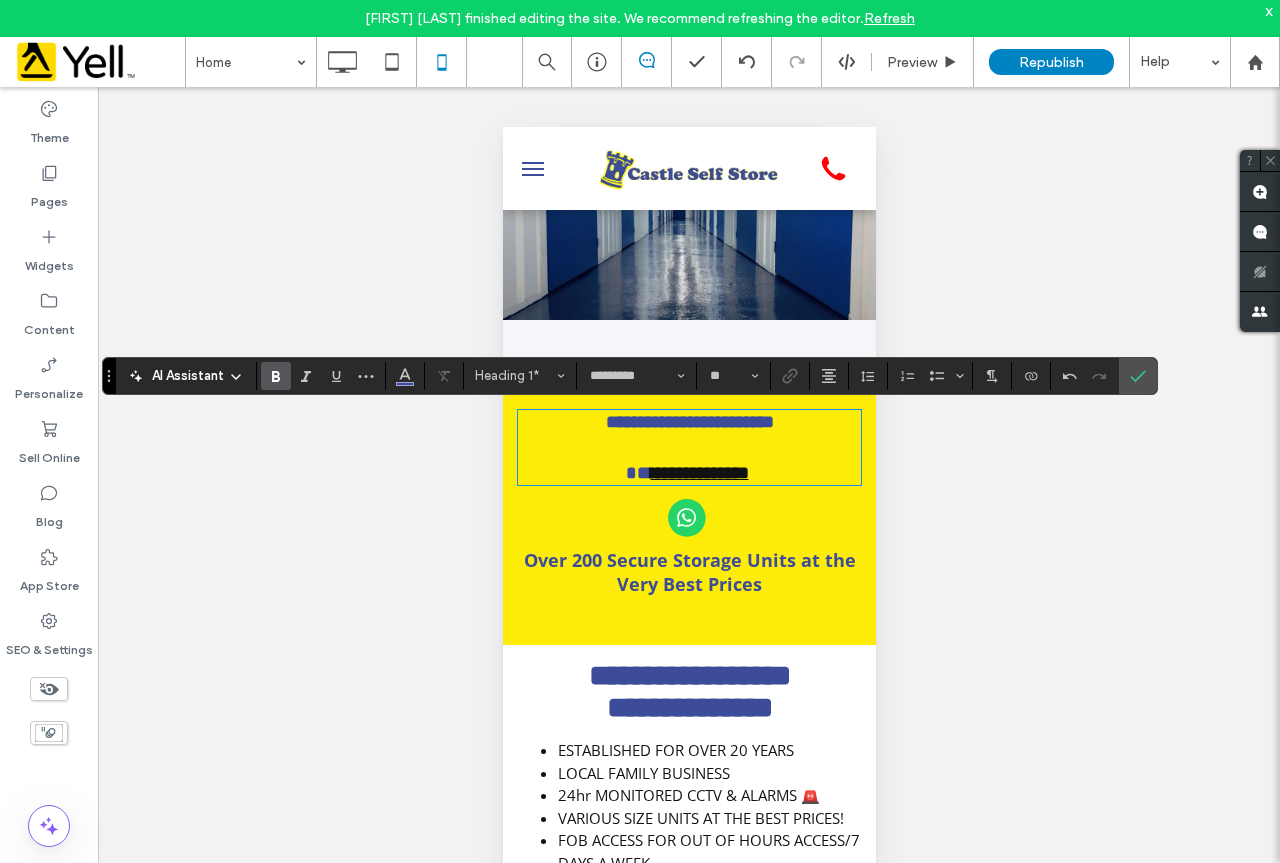 type 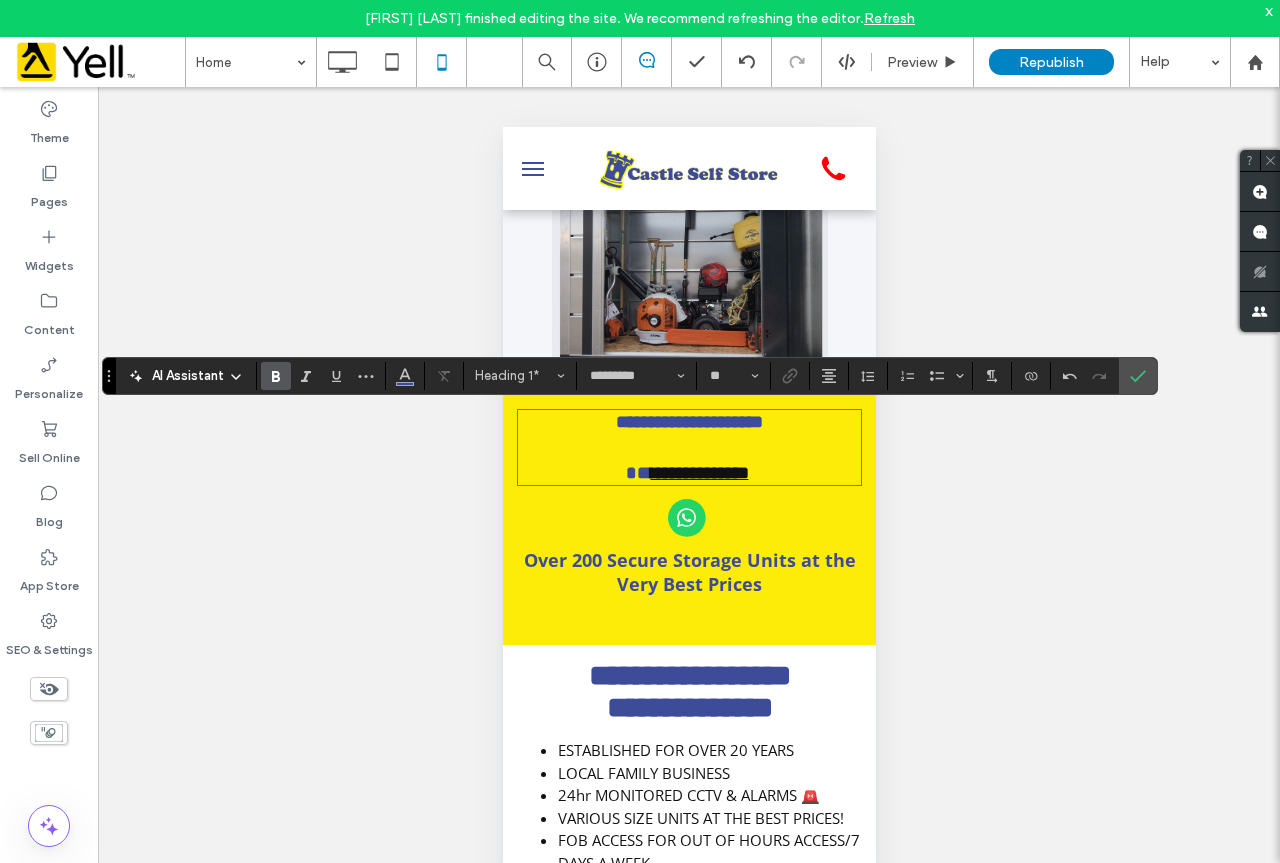 click on "**********" at bounding box center [688, 422] 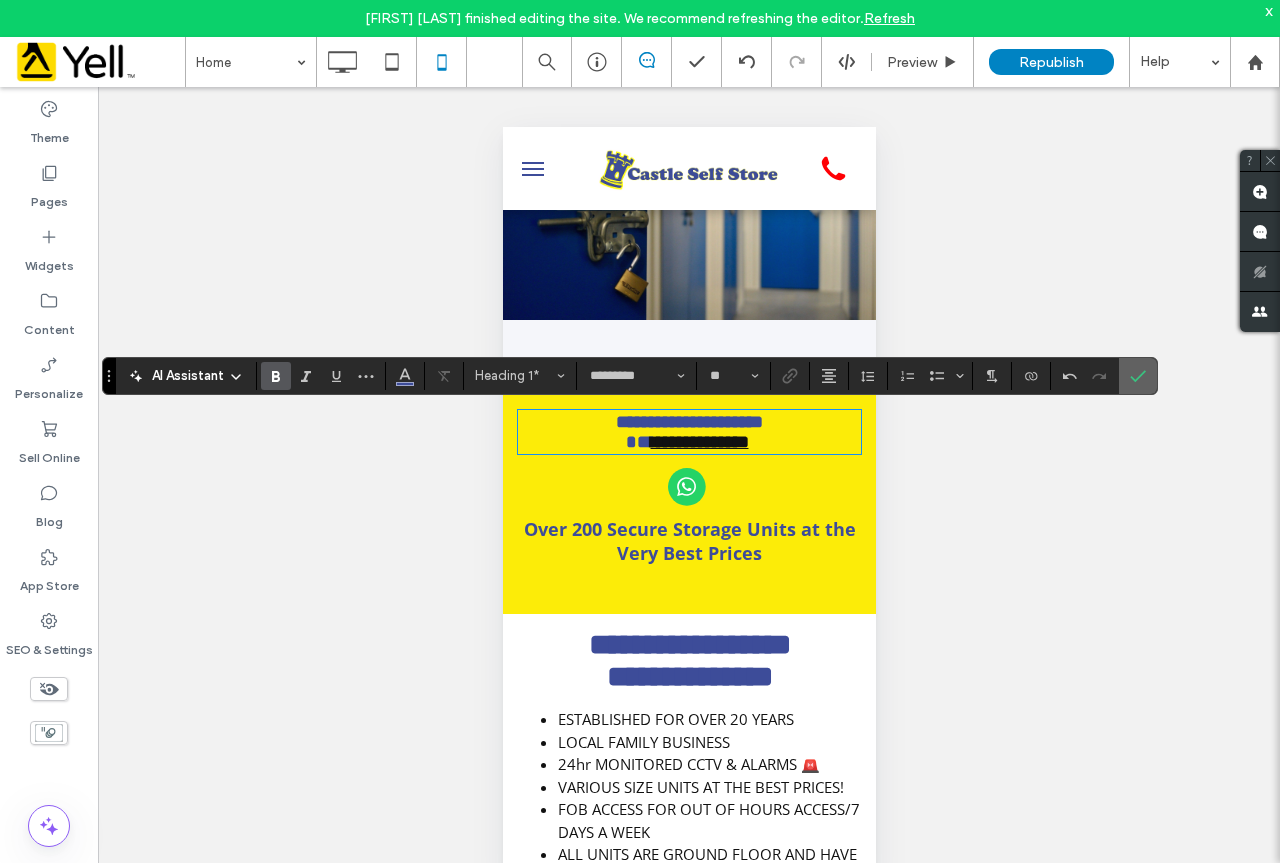 click 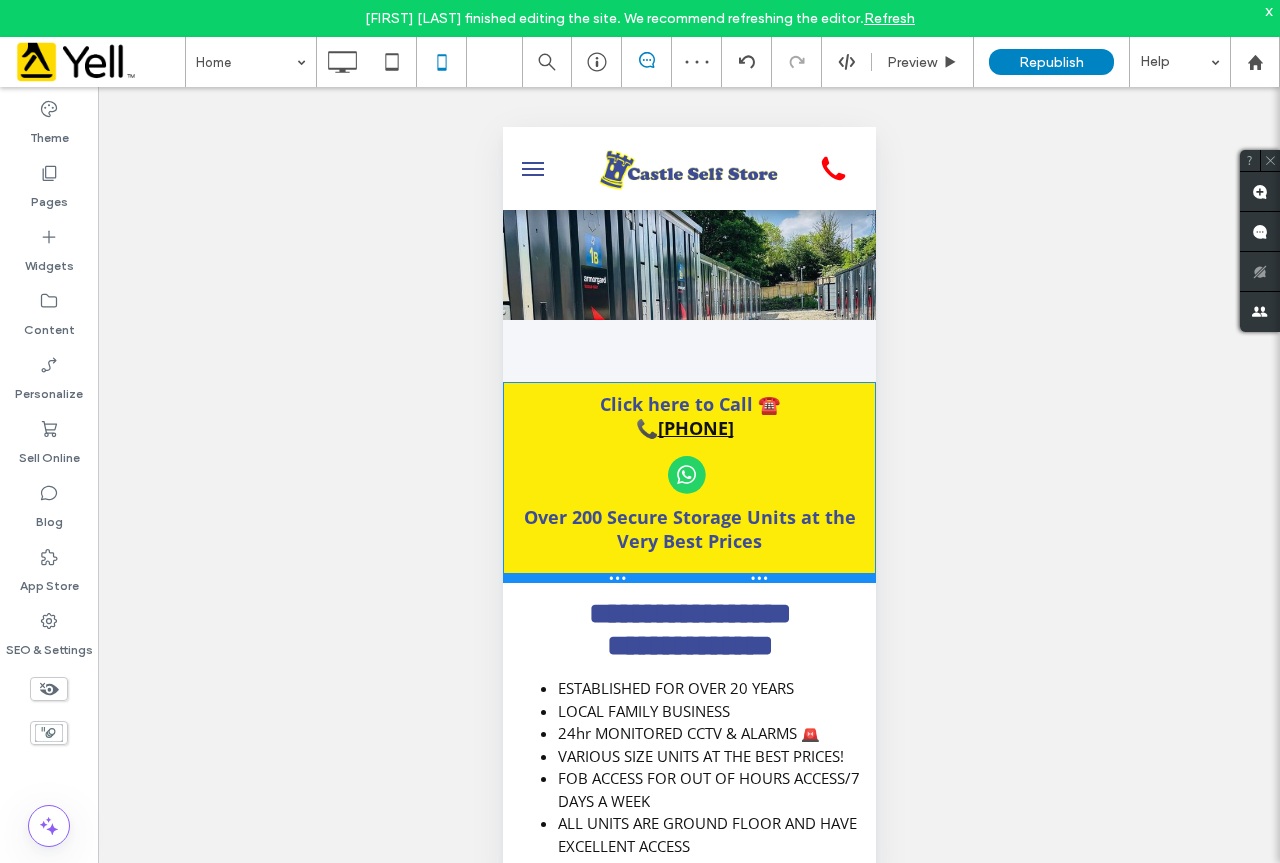 drag, startPoint x: 780, startPoint y: 618, endPoint x: 772, endPoint y: 569, distance: 49.648766 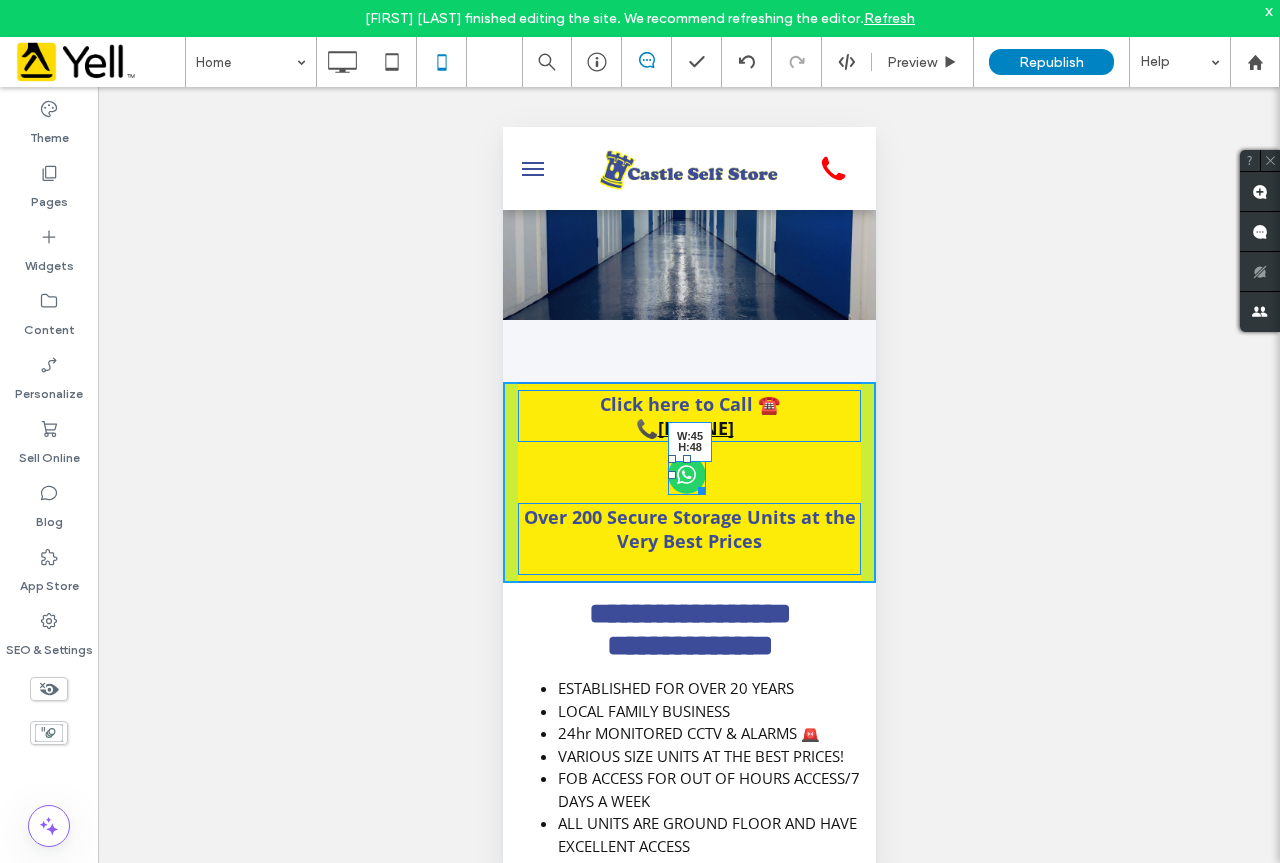 drag, startPoint x: 700, startPoint y: 484, endPoint x: 1202, endPoint y: 619, distance: 519.8356 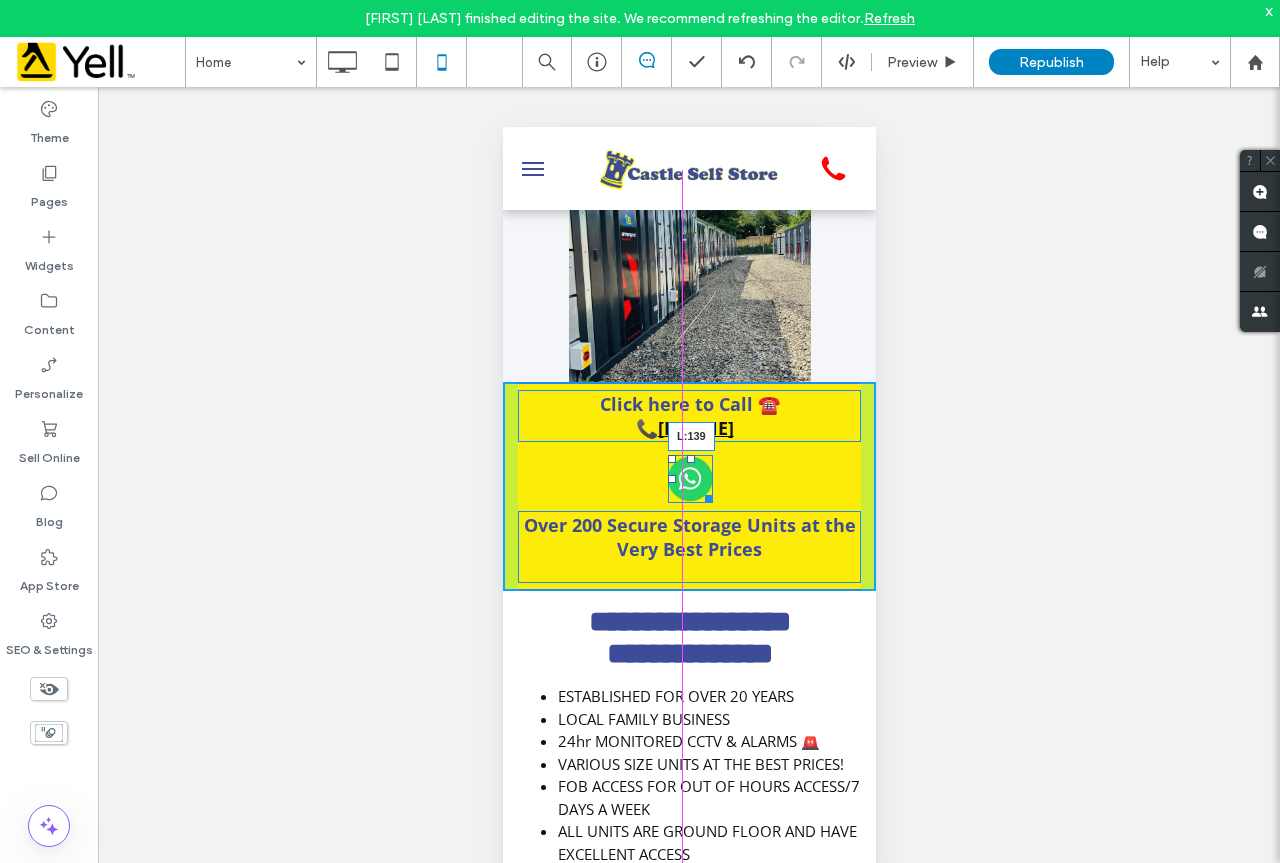 drag, startPoint x: 668, startPoint y: 480, endPoint x: 1152, endPoint y: 606, distance: 500.132 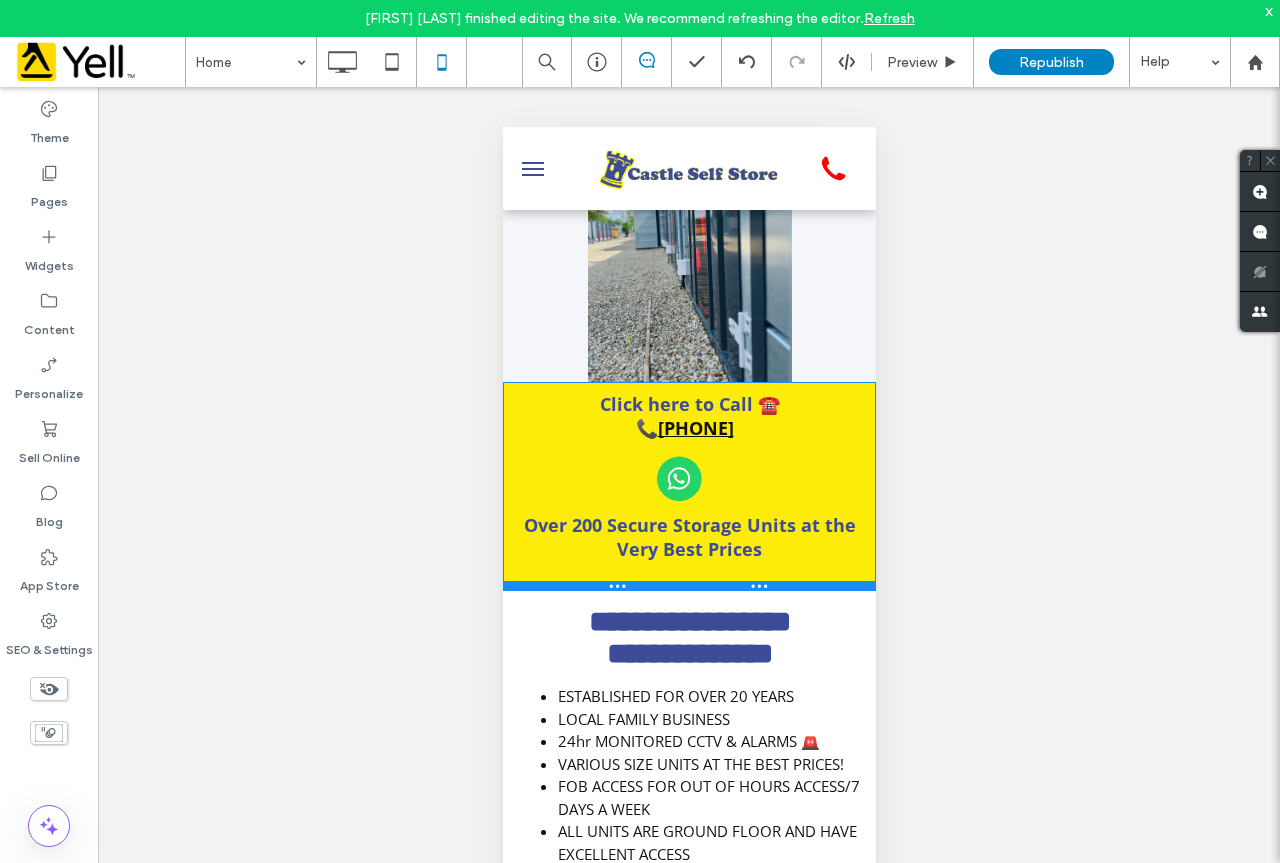 drag, startPoint x: 819, startPoint y: 591, endPoint x: 1283, endPoint y: 657, distance: 468.67047 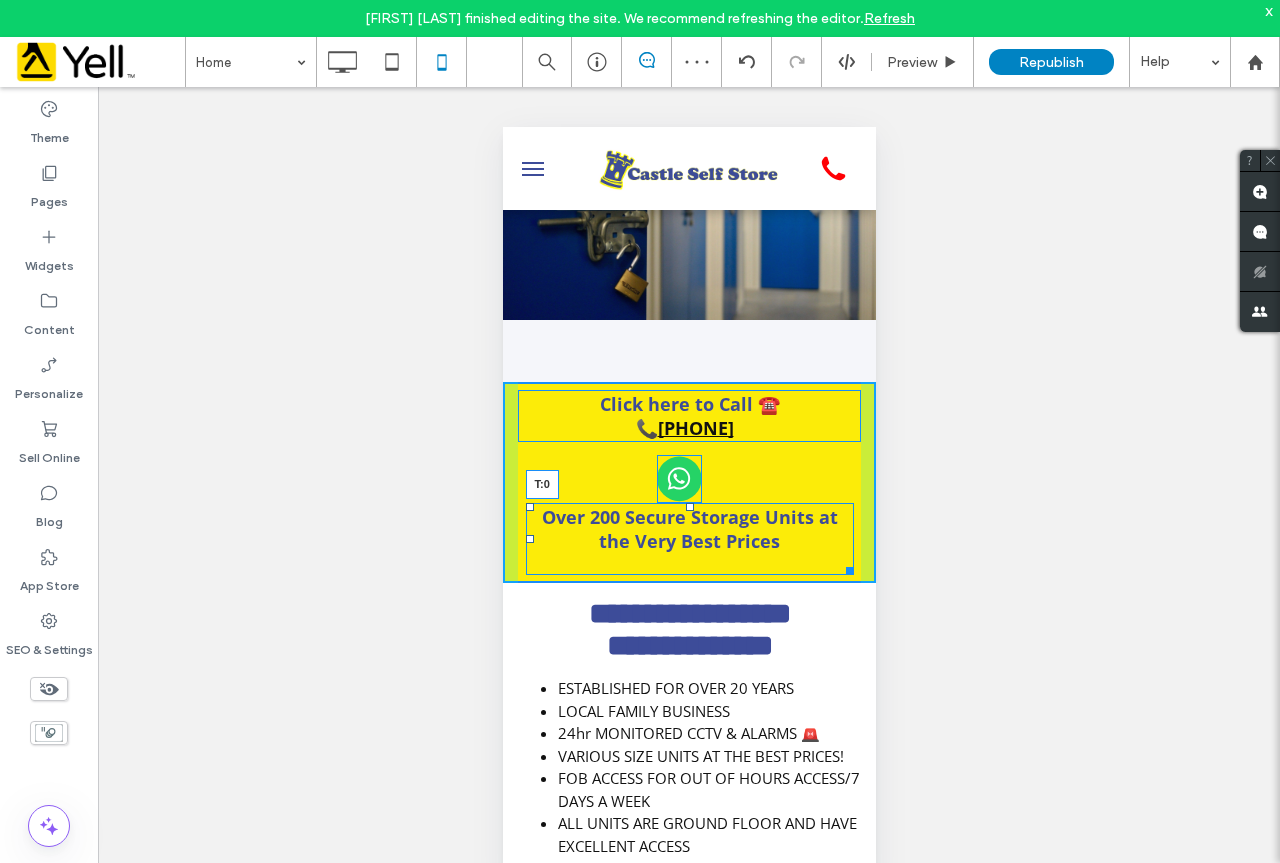 click at bounding box center [689, 507] 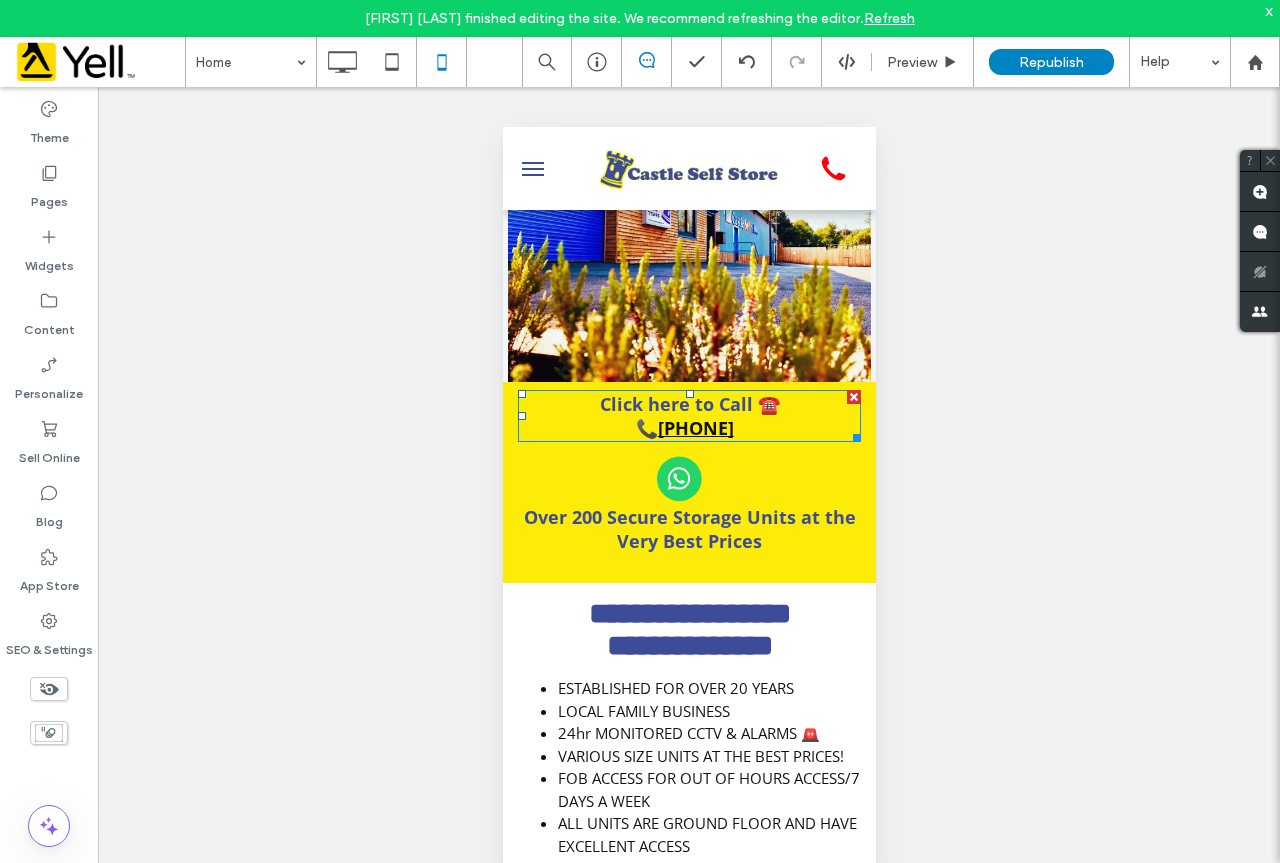 click on "Click here to Call ☎️" at bounding box center [689, 404] 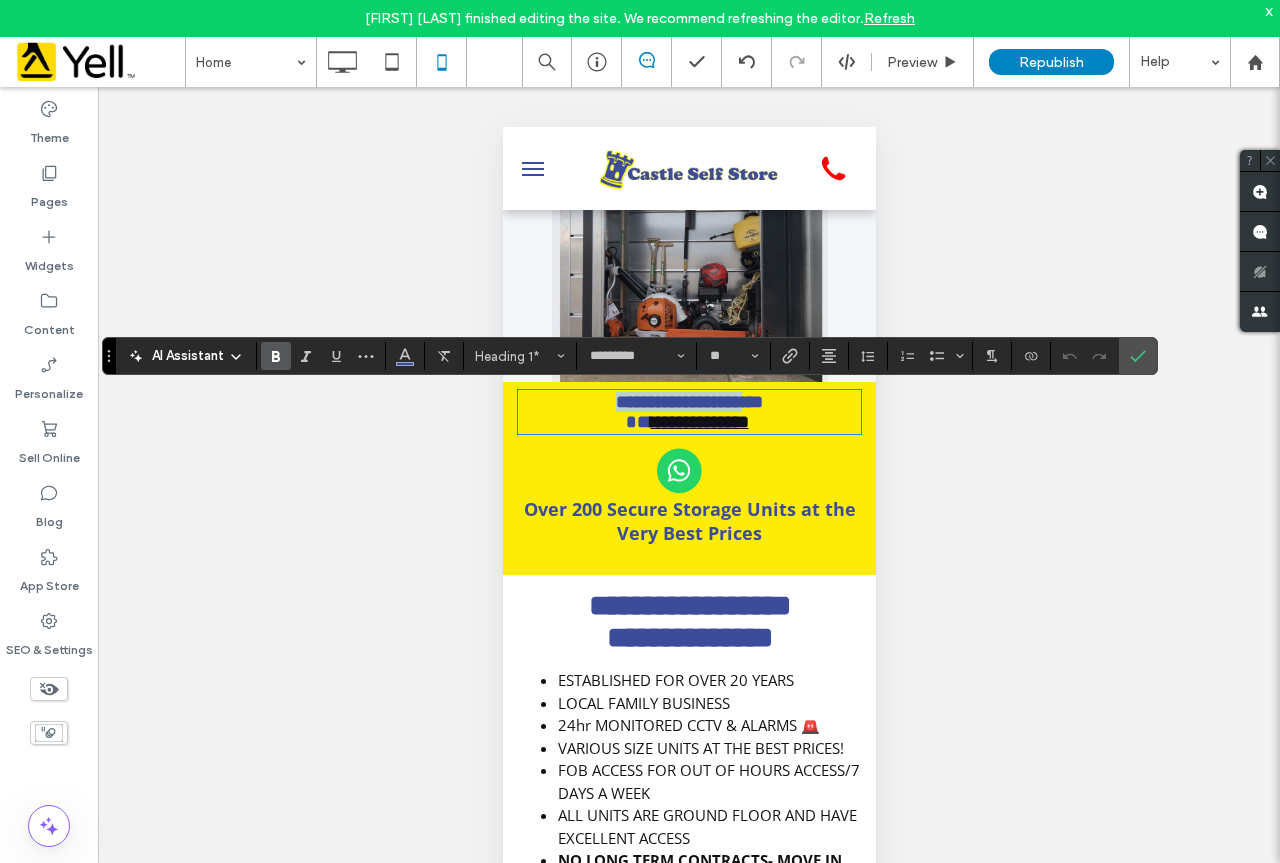 drag, startPoint x: 743, startPoint y: 405, endPoint x: 584, endPoint y: 410, distance: 159.0786 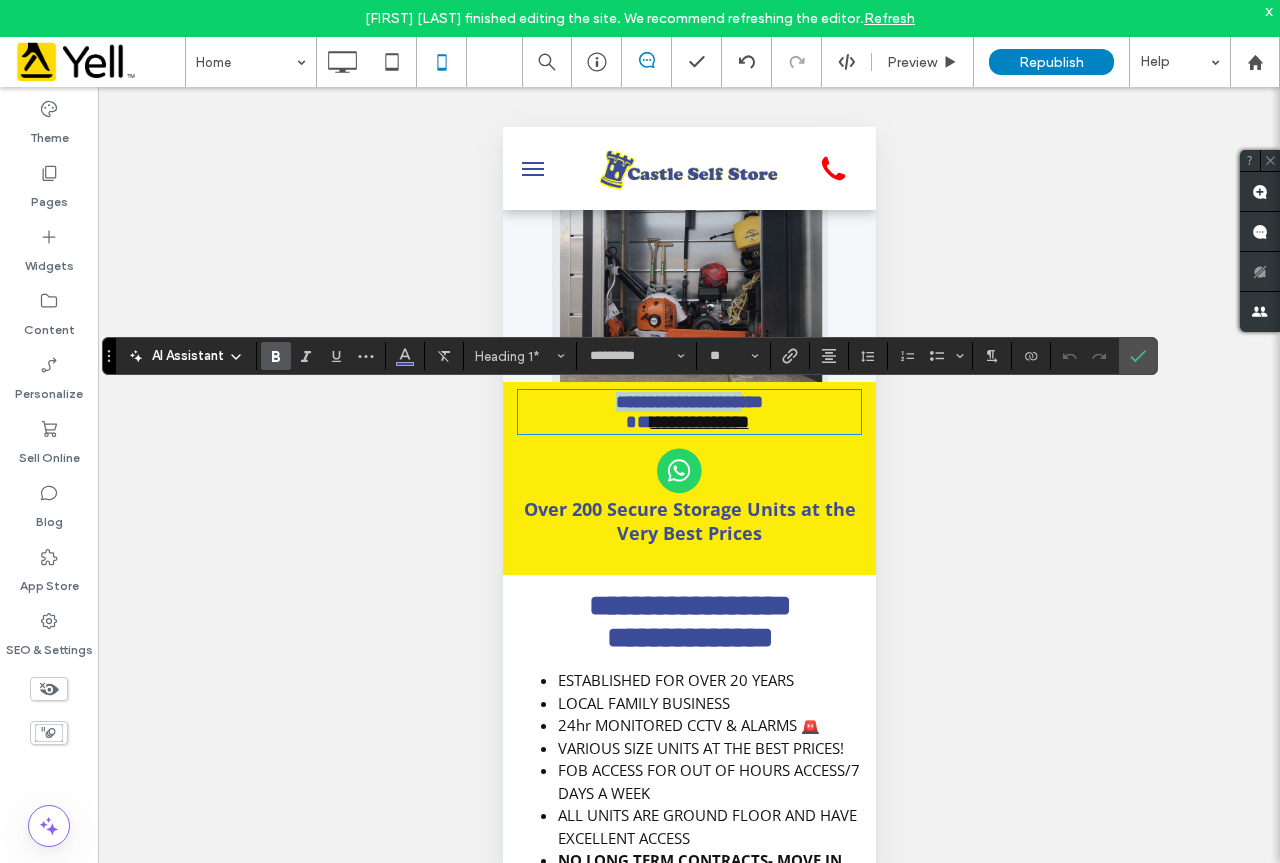 click on "**********" at bounding box center (688, 402) 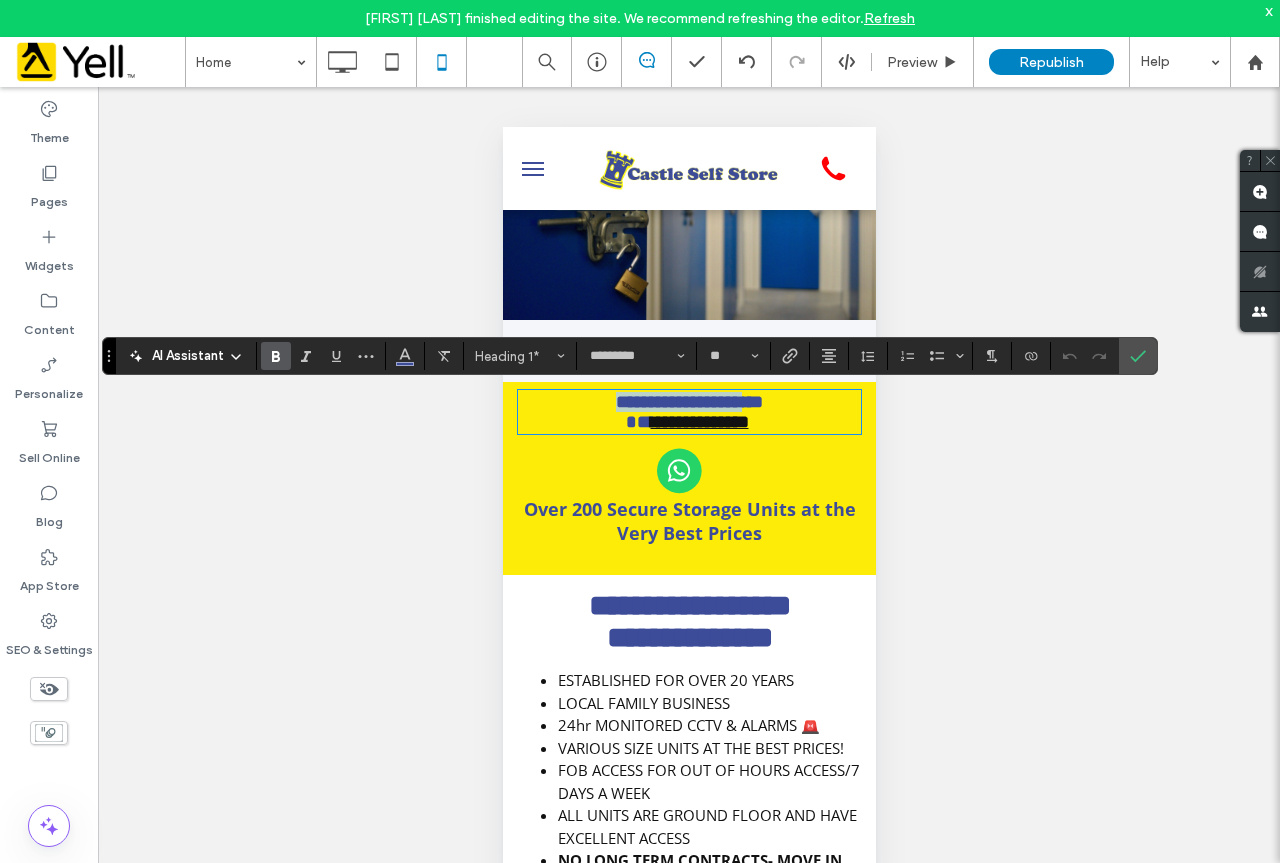 click on "**********" at bounding box center (688, 402) 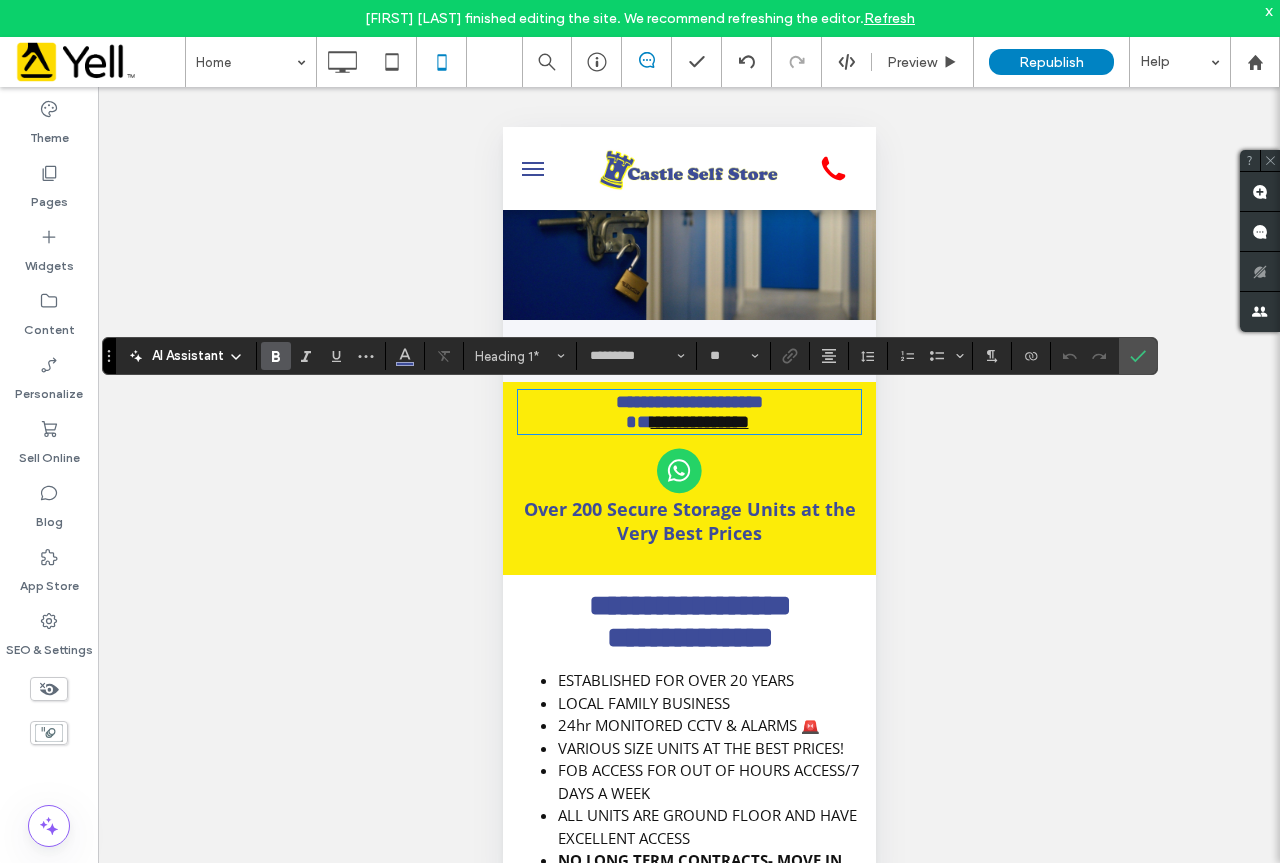 click on "**********" at bounding box center (688, 402) 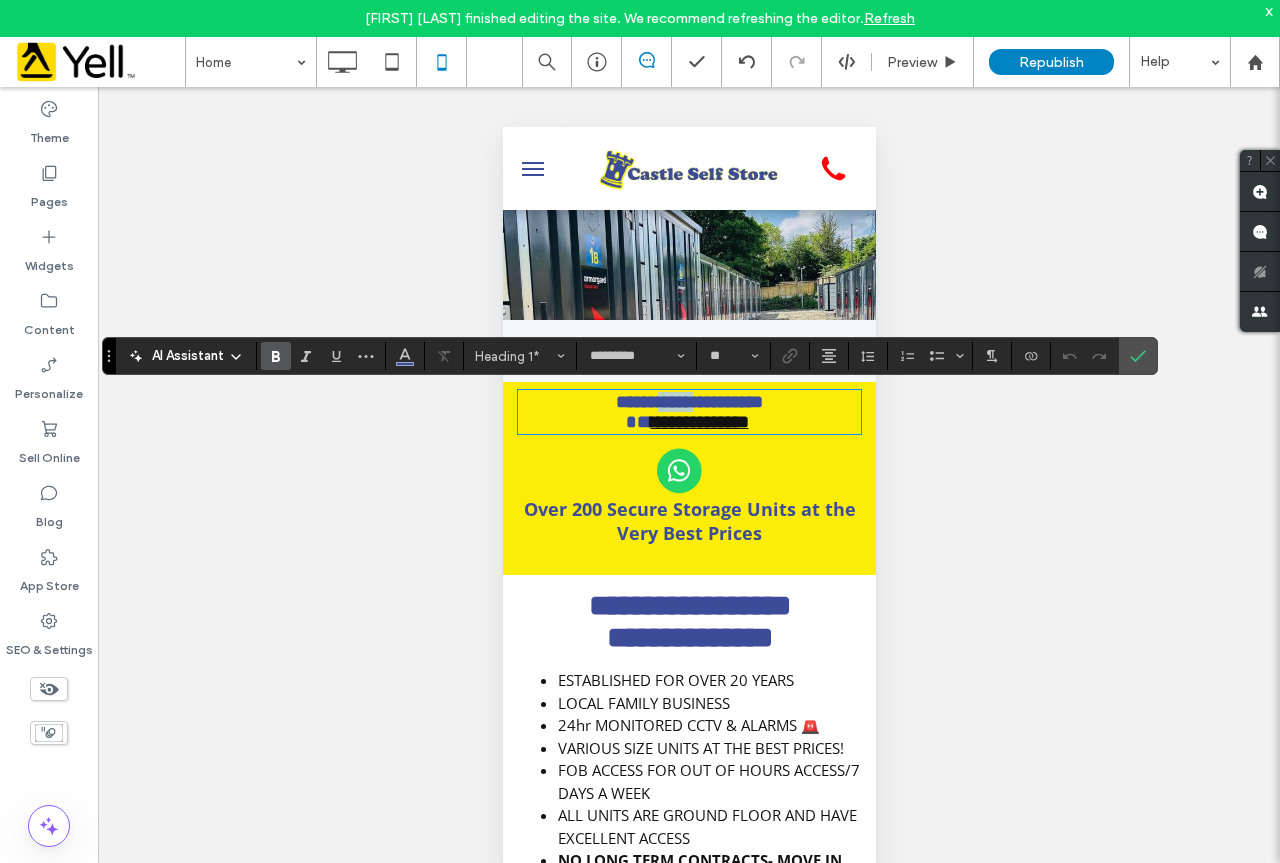 click on "**********" at bounding box center (688, 402) 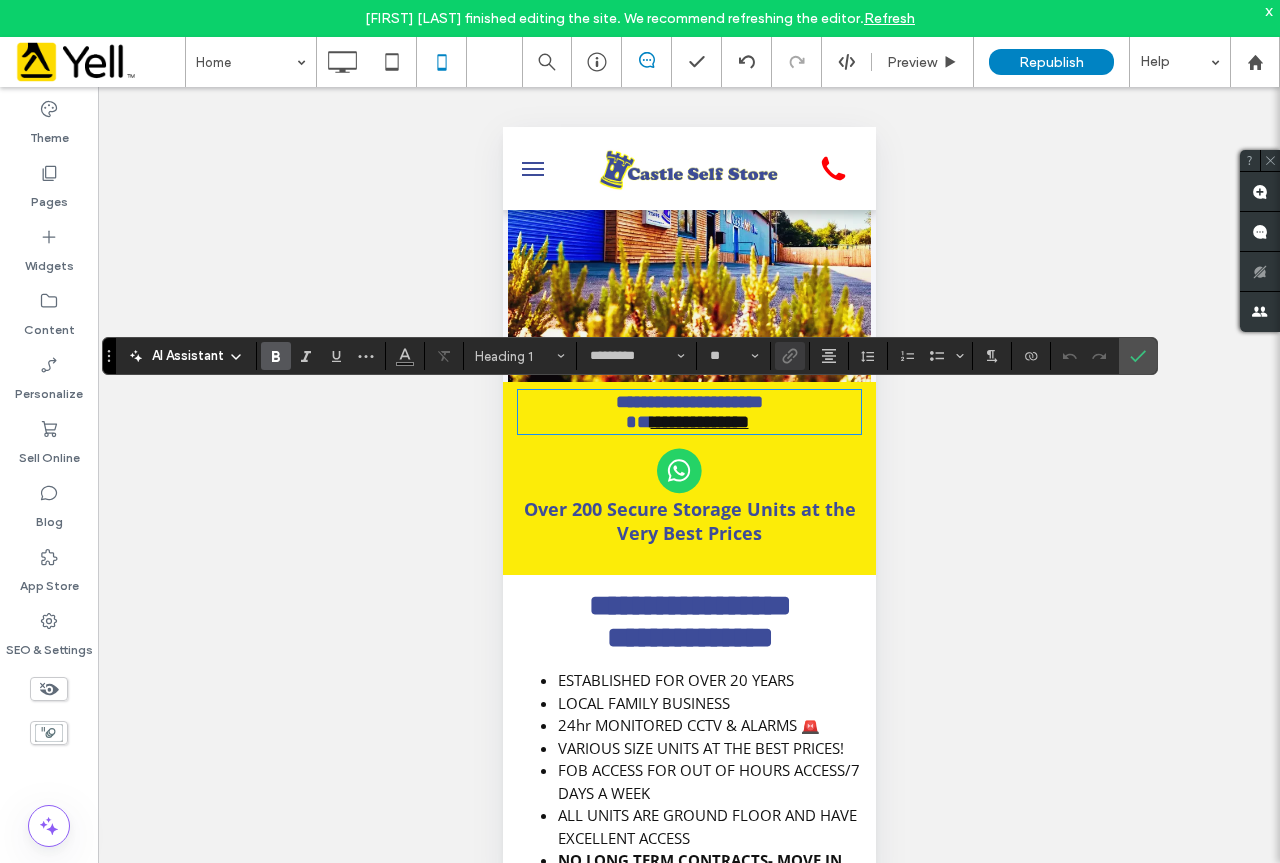 click on "**********" at bounding box center [699, 422] 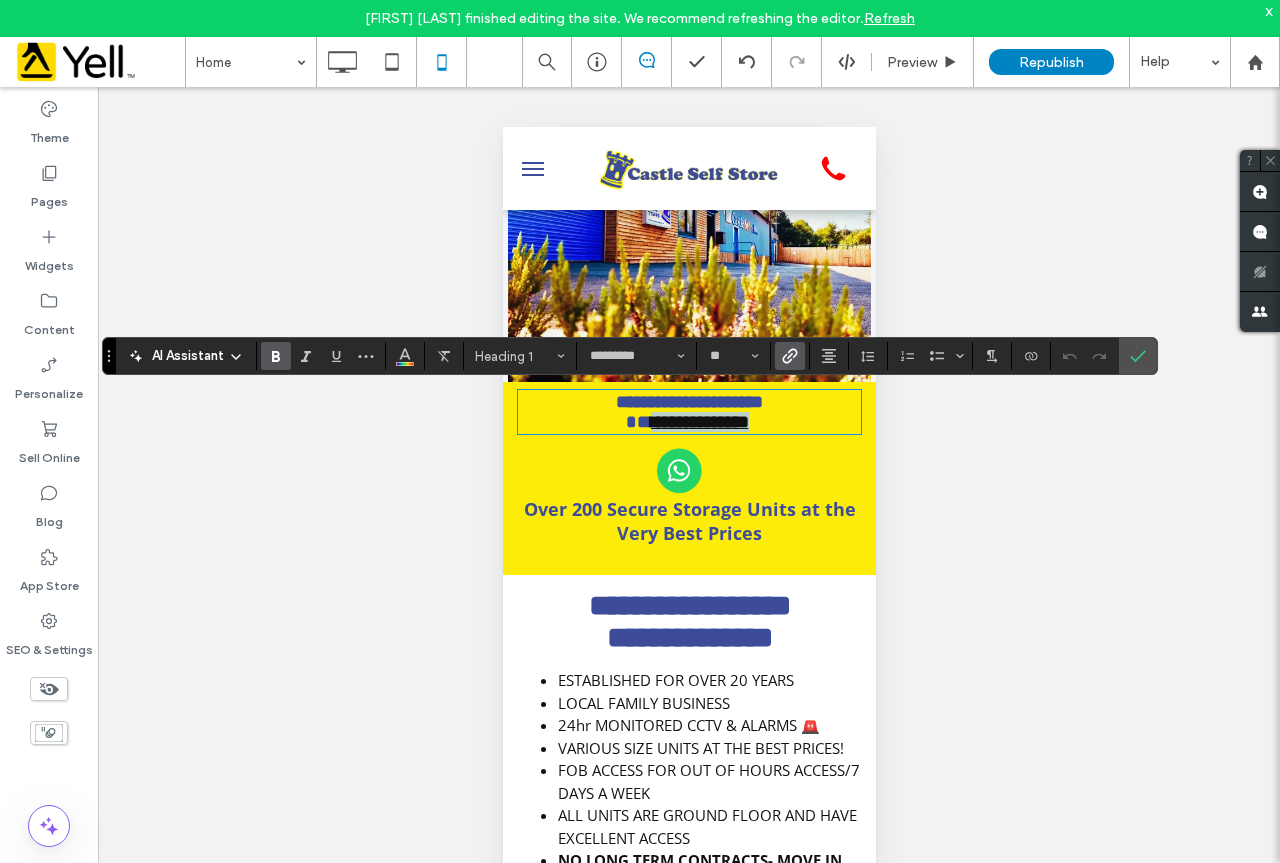 drag, startPoint x: 750, startPoint y: 427, endPoint x: 633, endPoint y: 423, distance: 117.06836 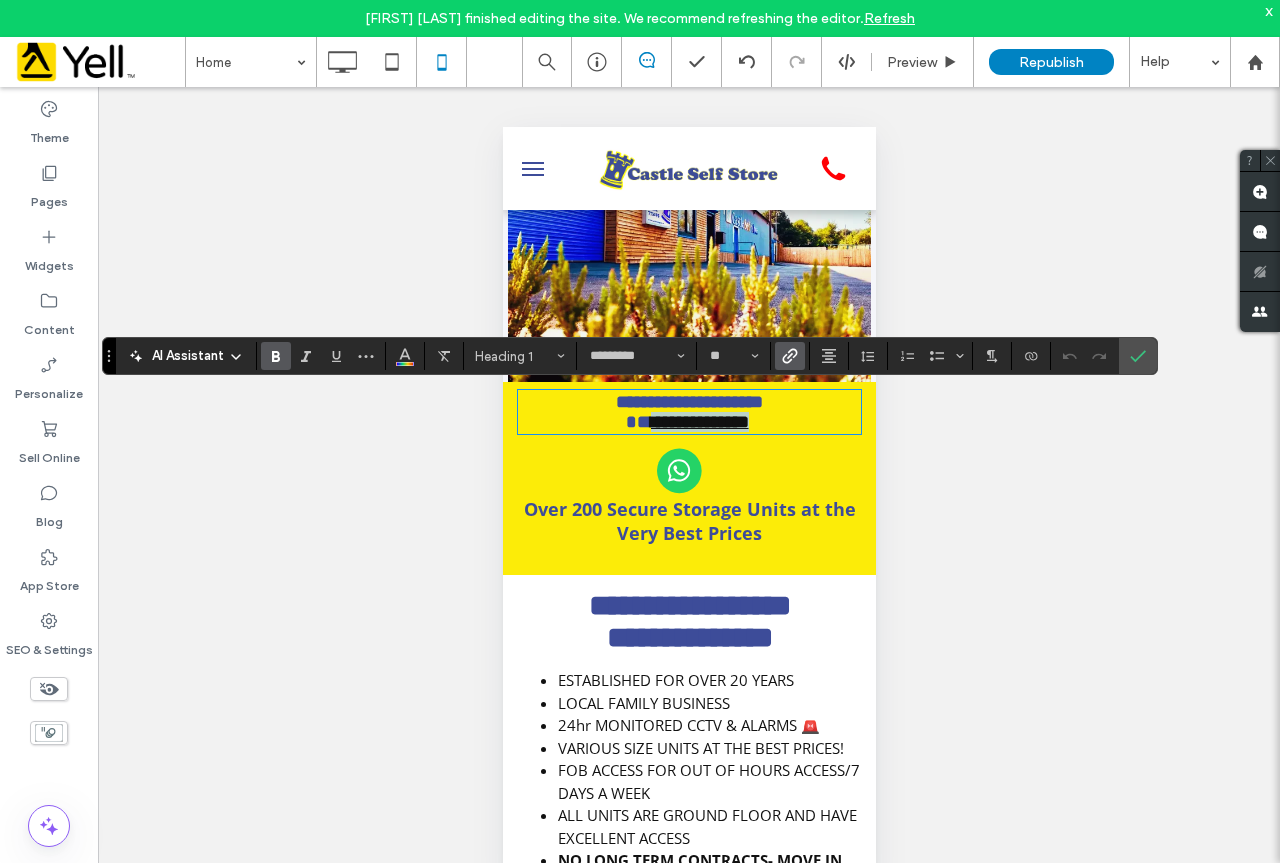 click on "**********" at bounding box center [688, 422] 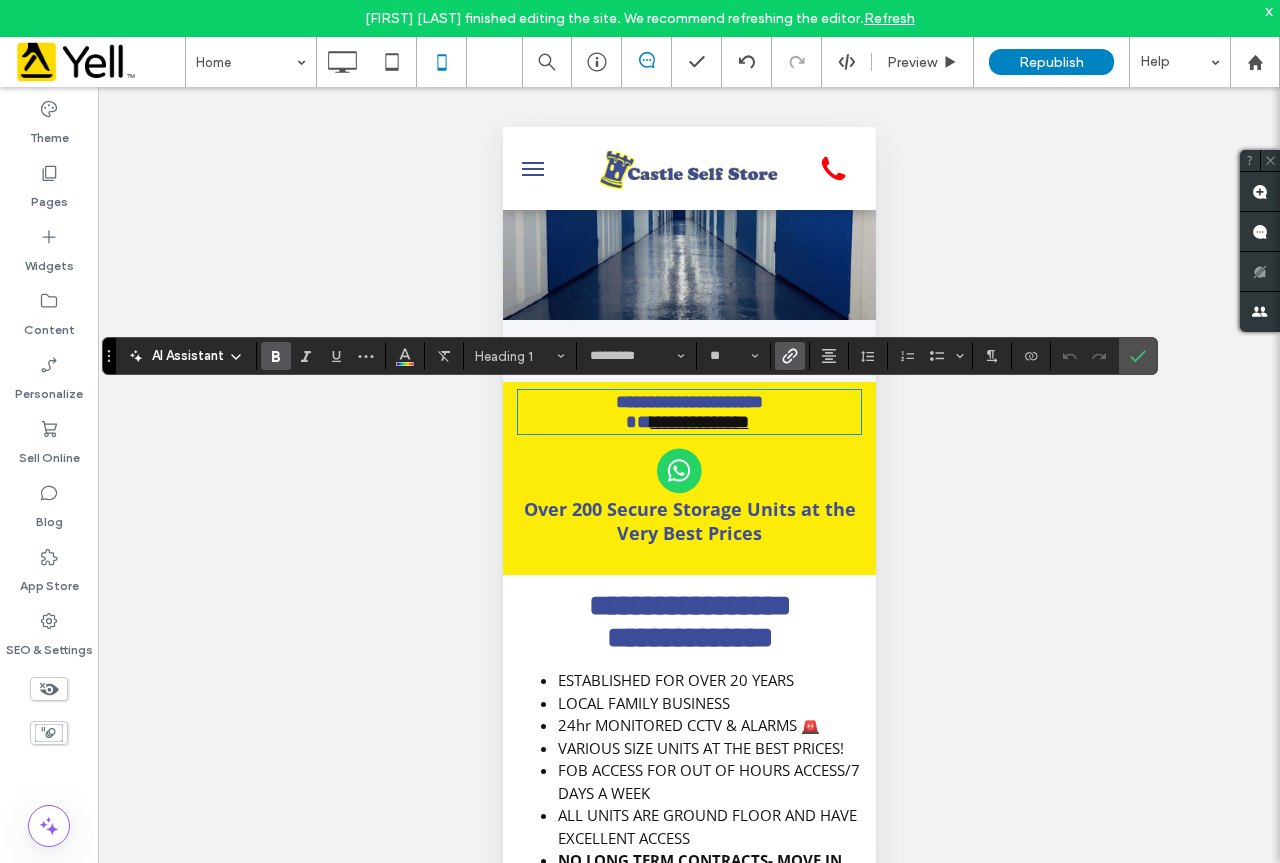 click on "**********" at bounding box center [688, 402] 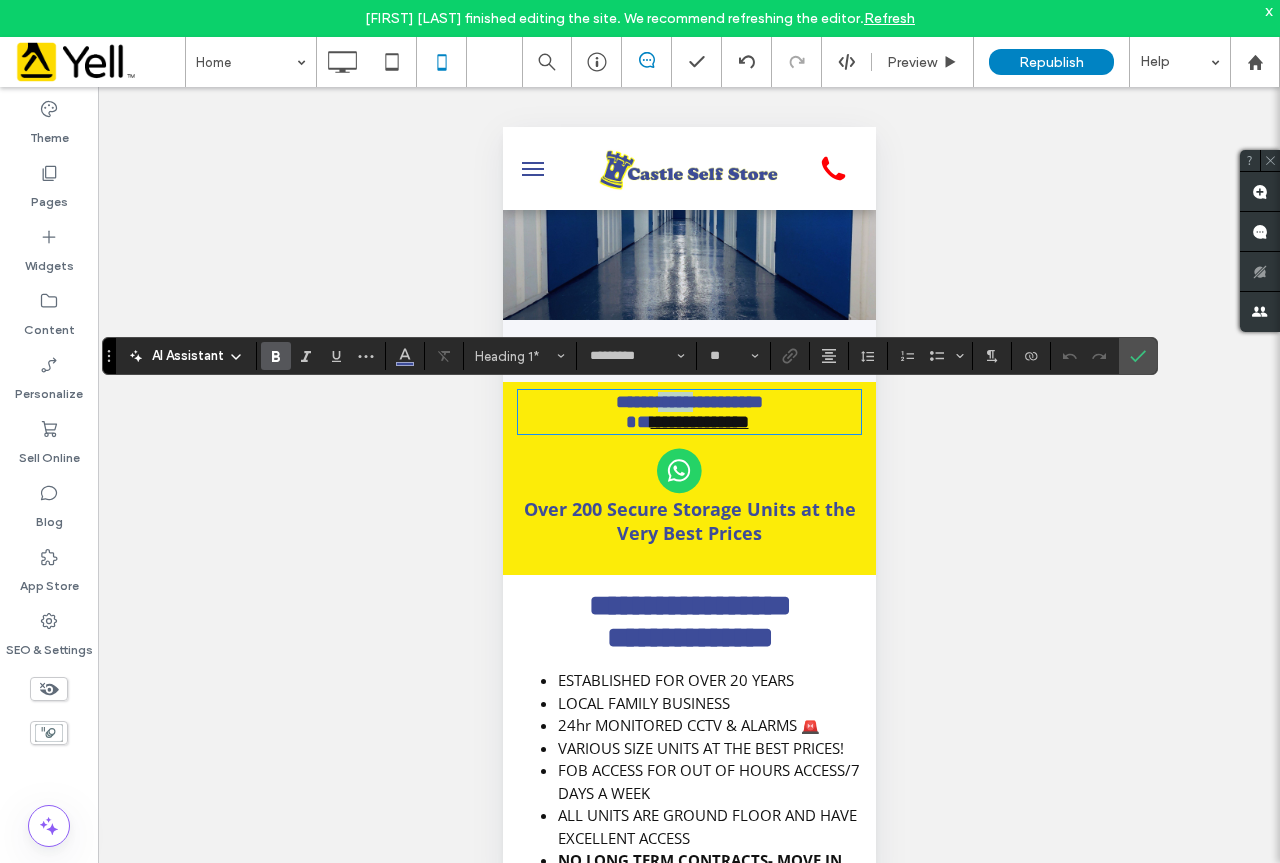 click on "**********" at bounding box center [688, 402] 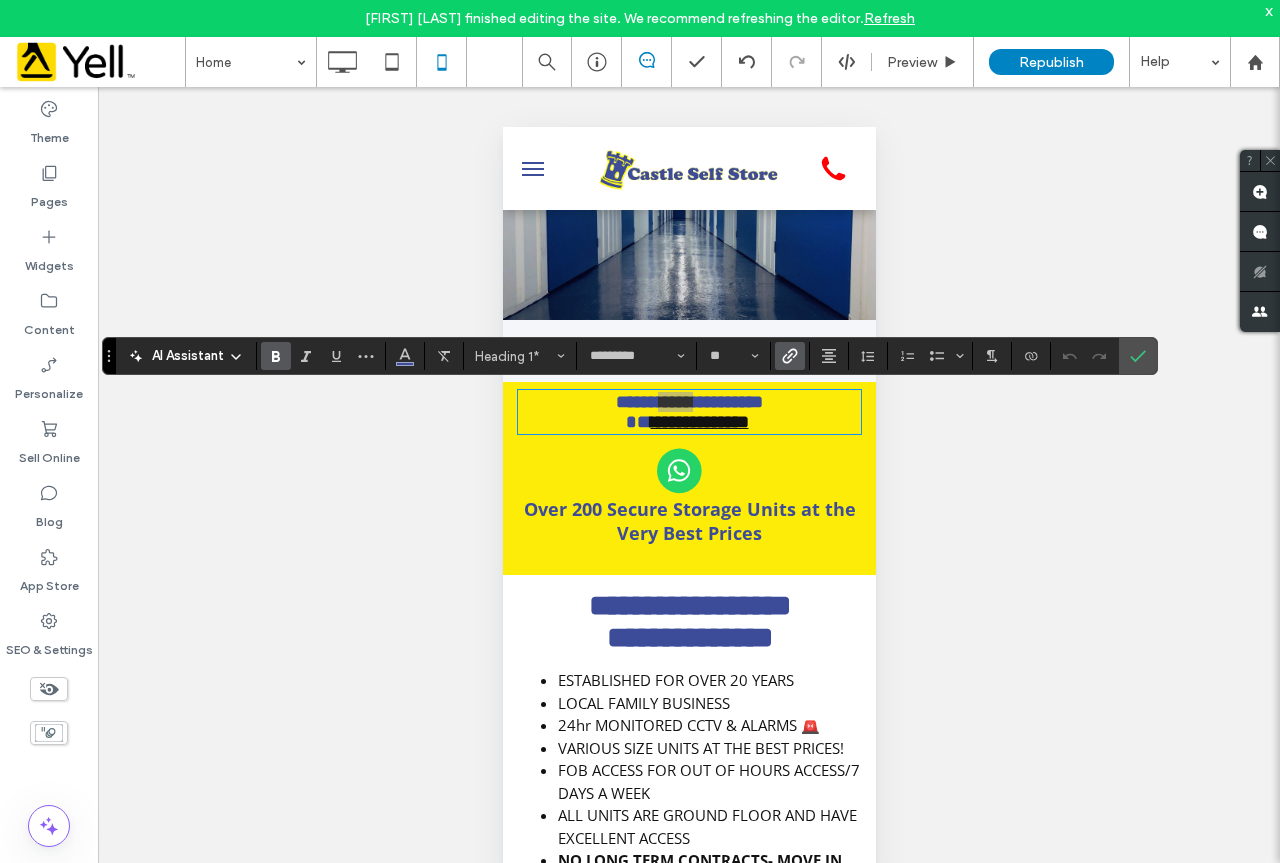 click at bounding box center (790, 356) 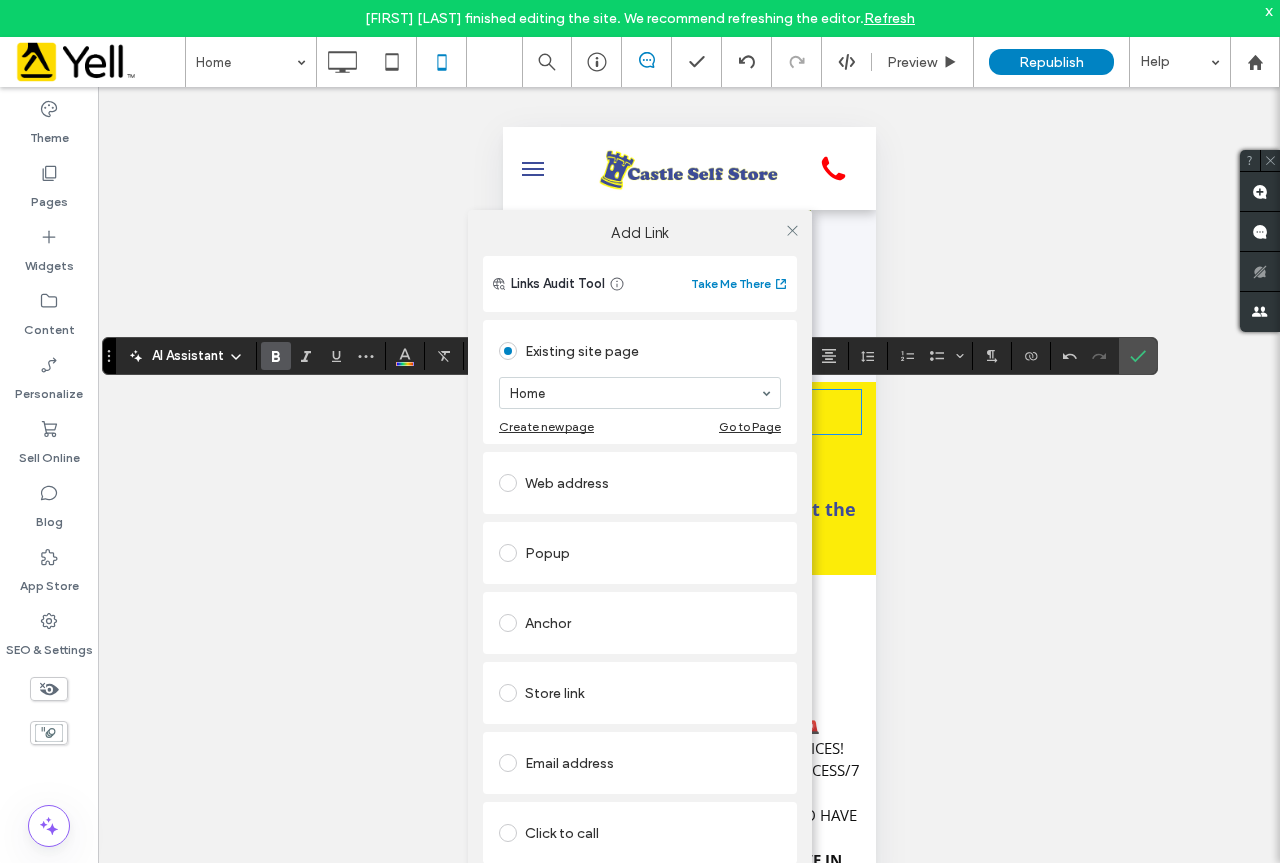 click at bounding box center (508, 833) 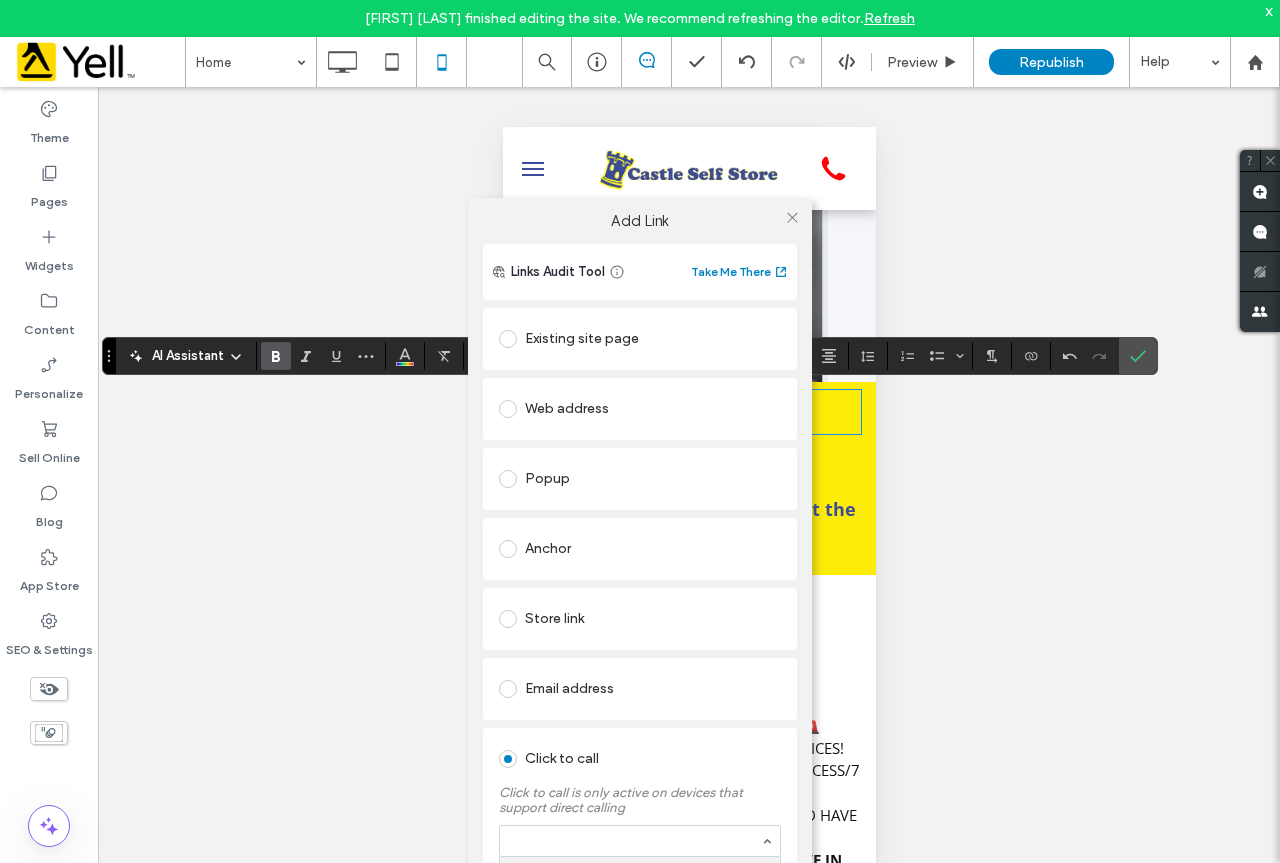 click on "[PHONE] - [Main phone] [PHONE]" at bounding box center (640, 841) 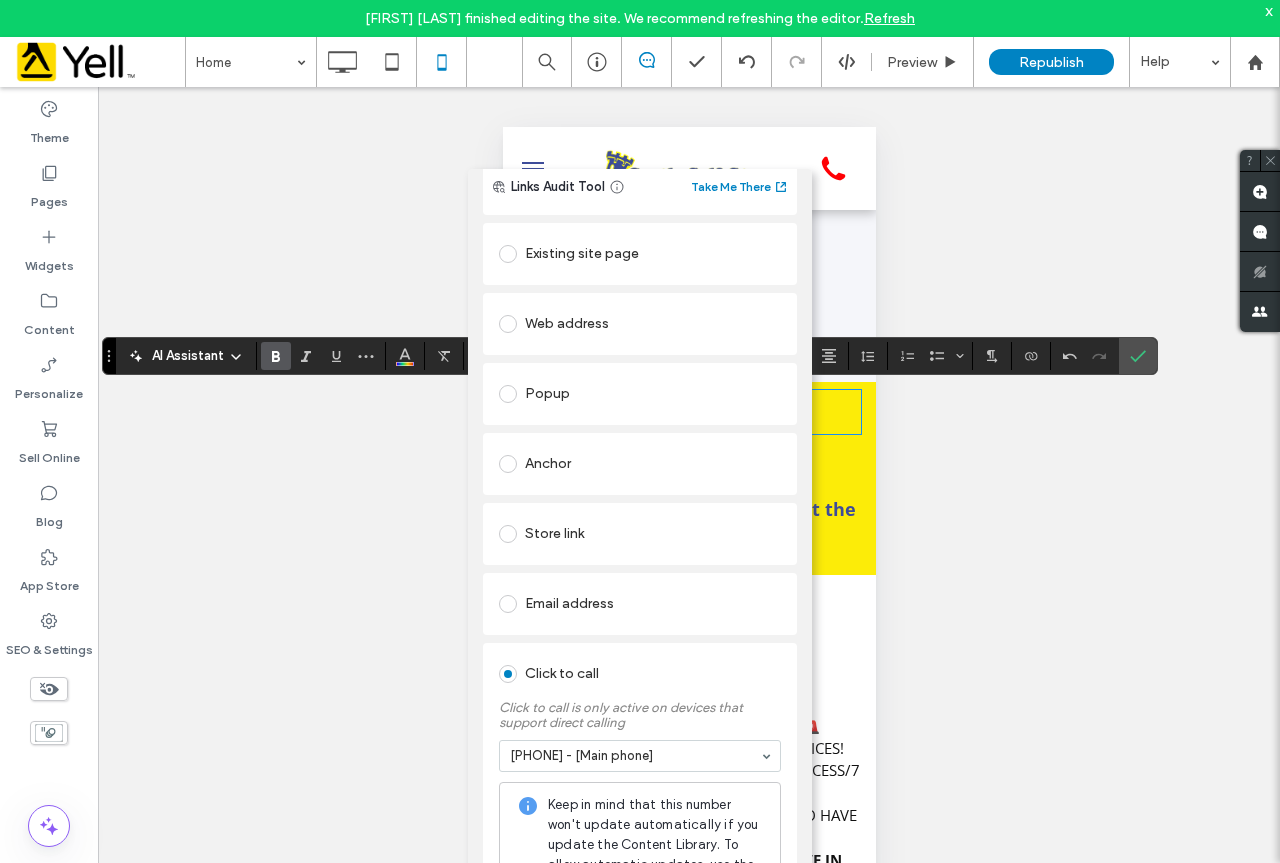scroll, scrollTop: 111, scrollLeft: 0, axis: vertical 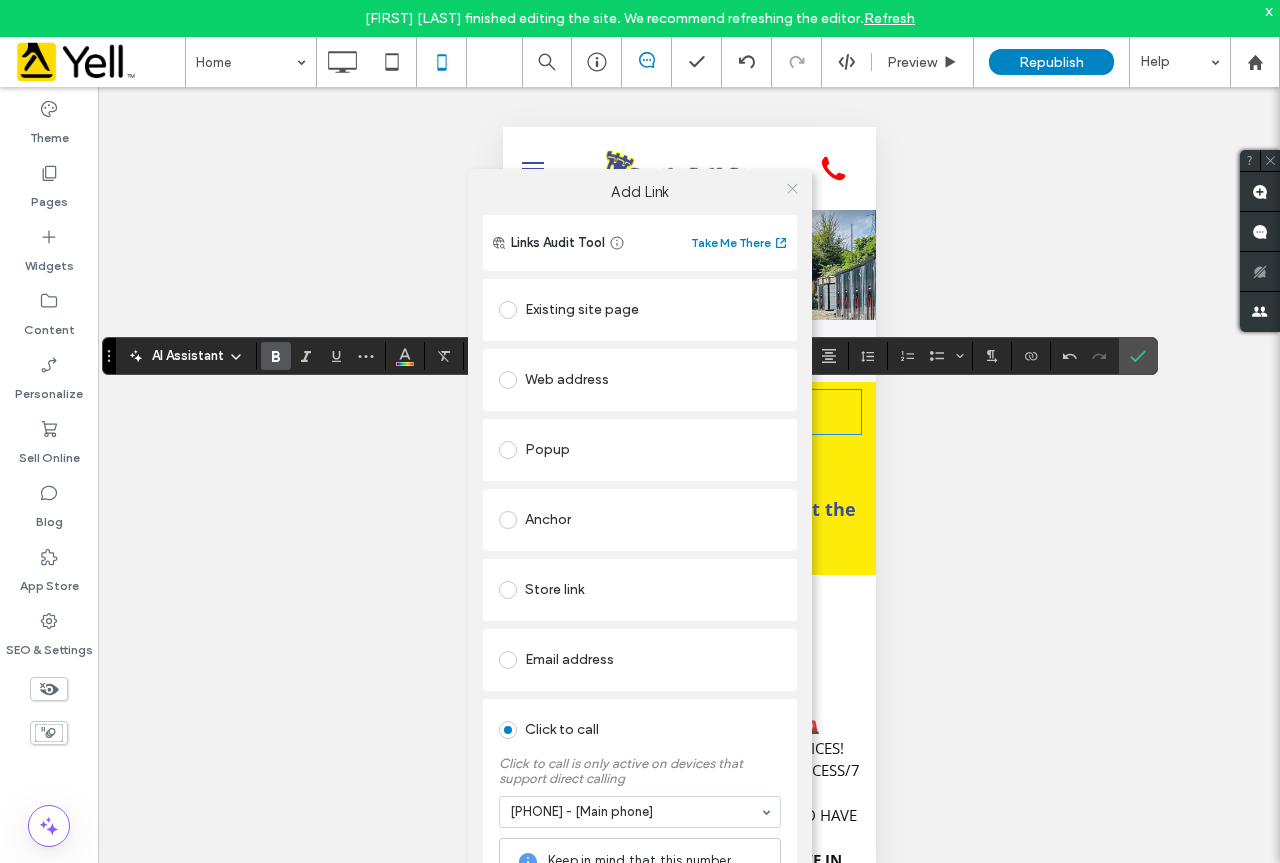 click 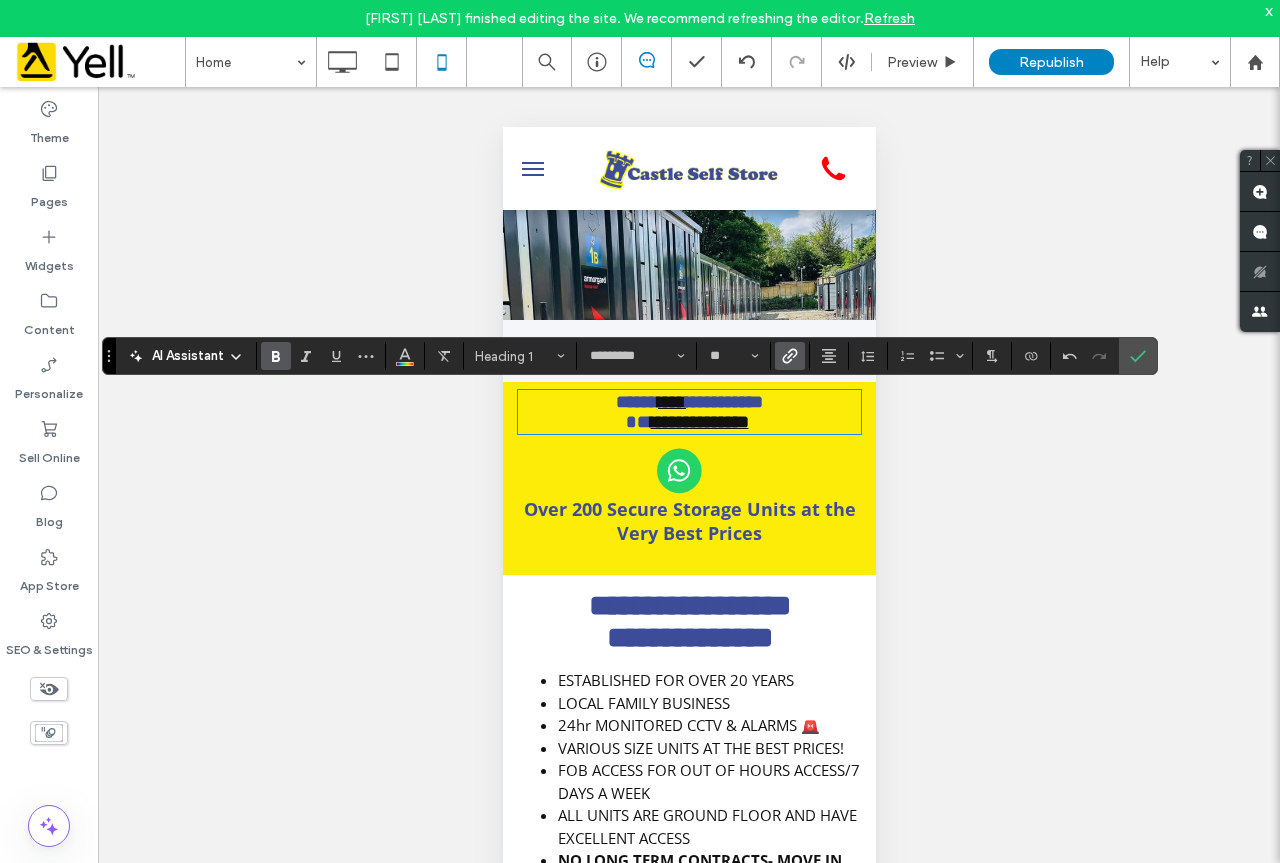 click on "**********" at bounding box center [688, 478] 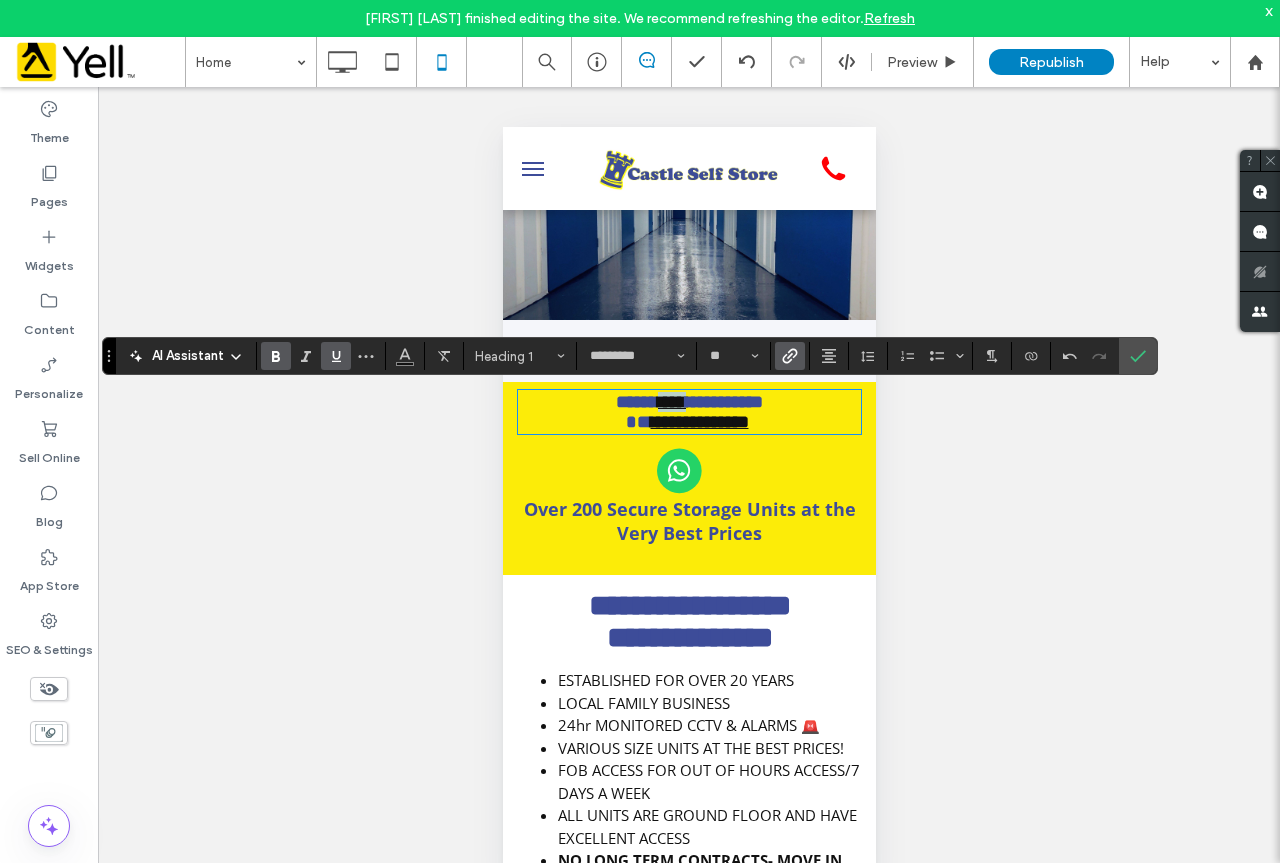 drag, startPoint x: 680, startPoint y: 404, endPoint x: 640, endPoint y: 405, distance: 40.012497 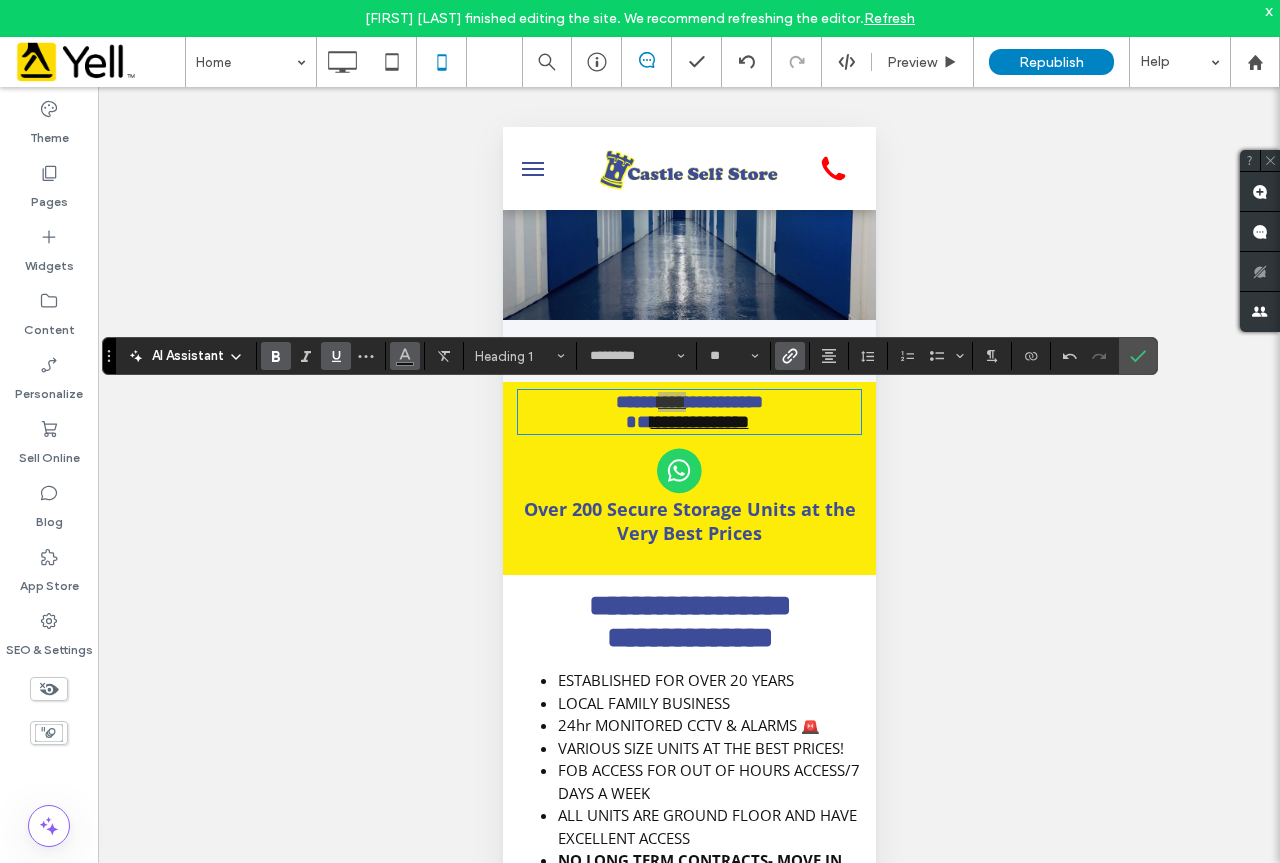 click at bounding box center [405, 356] 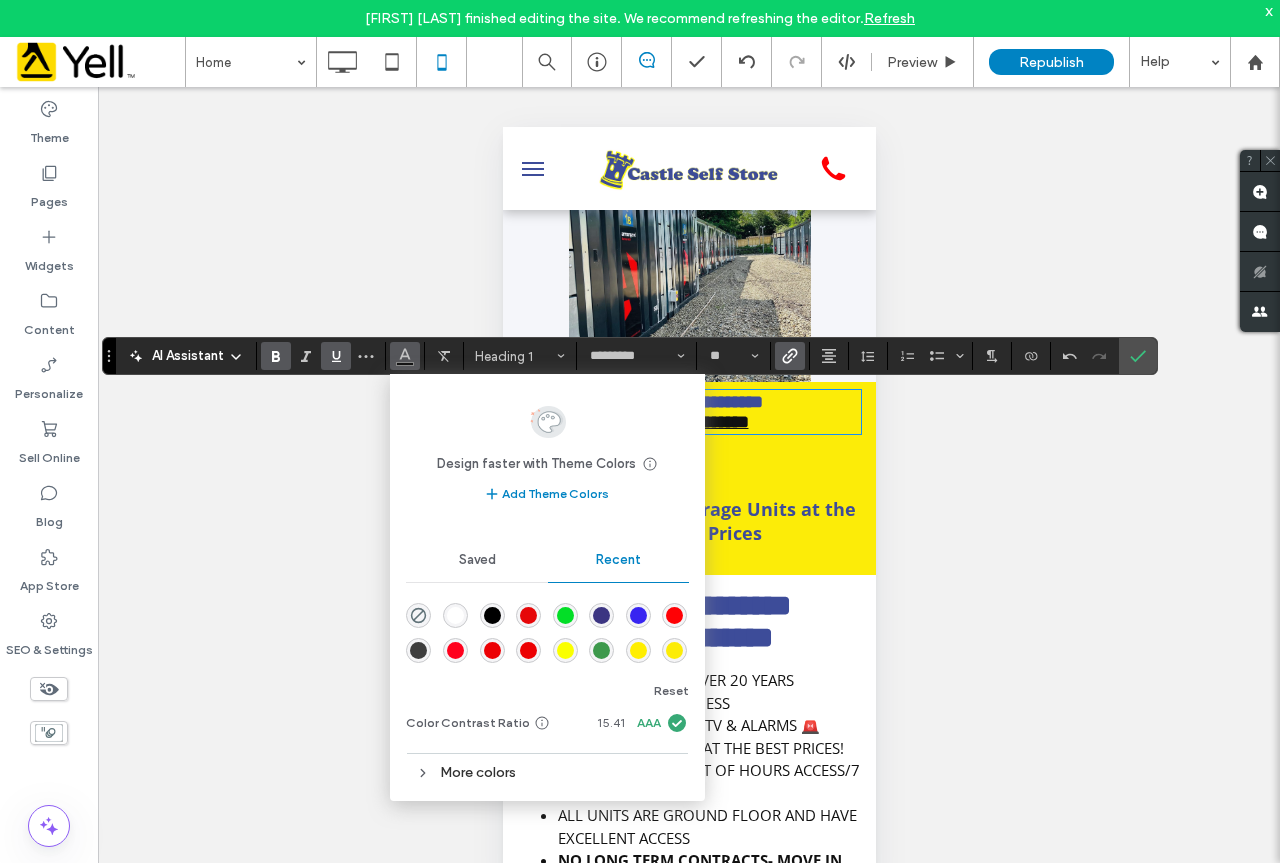 click at bounding box center (638, 615) 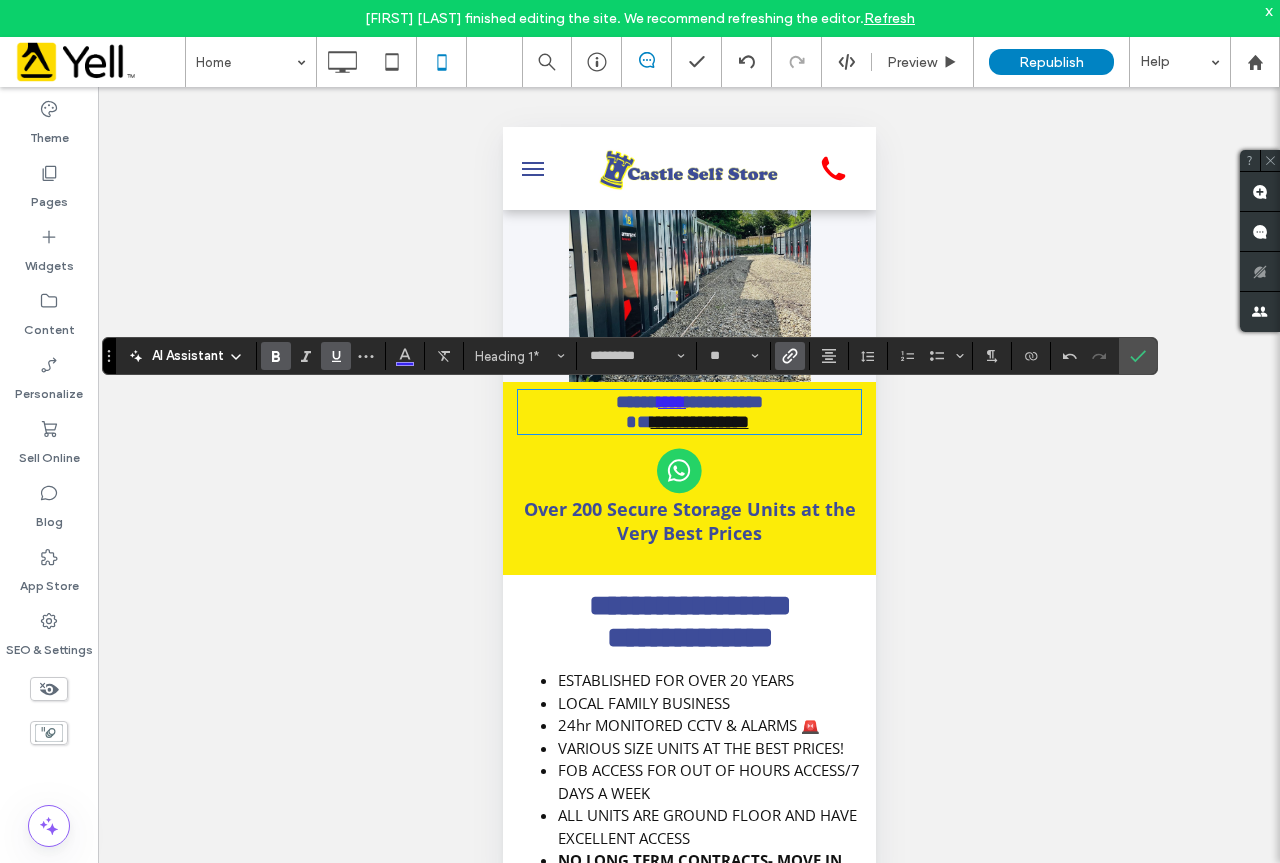 click on "**********" at bounding box center [688, 478] 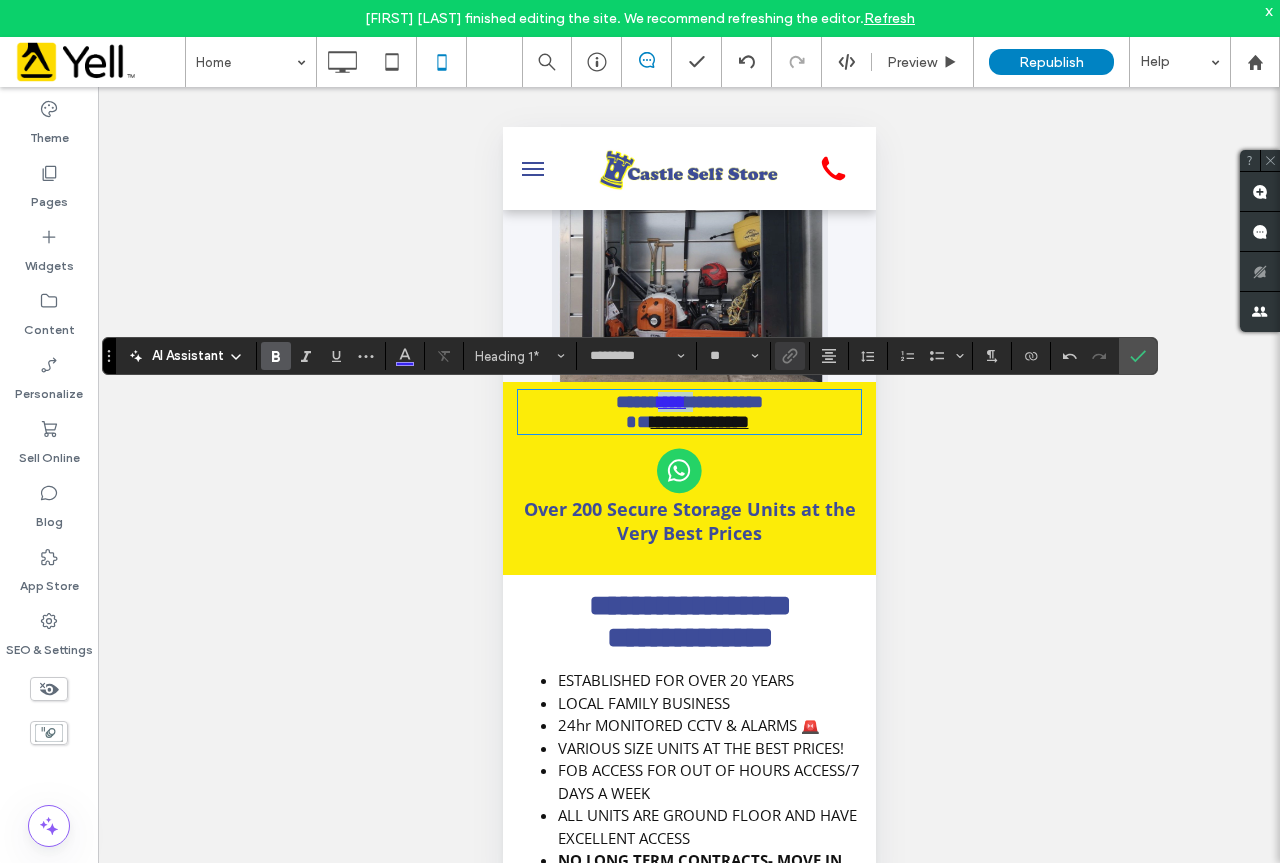 click on "****" at bounding box center [671, 402] 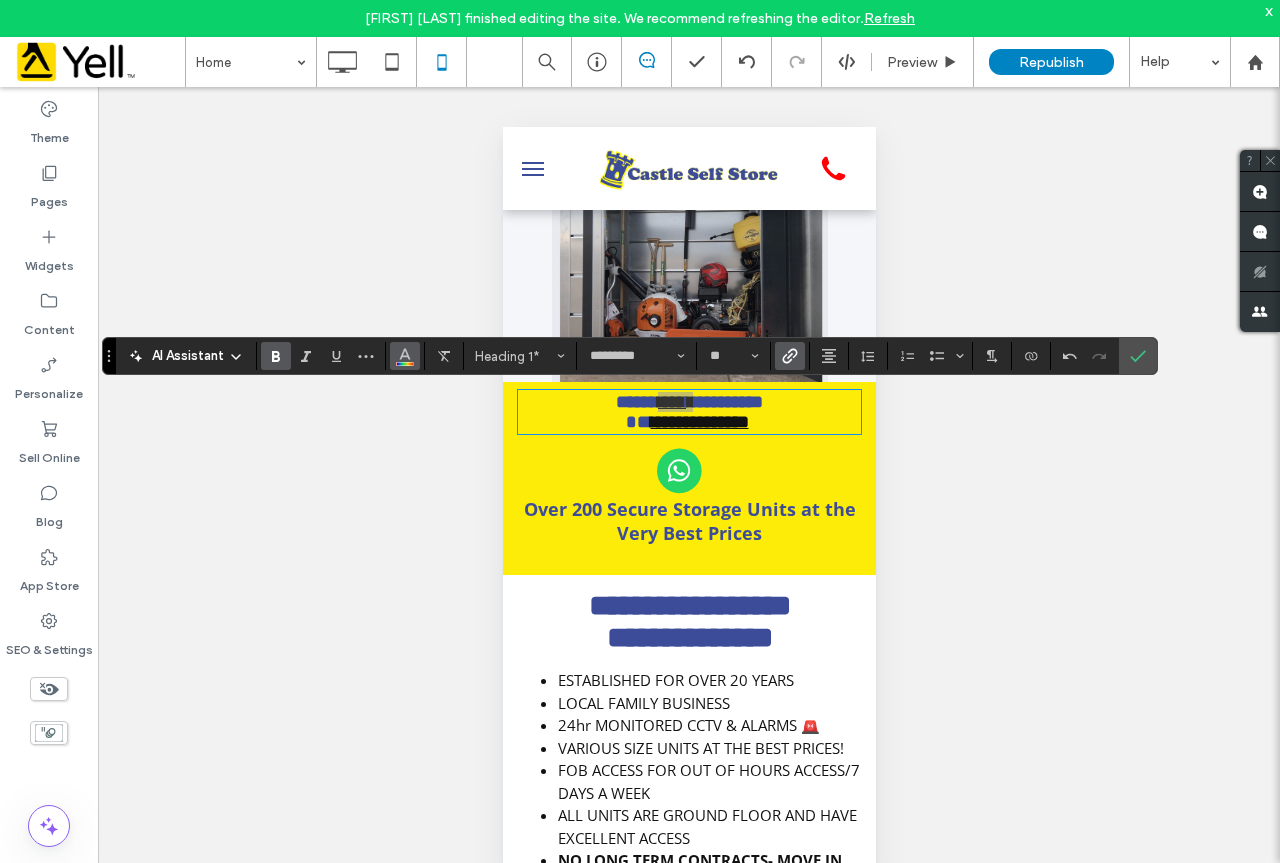 click 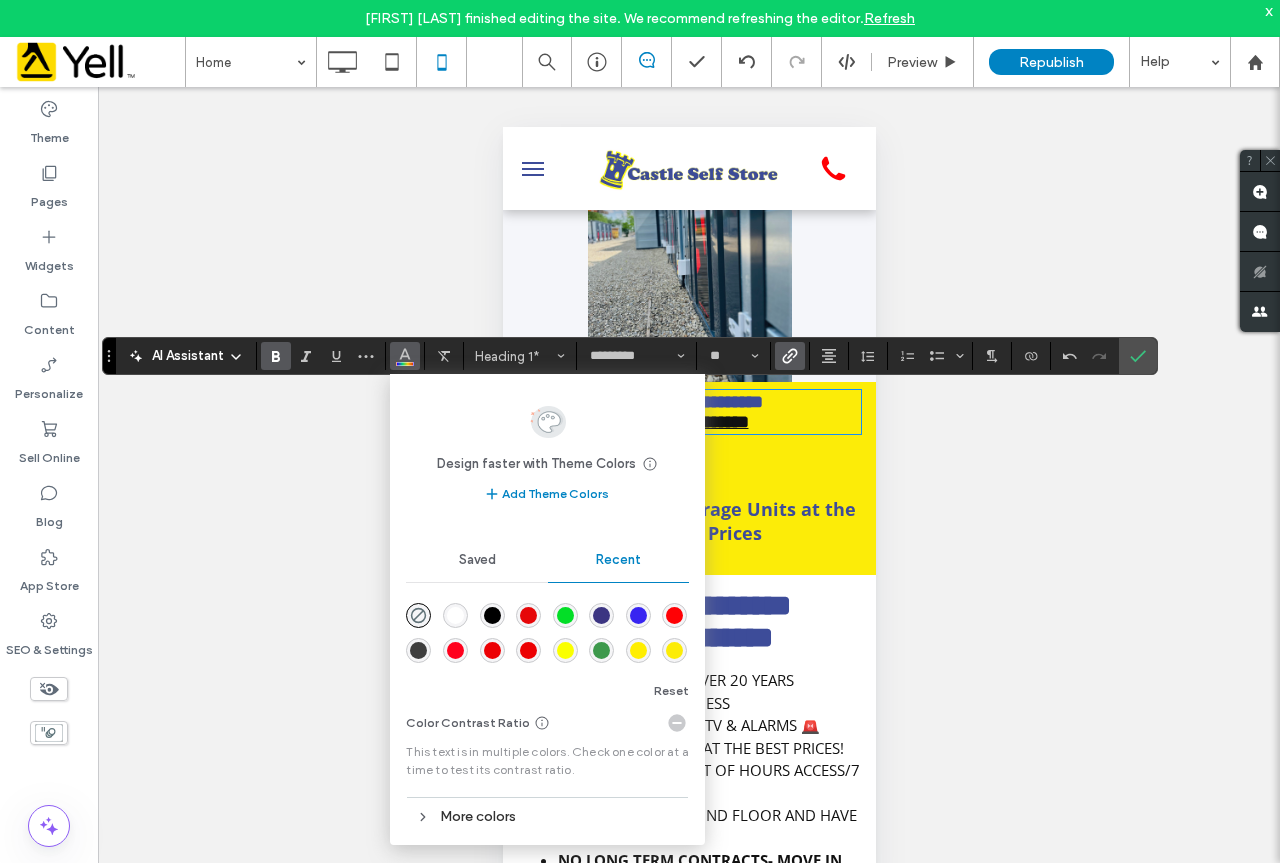 click at bounding box center [601, 615] 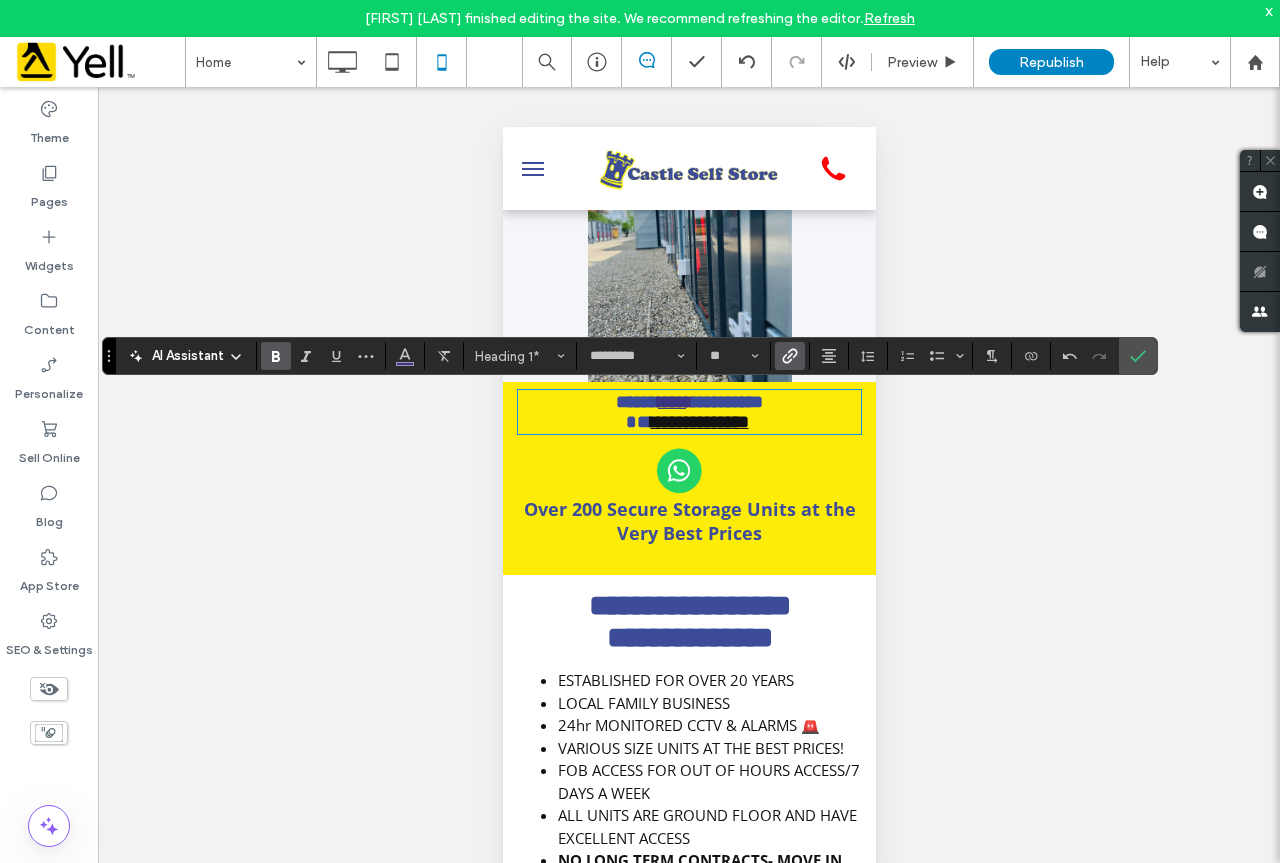 click on "**********" at bounding box center (688, 478) 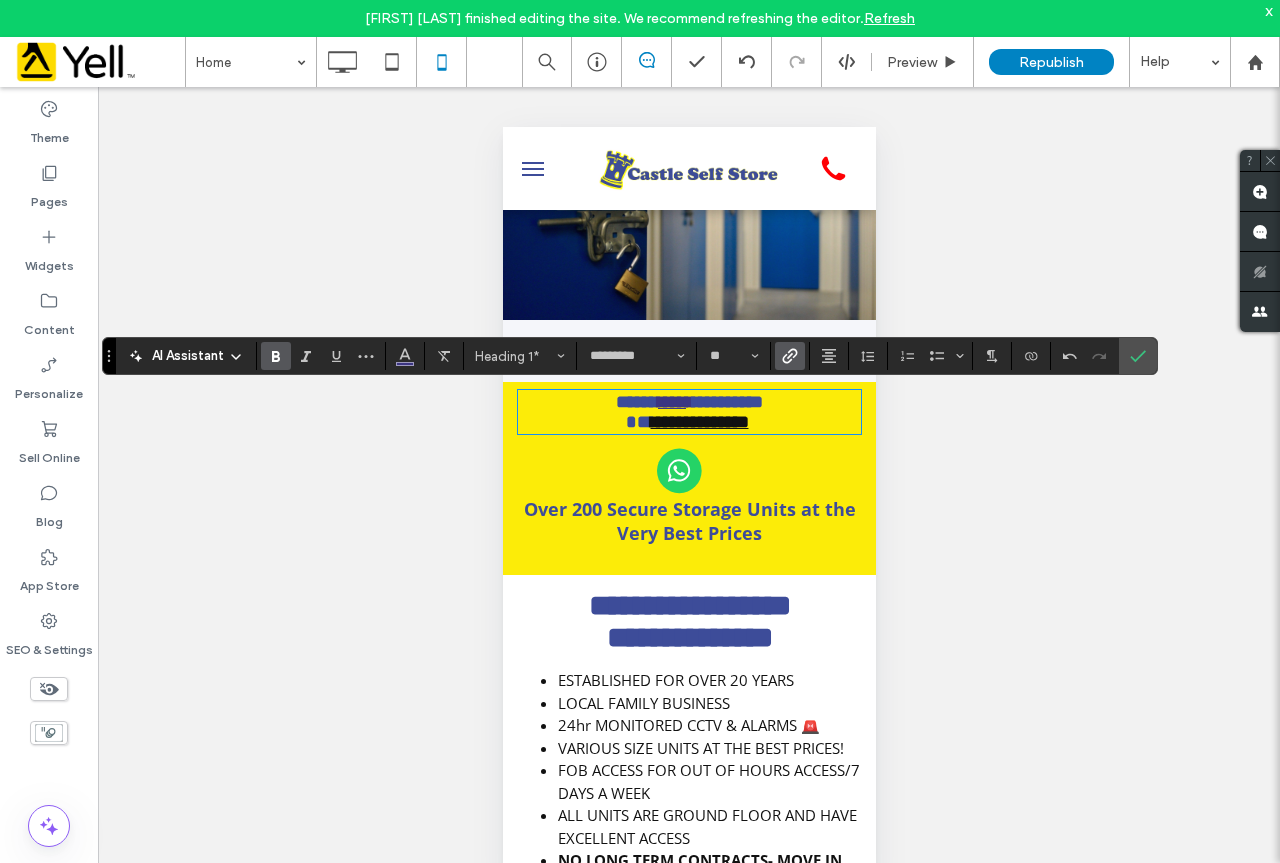 click on "****" at bounding box center (671, 402) 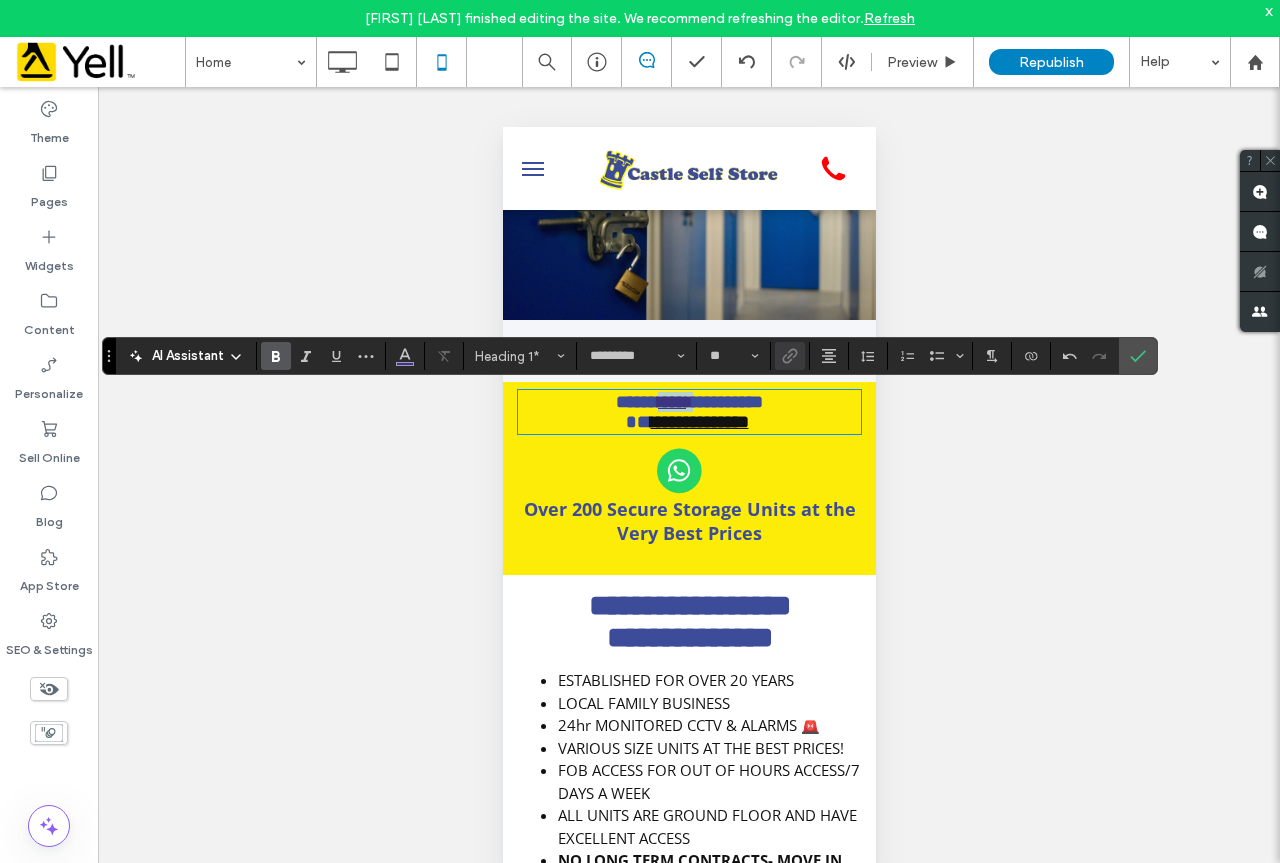 click on "****" at bounding box center [671, 402] 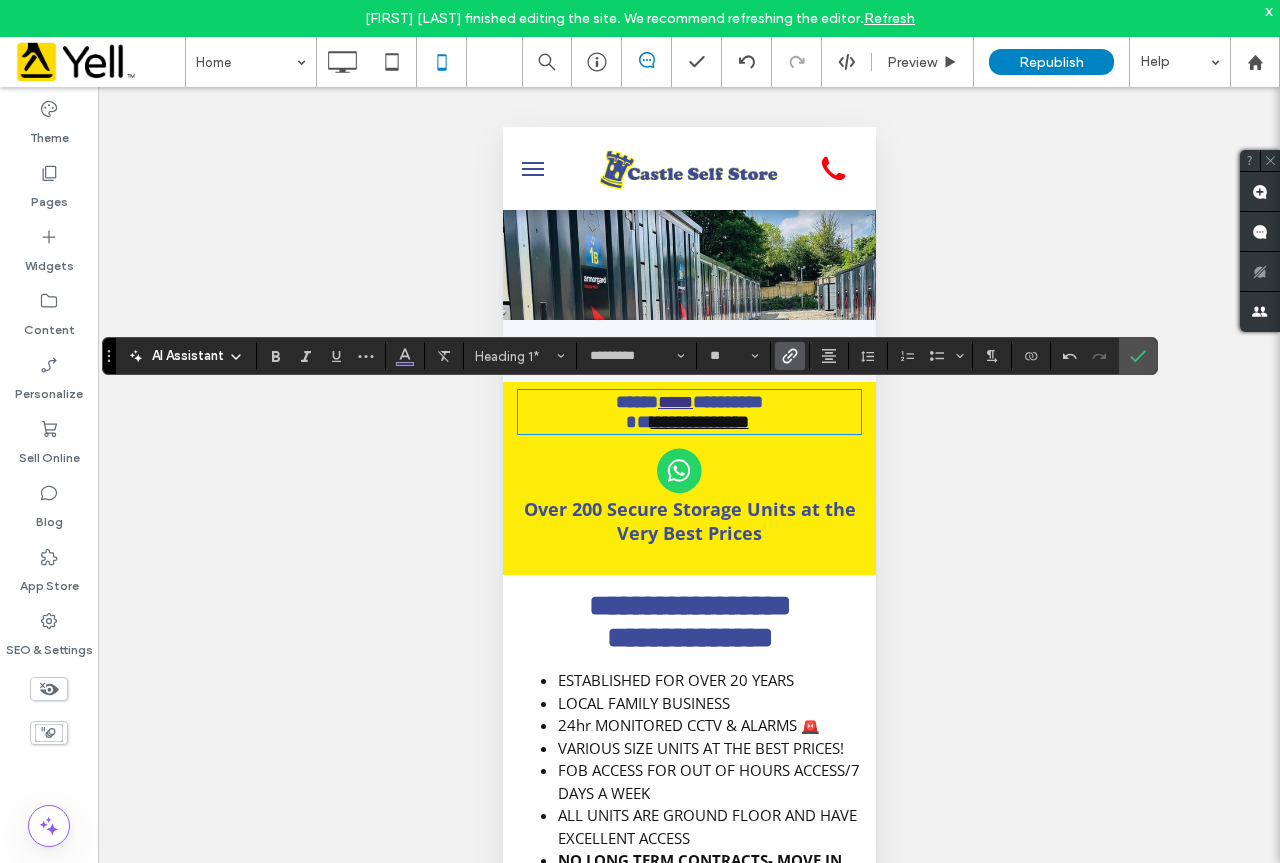 click on "**********" at bounding box center (688, 478) 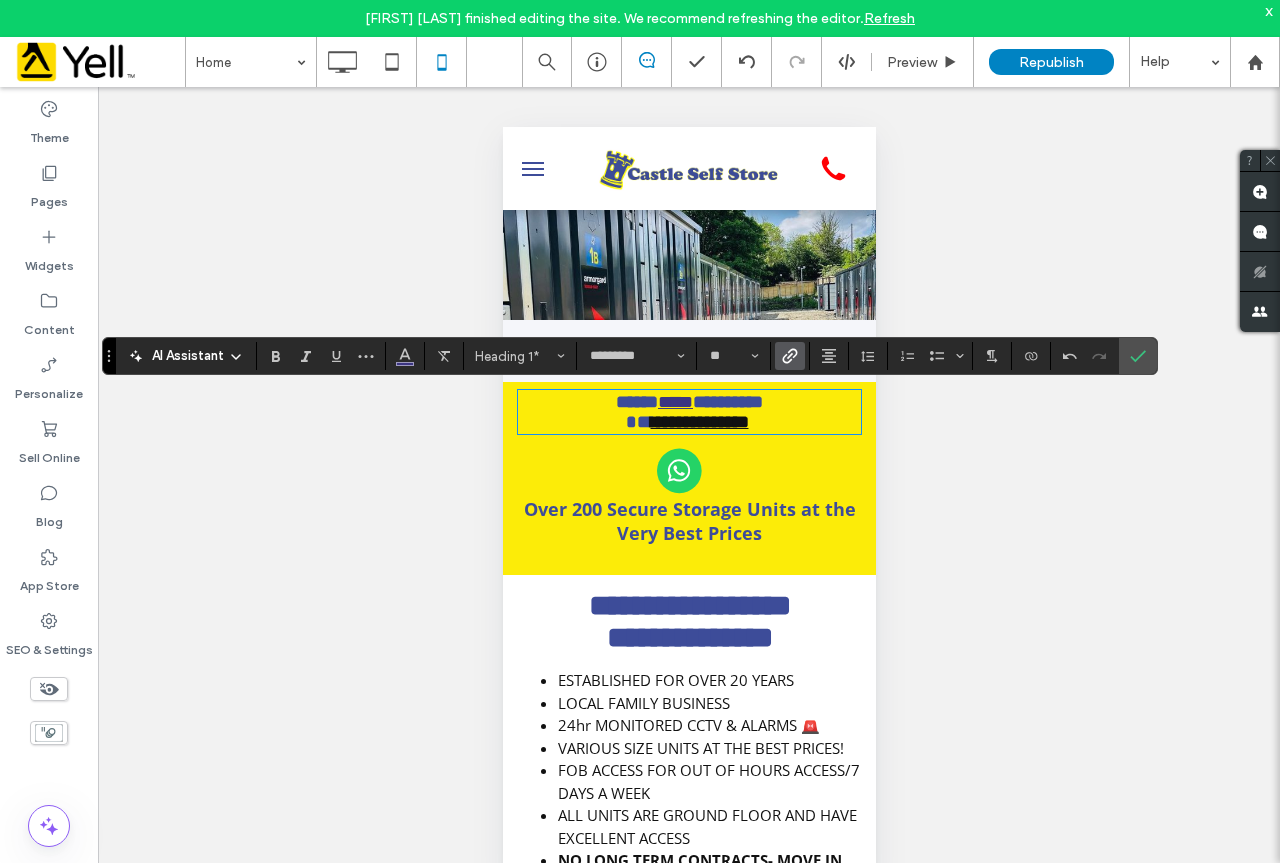 click on "****" at bounding box center [674, 402] 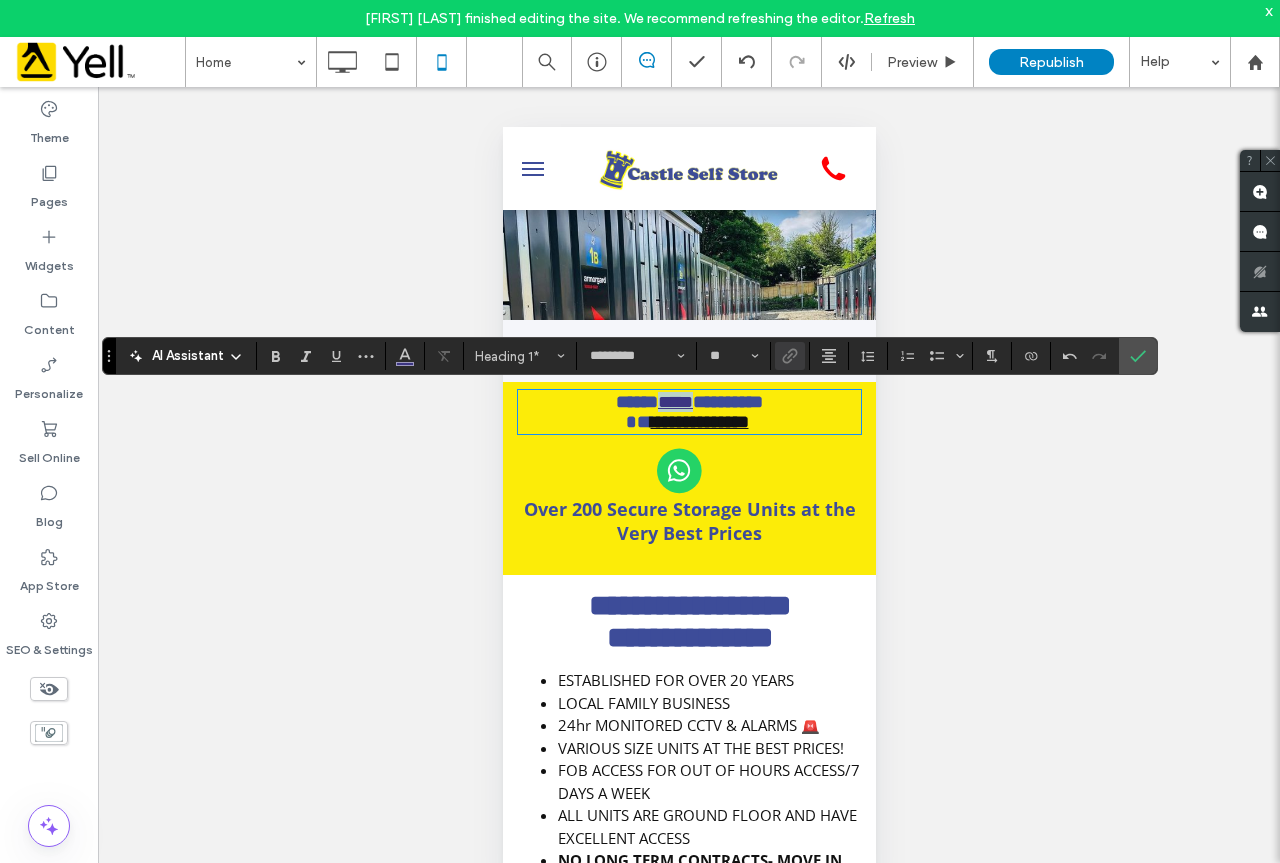 click on "****" at bounding box center [674, 402] 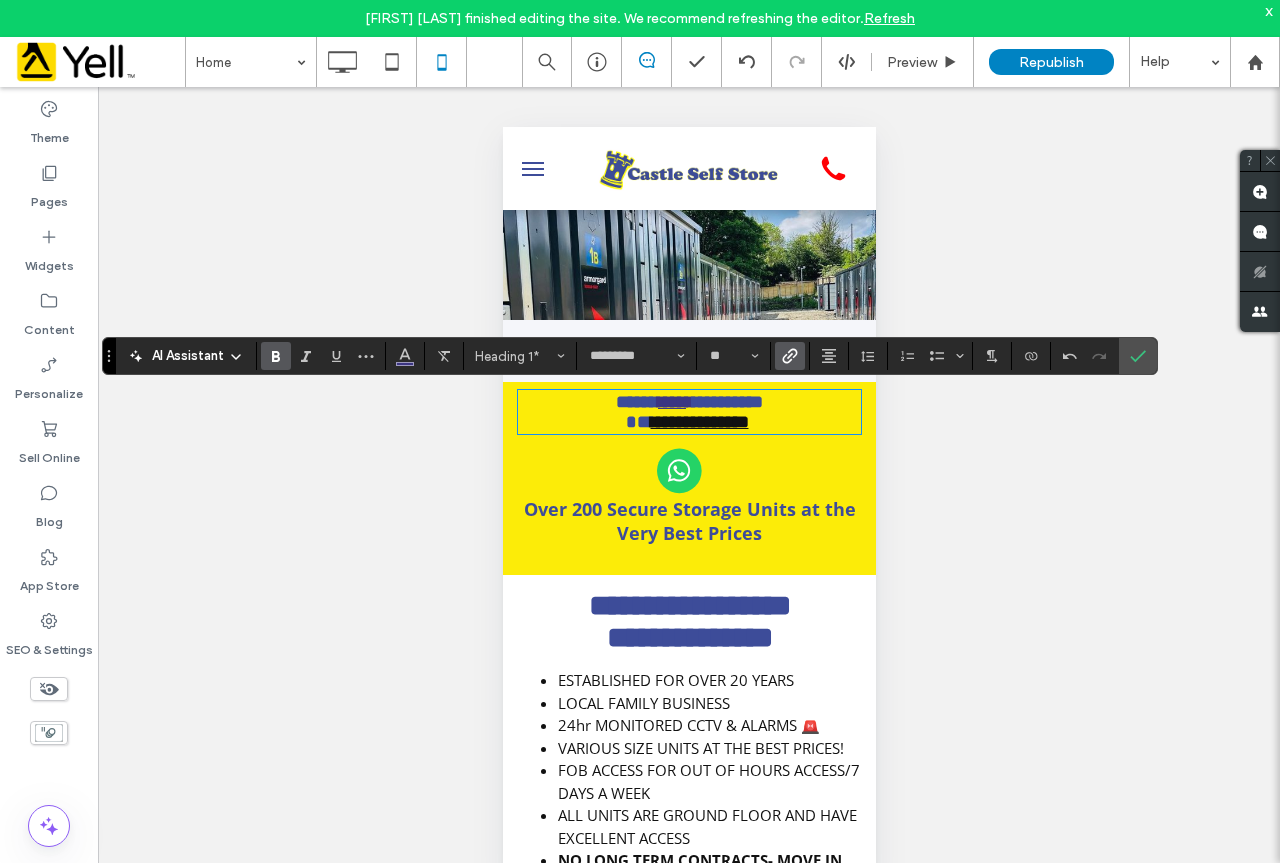 click on "**********" at bounding box center (688, 478) 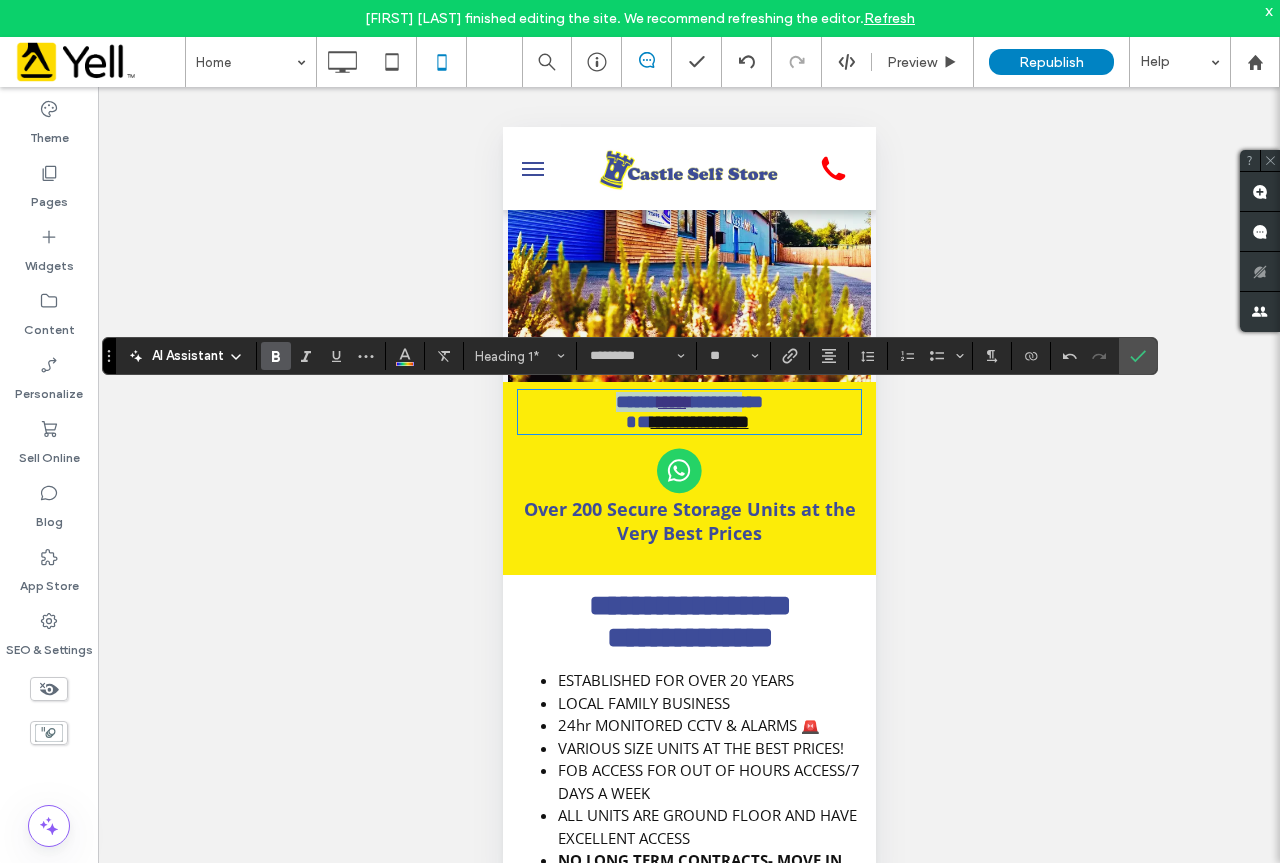 drag, startPoint x: 743, startPoint y: 400, endPoint x: 586, endPoint y: 400, distance: 157 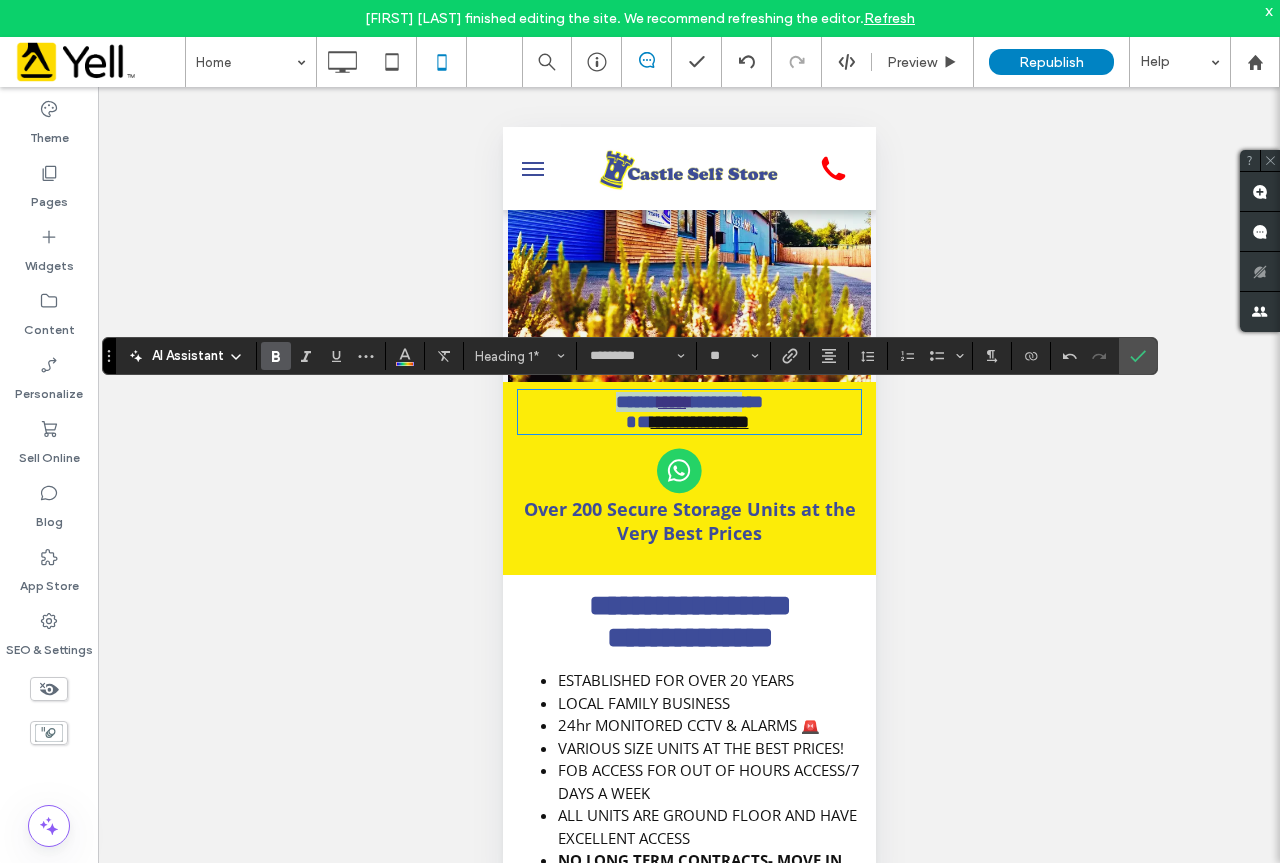 click on "**********" at bounding box center [688, 402] 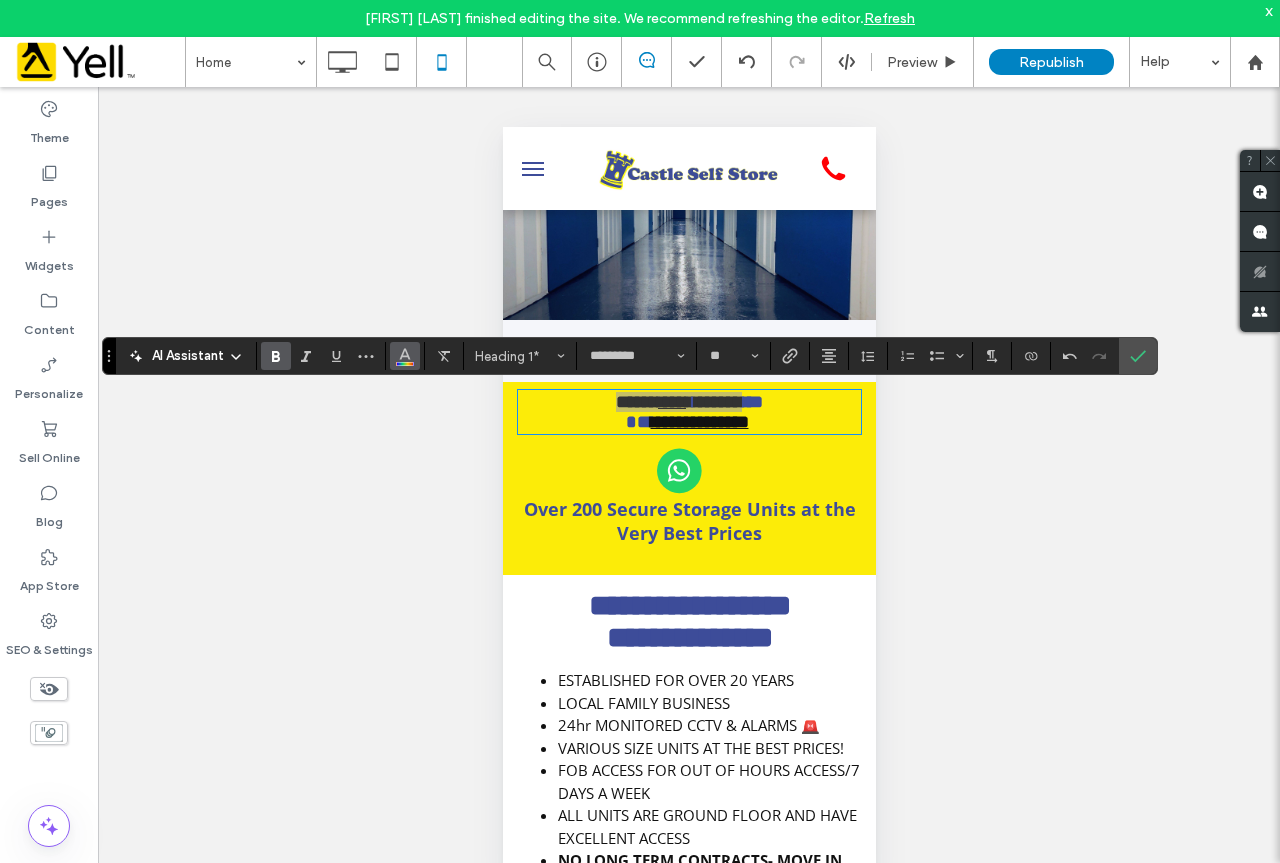 click 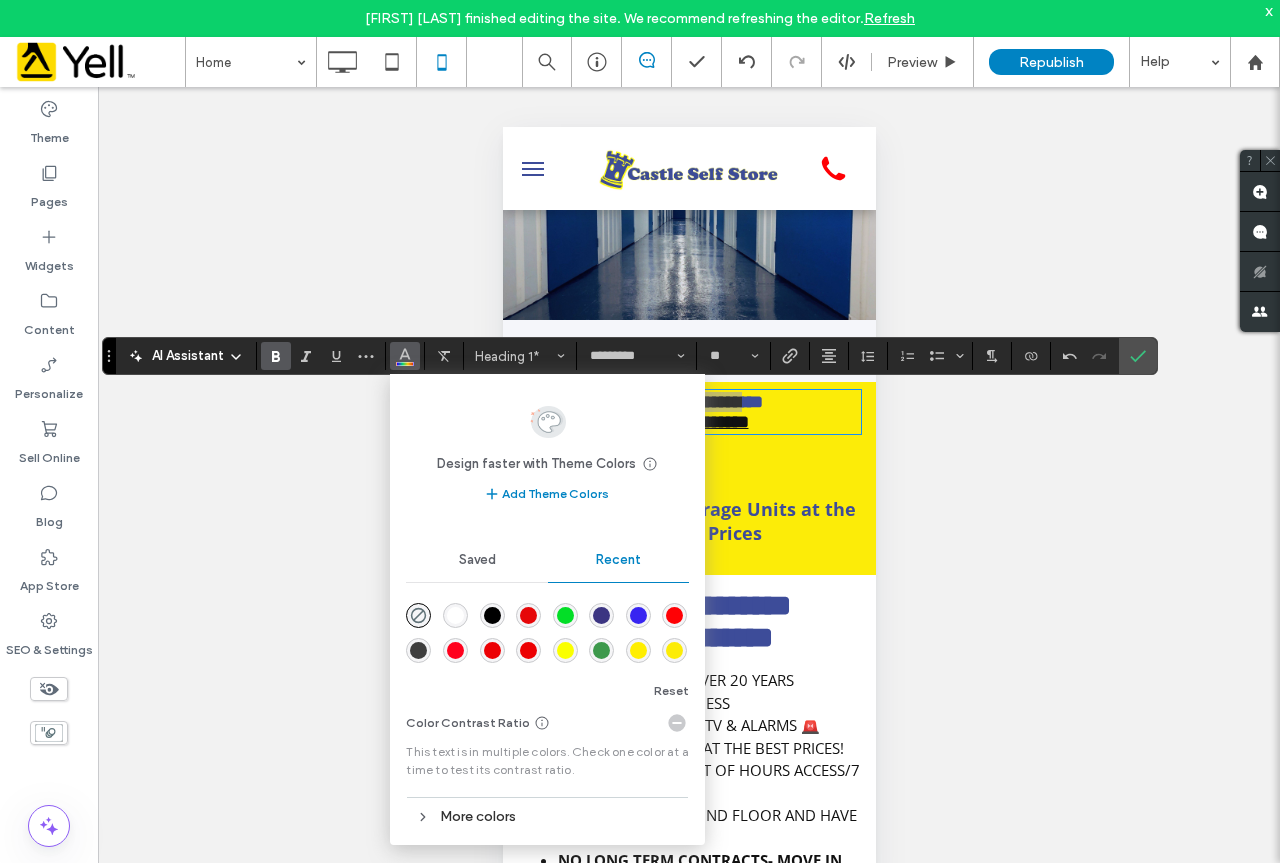click at bounding box center [638, 615] 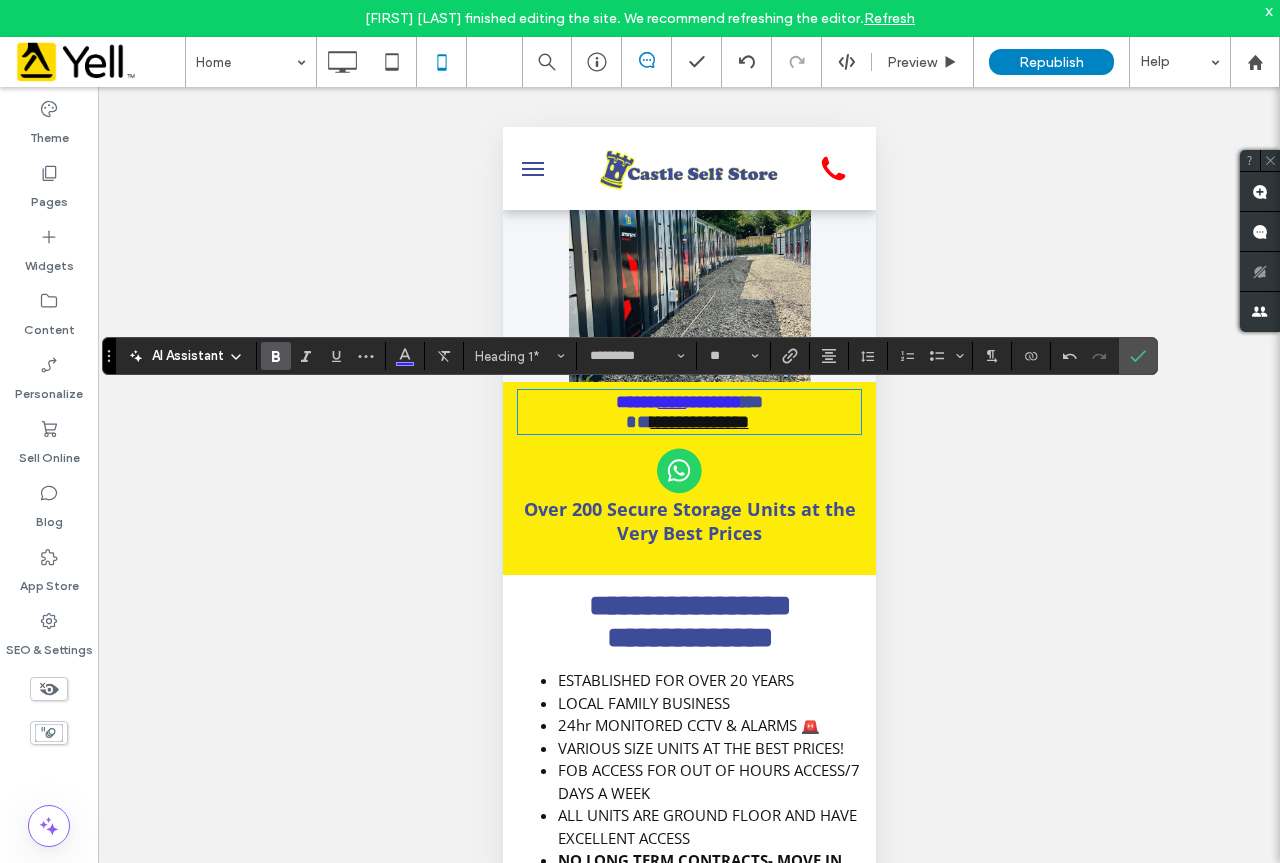 click on "**********" at bounding box center [688, 478] 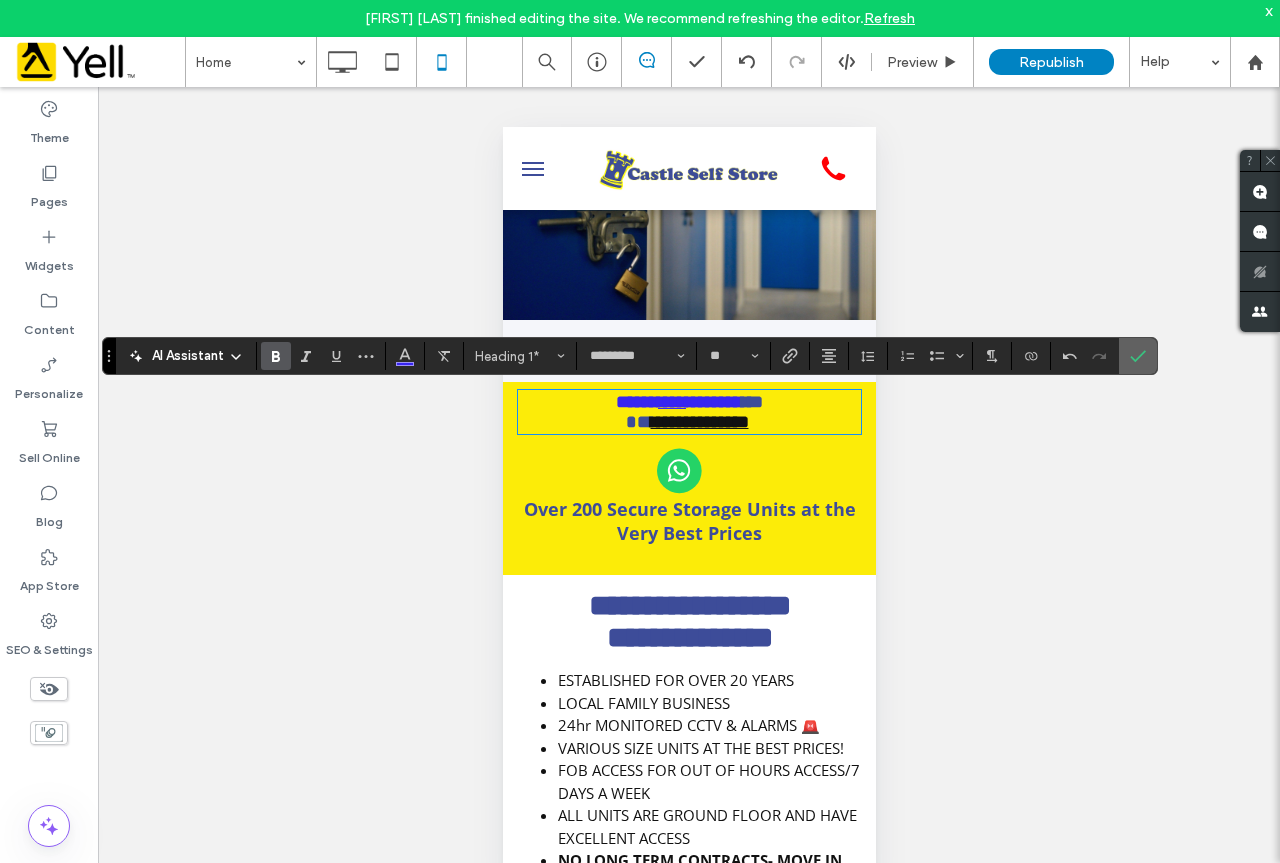 click 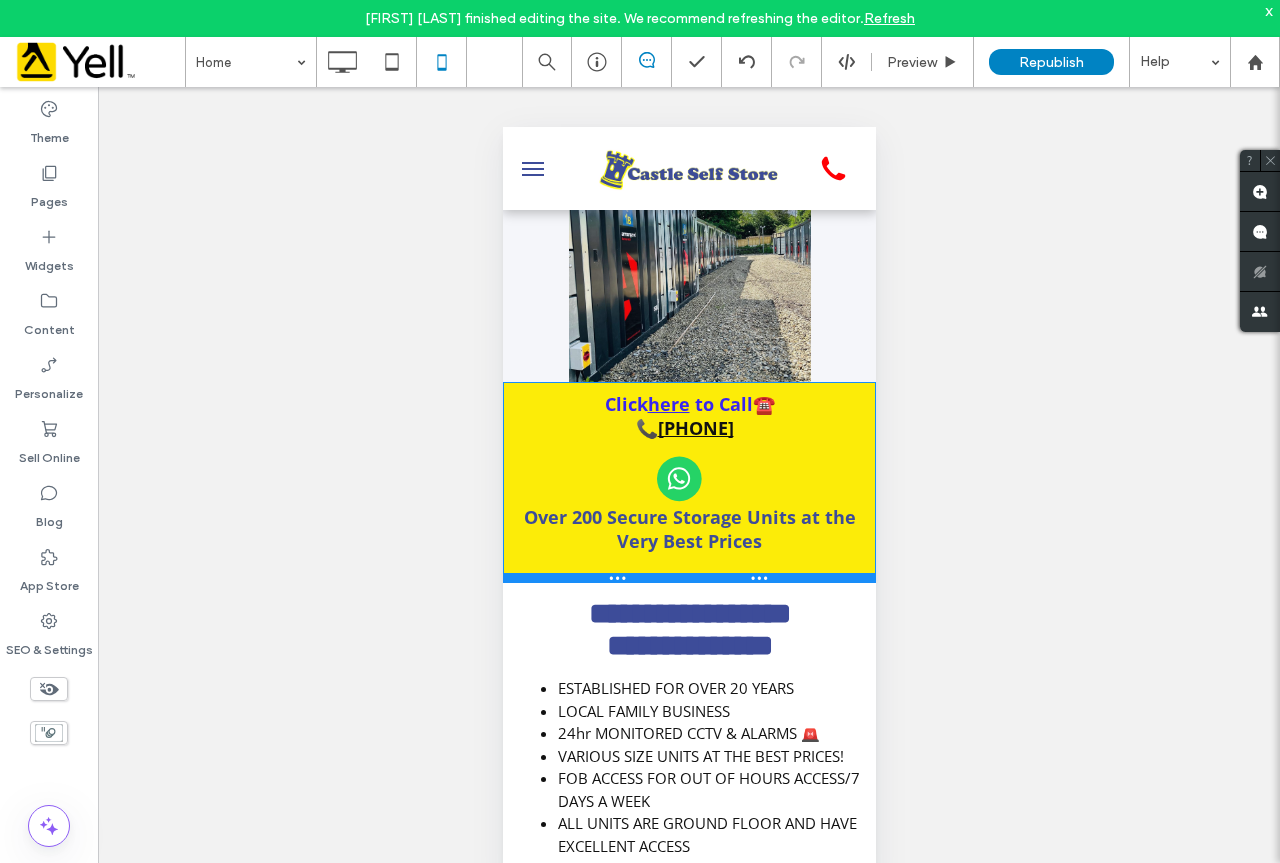drag, startPoint x: 776, startPoint y: 581, endPoint x: 773, endPoint y: 549, distance: 32.140316 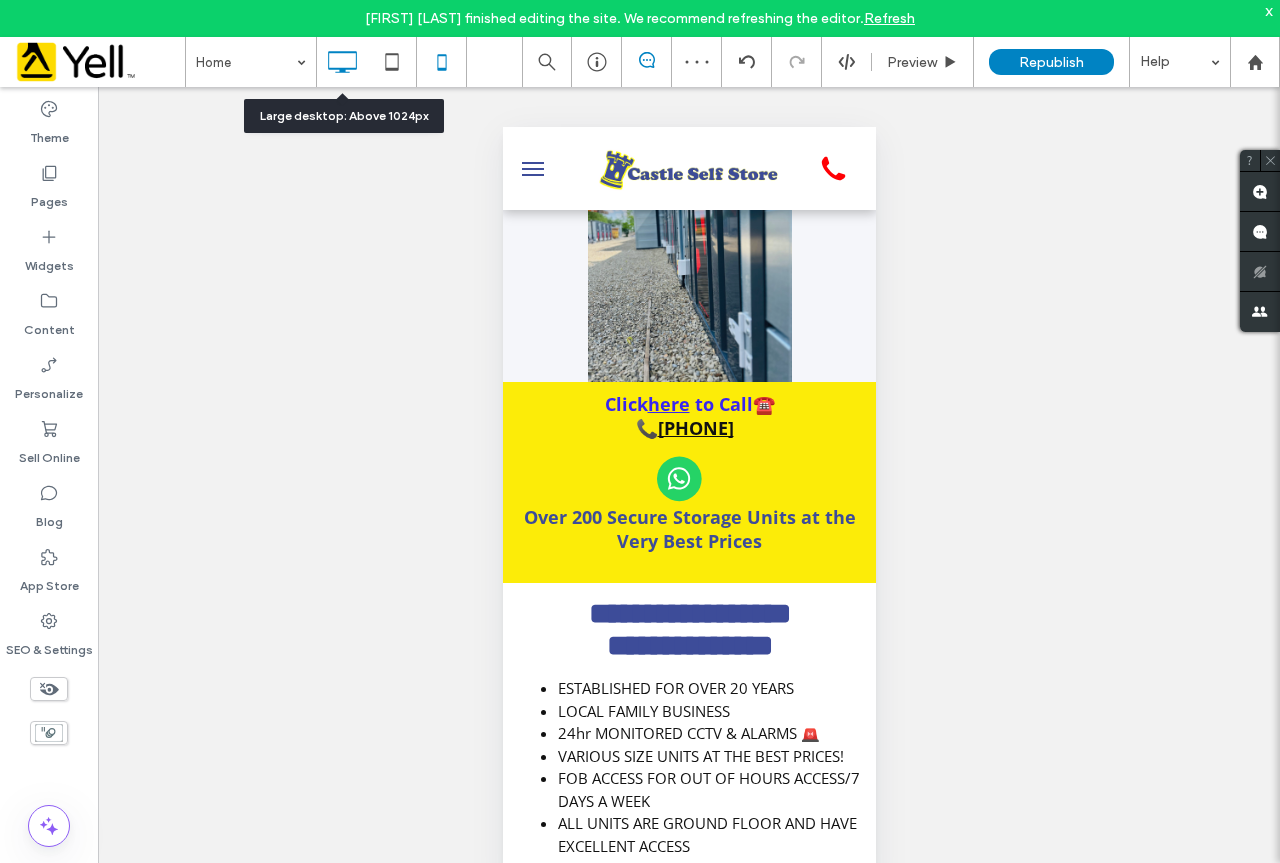 click 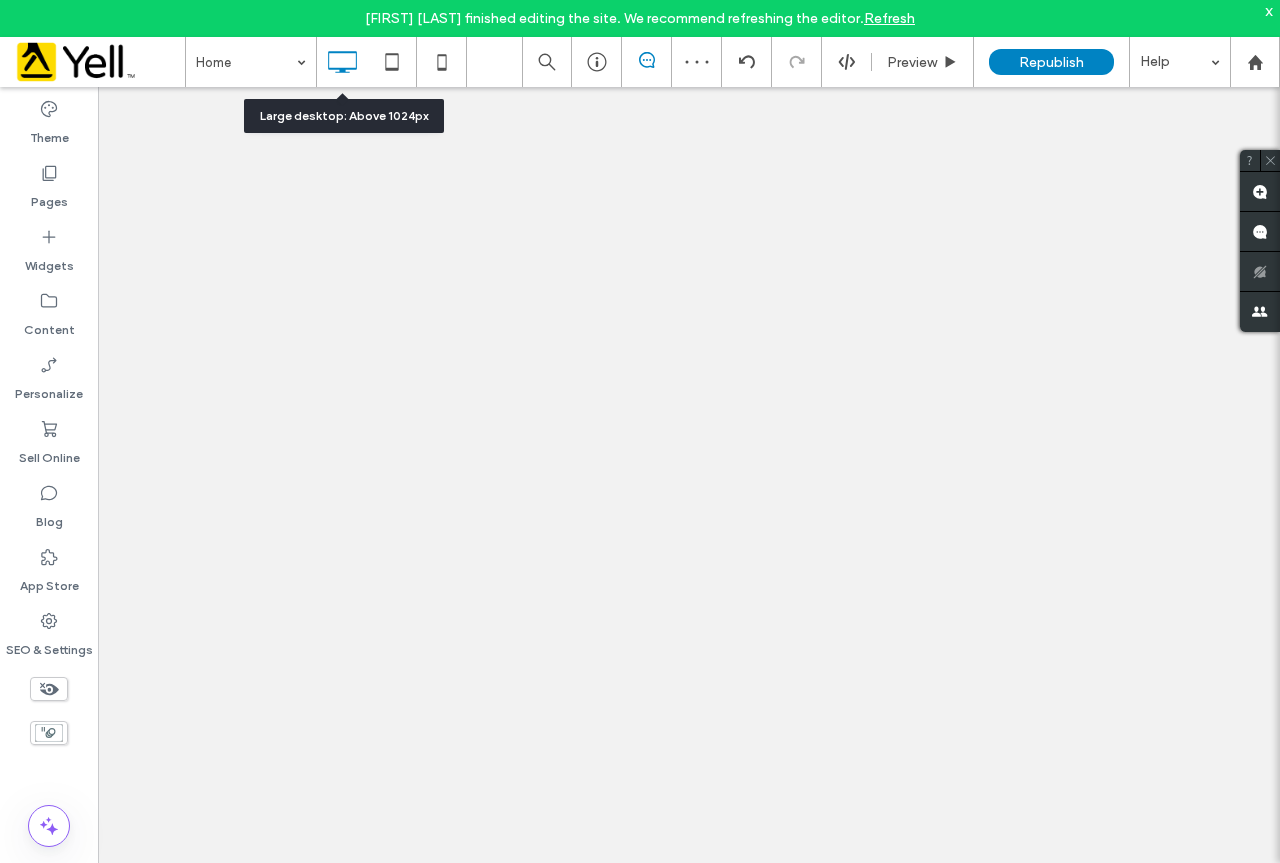 scroll, scrollTop: 0, scrollLeft: 0, axis: both 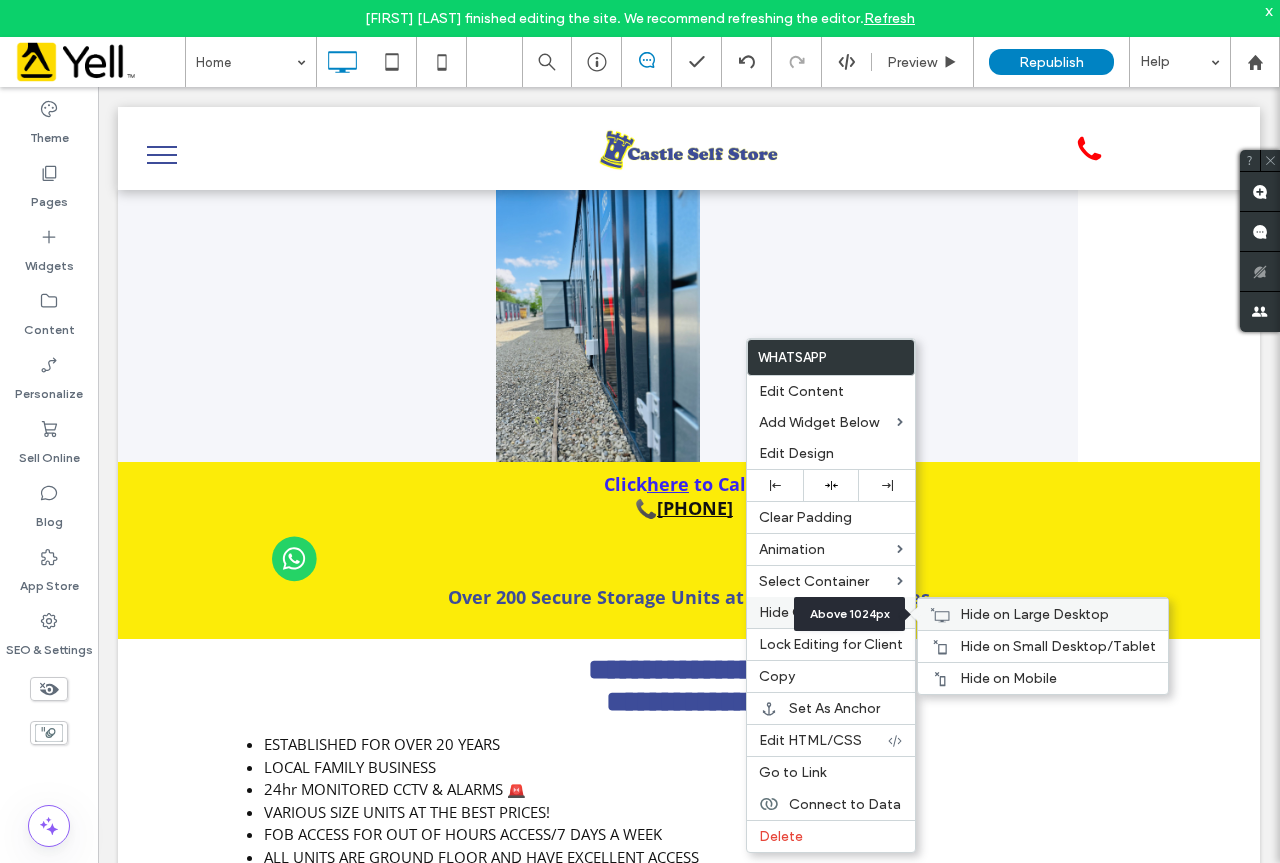click on "Hide on Large Desktop" at bounding box center (1034, 614) 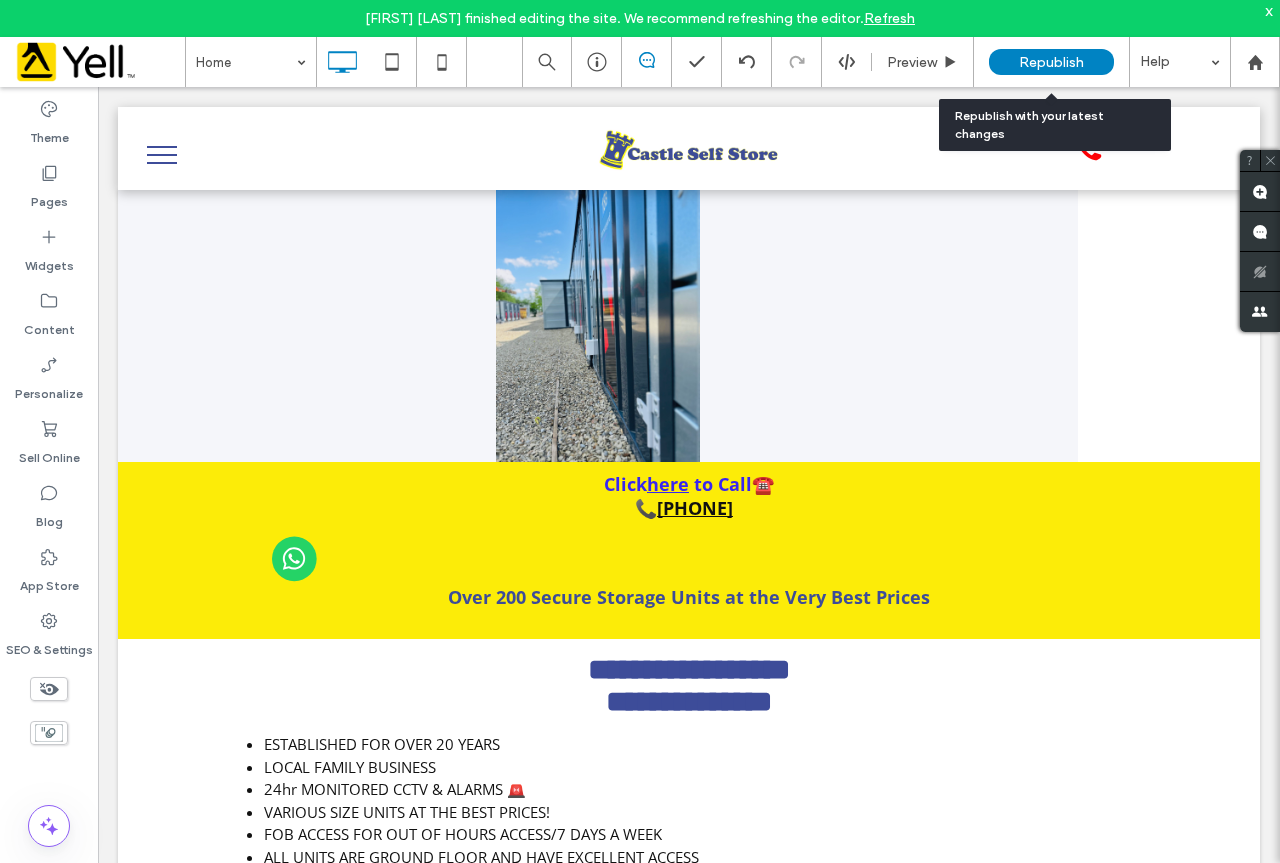 click on "Republish" at bounding box center (1051, 62) 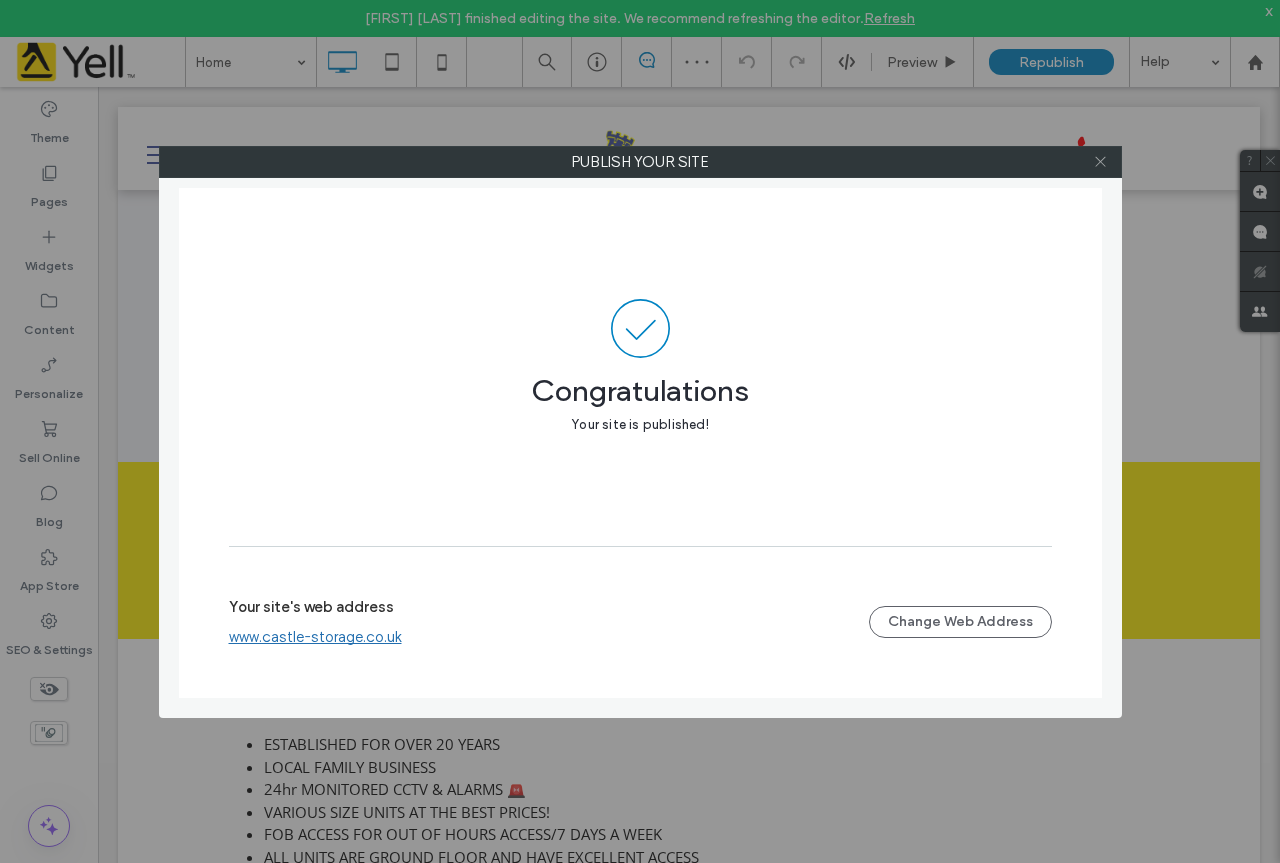 click 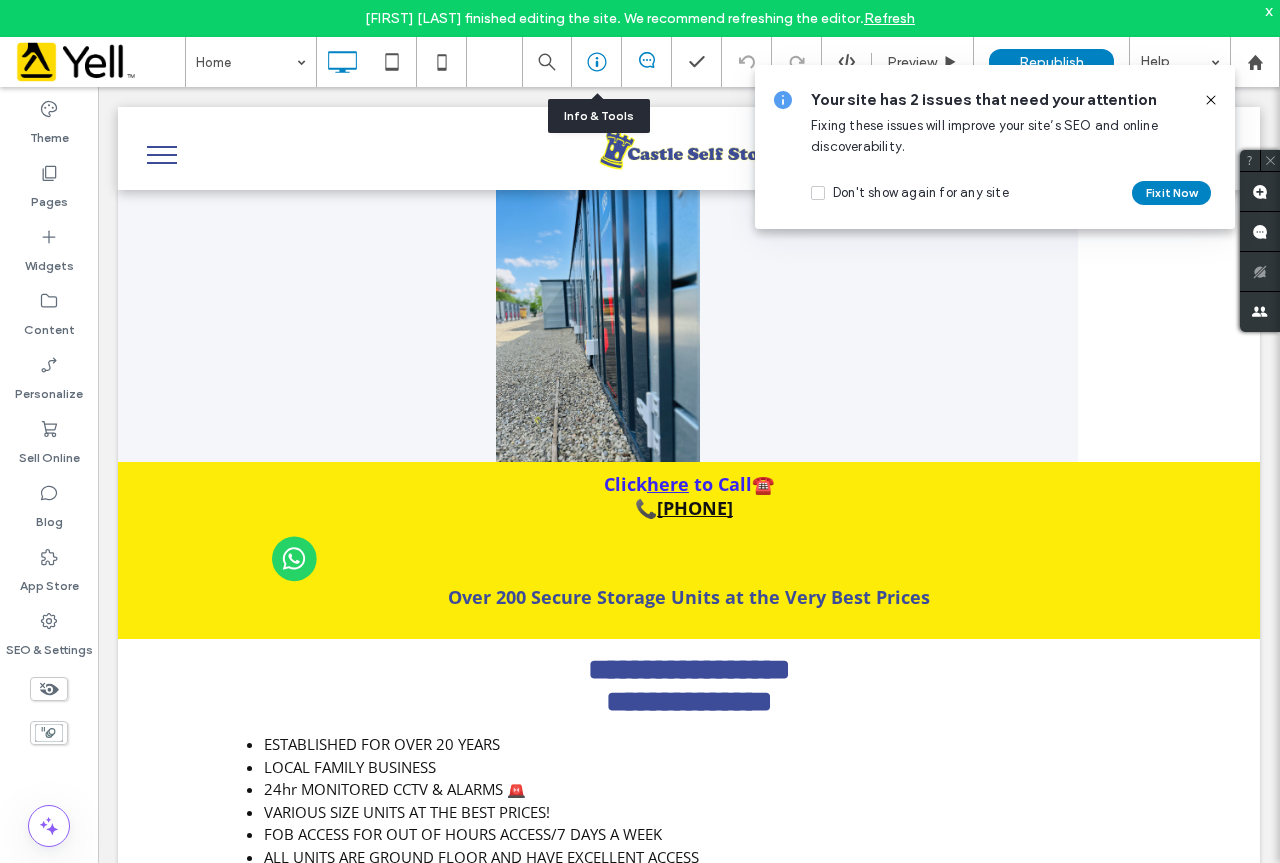 click 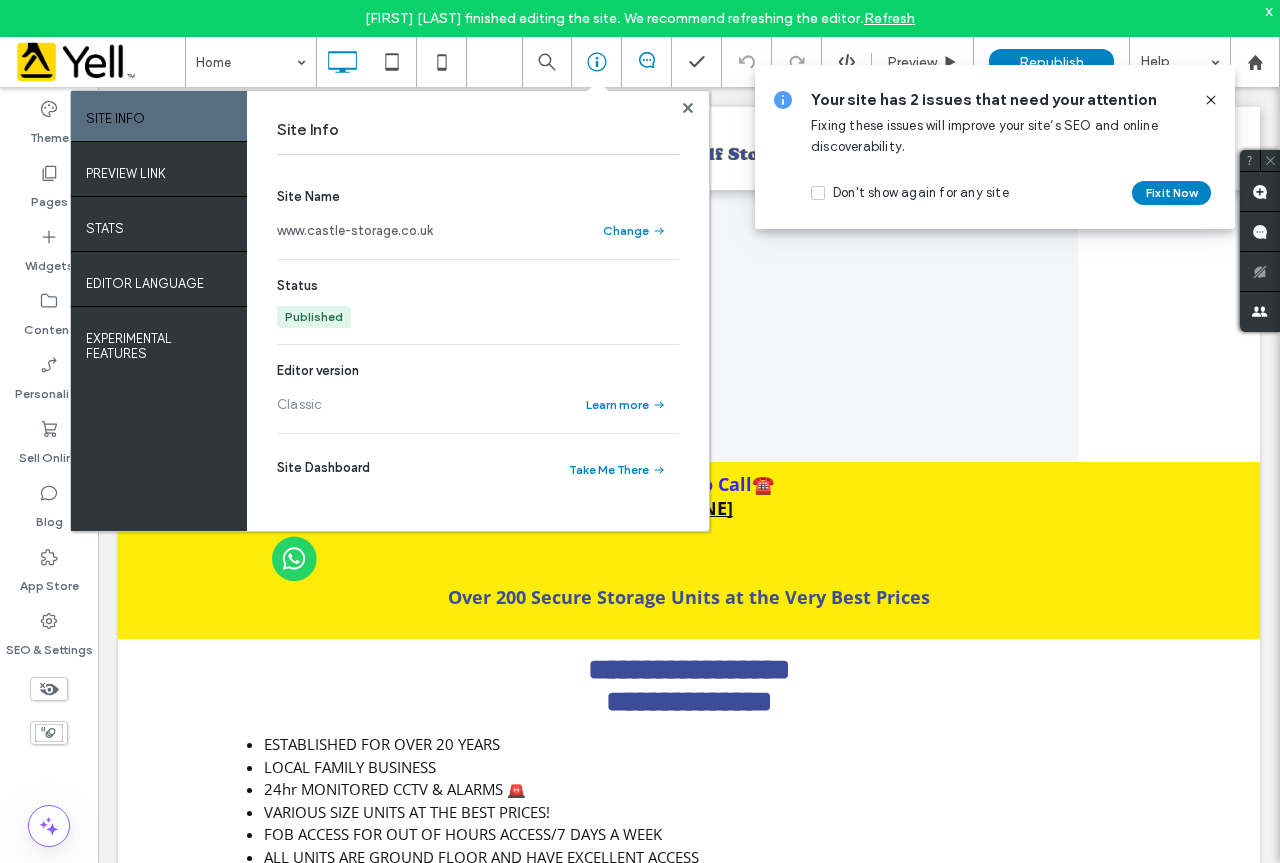 click on "www.castle-storage.co.uk" at bounding box center [355, 231] 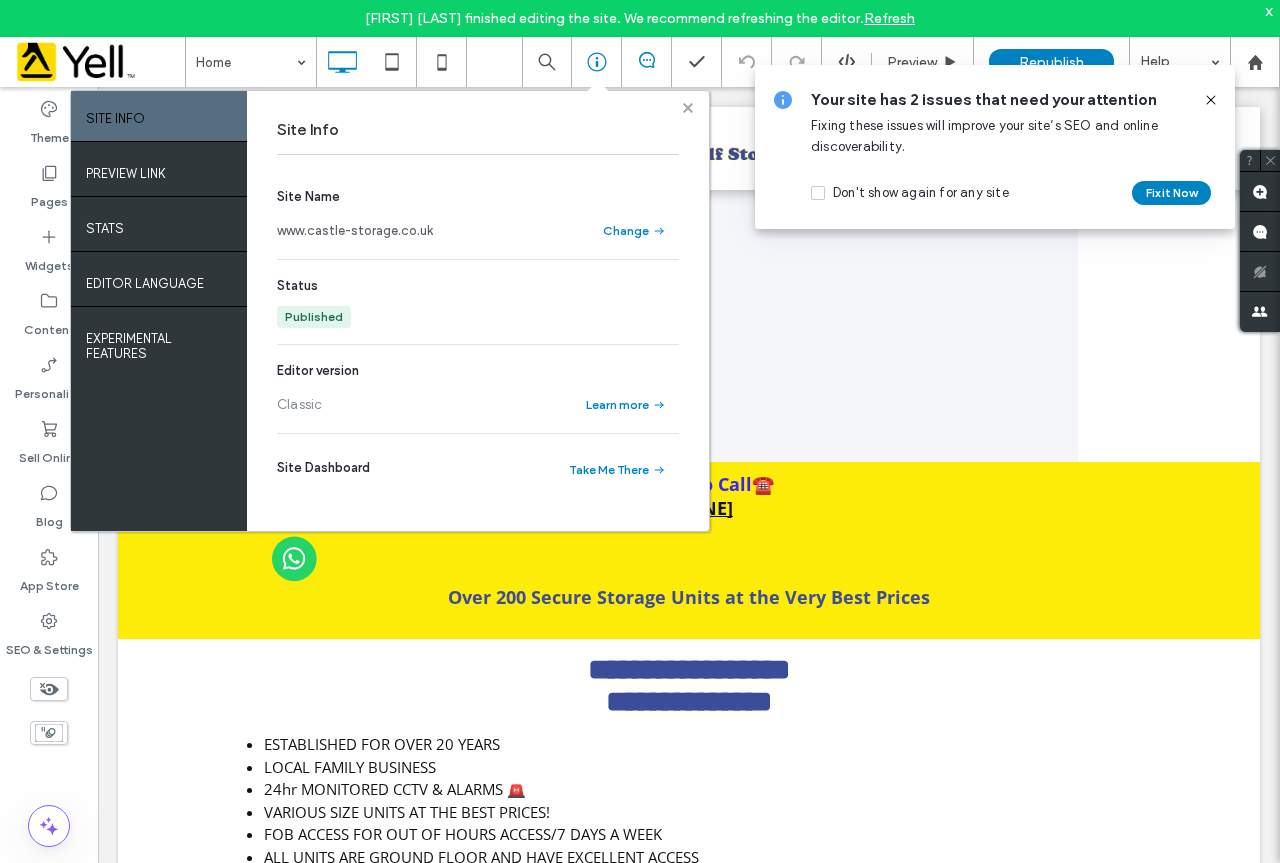 click 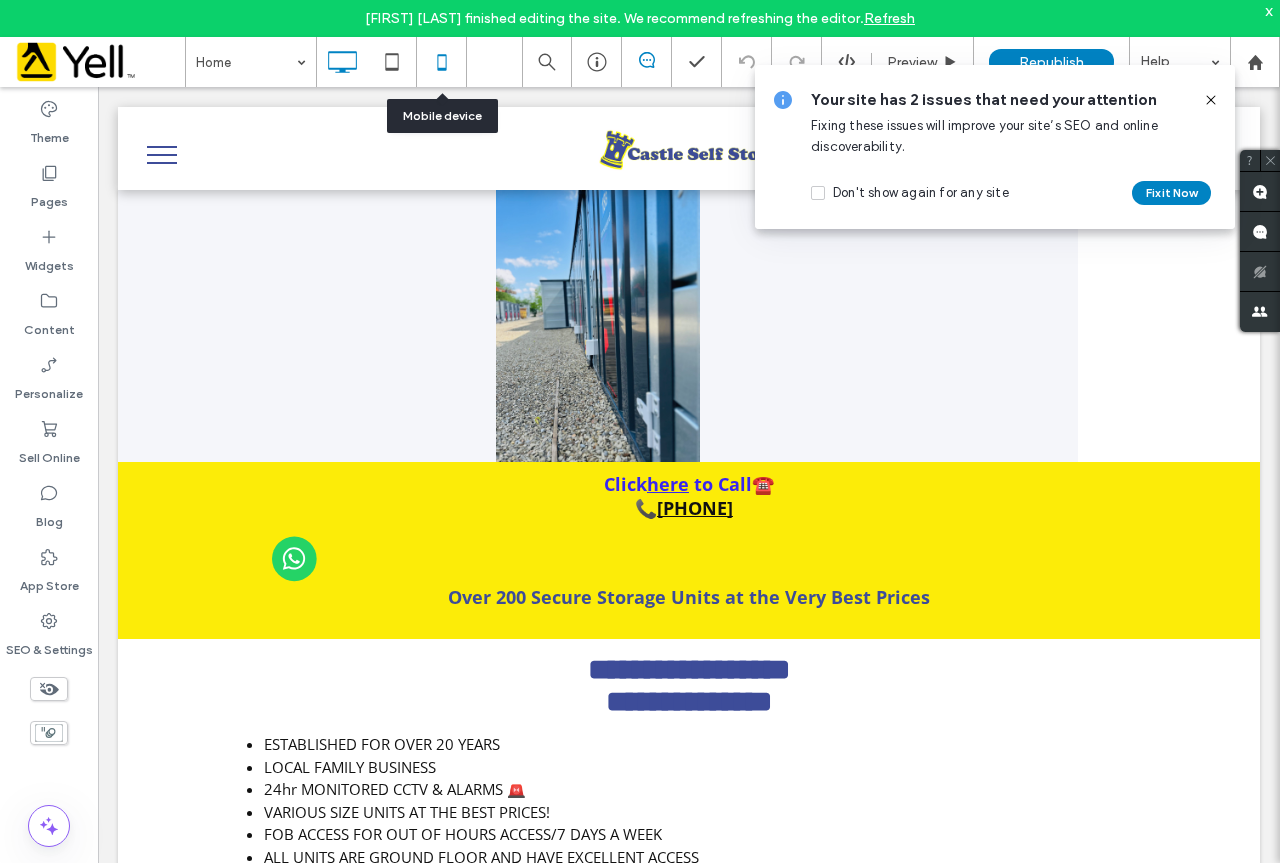click 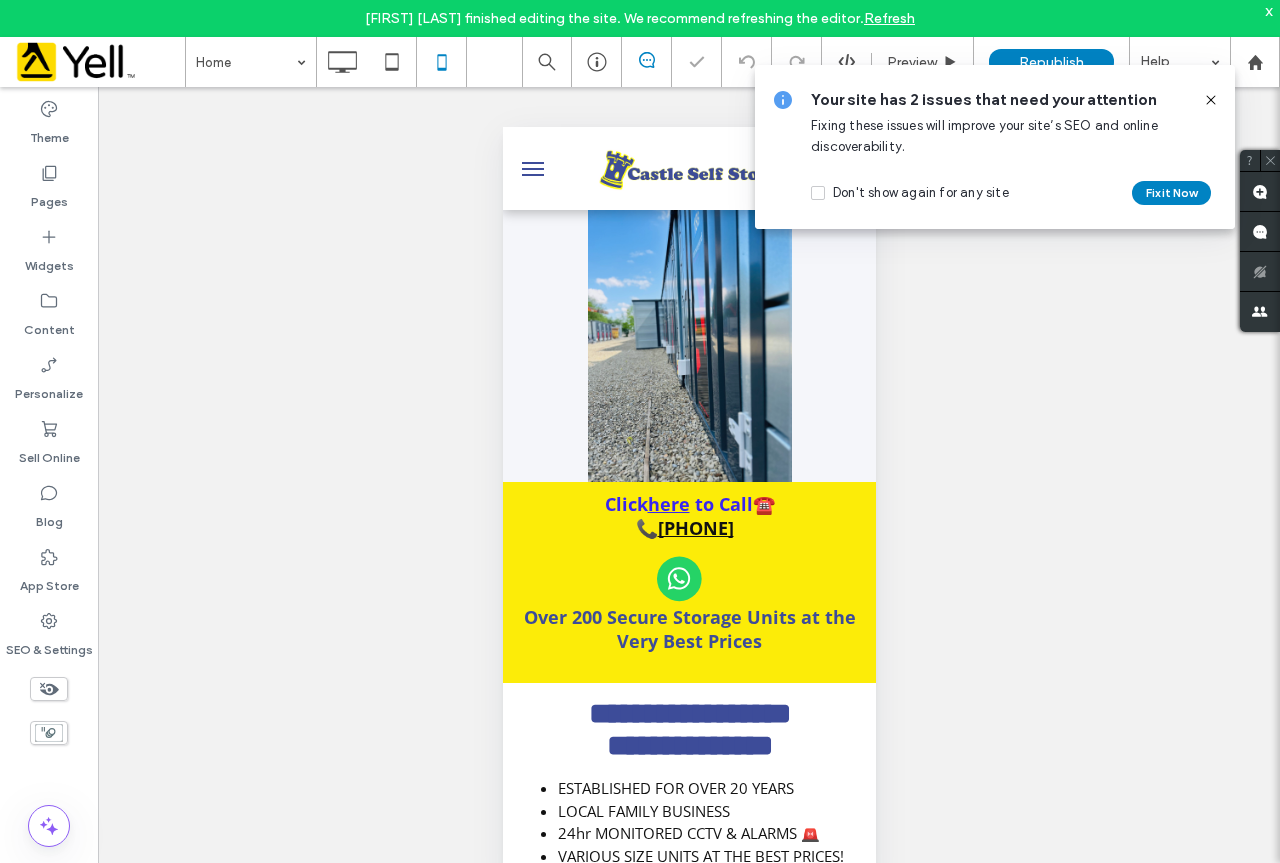 click 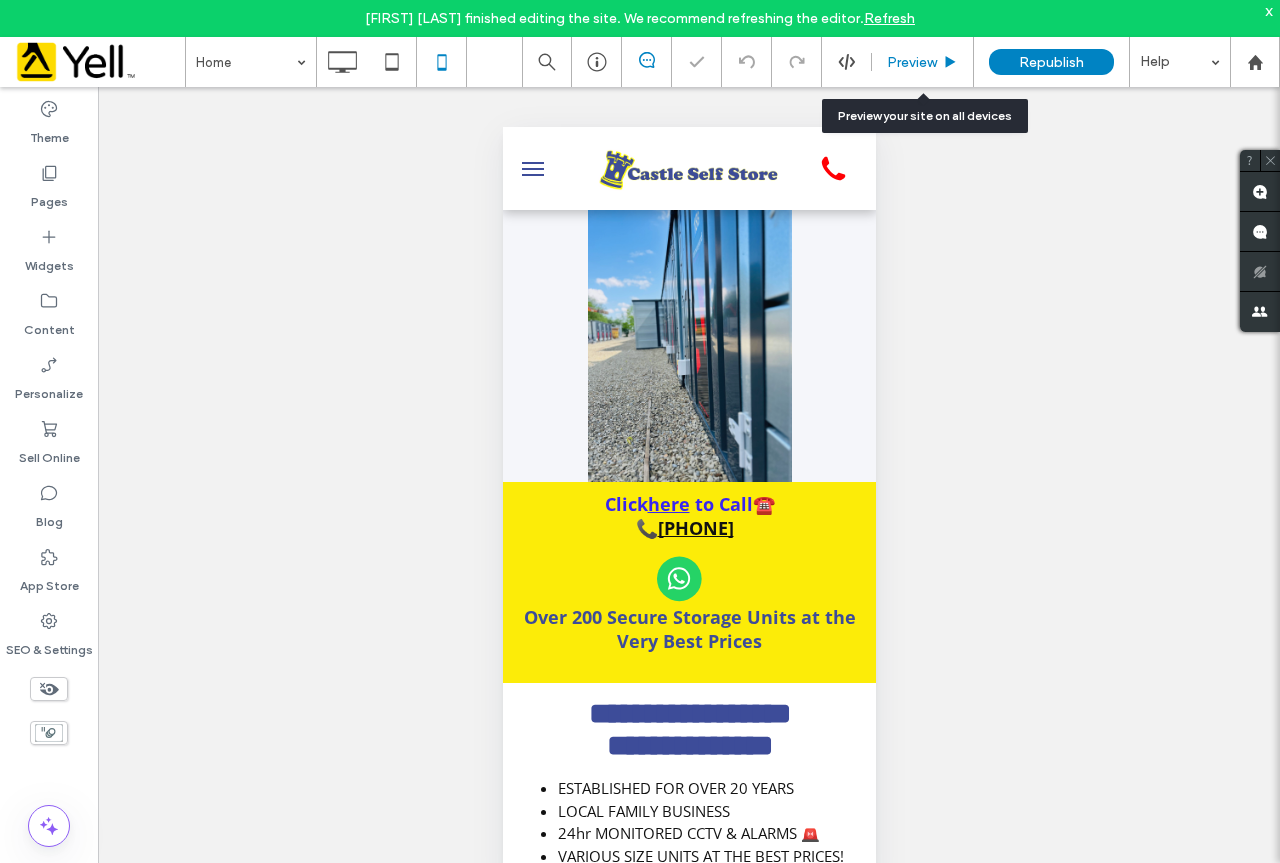 click on "Preview" at bounding box center [912, 62] 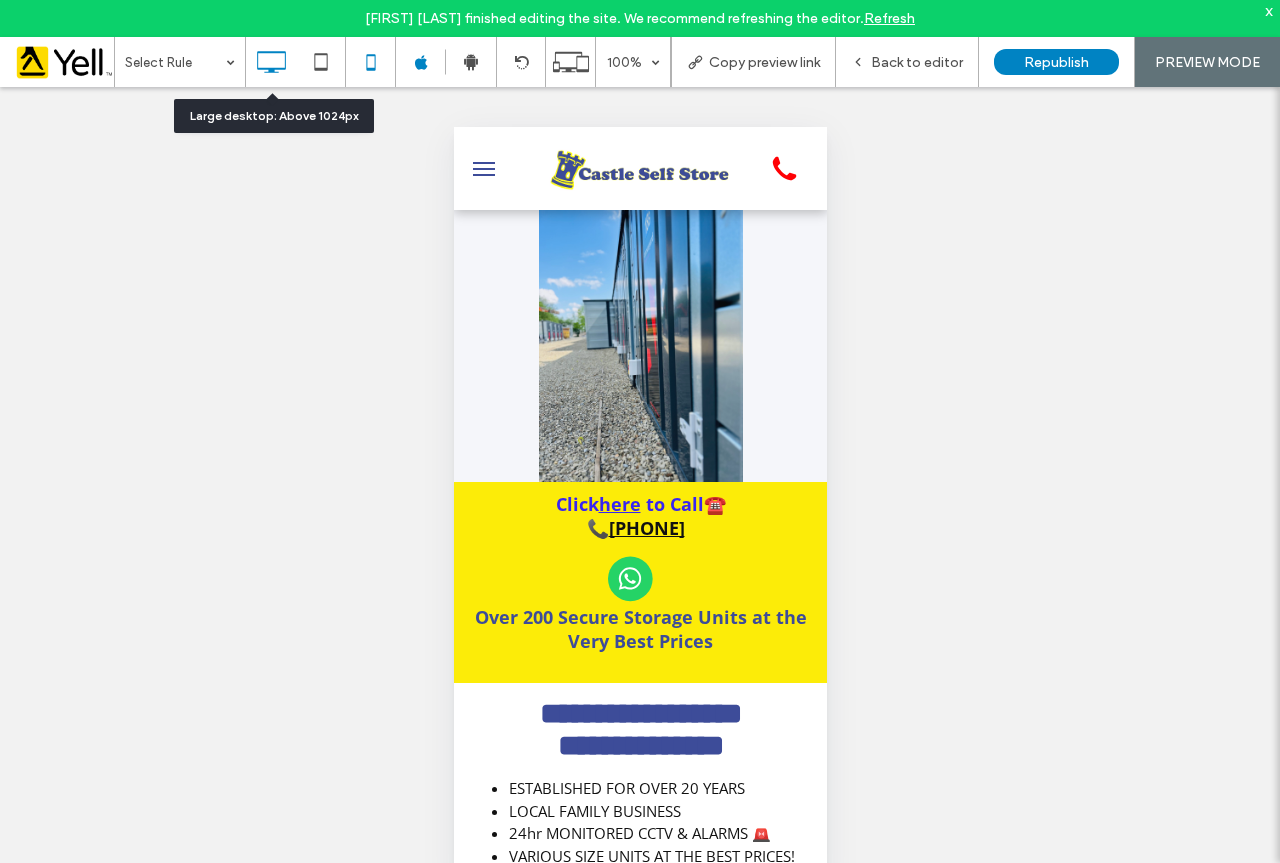 click 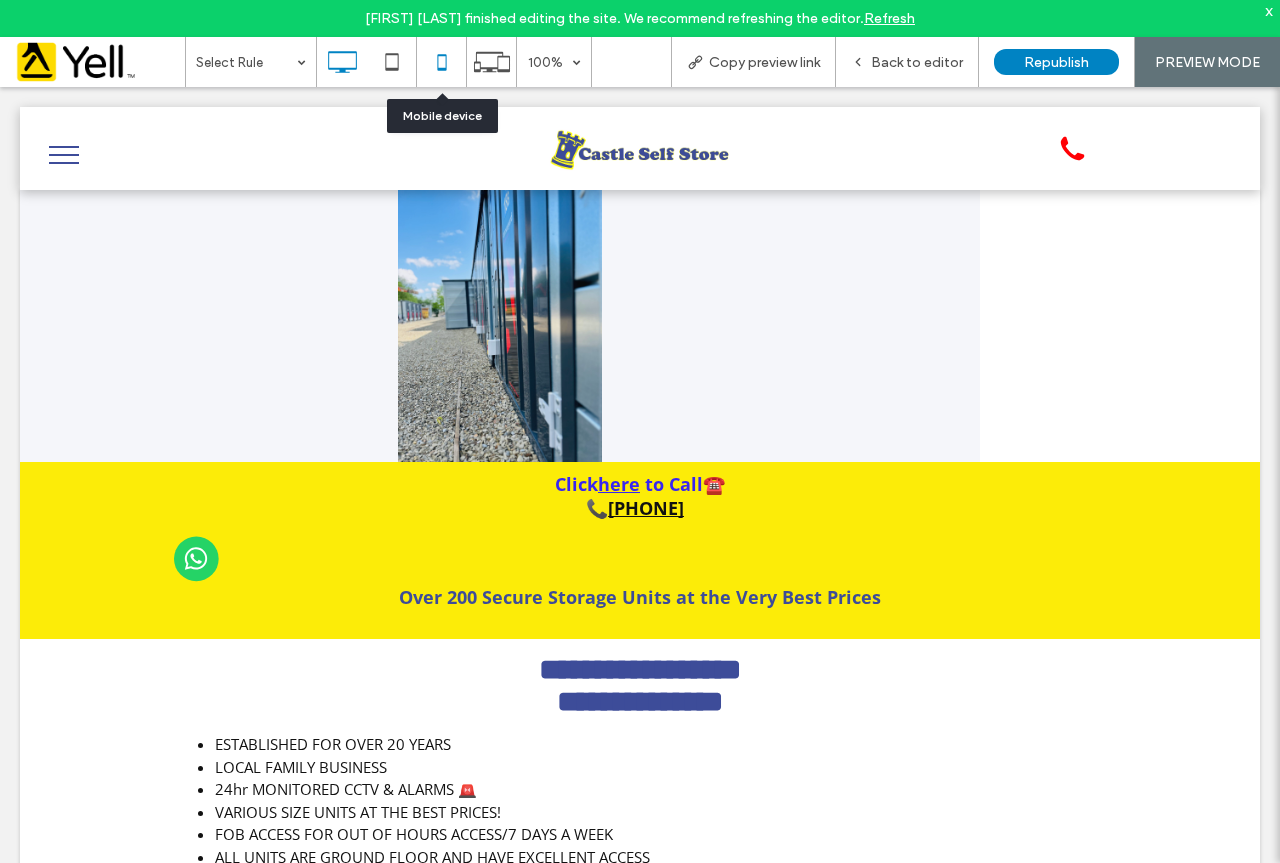click 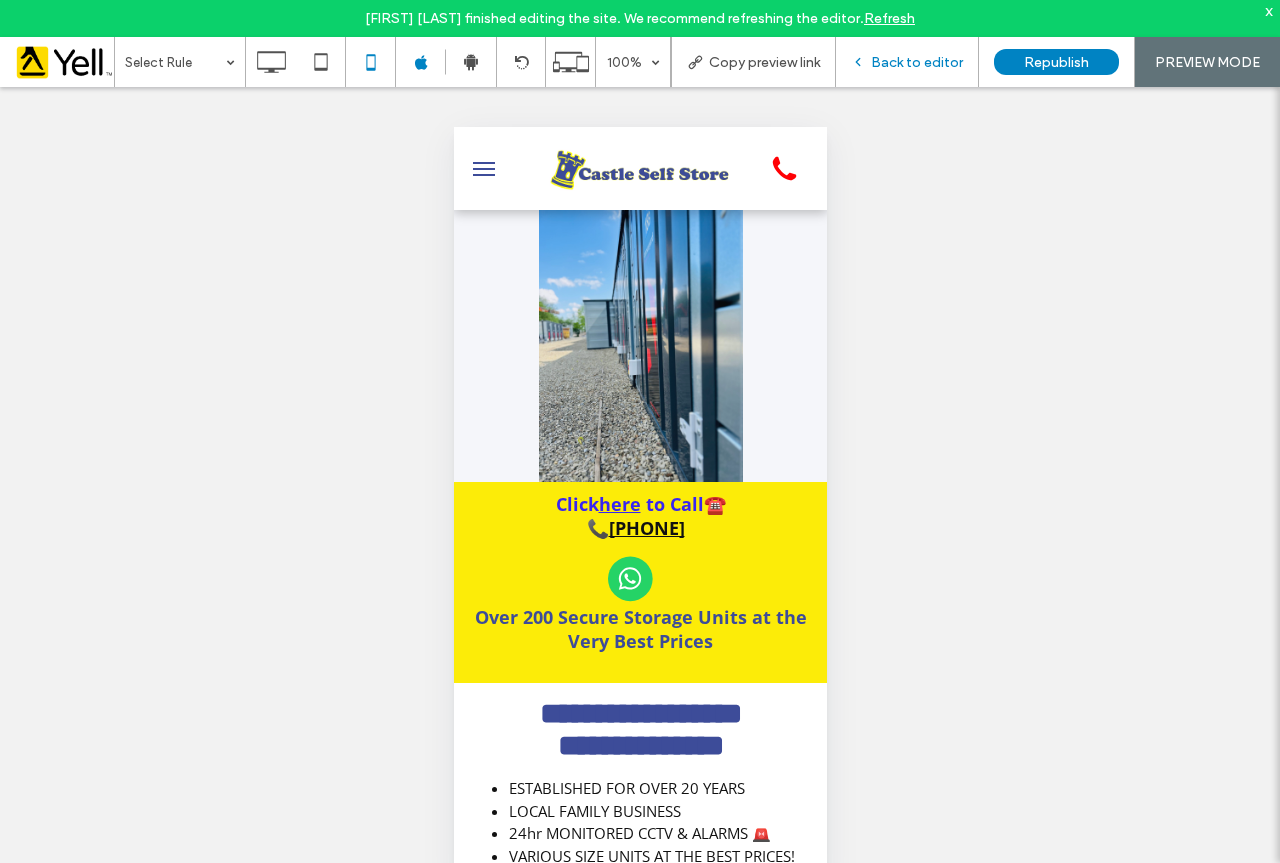 click on "Back to editor" at bounding box center (917, 62) 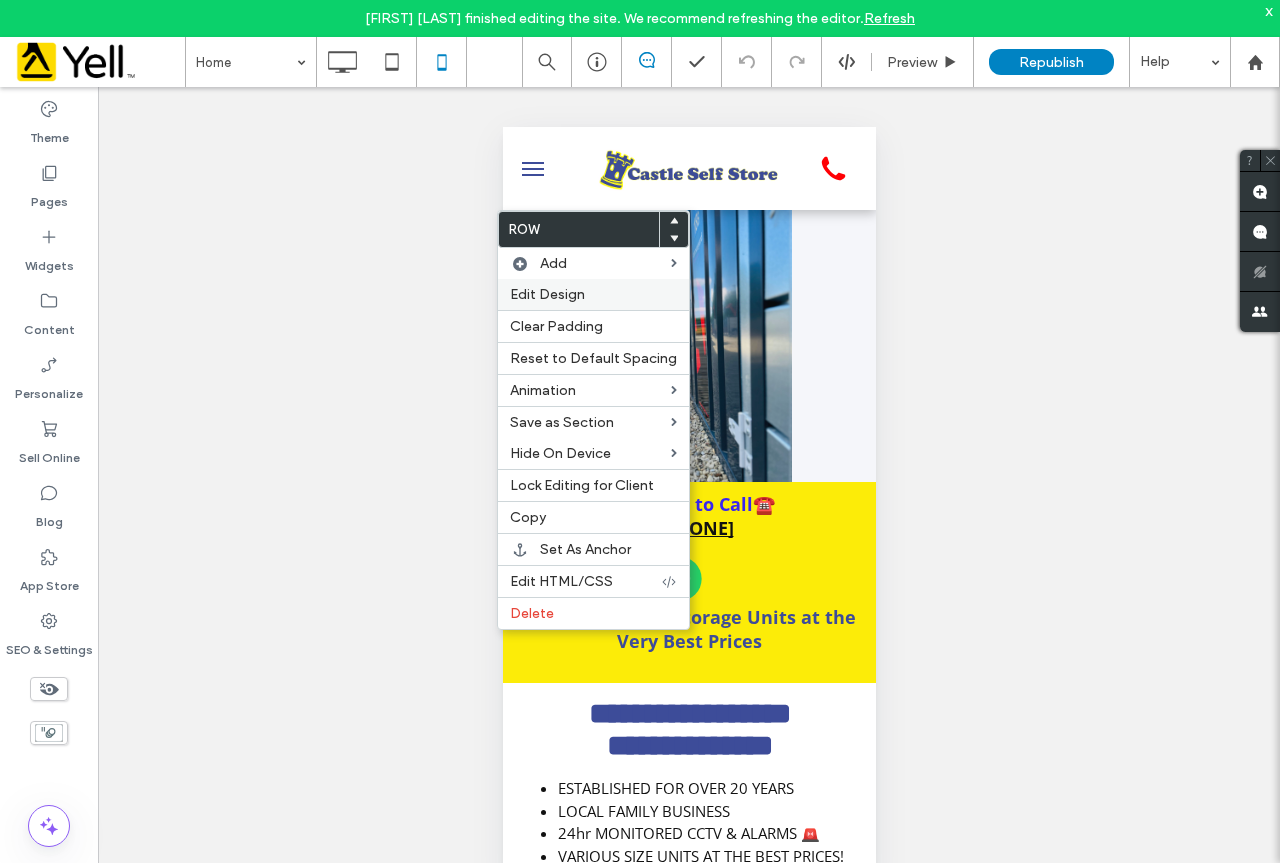 click on "Edit Design" at bounding box center [547, 294] 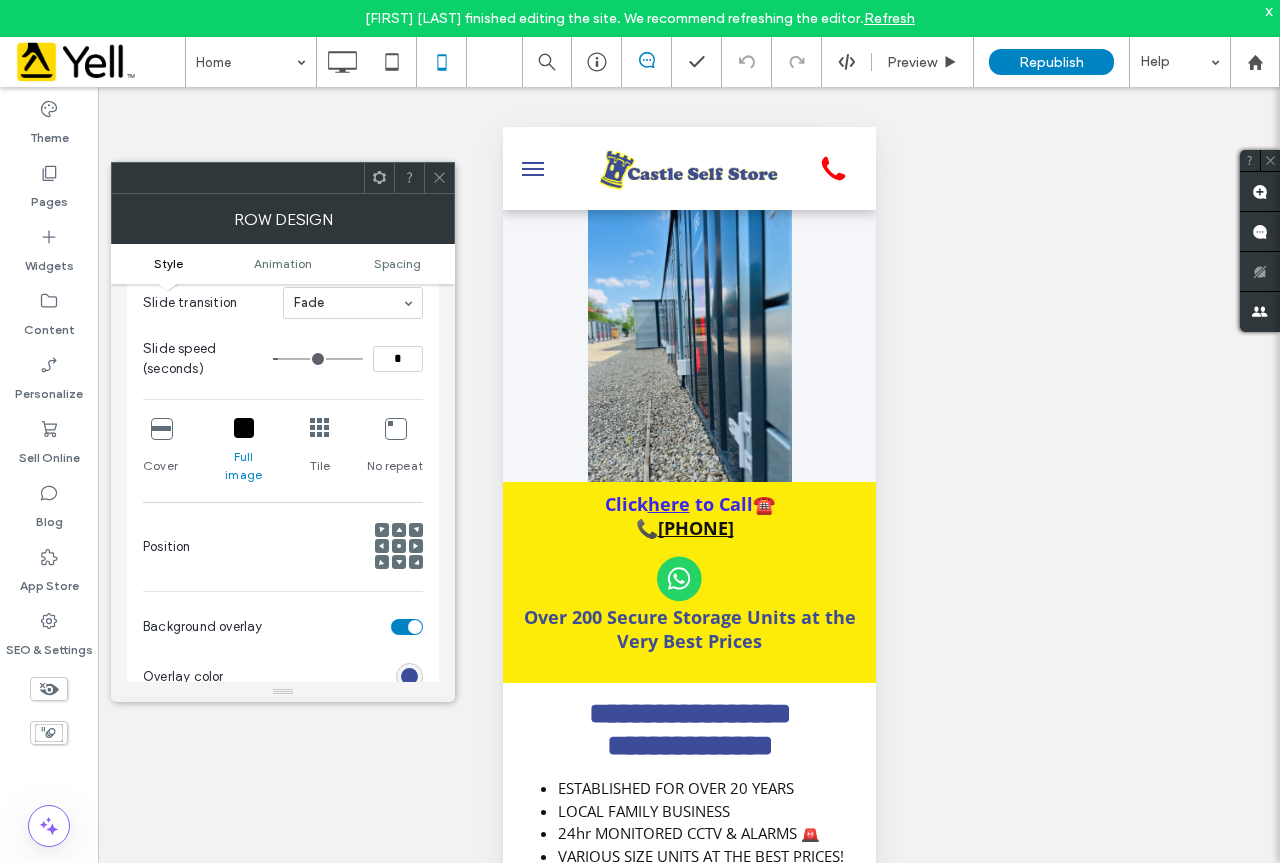 scroll, scrollTop: 300, scrollLeft: 0, axis: vertical 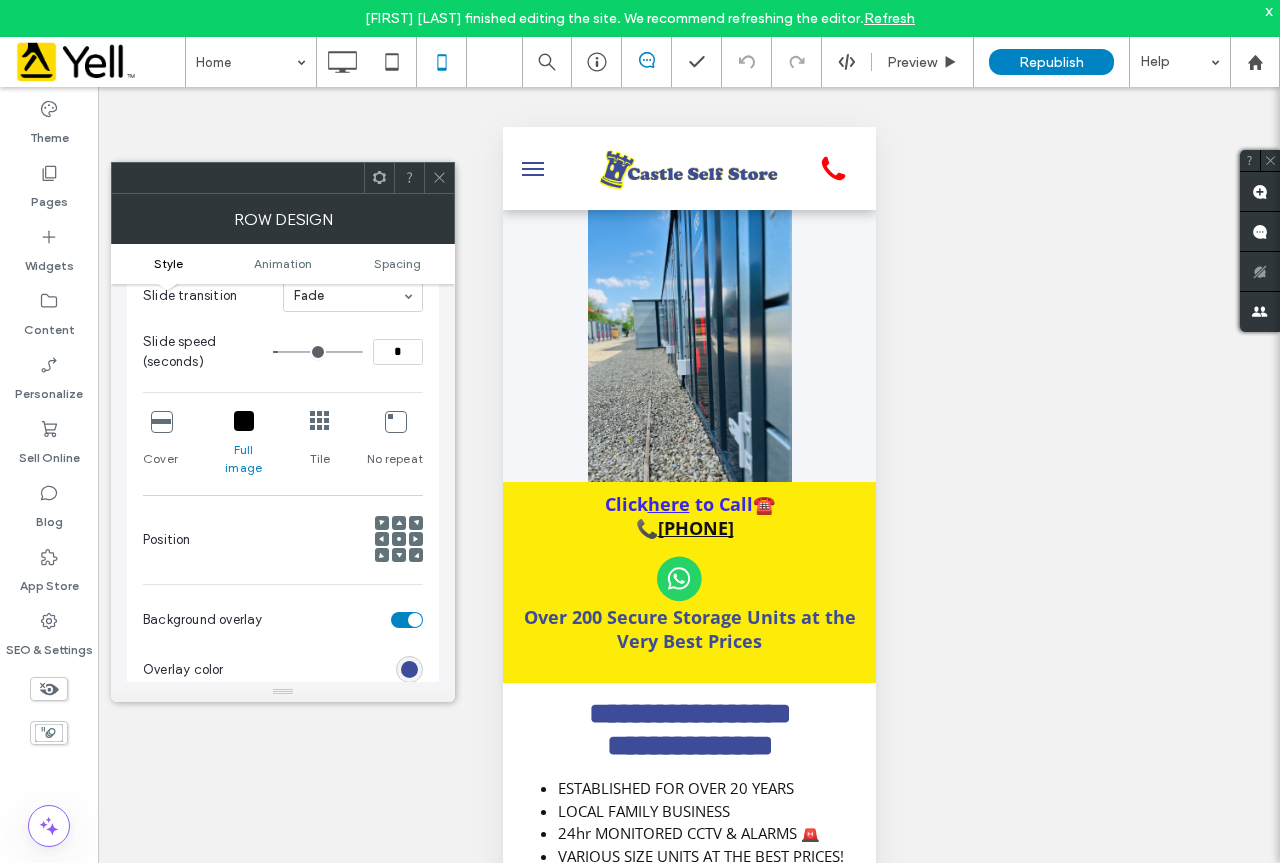click at bounding box center [161, 421] 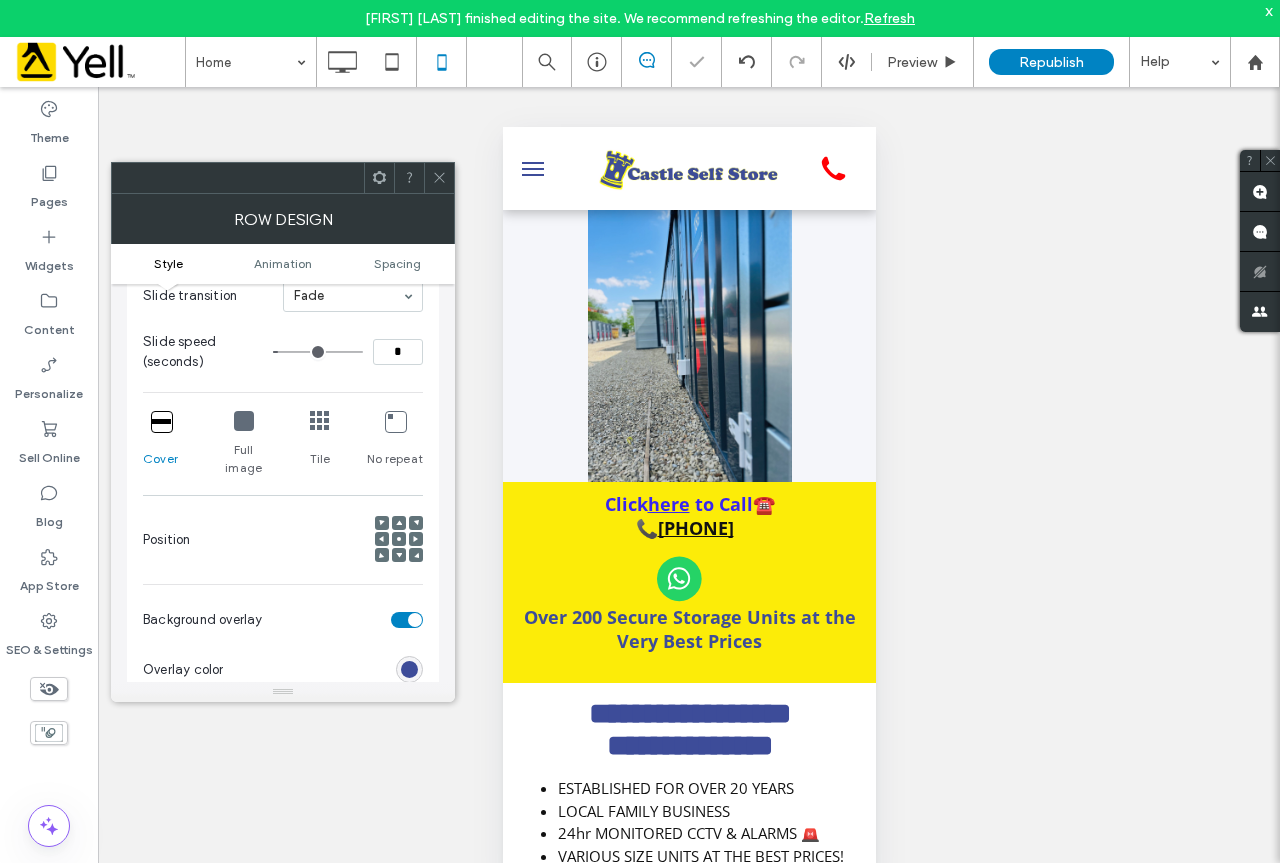 click at bounding box center [244, 421] 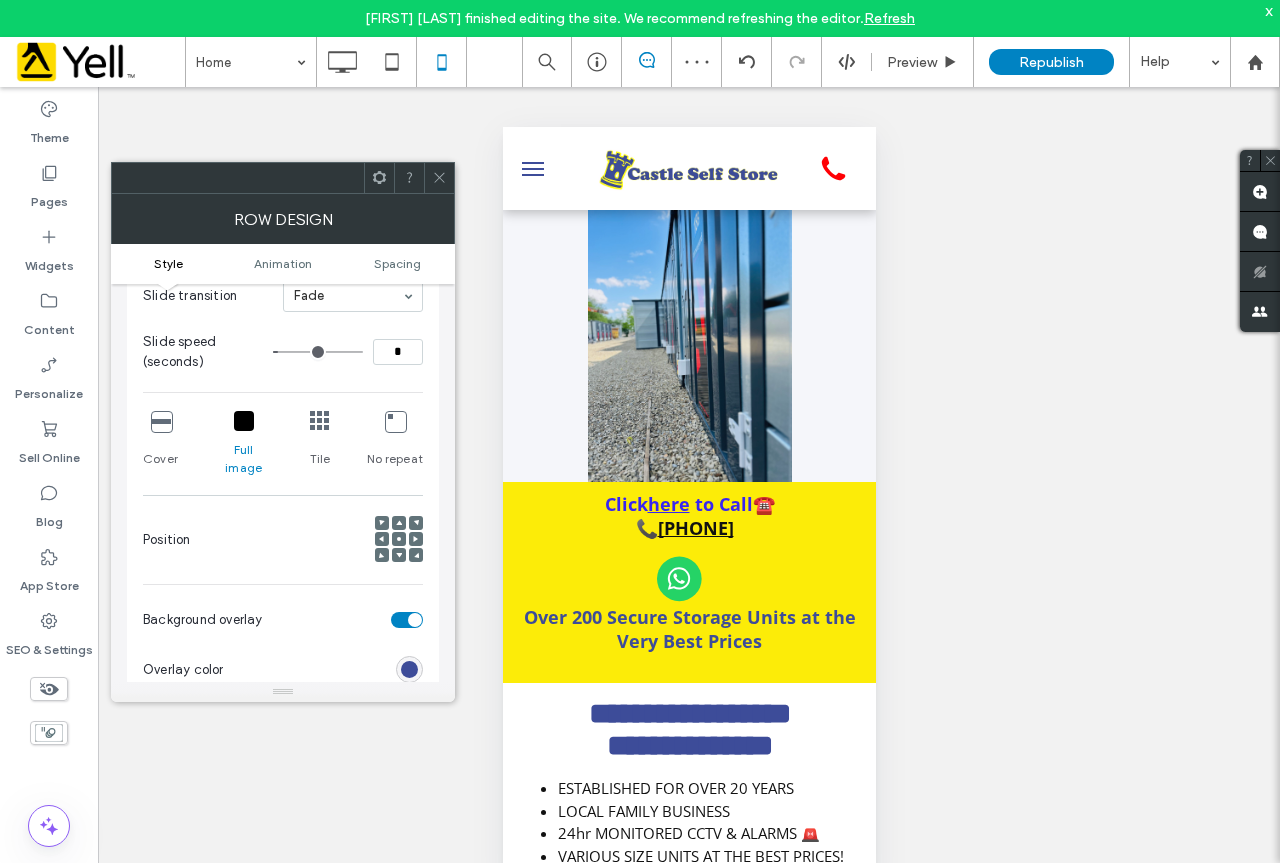 click 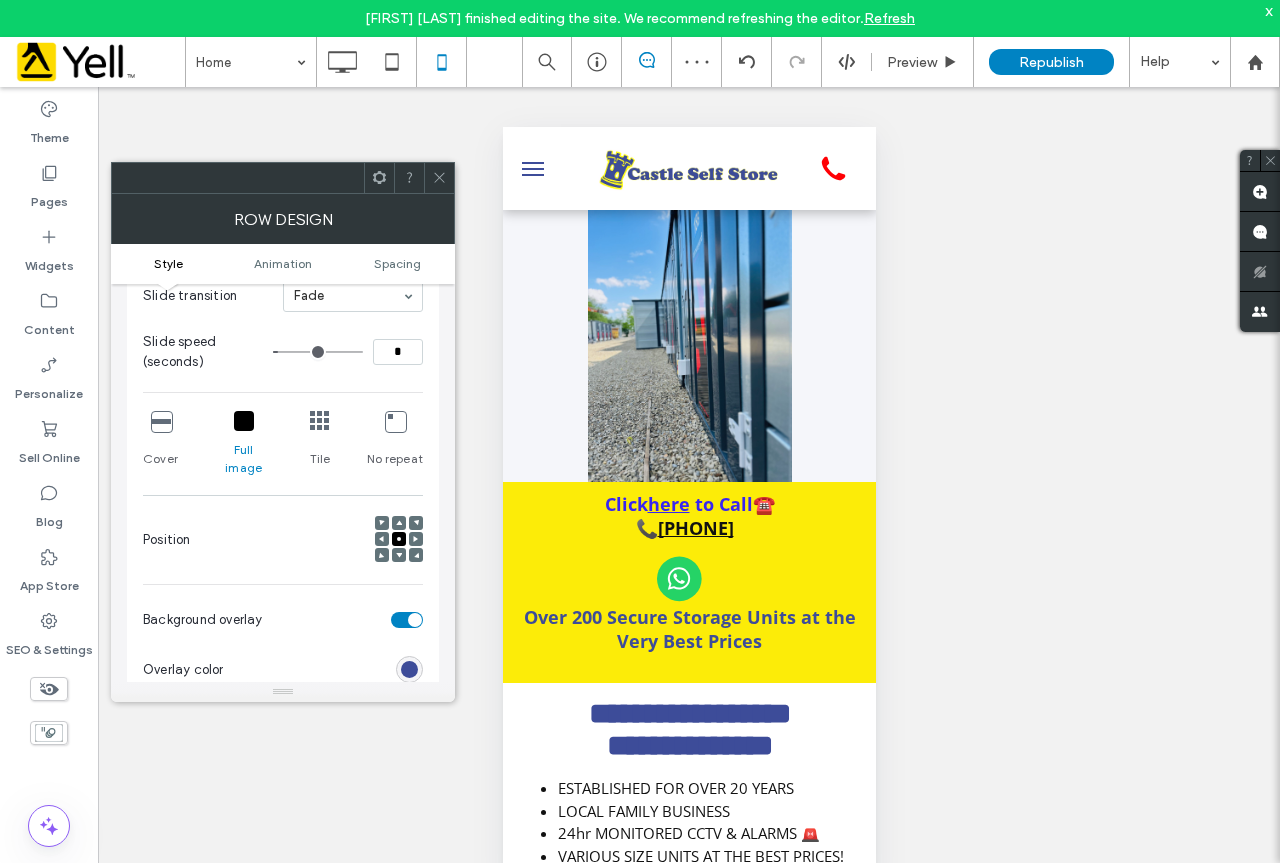 click at bounding box center (395, 421) 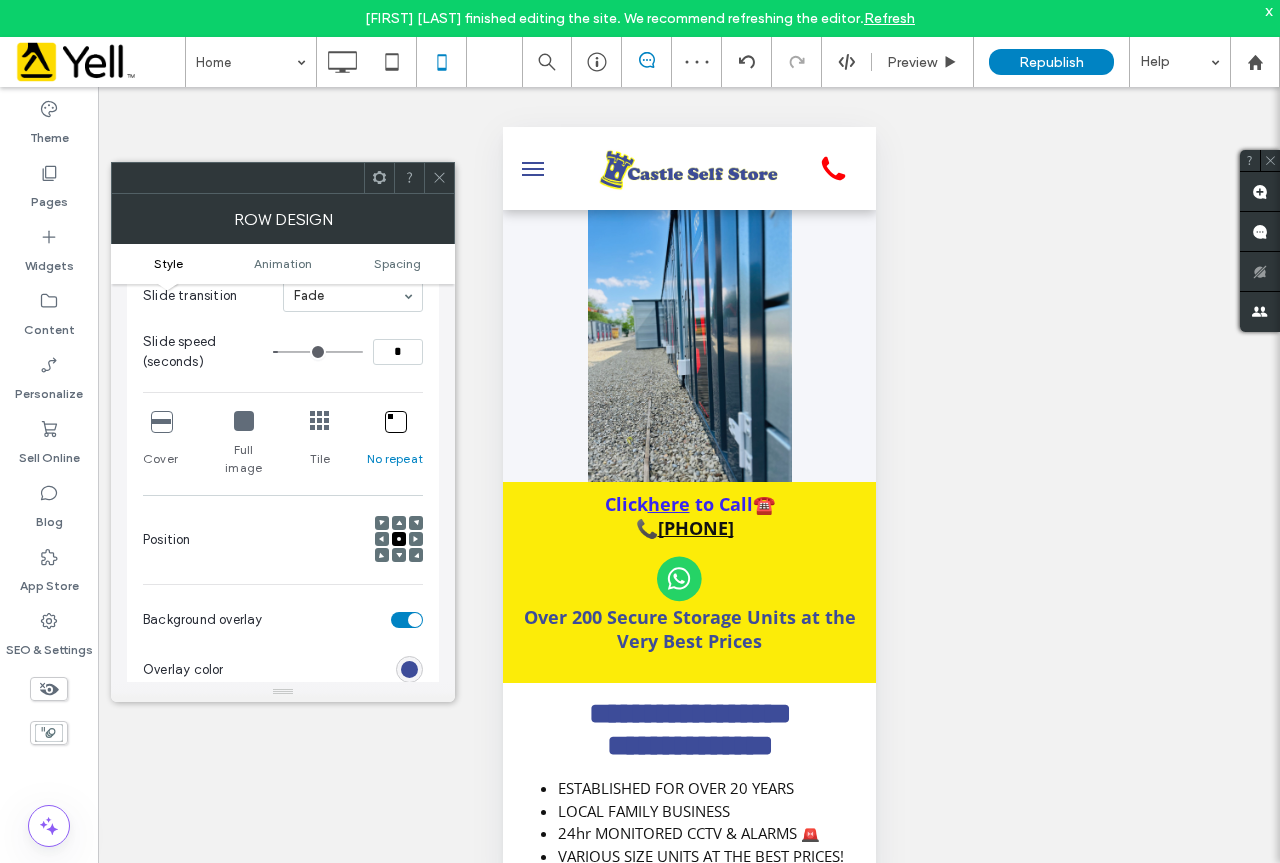 click at bounding box center (320, 421) 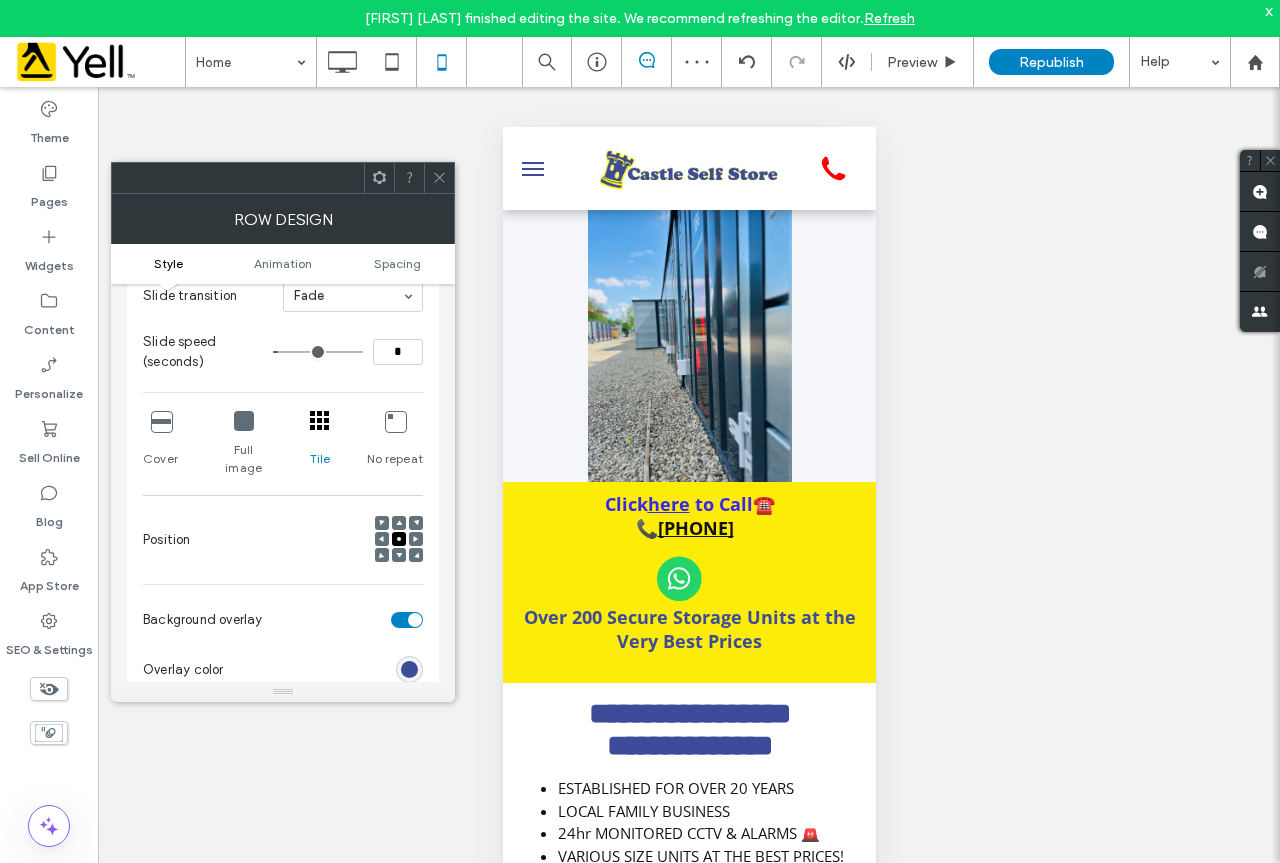 click on "Full image" at bounding box center [244, 444] 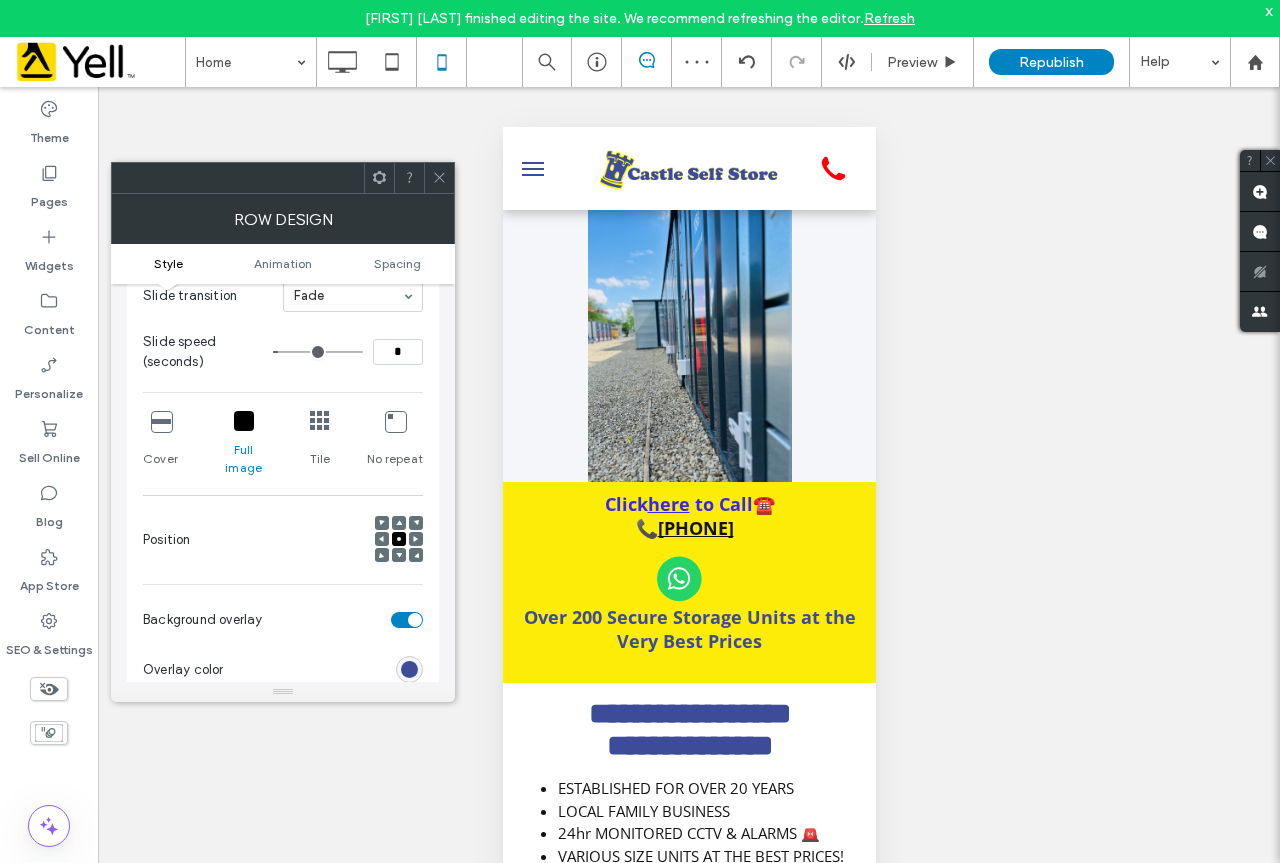 click at bounding box center (161, 421) 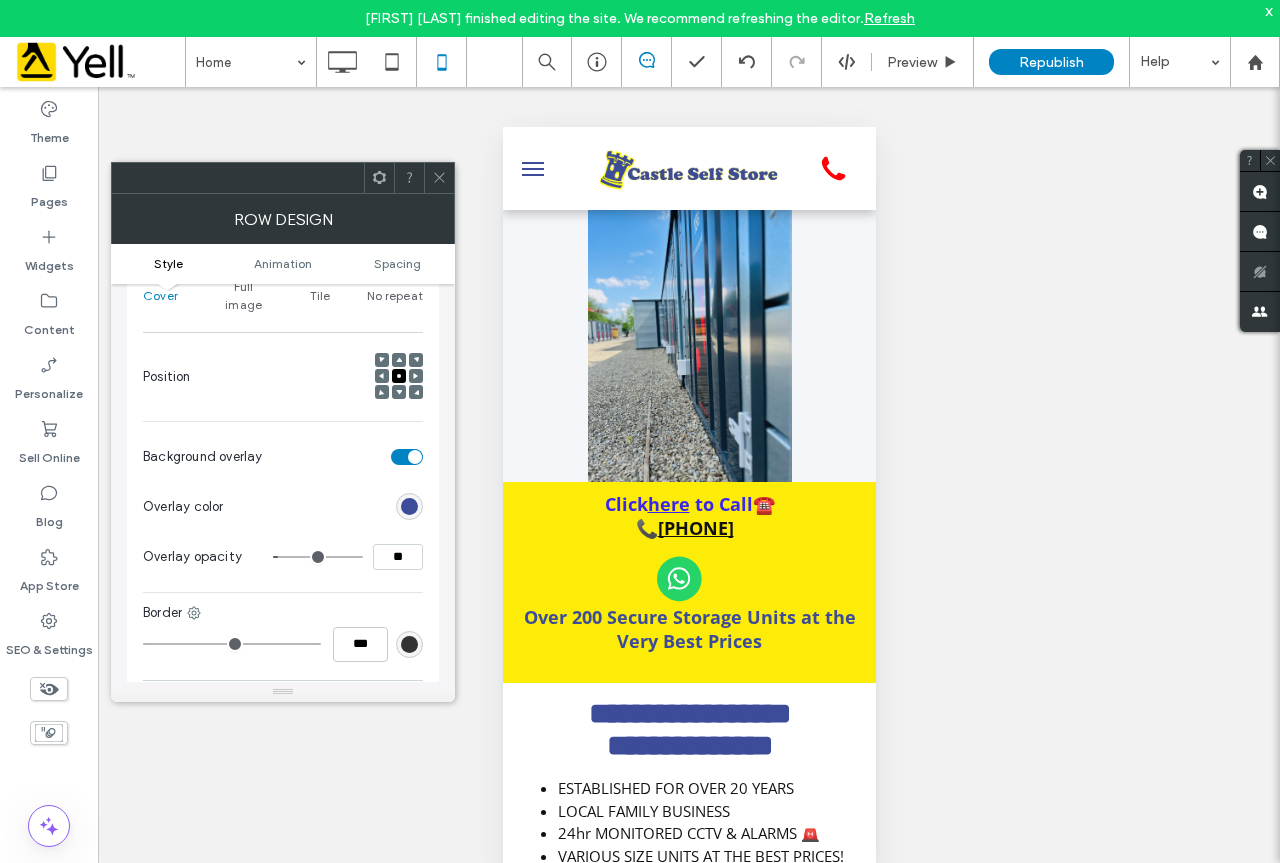 scroll, scrollTop: 900, scrollLeft: 0, axis: vertical 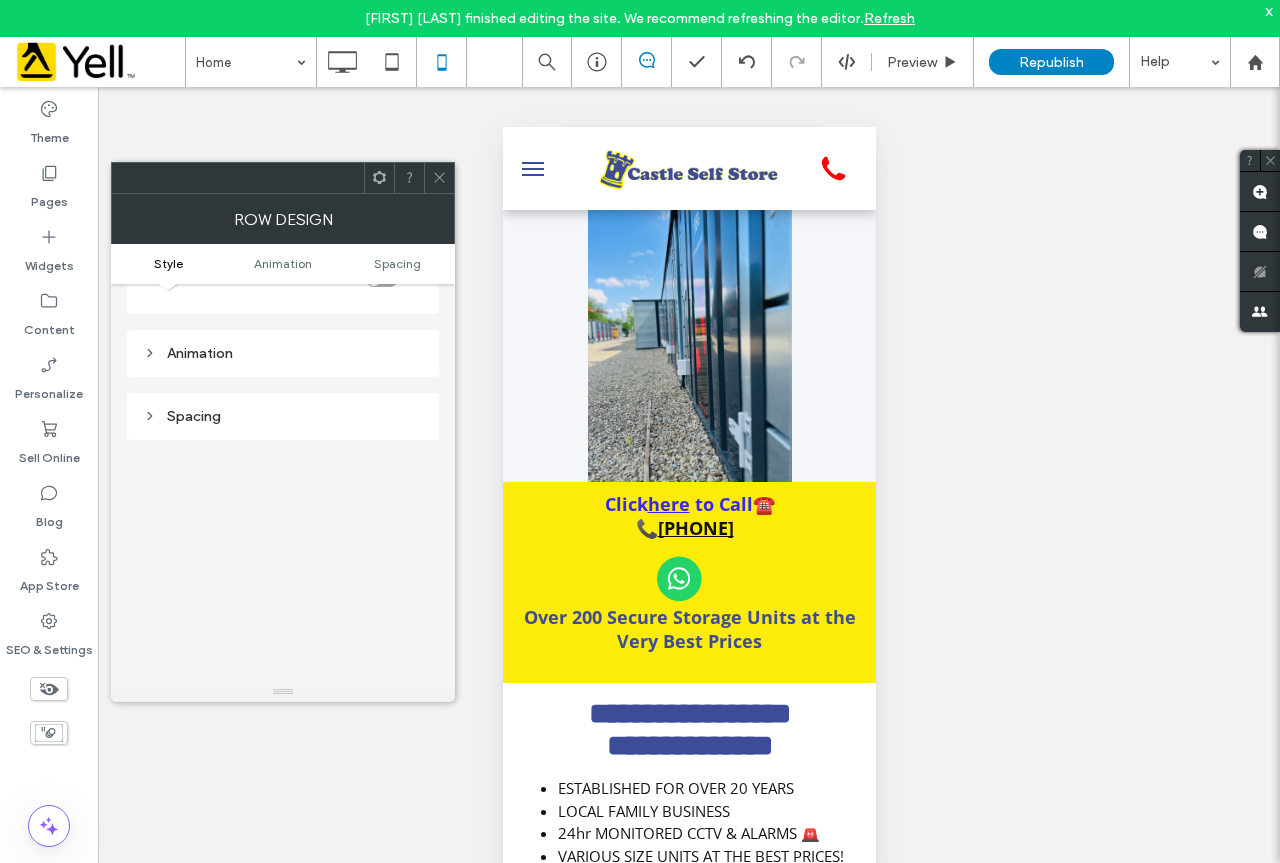 click on "Spacing" at bounding box center (283, 416) 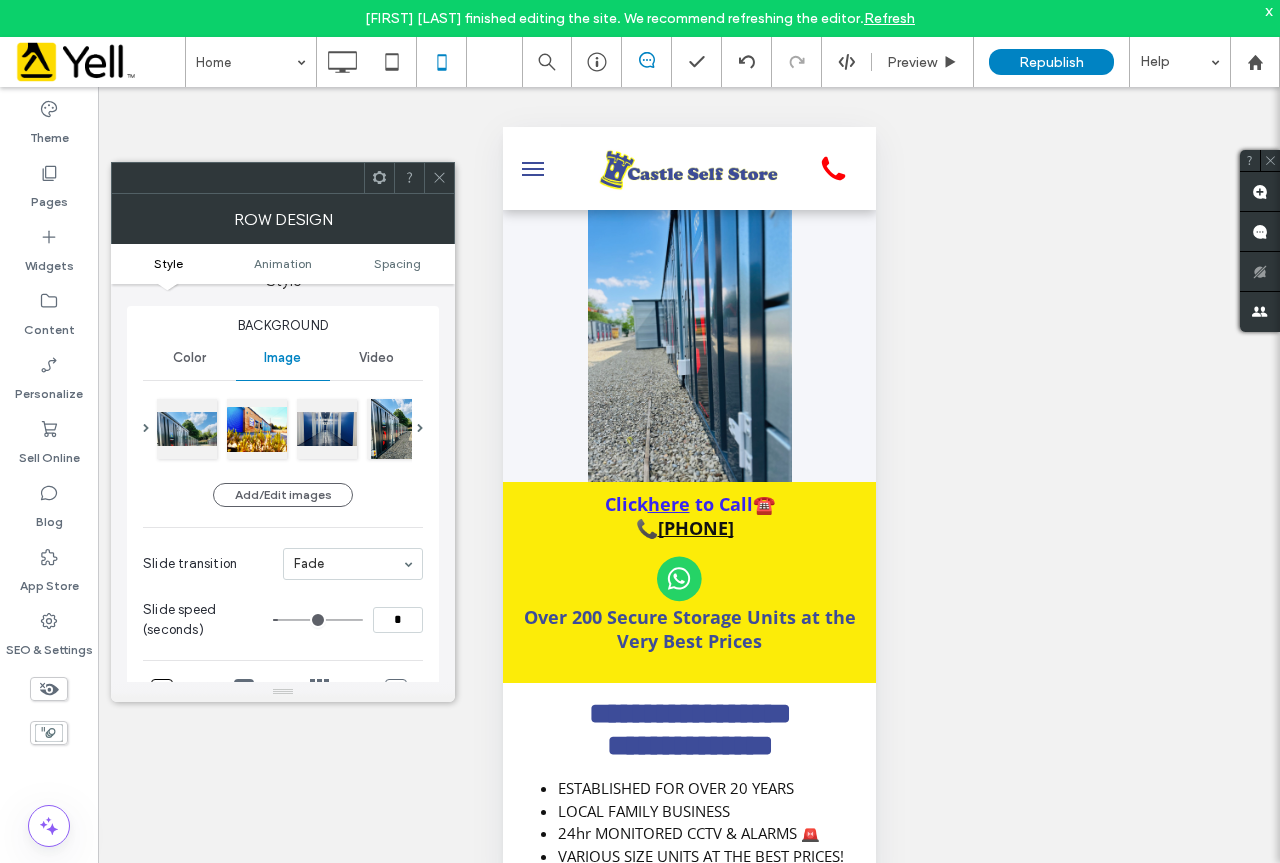 scroll, scrollTop: 0, scrollLeft: 0, axis: both 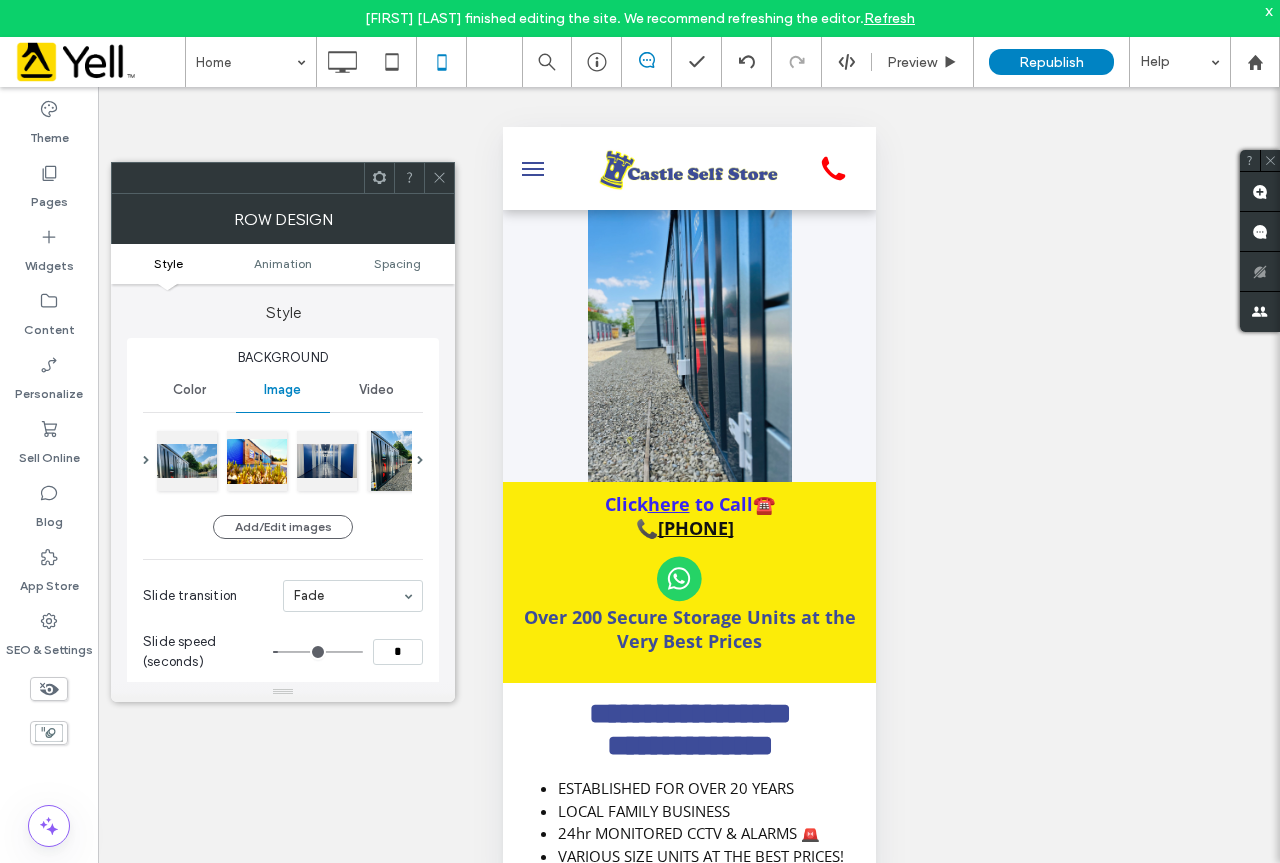 click 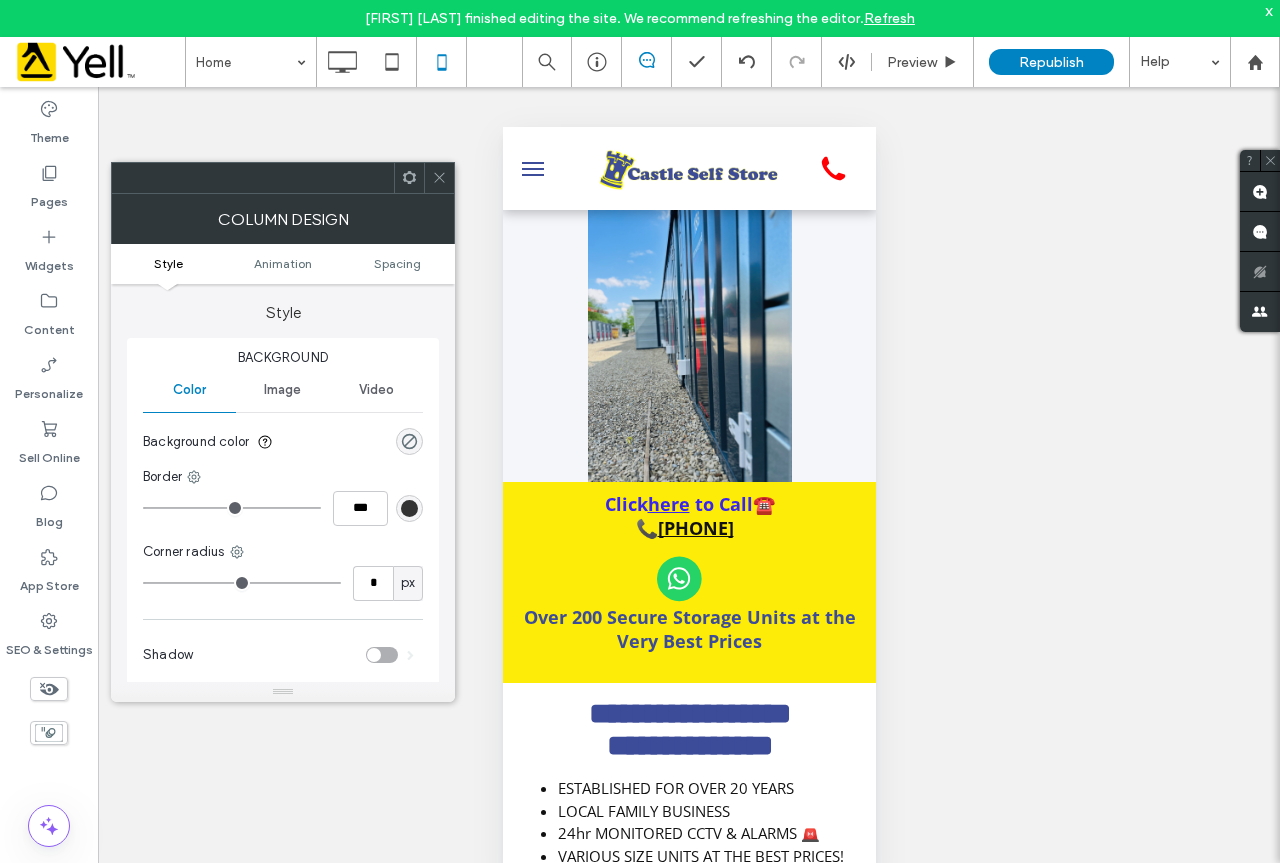 click on "Image" at bounding box center [282, 390] 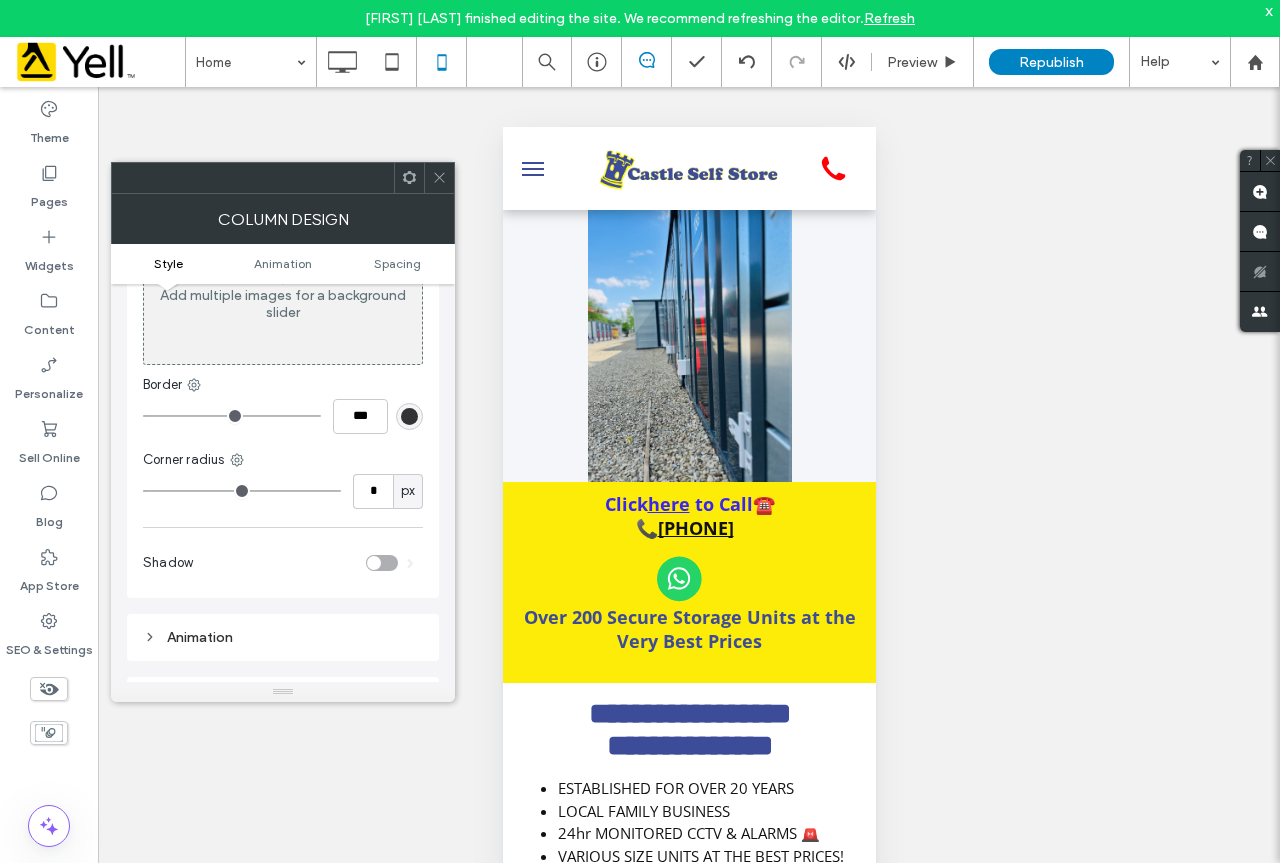 click on "Style" at bounding box center [168, 263] 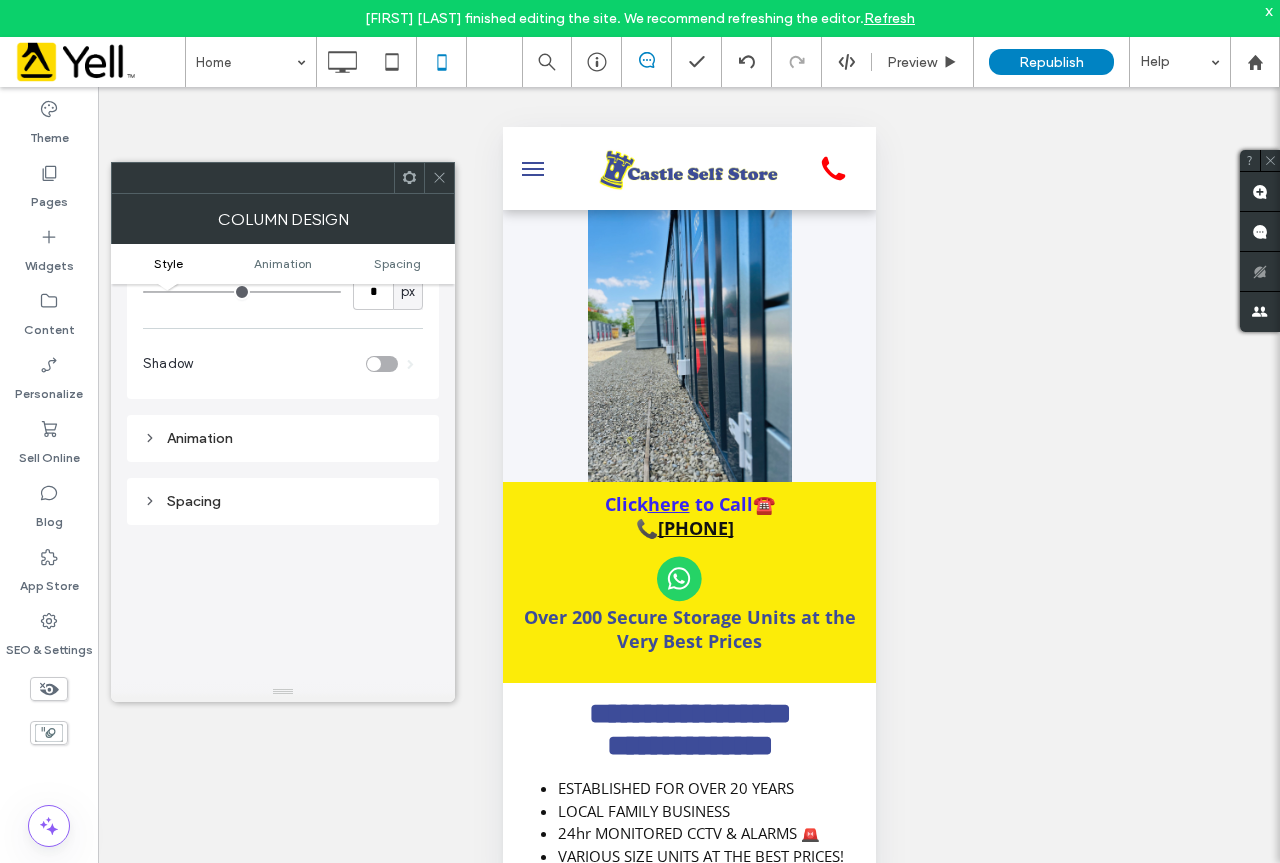 scroll, scrollTop: 416, scrollLeft: 0, axis: vertical 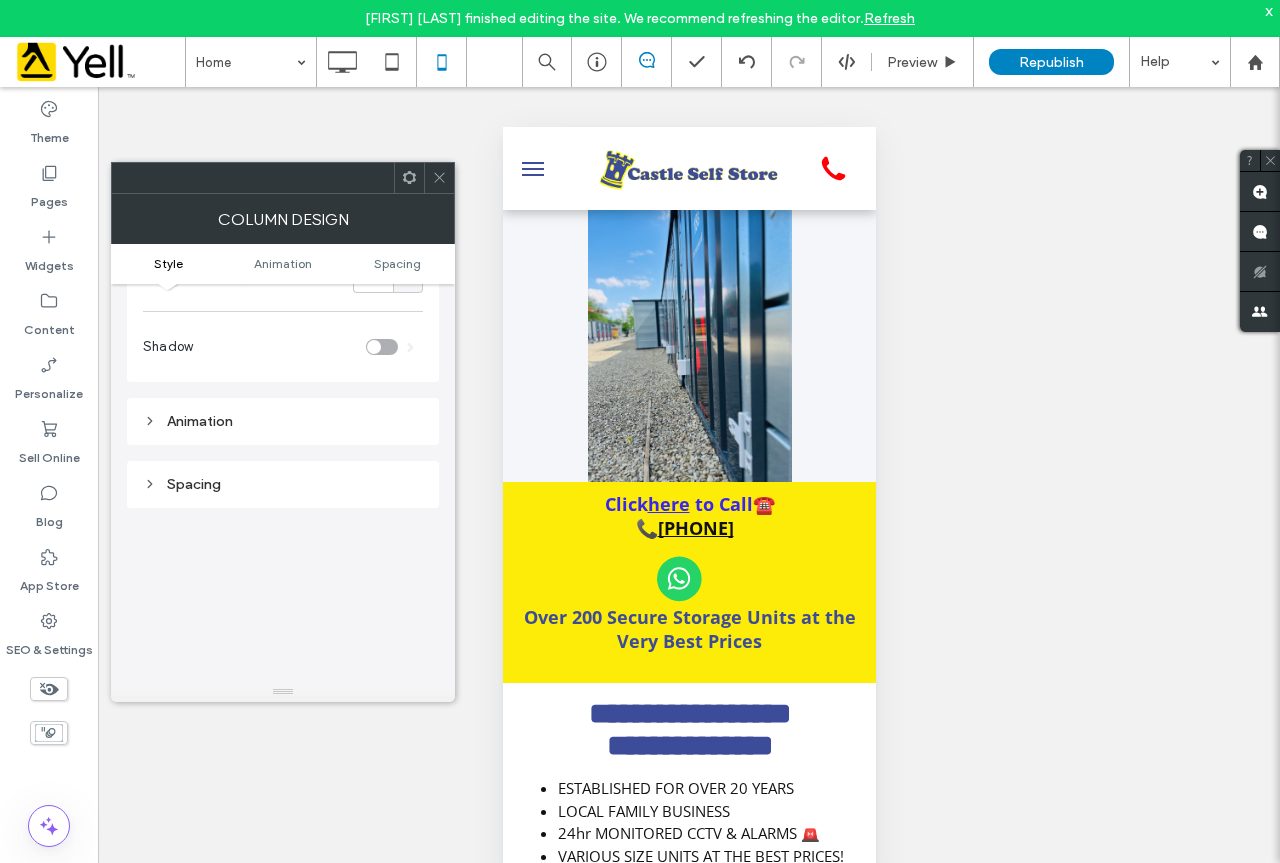 click 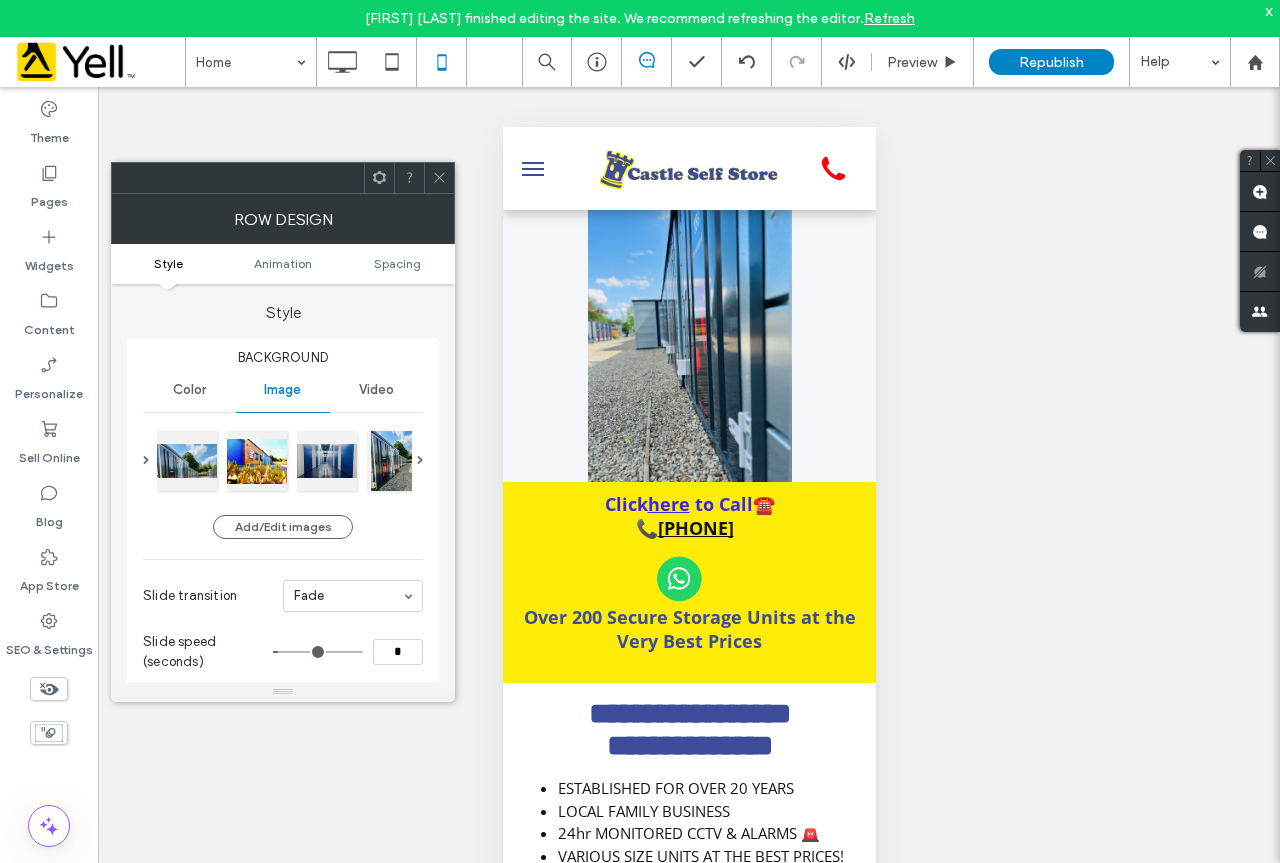 scroll, scrollTop: 200, scrollLeft: 0, axis: vertical 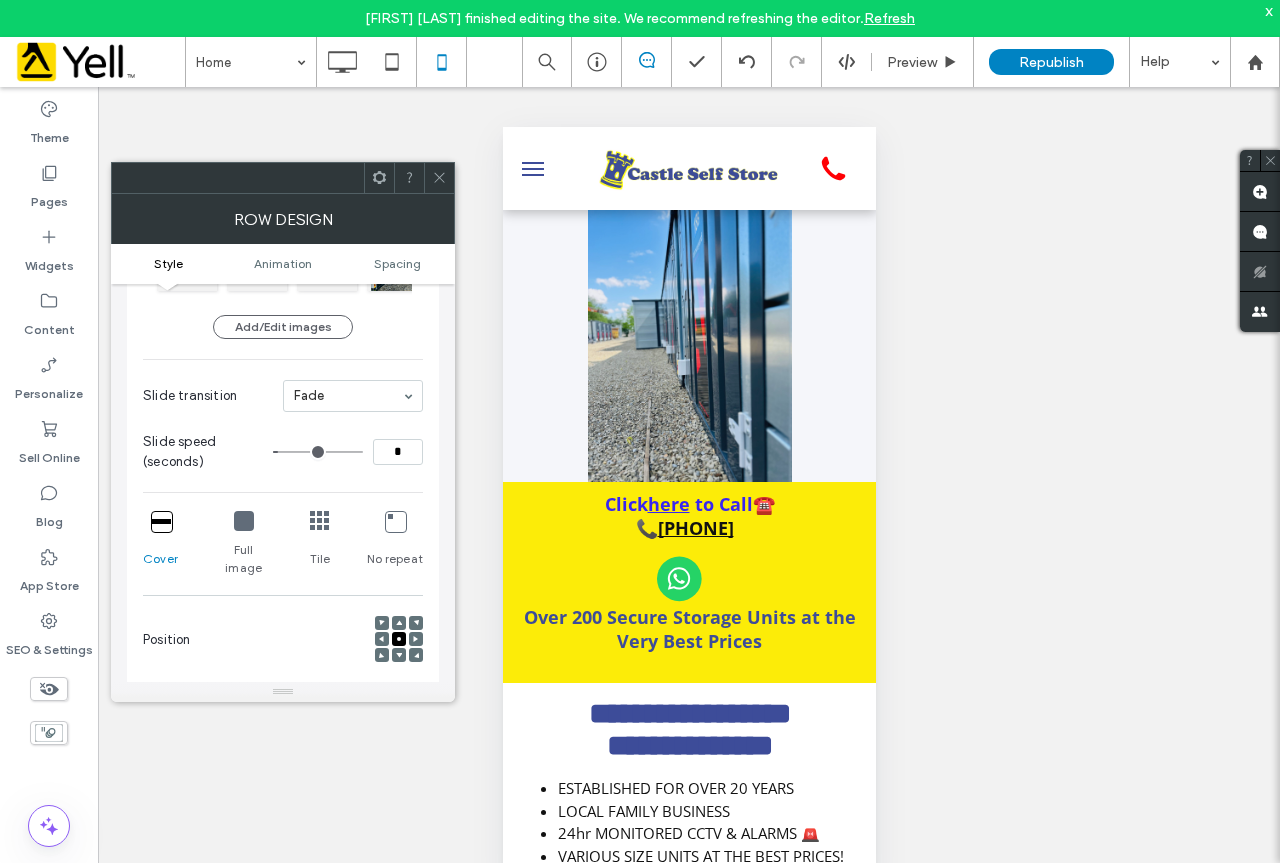 click at bounding box center [161, 521] 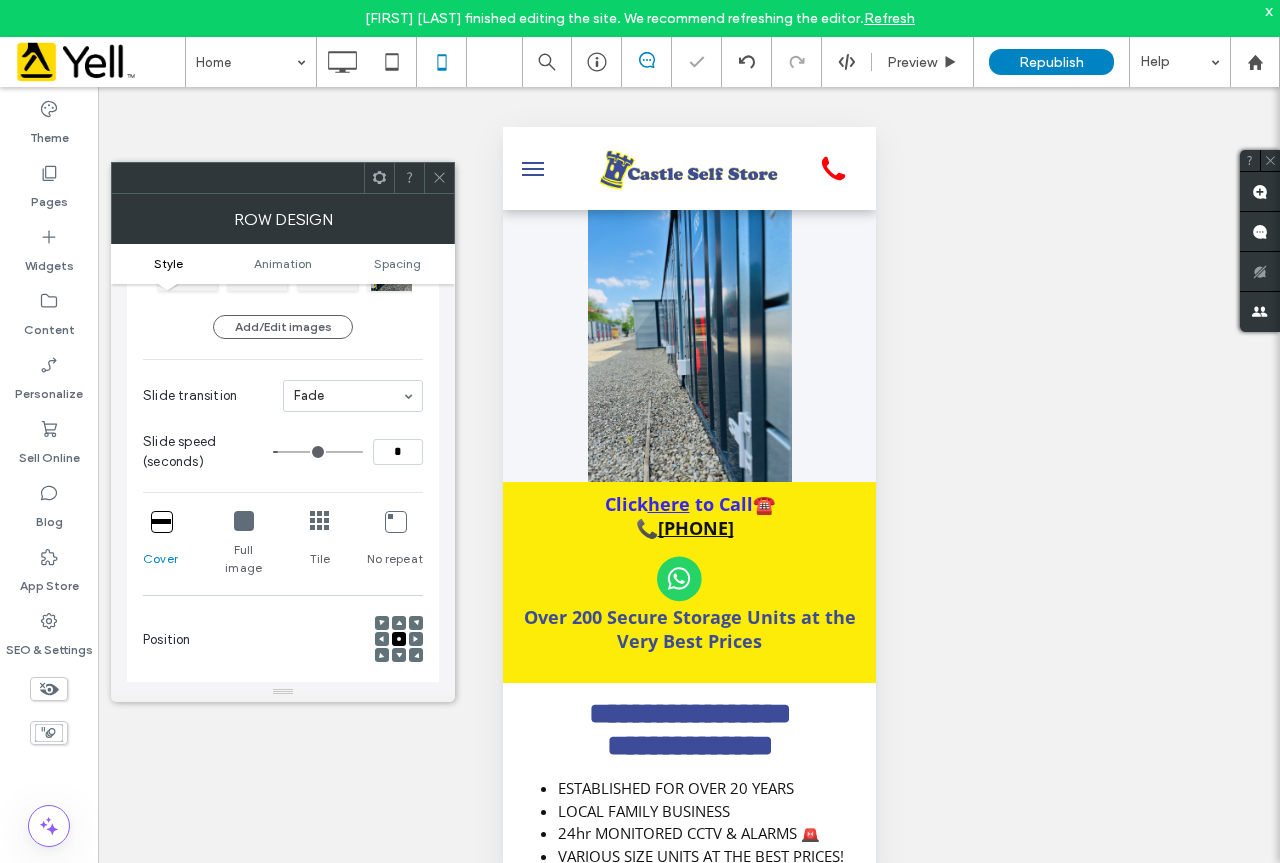 click at bounding box center (244, 521) 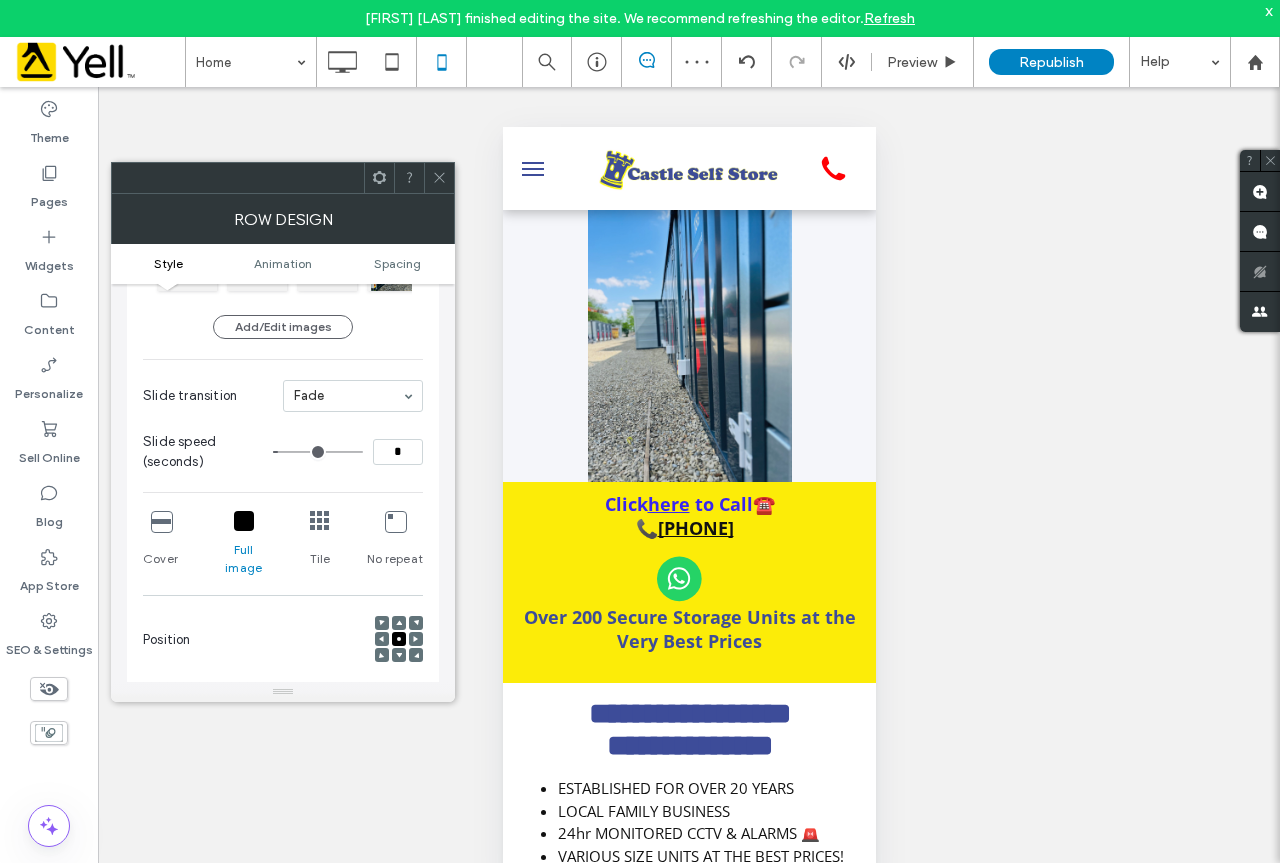 click at bounding box center (244, 521) 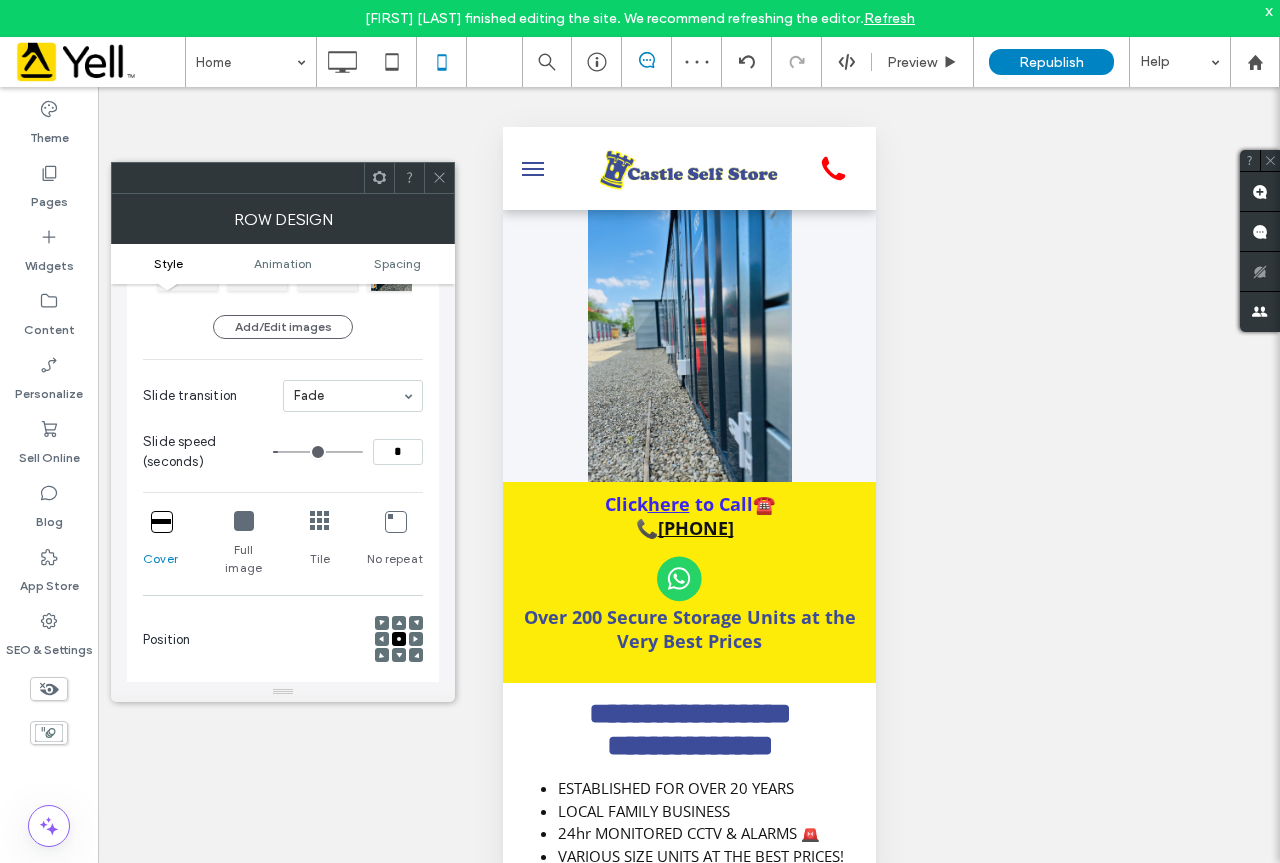 click at bounding box center (395, 521) 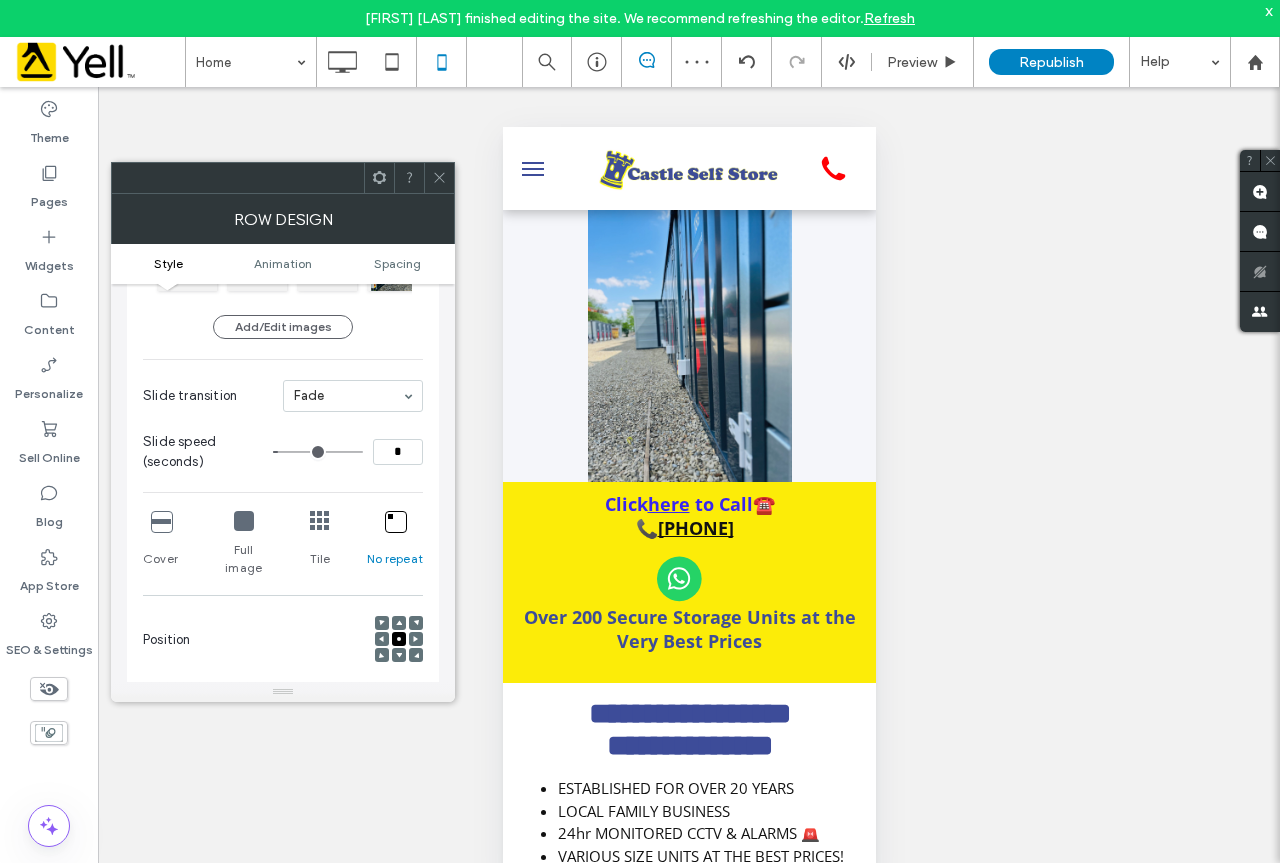click at bounding box center (244, 521) 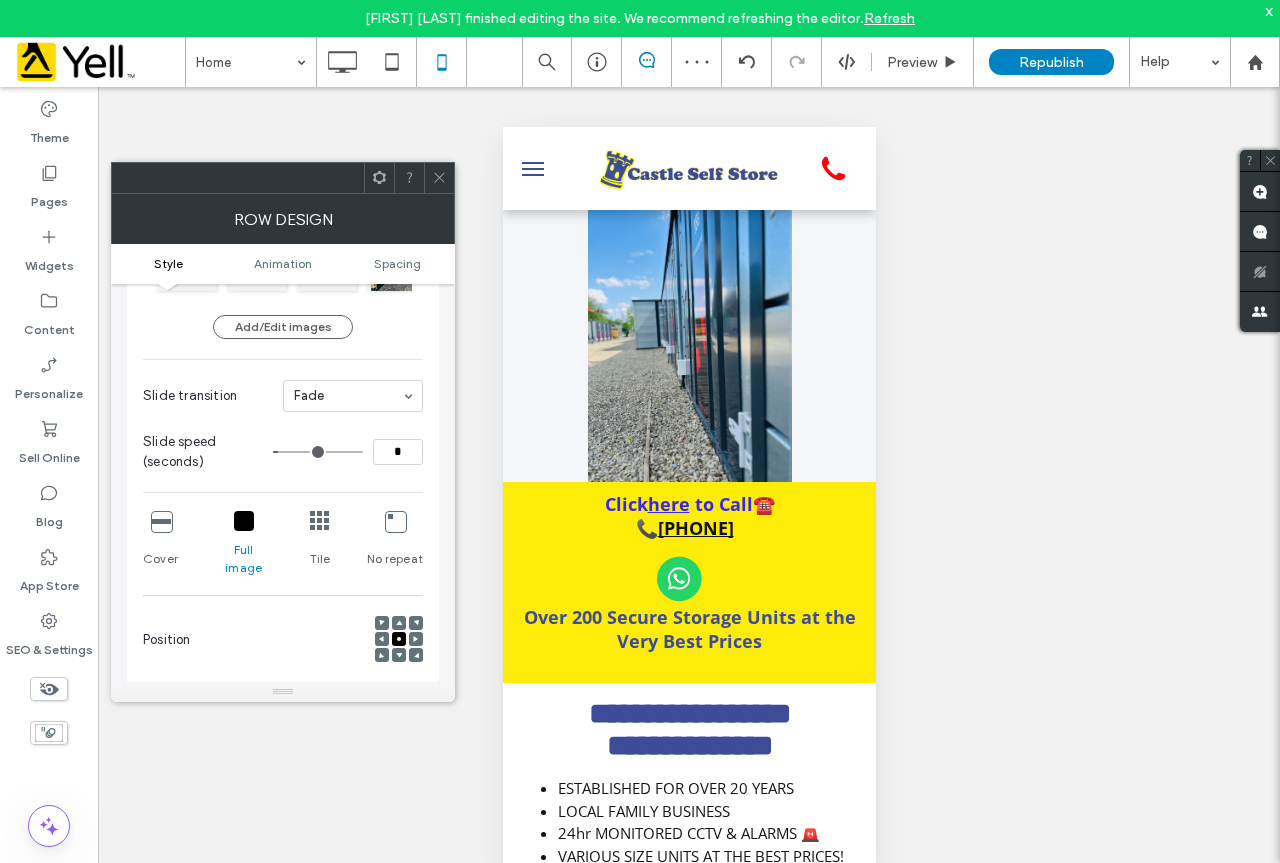 click at bounding box center (161, 521) 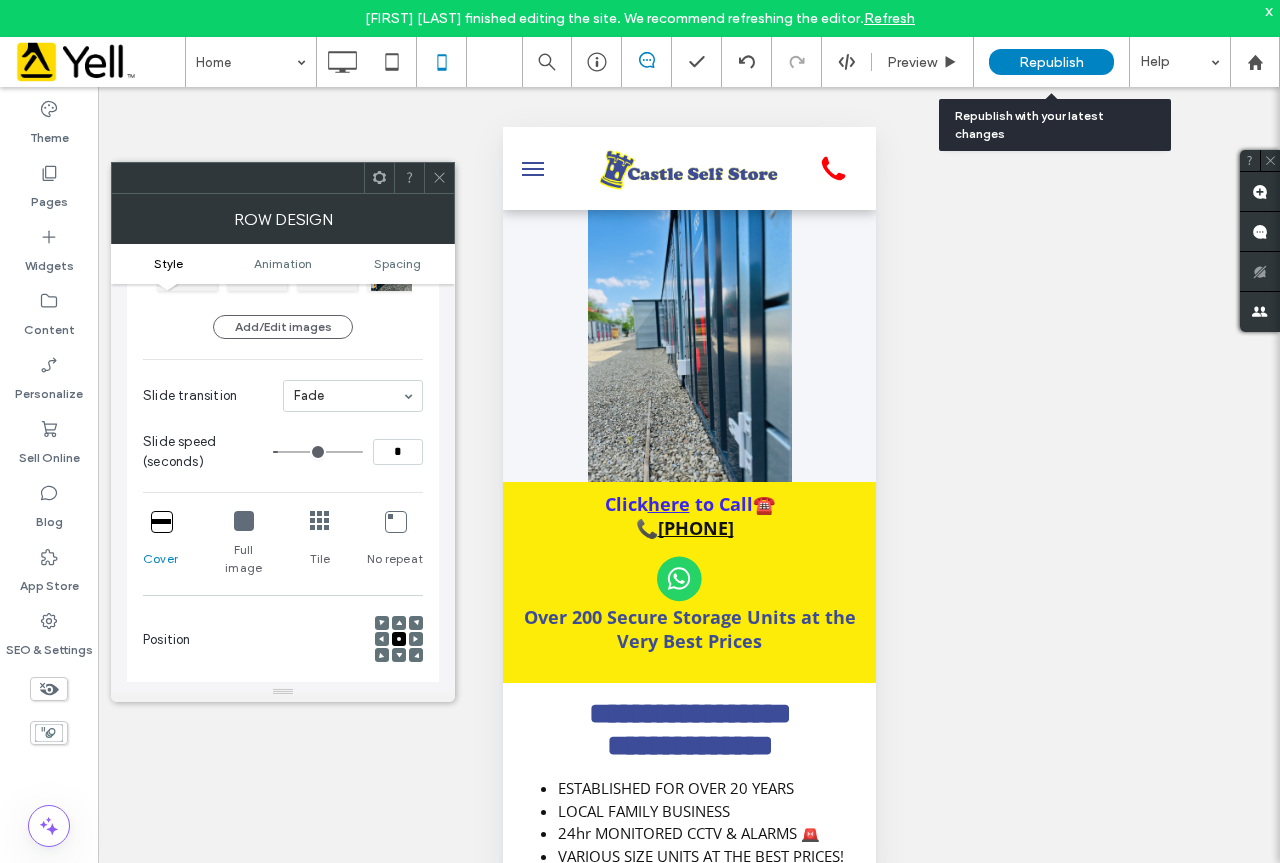 click on "Republish" at bounding box center [1051, 62] 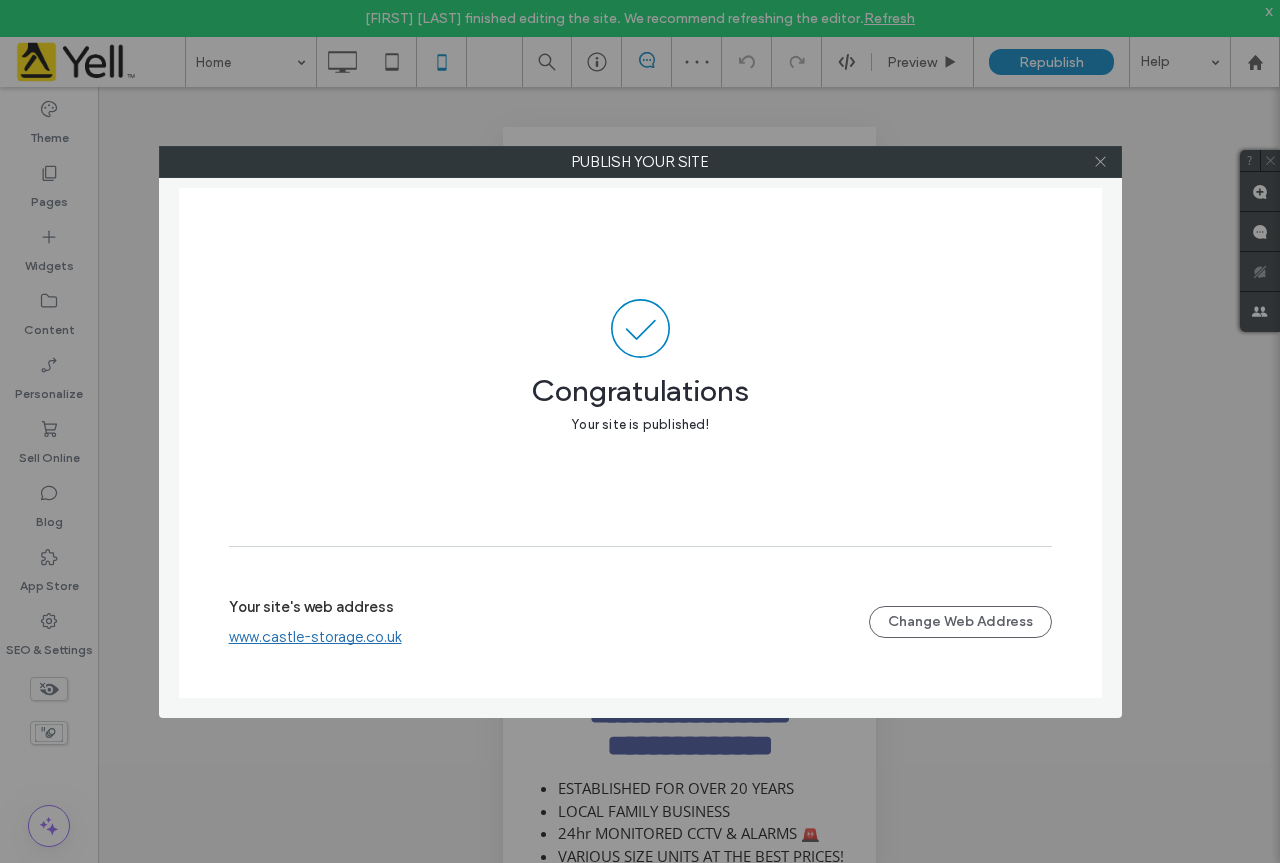 click 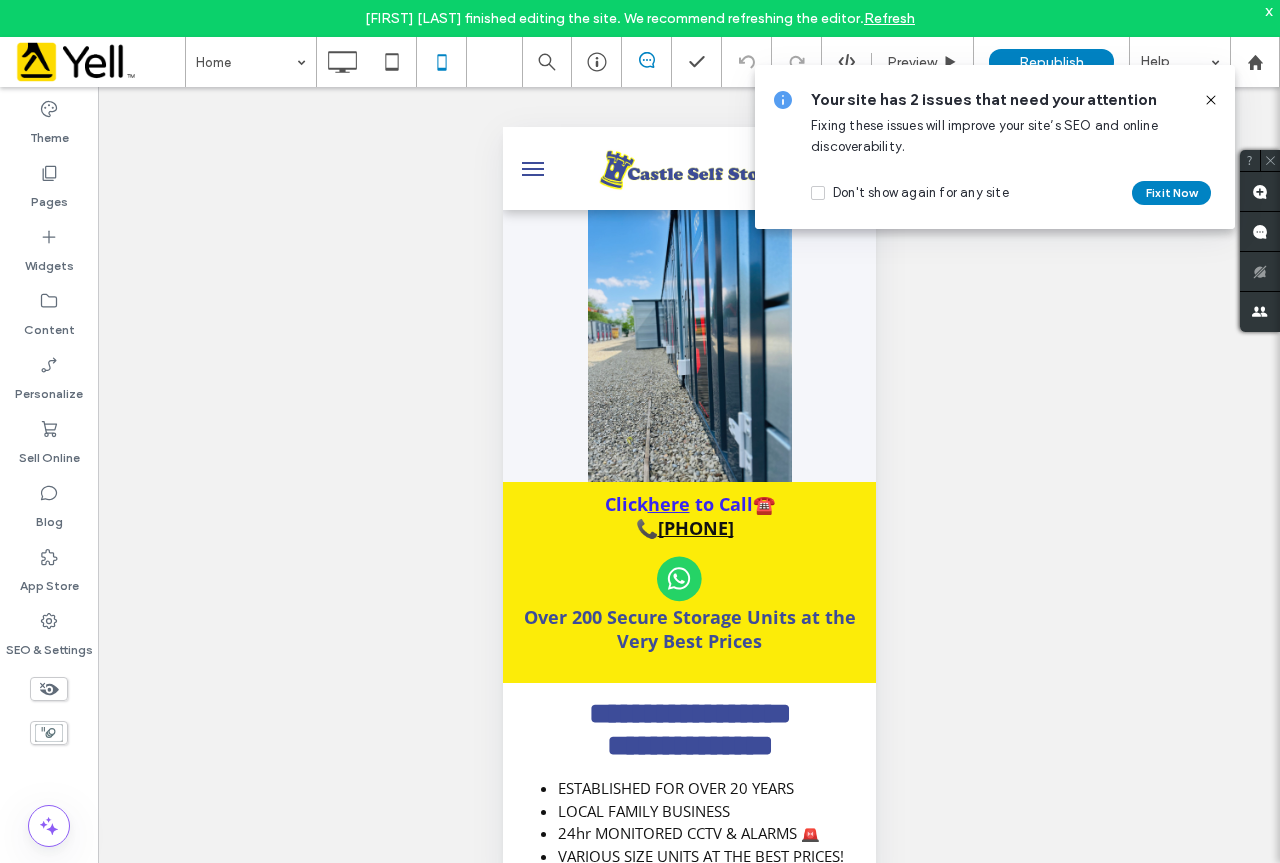 click 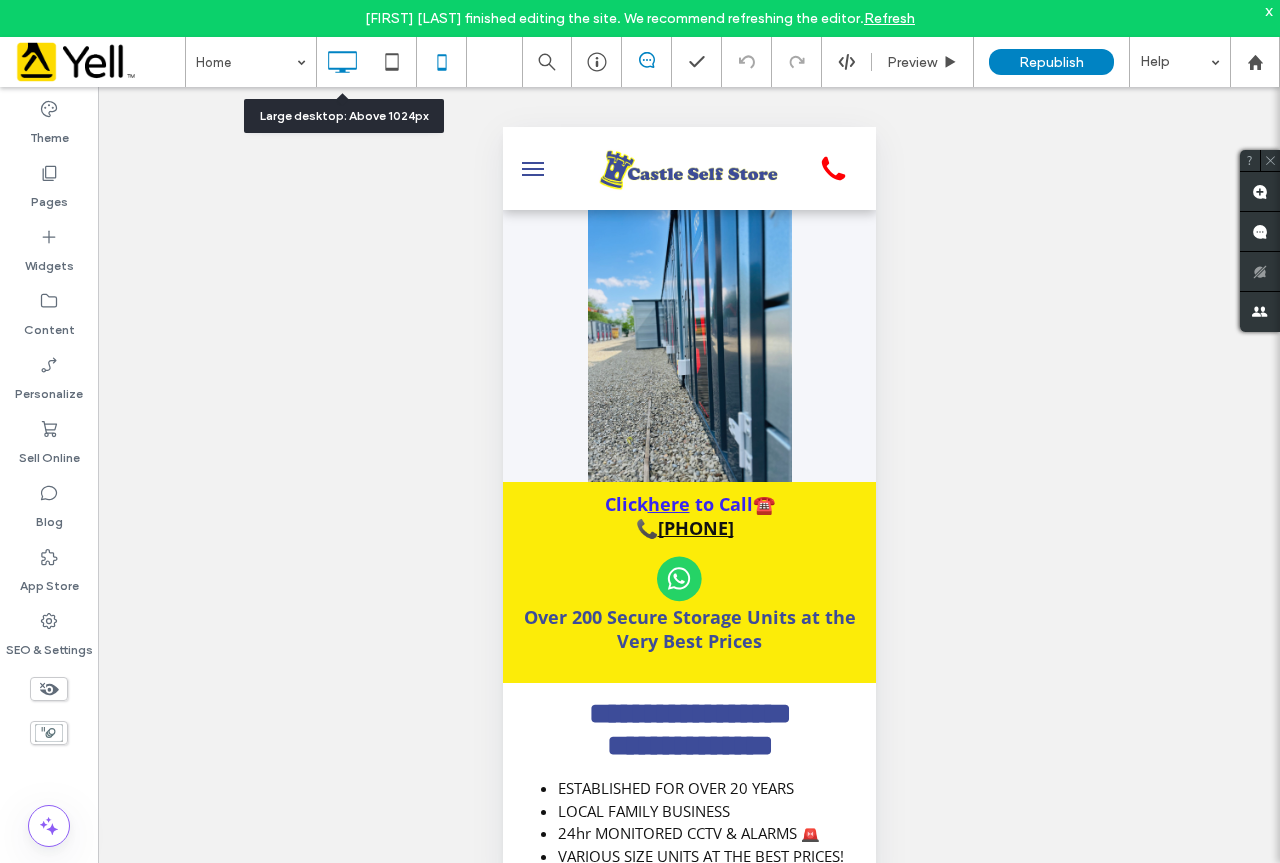 click 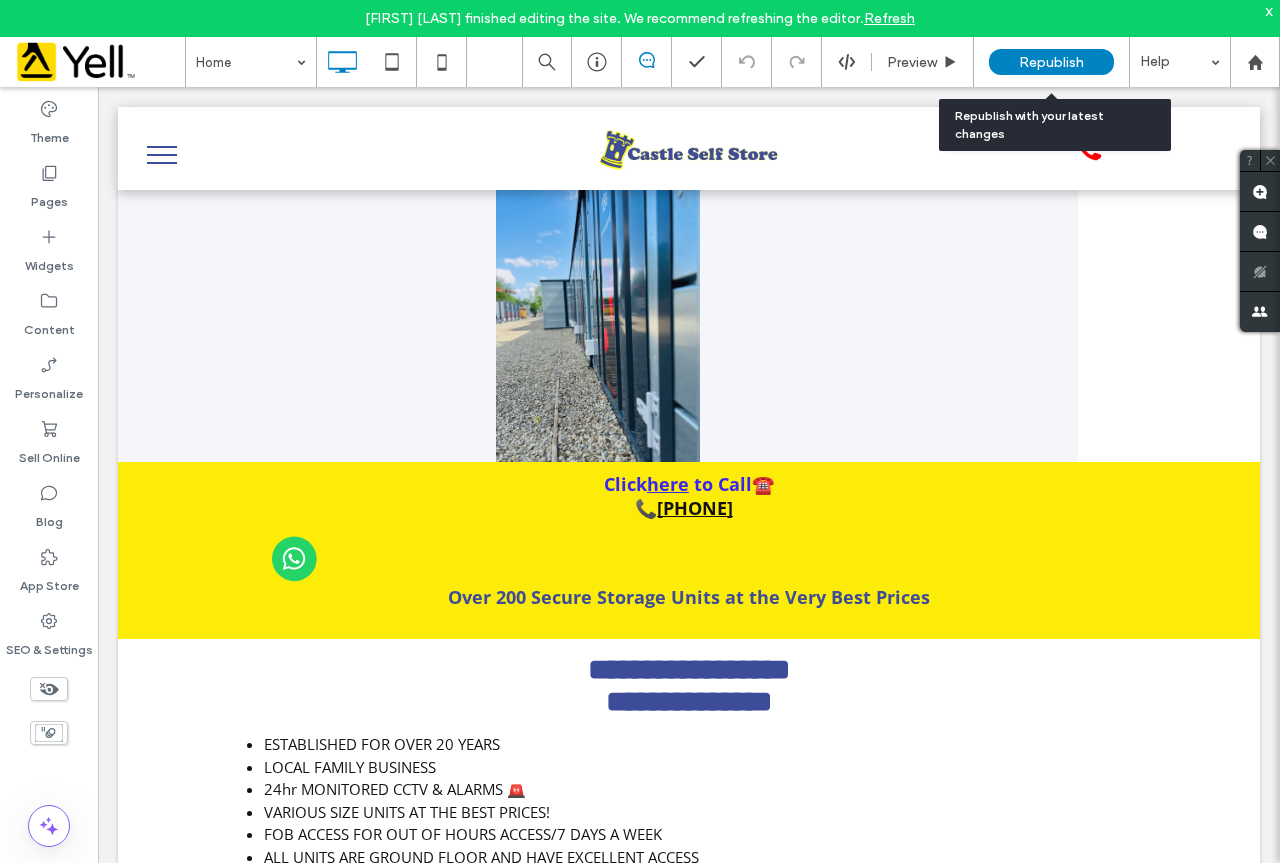 click on "Republish" at bounding box center [1051, 62] 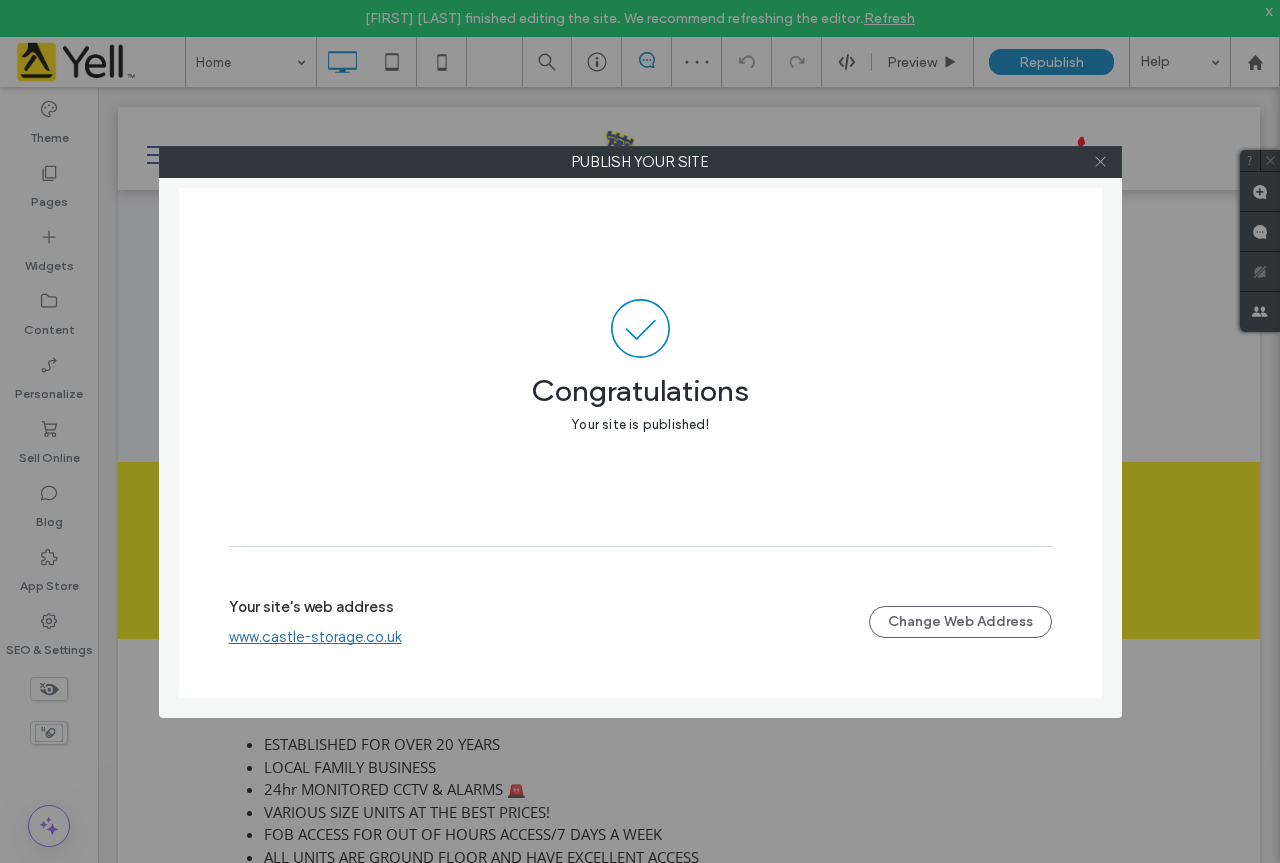 click 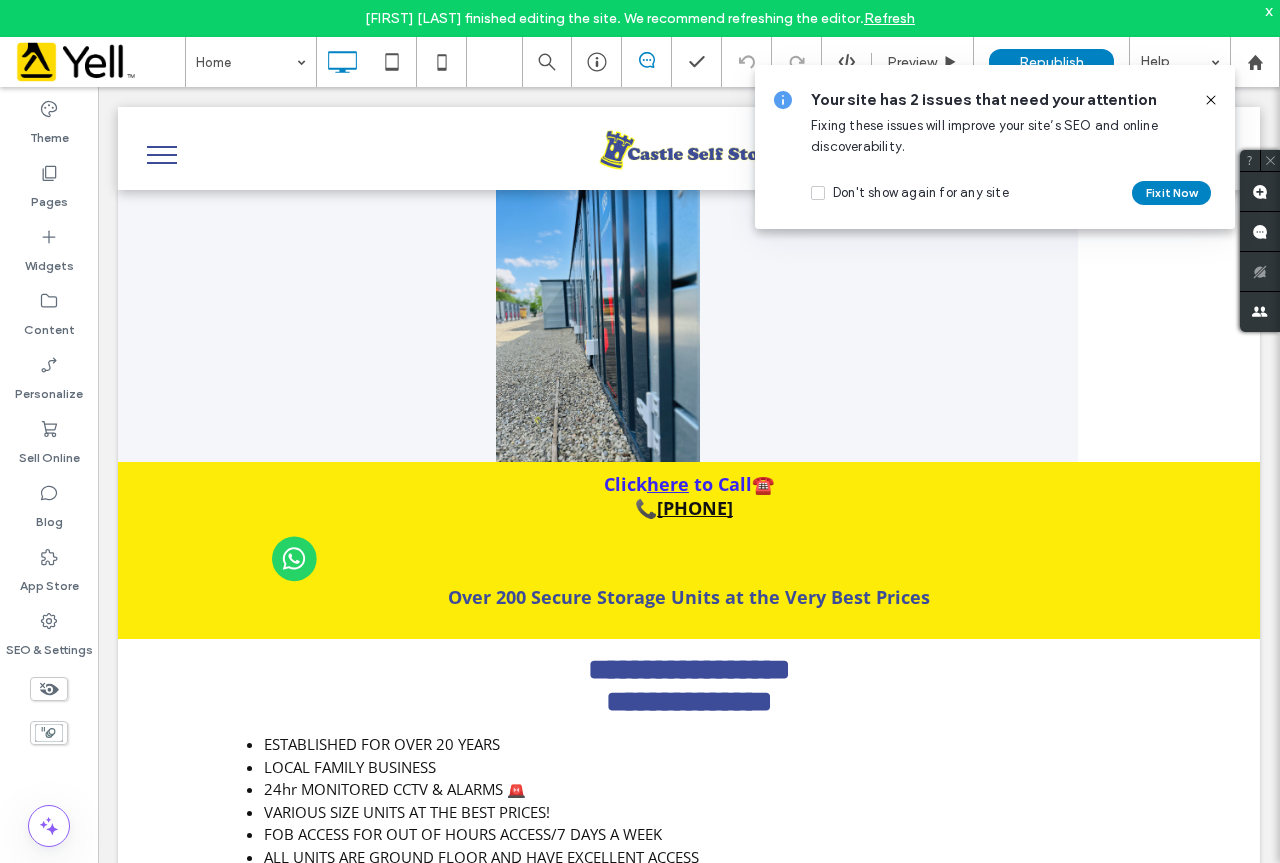 click 